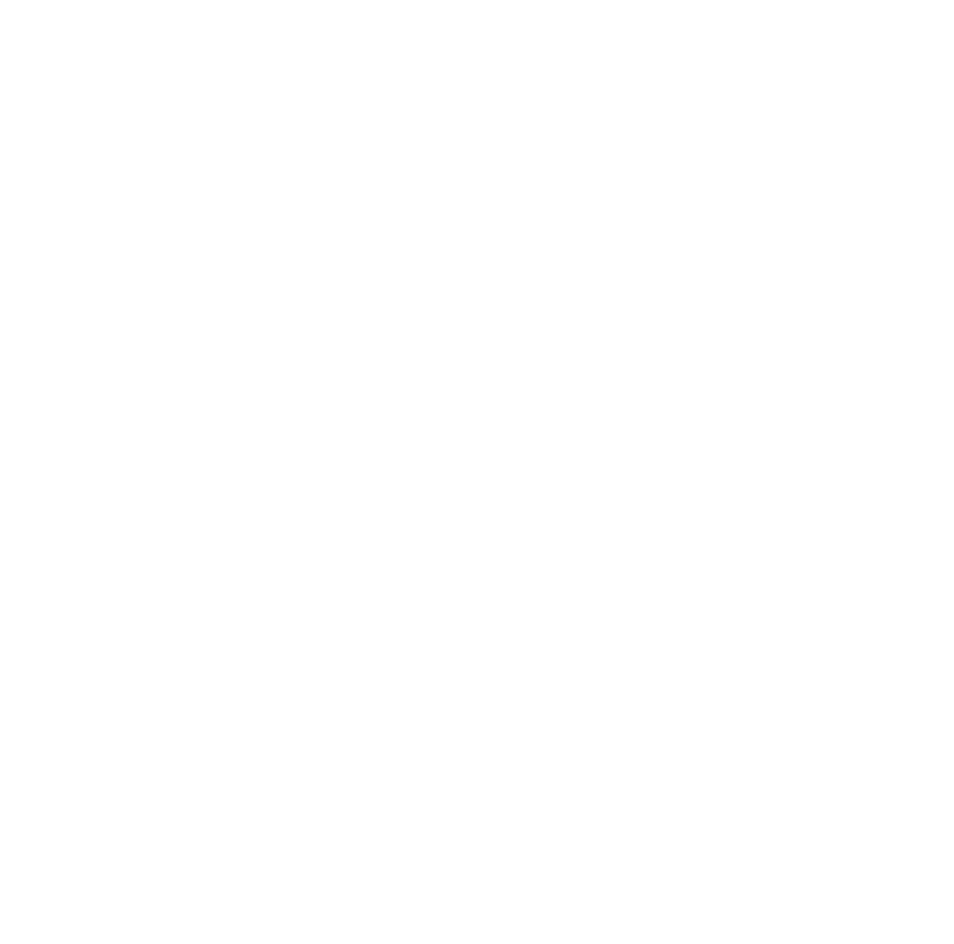 scroll, scrollTop: 0, scrollLeft: 0, axis: both 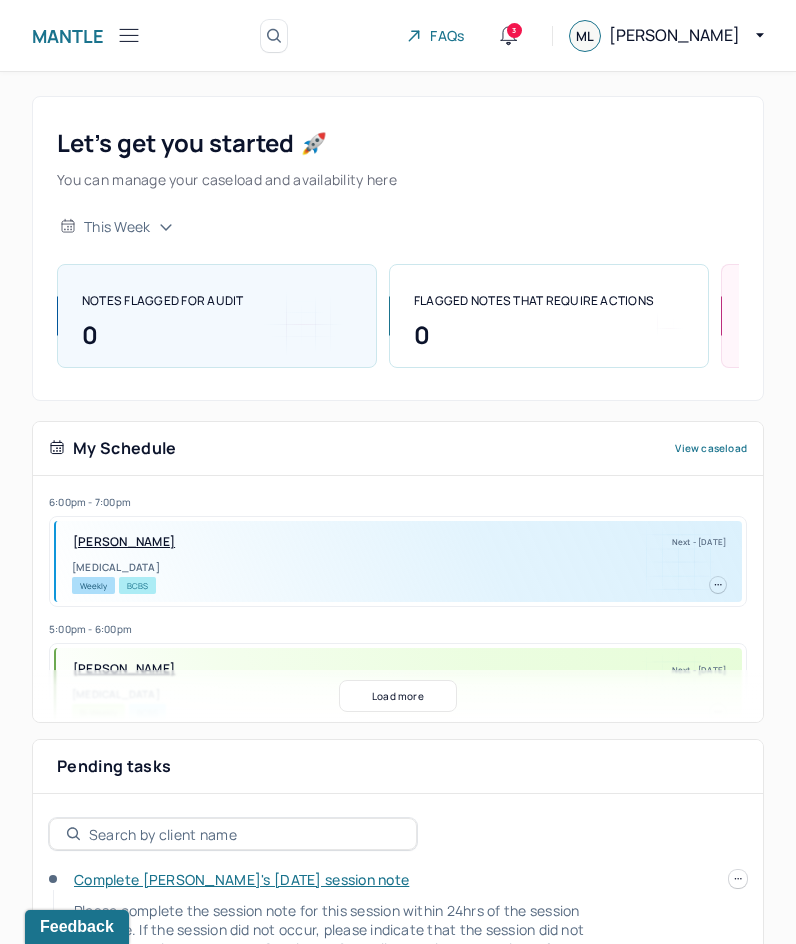 click 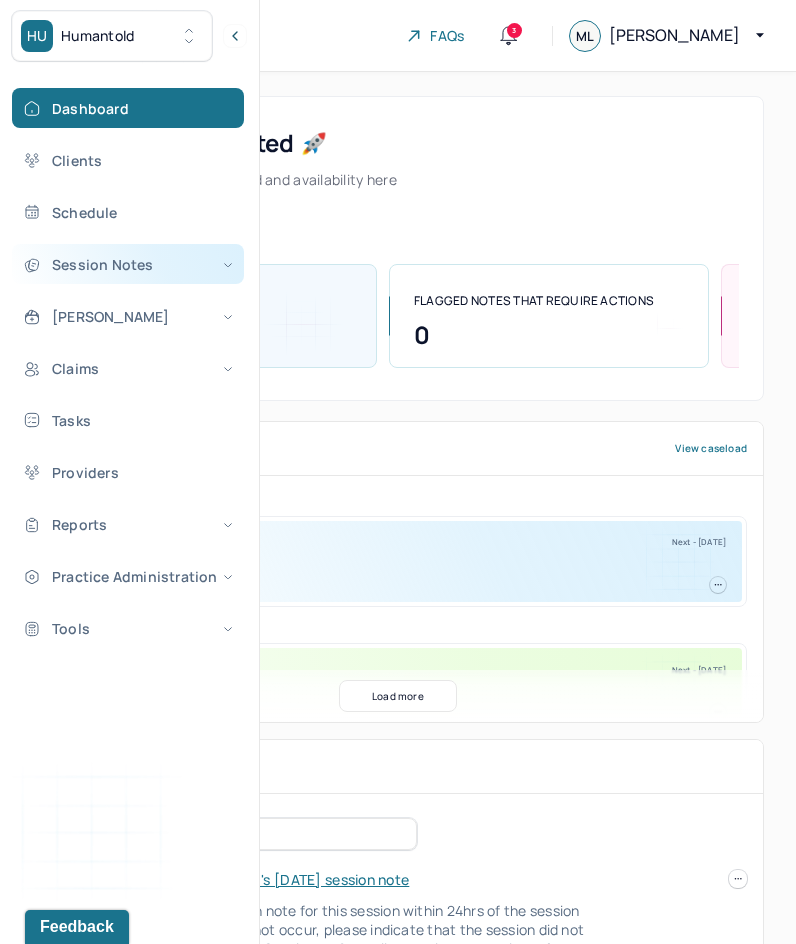 click on "Session Notes" at bounding box center [128, 264] 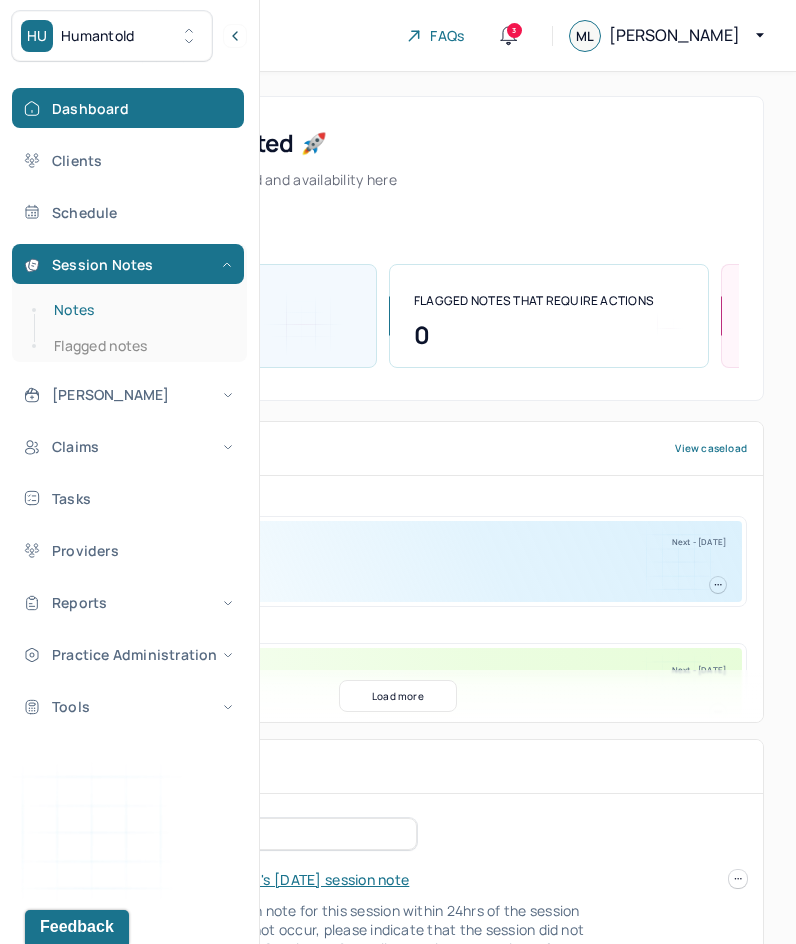 click on "Notes" at bounding box center [139, 310] 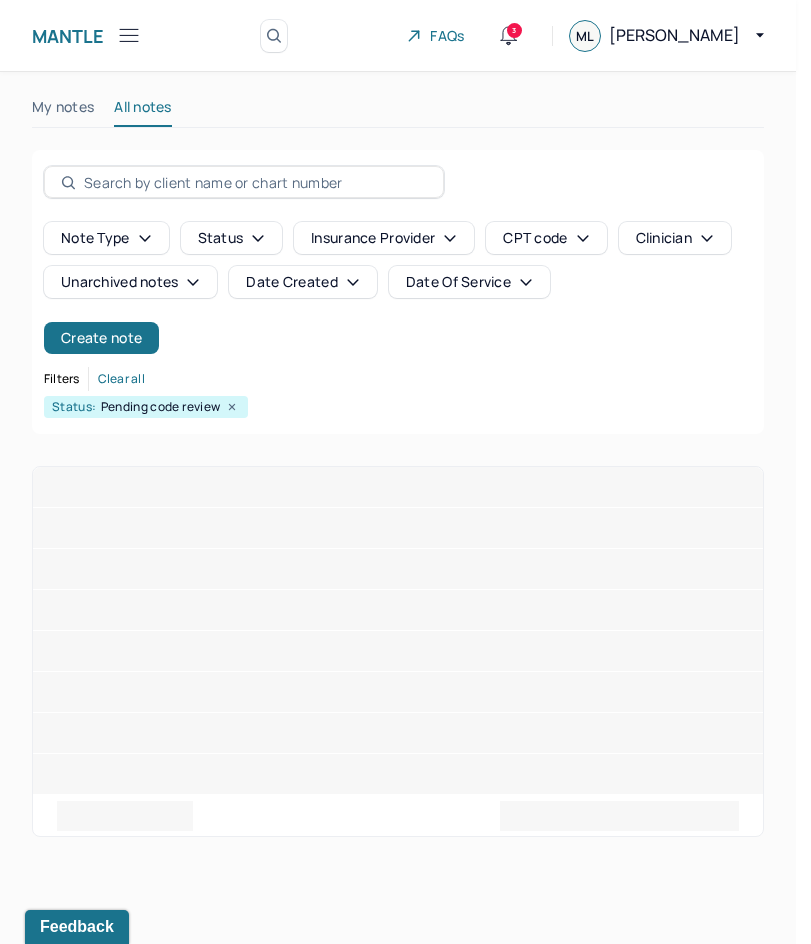 click on "Notes" at bounding box center [-121, 310] 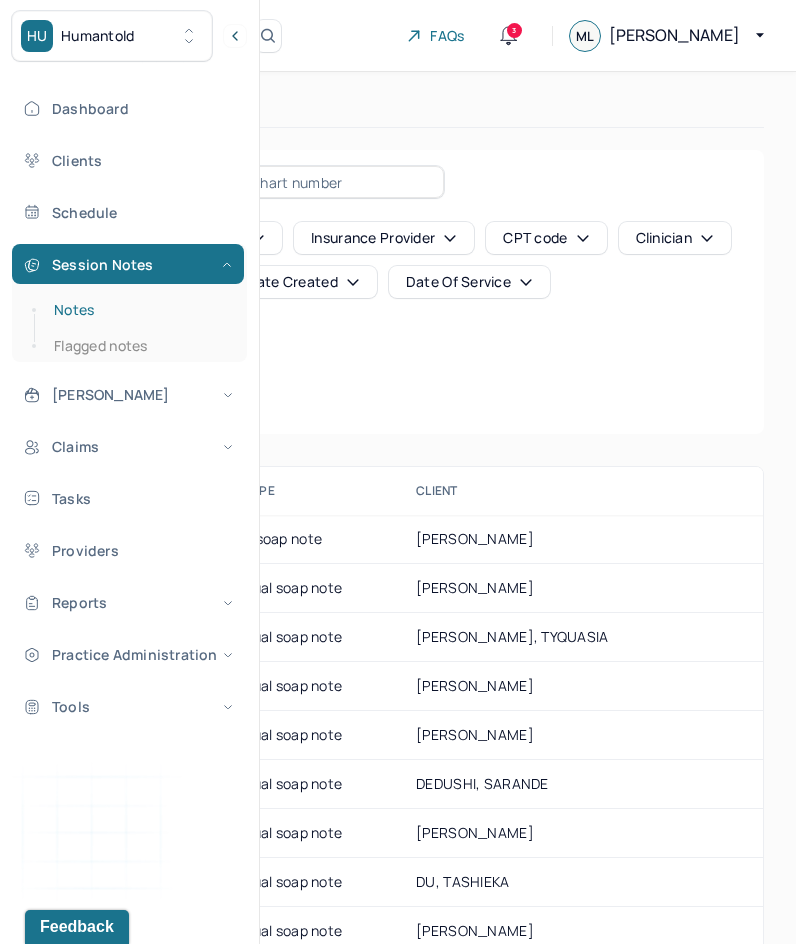 click on "Notes" at bounding box center [139, 310] 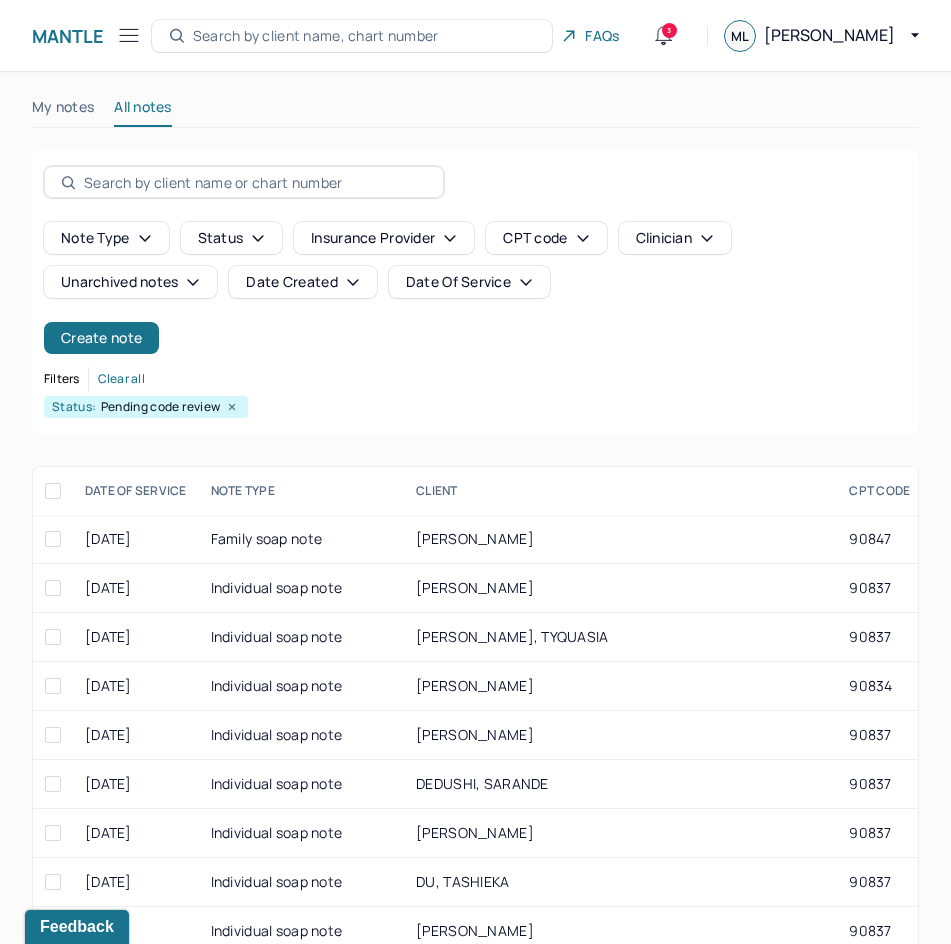click 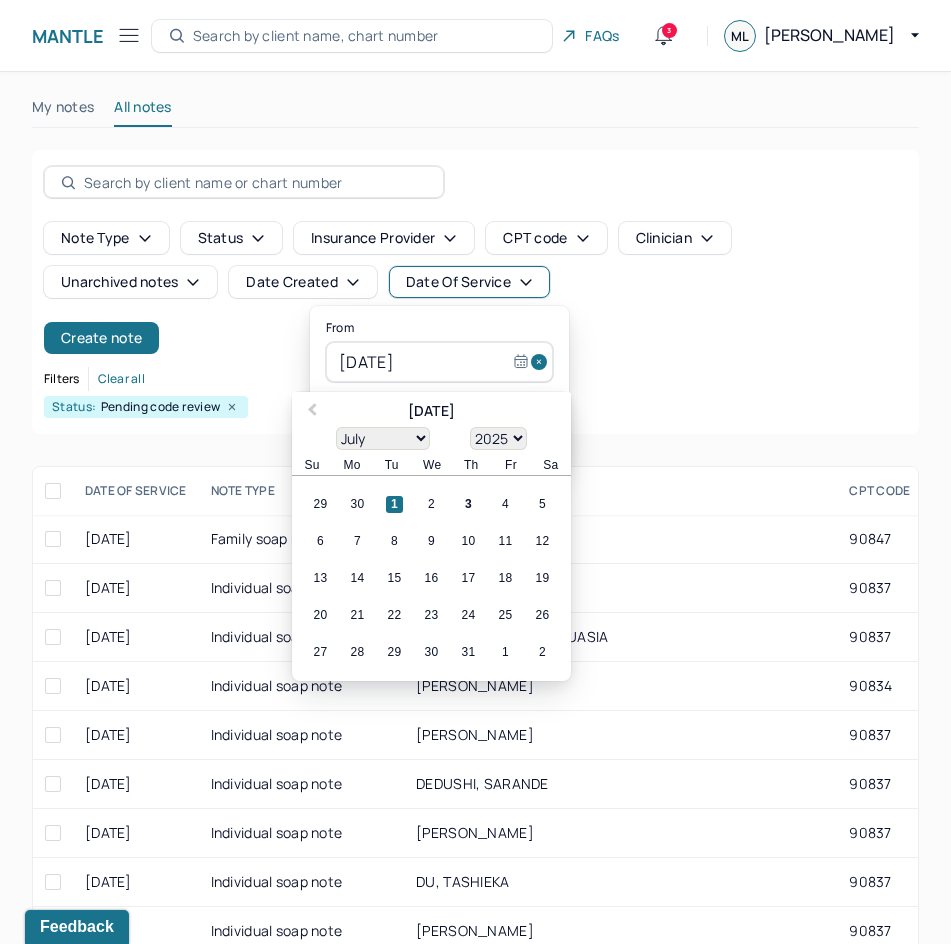 click on "Note type     Status     Insurance provider     CPT code     Clinician     Unarchived notes     Date Created     Date Of Service     Create note" at bounding box center [475, 288] 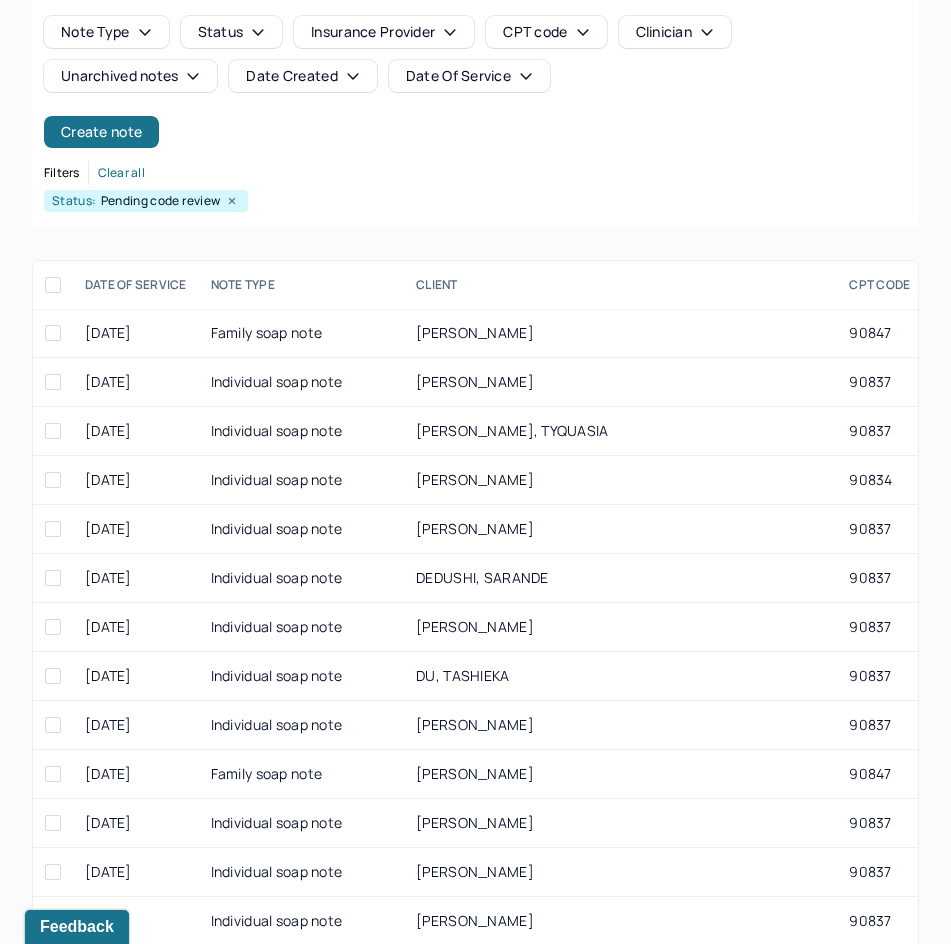 scroll, scrollTop: 301, scrollLeft: 0, axis: vertical 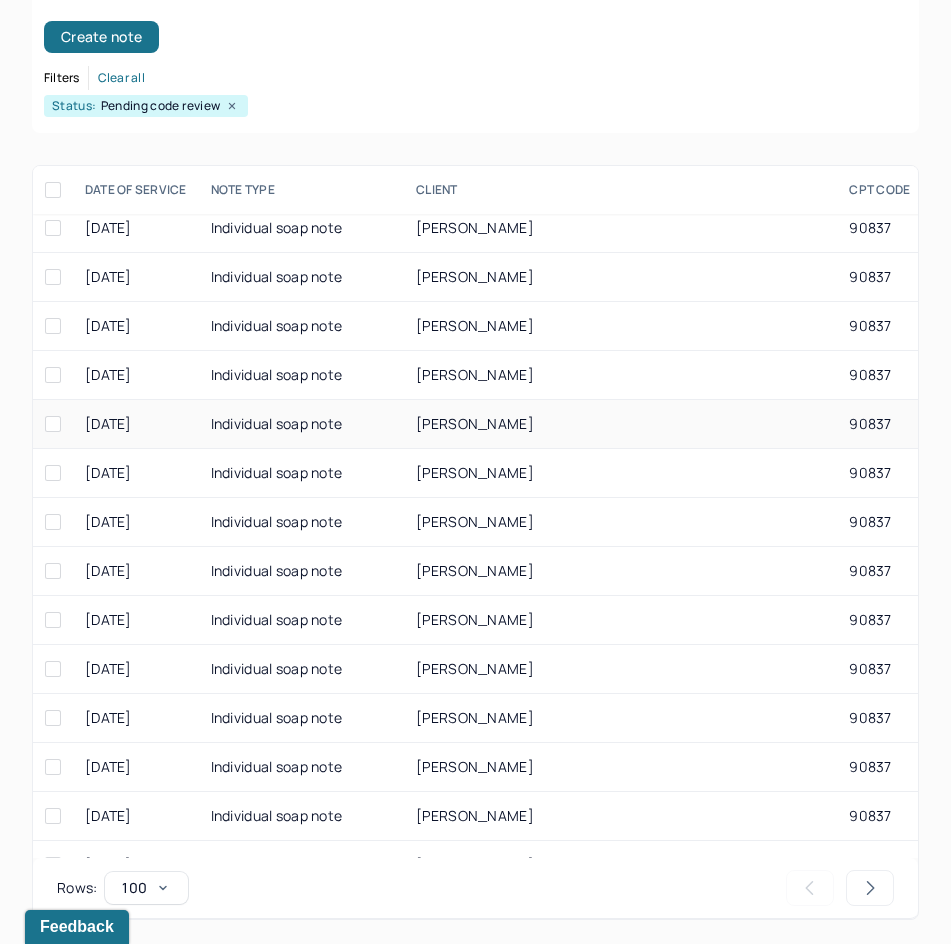 click on "90837" at bounding box center [882, 424] 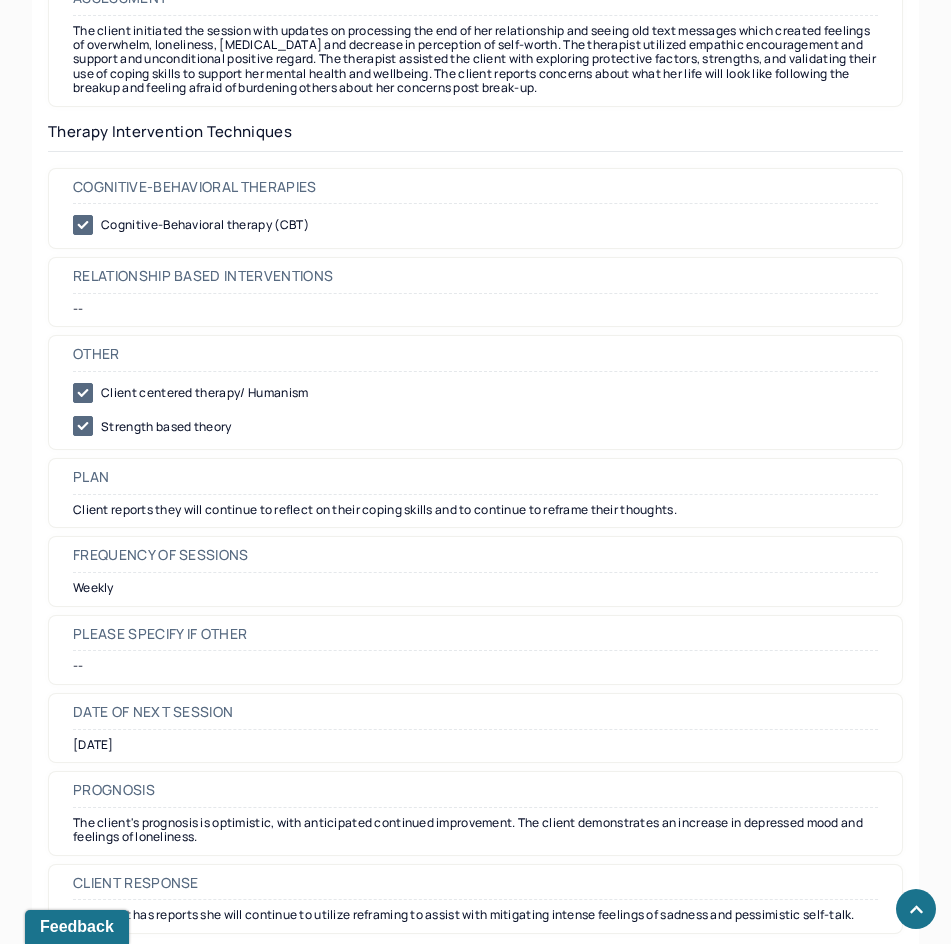 scroll, scrollTop: 2100, scrollLeft: 0, axis: vertical 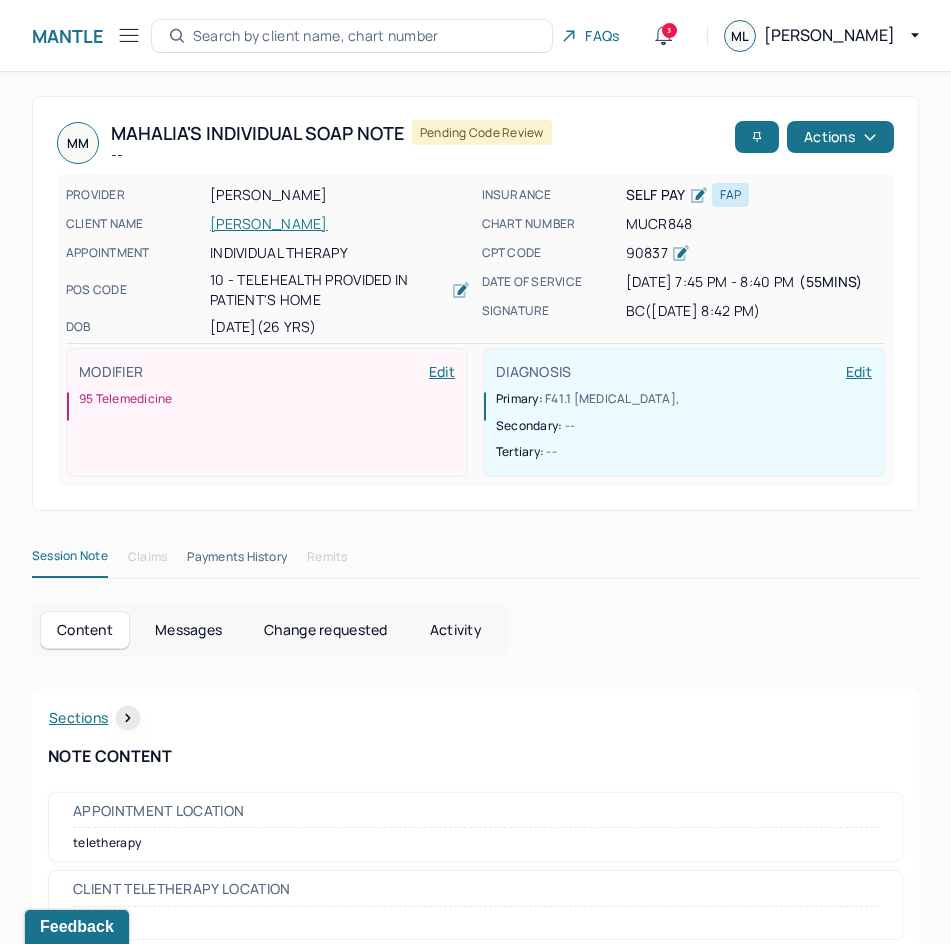 drag, startPoint x: 817, startPoint y: 672, endPoint x: 877, endPoint y: 162, distance: 513.5173 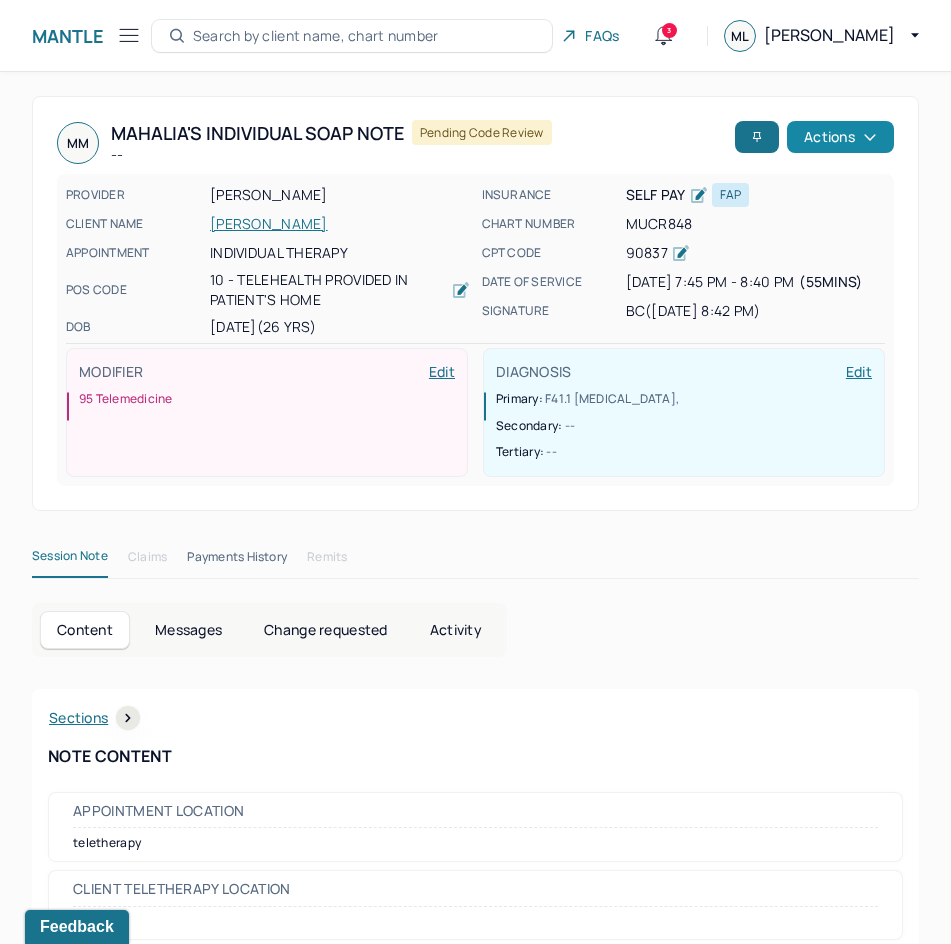 click 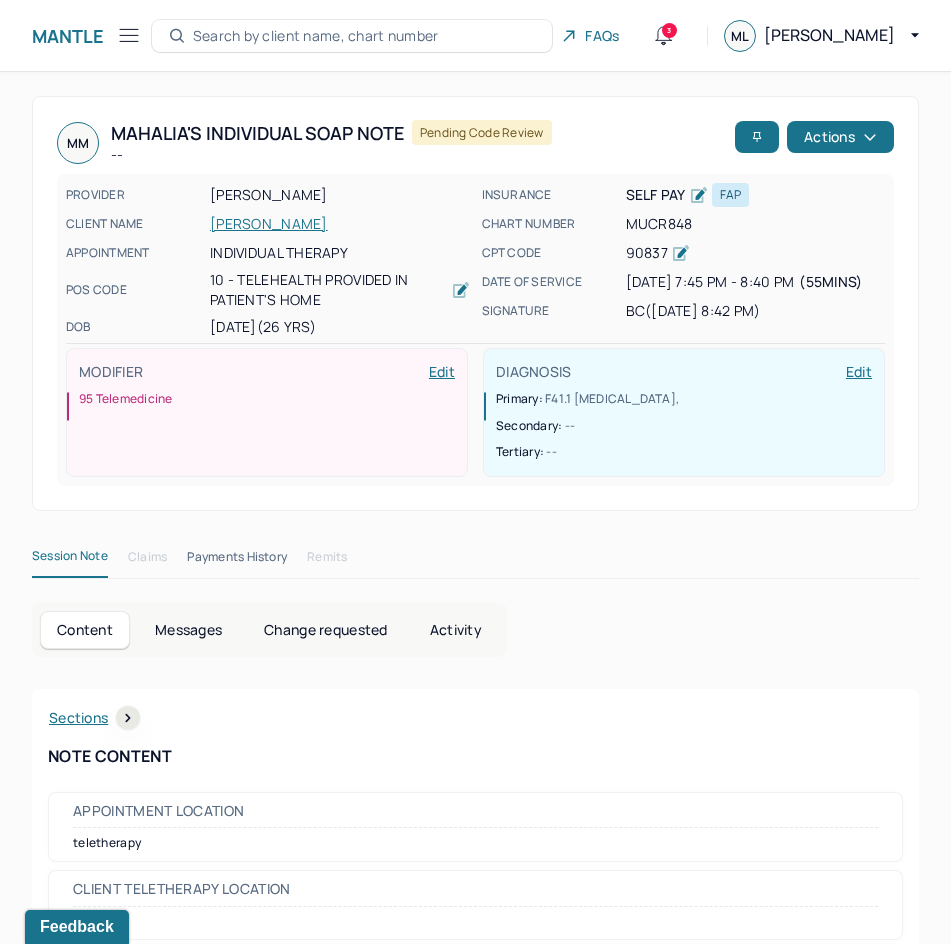 drag, startPoint x: 850, startPoint y: 142, endPoint x: 844, endPoint y: 171, distance: 29.614185 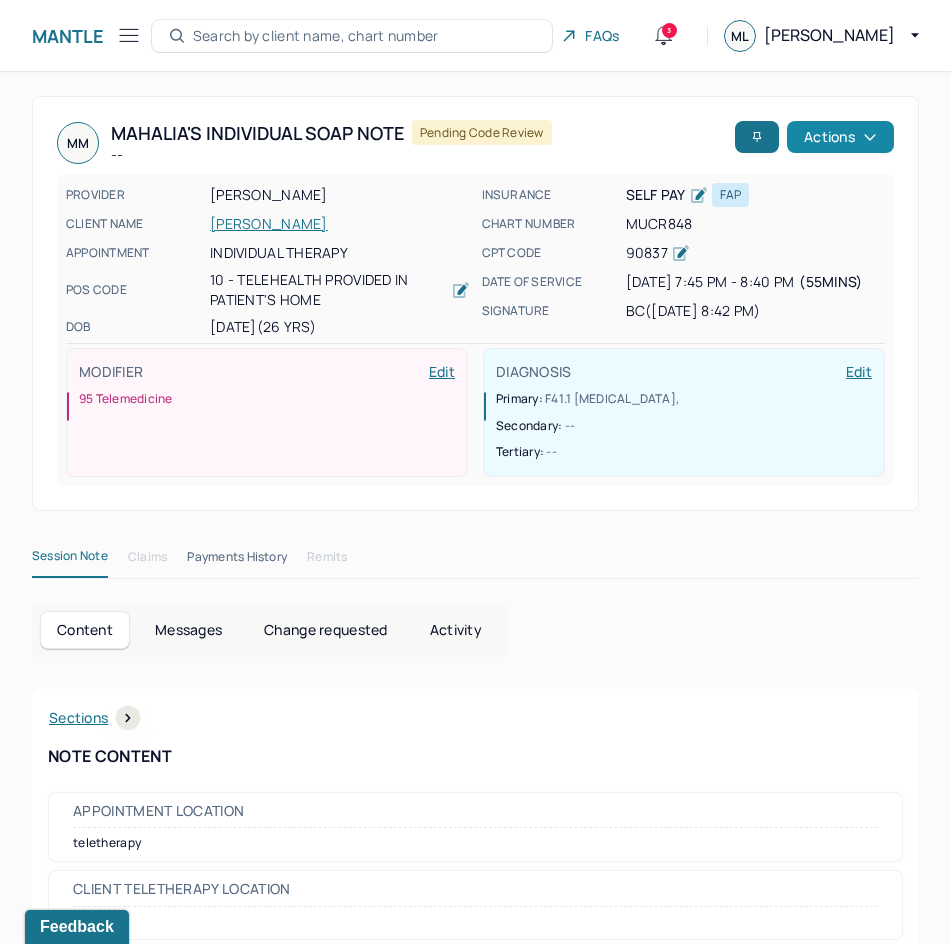 click on "Actions" at bounding box center [840, 137] 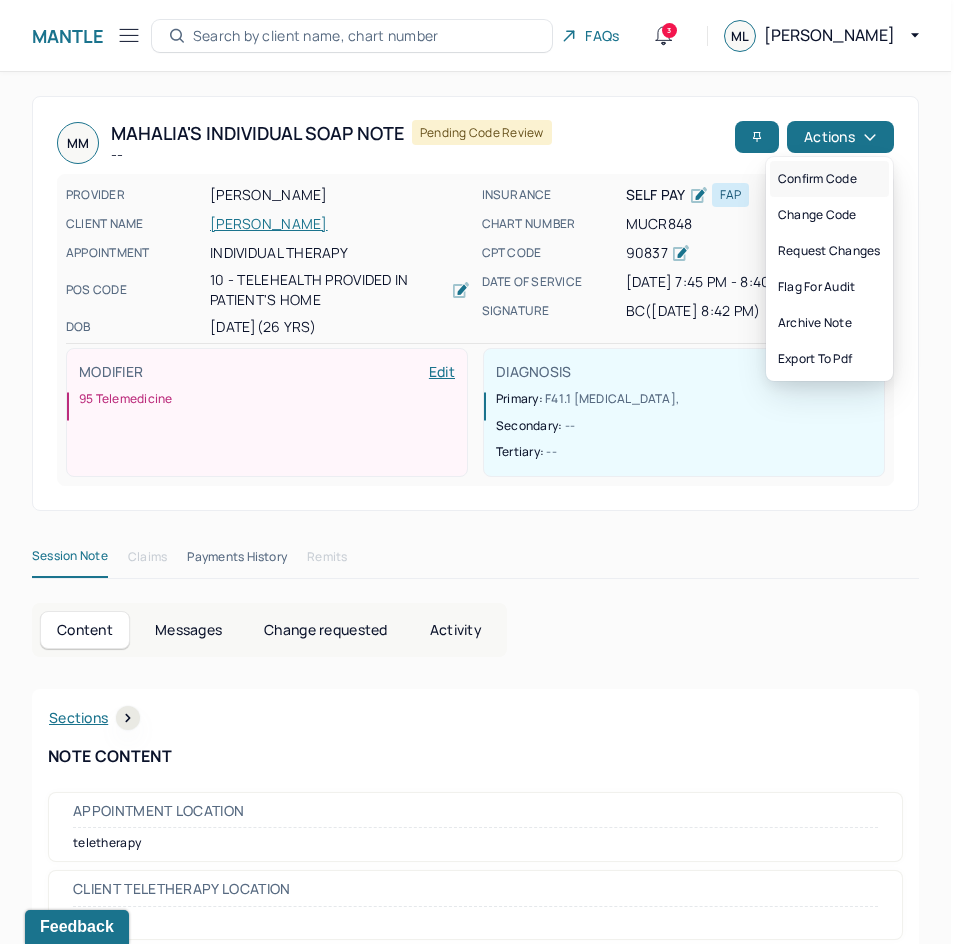 click on "Confirm code" at bounding box center (829, 179) 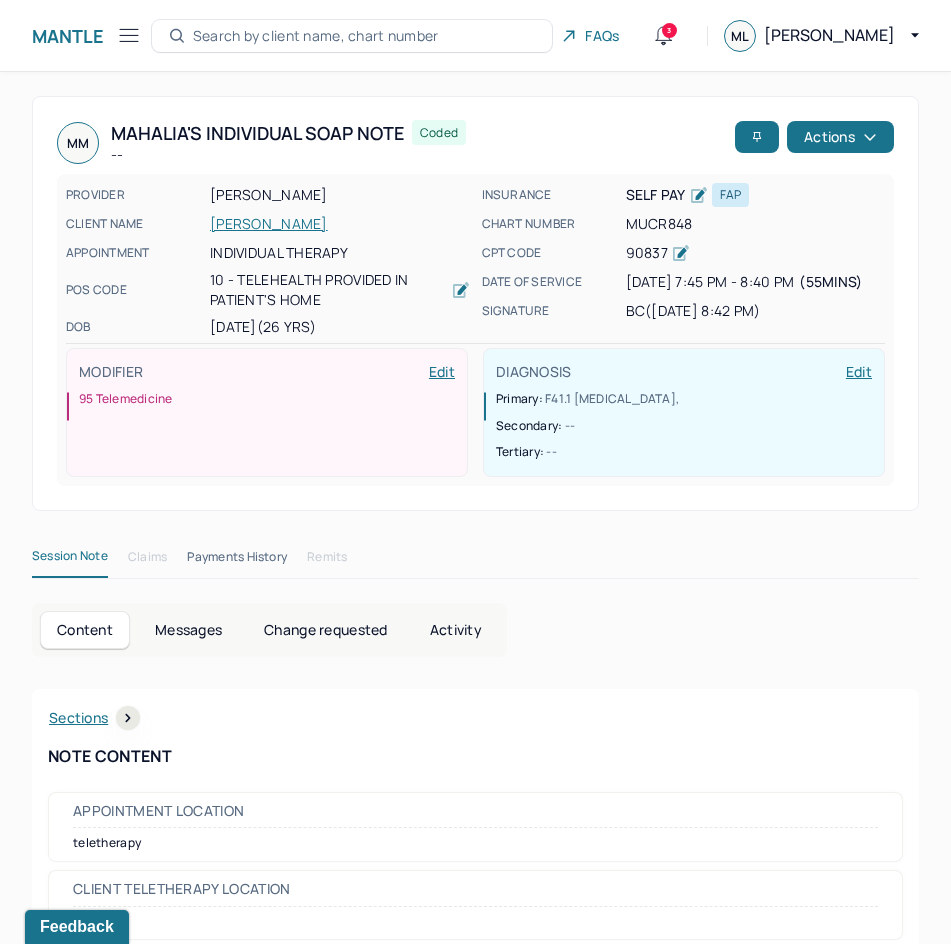 scroll, scrollTop: 301, scrollLeft: 0, axis: vertical 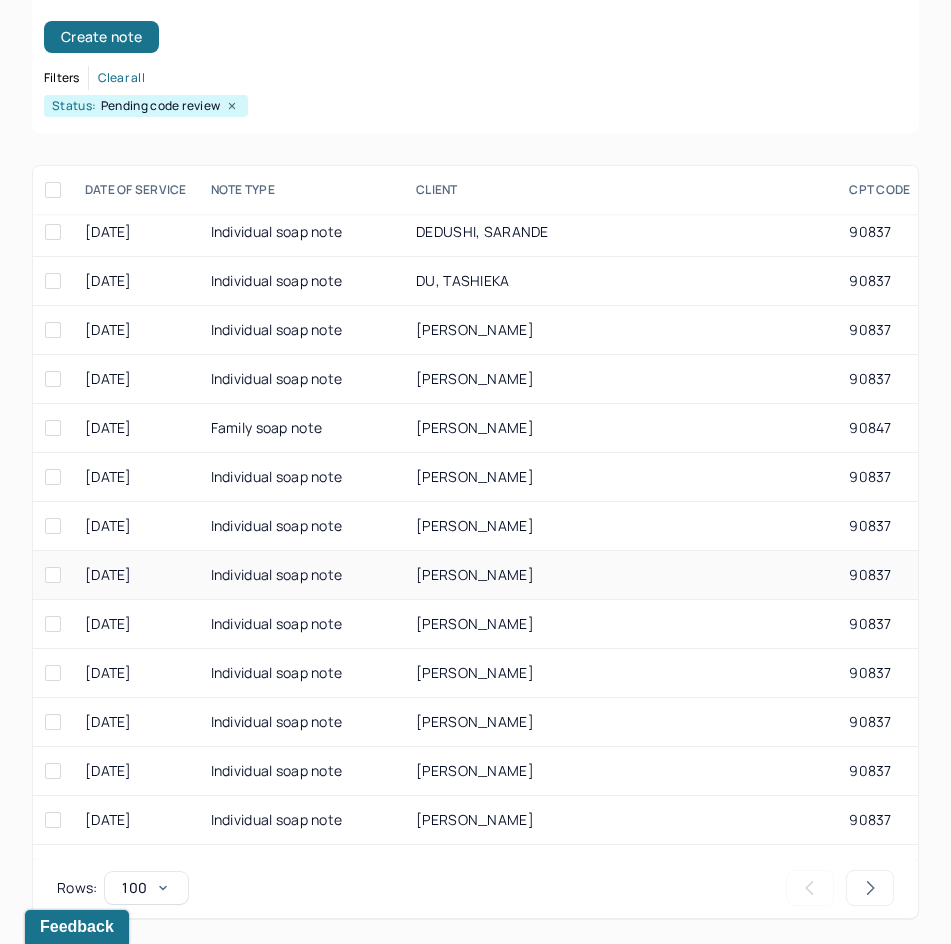 click on "90837" at bounding box center (882, 575) 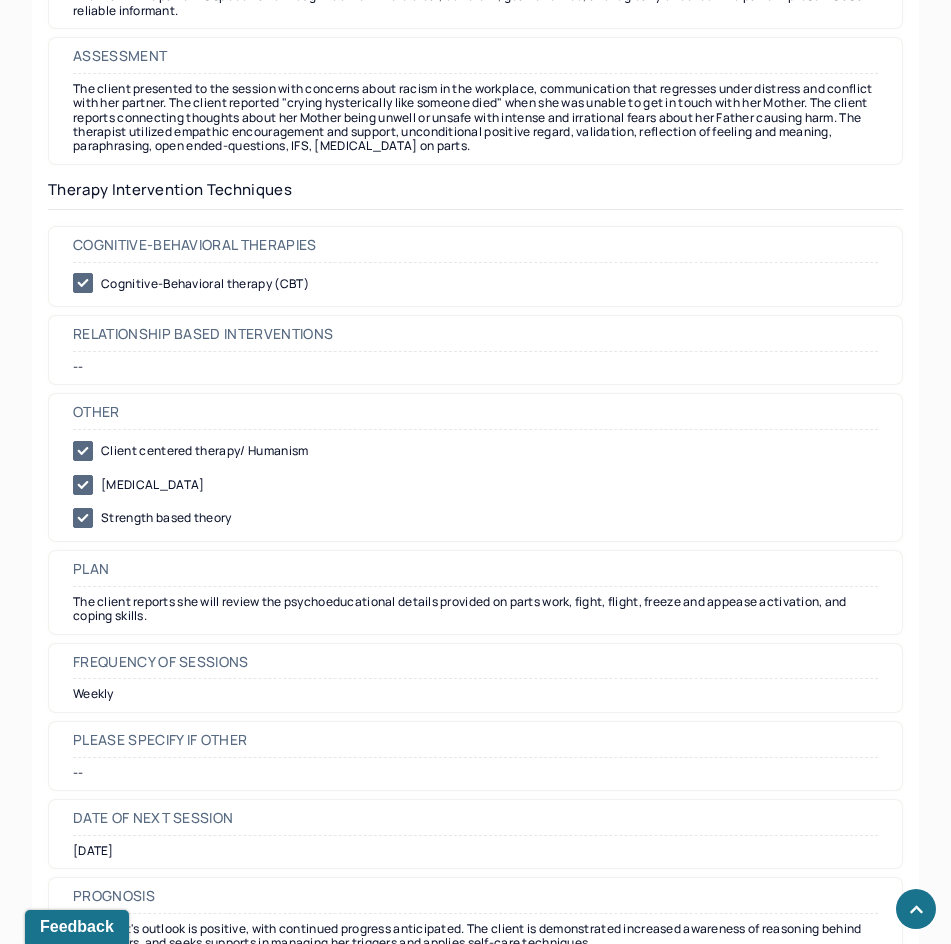 scroll, scrollTop: 2200, scrollLeft: 0, axis: vertical 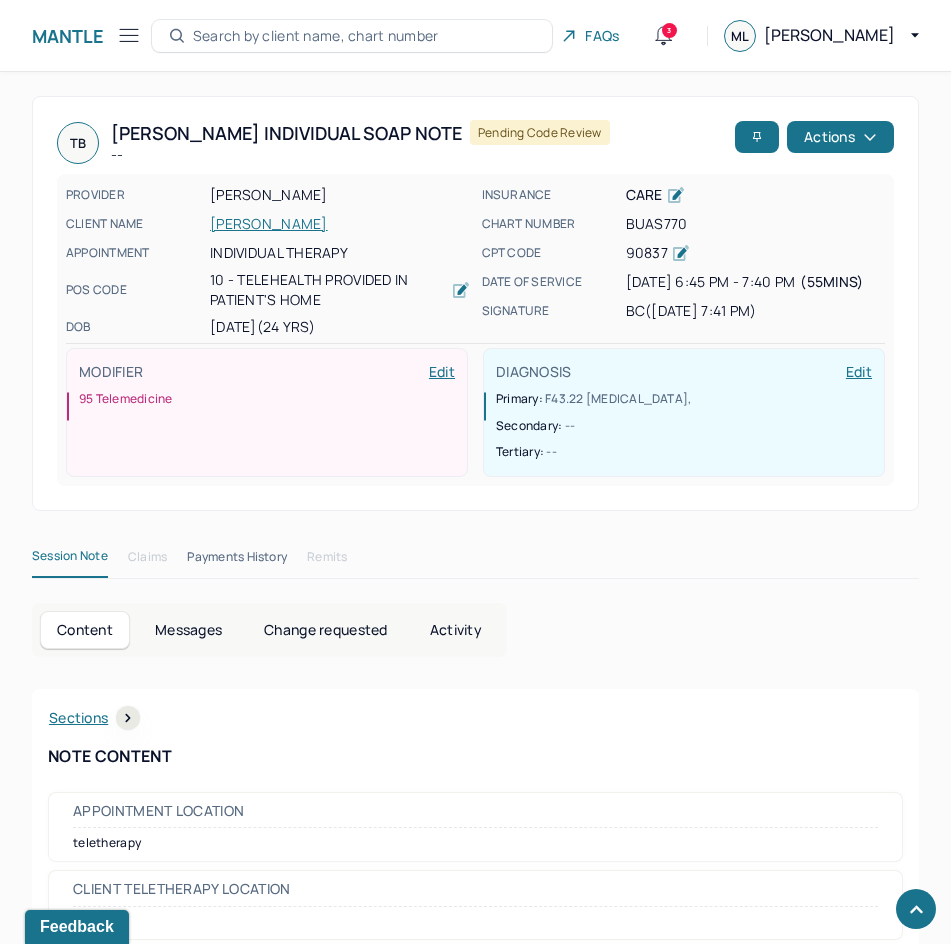 drag, startPoint x: 796, startPoint y: 457, endPoint x: 938, endPoint y: 71, distance: 411.29065 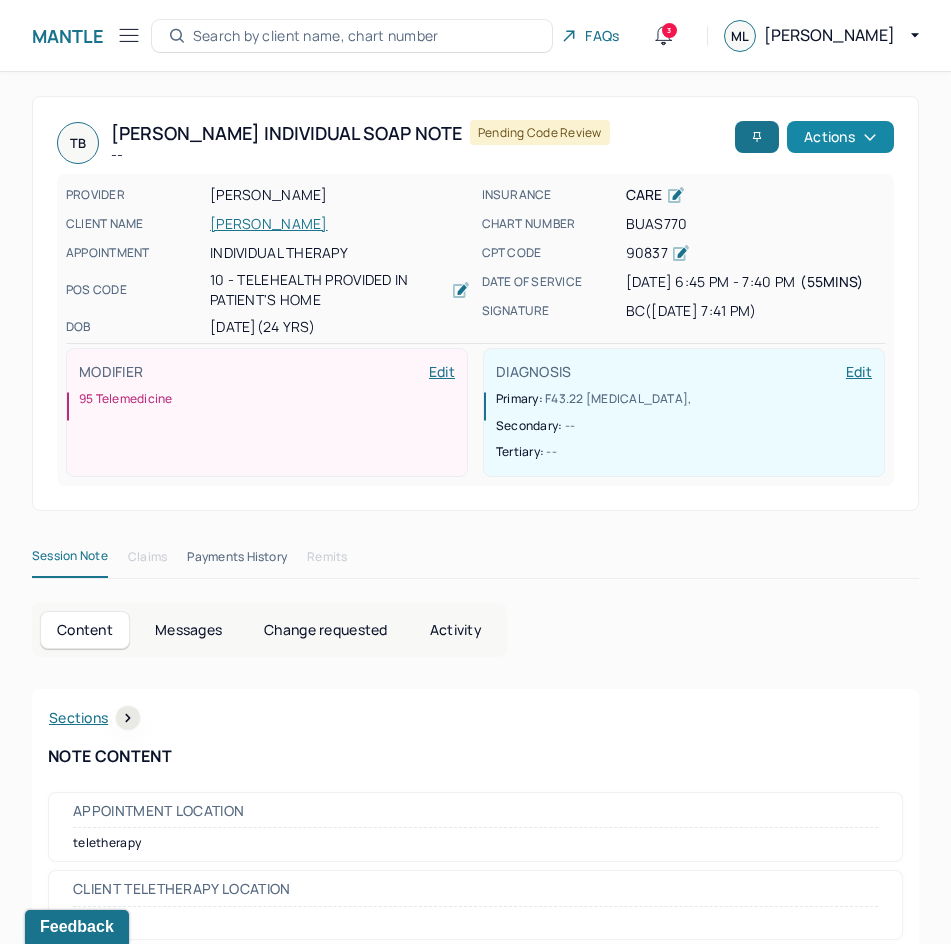 click on "Actions" at bounding box center [840, 137] 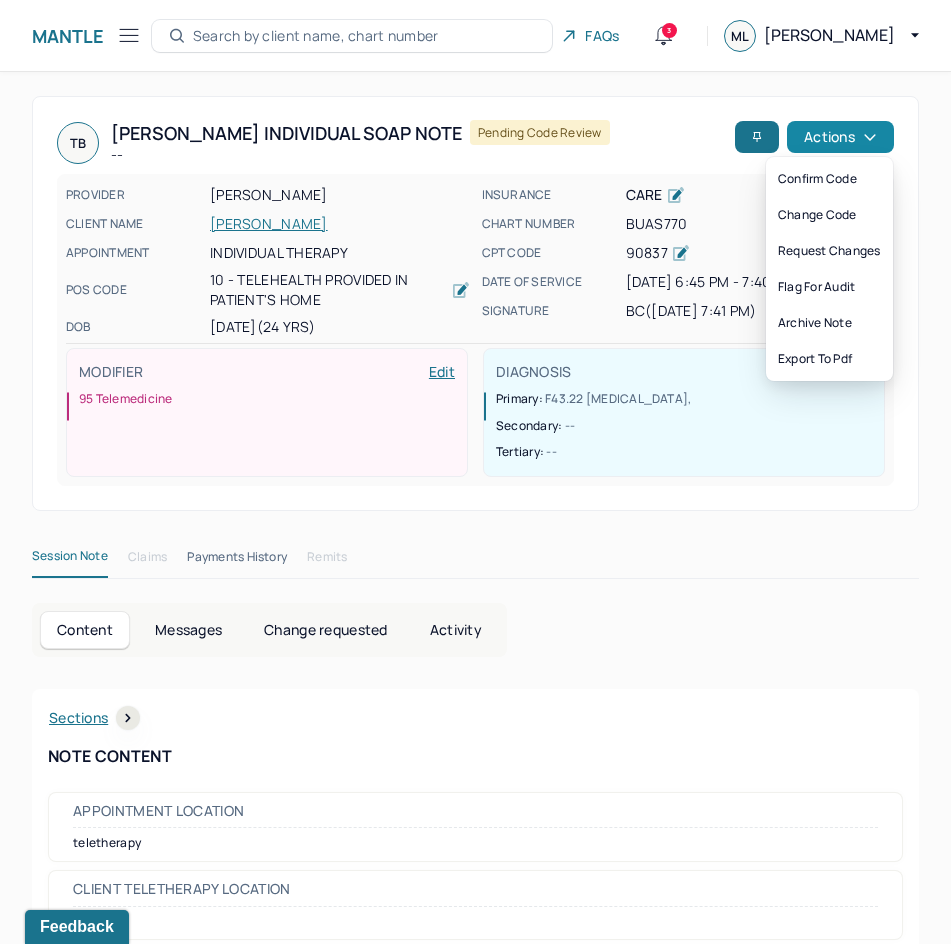 click on "Actions" at bounding box center [840, 137] 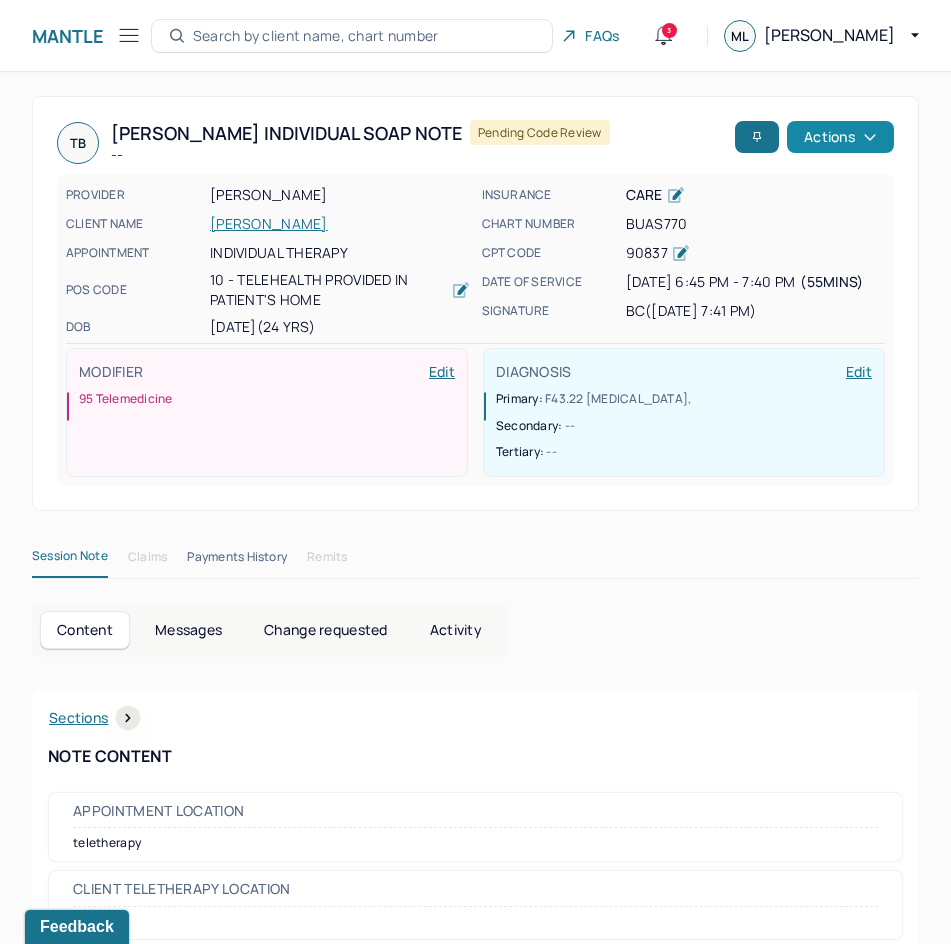 click on "Actions" at bounding box center [840, 137] 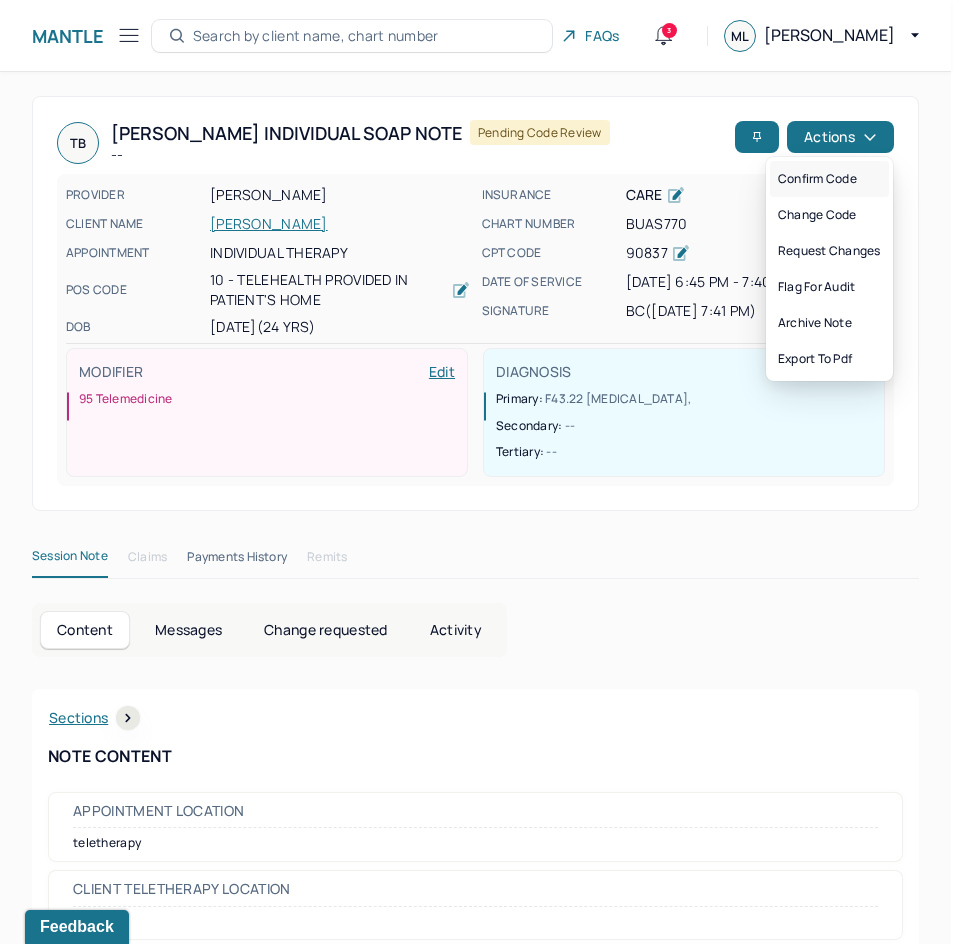 click on "Confirm code" at bounding box center [829, 179] 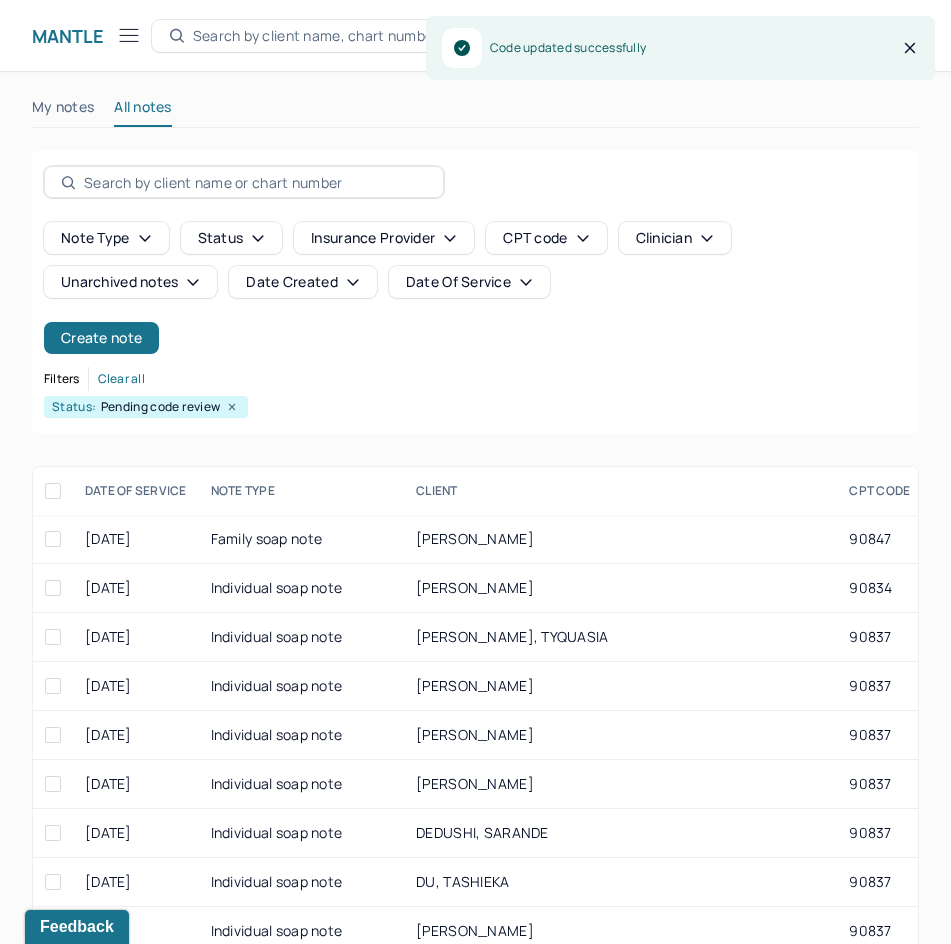 scroll, scrollTop: 301, scrollLeft: 0, axis: vertical 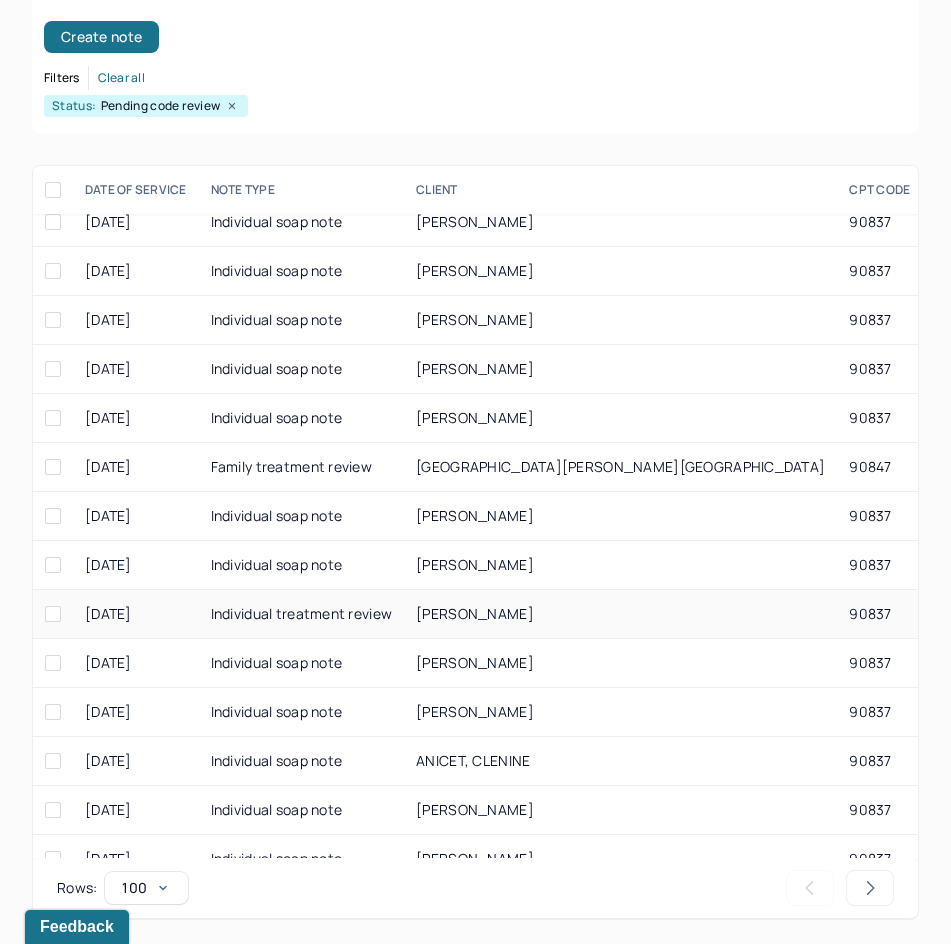 click on "PORRECA, ISABELLA" at bounding box center (475, 613) 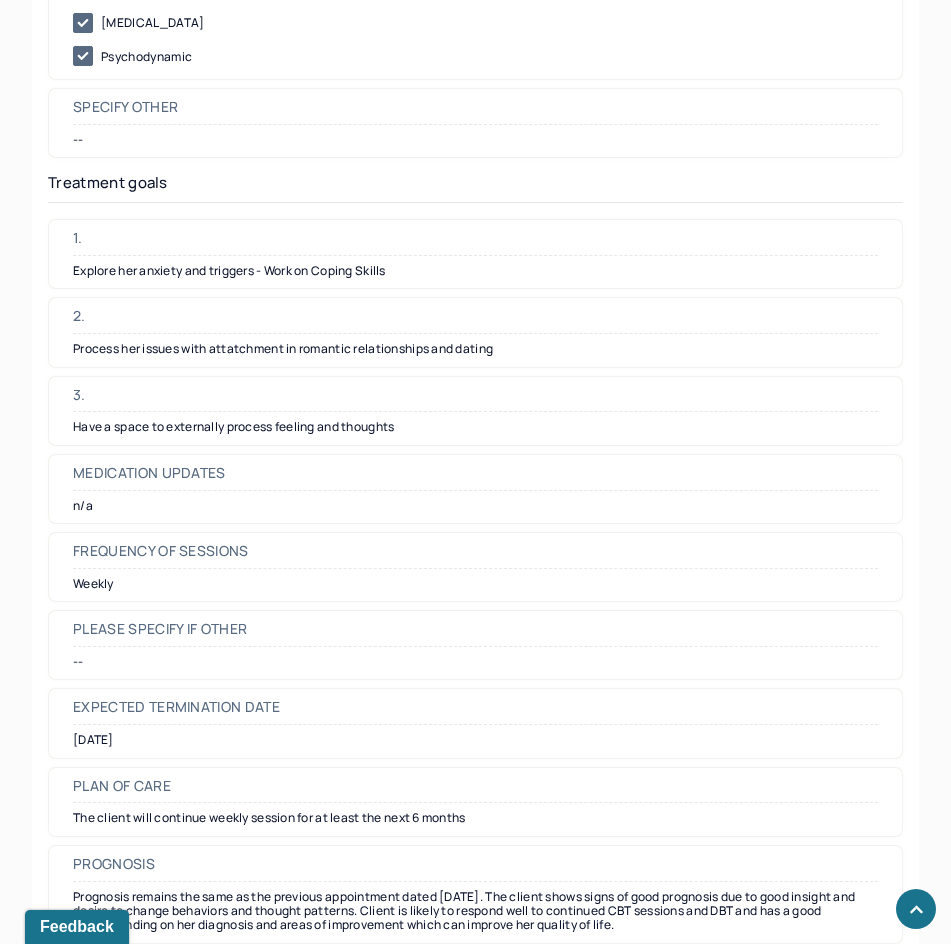 scroll, scrollTop: 4900, scrollLeft: 0, axis: vertical 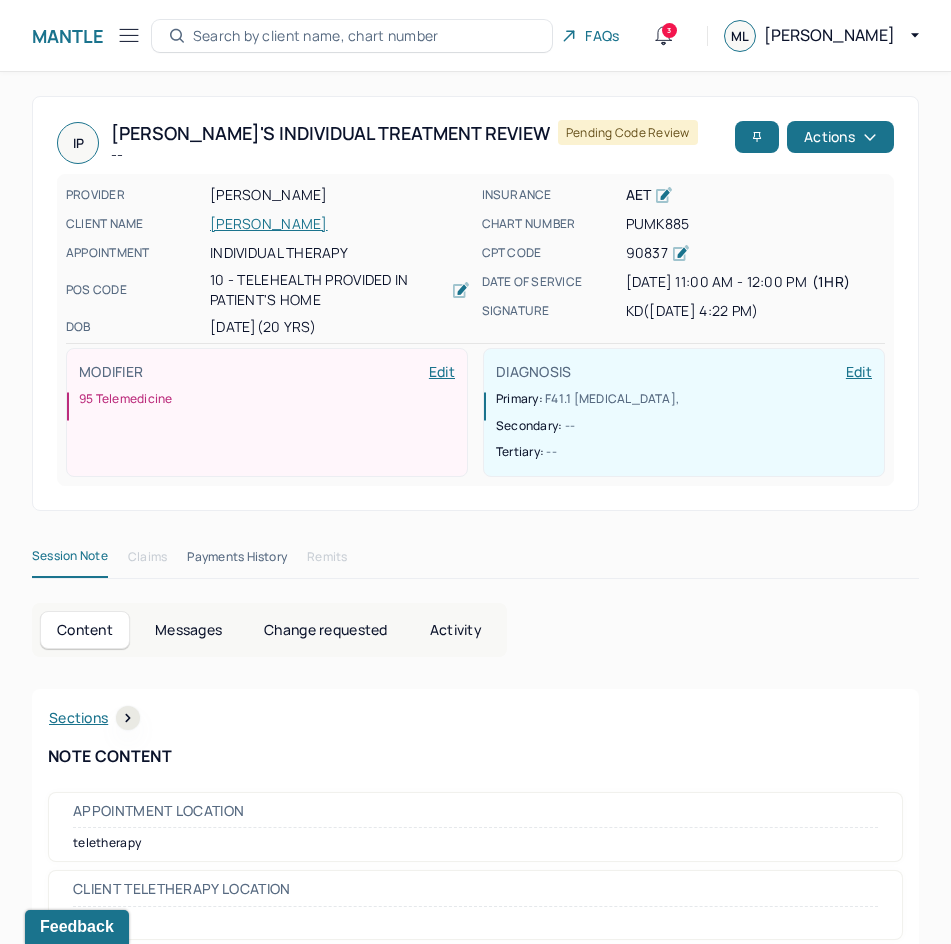 drag, startPoint x: 557, startPoint y: 727, endPoint x: 729, endPoint y: 66, distance: 683.0117 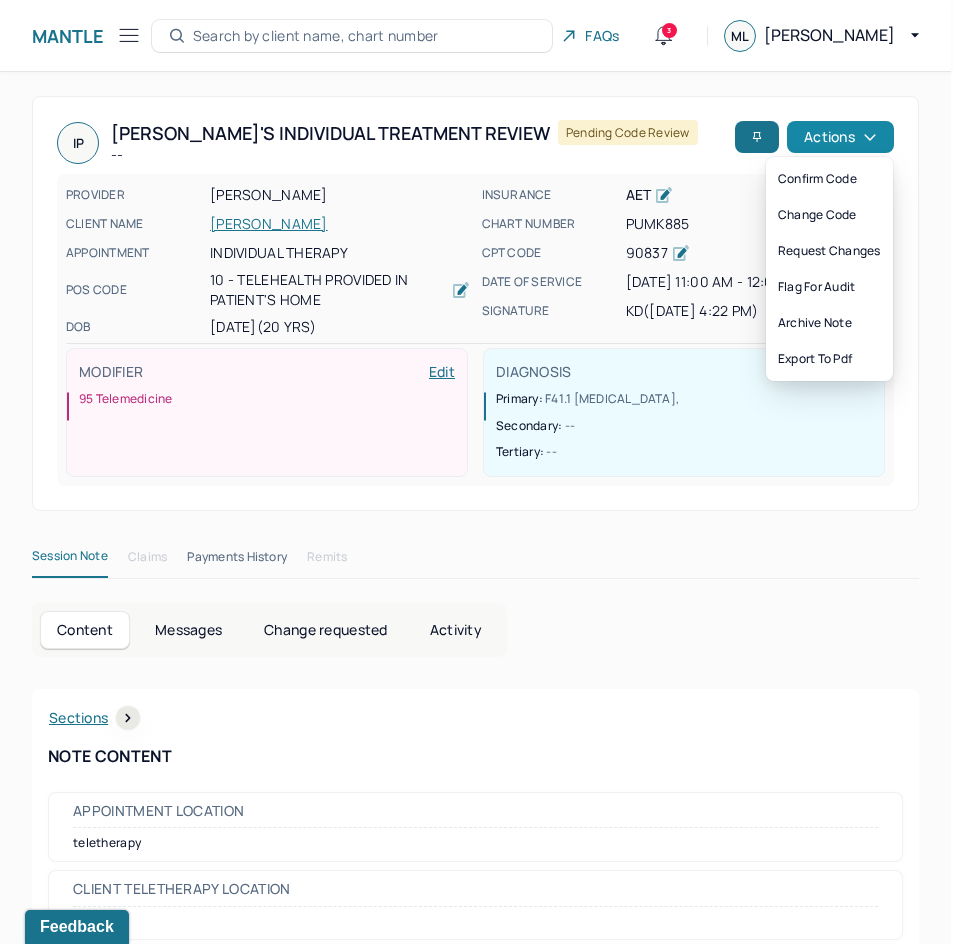click on "Actions" at bounding box center (840, 137) 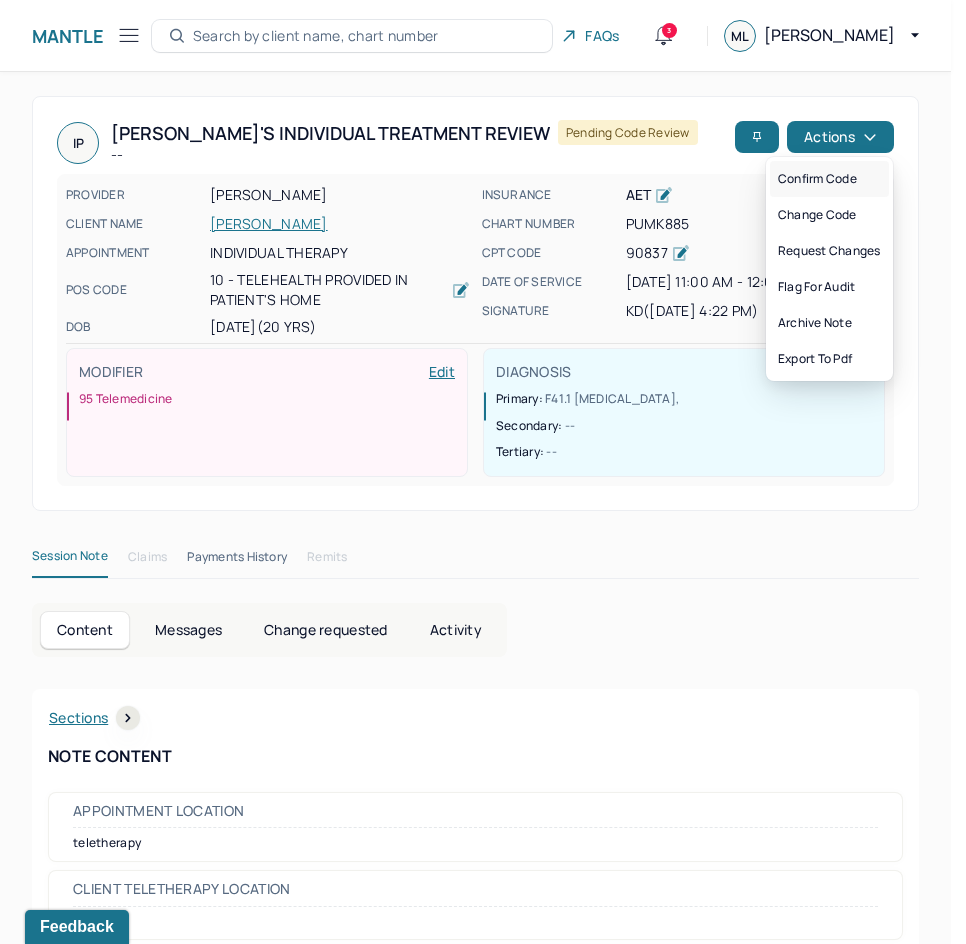 click on "Confirm code" at bounding box center [829, 179] 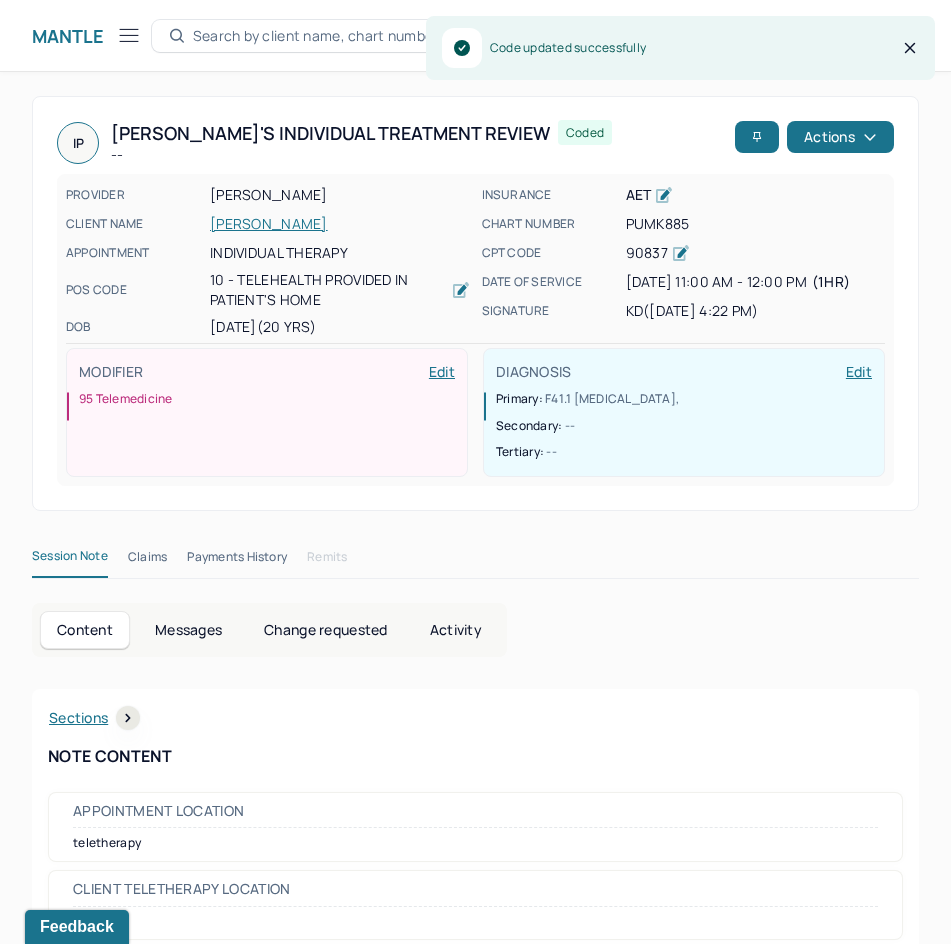 scroll, scrollTop: 301, scrollLeft: 0, axis: vertical 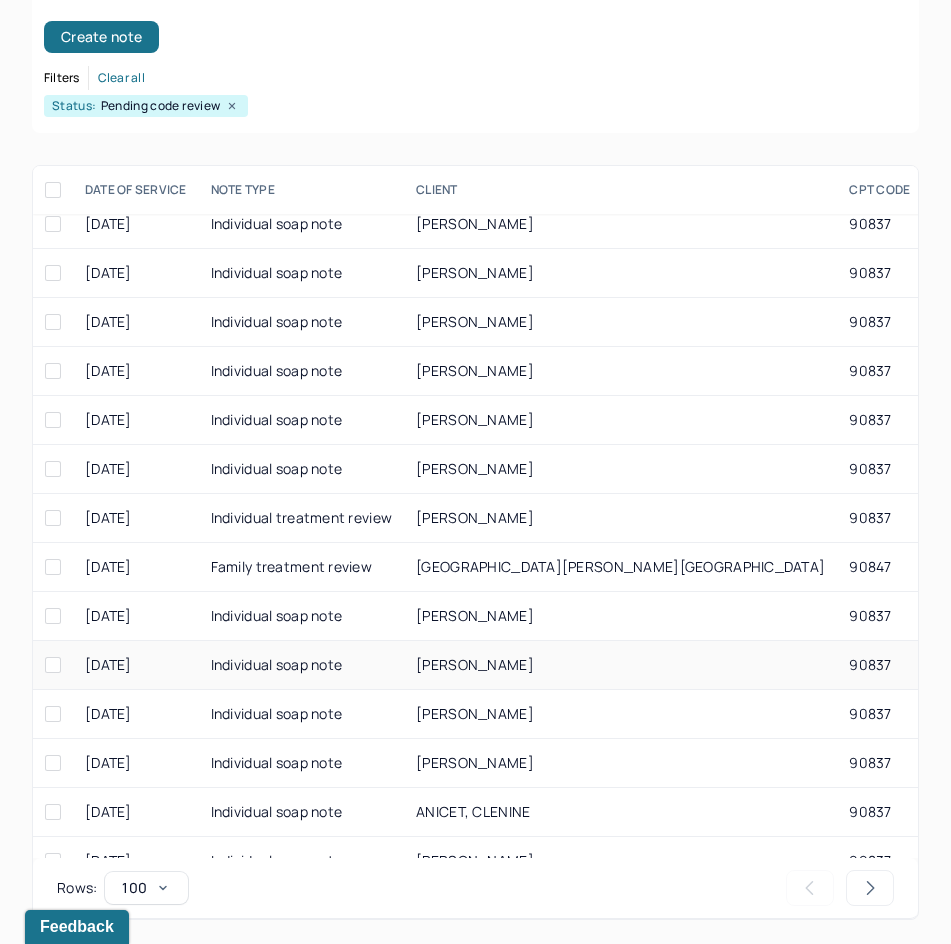 click on "VERDI, MICHAEL" at bounding box center (475, 664) 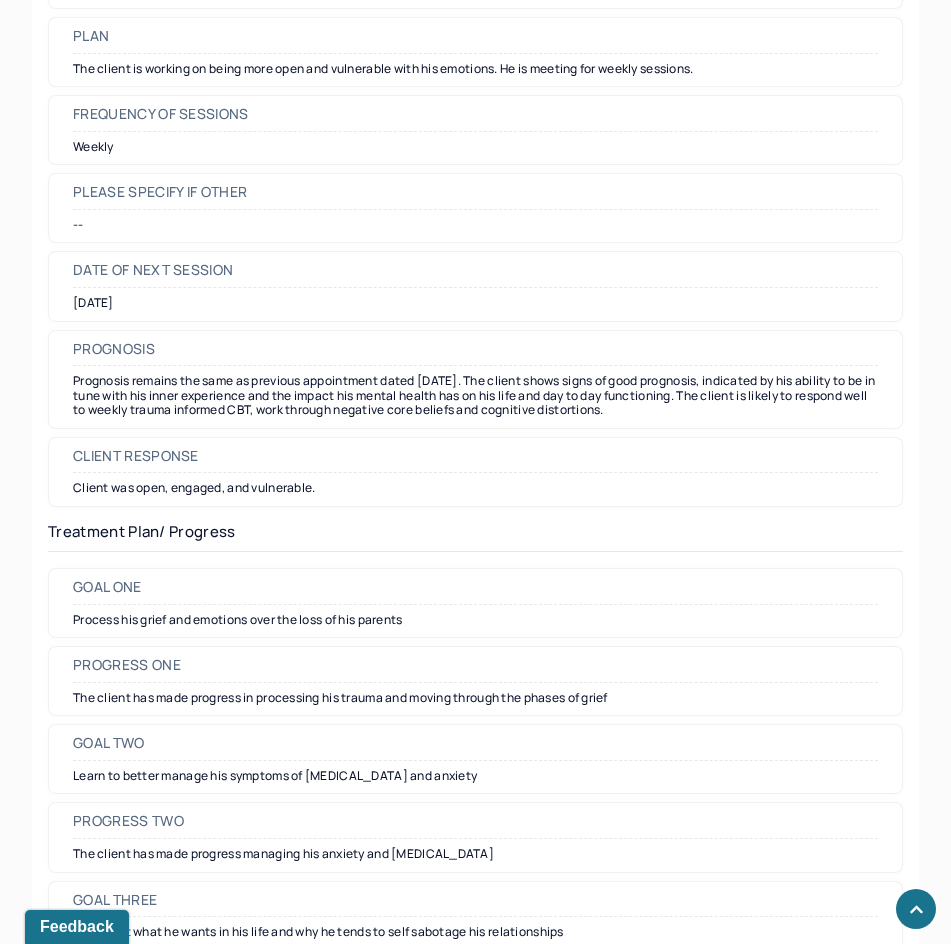 scroll, scrollTop: 2300, scrollLeft: 0, axis: vertical 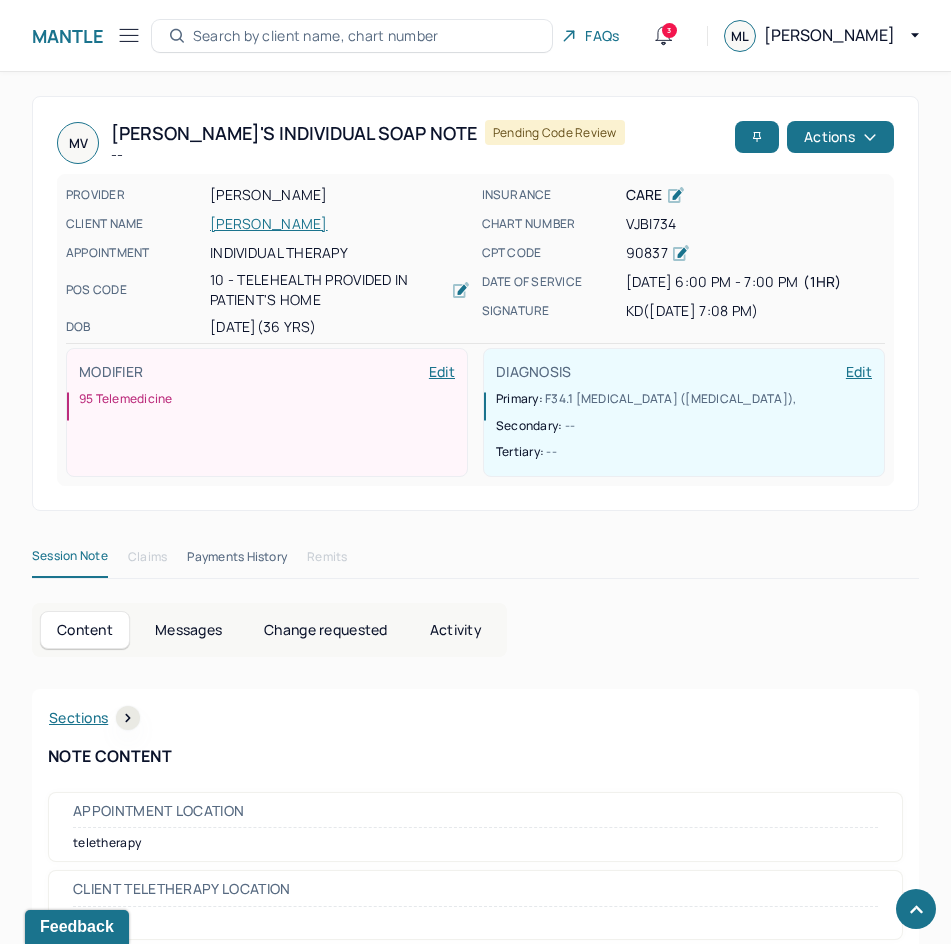 drag, startPoint x: 582, startPoint y: 750, endPoint x: 882, endPoint y: 114, distance: 703.2041 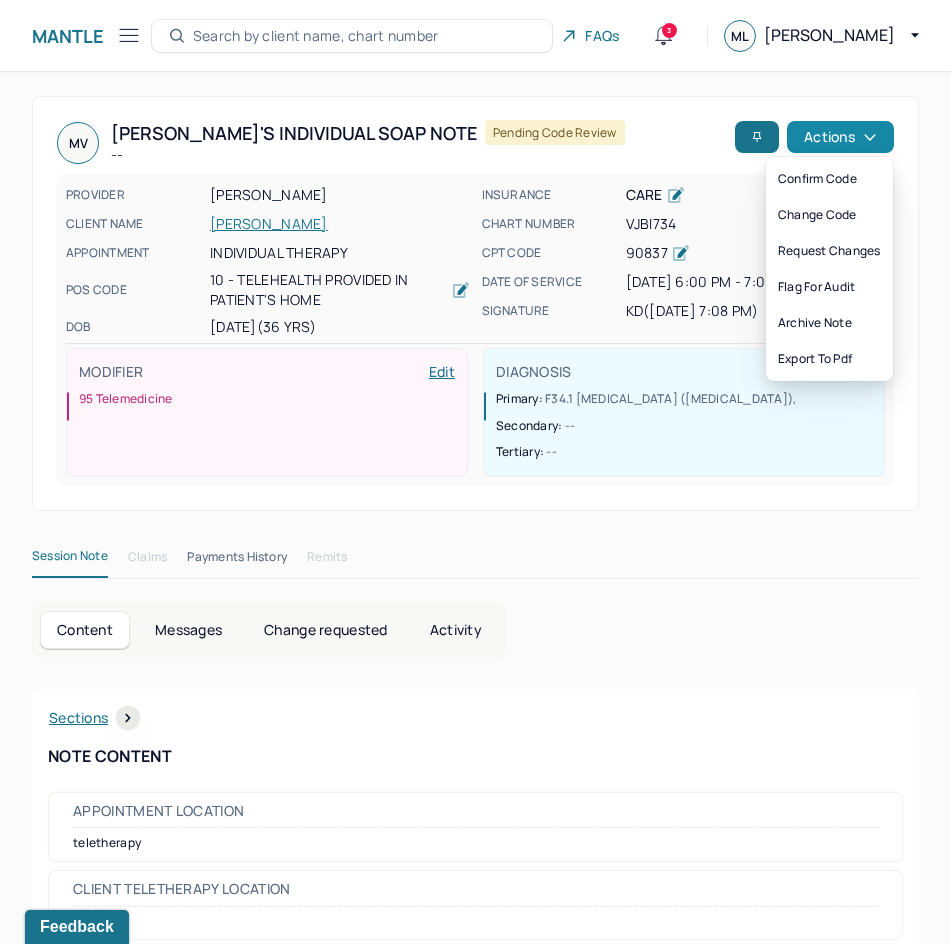 click on "Actions" at bounding box center [840, 137] 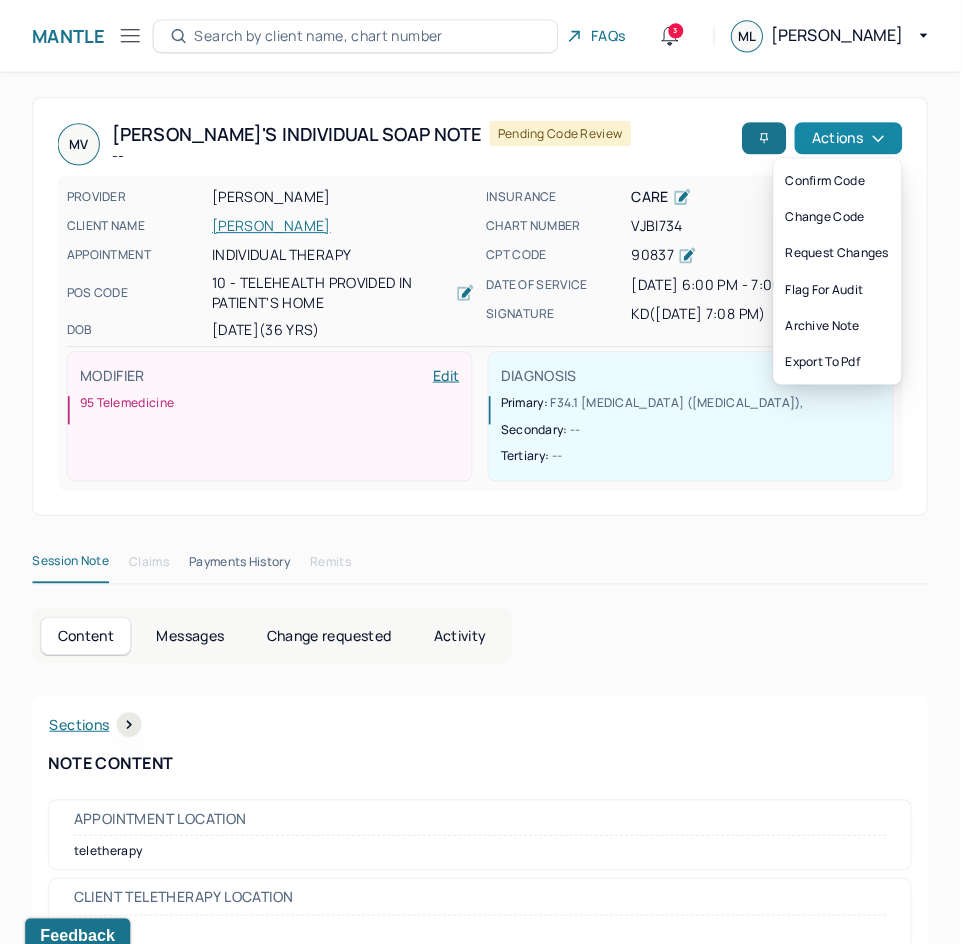 click on "Actions" at bounding box center [840, 137] 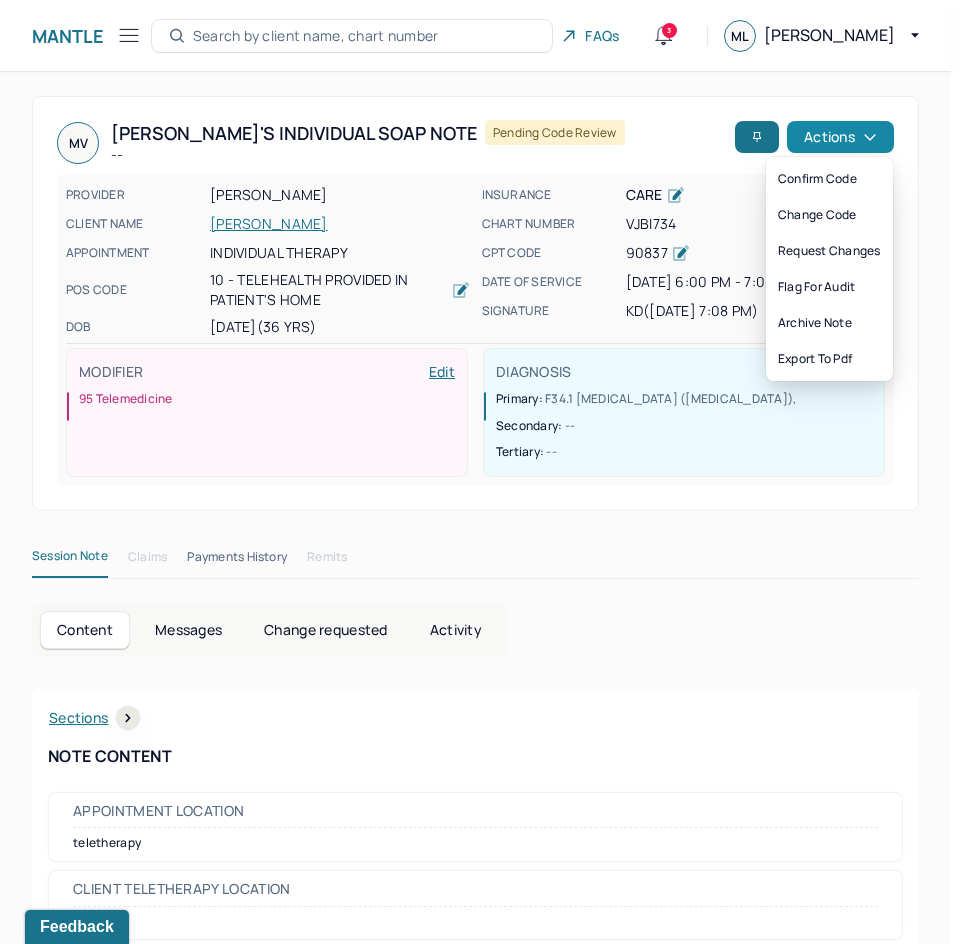 click on "Actions" at bounding box center [840, 137] 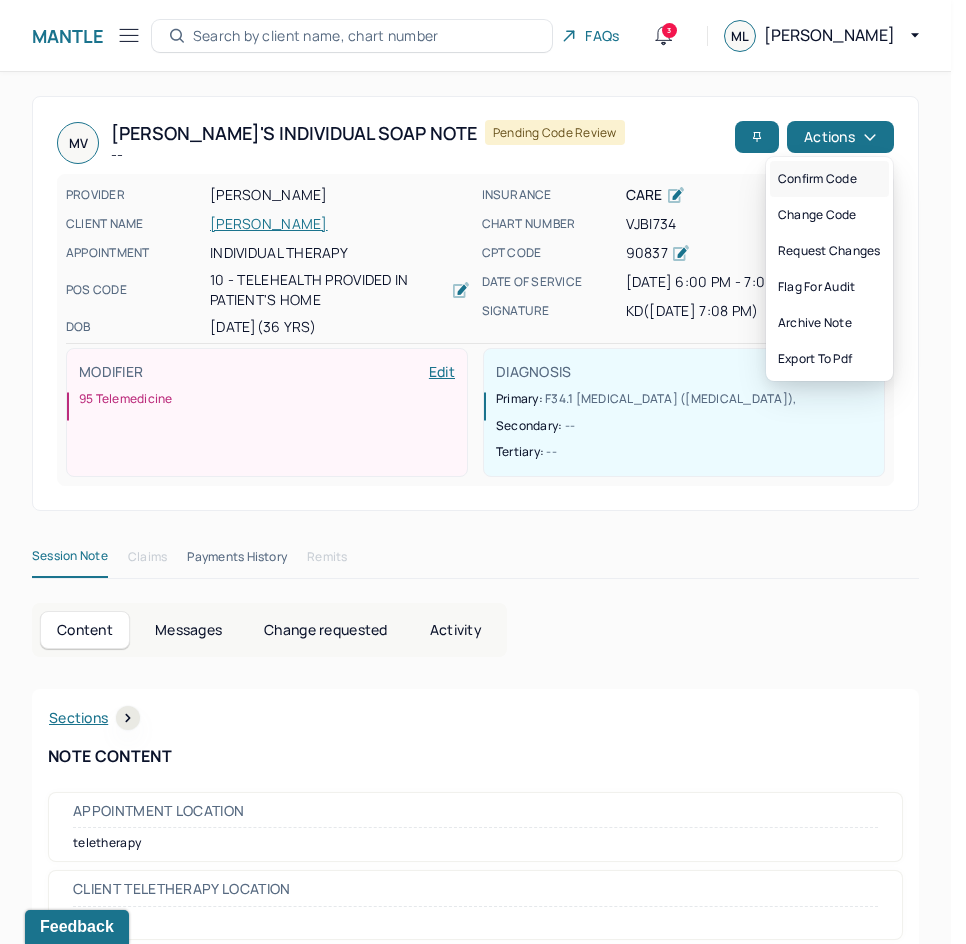 click on "Confirm code" at bounding box center (829, 179) 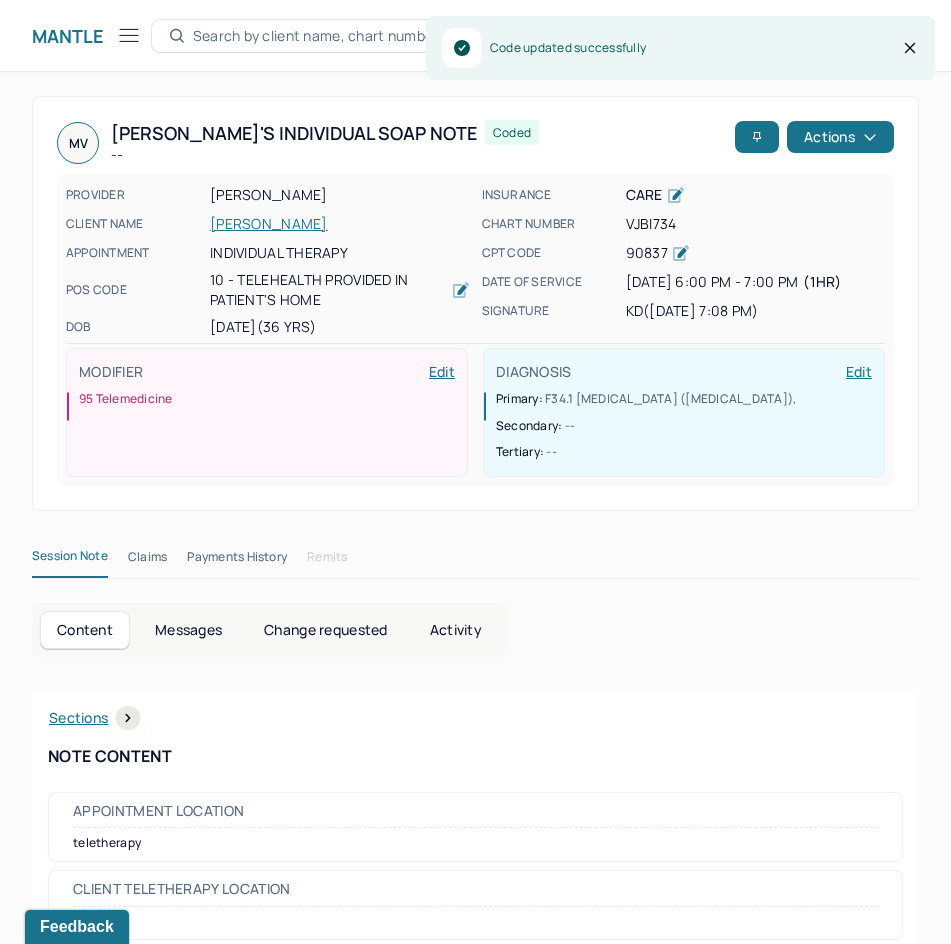 scroll, scrollTop: 301, scrollLeft: 0, axis: vertical 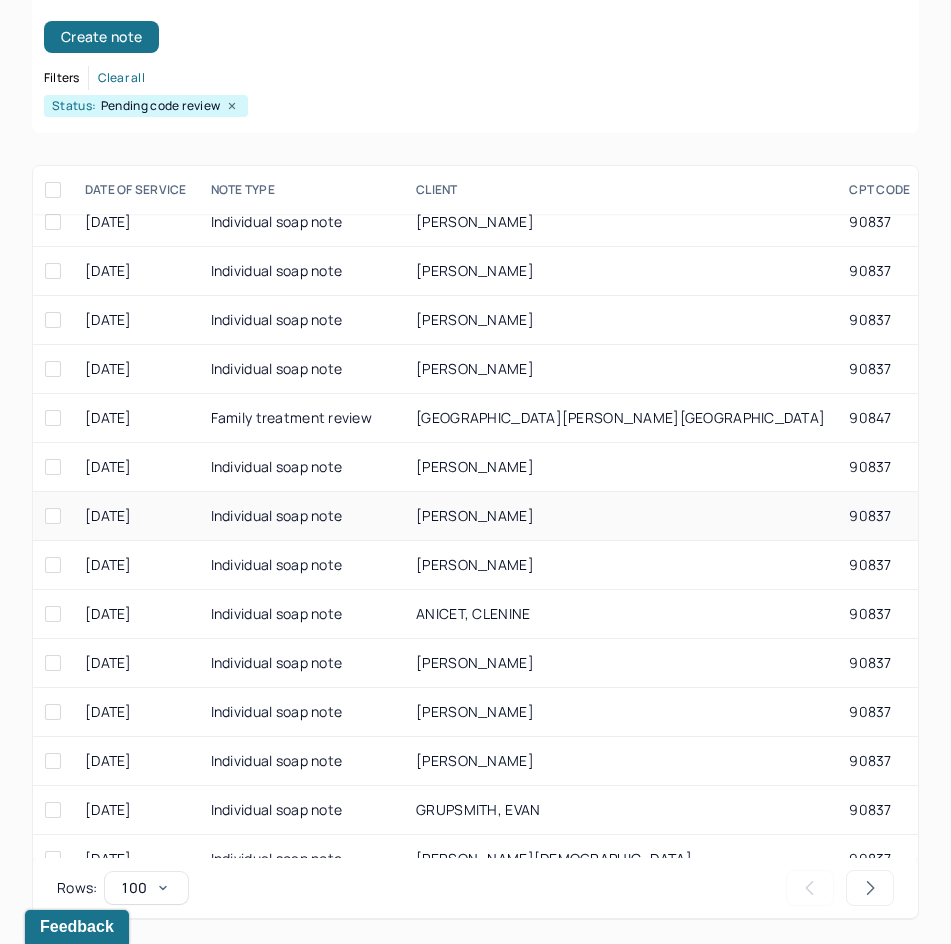 click on "HARRINGTON, ROBERT" at bounding box center (475, 515) 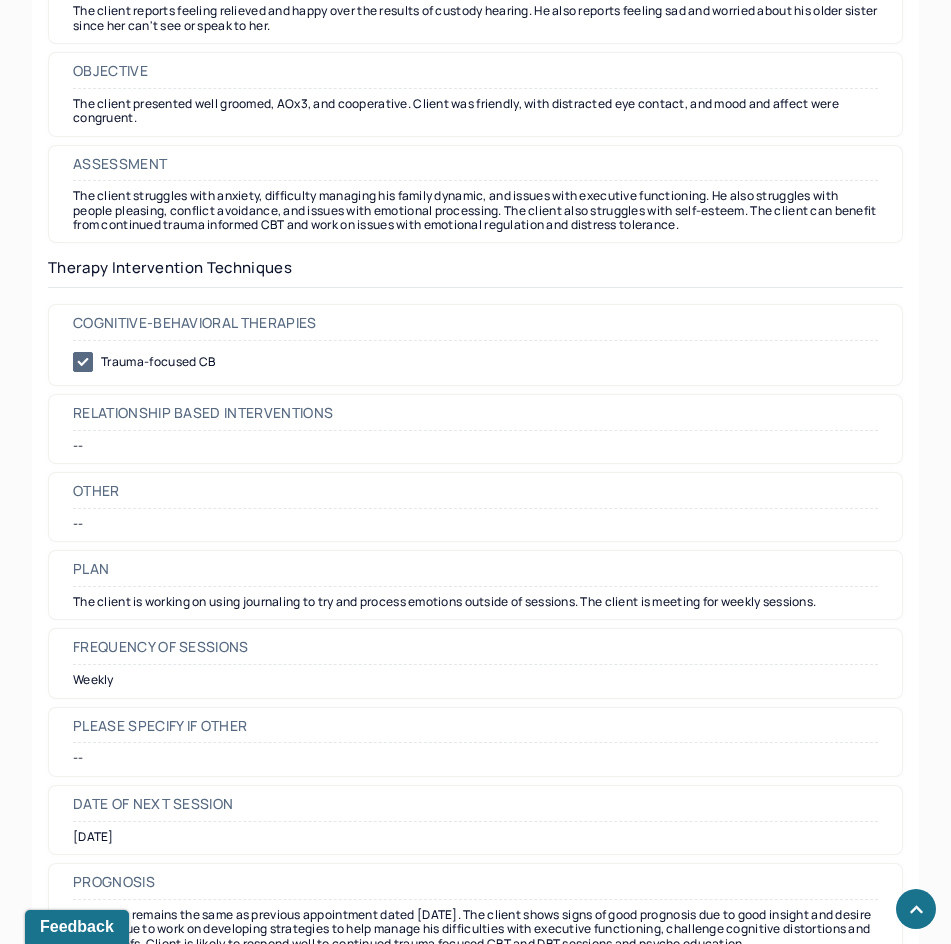 scroll, scrollTop: 1900, scrollLeft: 0, axis: vertical 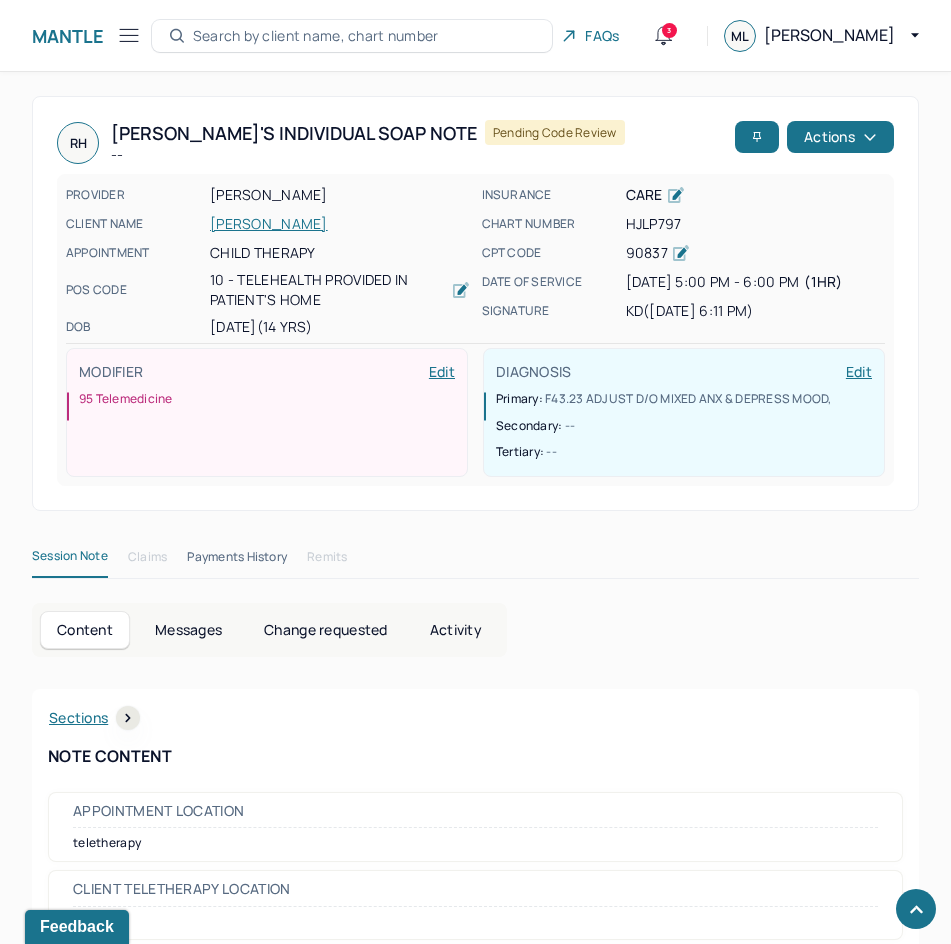 drag, startPoint x: 695, startPoint y: 702, endPoint x: 861, endPoint y: 155, distance: 571.6336 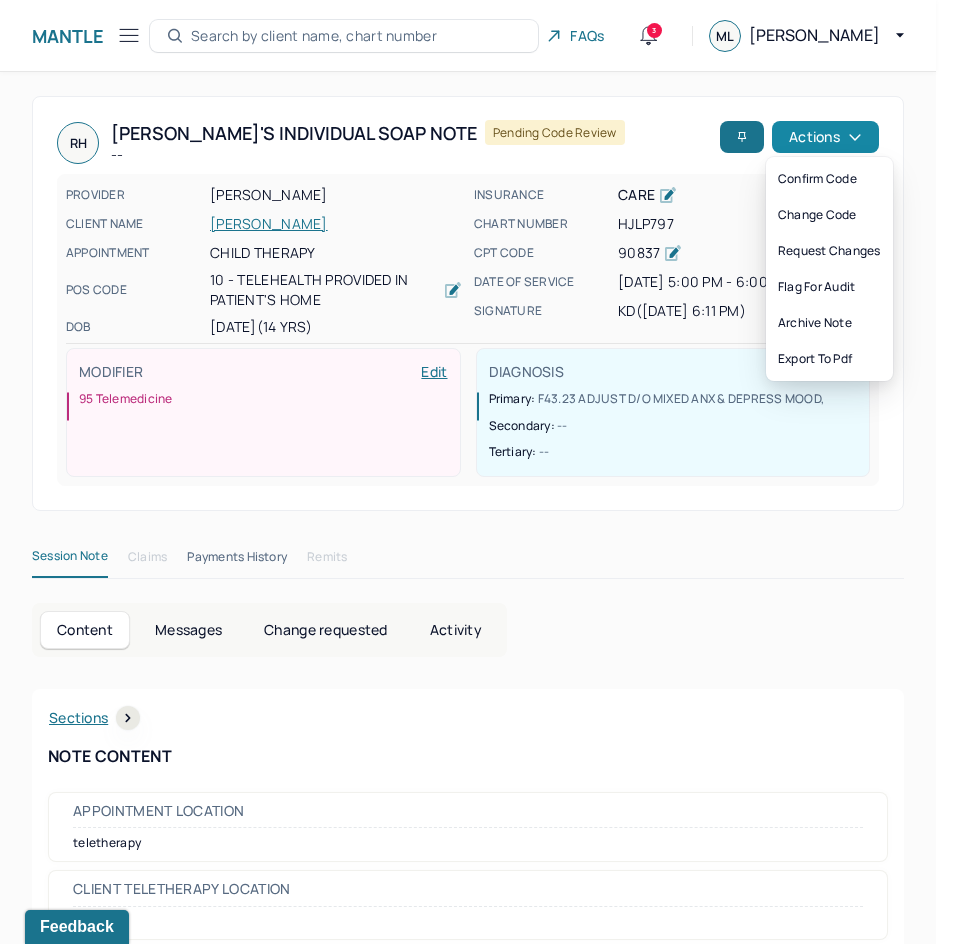 click on "Actions" at bounding box center [825, 137] 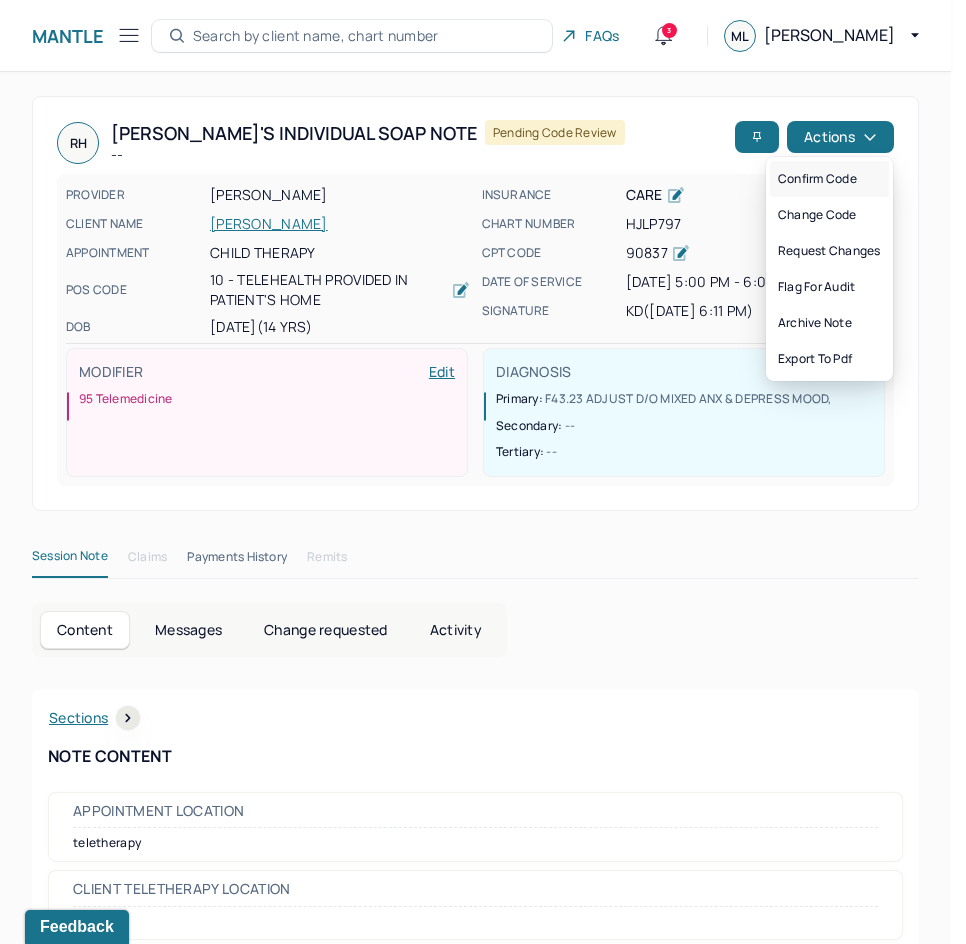 click on "Confirm code" at bounding box center [829, 179] 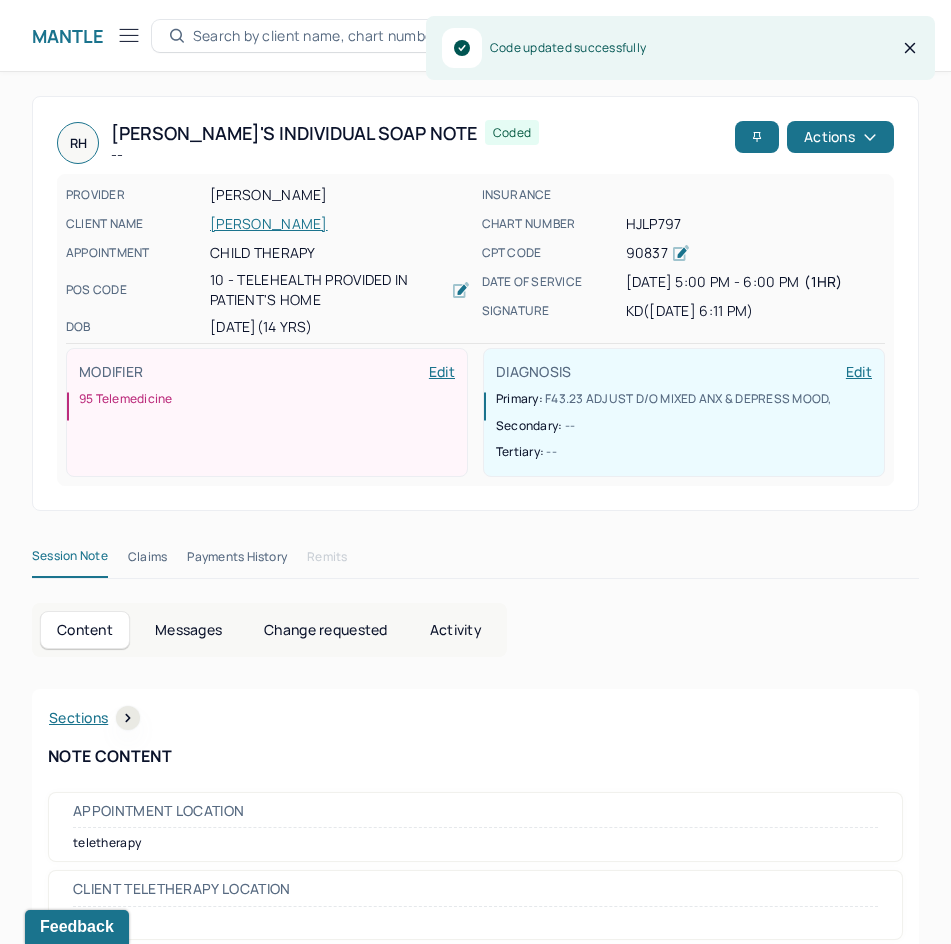 scroll, scrollTop: 301, scrollLeft: 0, axis: vertical 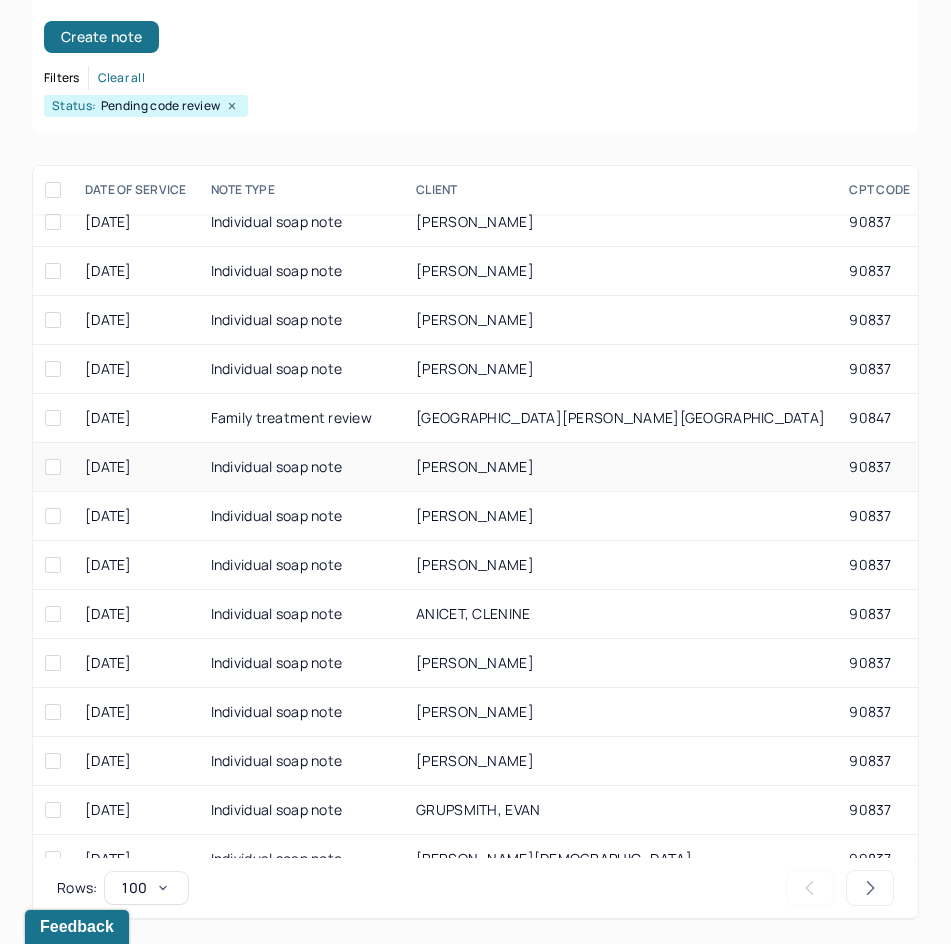 click on "ADAY, RUBY" at bounding box center [475, 466] 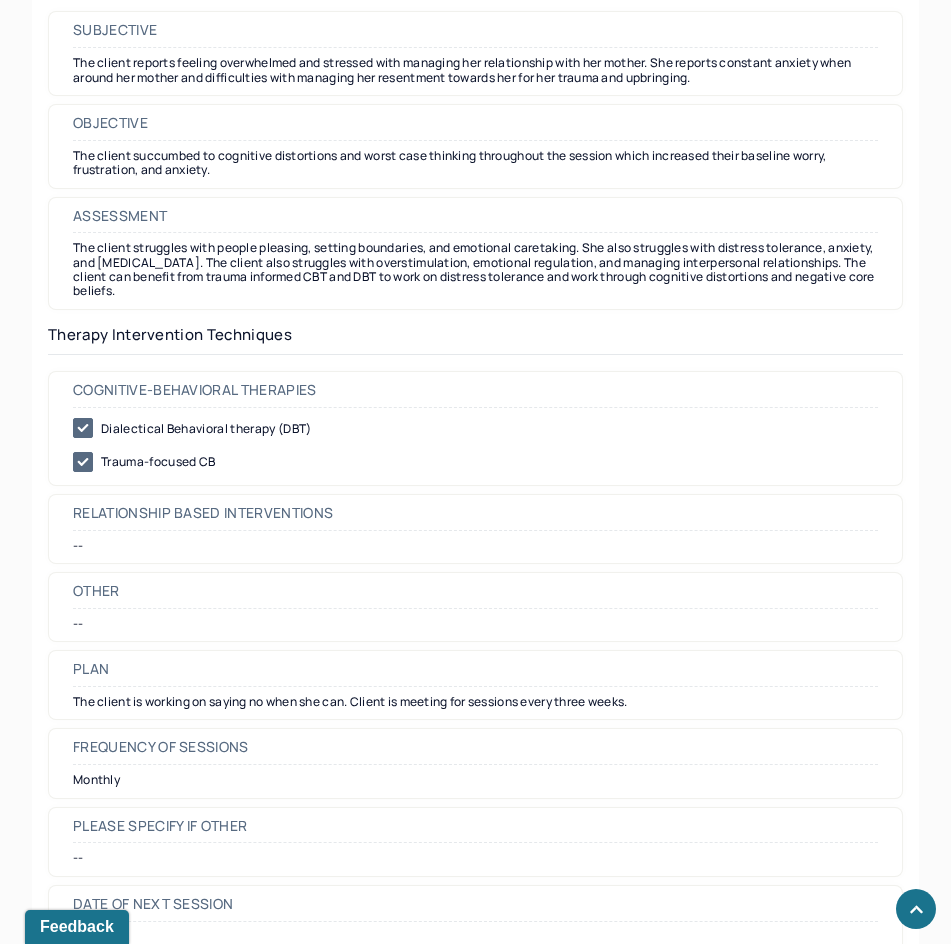 scroll, scrollTop: 1900, scrollLeft: 0, axis: vertical 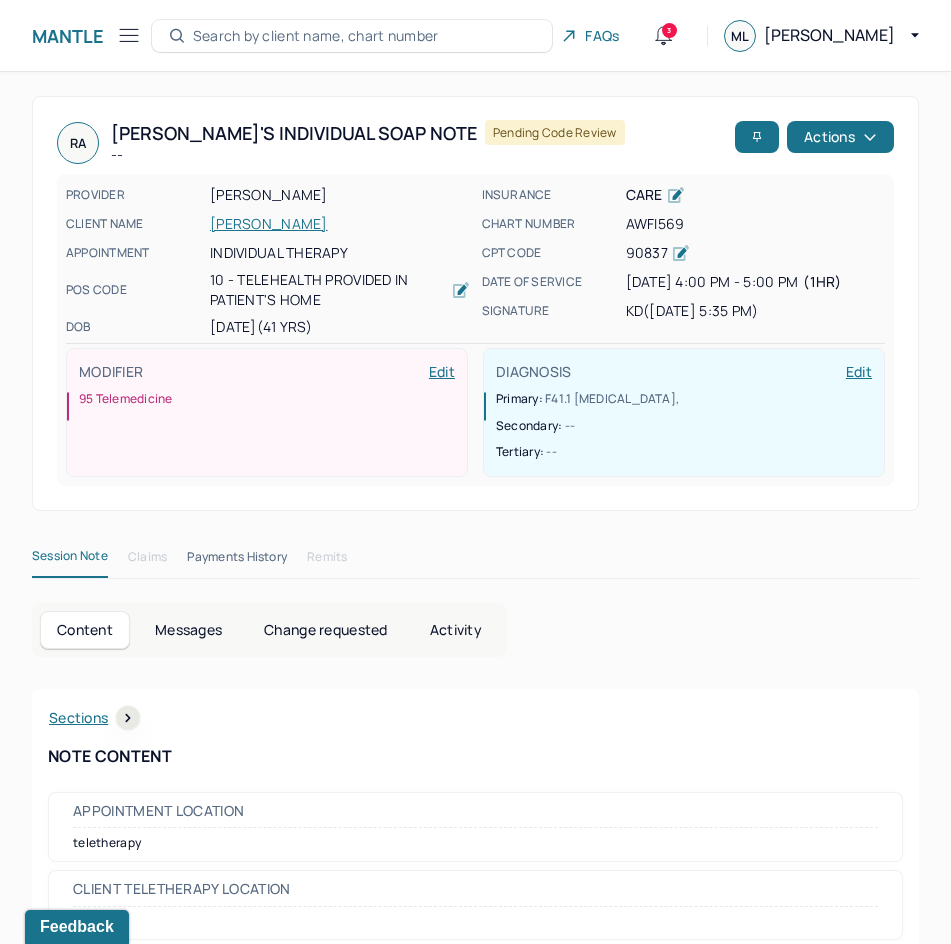 drag, startPoint x: 677, startPoint y: 638, endPoint x: 888, endPoint y: 99, distance: 578.8281 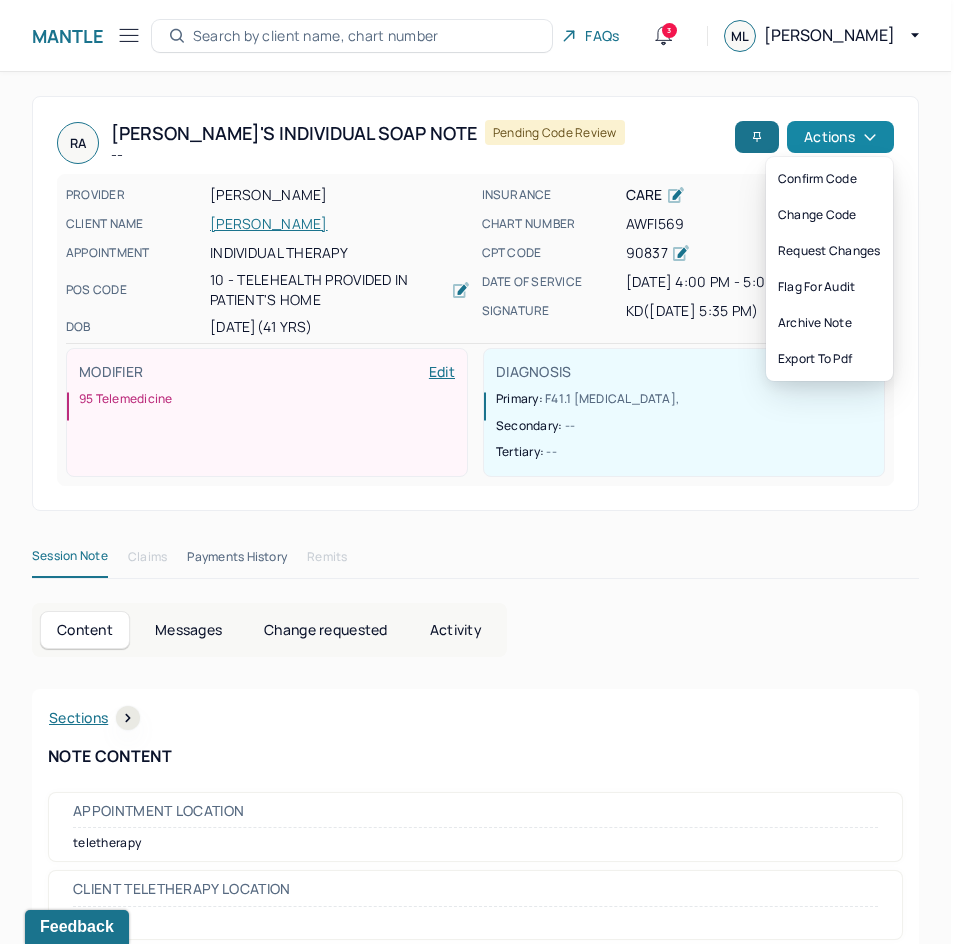 click on "Actions" at bounding box center (840, 137) 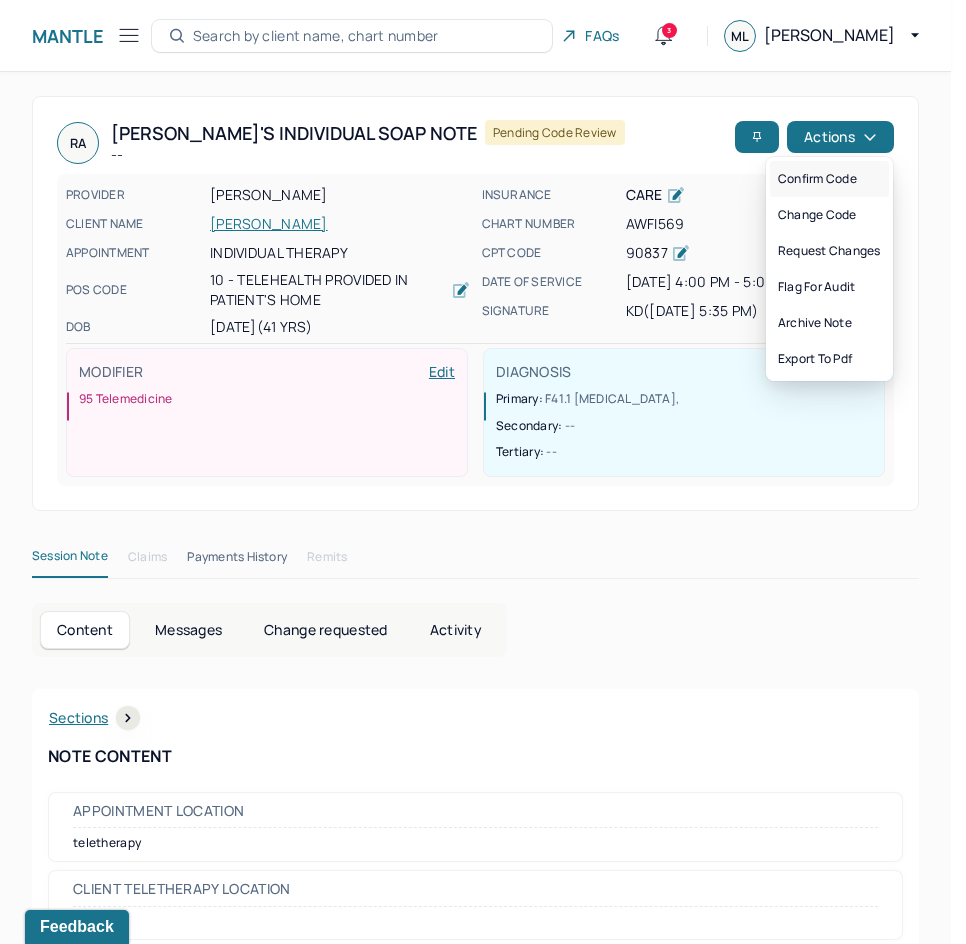 click on "Confirm code" at bounding box center [829, 179] 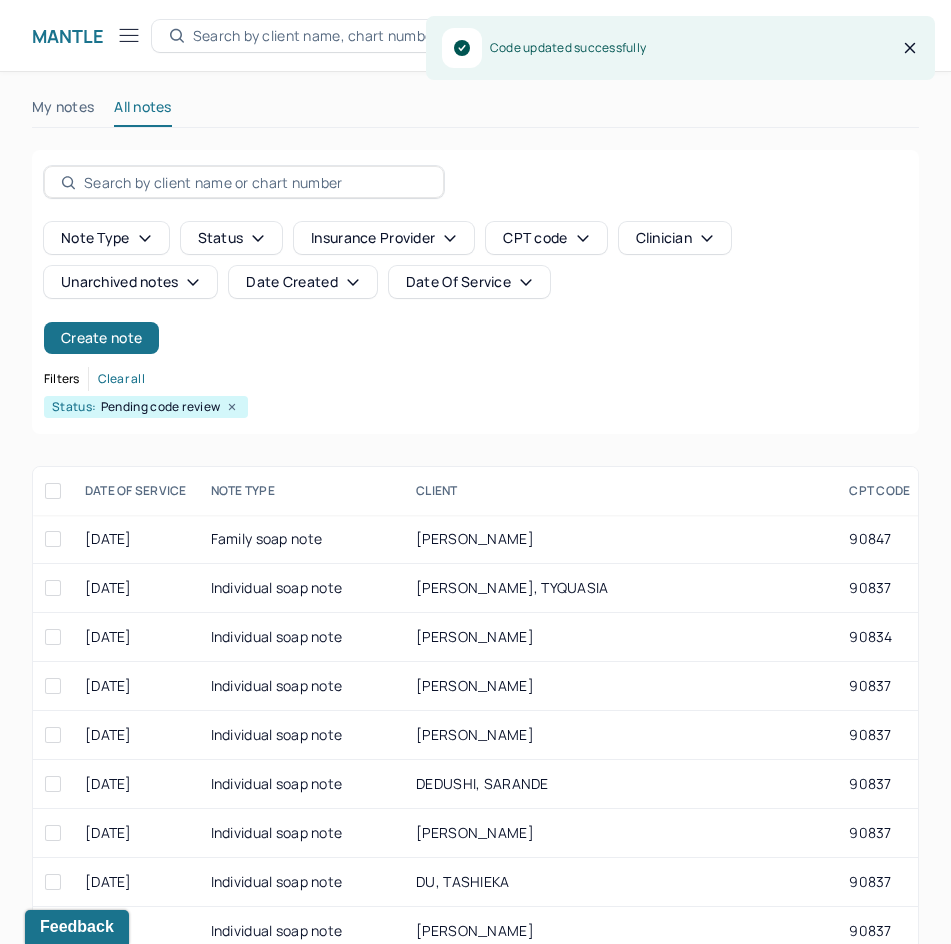 scroll, scrollTop: 301, scrollLeft: 0, axis: vertical 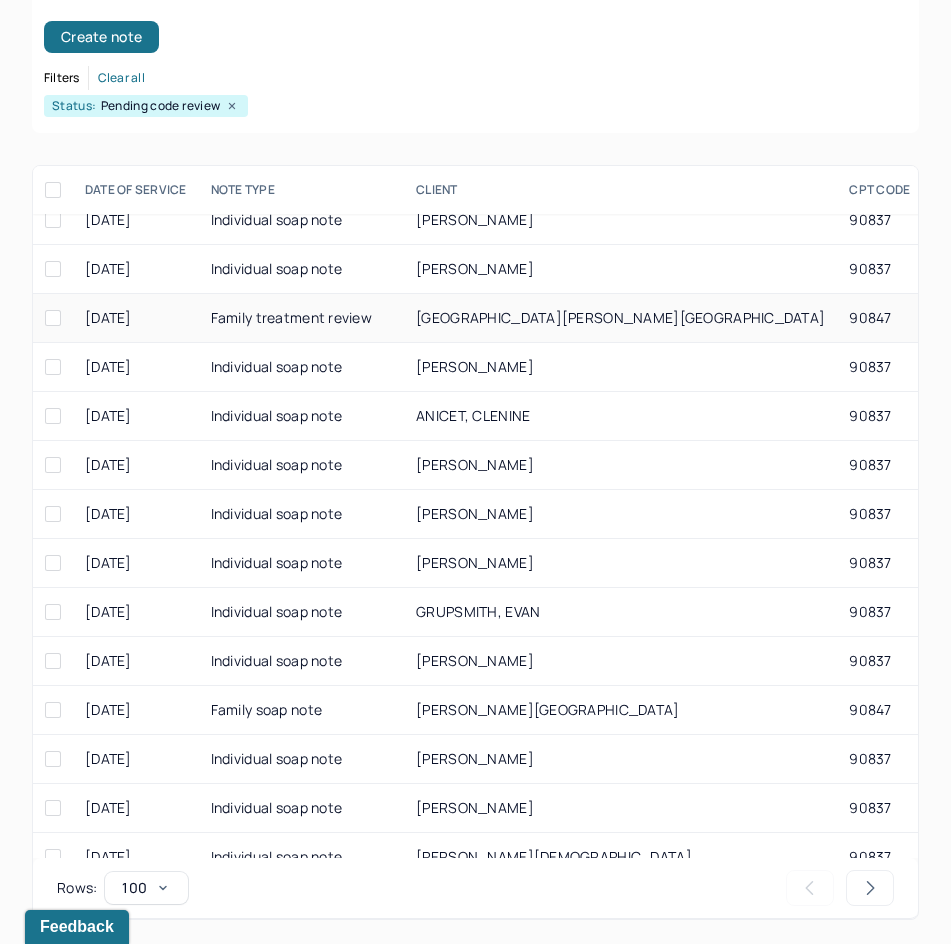 click on "BEAUVAIS, VICTORIA" at bounding box center (620, 317) 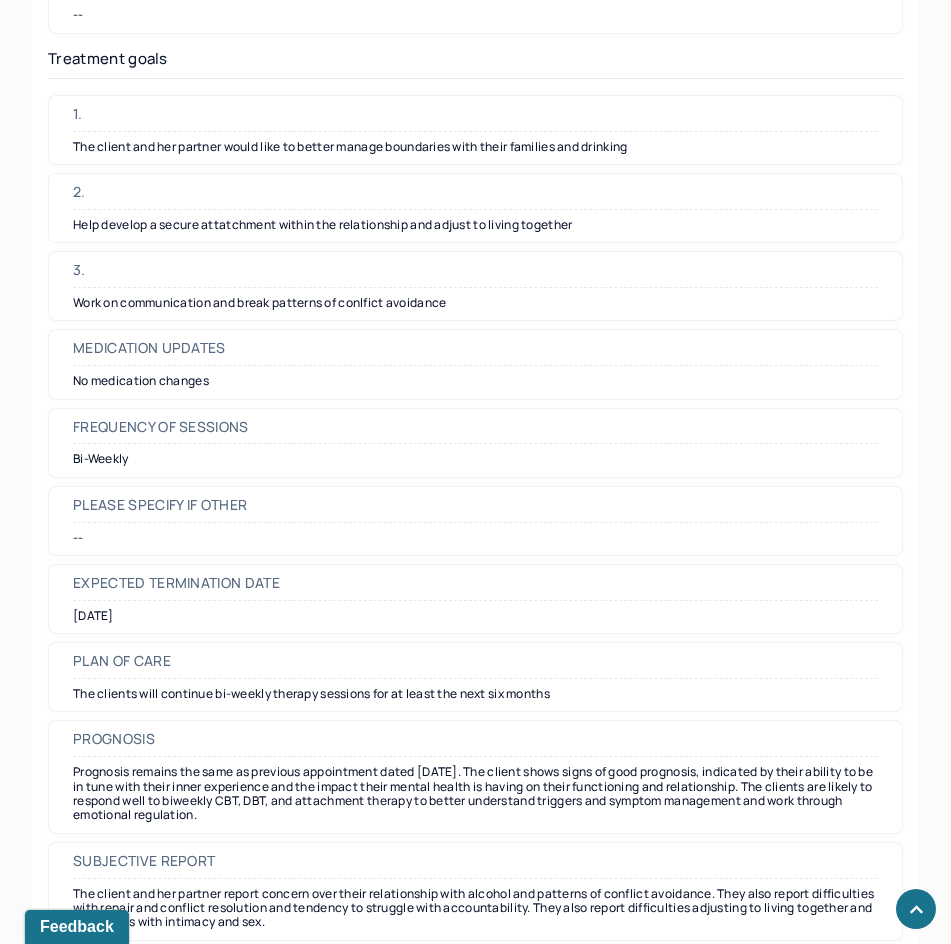 scroll, scrollTop: 5300, scrollLeft: 0, axis: vertical 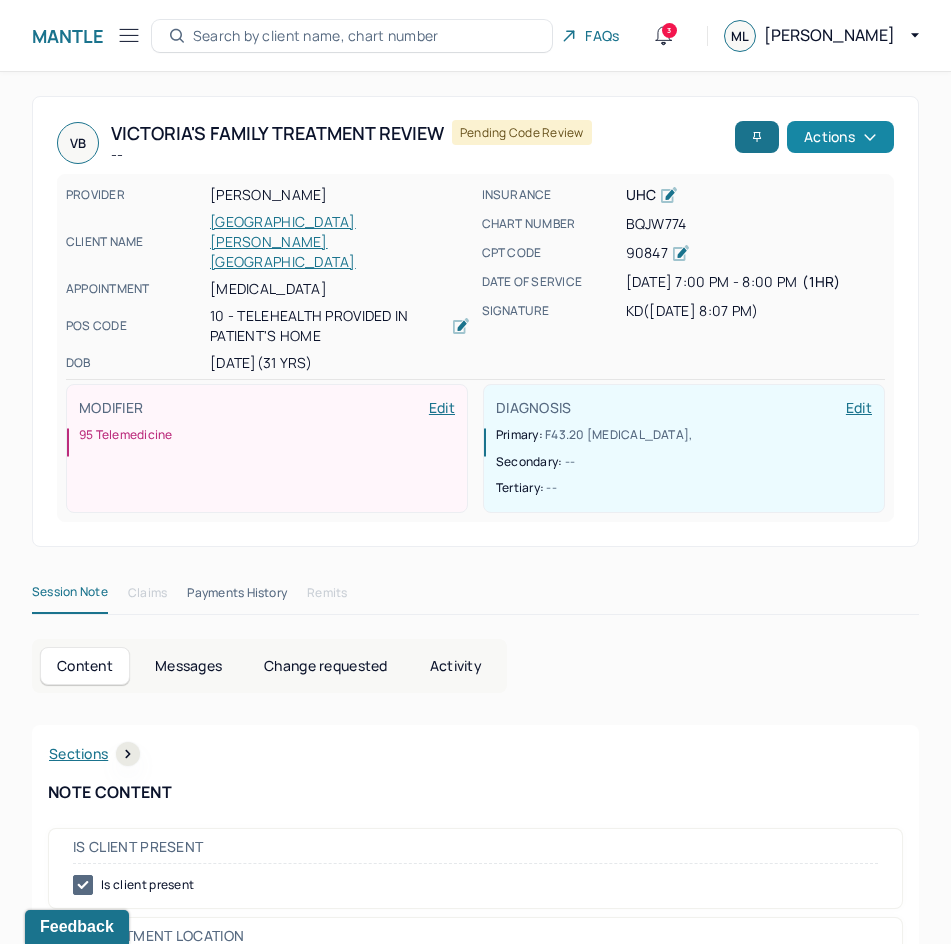 click on "Actions" at bounding box center (840, 137) 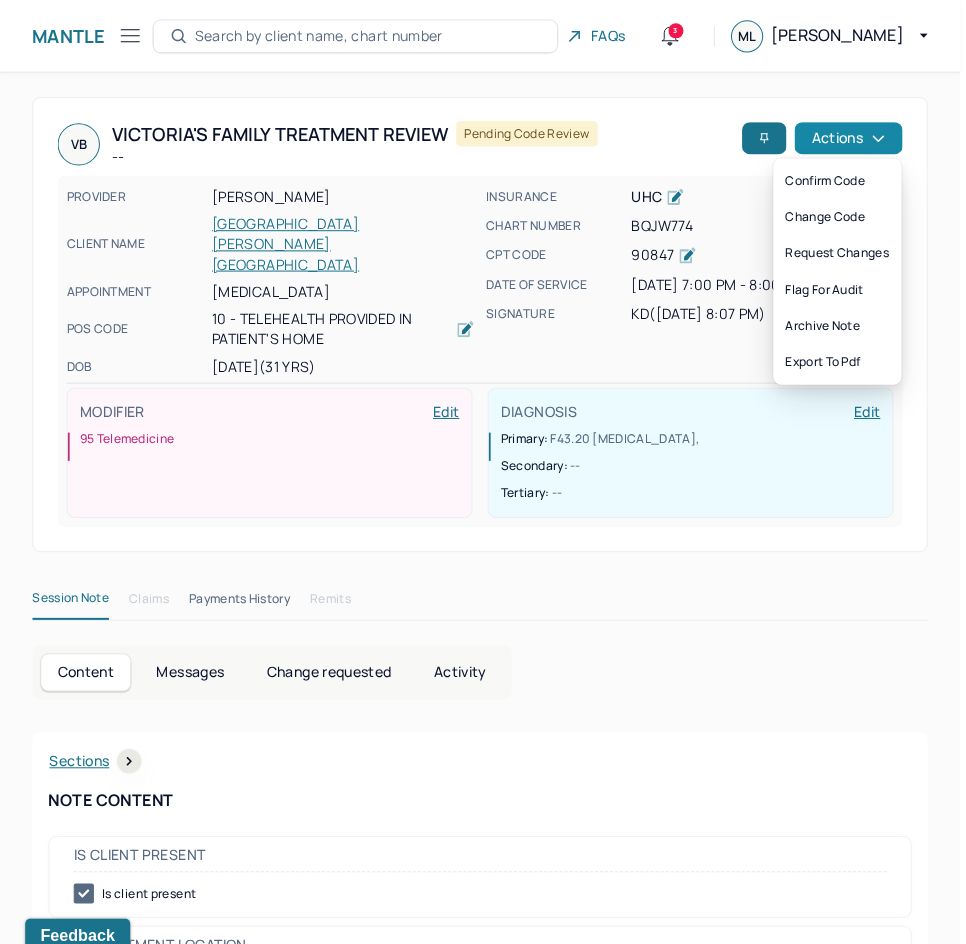 click on "Actions" at bounding box center (840, 137) 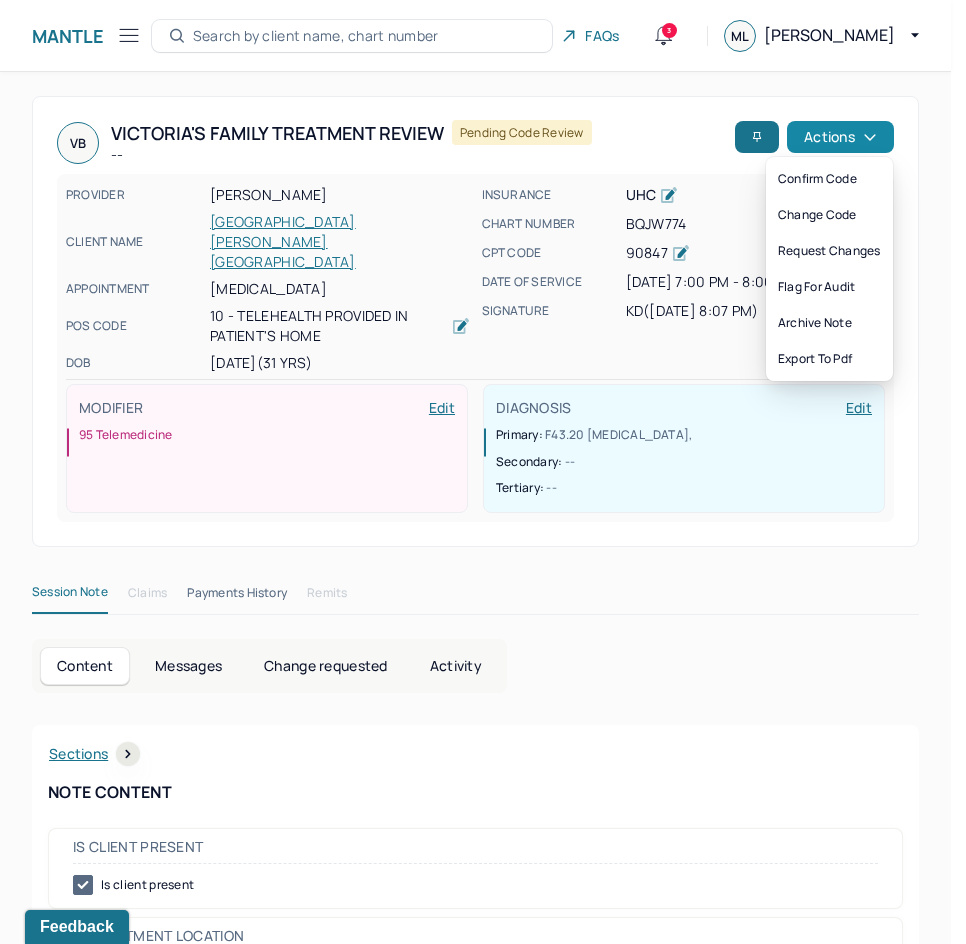 click on "Actions" at bounding box center [840, 137] 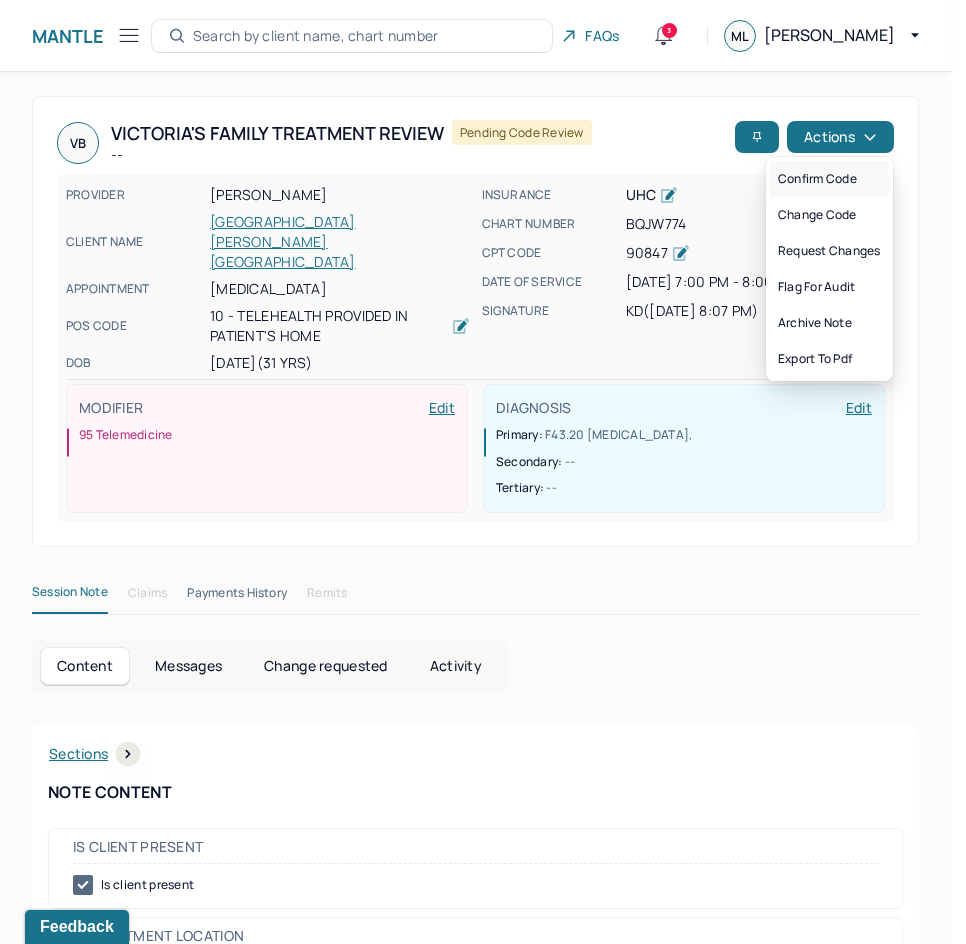 click on "Confirm code" at bounding box center [829, 179] 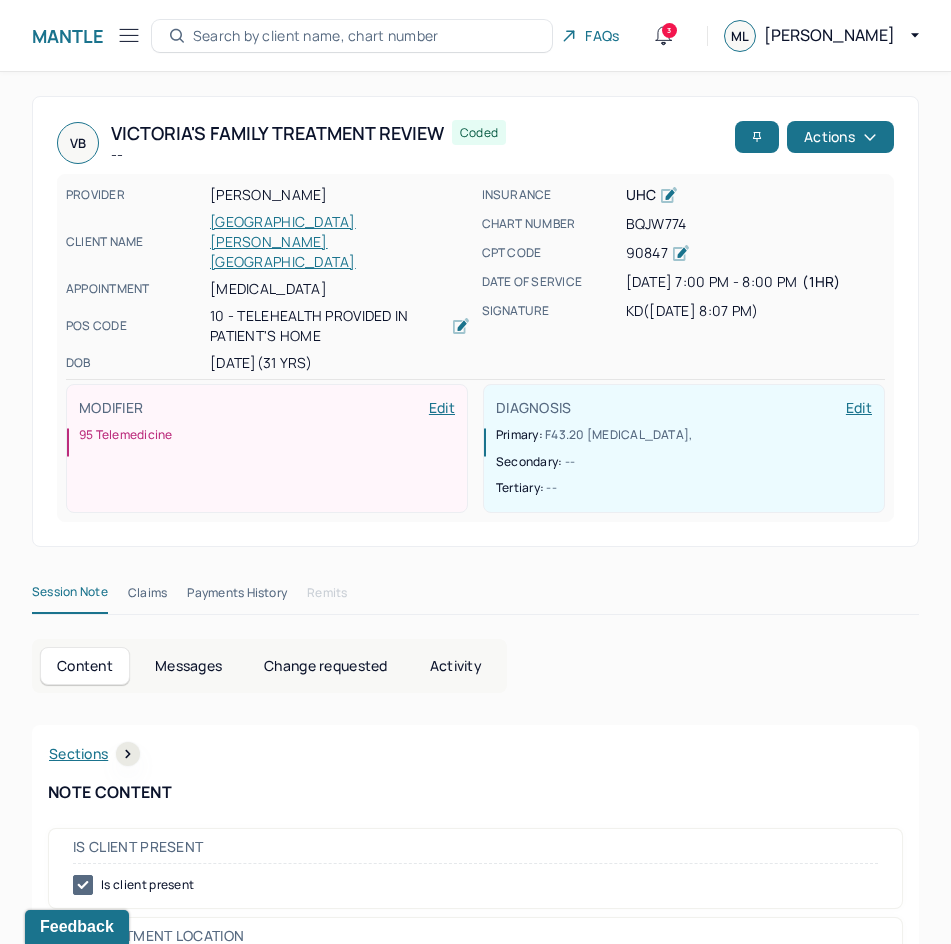 scroll, scrollTop: 301, scrollLeft: 0, axis: vertical 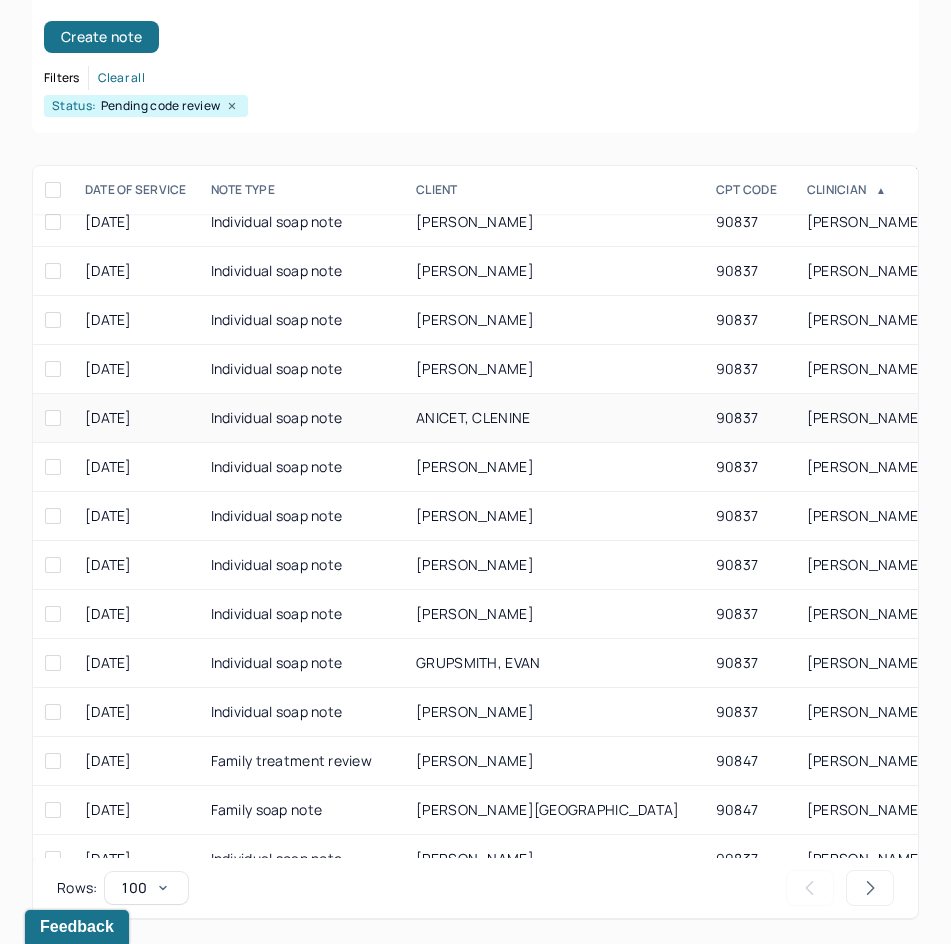 click on "90837" at bounding box center (749, 418) 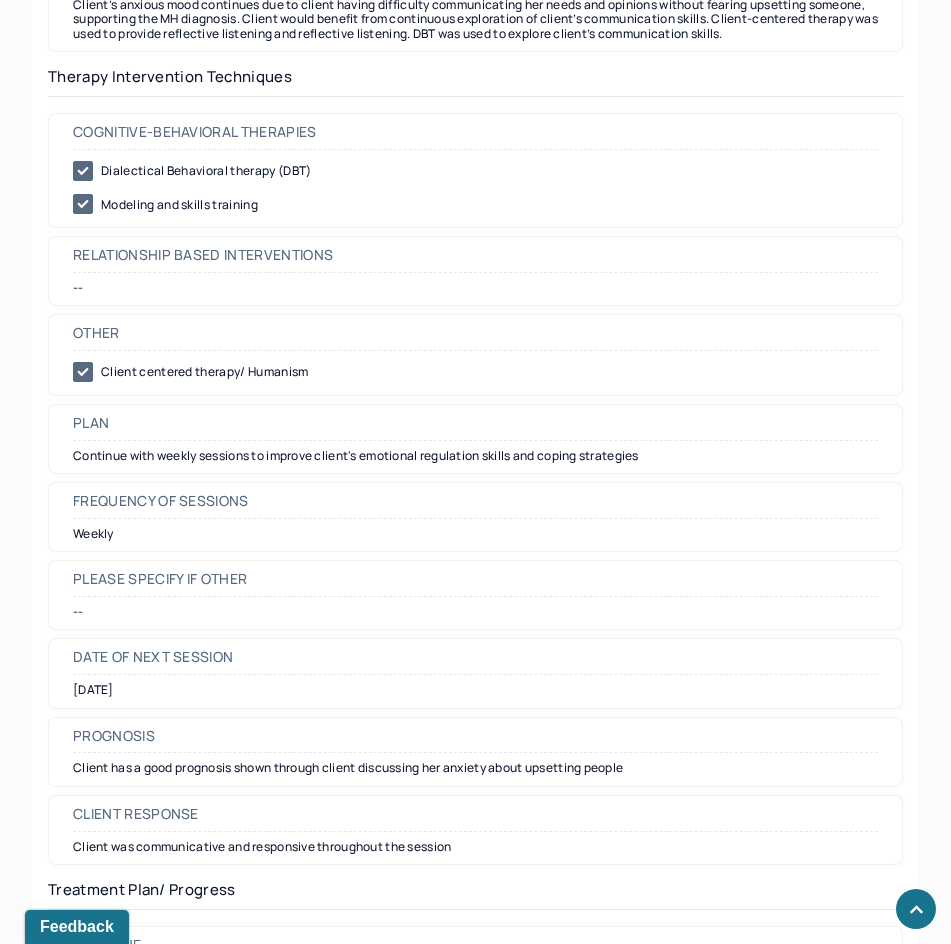 scroll, scrollTop: 2001, scrollLeft: 0, axis: vertical 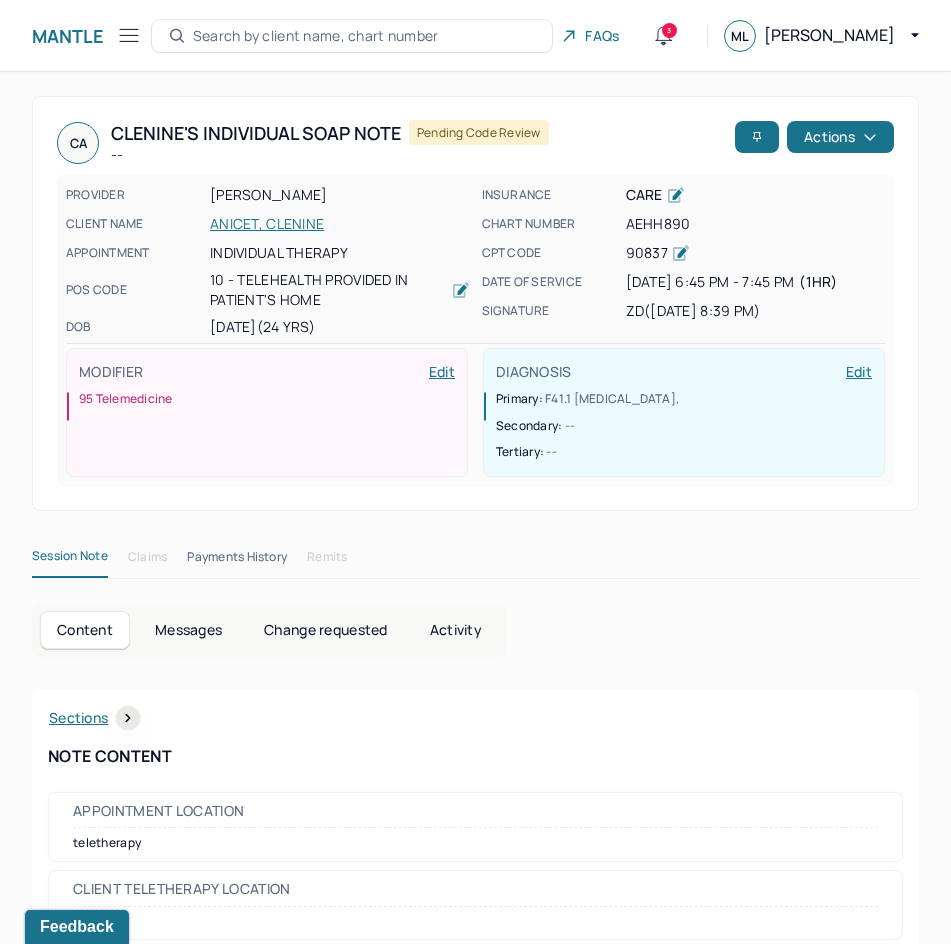 drag, startPoint x: 663, startPoint y: 507, endPoint x: 814, endPoint y: 120, distance: 415.41547 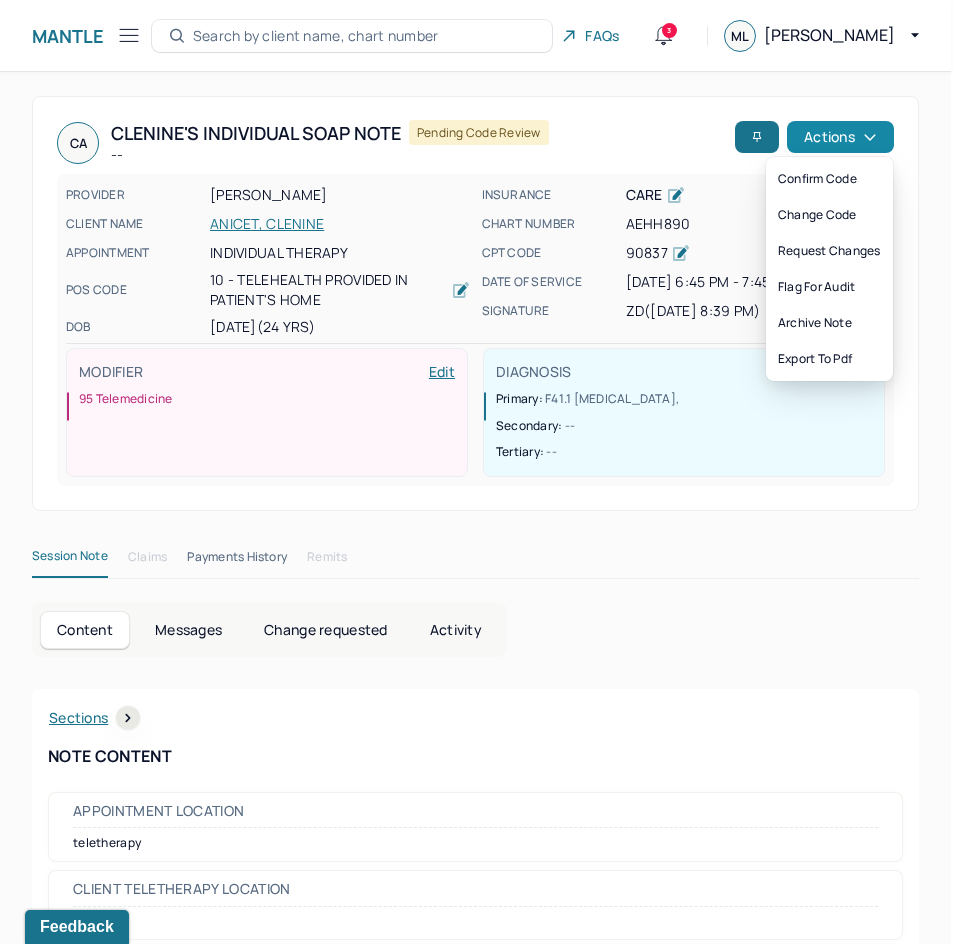 click on "Actions" at bounding box center [840, 137] 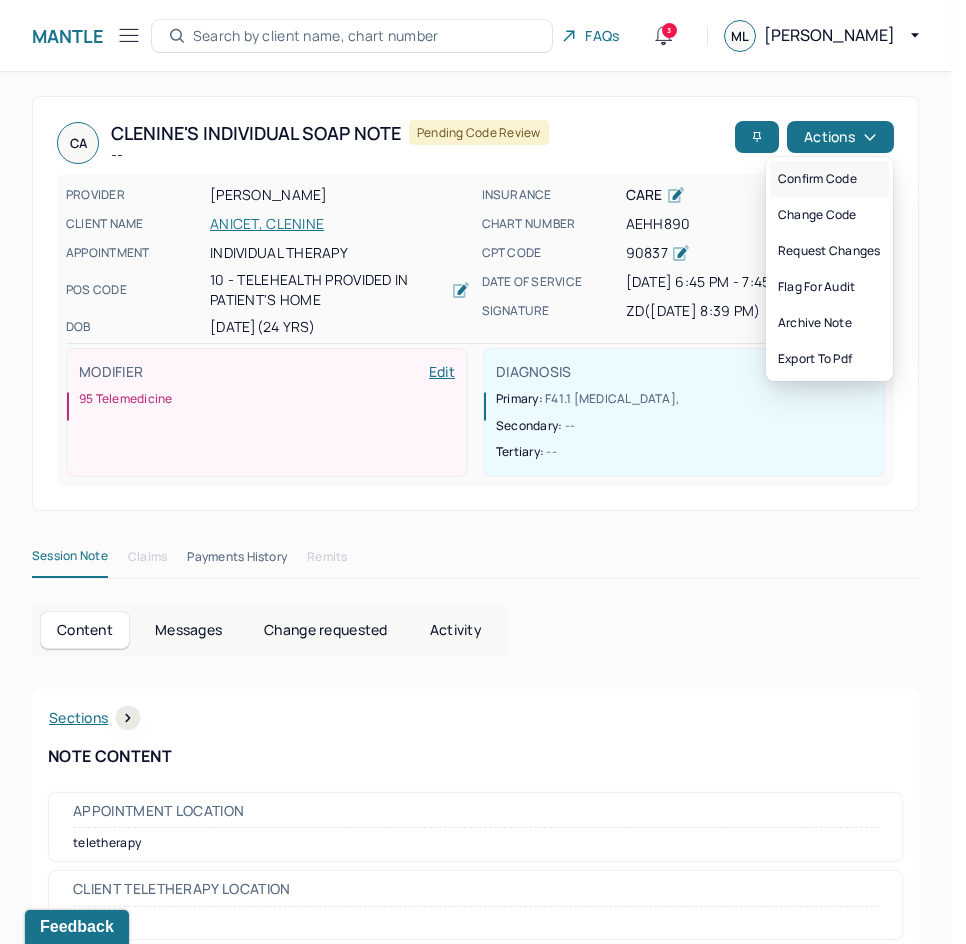 click on "Confirm code" at bounding box center [829, 179] 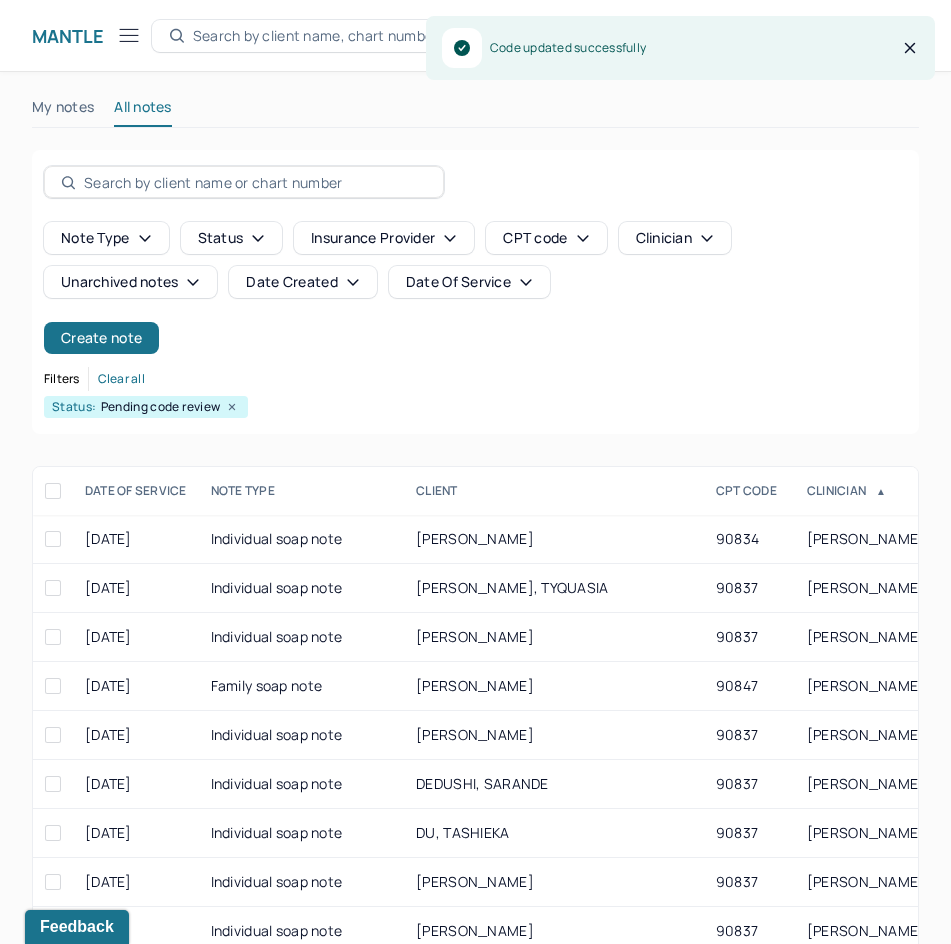 scroll, scrollTop: 301, scrollLeft: 0, axis: vertical 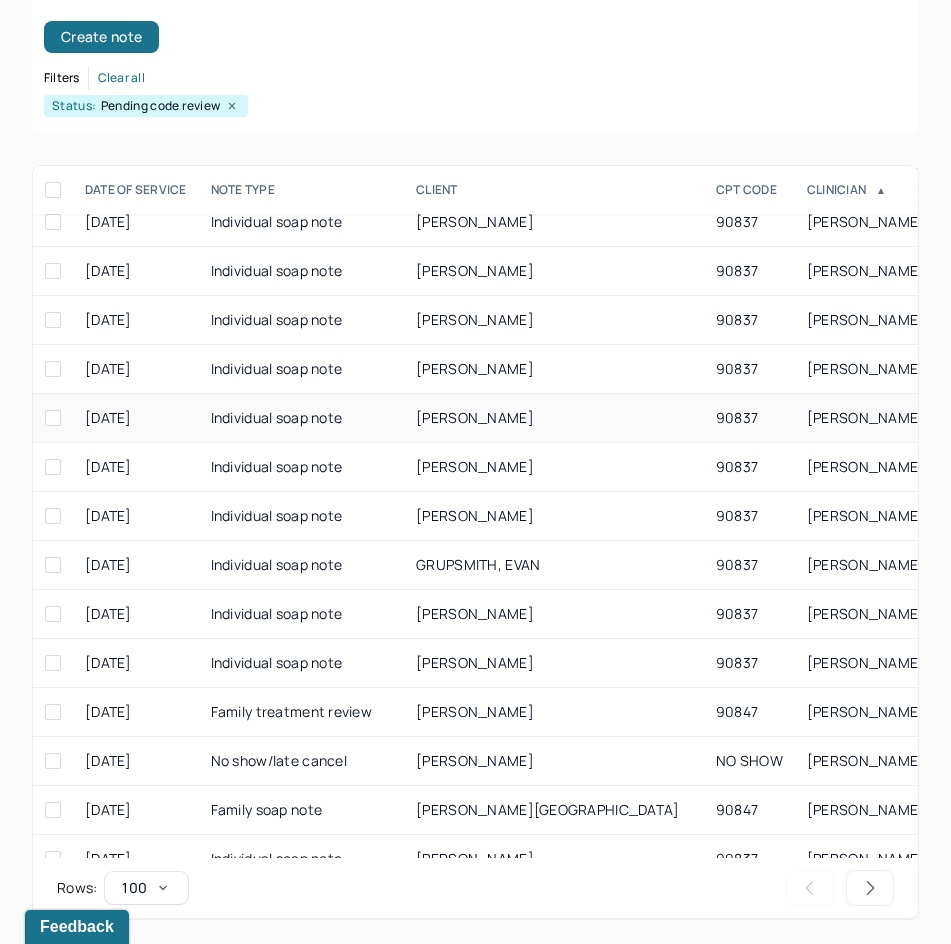 click on "MATHESON, SERIAH" at bounding box center [554, 418] 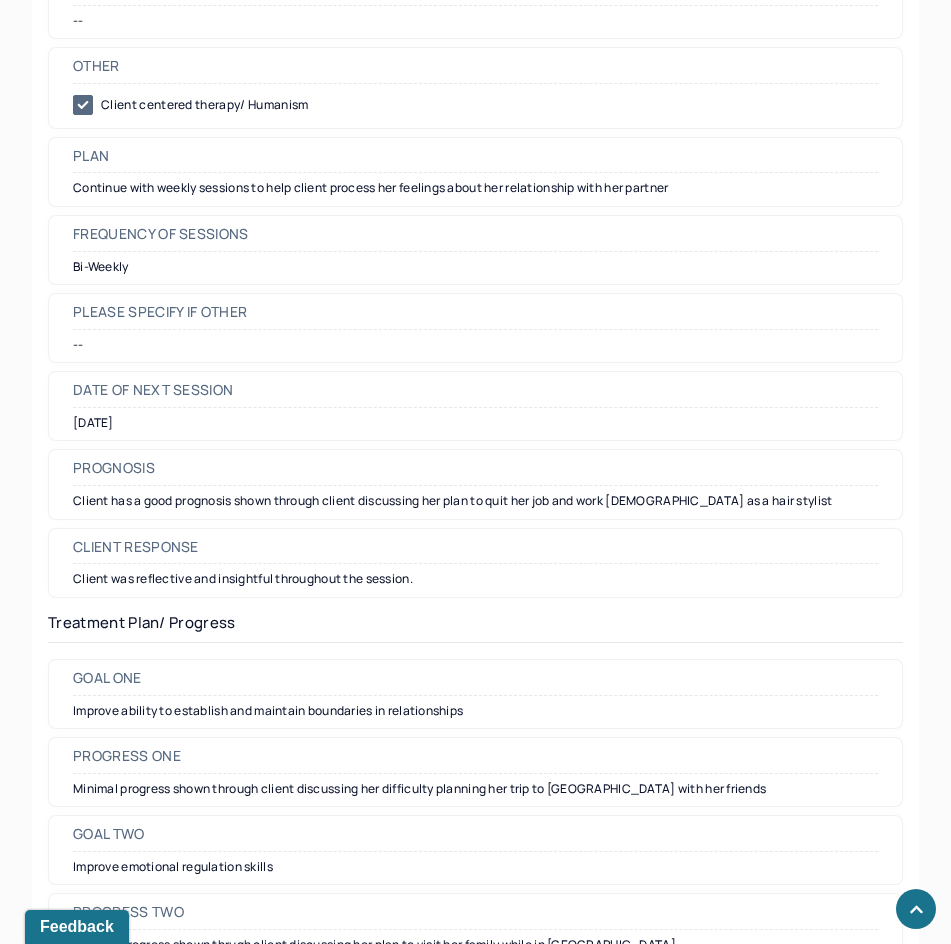 scroll, scrollTop: 2300, scrollLeft: 0, axis: vertical 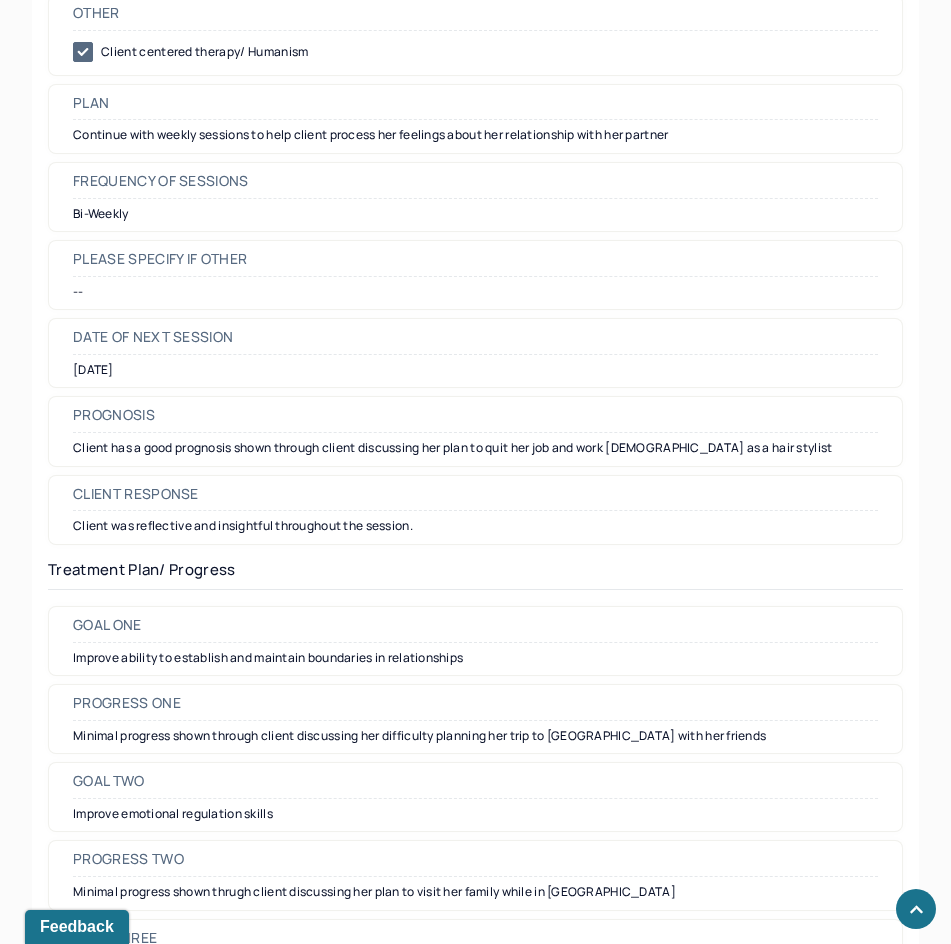 click on "Date of next session" at bounding box center [153, 337] 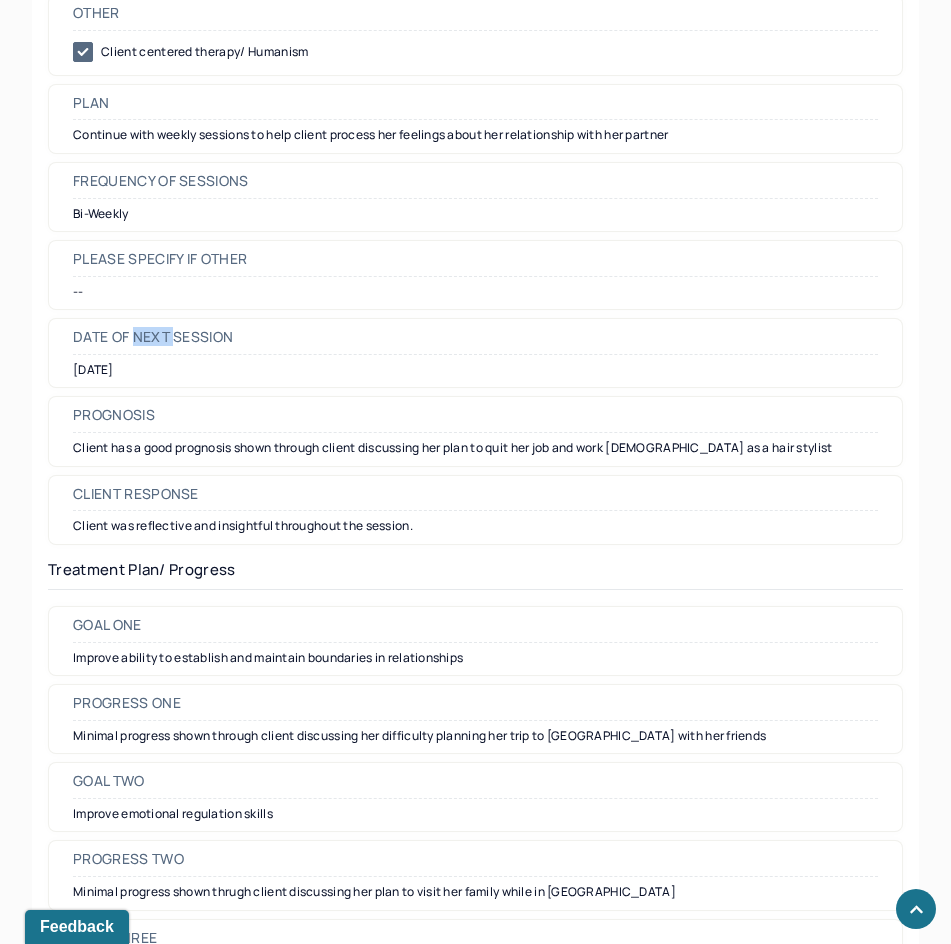 click on "Date of next session" at bounding box center [153, 337] 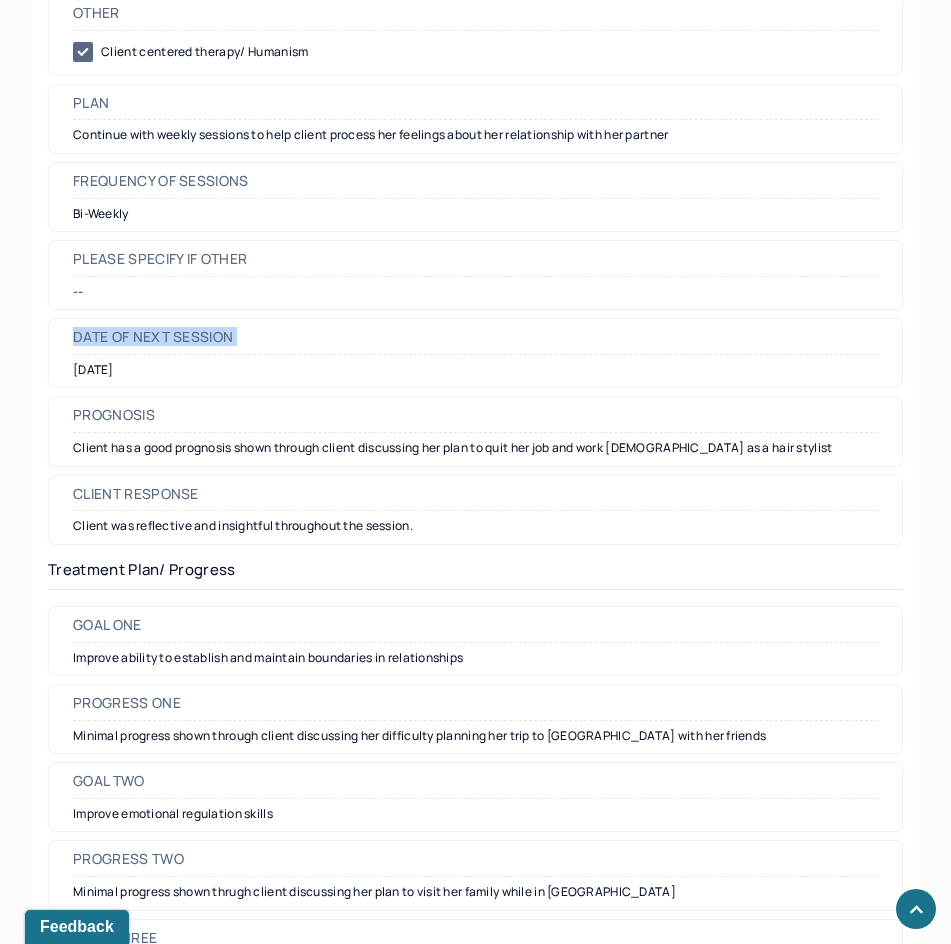 click on "Date of next session" at bounding box center (153, 337) 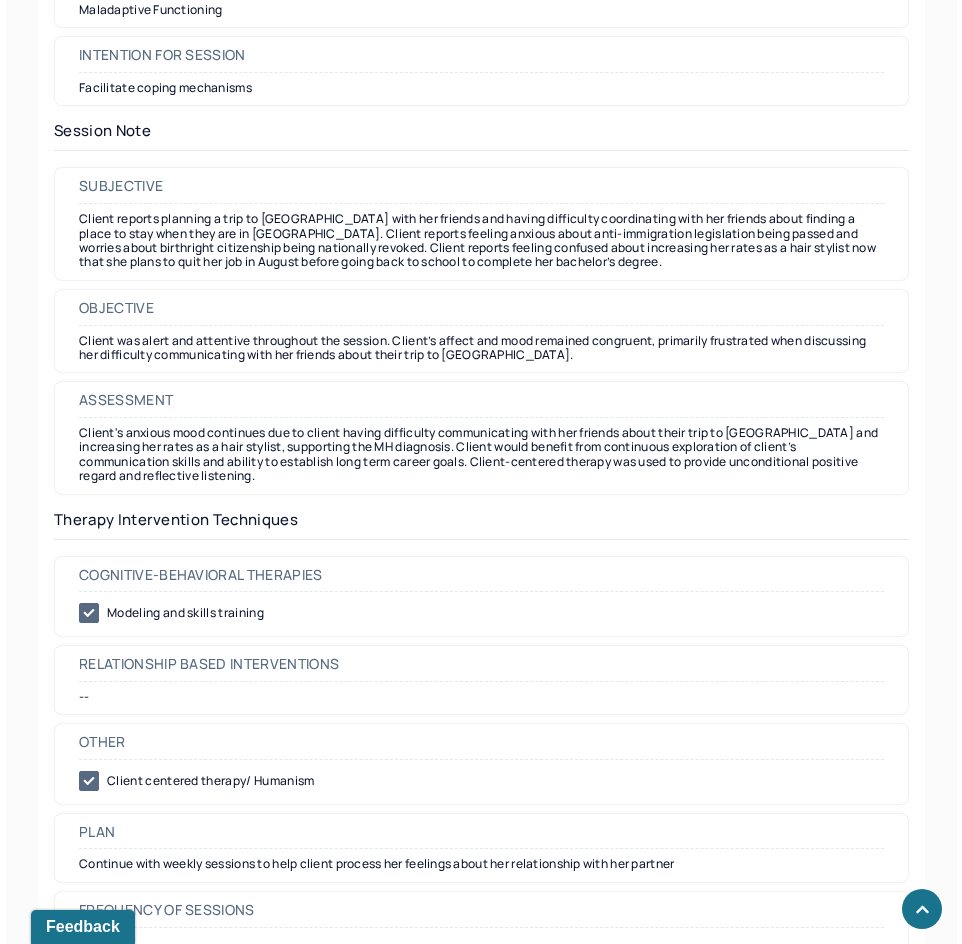 scroll, scrollTop: 0, scrollLeft: 0, axis: both 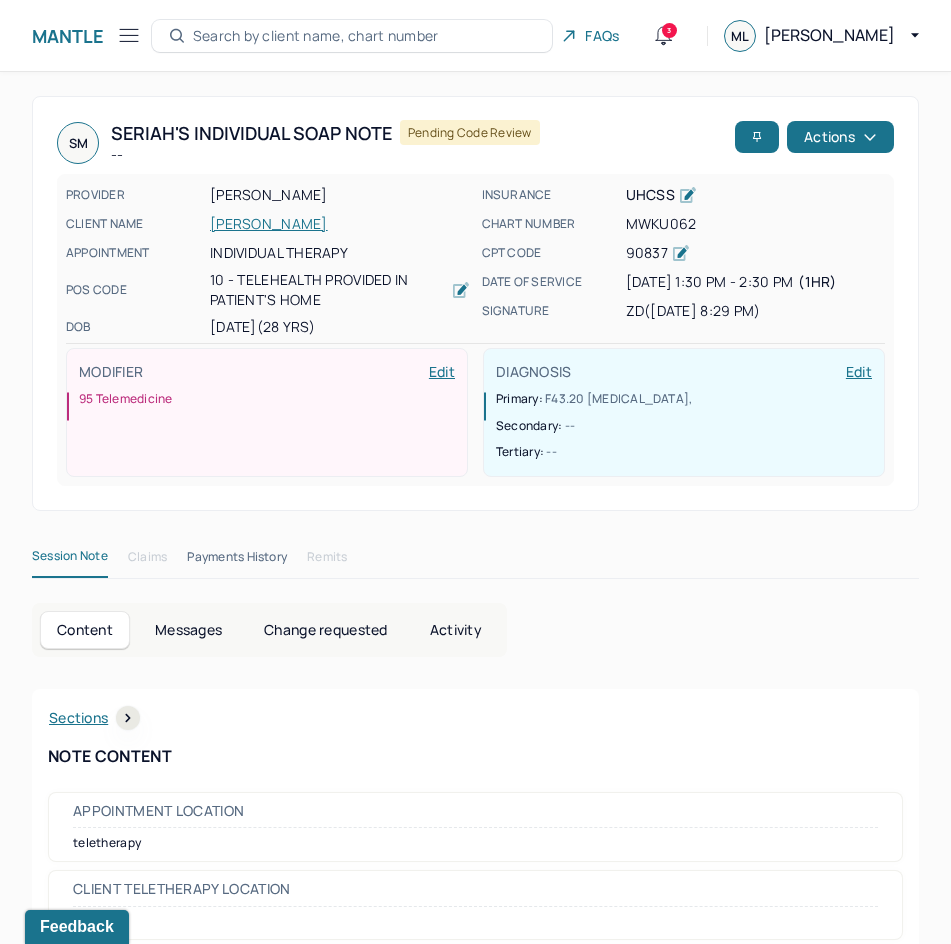 drag, startPoint x: 591, startPoint y: 674, endPoint x: 686, endPoint y: 137, distance: 545.33844 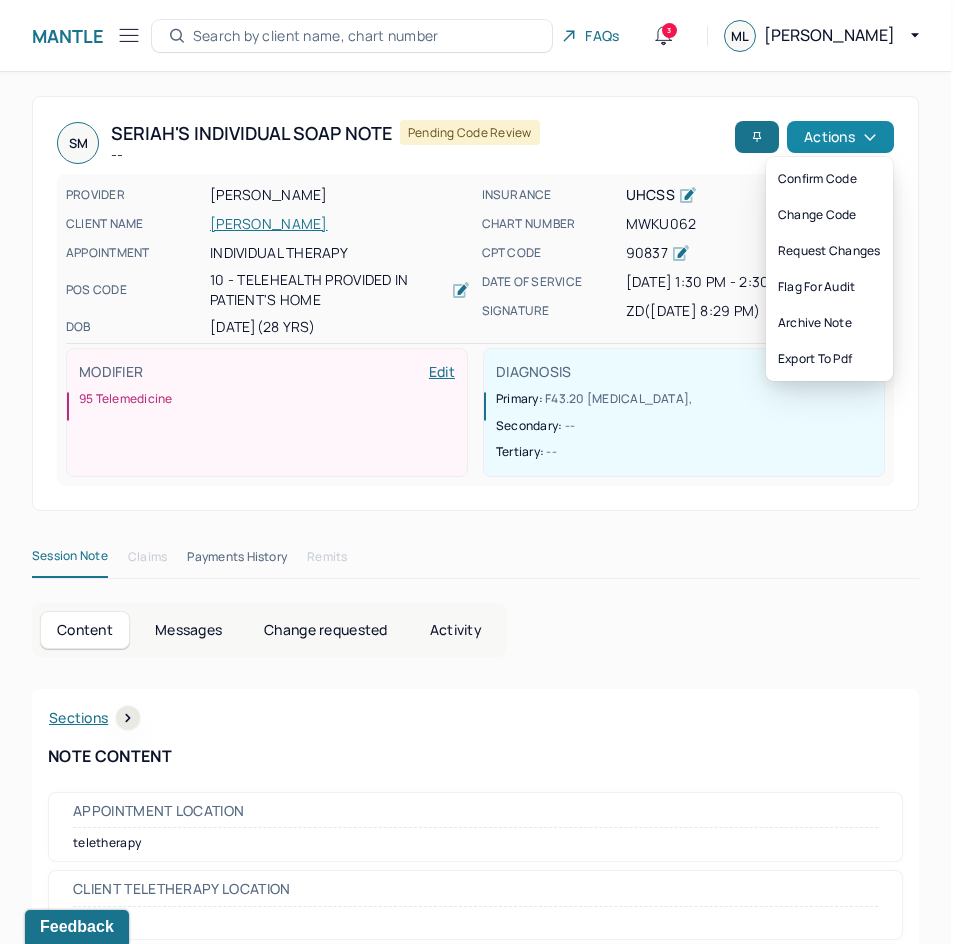 click on "Actions" at bounding box center (840, 137) 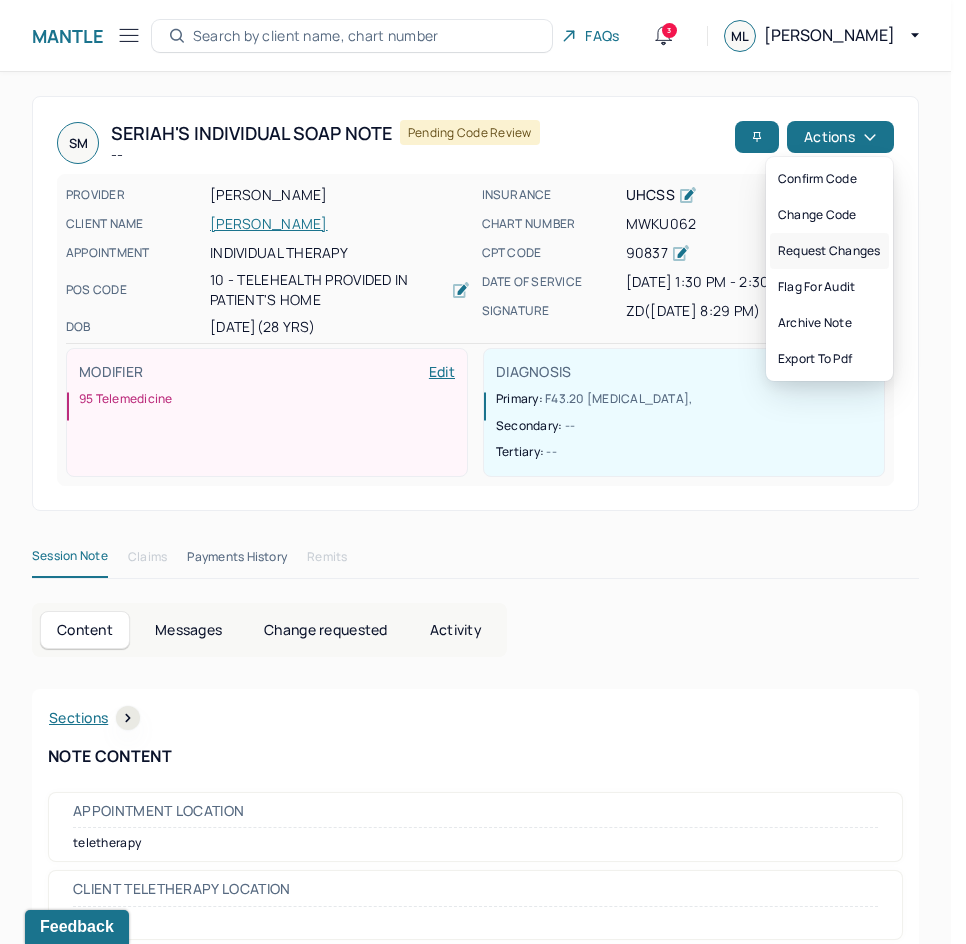 click on "Request changes" at bounding box center [829, 251] 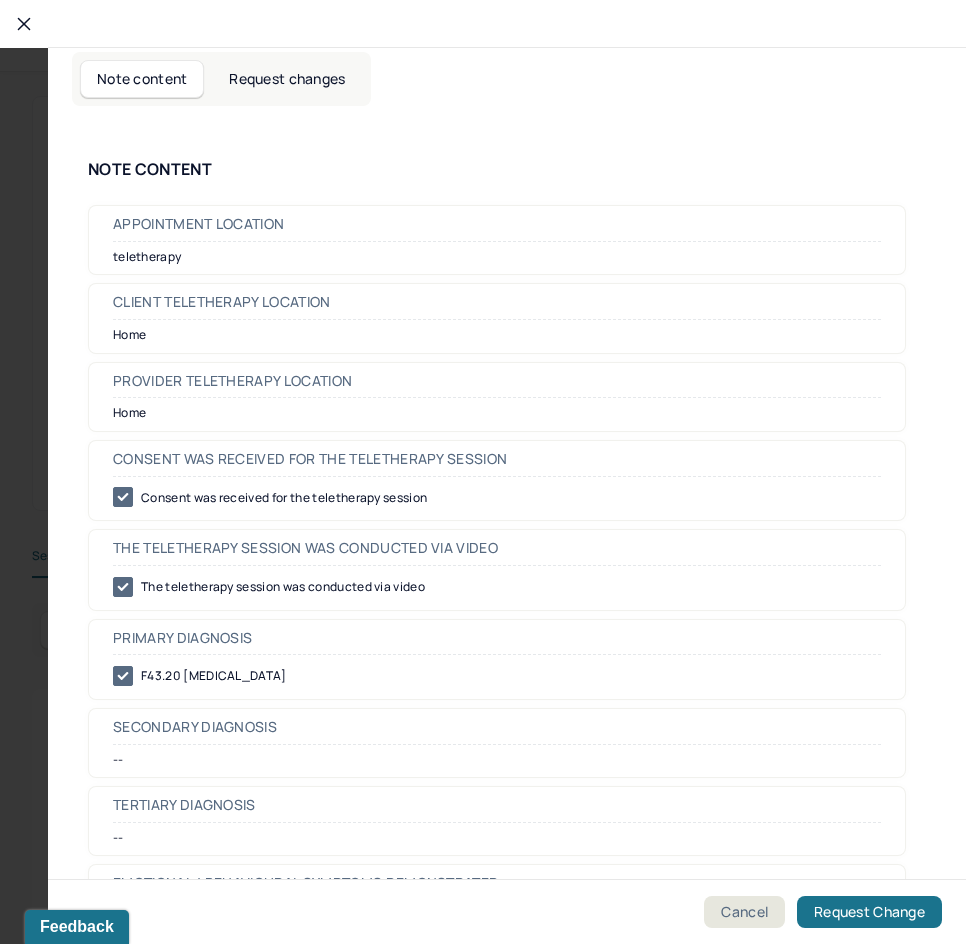click on "Request changes" at bounding box center [287, 79] 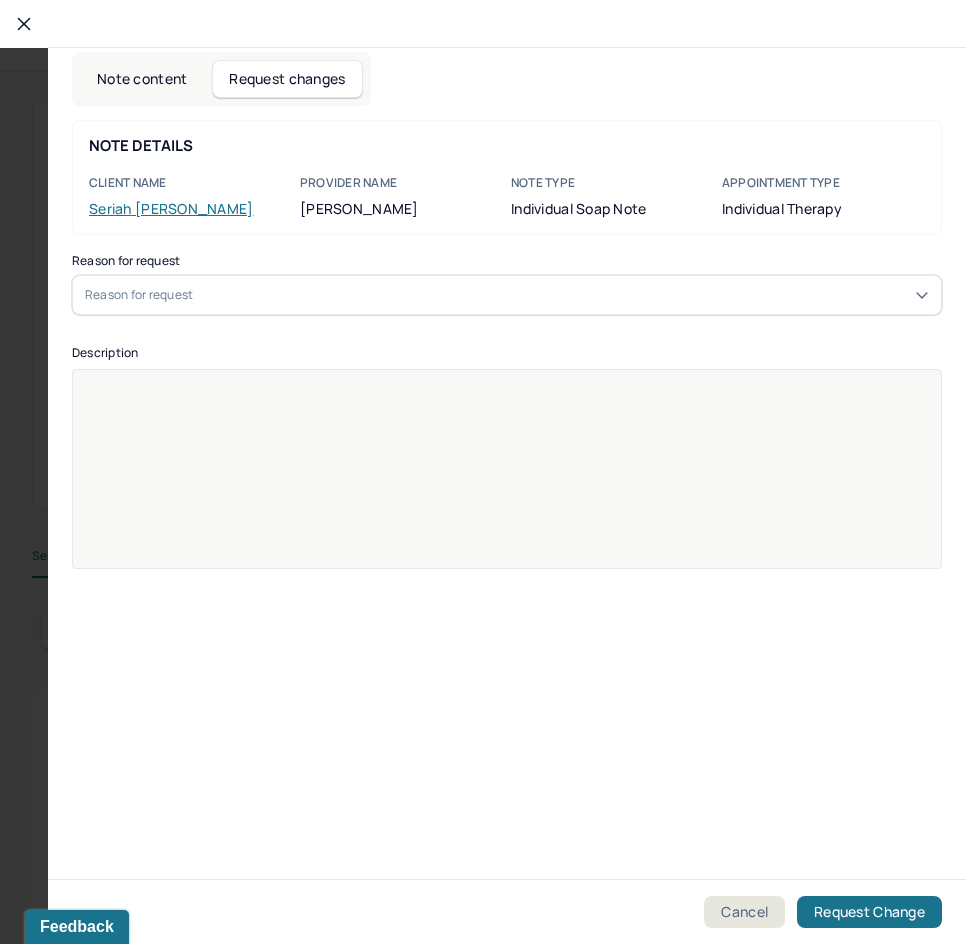 click on "Reason for request" at bounding box center [507, 295] 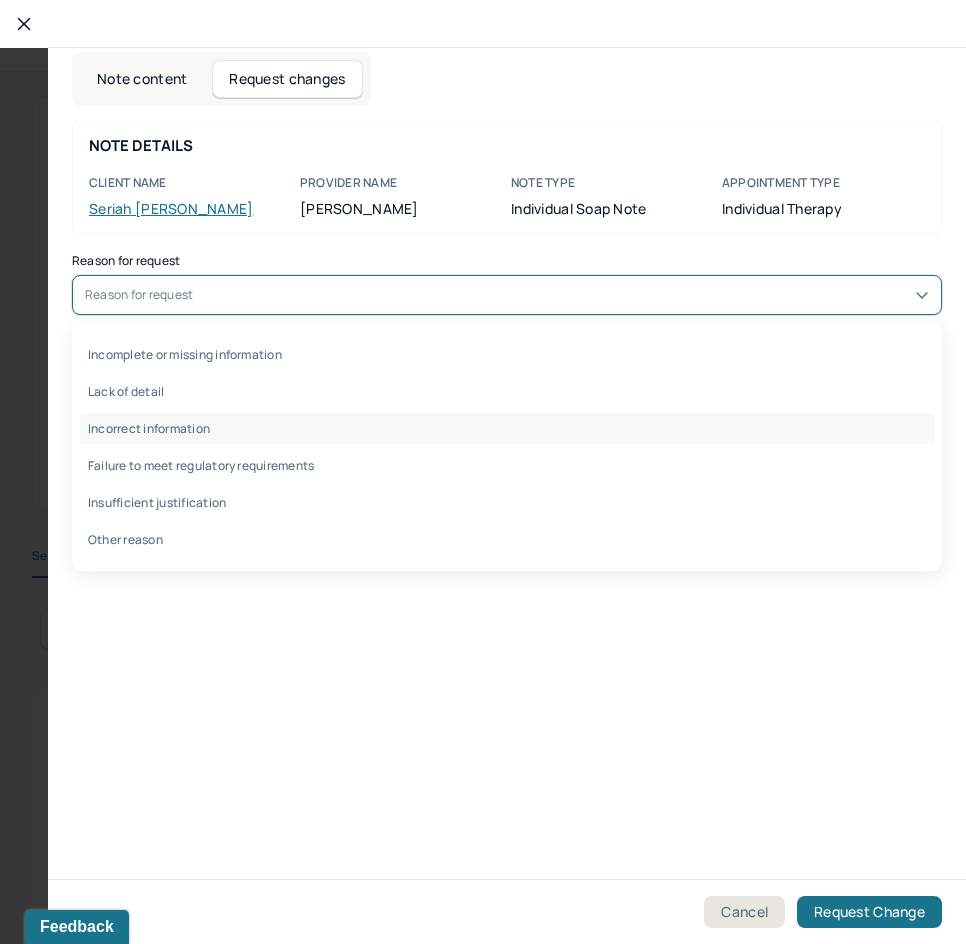 click on "Incorrect information" at bounding box center (507, 428) 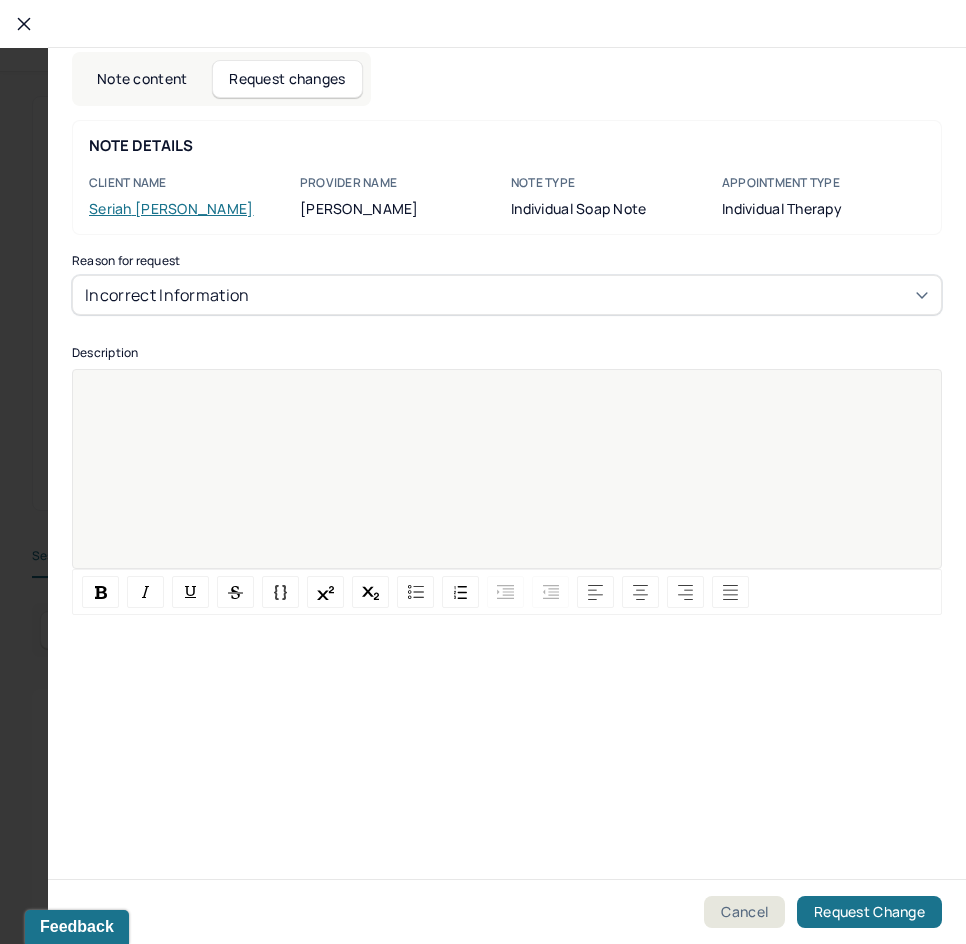 click at bounding box center [507, 482] 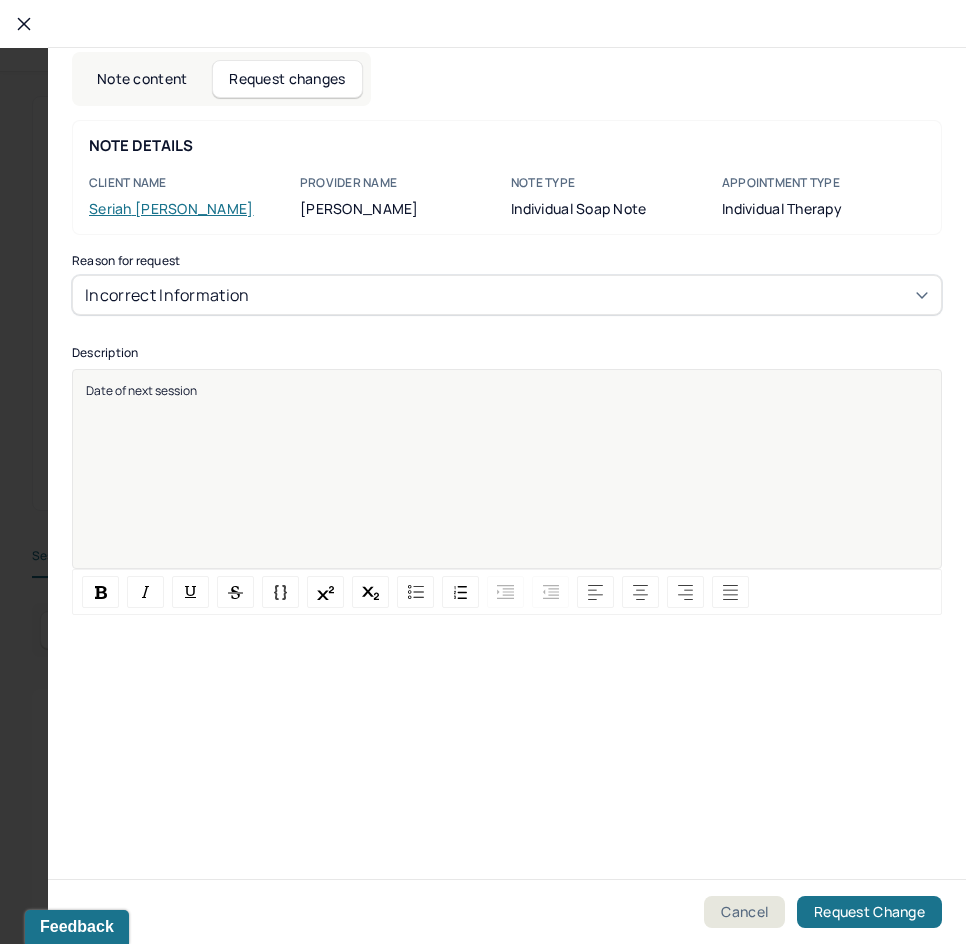 type 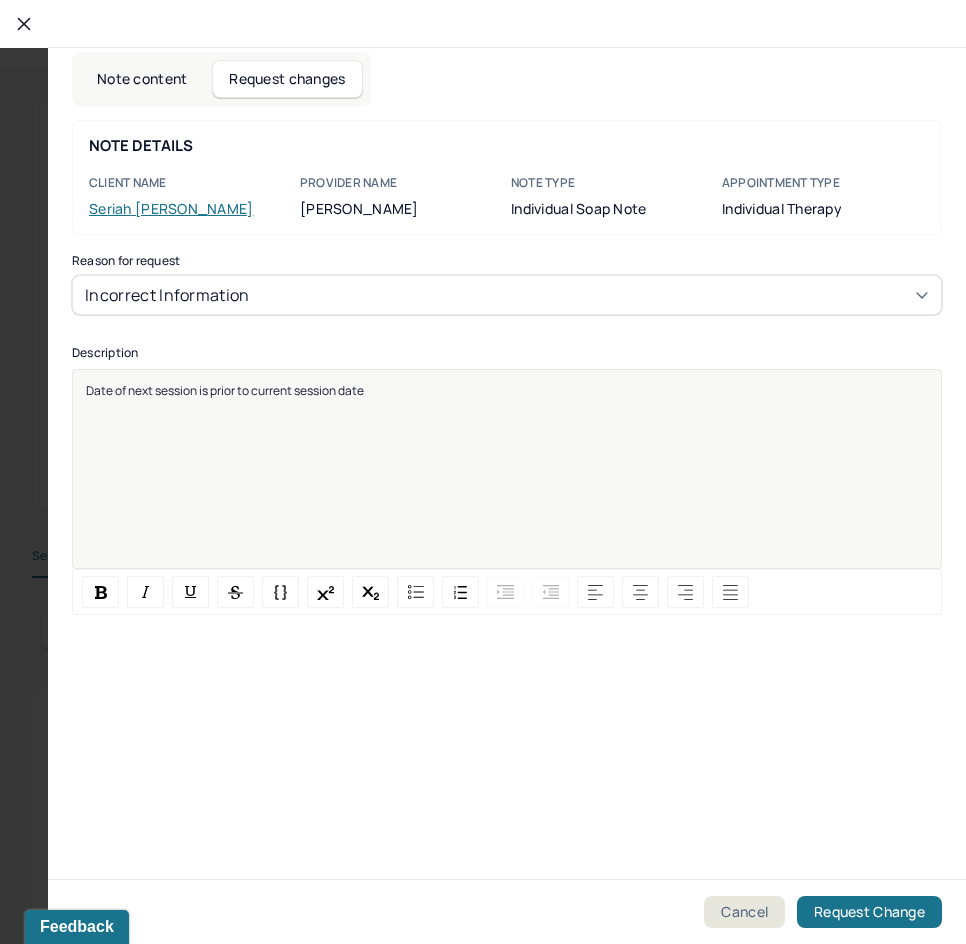click on "Date of next session is prior to current session date" at bounding box center [507, 482] 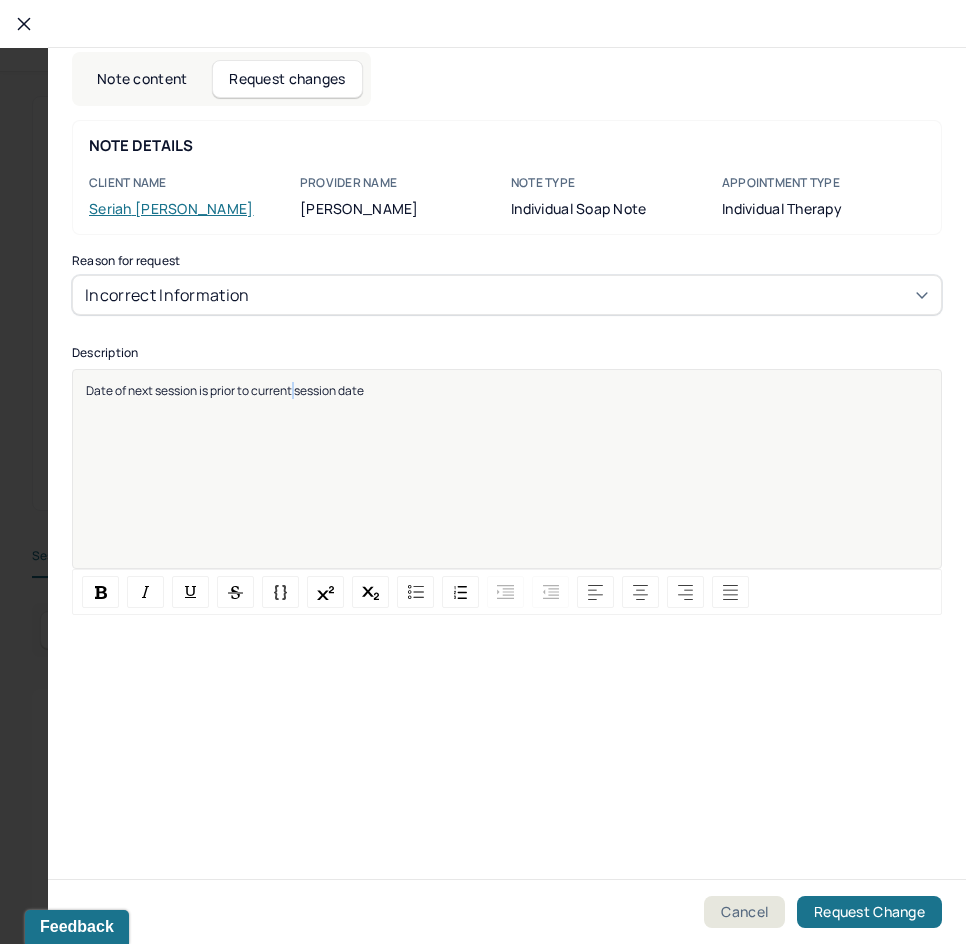 click on "Date of next session is prior to current session date" at bounding box center (507, 482) 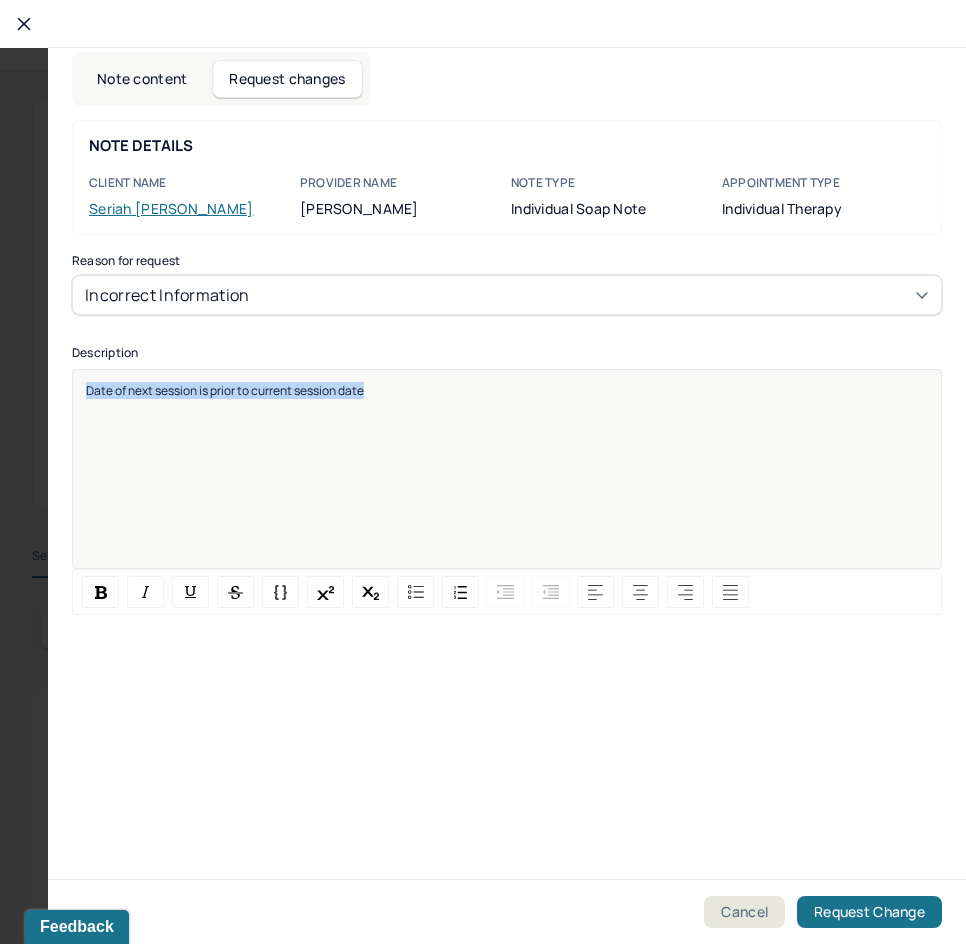 click on "Date of next session is prior to current session date" at bounding box center (507, 482) 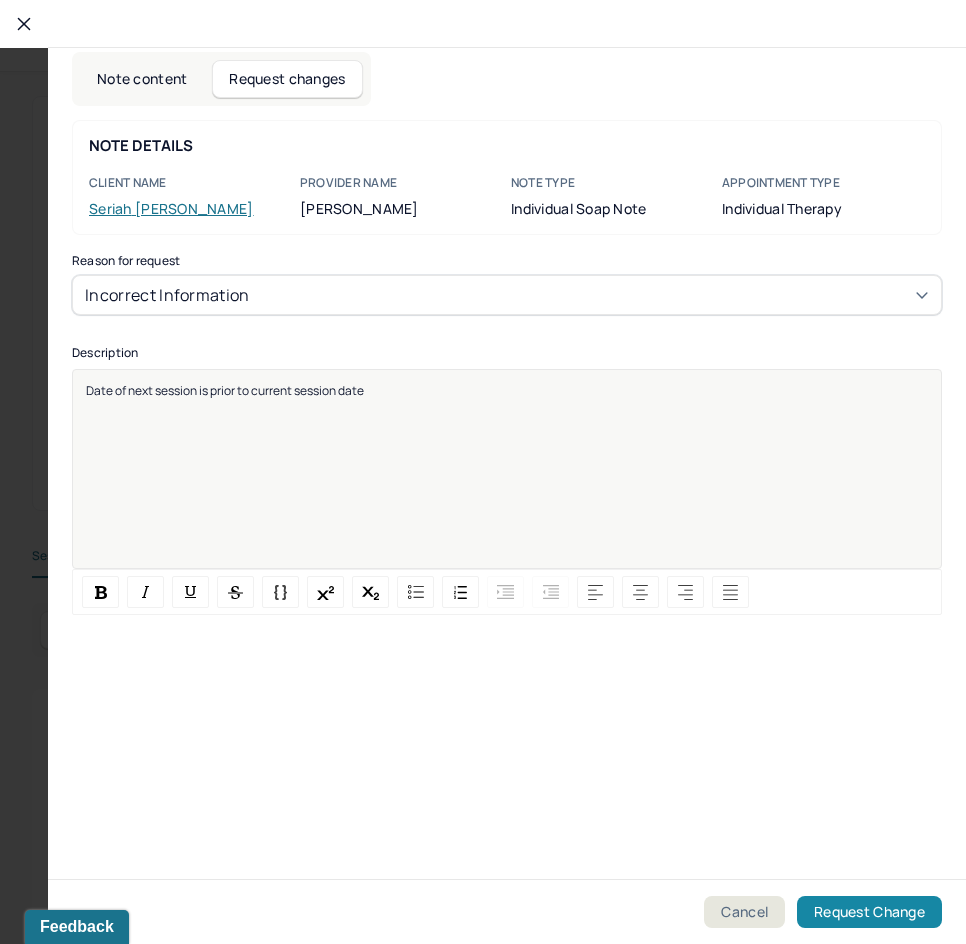 click on "Request Change" at bounding box center [869, 912] 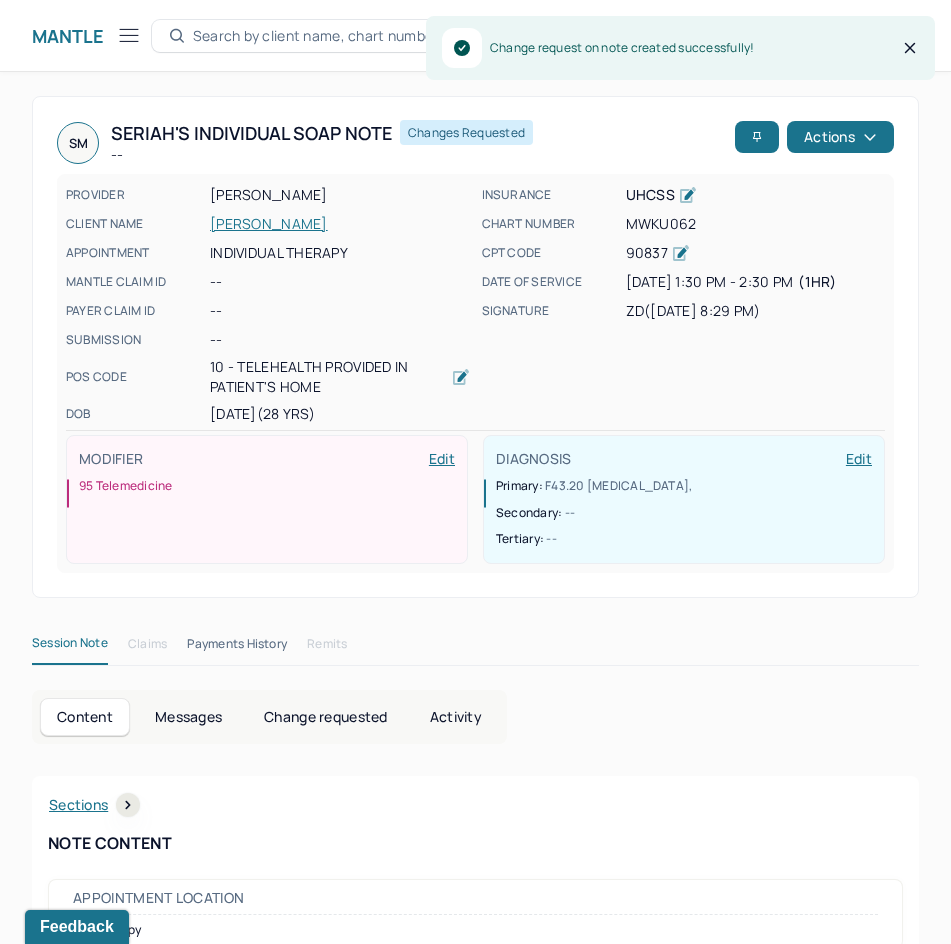 drag, startPoint x: 836, startPoint y: 562, endPoint x: 816, endPoint y: 562, distance: 20 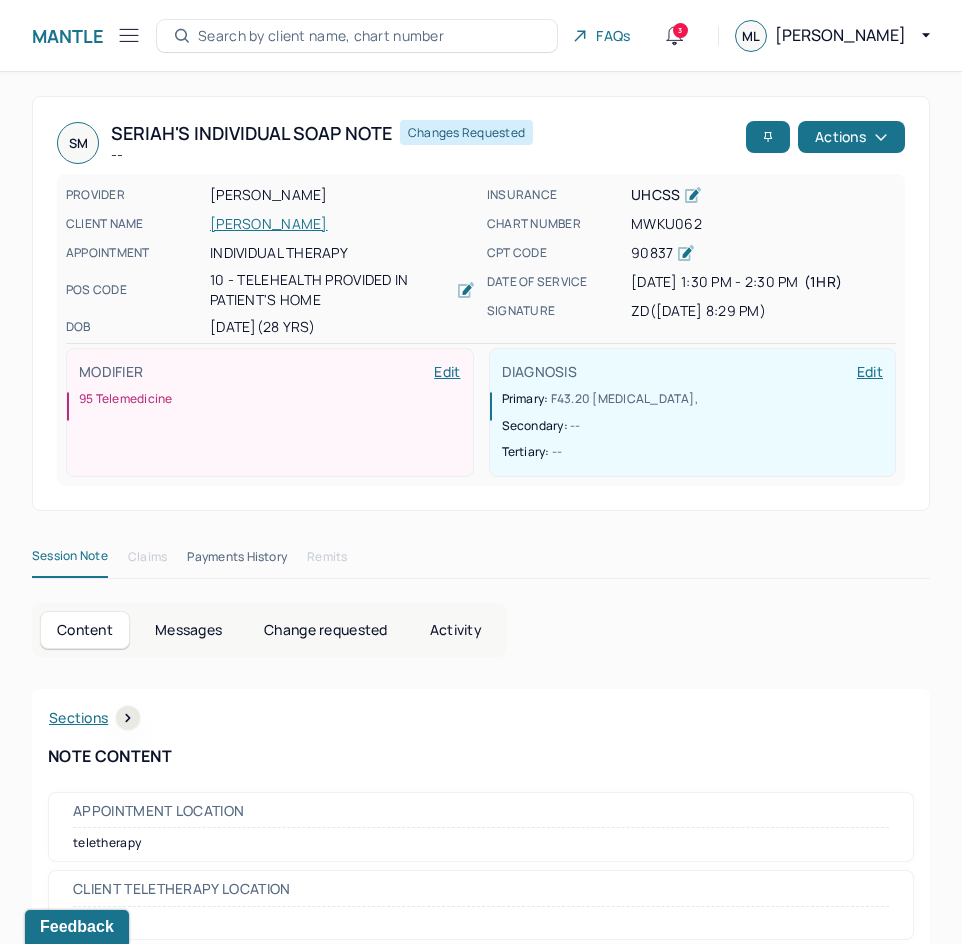scroll, scrollTop: 301, scrollLeft: 0, axis: vertical 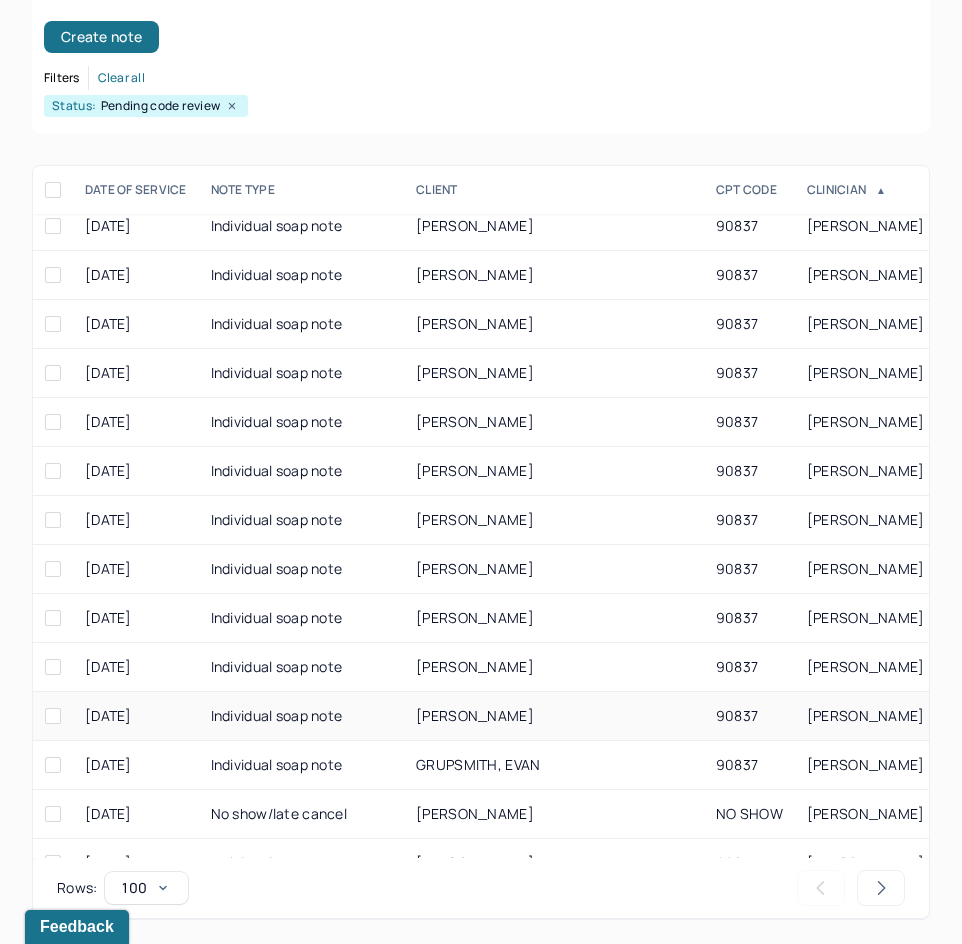 click on "DI VITO, DOMENICO" at bounding box center (554, 716) 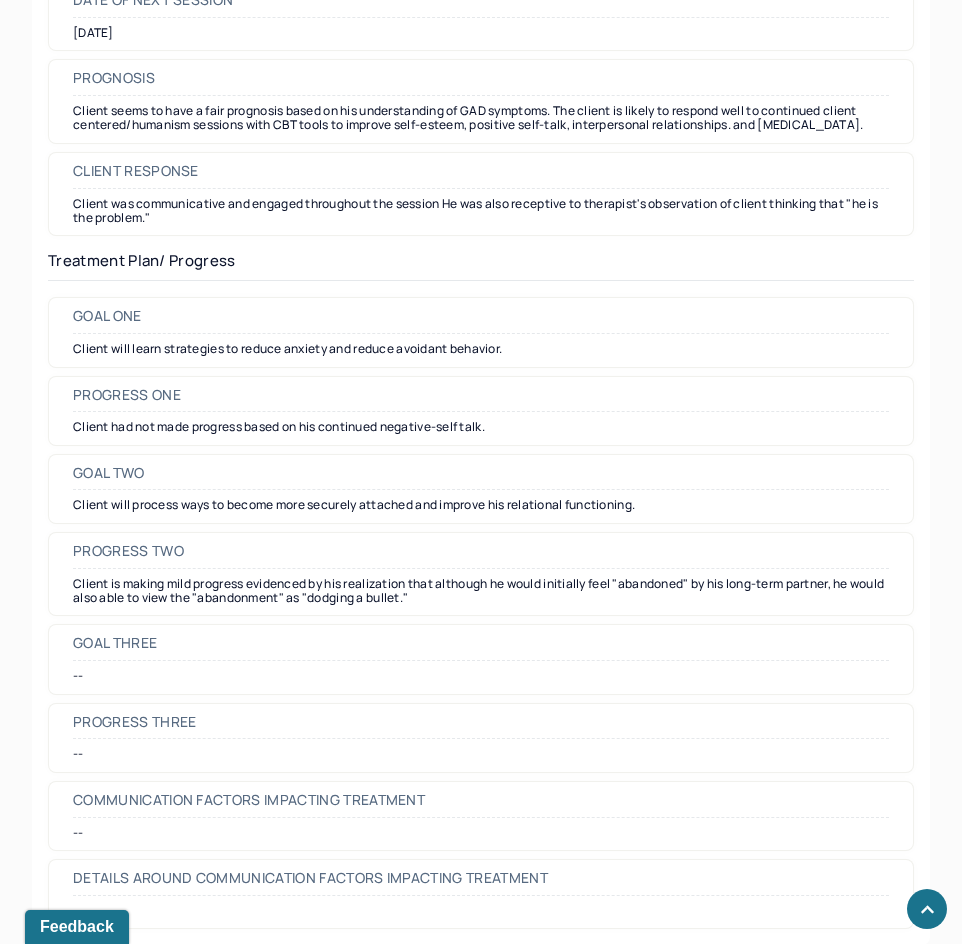 scroll, scrollTop: 0, scrollLeft: 0, axis: both 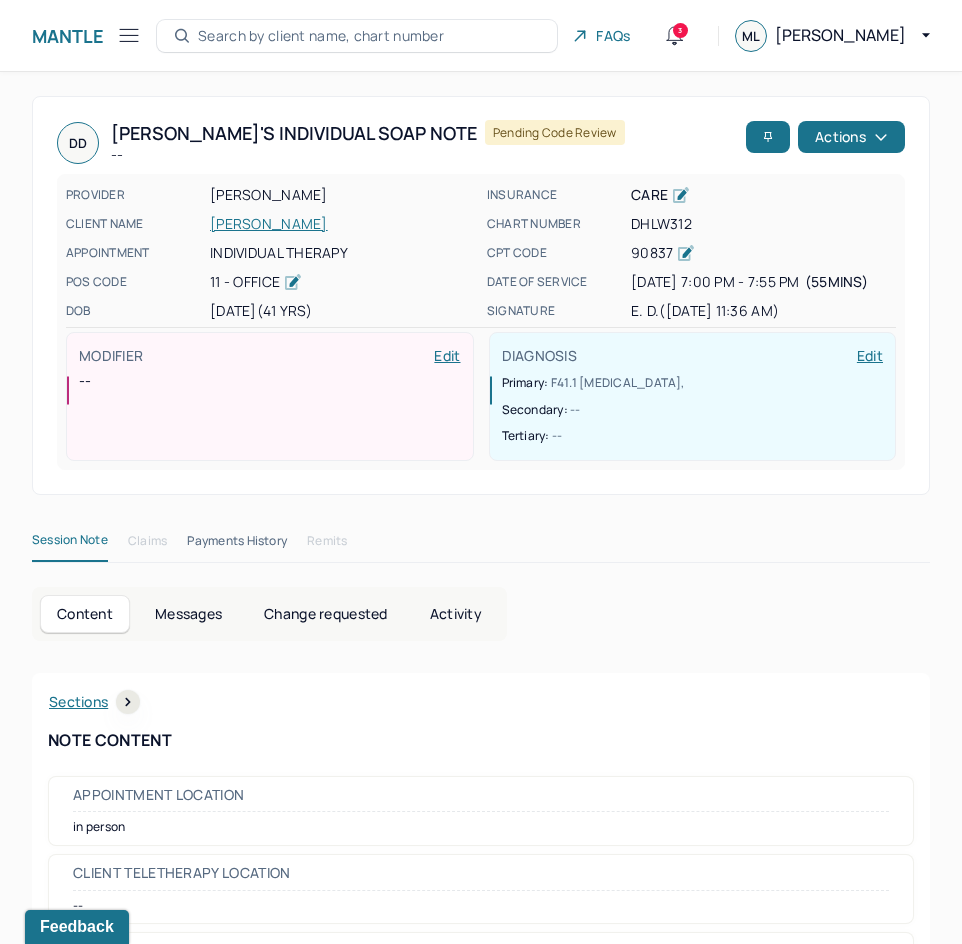 drag, startPoint x: 623, startPoint y: 820, endPoint x: 783, endPoint y: 172, distance: 667.4609 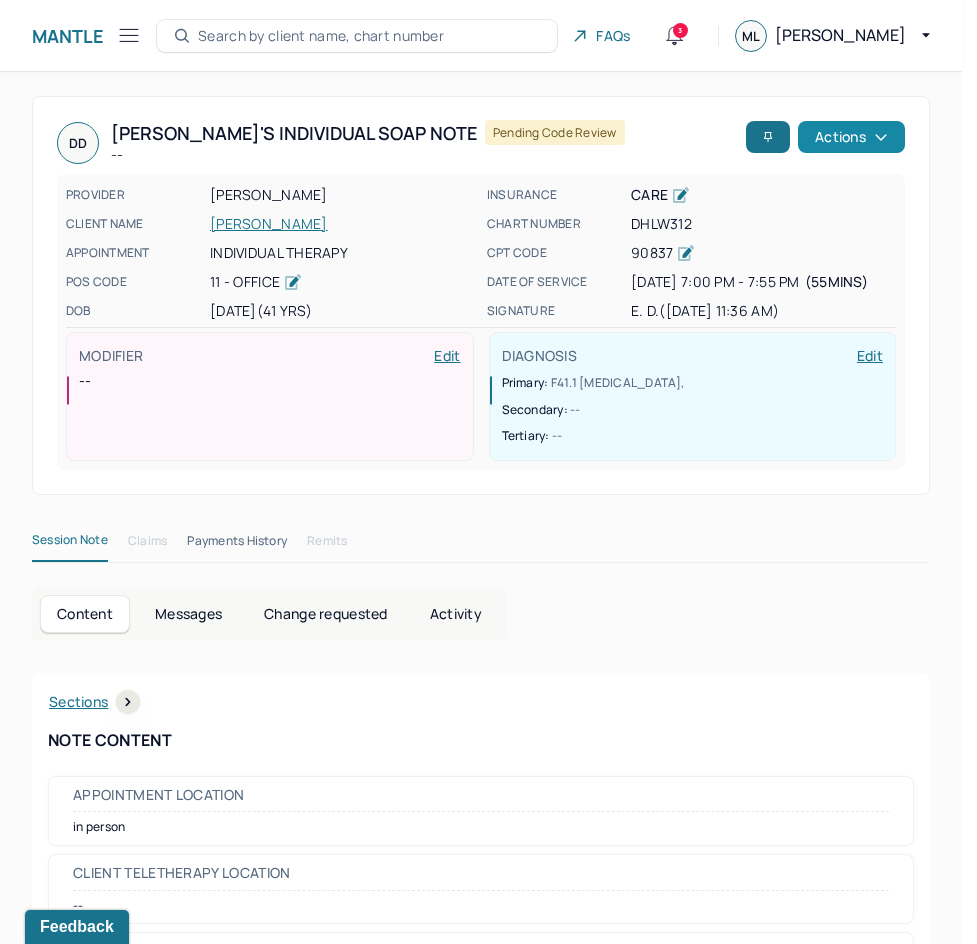 click on "Actions" at bounding box center [851, 137] 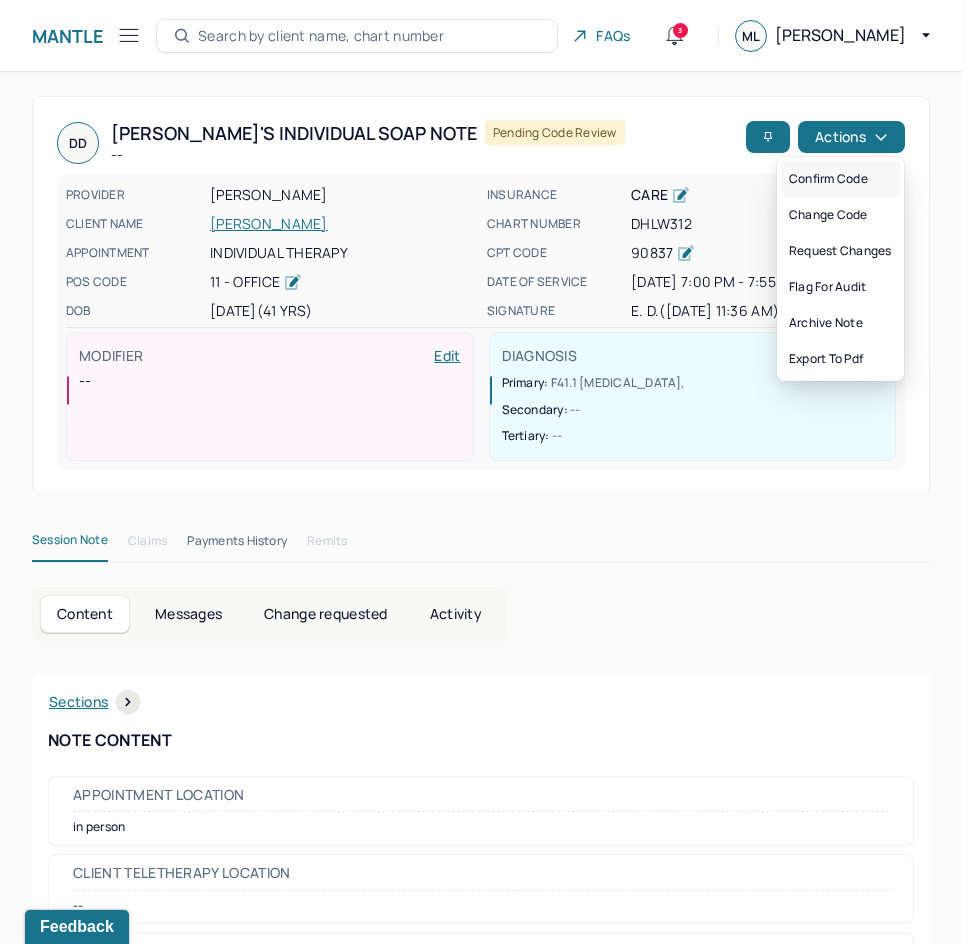 click on "Confirm code" at bounding box center [840, 179] 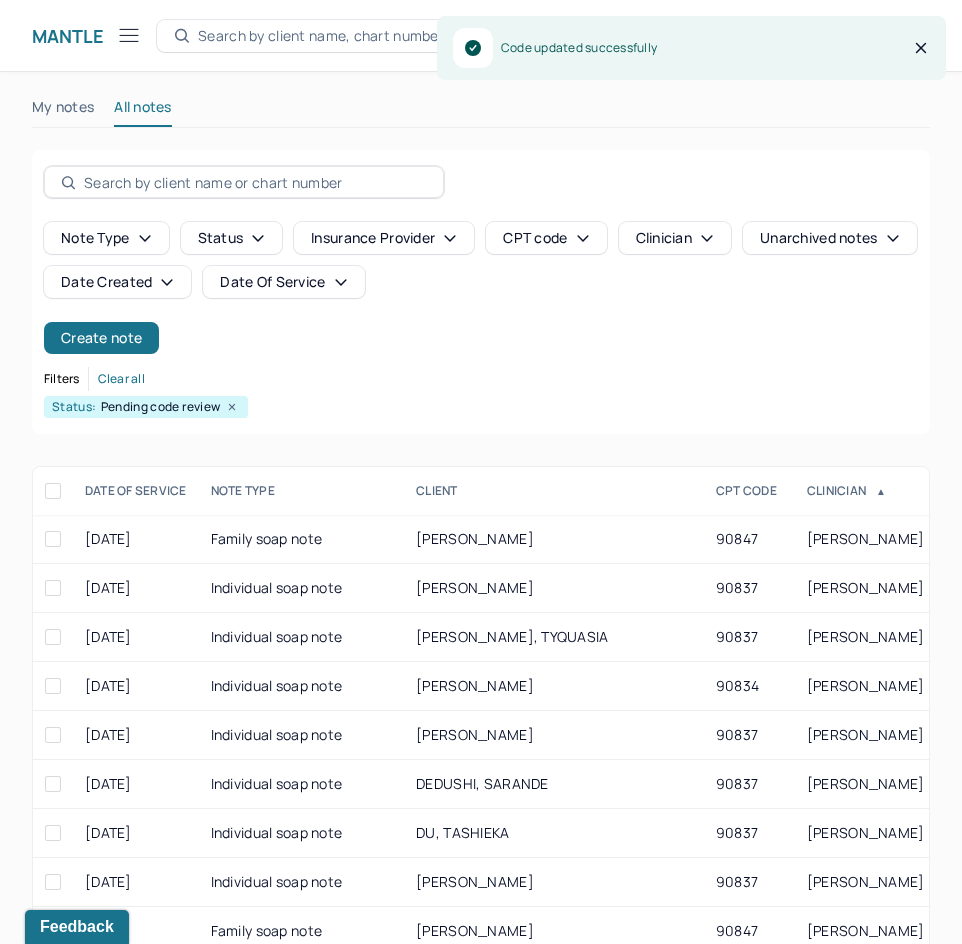 scroll, scrollTop: 301, scrollLeft: 0, axis: vertical 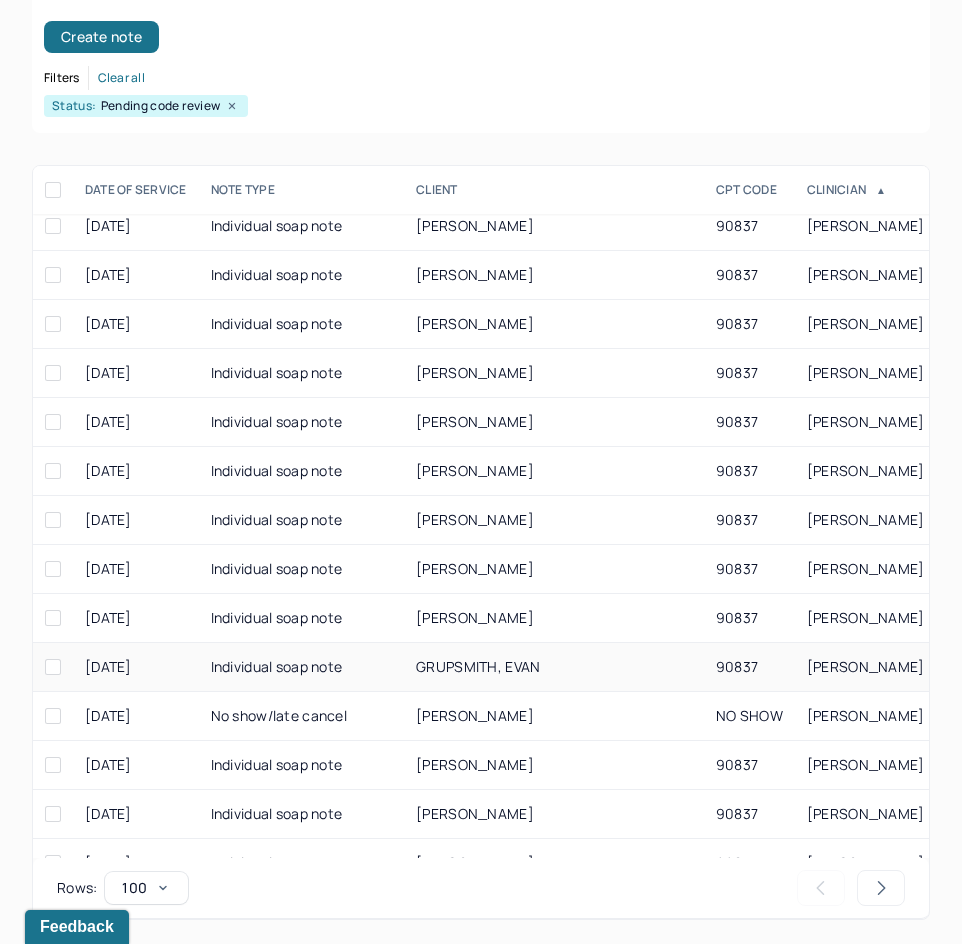 click on "90837" at bounding box center [749, 667] 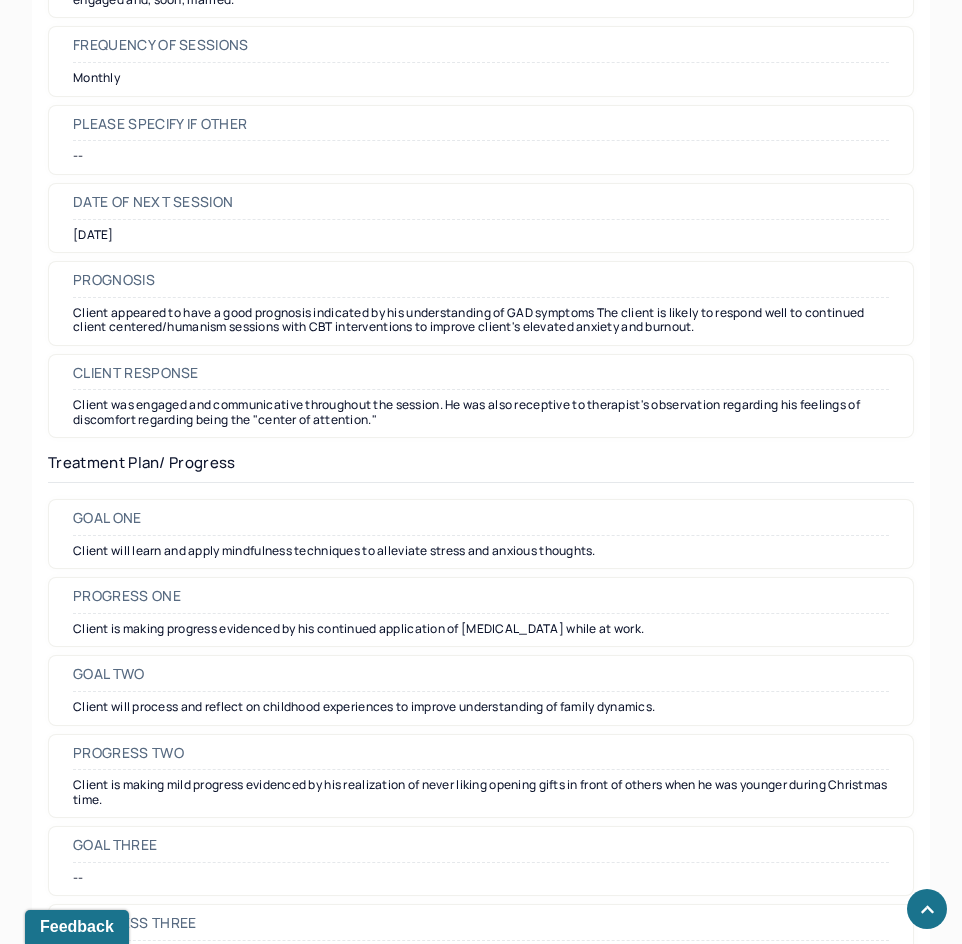 scroll, scrollTop: 2500, scrollLeft: 0, axis: vertical 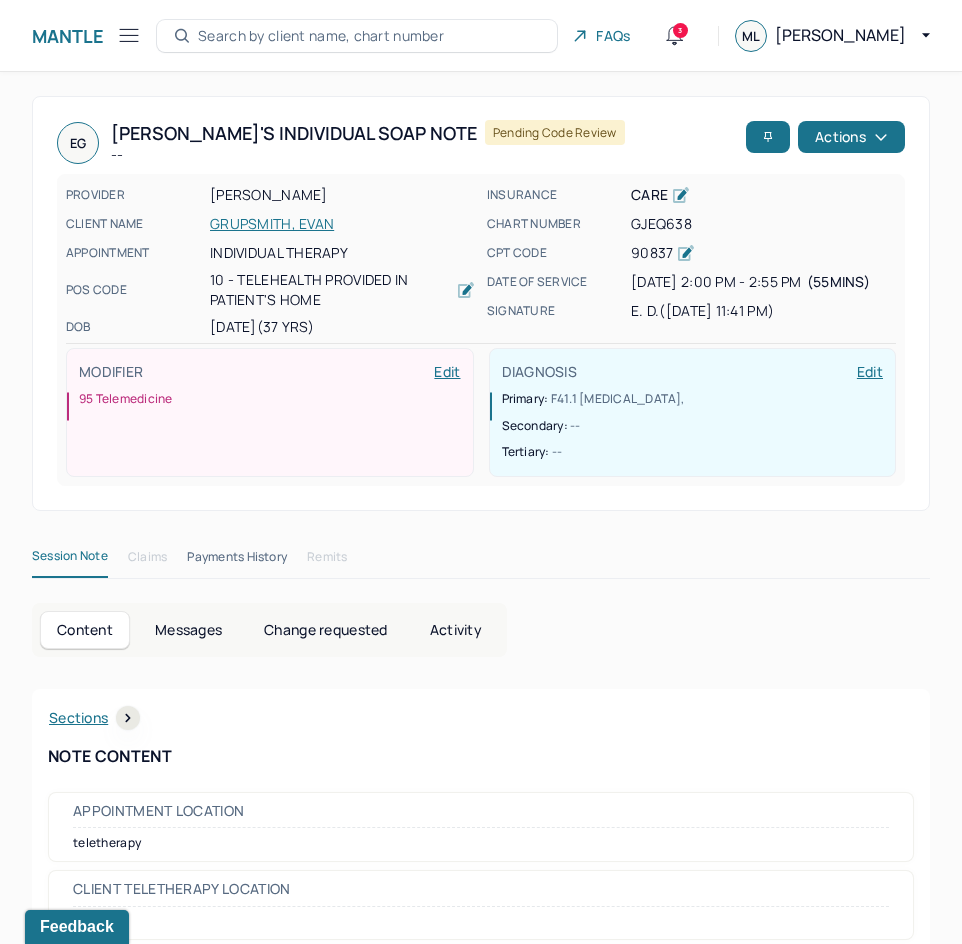 drag, startPoint x: 694, startPoint y: 771, endPoint x: 836, endPoint y: 229, distance: 560.2928 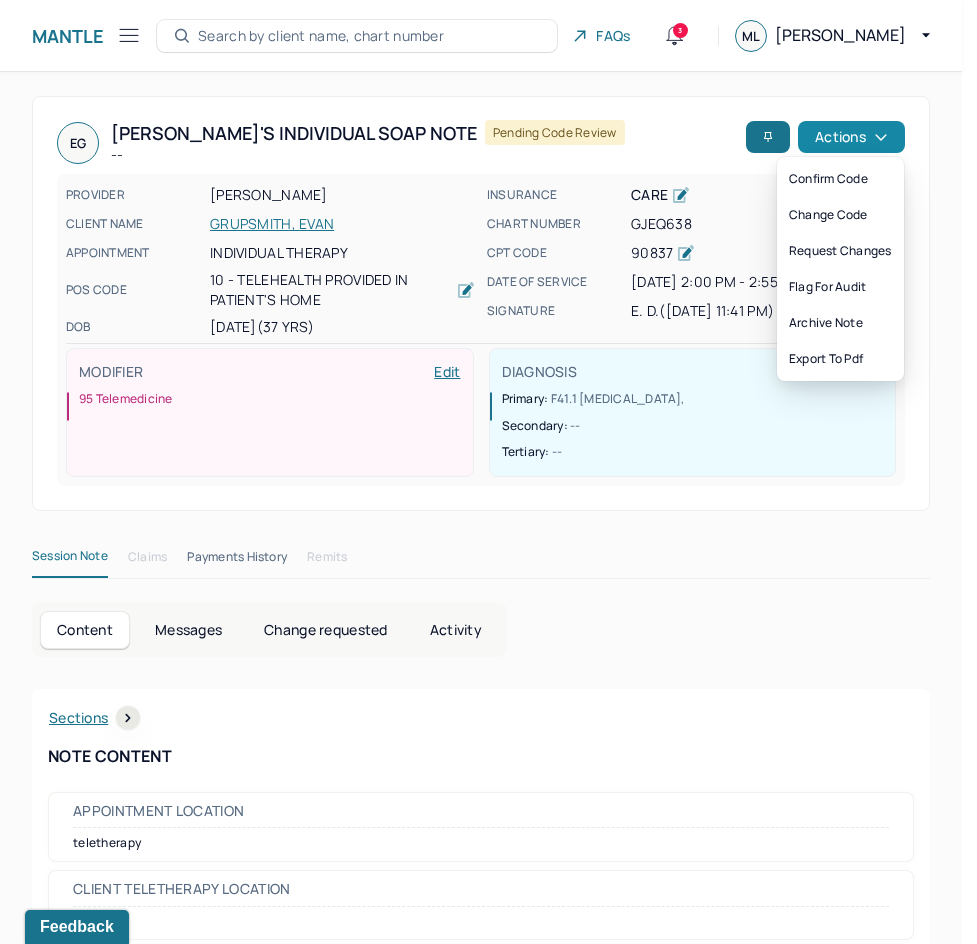 click on "Actions" at bounding box center [851, 137] 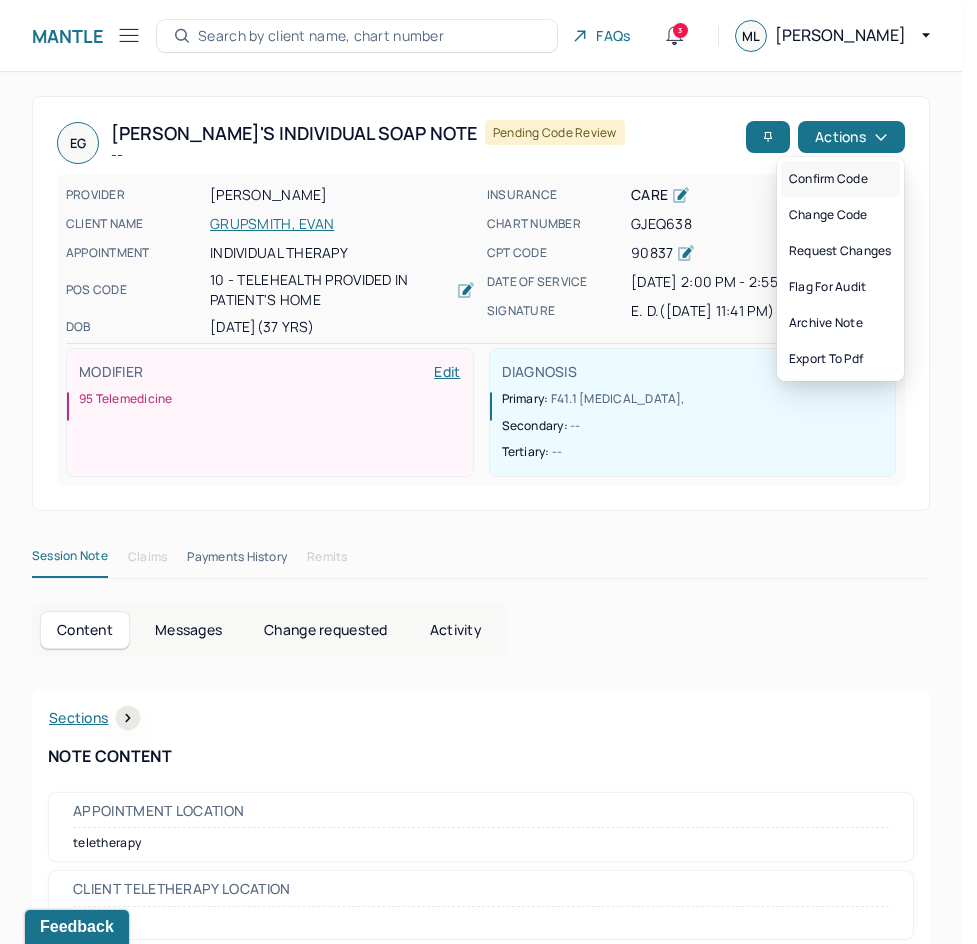 click on "Confirm code" at bounding box center [840, 179] 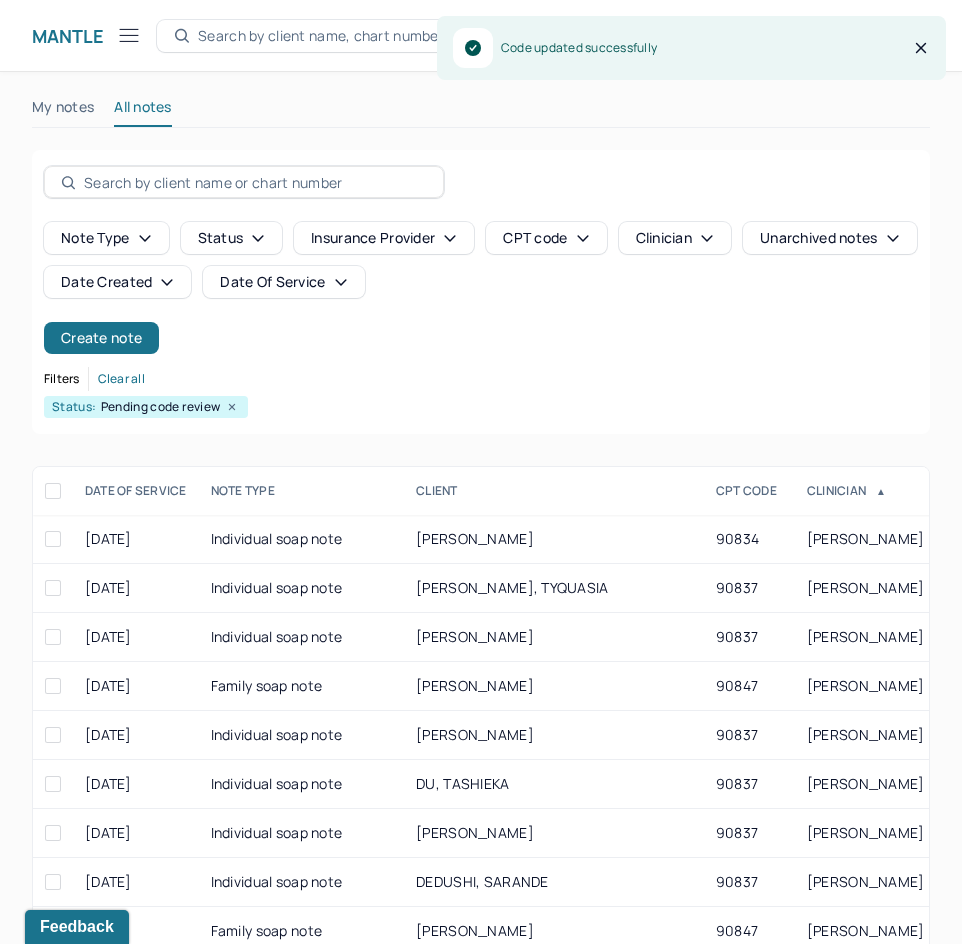 scroll, scrollTop: 301, scrollLeft: 0, axis: vertical 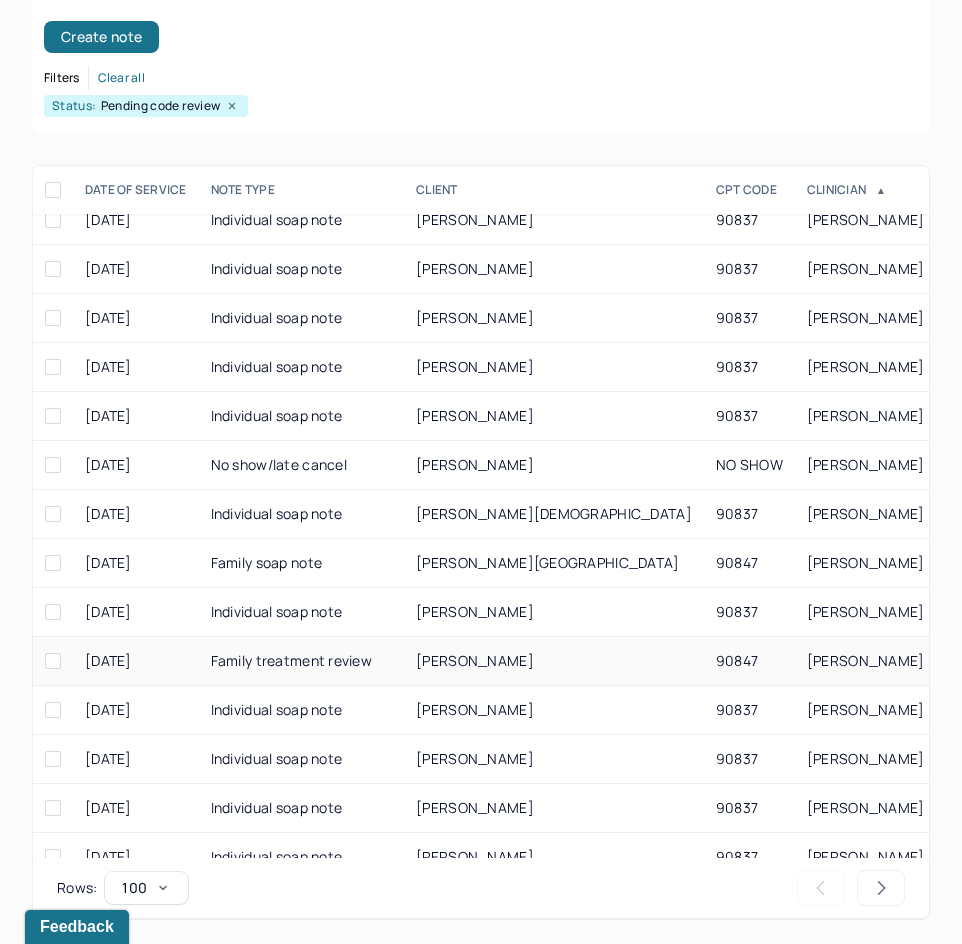 click on "BARNES, TODD" at bounding box center (554, 661) 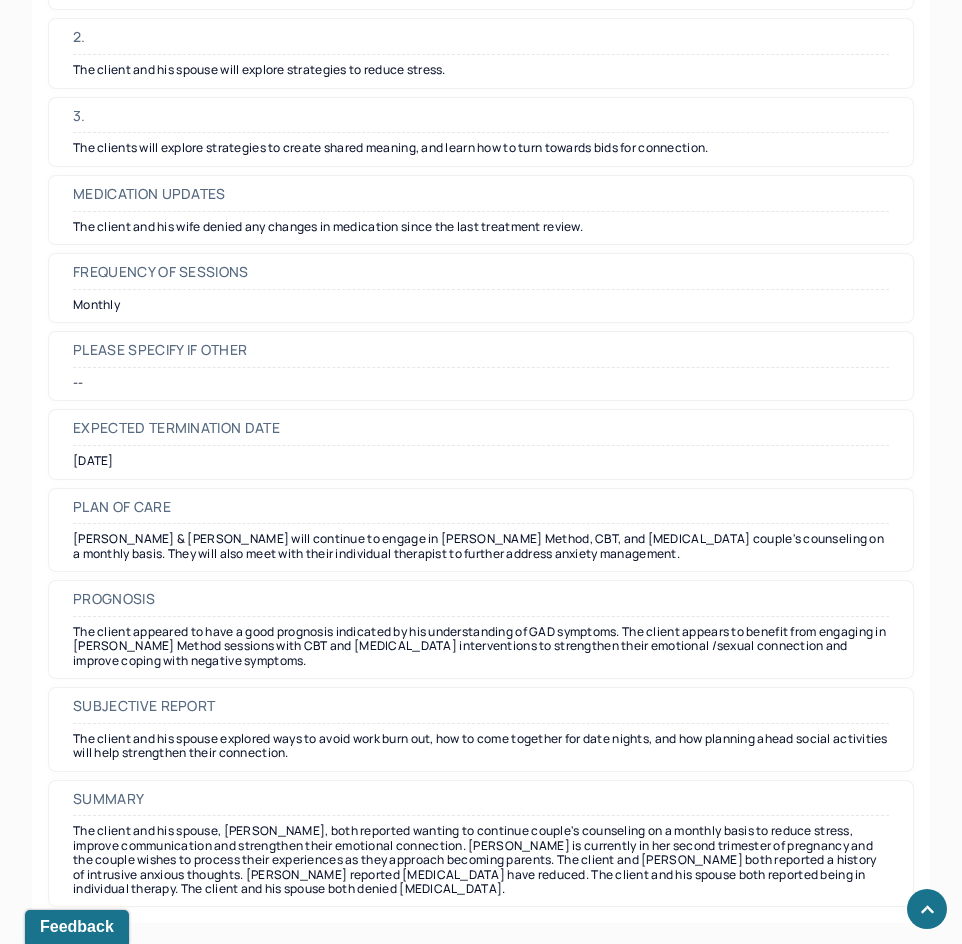 scroll, scrollTop: 5403, scrollLeft: 0, axis: vertical 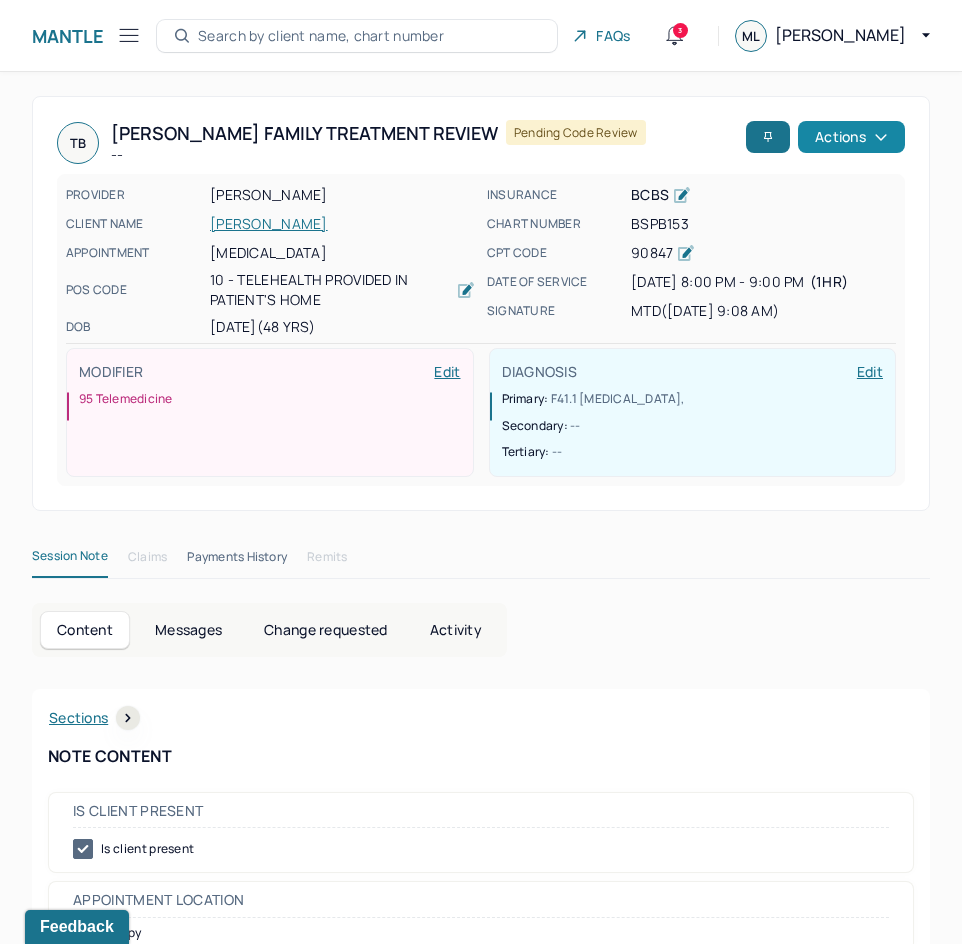 drag, startPoint x: 603, startPoint y: 721, endPoint x: 875, endPoint y: 138, distance: 643.3296 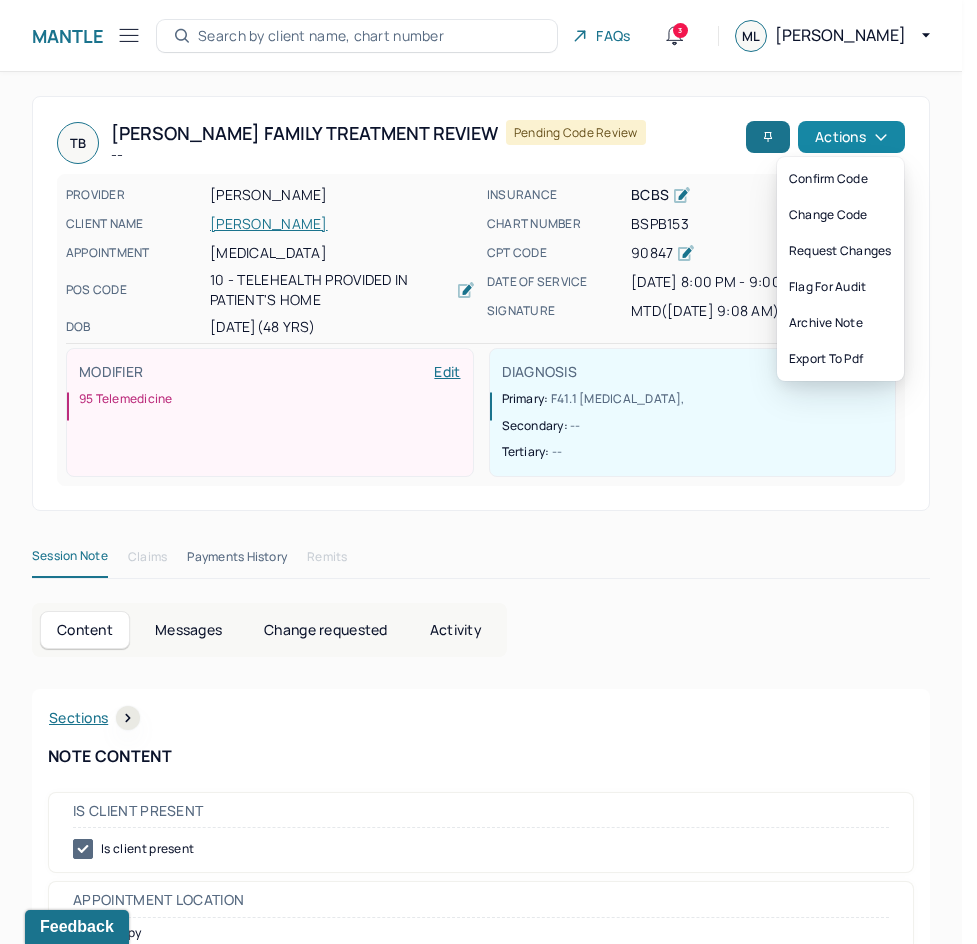 click 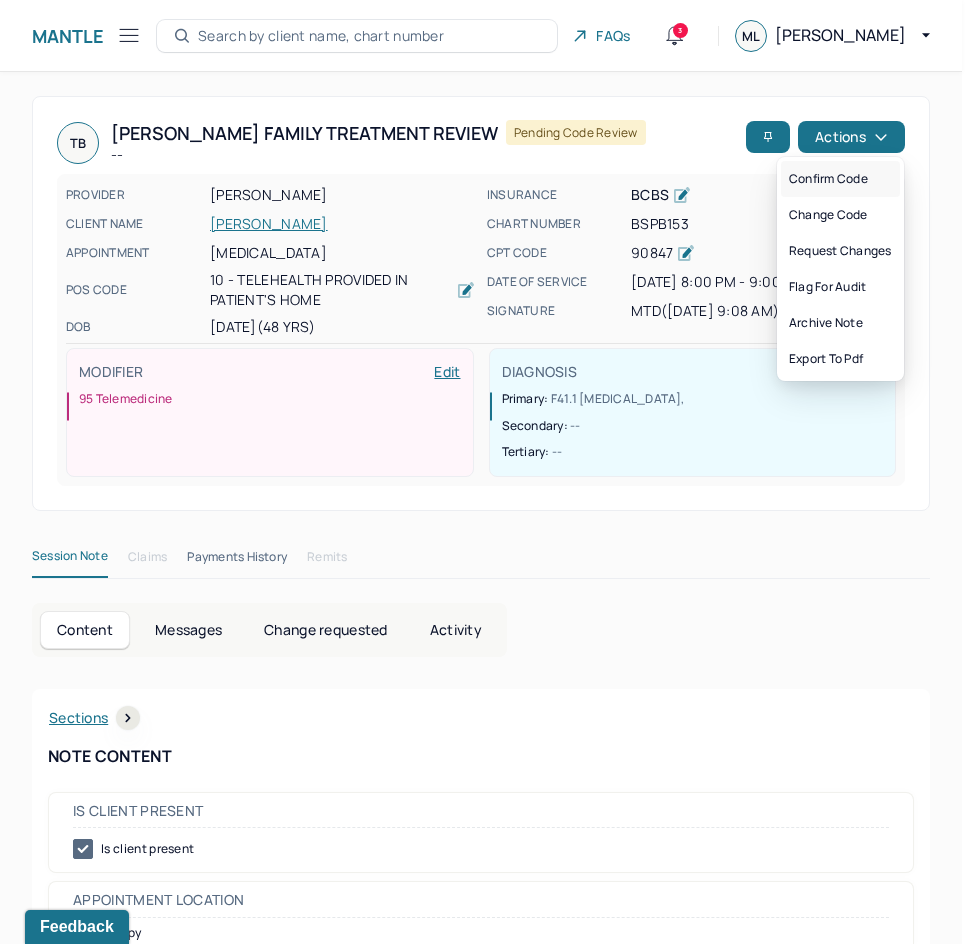 click on "Confirm code" at bounding box center (840, 179) 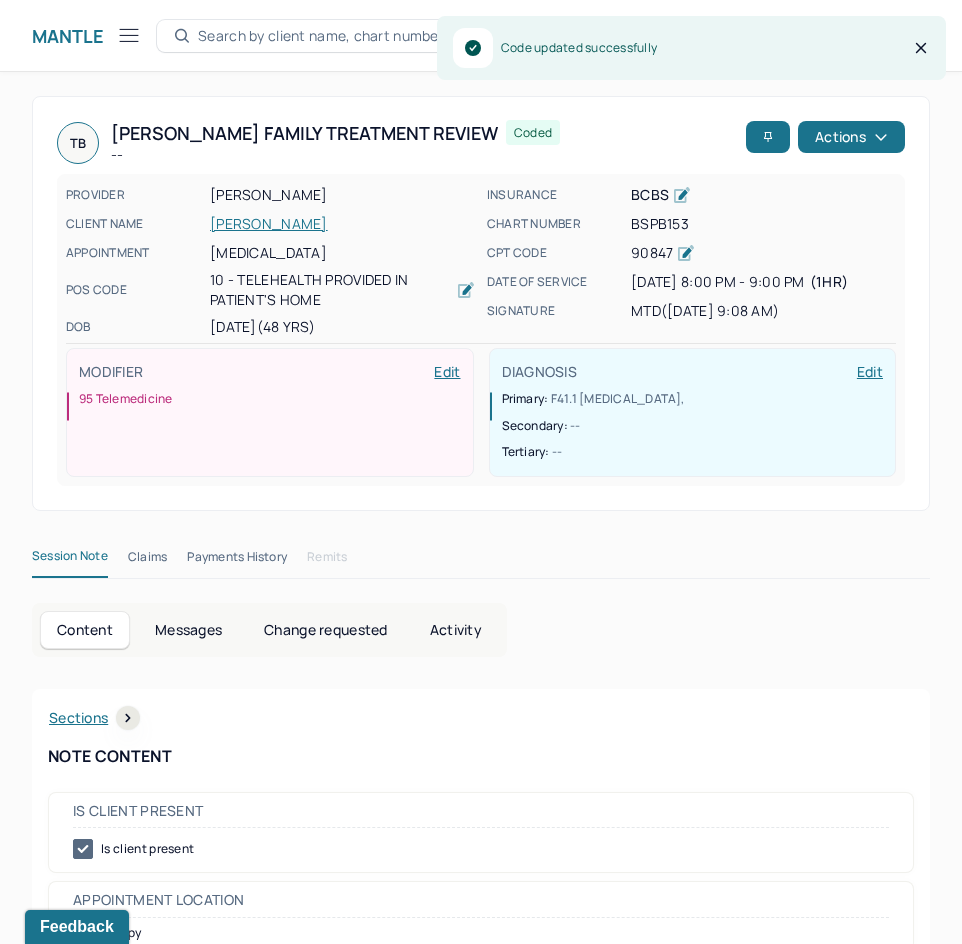 scroll, scrollTop: 301, scrollLeft: 0, axis: vertical 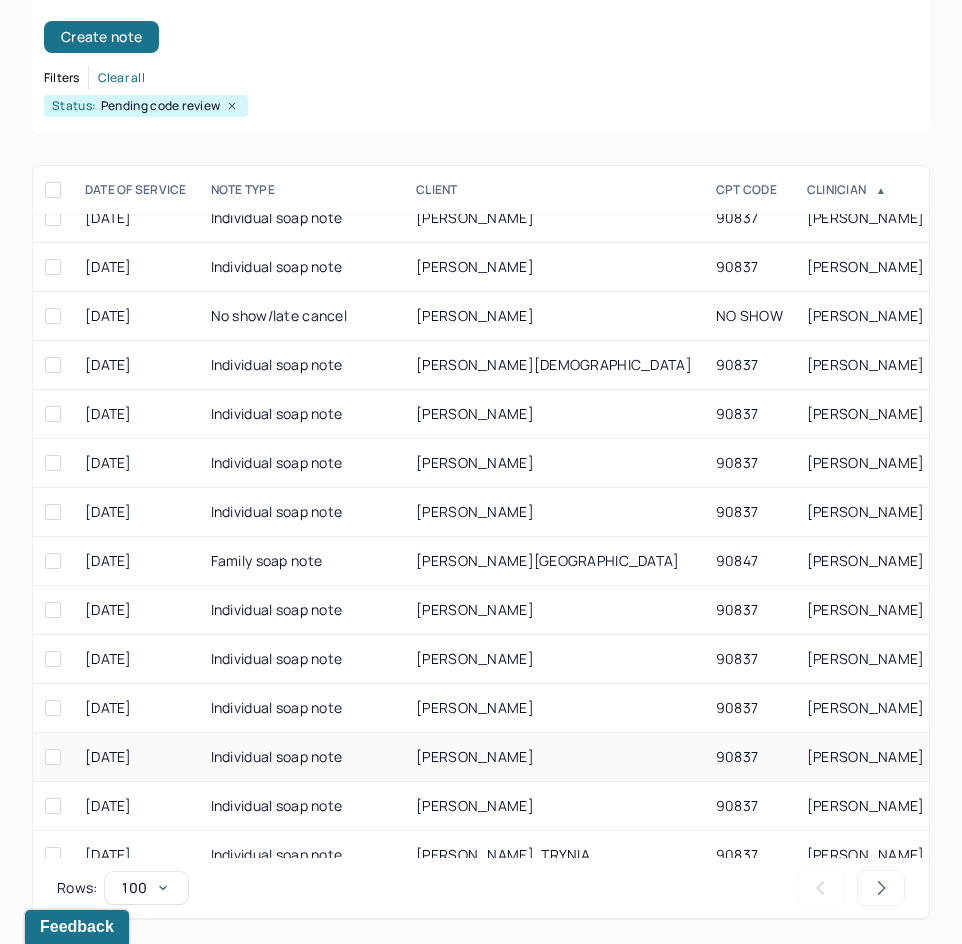 click on "BICKERTON, JESSE" at bounding box center (554, 757) 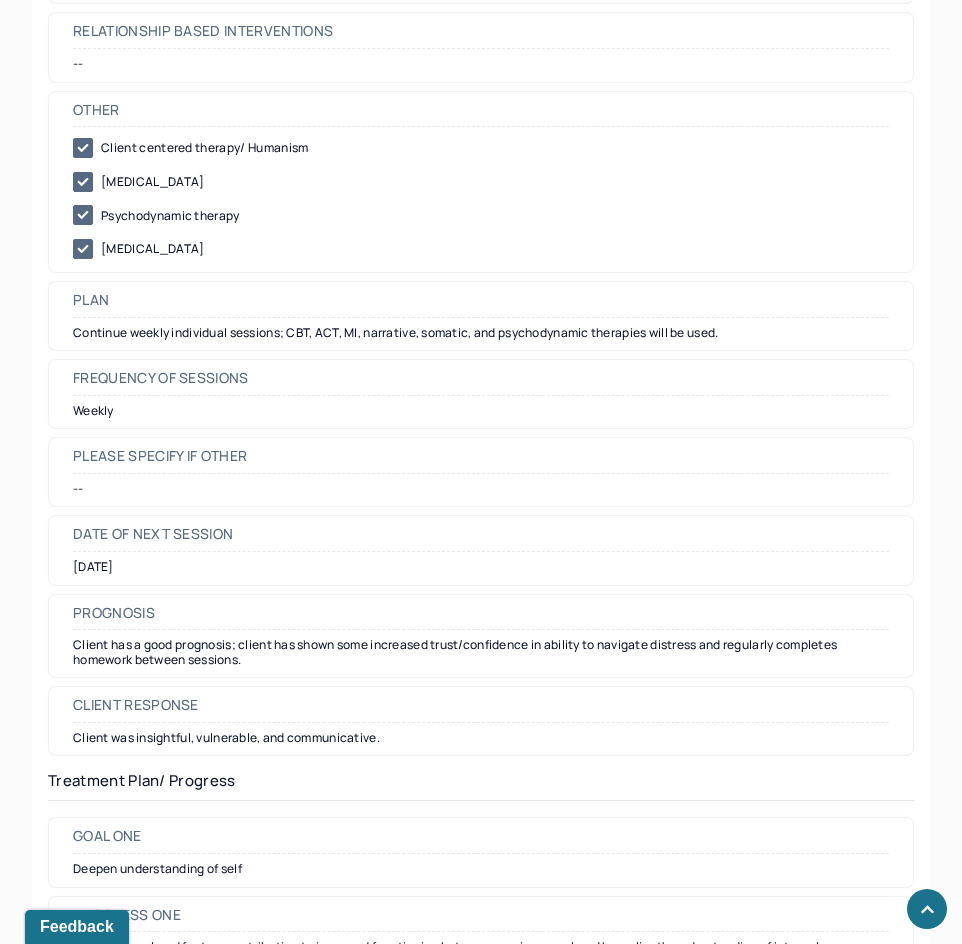 scroll, scrollTop: 2200, scrollLeft: 0, axis: vertical 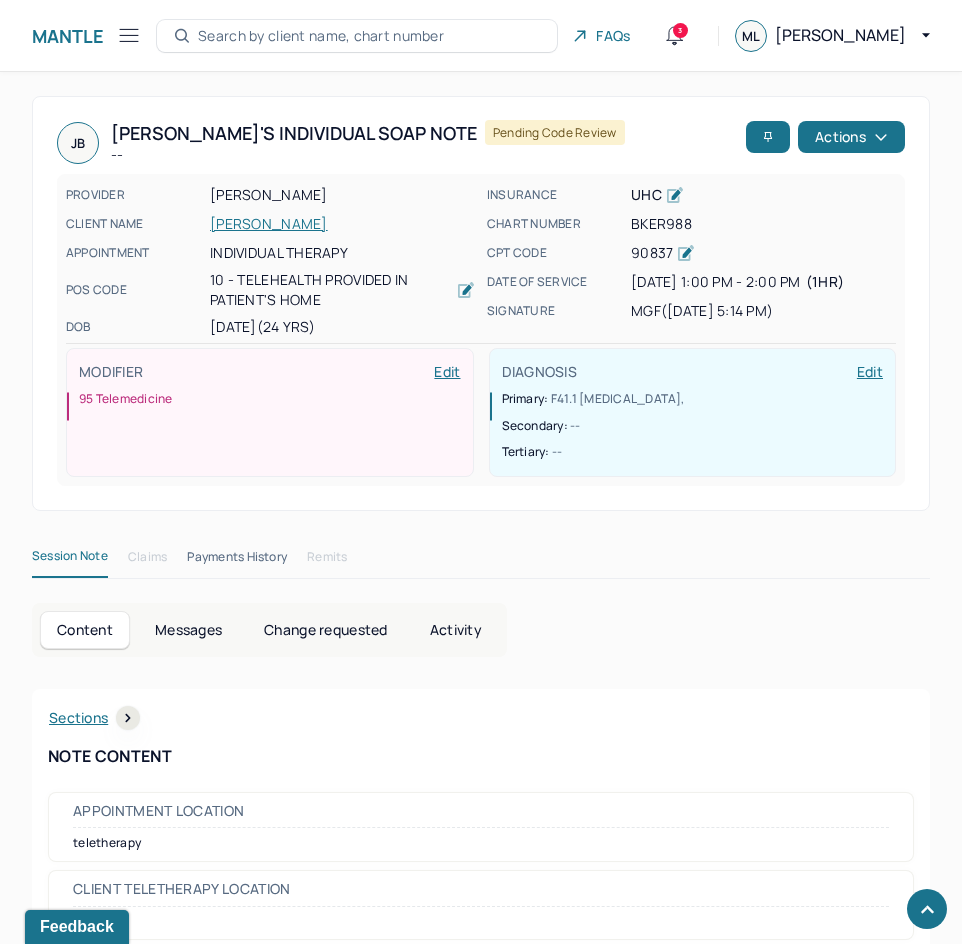 drag, startPoint x: 657, startPoint y: 732, endPoint x: 893, endPoint y: 179, distance: 601.25287 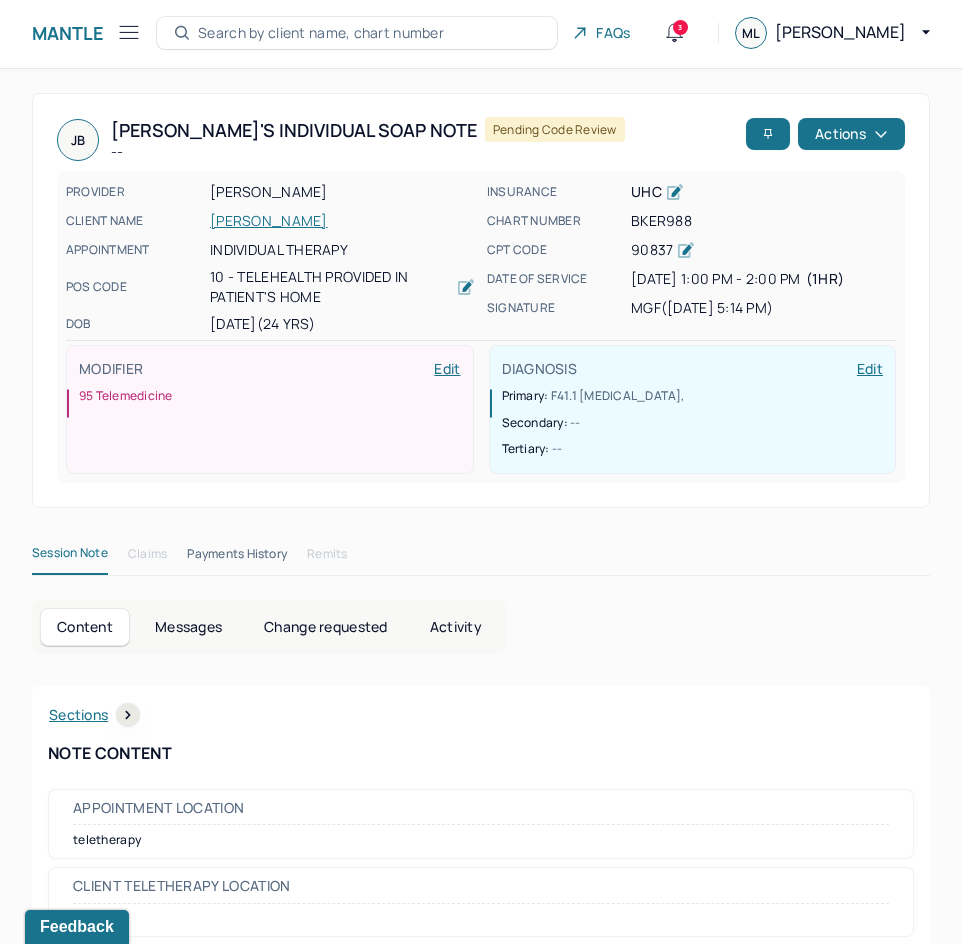 scroll, scrollTop: 0, scrollLeft: 0, axis: both 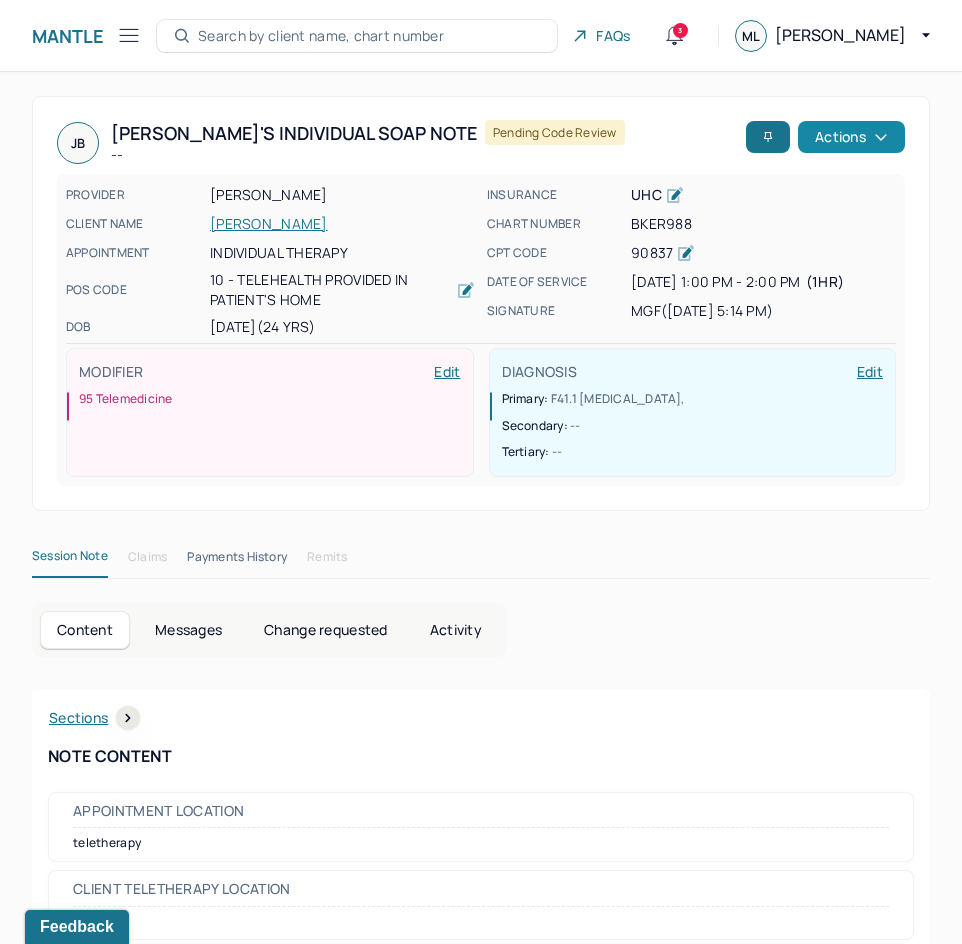 click on "Actions" at bounding box center (851, 137) 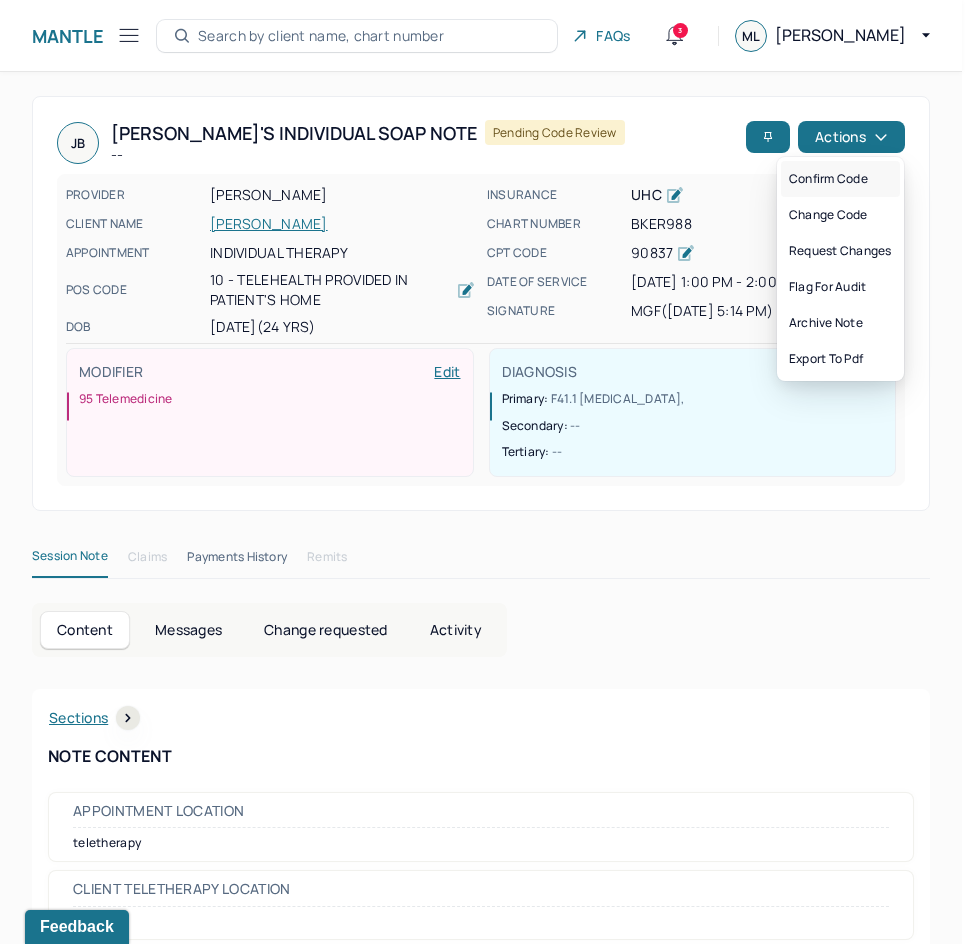 click on "Confirm code" at bounding box center (840, 179) 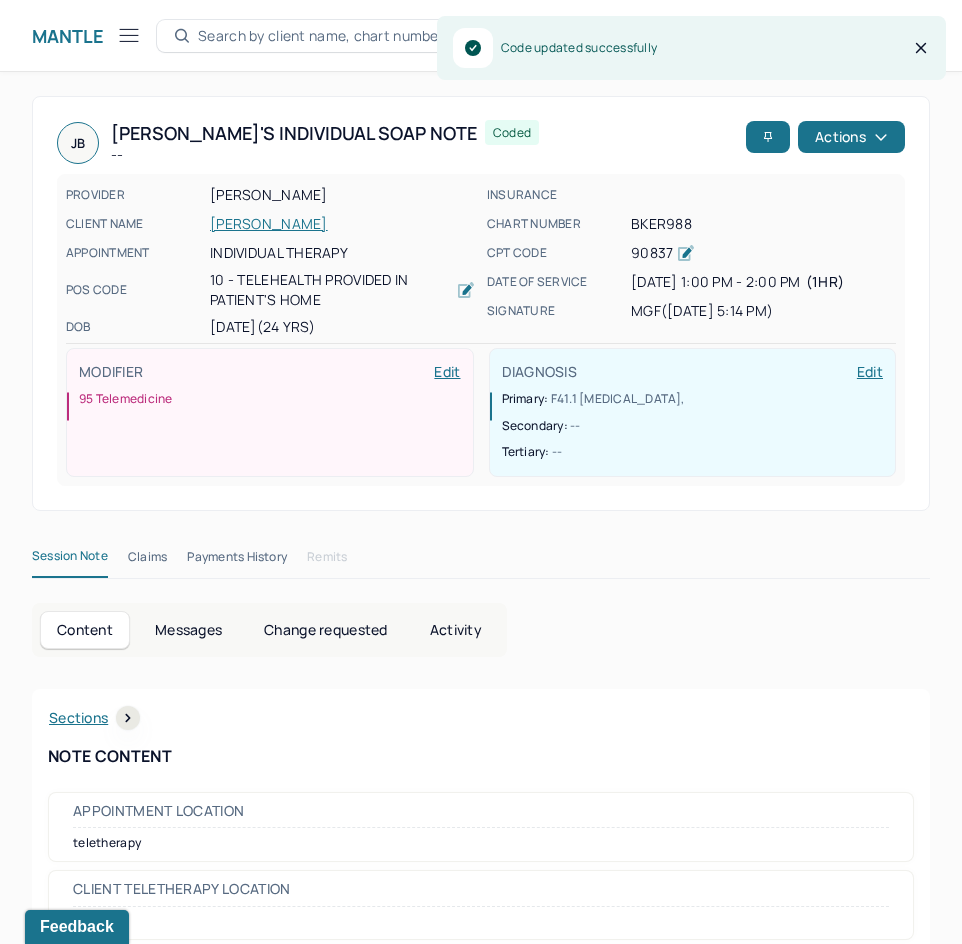 scroll, scrollTop: 301, scrollLeft: 0, axis: vertical 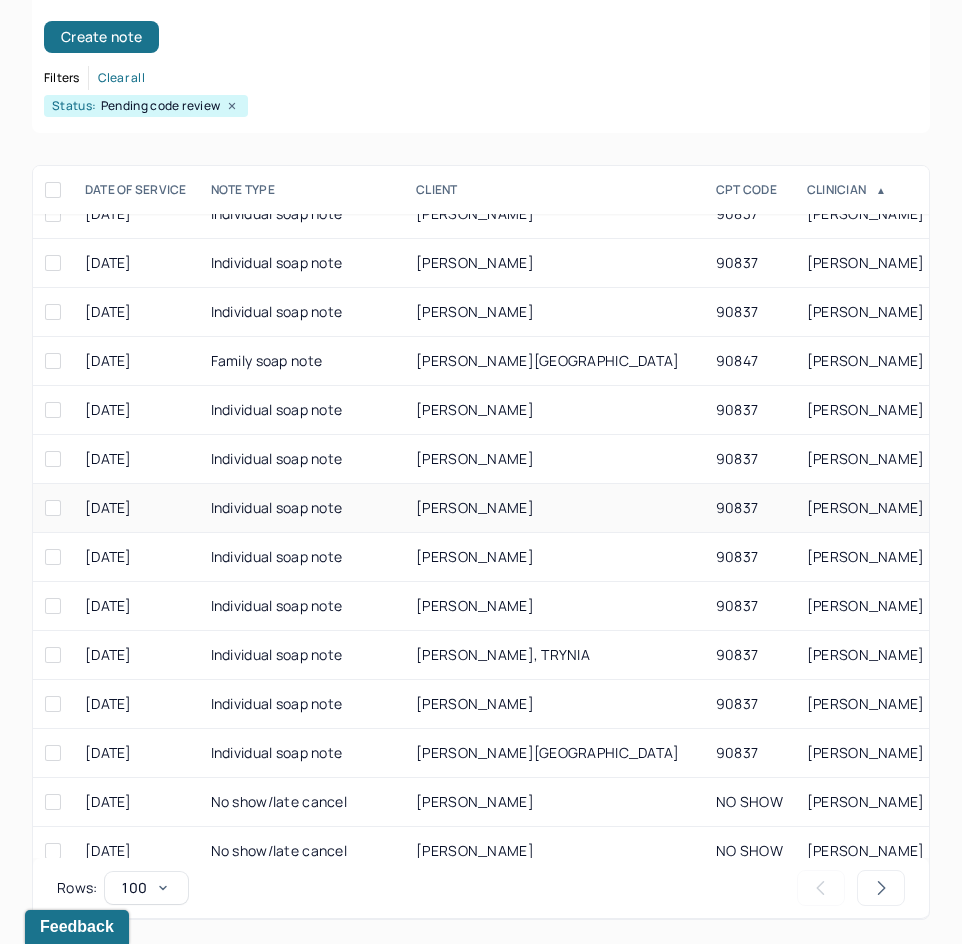 click on "BOYER, ZACHARIAH" at bounding box center (475, 507) 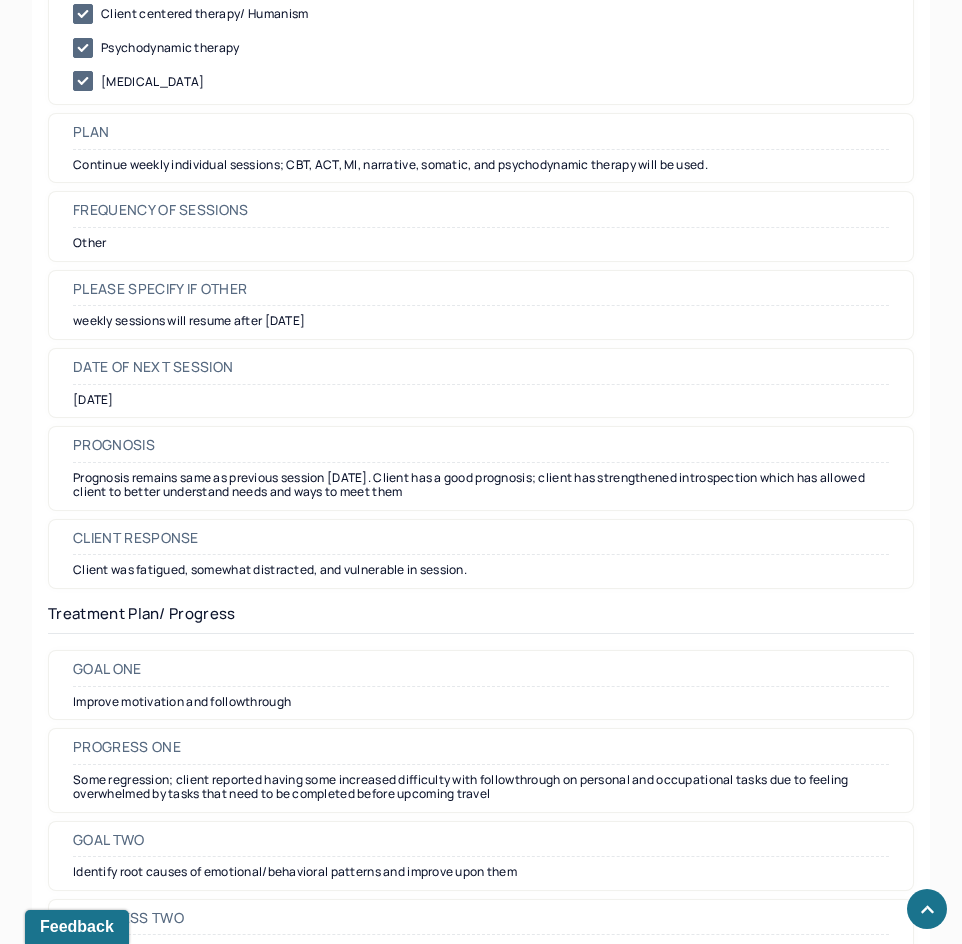 scroll, scrollTop: 2400, scrollLeft: 0, axis: vertical 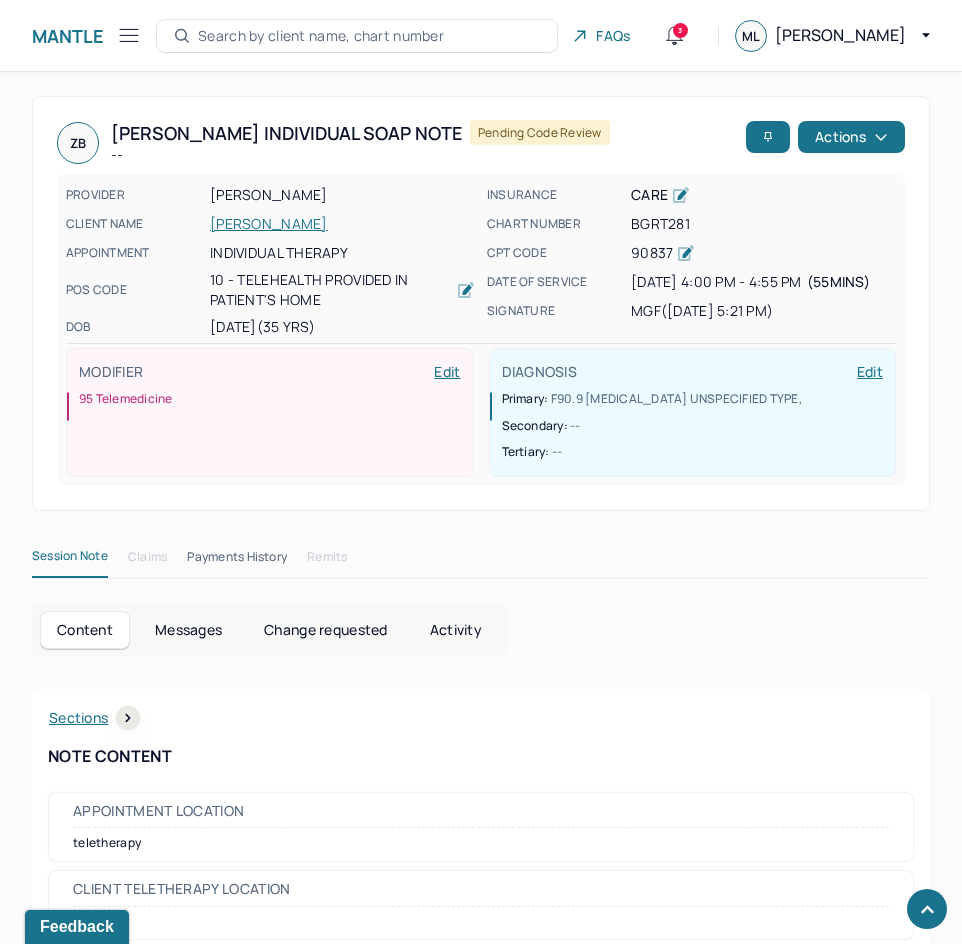 drag, startPoint x: 770, startPoint y: 763, endPoint x: 907, endPoint y: 197, distance: 582.3444 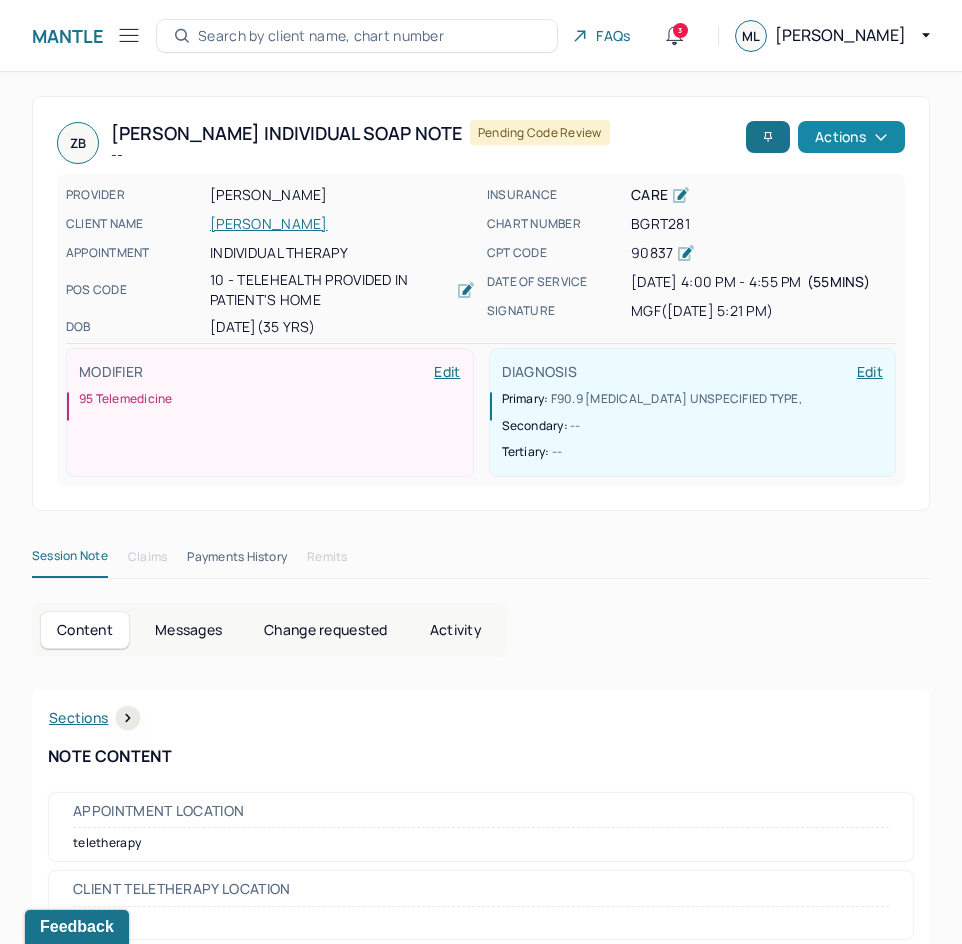 click on "Actions" at bounding box center (851, 137) 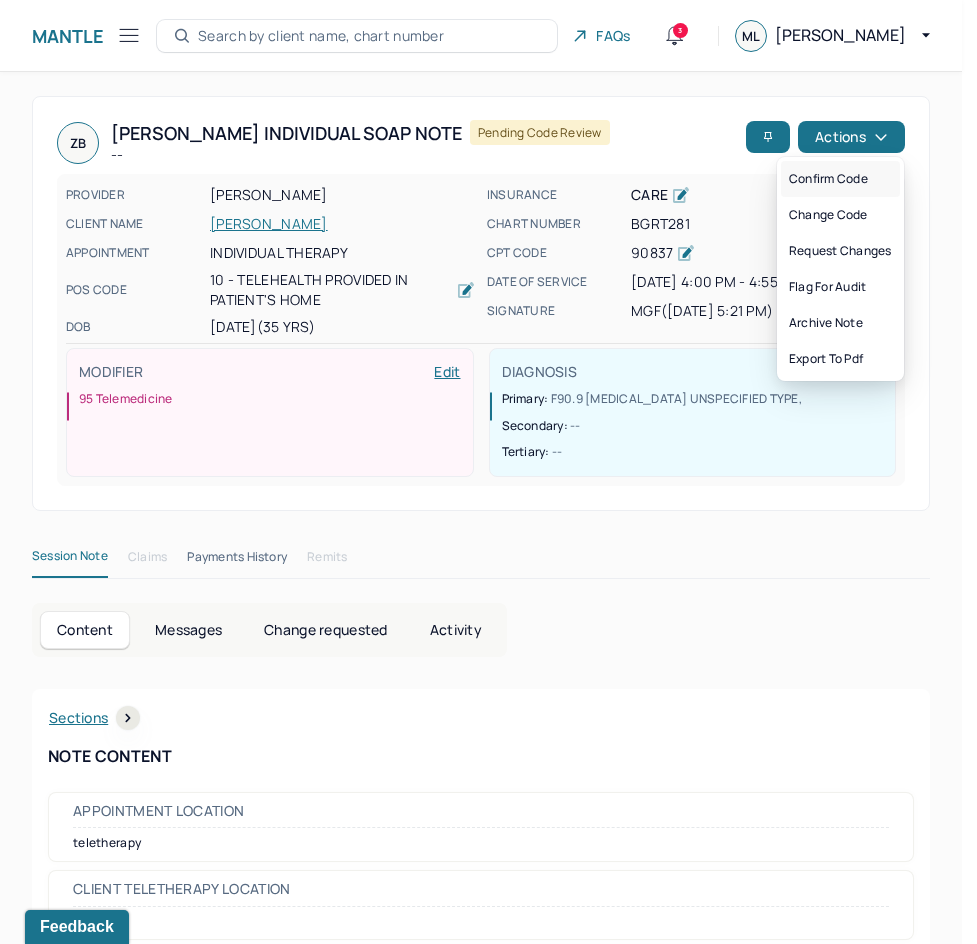 click on "Confirm code" at bounding box center [840, 179] 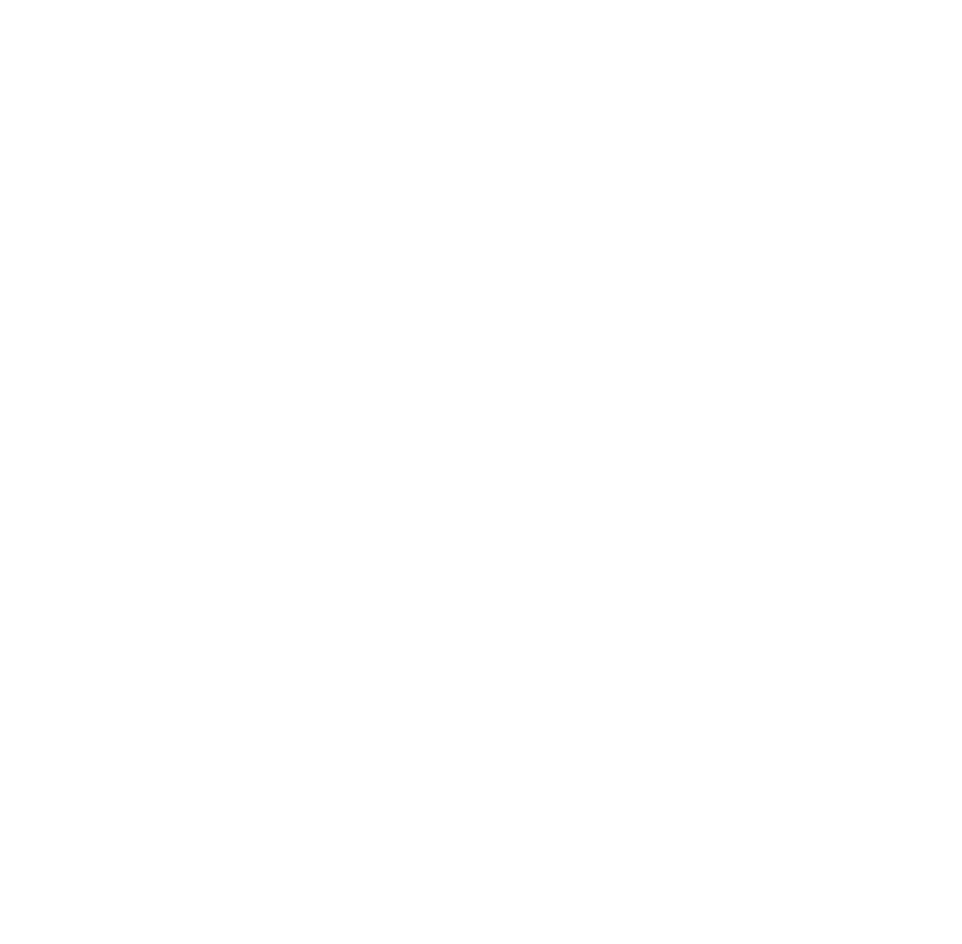 scroll, scrollTop: 0, scrollLeft: 0, axis: both 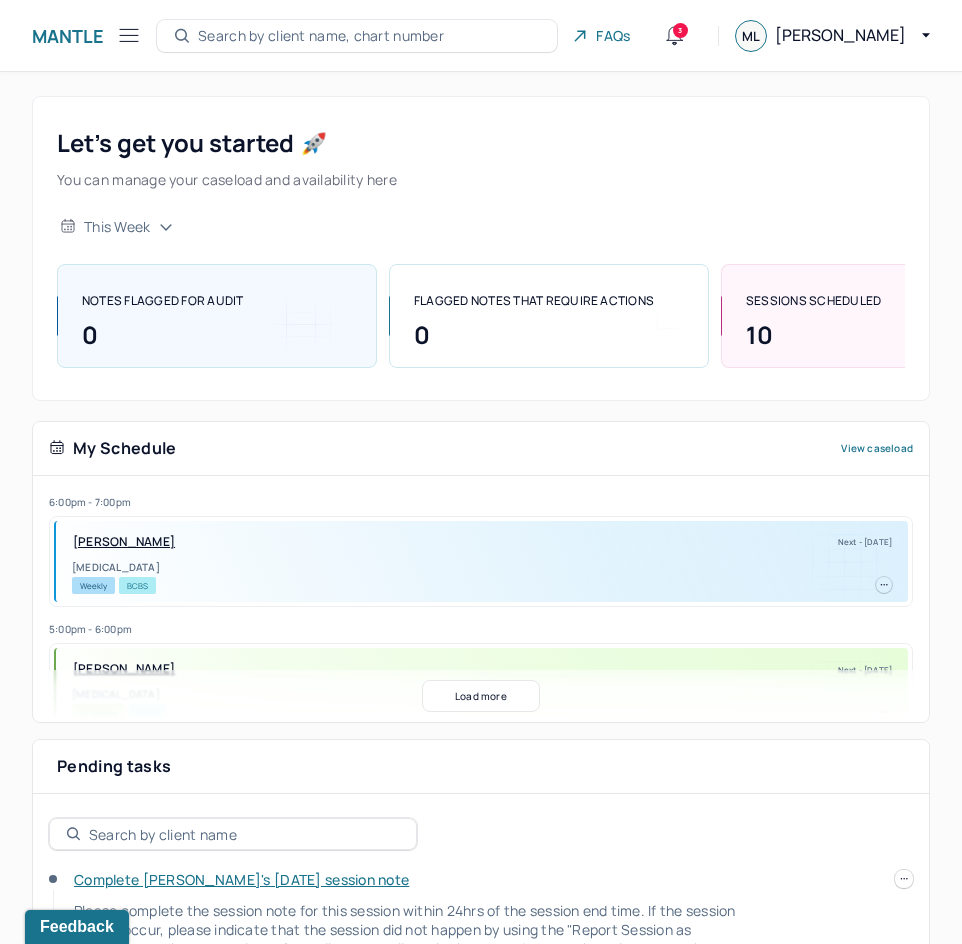 click 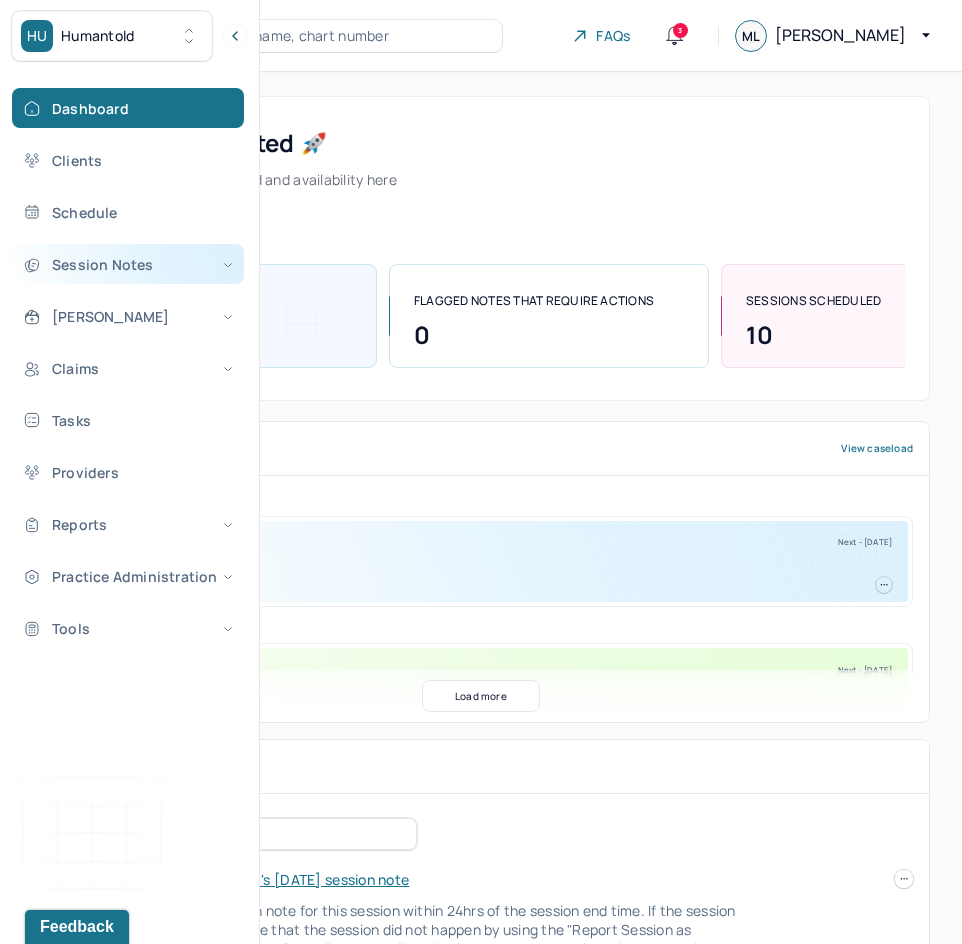 click on "Session Notes" at bounding box center [128, 264] 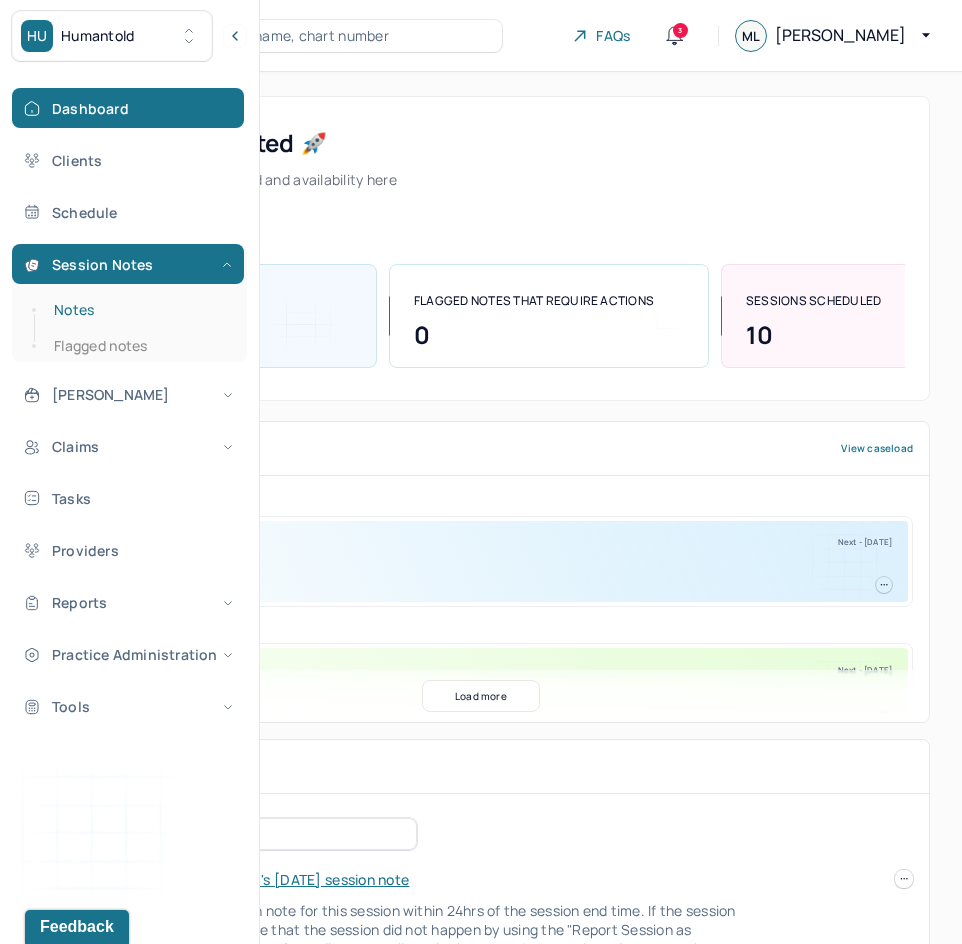 click on "Notes" at bounding box center (139, 310) 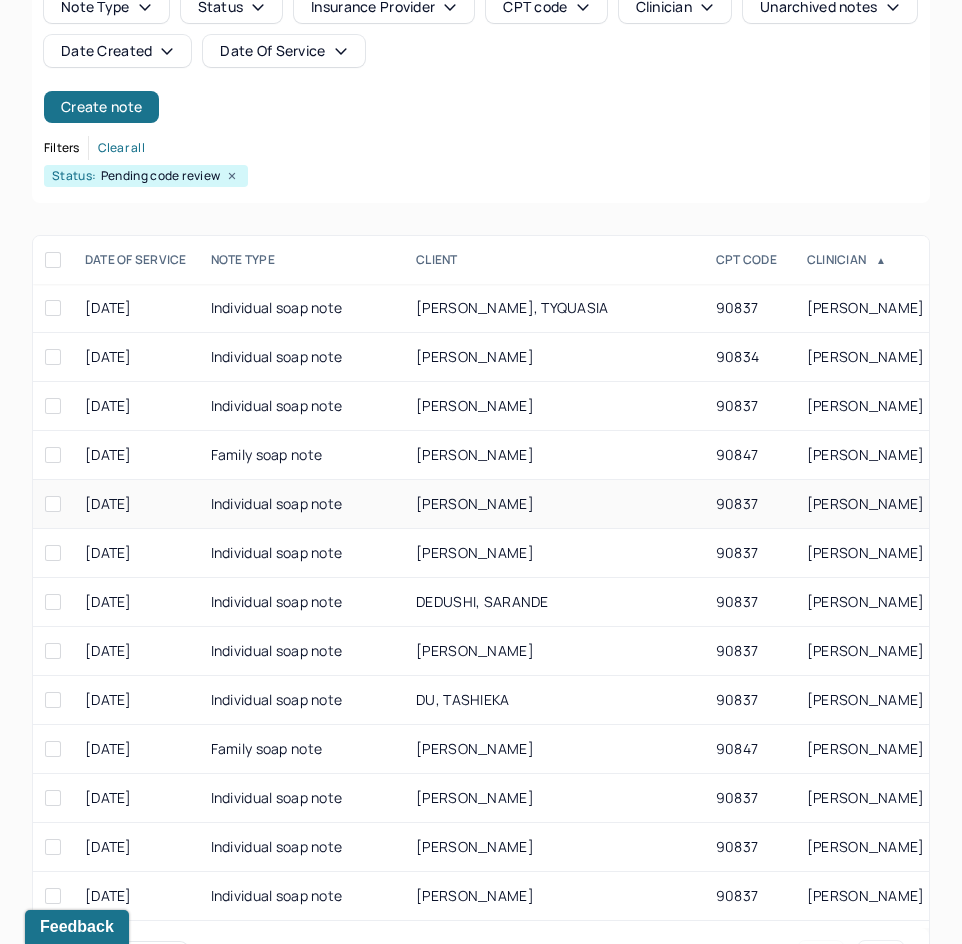 scroll, scrollTop: 301, scrollLeft: 0, axis: vertical 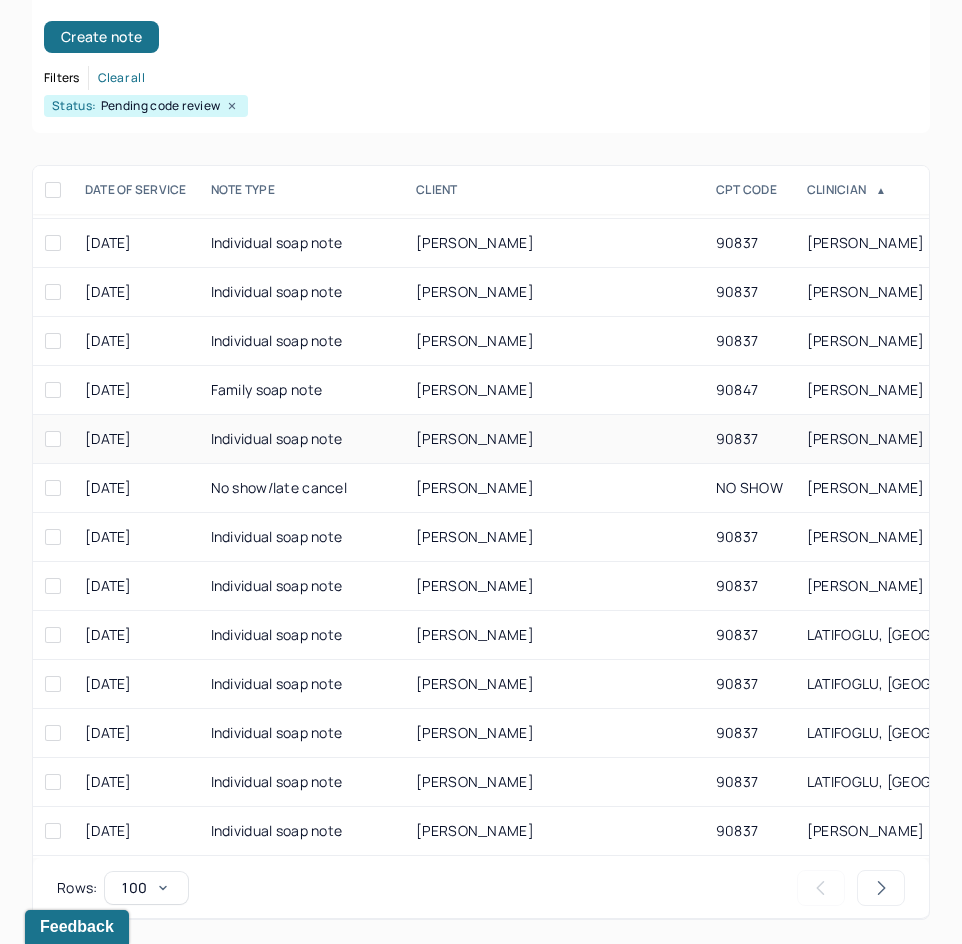 click on "[PERSON_NAME]" at bounding box center [866, 438] 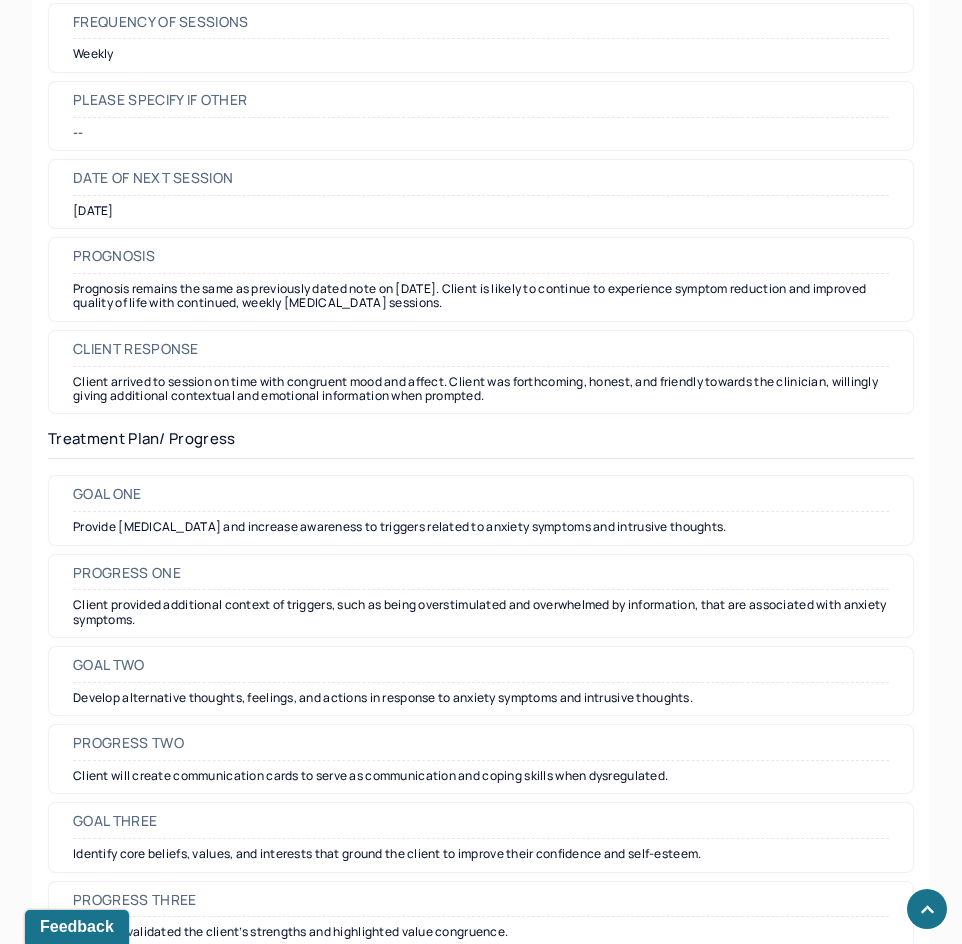 scroll, scrollTop: 2600, scrollLeft: 0, axis: vertical 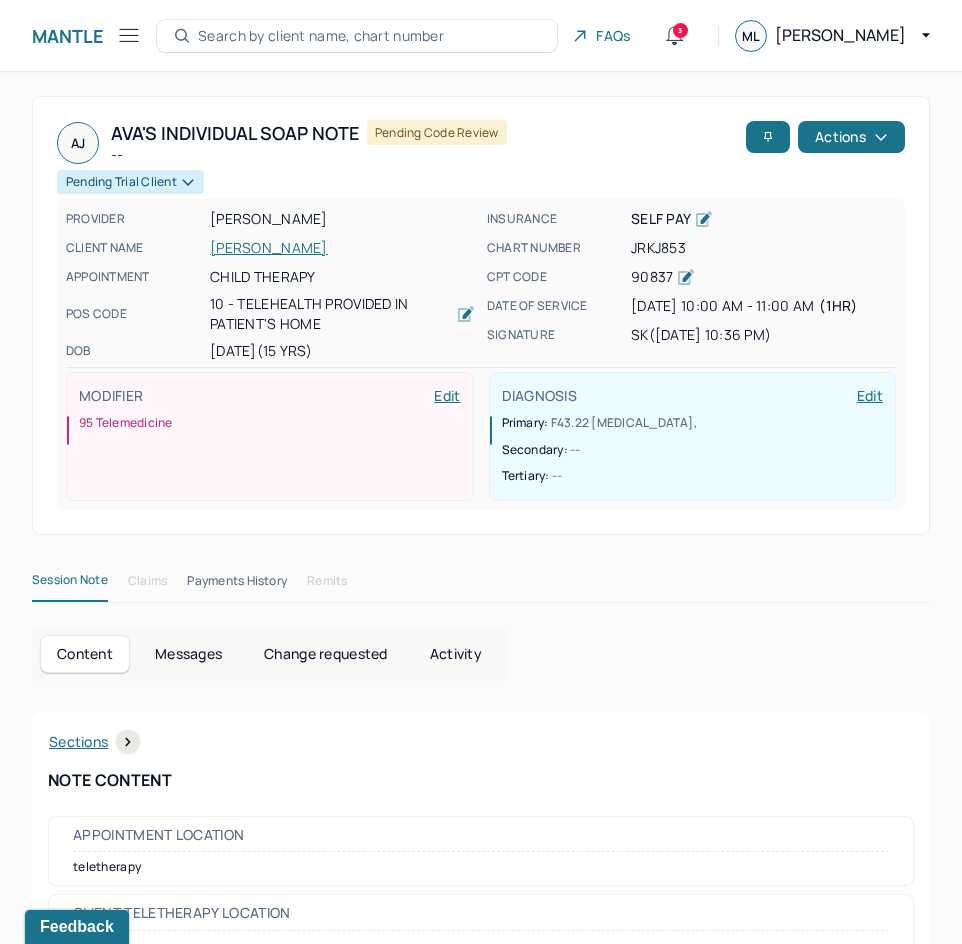 drag, startPoint x: 708, startPoint y: 715, endPoint x: 920, endPoint y: 194, distance: 562.48114 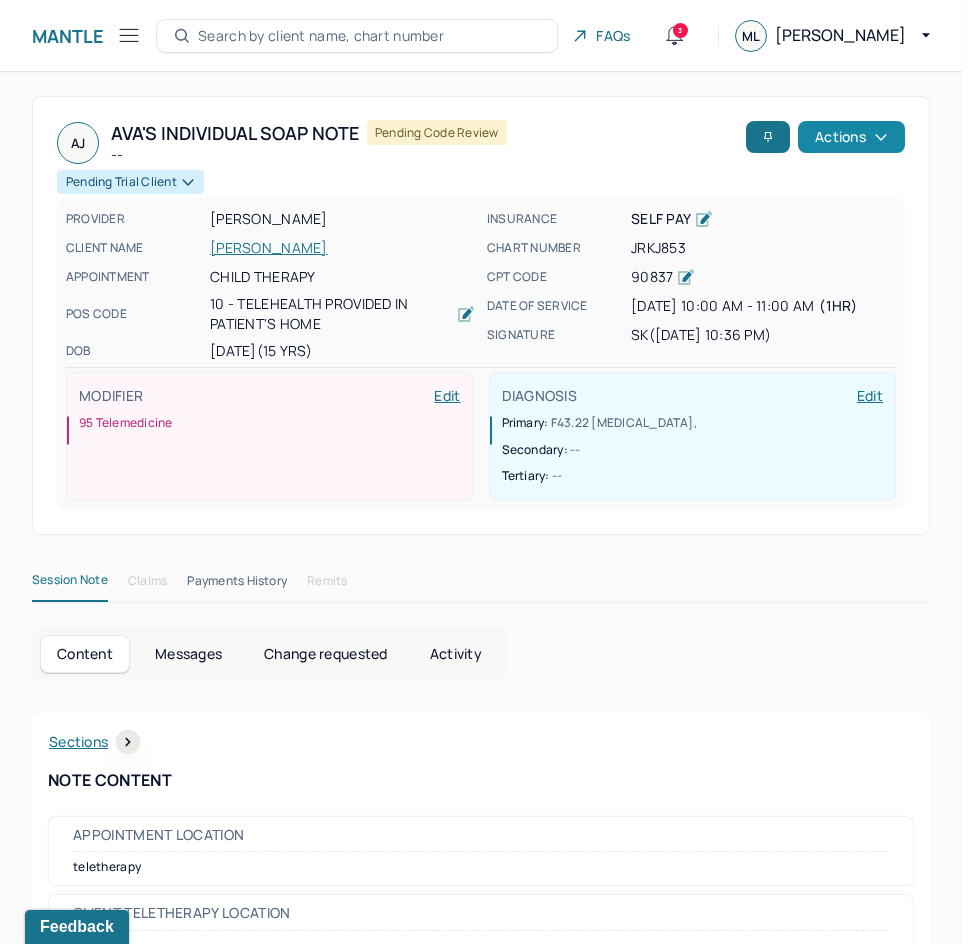 click on "Actions" at bounding box center [851, 137] 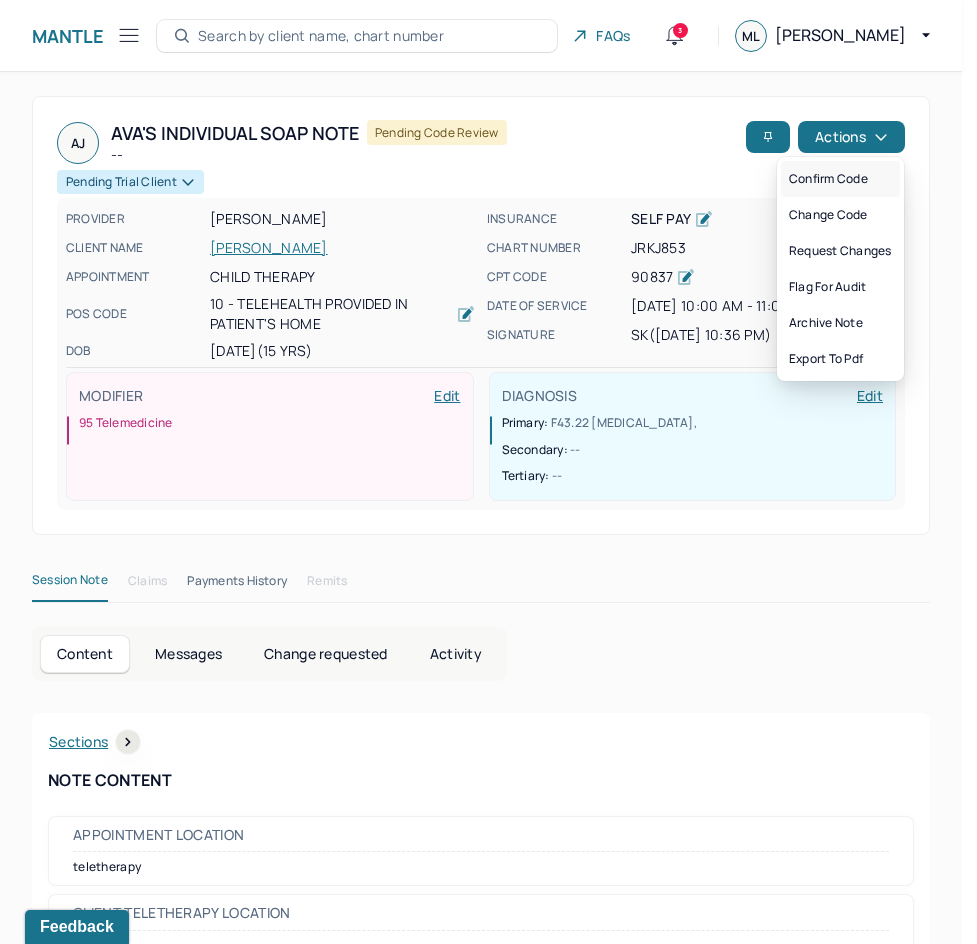 click on "Confirm code" at bounding box center (840, 179) 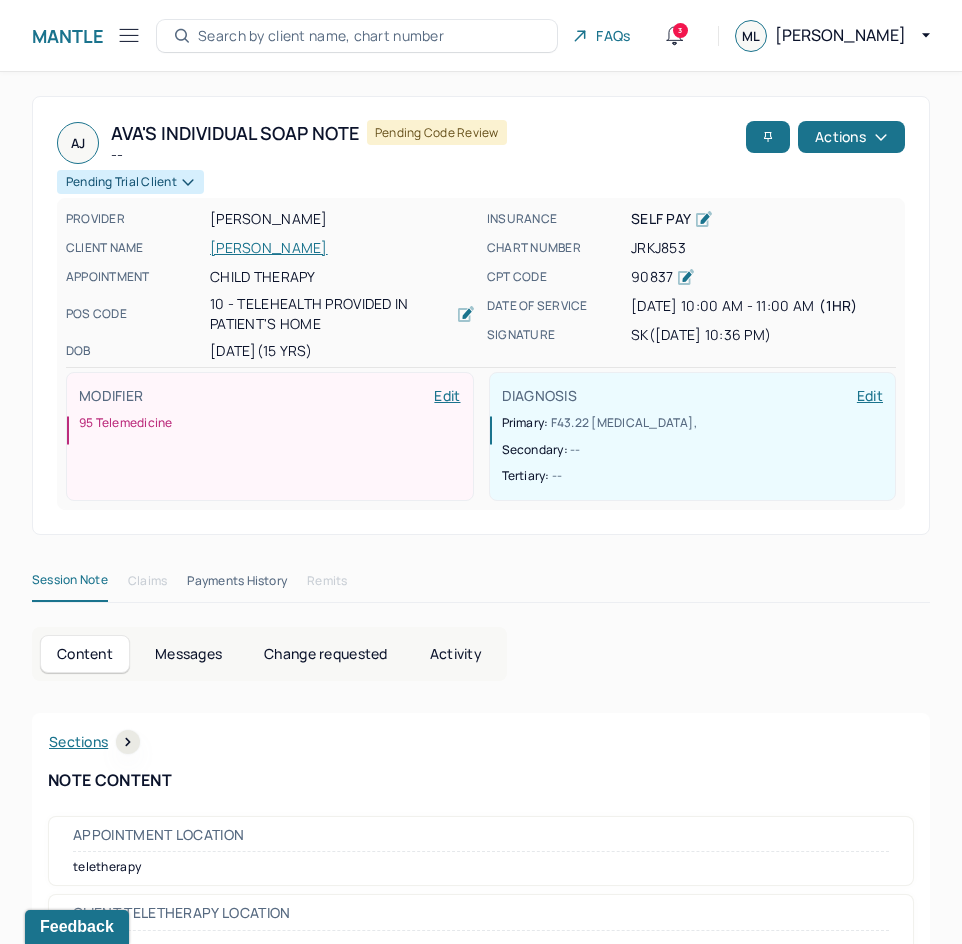 click on "Pending Trial Client" at bounding box center (481, 179) 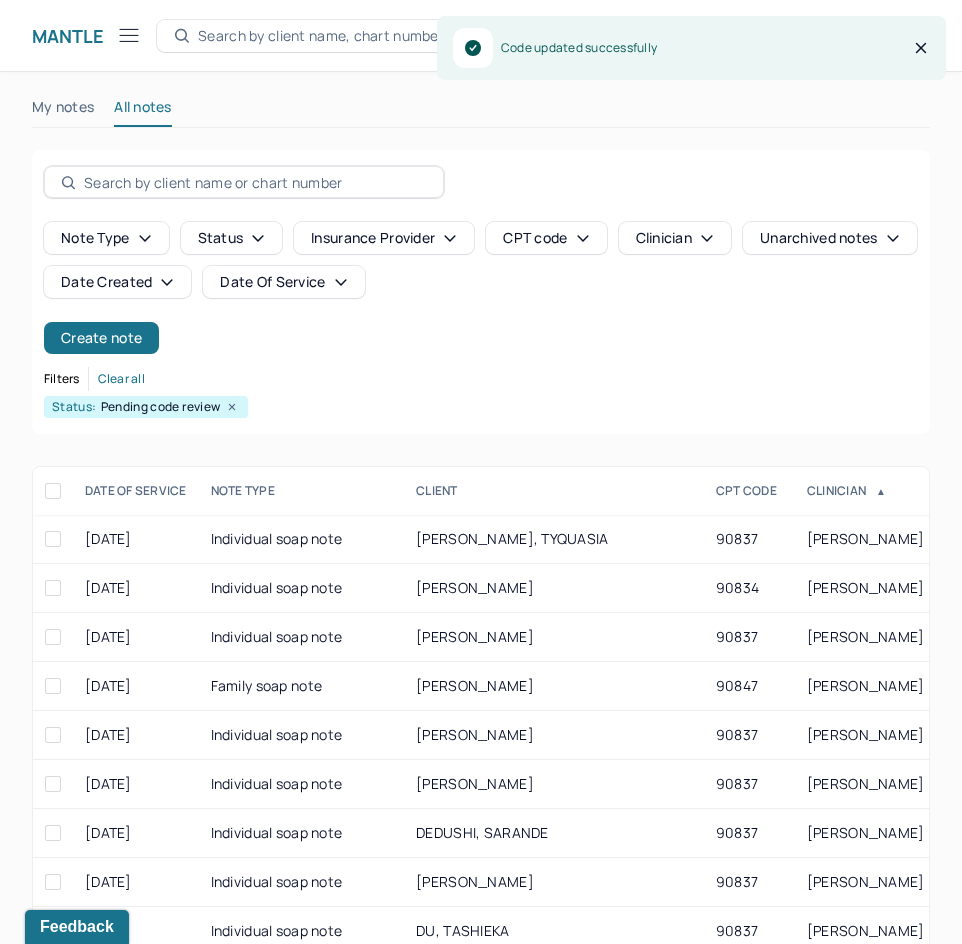 scroll, scrollTop: 301, scrollLeft: 0, axis: vertical 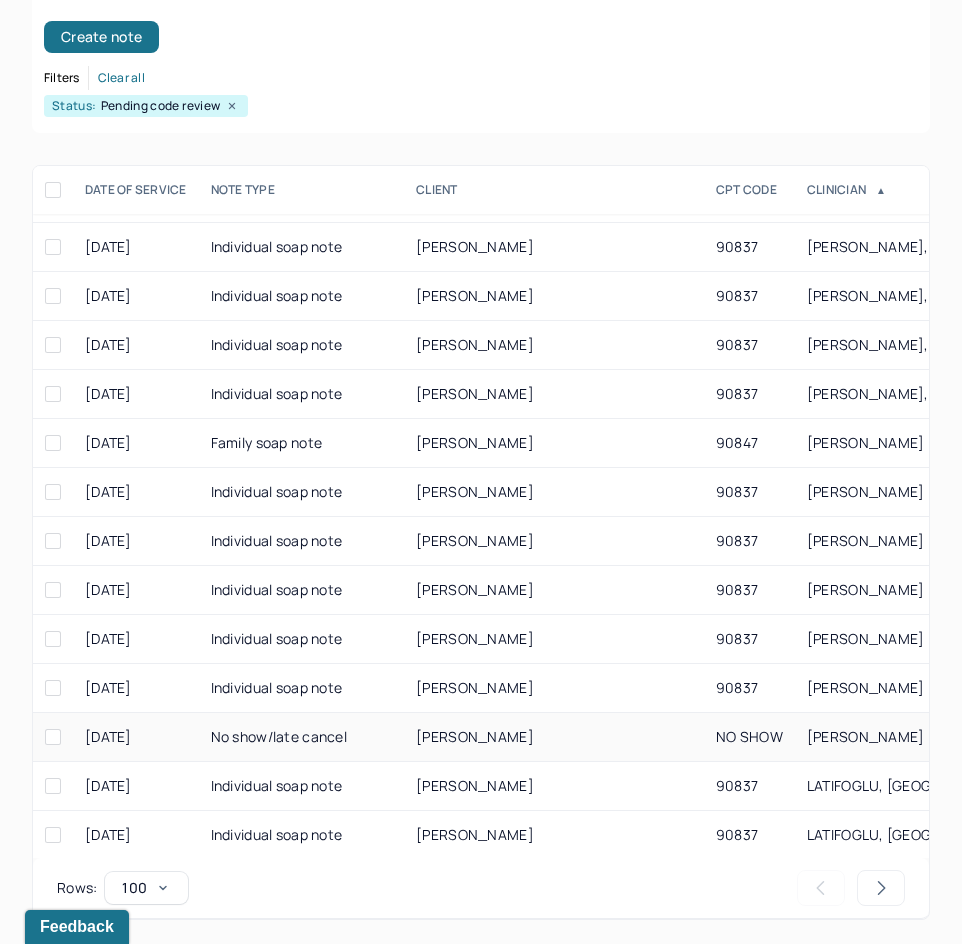 click on "[PERSON_NAME]" at bounding box center (475, 736) 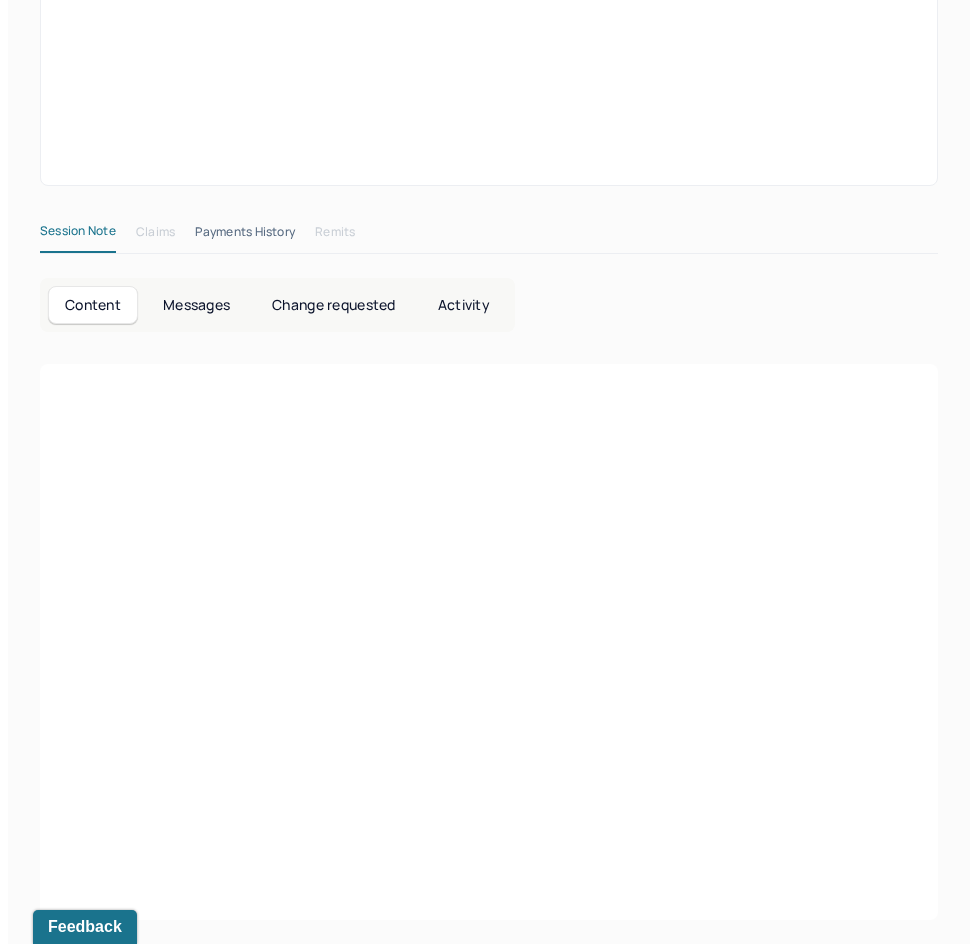 scroll, scrollTop: 0, scrollLeft: 0, axis: both 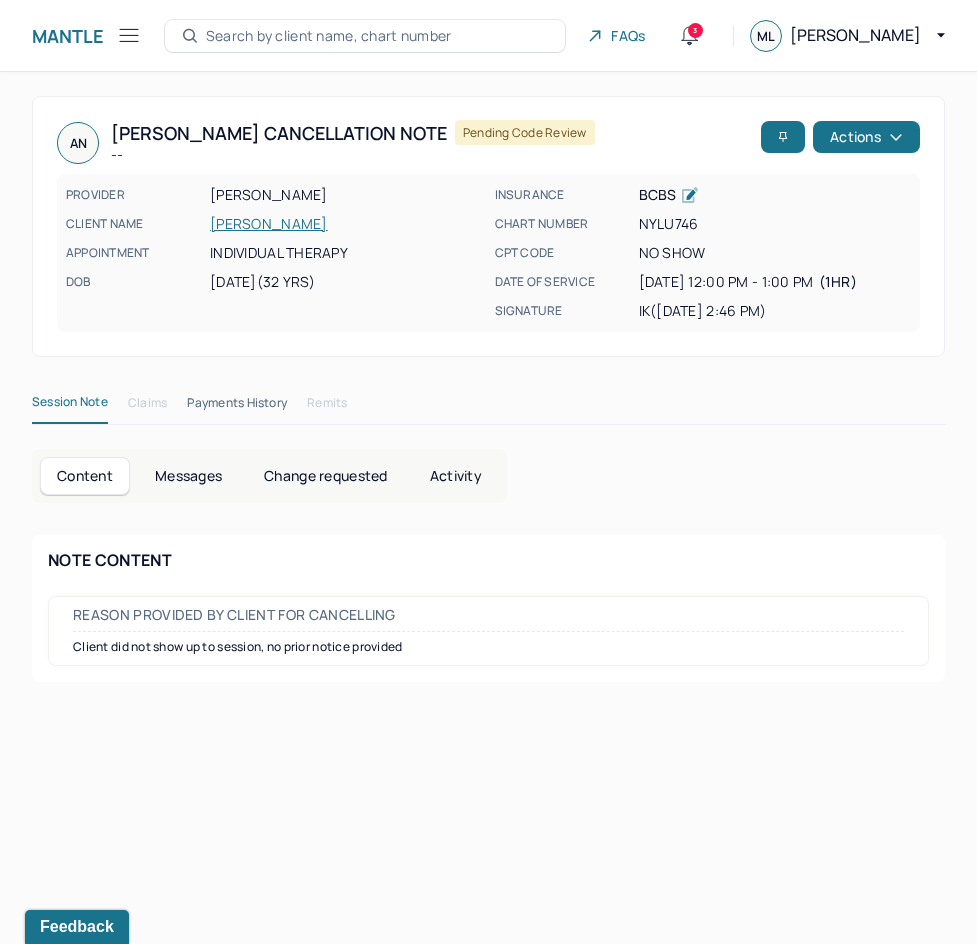click on "AN Alexander's   Cancellation note -- Pending code review       Actions" at bounding box center (488, 143) 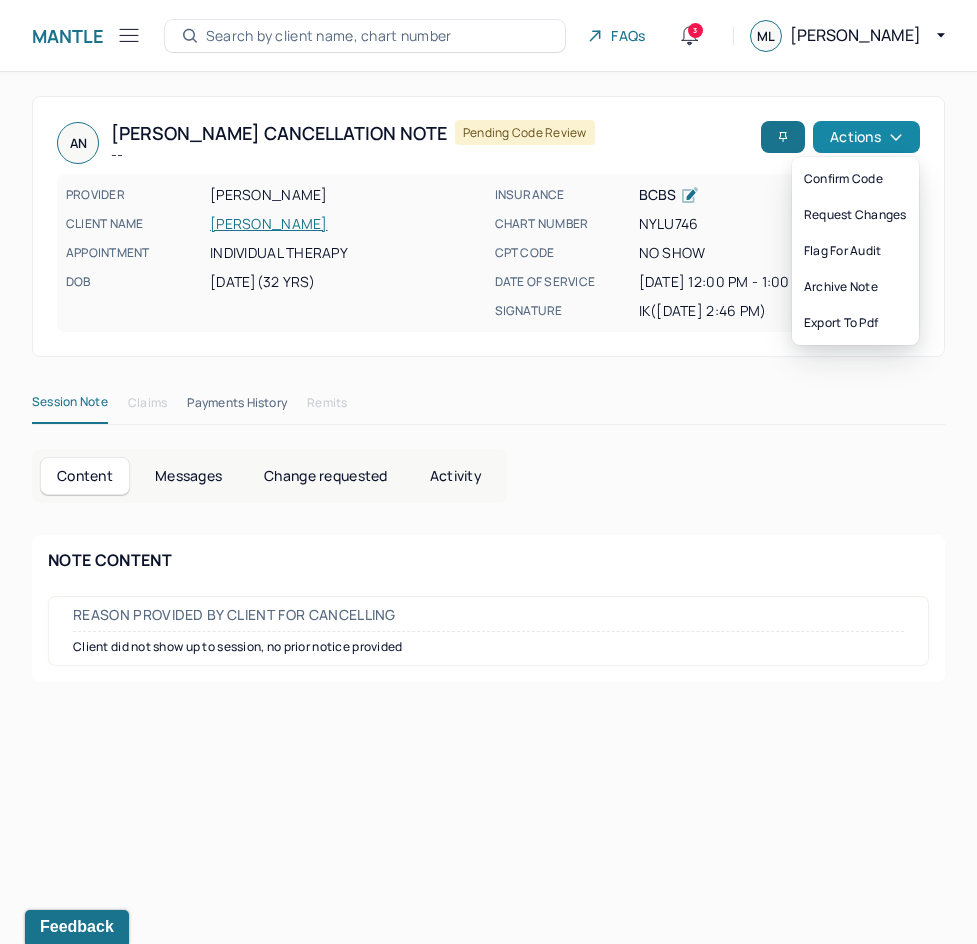 click on "Actions" at bounding box center [866, 137] 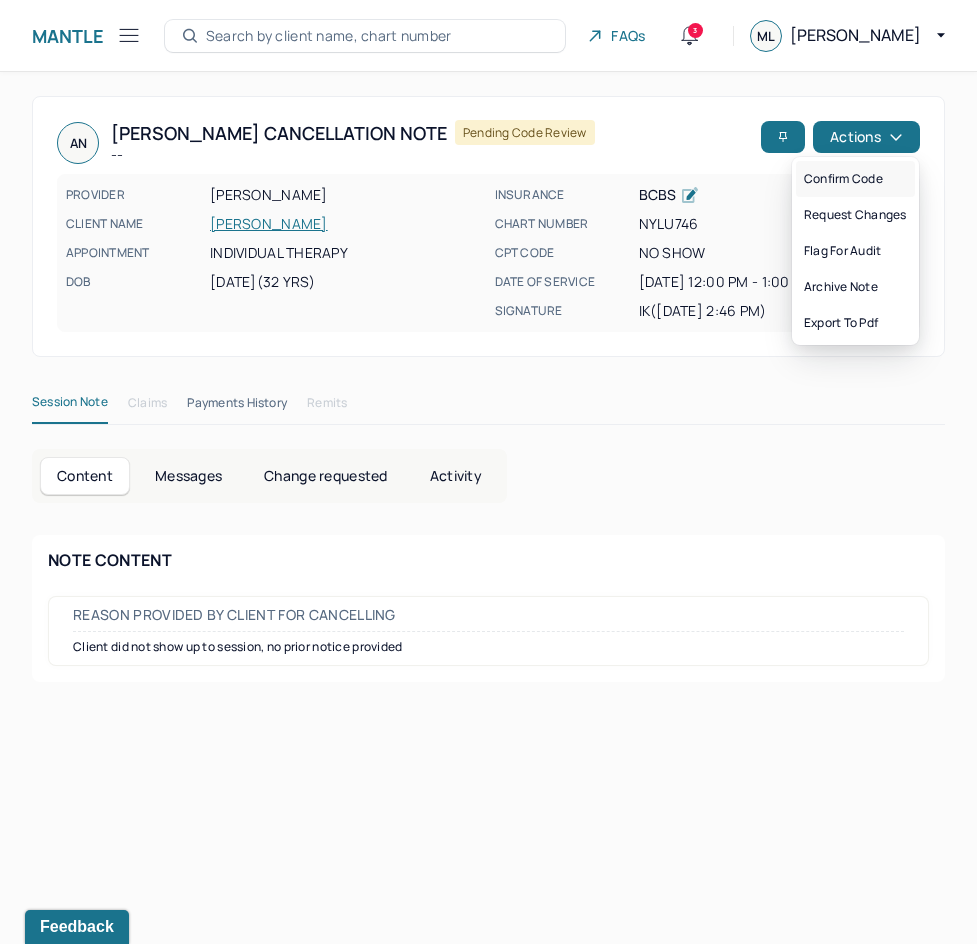 click on "Confirm code" at bounding box center [855, 179] 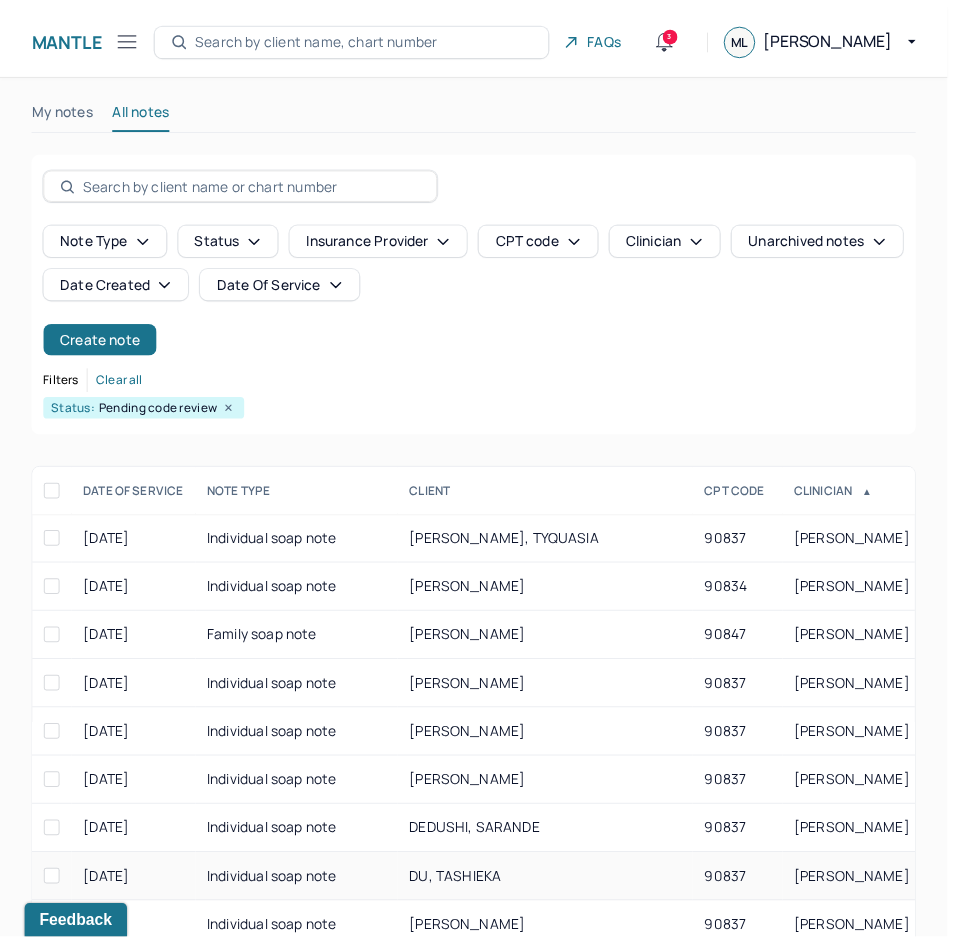 scroll, scrollTop: 301, scrollLeft: 0, axis: vertical 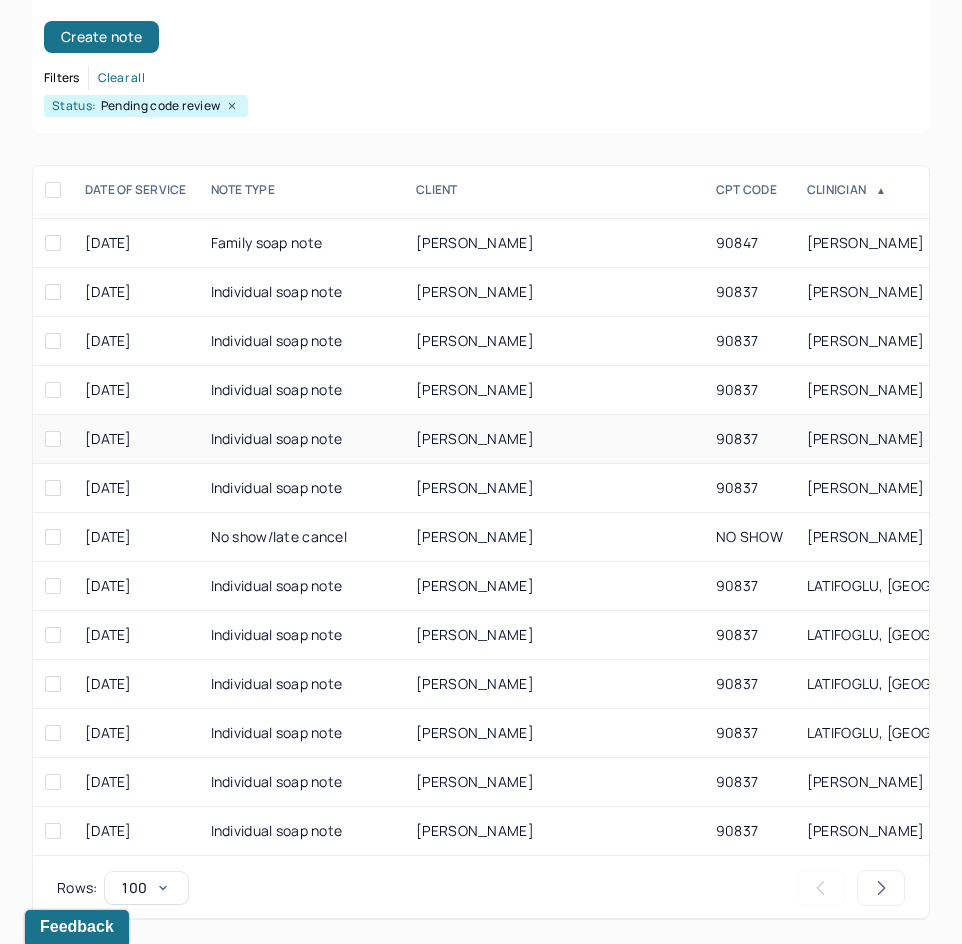 click on "[PERSON_NAME]" at bounding box center [554, 439] 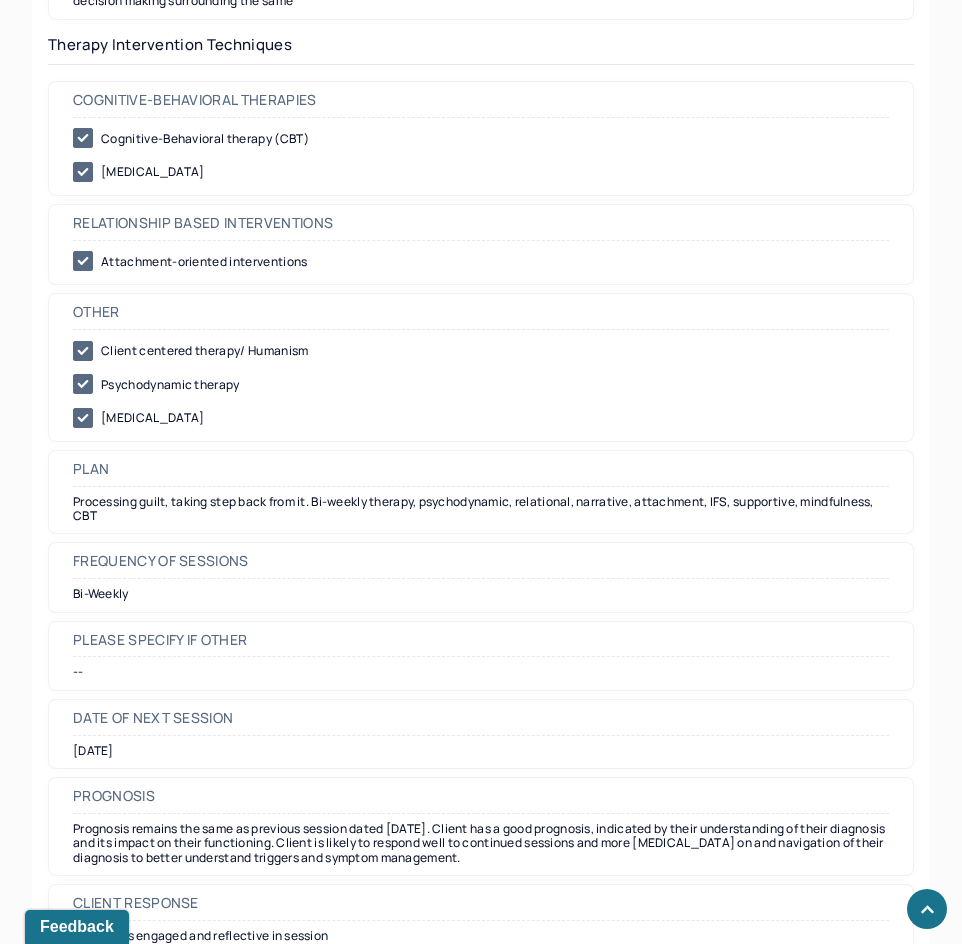 scroll, scrollTop: 2100, scrollLeft: 0, axis: vertical 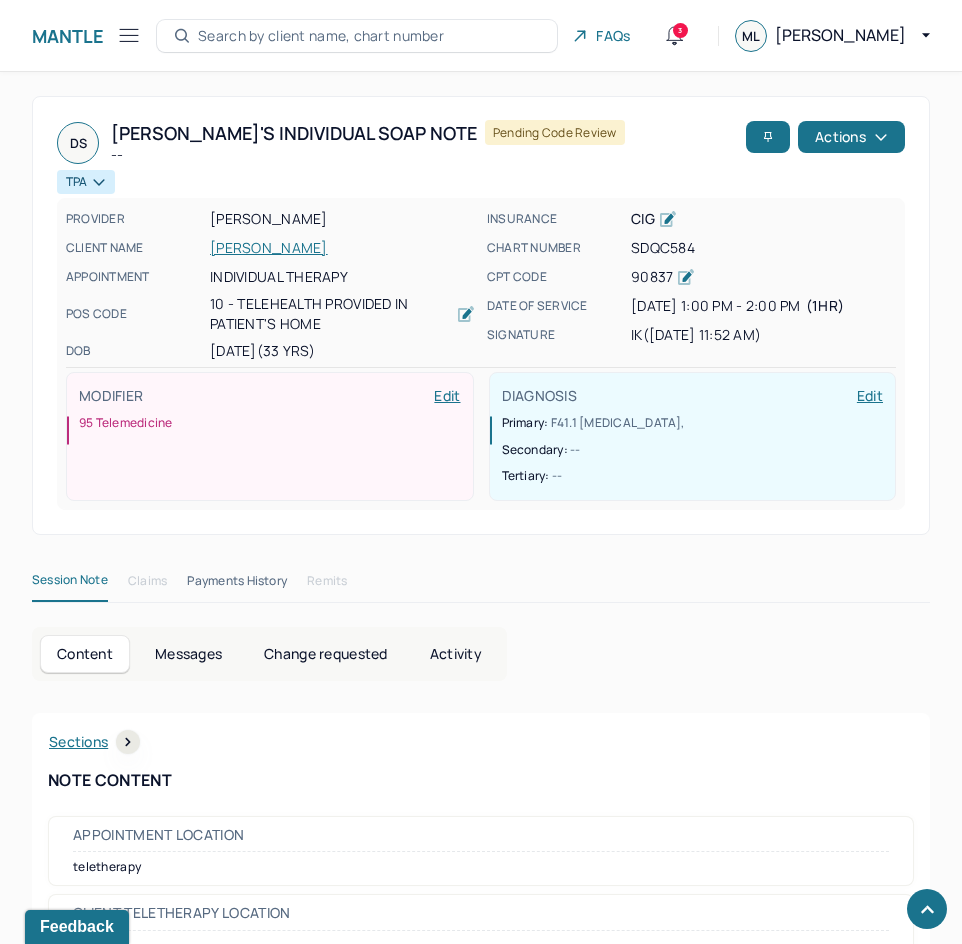 drag, startPoint x: 651, startPoint y: 751, endPoint x: 894, endPoint y: 157, distance: 641.78265 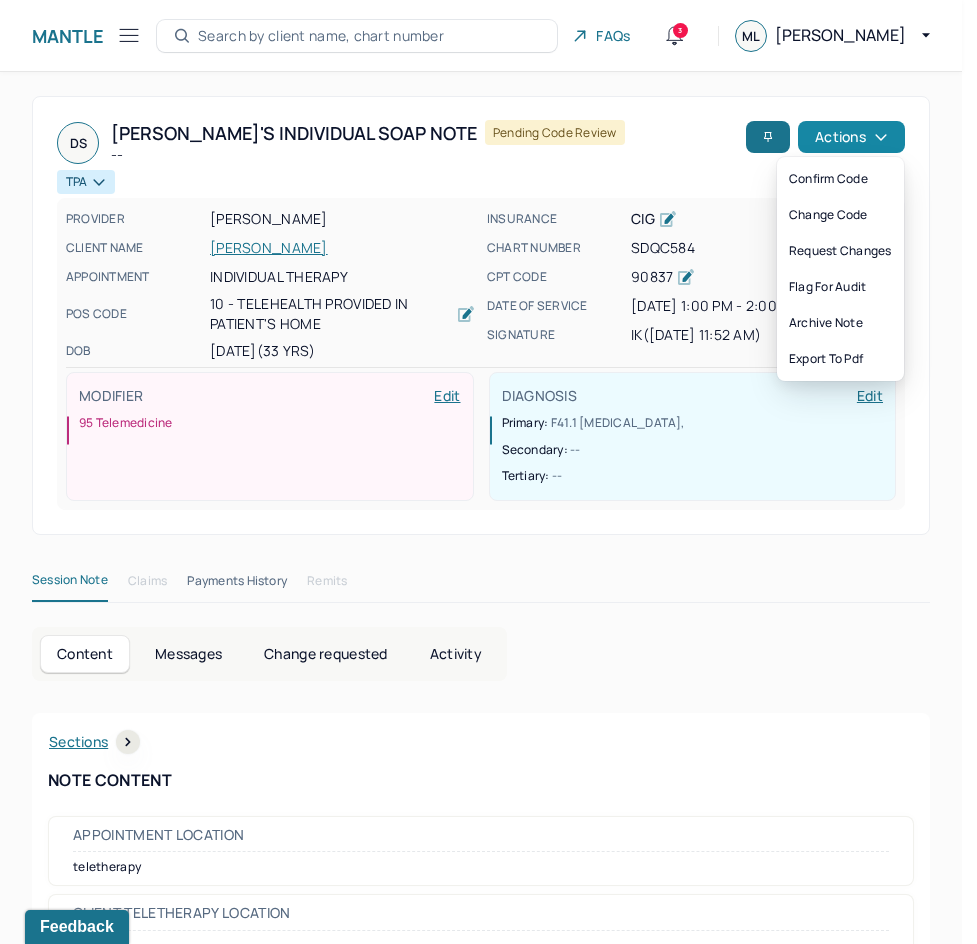click on "Actions" at bounding box center (851, 137) 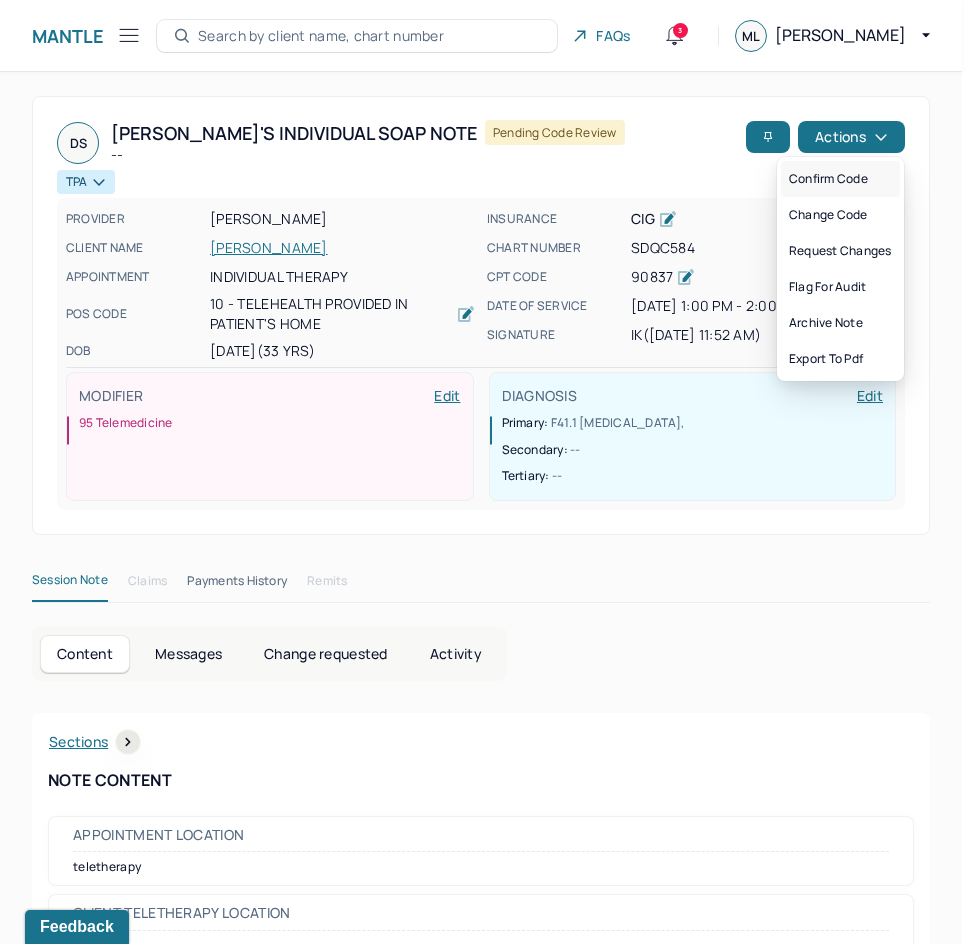 click on "Confirm code" at bounding box center [840, 179] 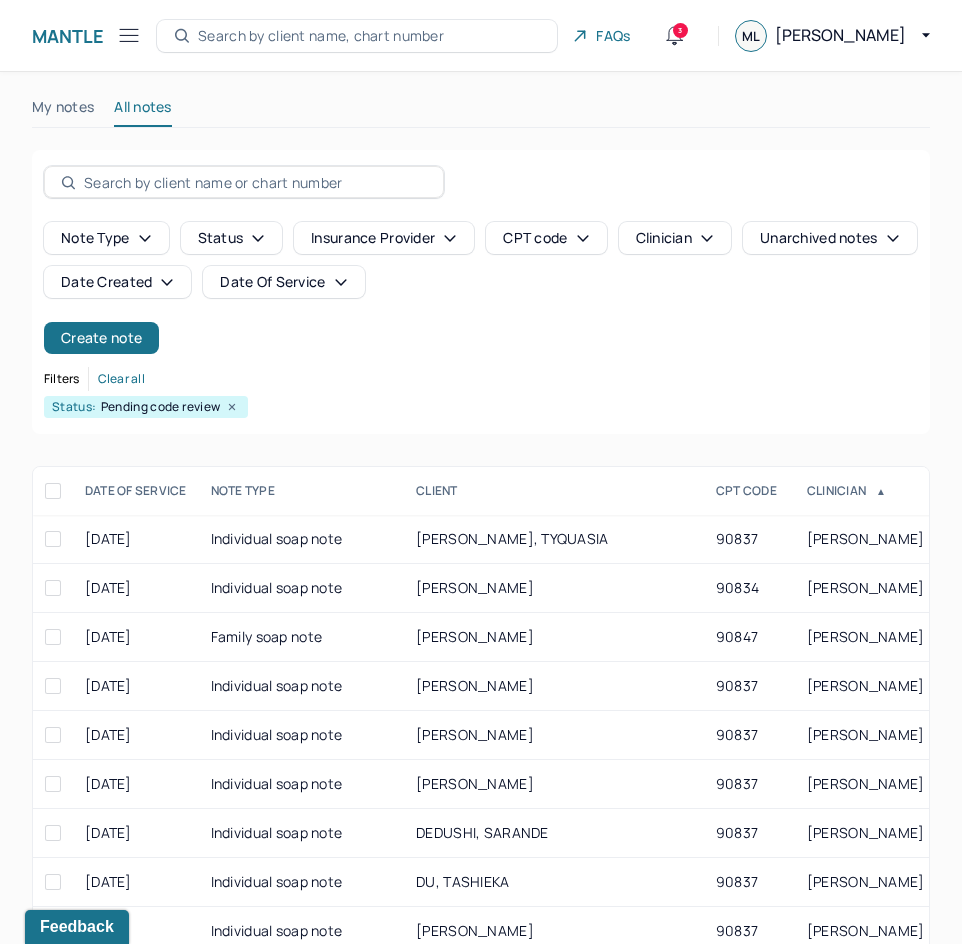 scroll, scrollTop: 301, scrollLeft: 0, axis: vertical 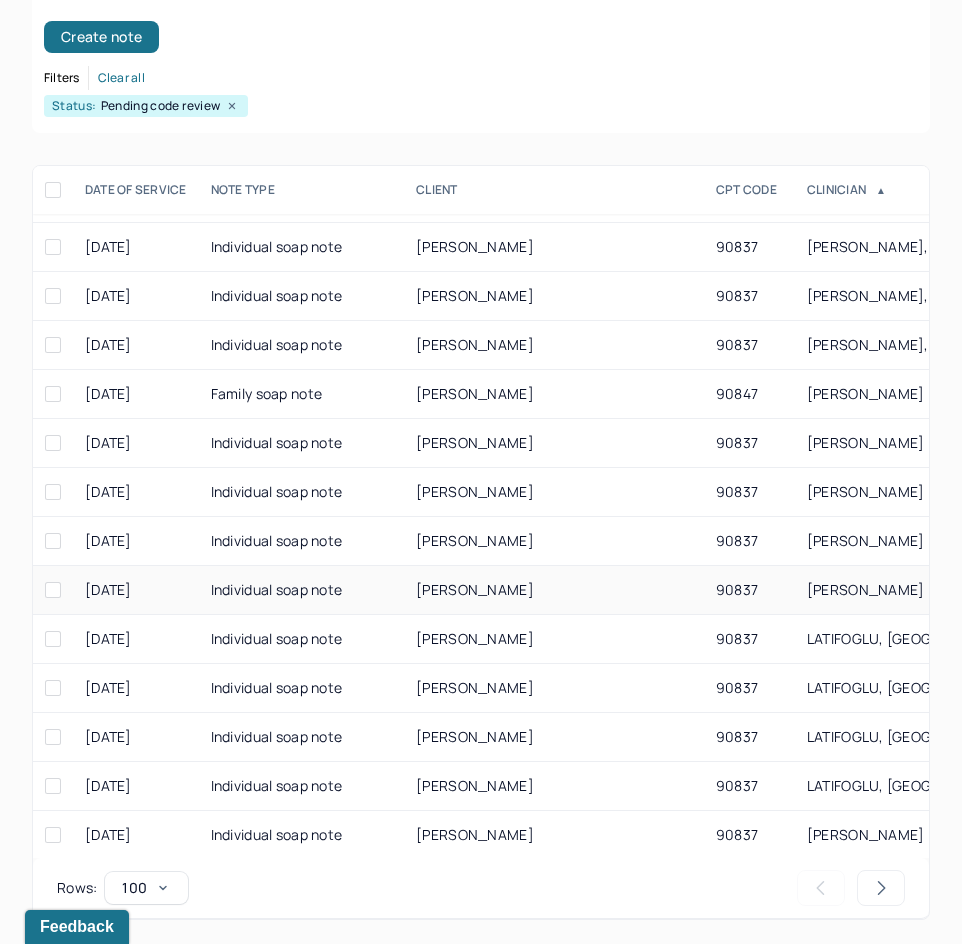 click on "90837" at bounding box center (749, 590) 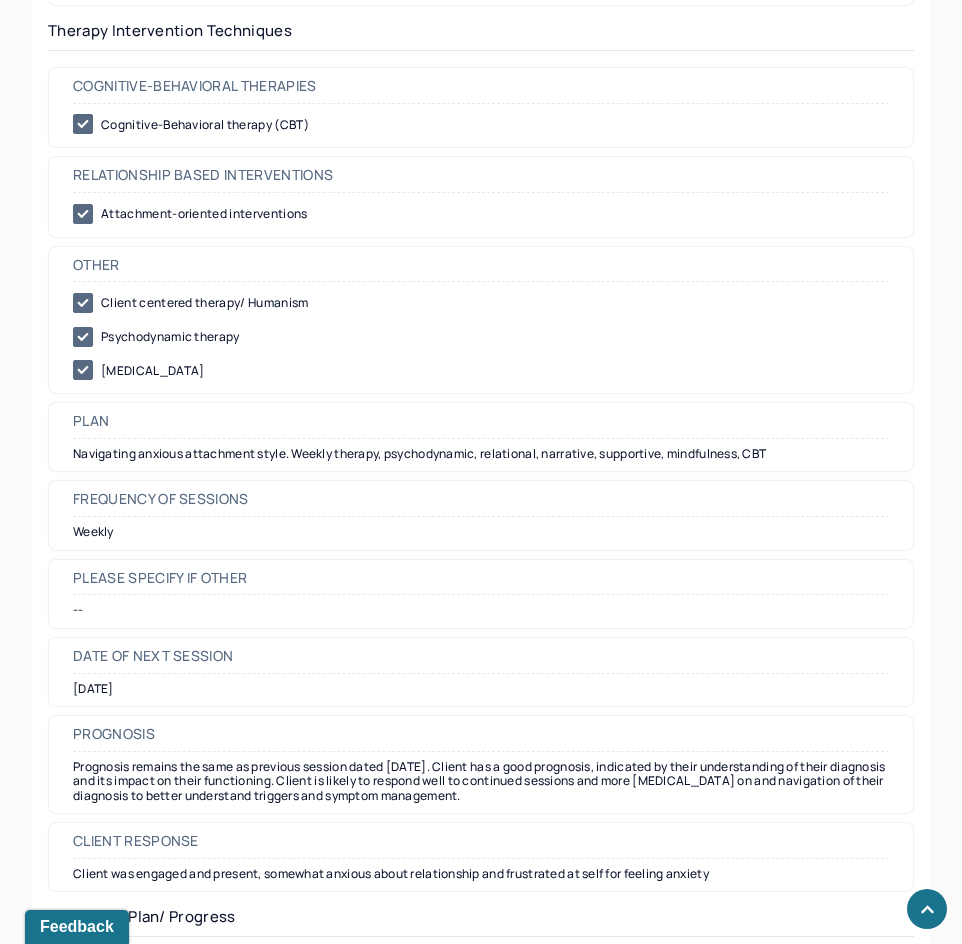 scroll, scrollTop: 2100, scrollLeft: 0, axis: vertical 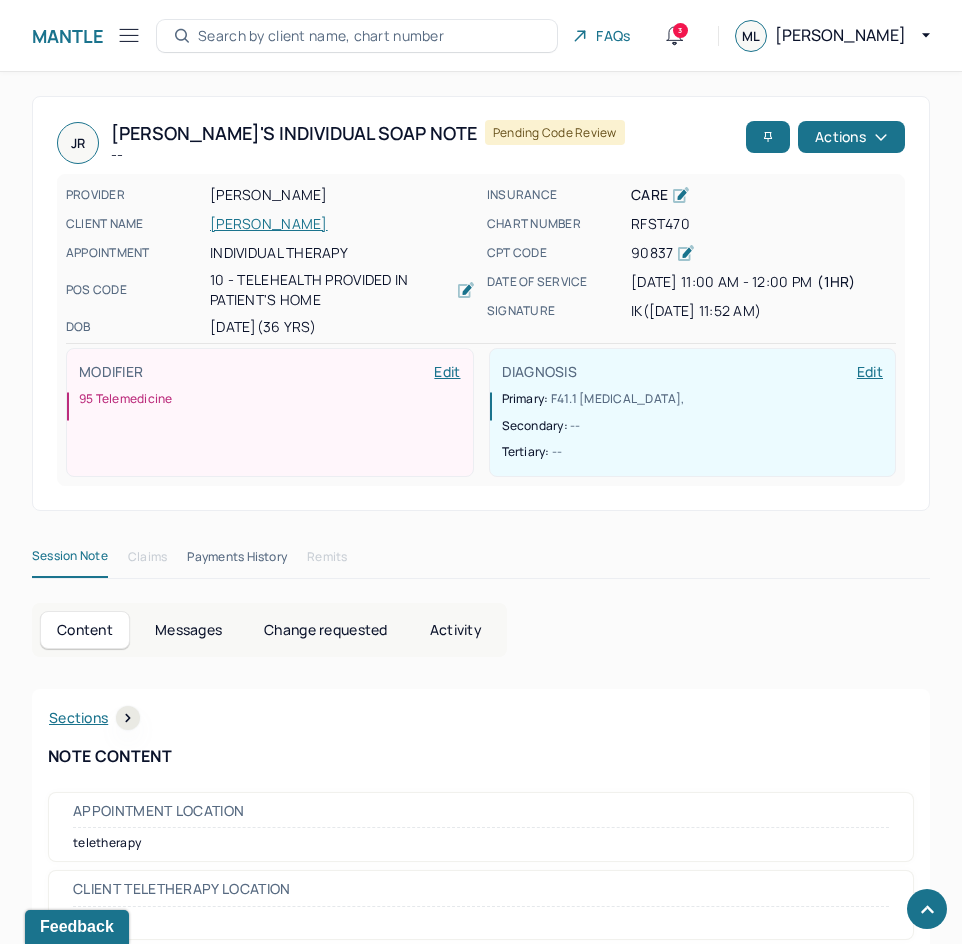 drag, startPoint x: 741, startPoint y: 673, endPoint x: 867, endPoint y: 197, distance: 492.39417 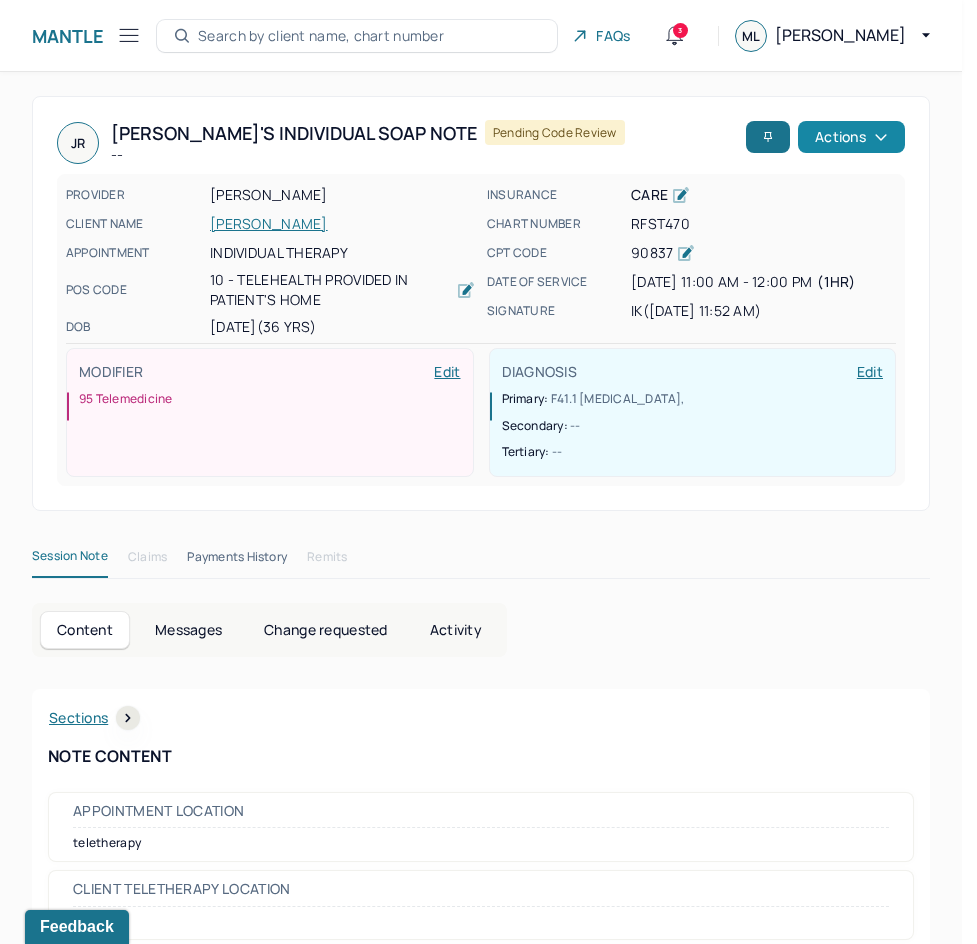 click on "Actions" at bounding box center (851, 137) 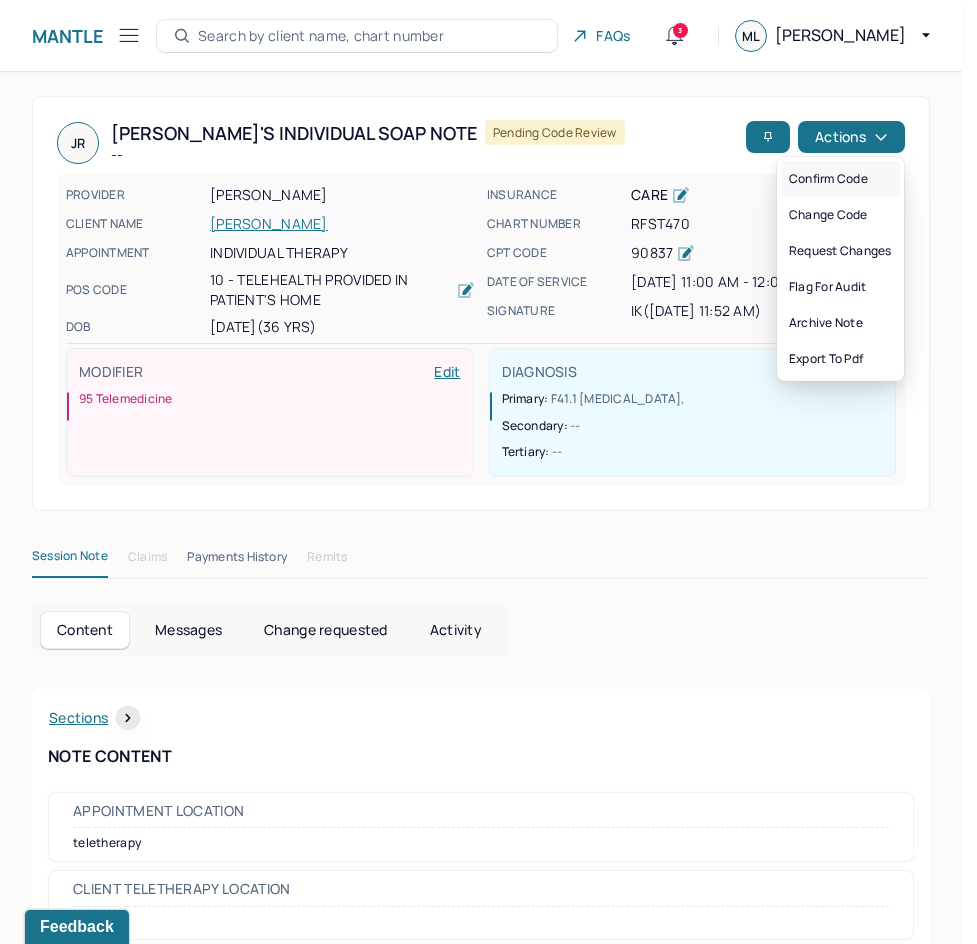 click on "Confirm code" at bounding box center (840, 179) 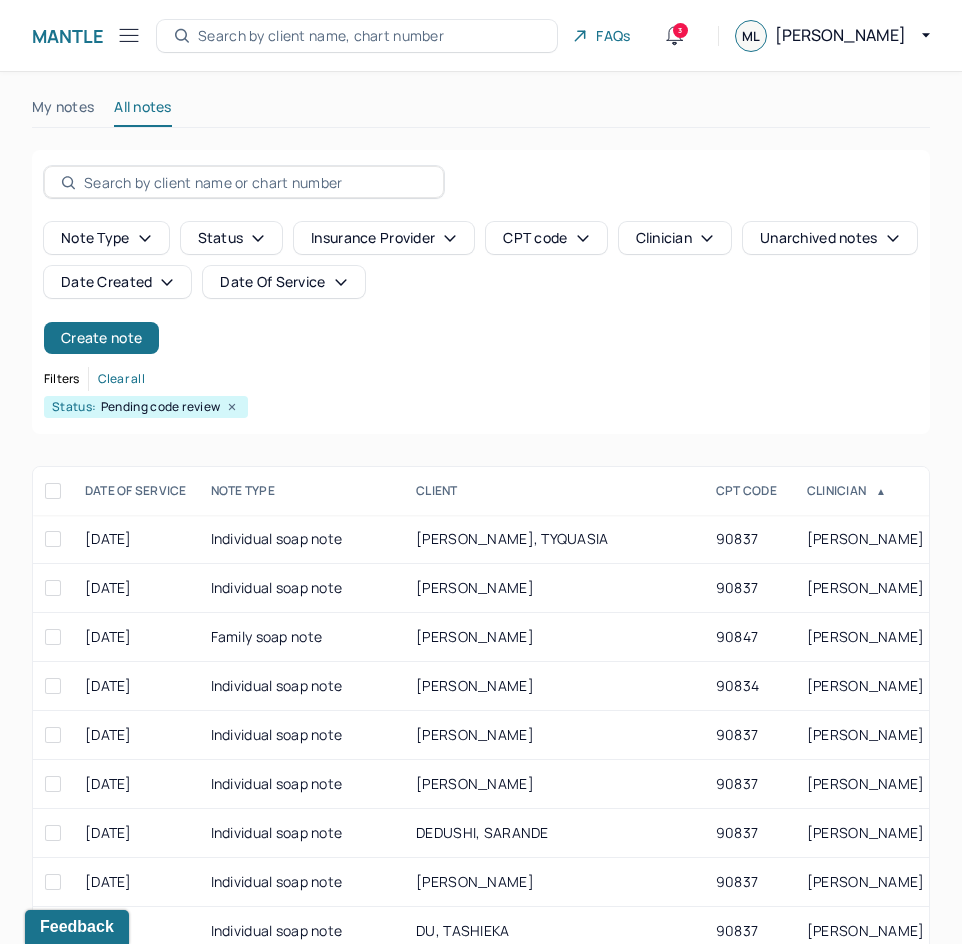 scroll, scrollTop: 301, scrollLeft: 0, axis: vertical 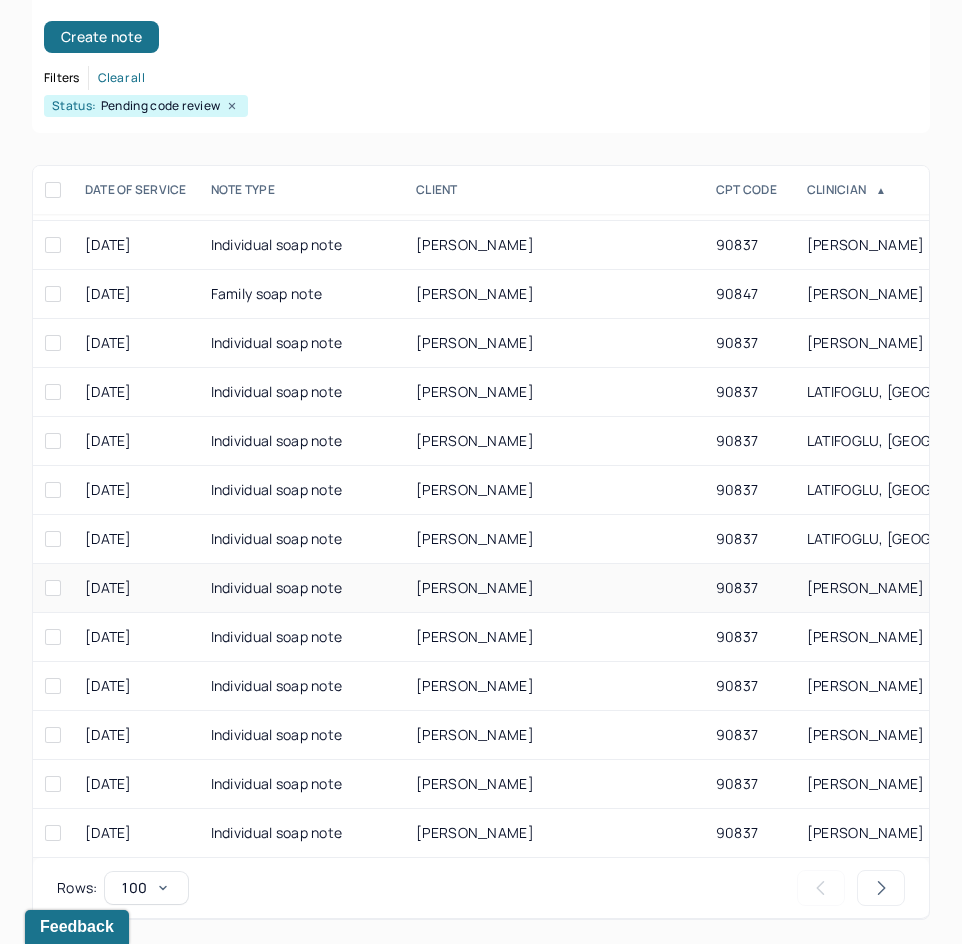 click on "90837" at bounding box center (749, 588) 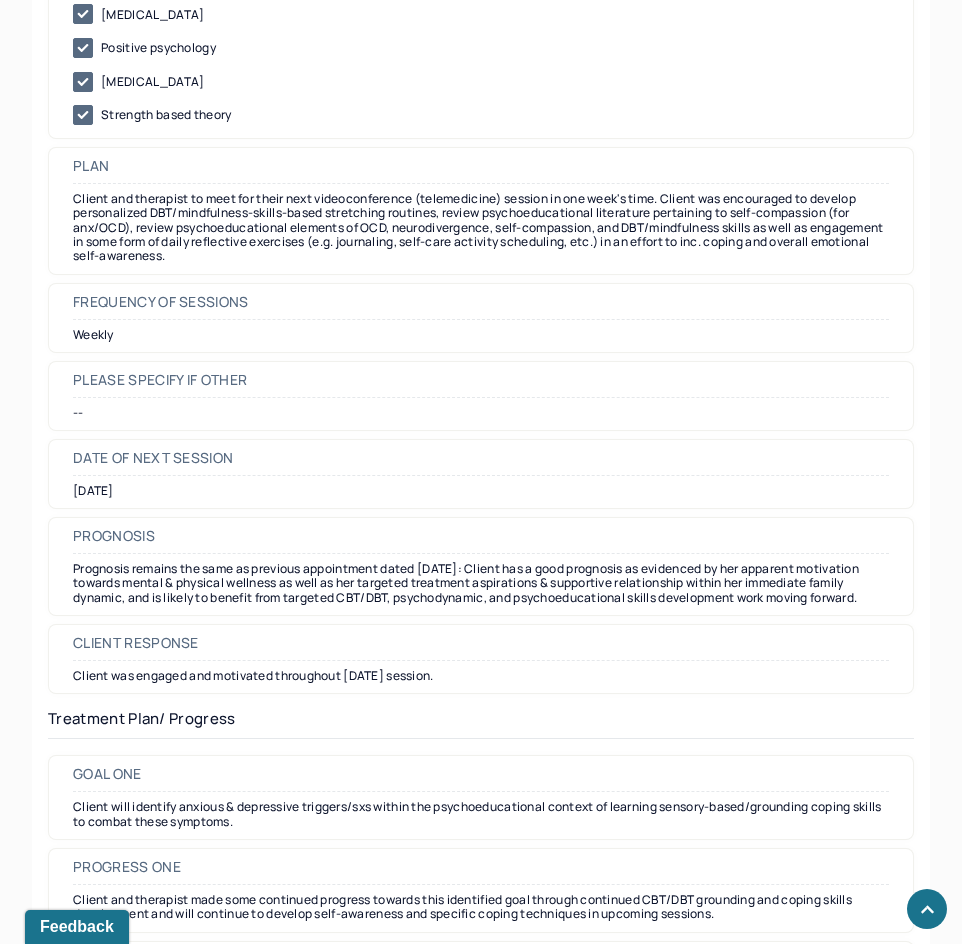 scroll, scrollTop: 2600, scrollLeft: 0, axis: vertical 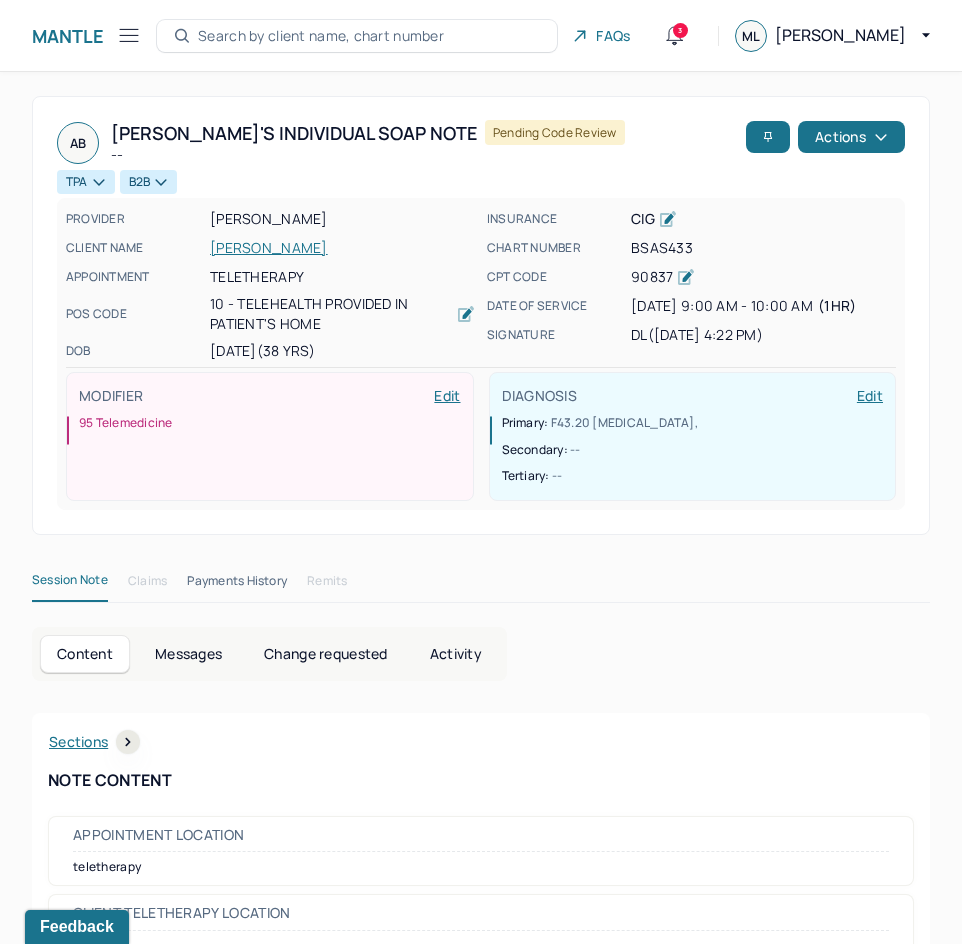 drag, startPoint x: 687, startPoint y: 684, endPoint x: 793, endPoint y: 302, distance: 396.4341 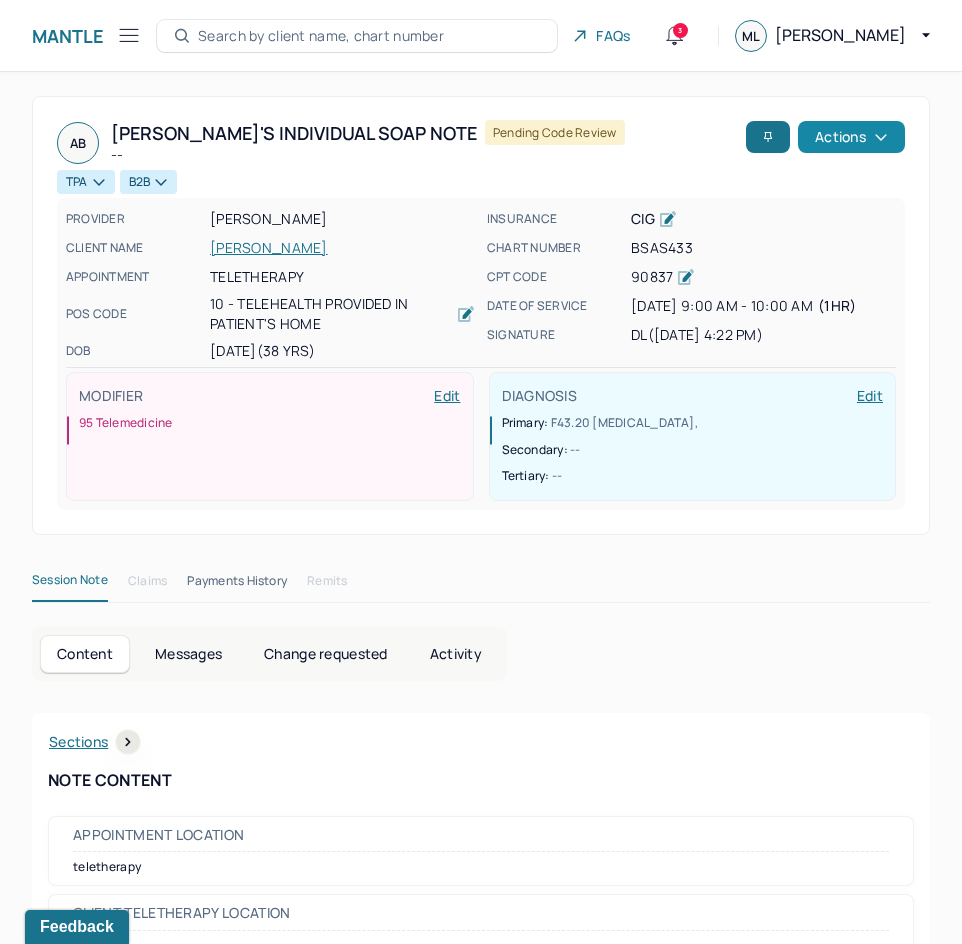 click on "Actions" at bounding box center (851, 137) 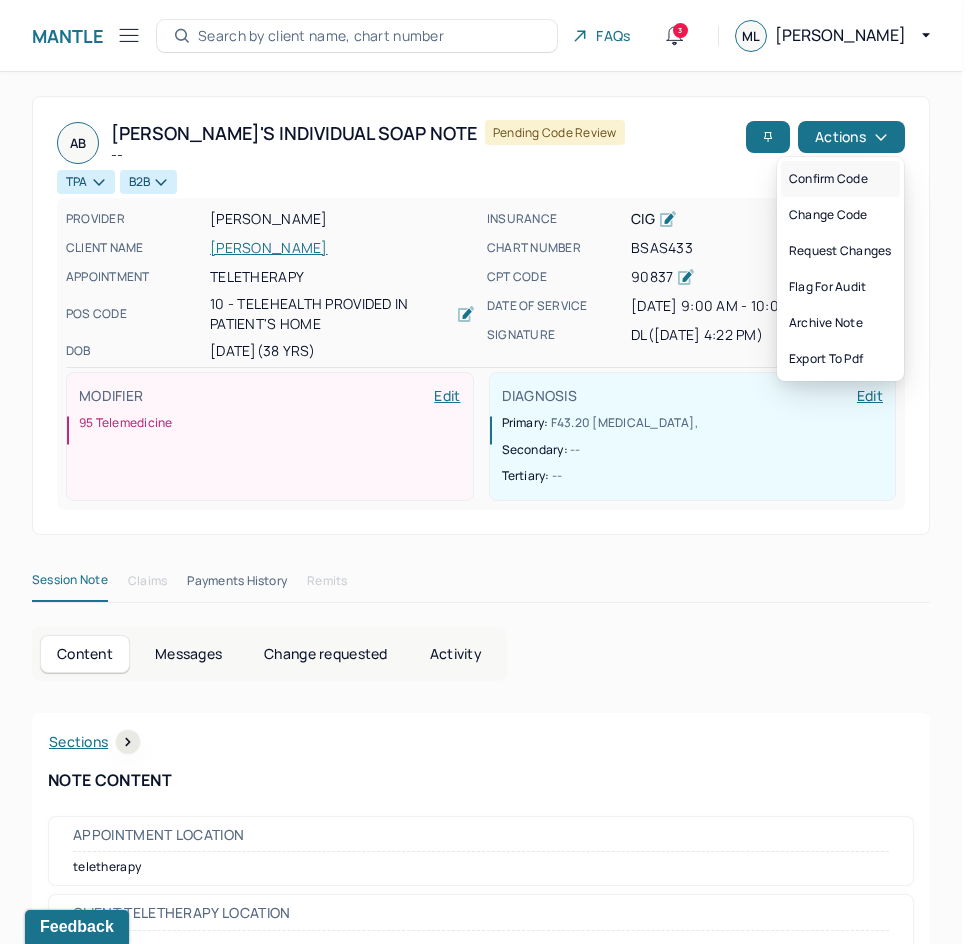 click on "Confirm code" at bounding box center (840, 179) 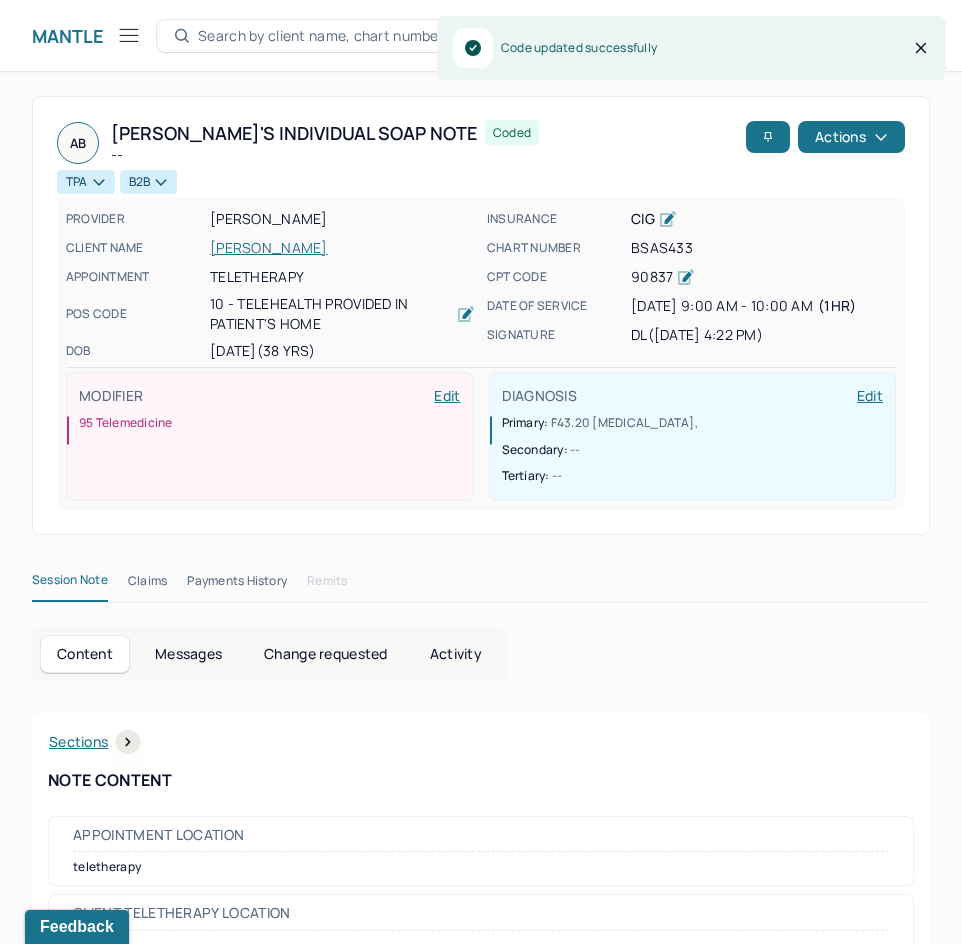 scroll, scrollTop: 301, scrollLeft: 0, axis: vertical 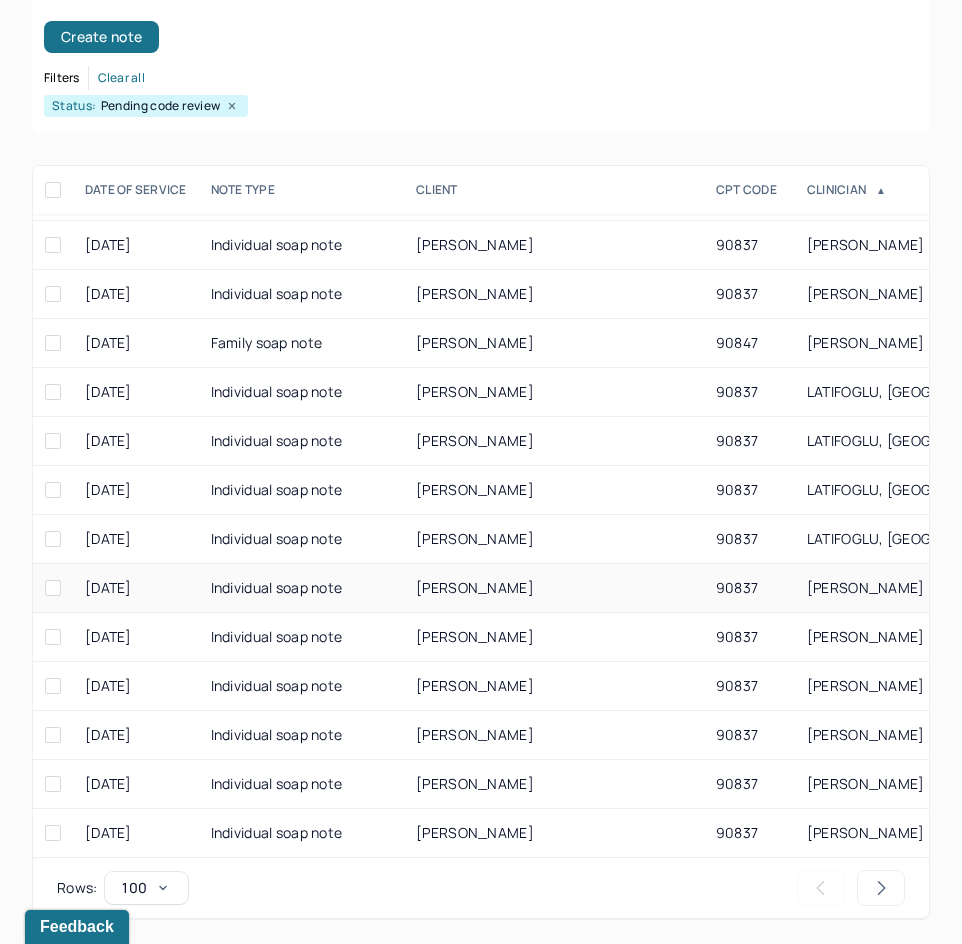 click on "[PERSON_NAME]" at bounding box center [475, 587] 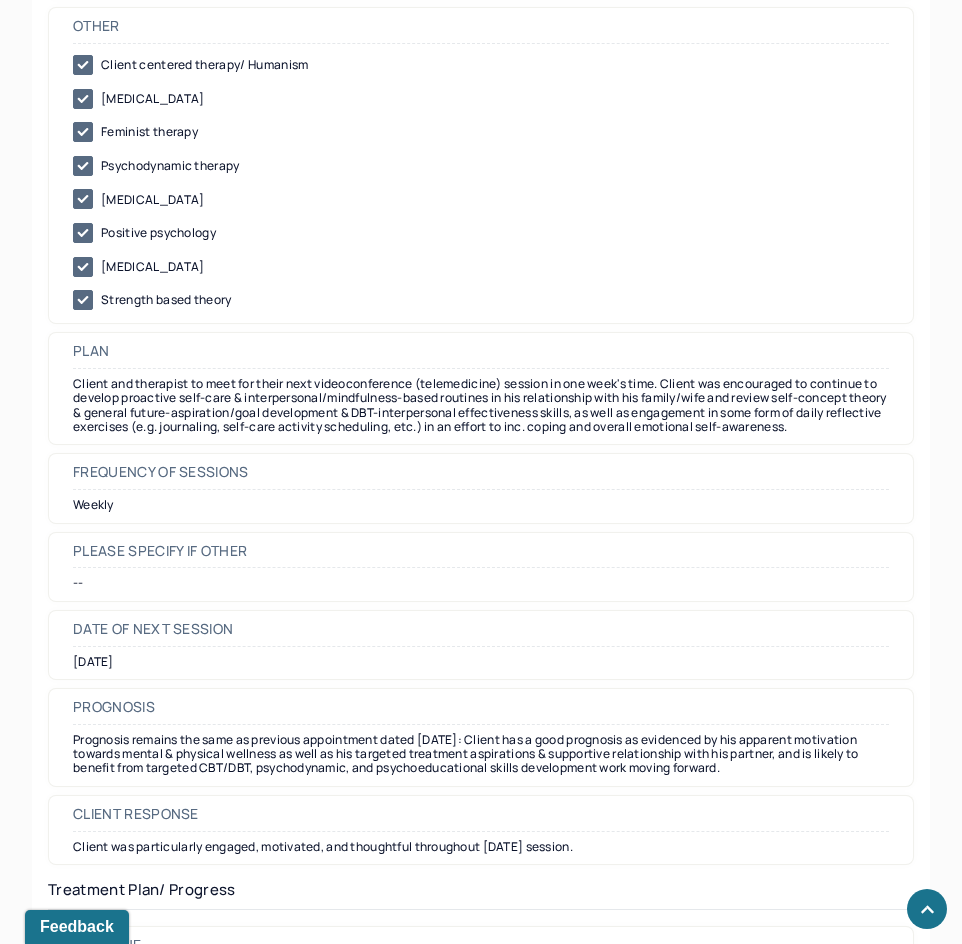scroll, scrollTop: 2500, scrollLeft: 0, axis: vertical 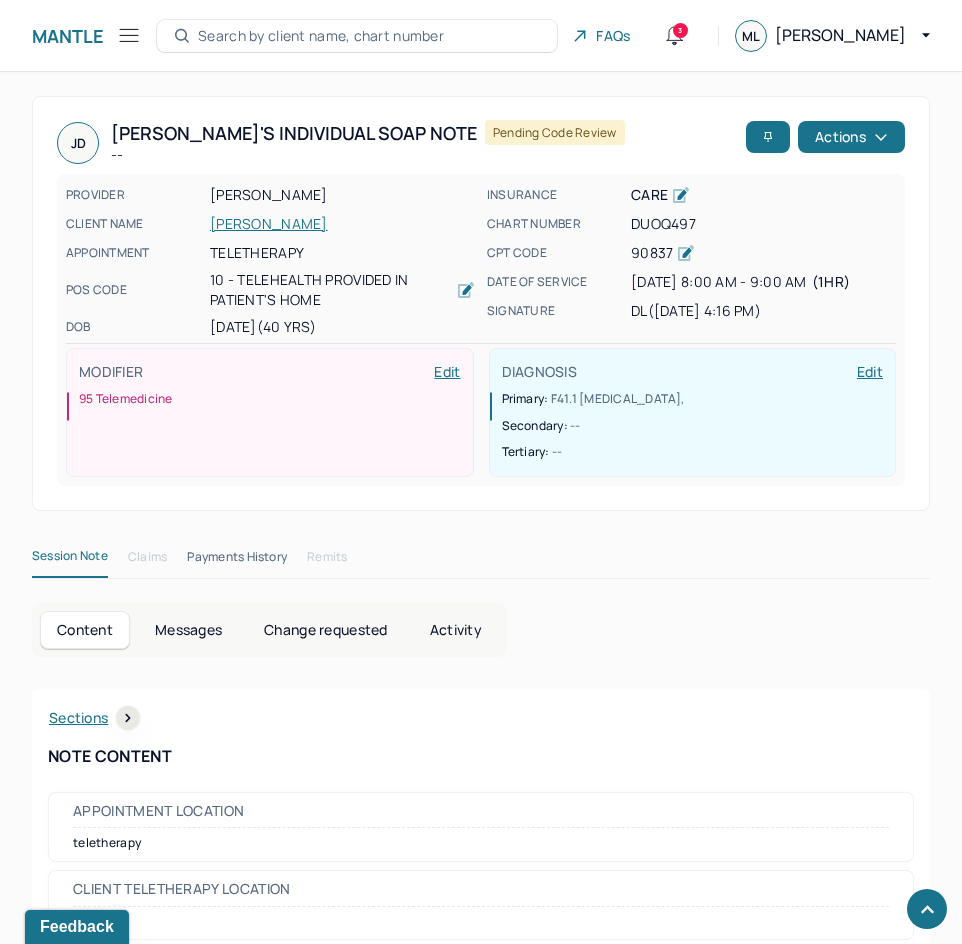 drag, startPoint x: 682, startPoint y: 701, endPoint x: 919, endPoint y: 201, distance: 553.3254 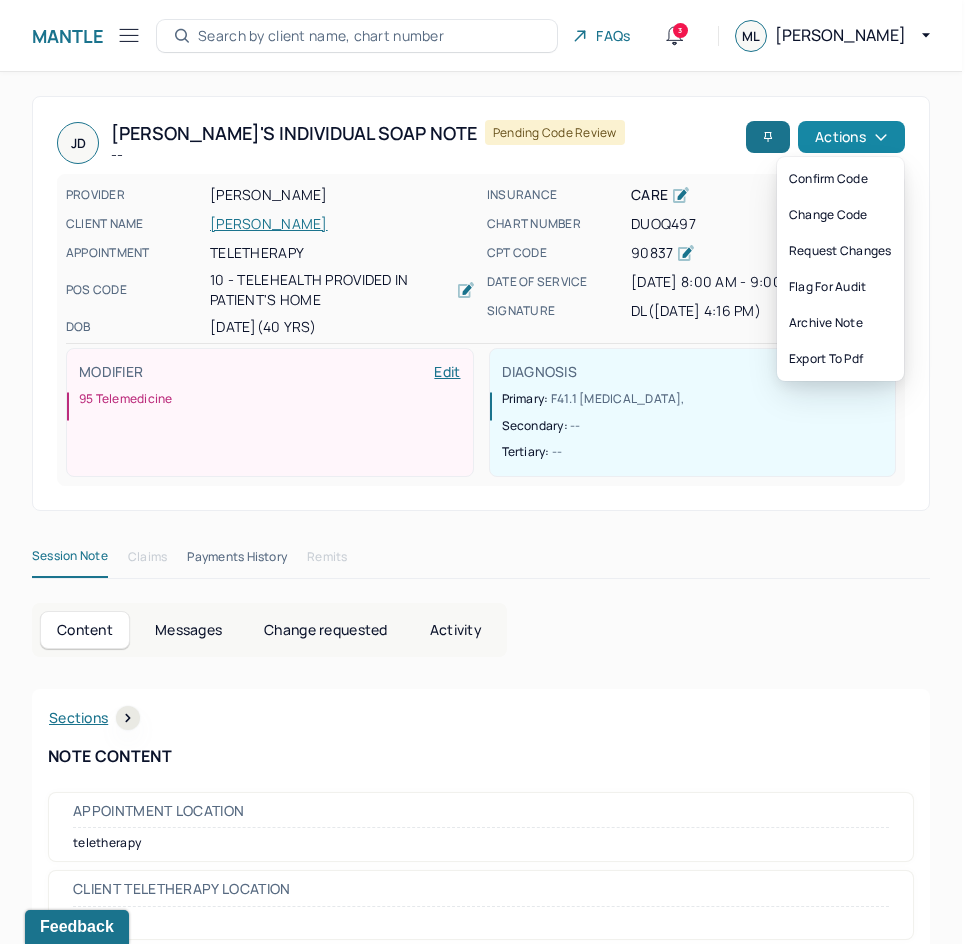 click 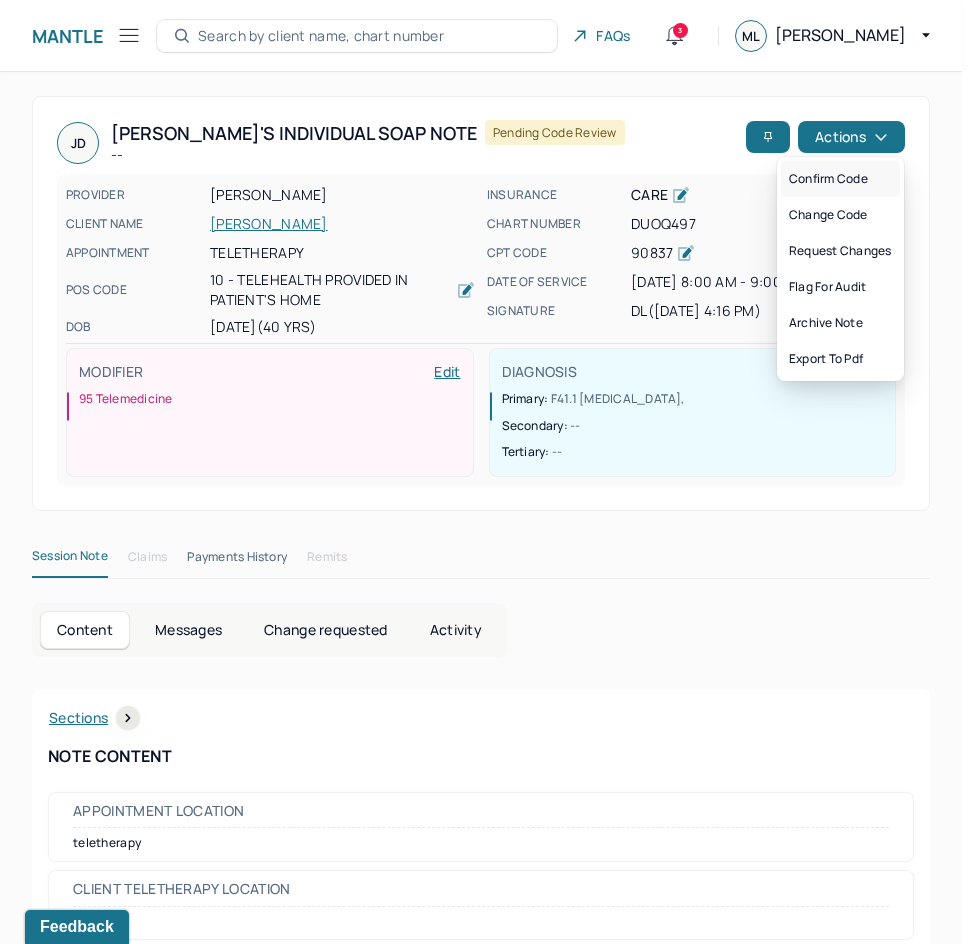 click on "Confirm code" at bounding box center [840, 179] 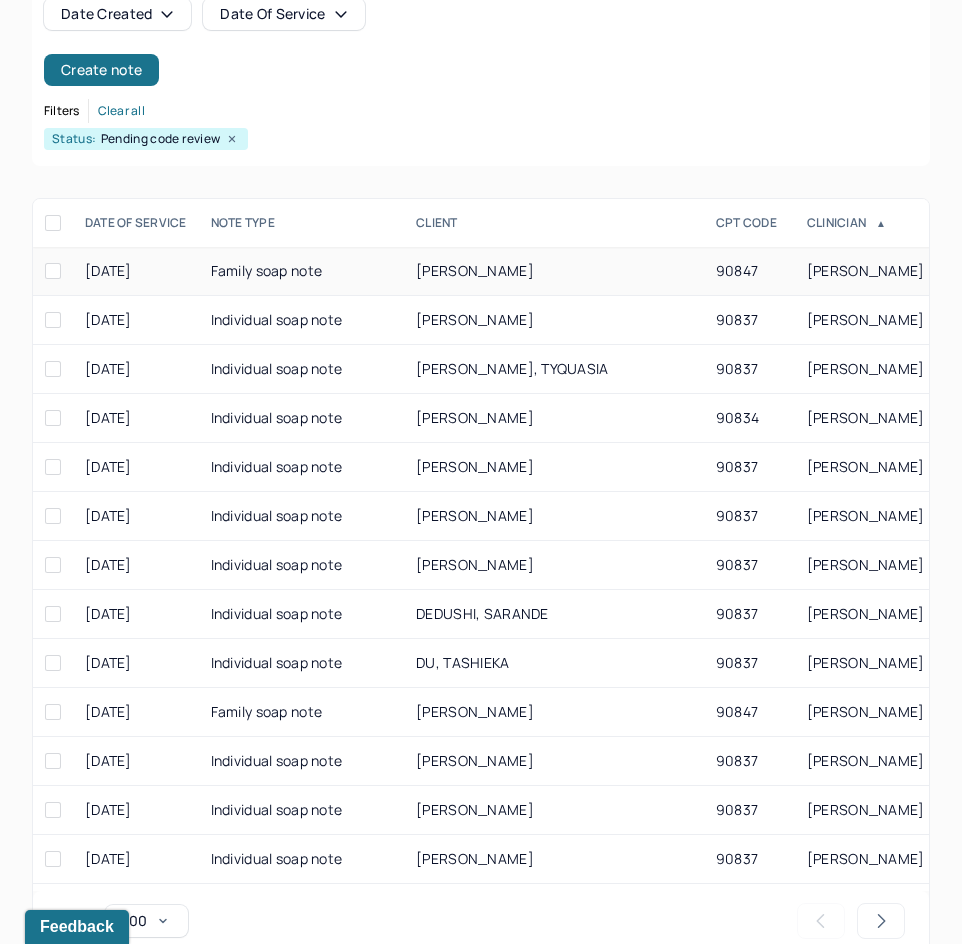 scroll, scrollTop: 300, scrollLeft: 0, axis: vertical 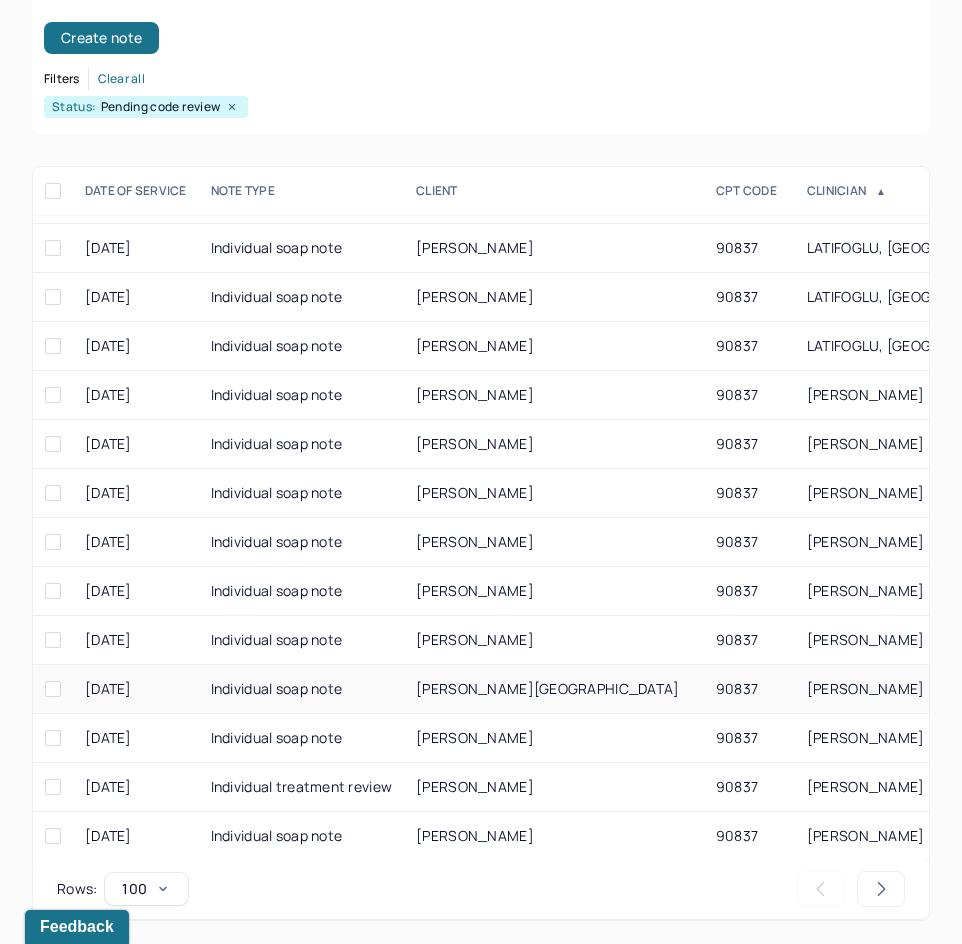 click on "90837" at bounding box center [749, 689] 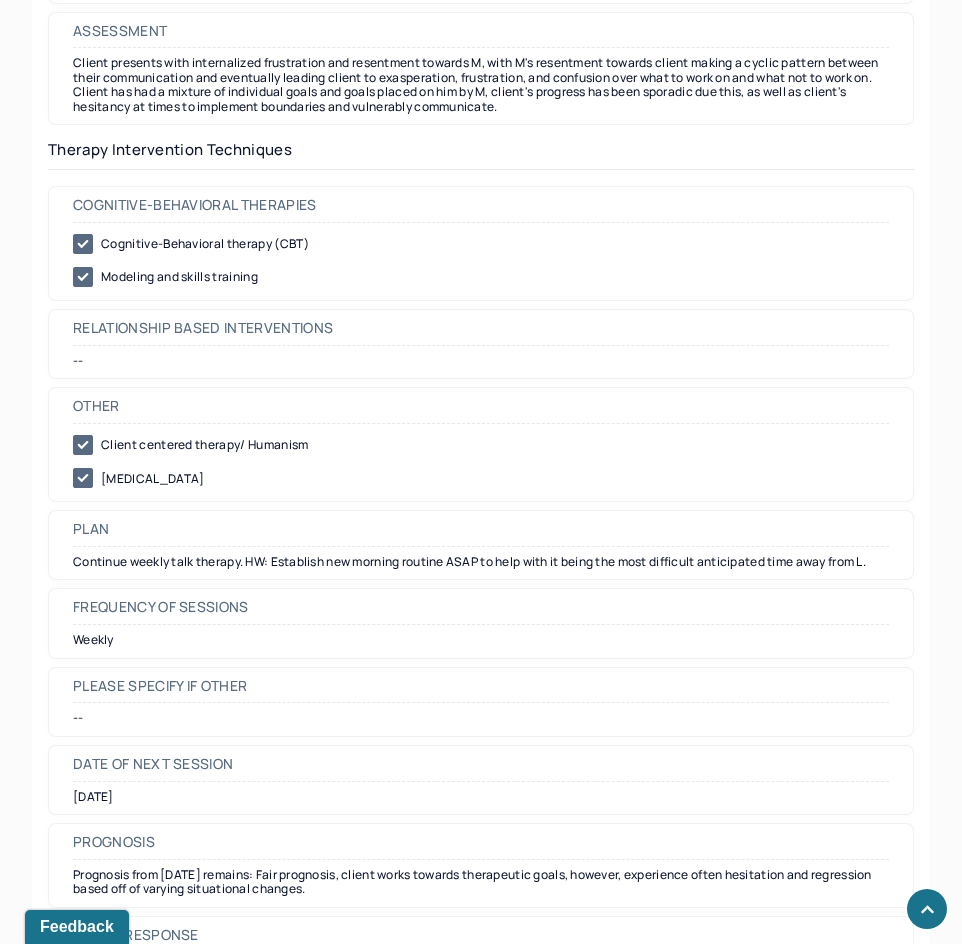 scroll, scrollTop: 2200, scrollLeft: 0, axis: vertical 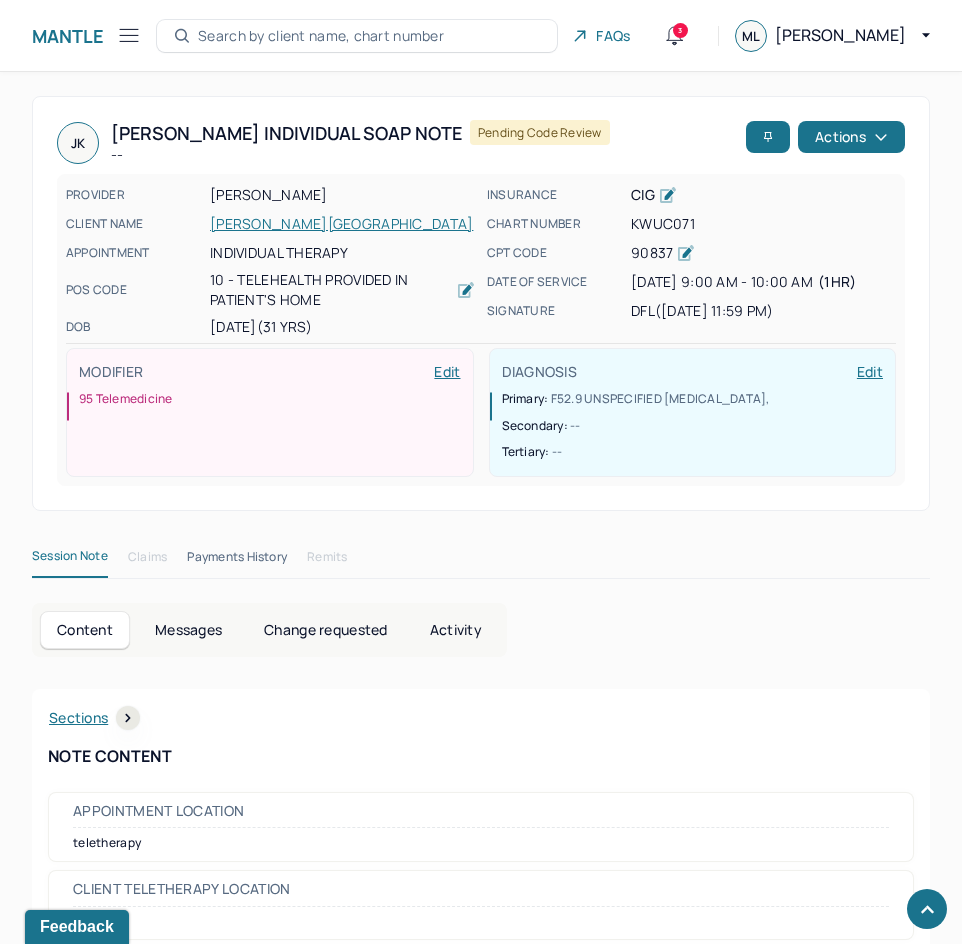 drag, startPoint x: 707, startPoint y: 545, endPoint x: 855, endPoint y: 160, distance: 412.46698 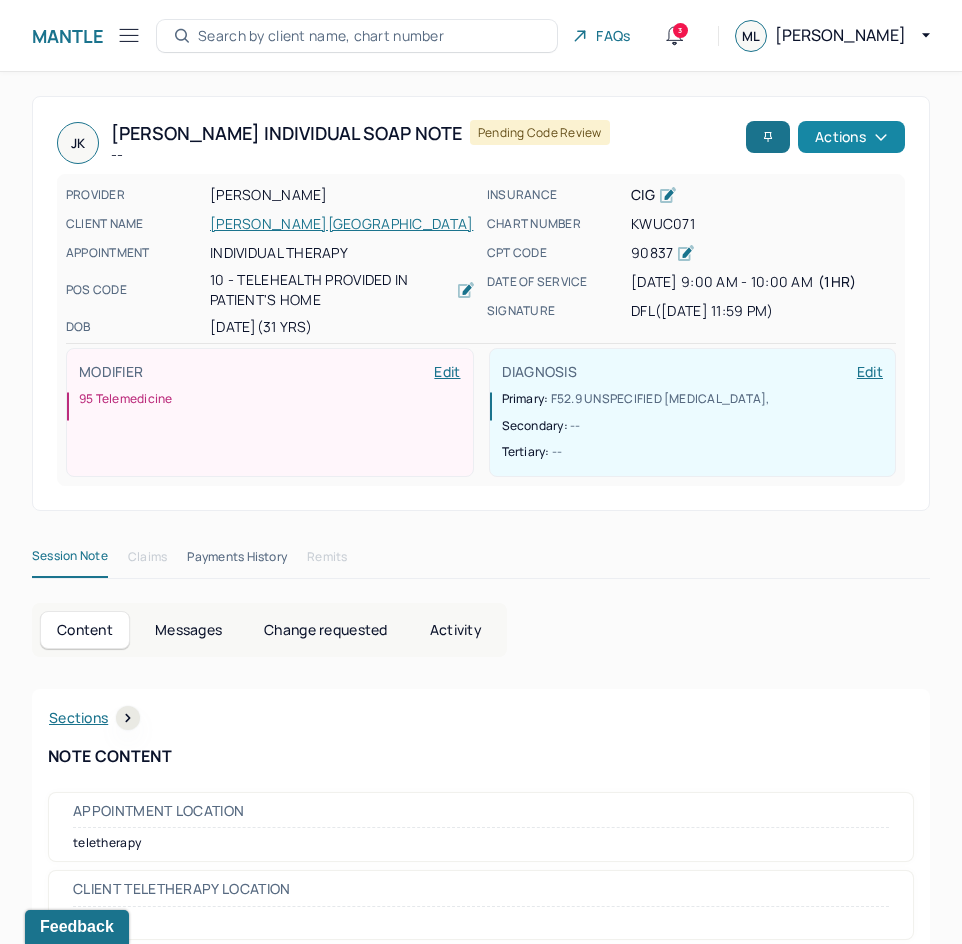 click on "Actions" at bounding box center [851, 137] 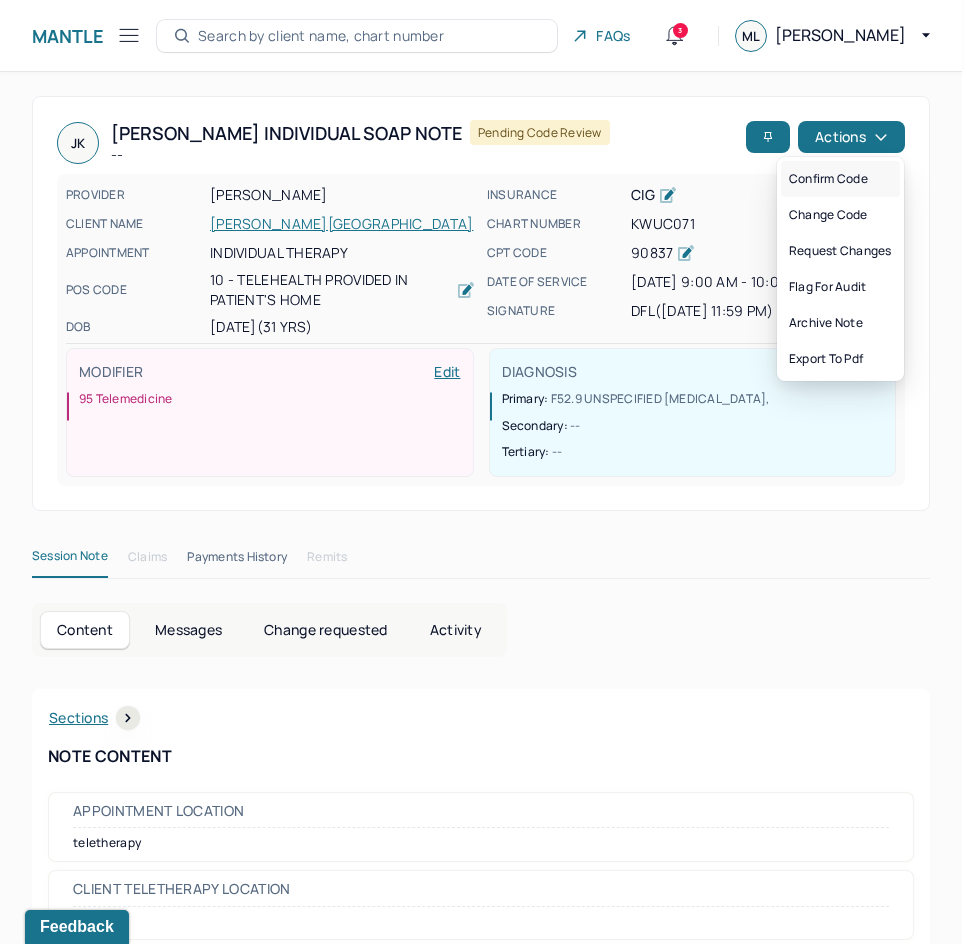 click on "Confirm code" at bounding box center [840, 179] 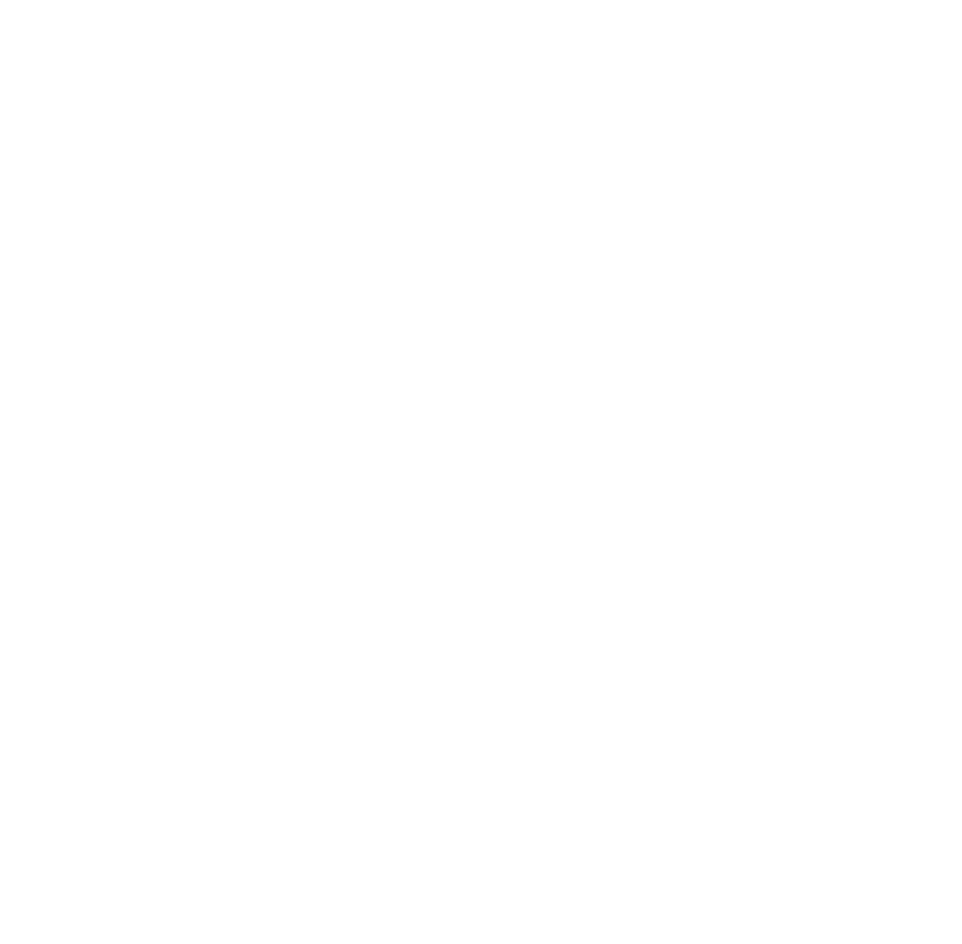 scroll, scrollTop: 0, scrollLeft: 0, axis: both 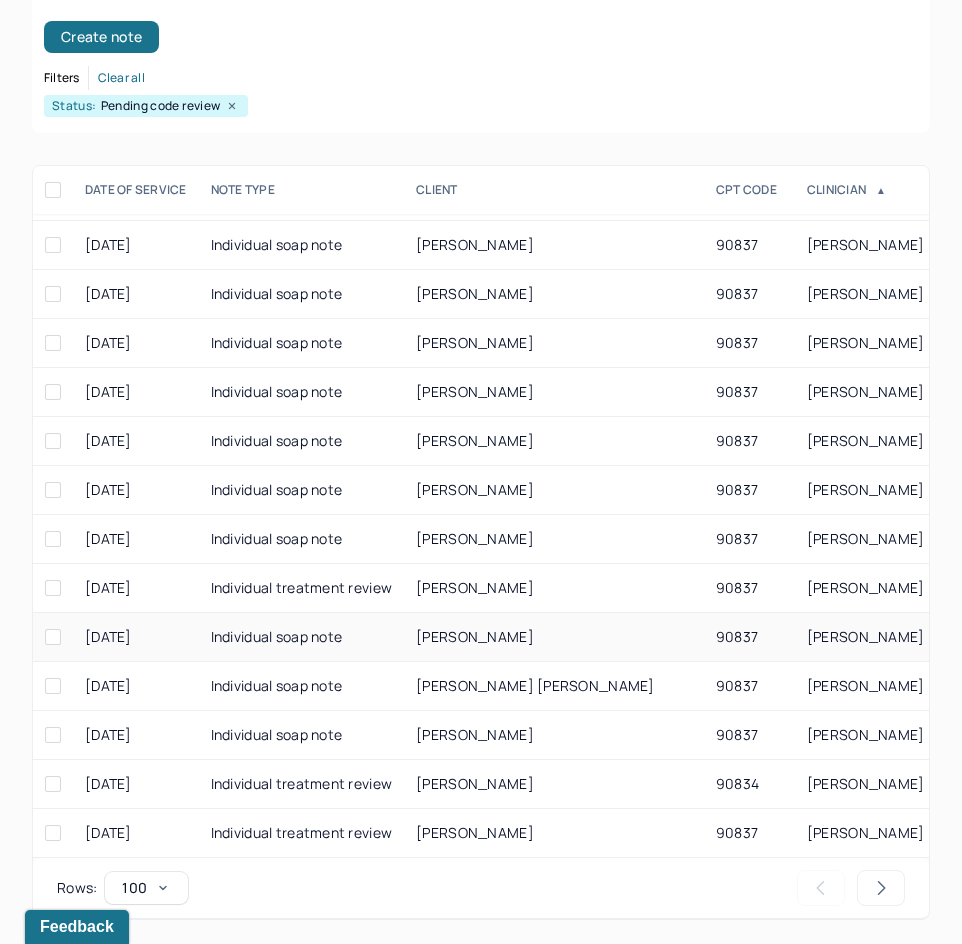 click on "[PERSON_NAME]" at bounding box center [554, 637] 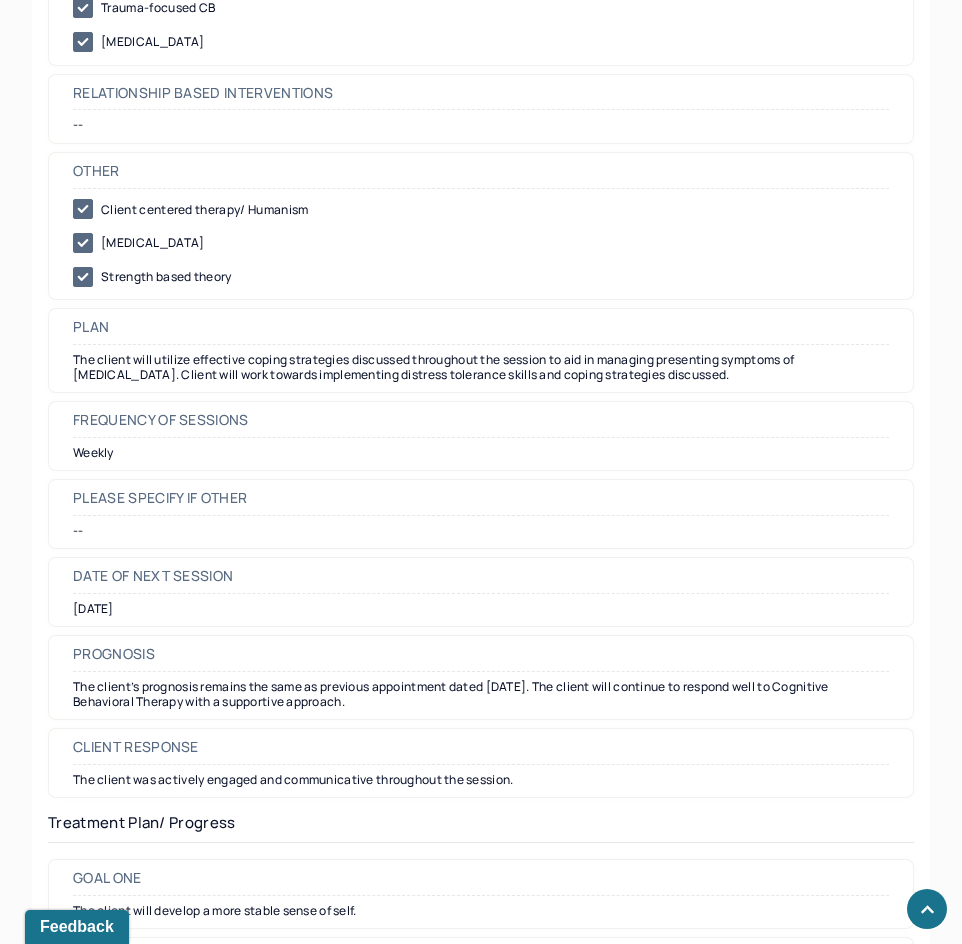 scroll, scrollTop: 2400, scrollLeft: 0, axis: vertical 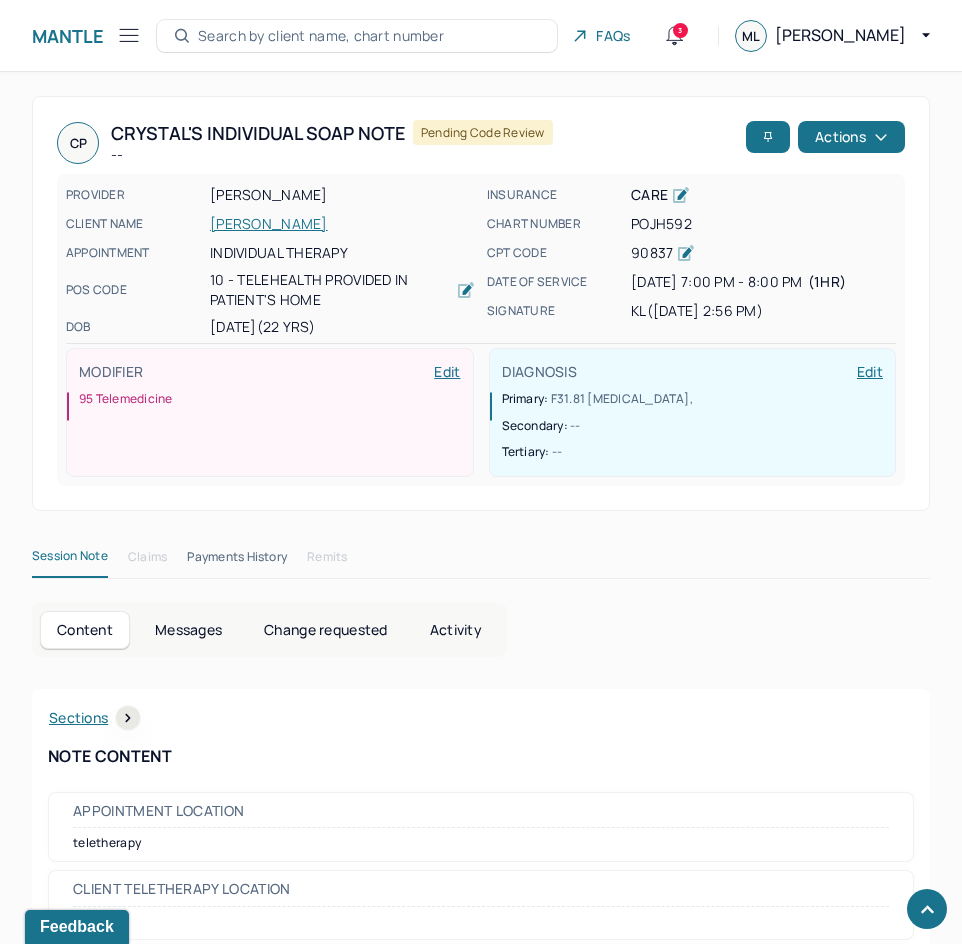 drag, startPoint x: 490, startPoint y: 759, endPoint x: 776, endPoint y: 176, distance: 649.3728 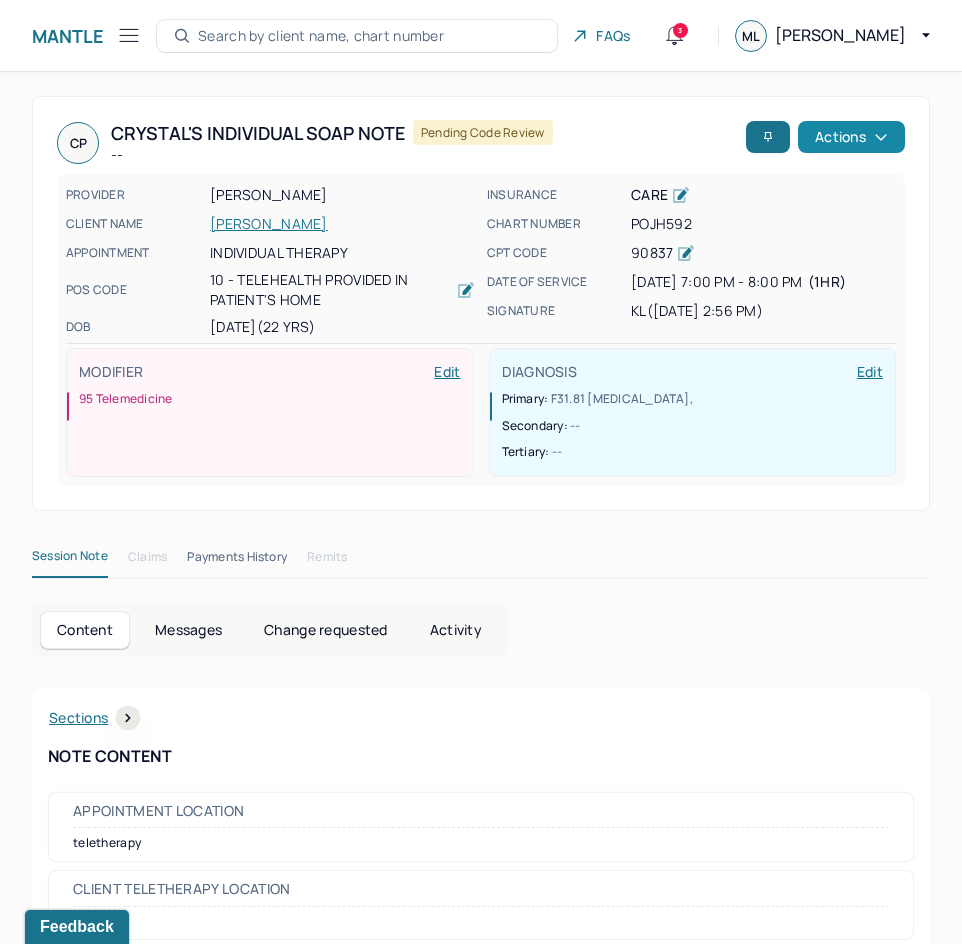 click on "Actions" at bounding box center (851, 137) 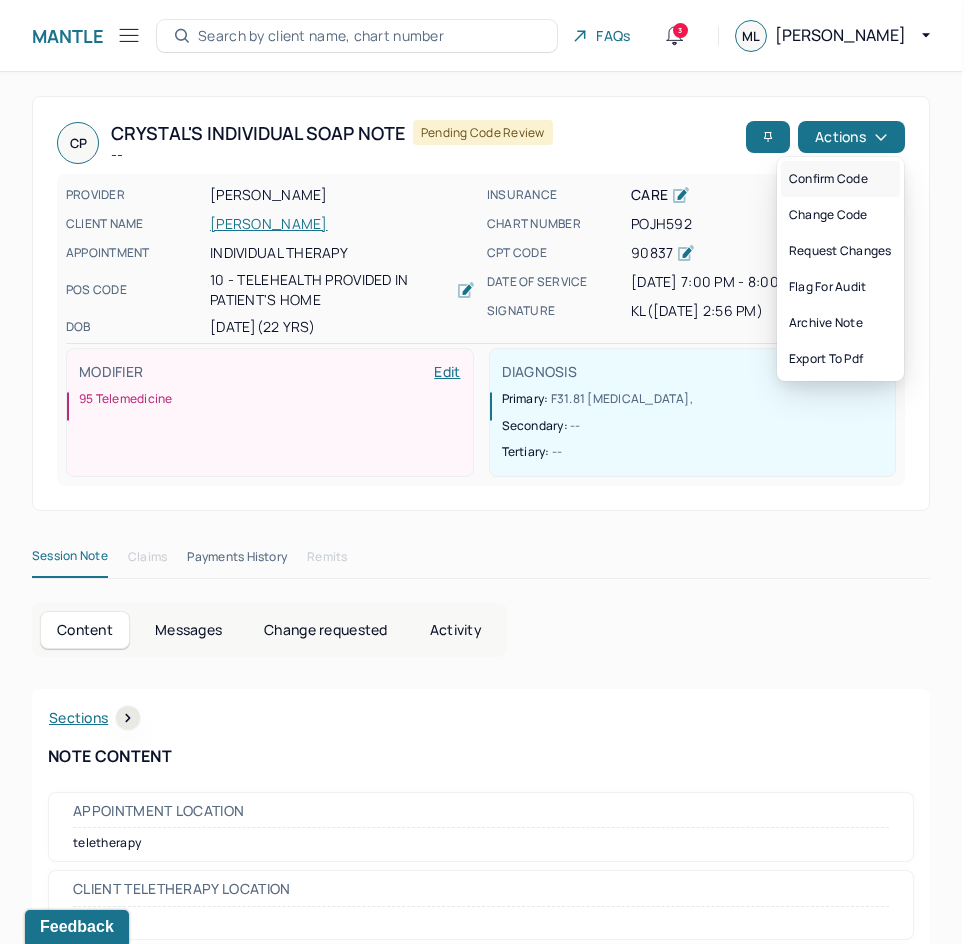 click on "Confirm code" at bounding box center [840, 179] 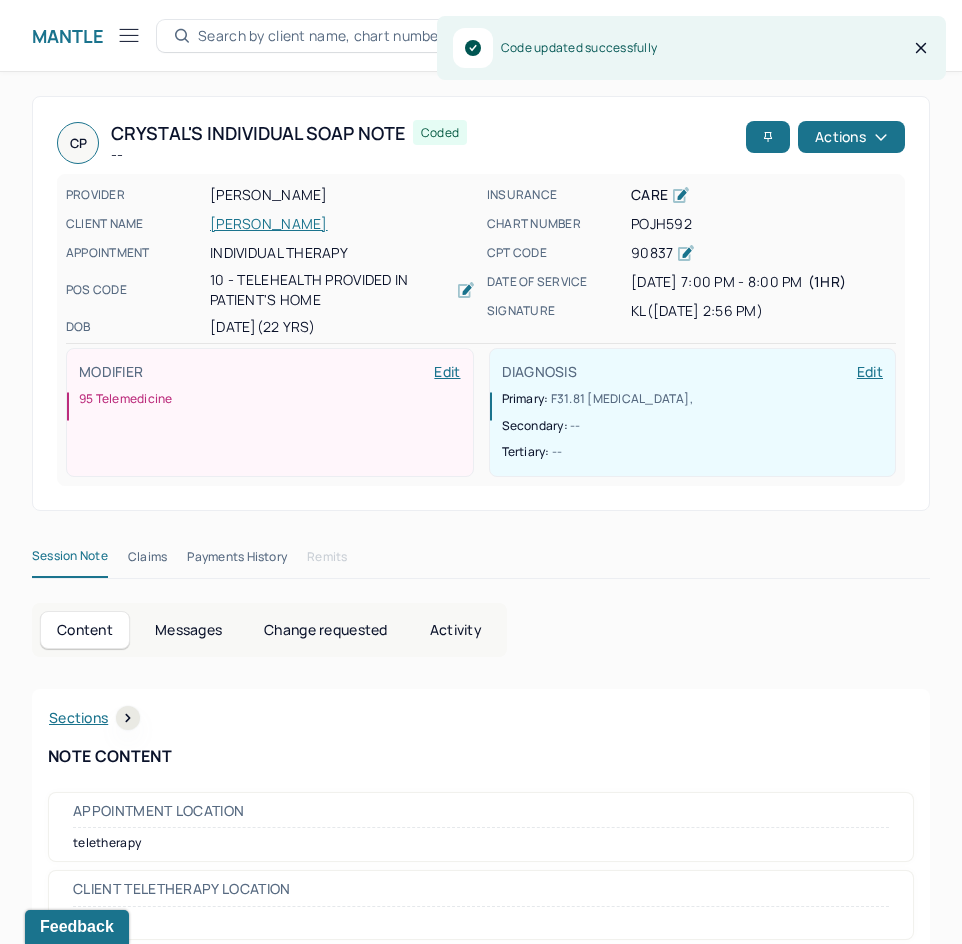 scroll, scrollTop: 301, scrollLeft: 0, axis: vertical 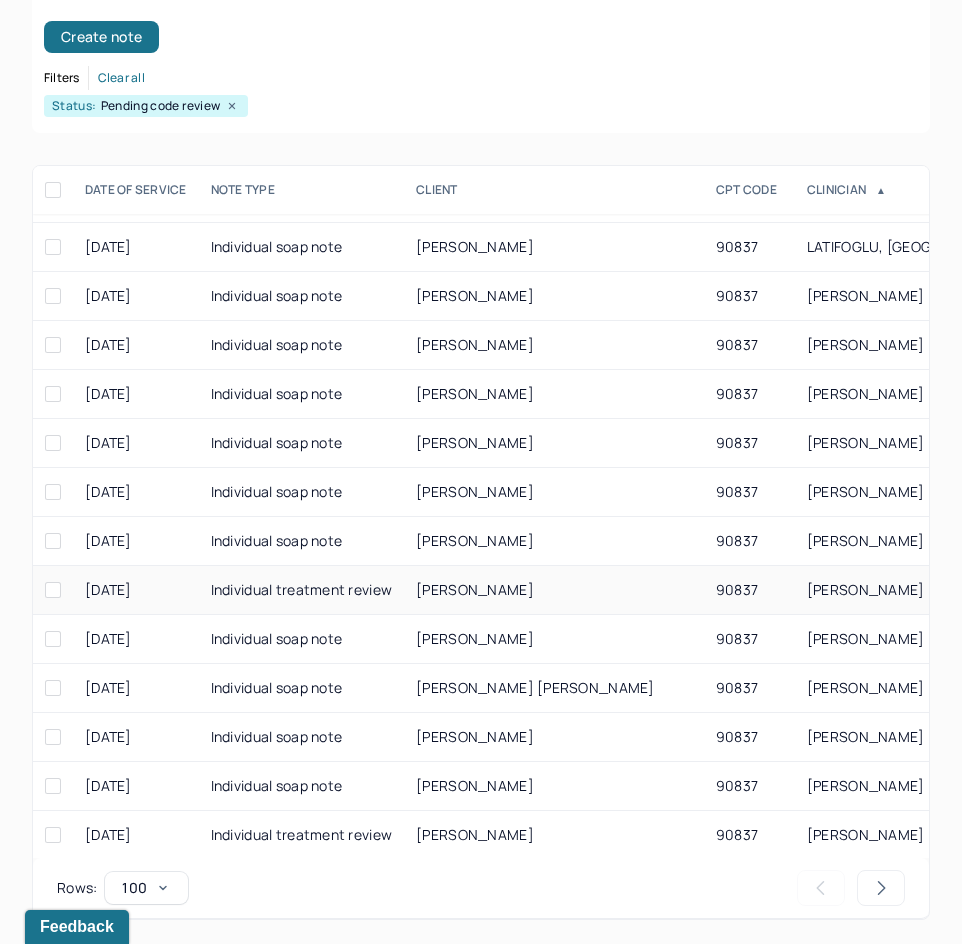 click on "[PERSON_NAME]" at bounding box center (554, 590) 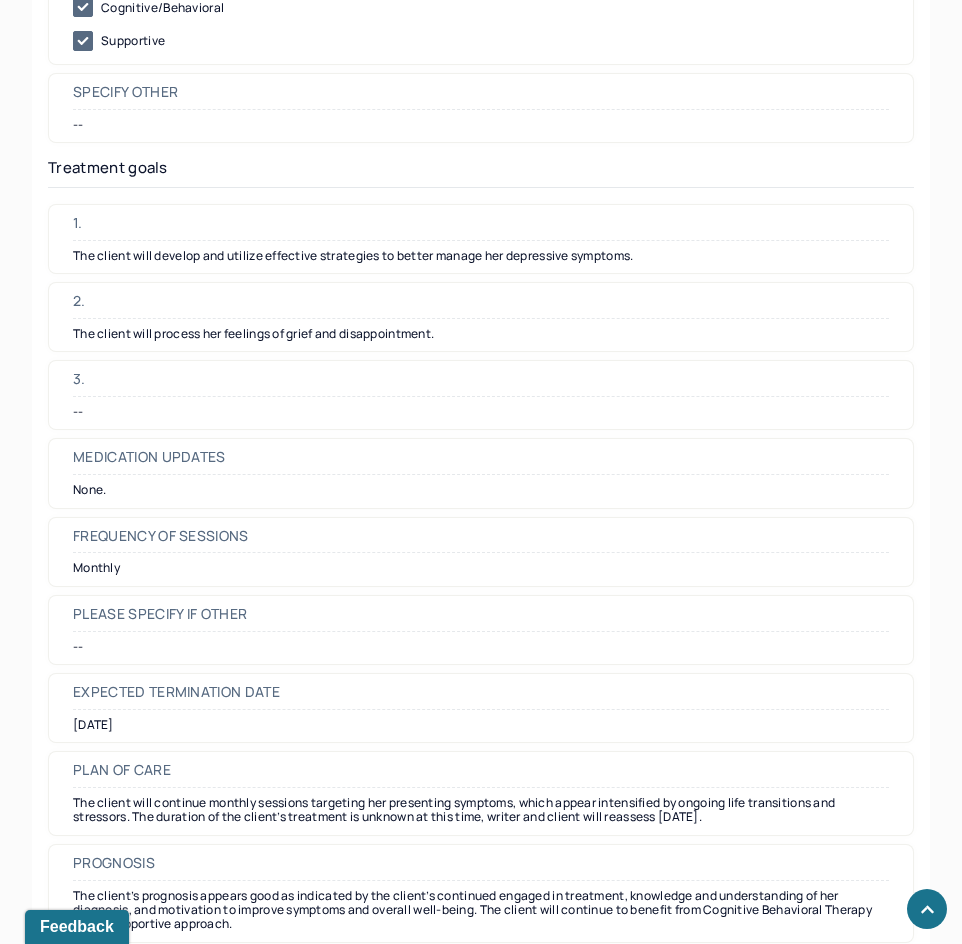 scroll, scrollTop: 4801, scrollLeft: 0, axis: vertical 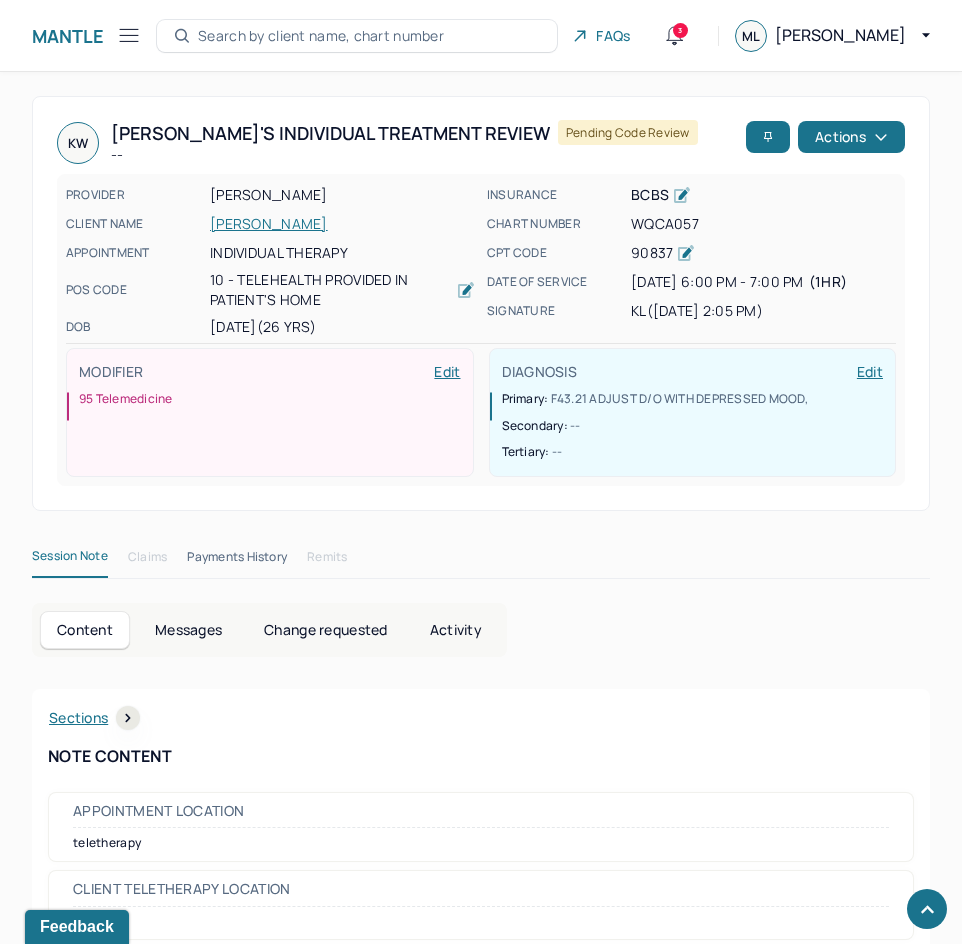 drag, startPoint x: 557, startPoint y: 684, endPoint x: 813, endPoint y: 156, distance: 586.78784 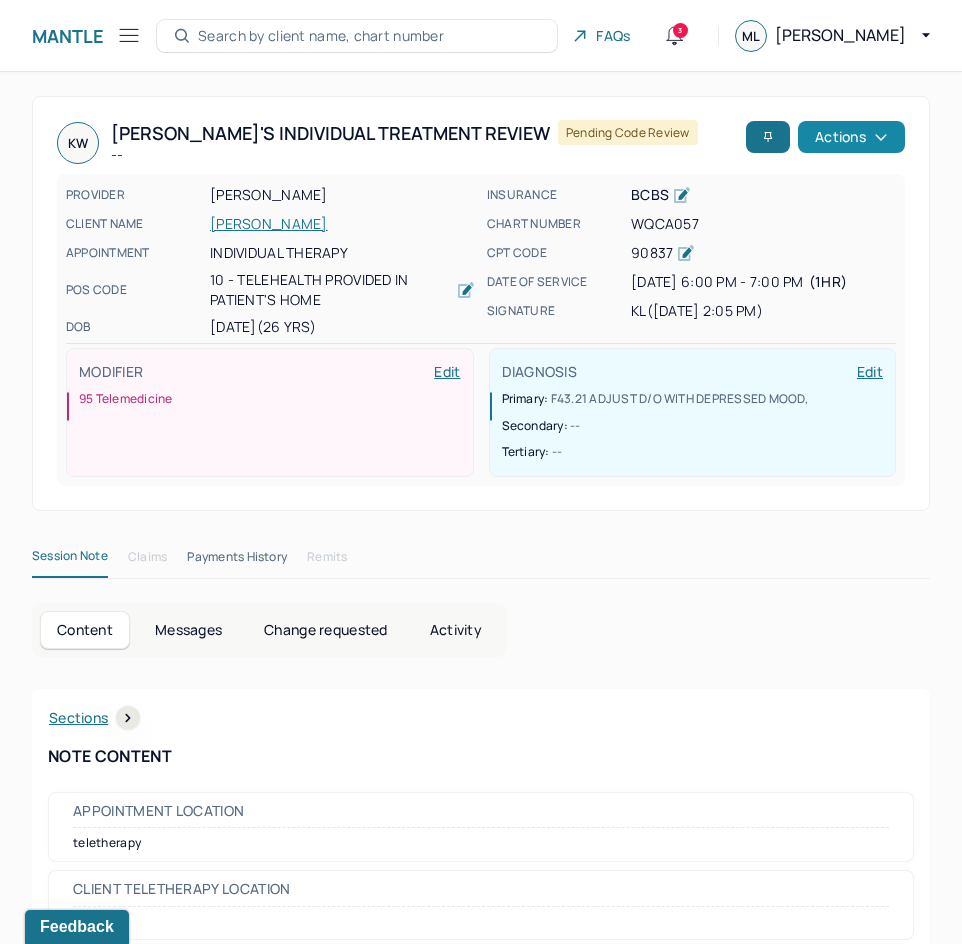 click on "Actions" at bounding box center [851, 137] 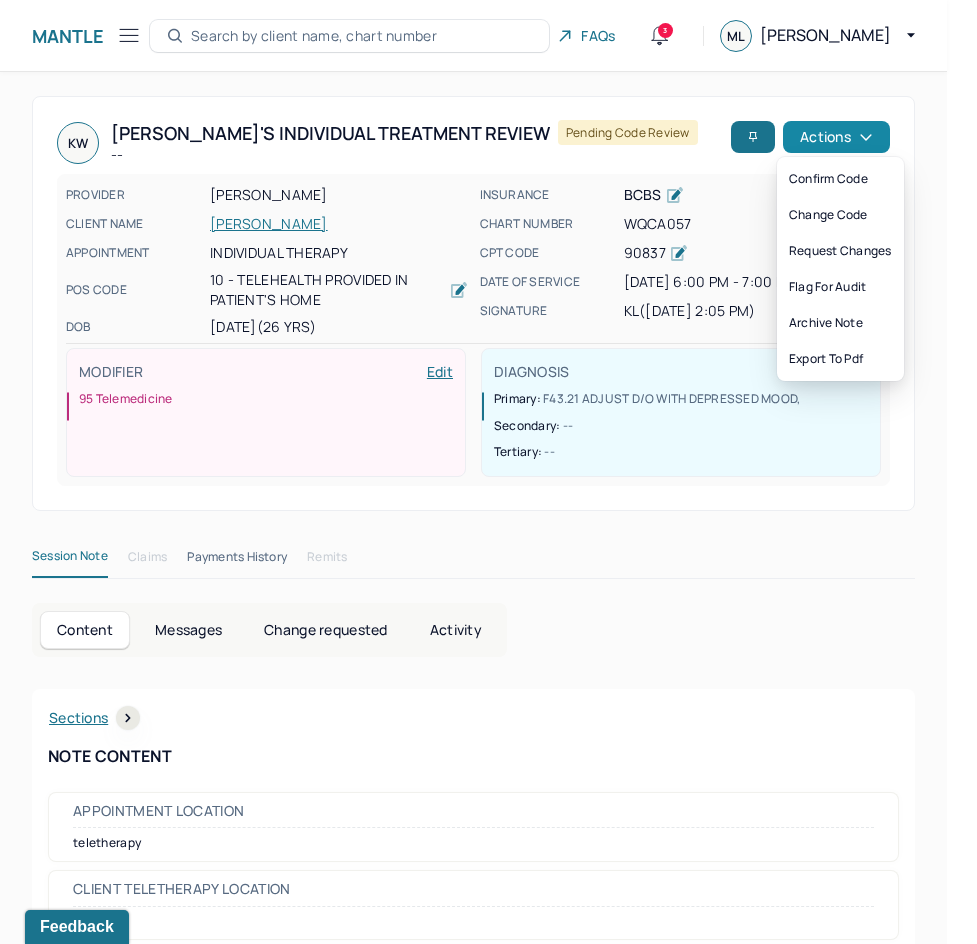 click on "Actions" at bounding box center [836, 137] 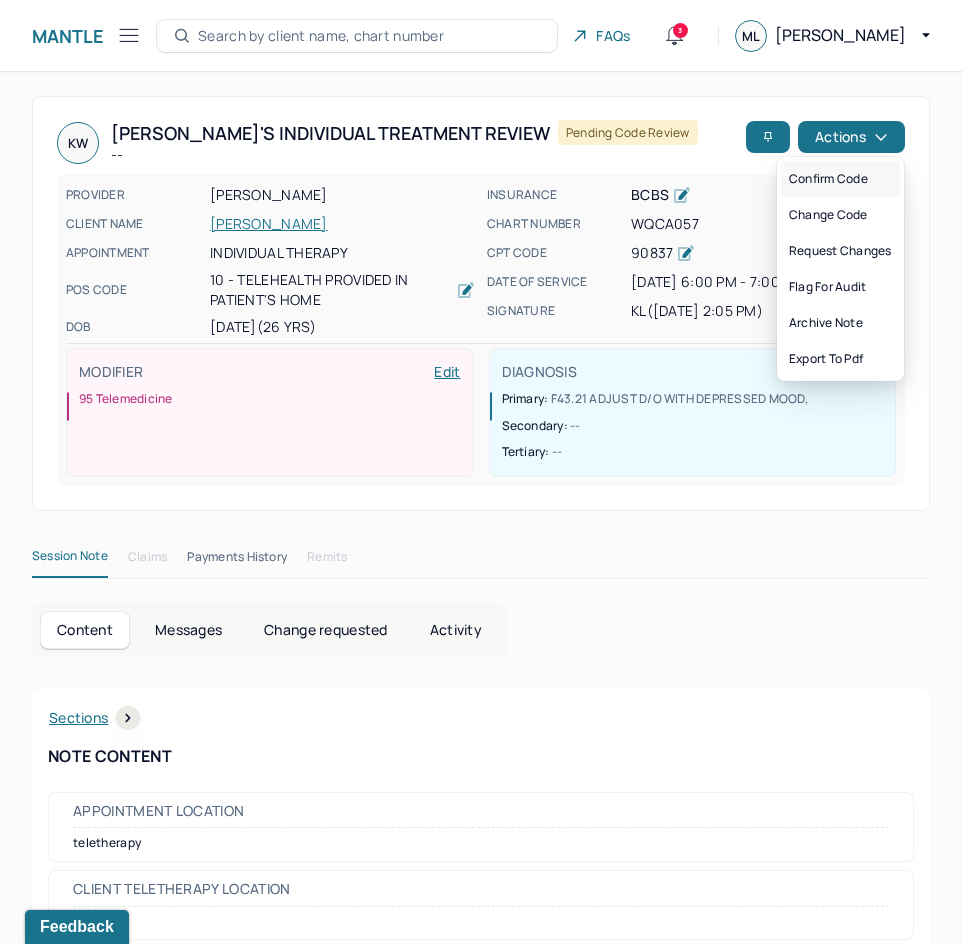 click on "Confirm code" at bounding box center [840, 179] 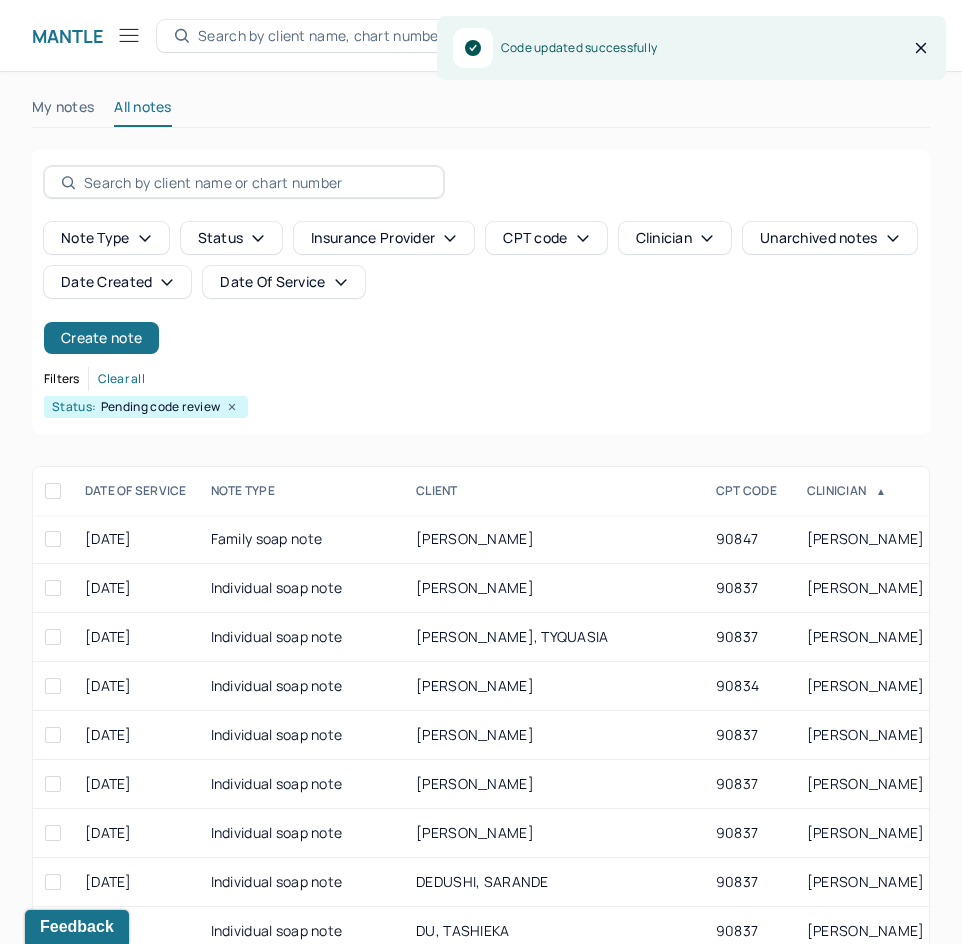 scroll, scrollTop: 301, scrollLeft: 0, axis: vertical 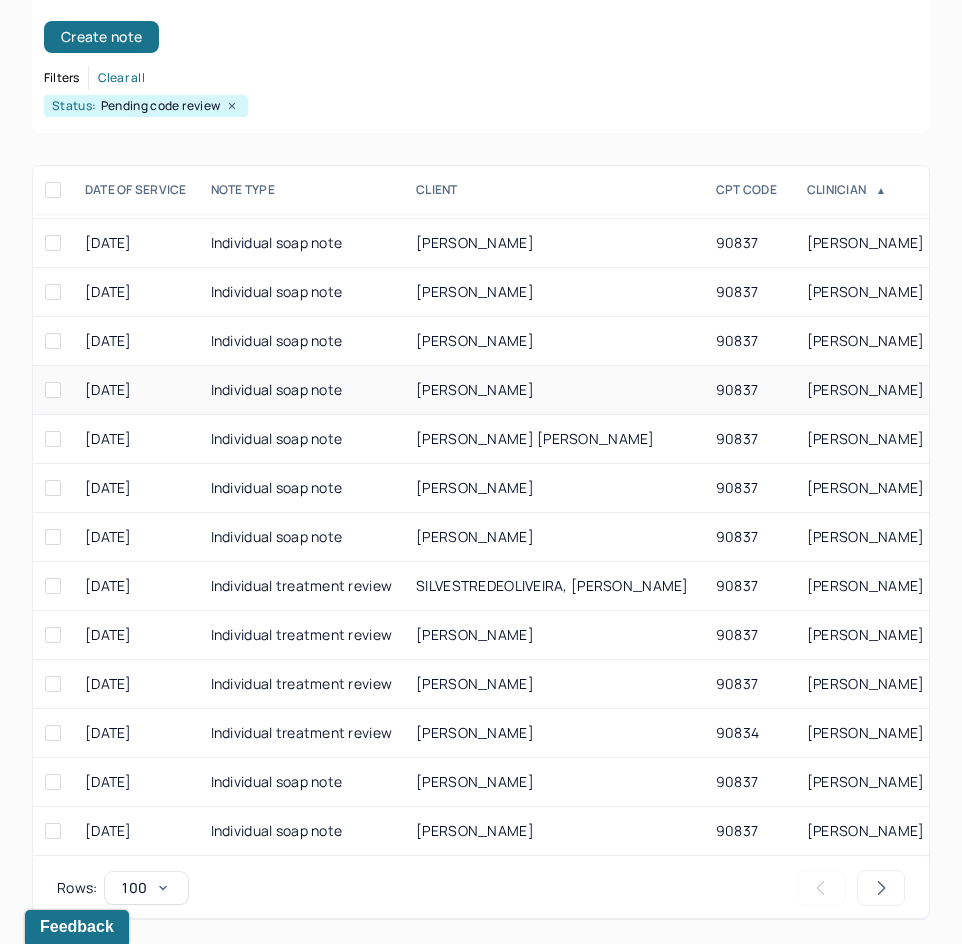click on "[PERSON_NAME]" at bounding box center [554, 390] 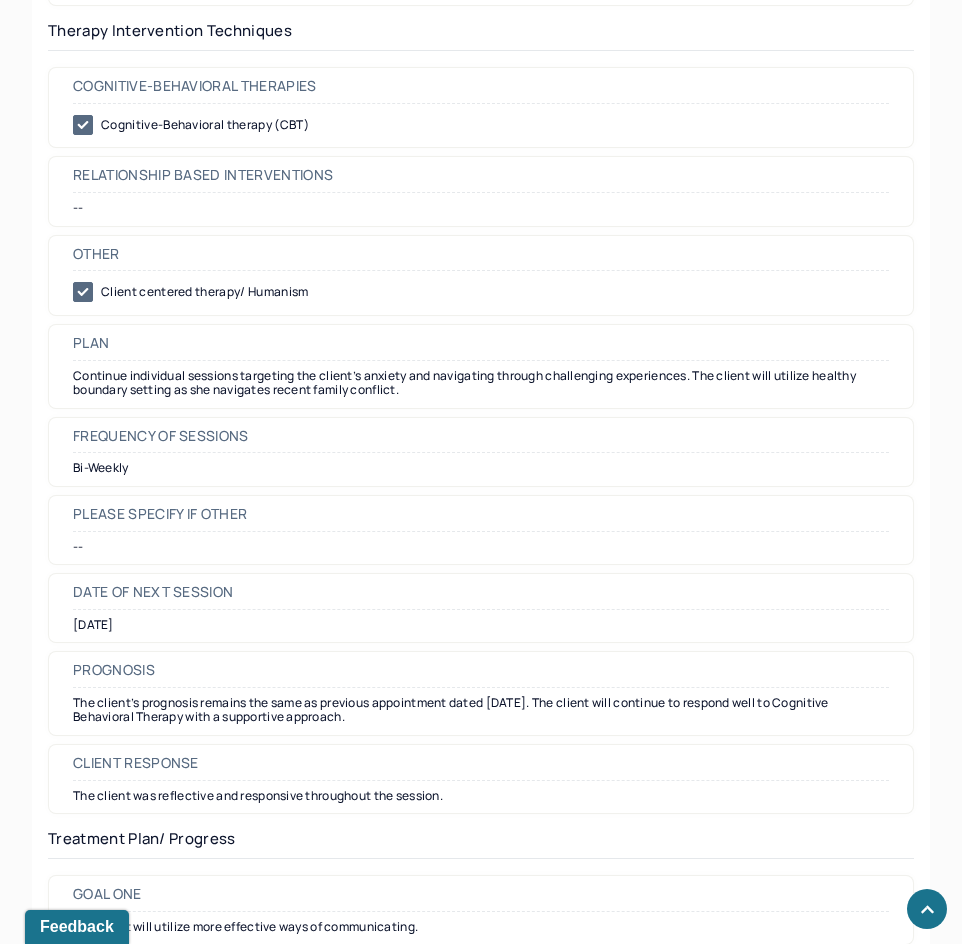 scroll, scrollTop: 2101, scrollLeft: 0, axis: vertical 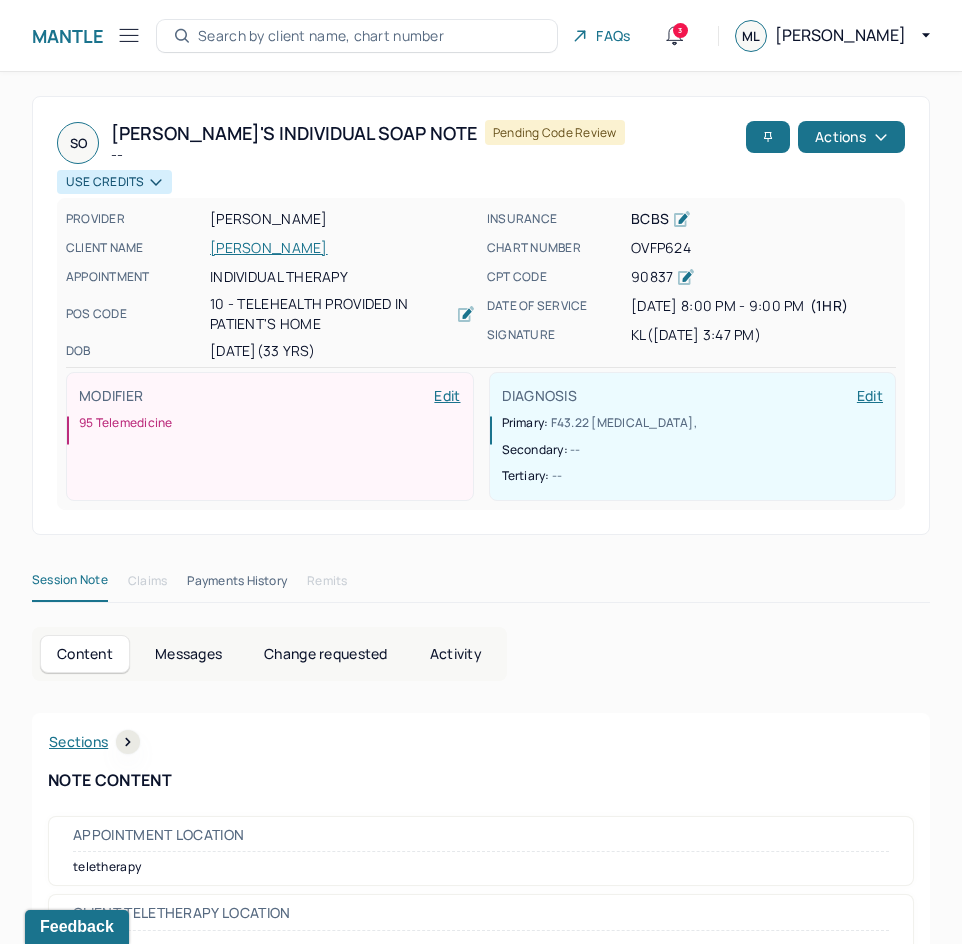 drag, startPoint x: 645, startPoint y: 537, endPoint x: 837, endPoint y: 133, distance: 447.30304 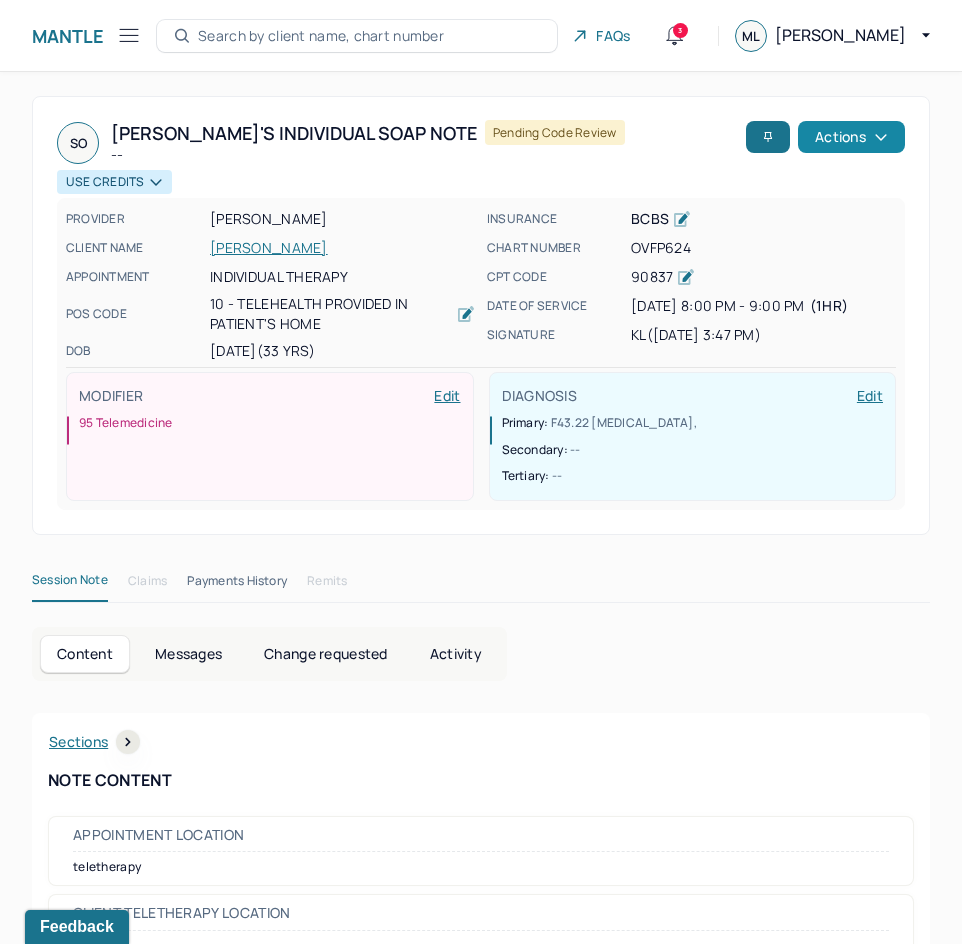 click on "Actions" at bounding box center (851, 137) 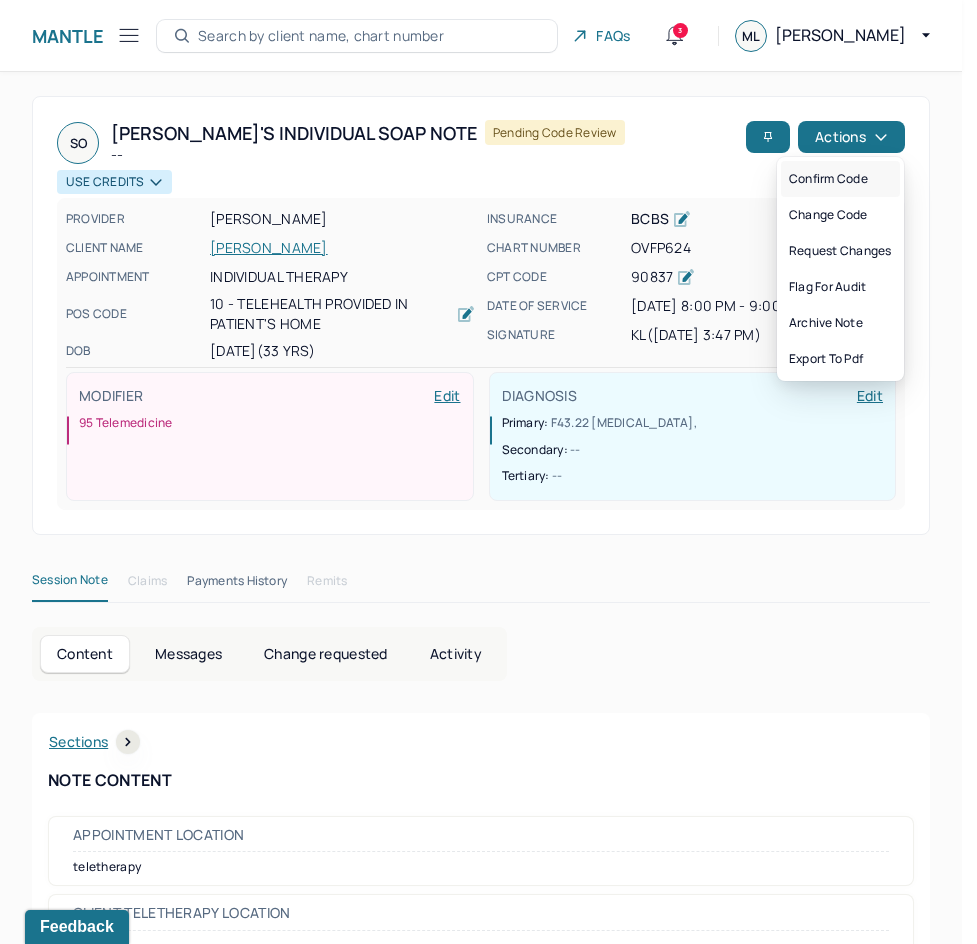 click on "Confirm code" at bounding box center (840, 179) 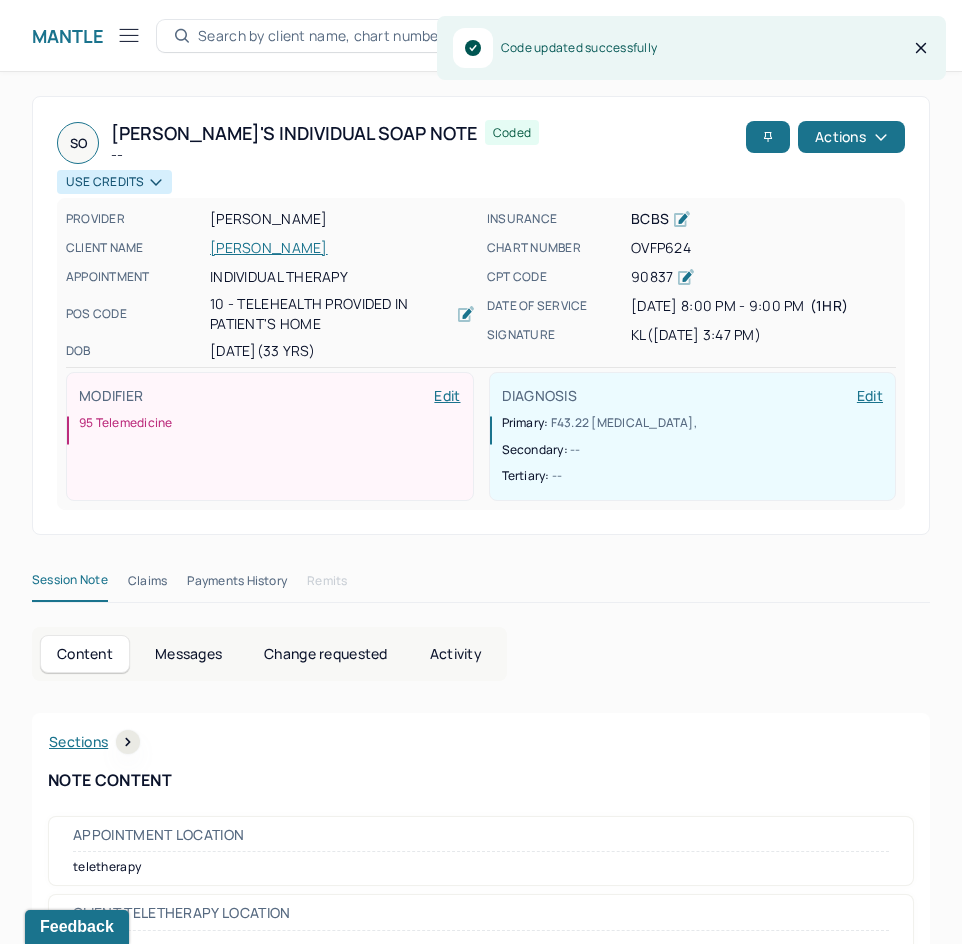 scroll, scrollTop: 300, scrollLeft: 0, axis: vertical 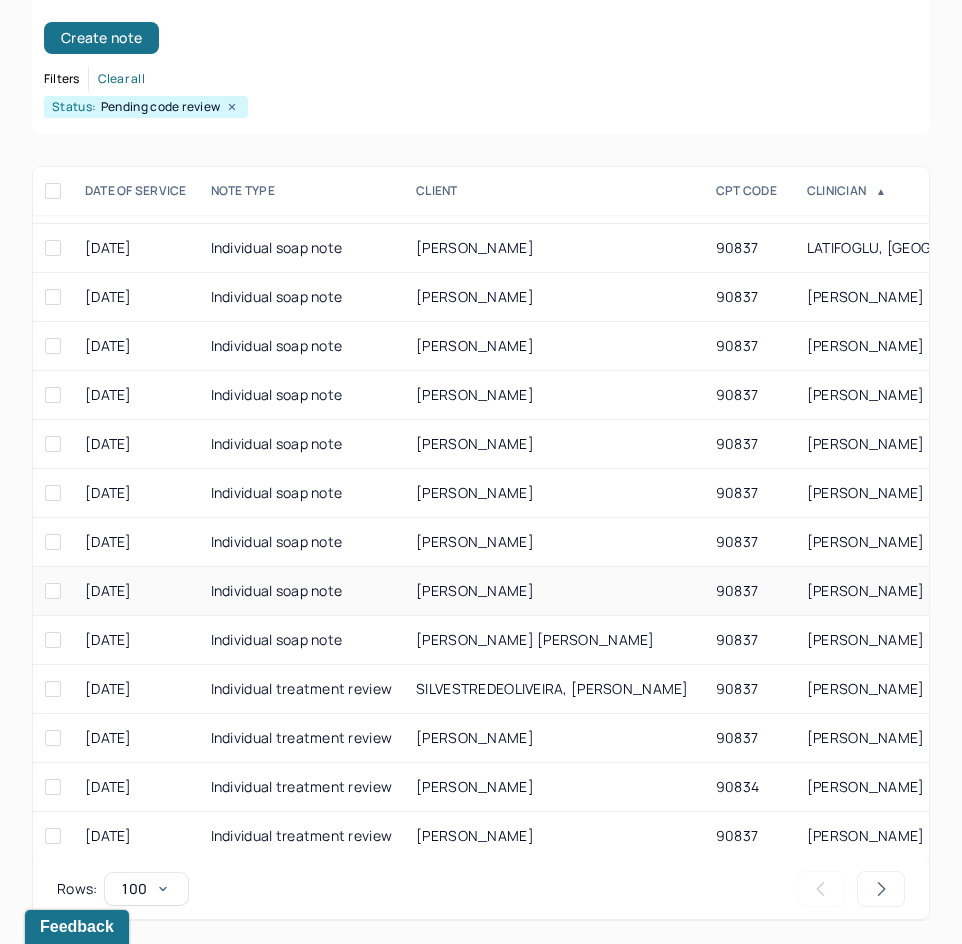 click on "90837" at bounding box center [749, 591] 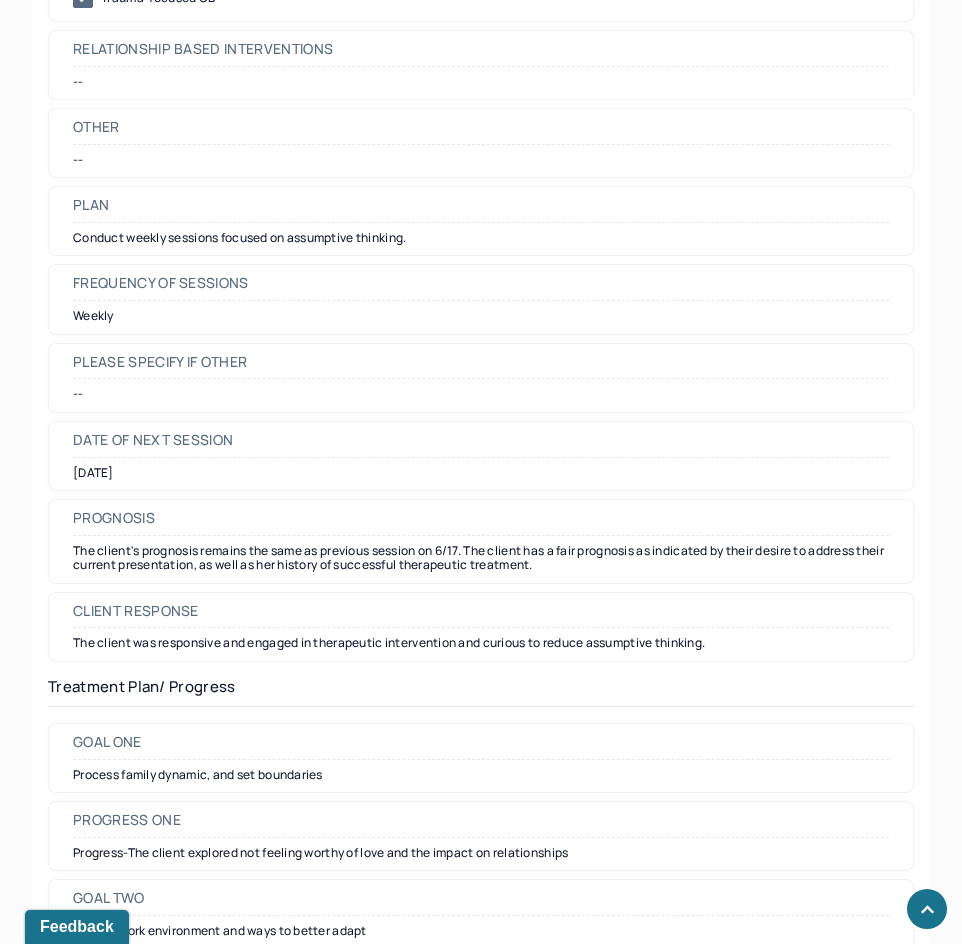 scroll, scrollTop: 2200, scrollLeft: 0, axis: vertical 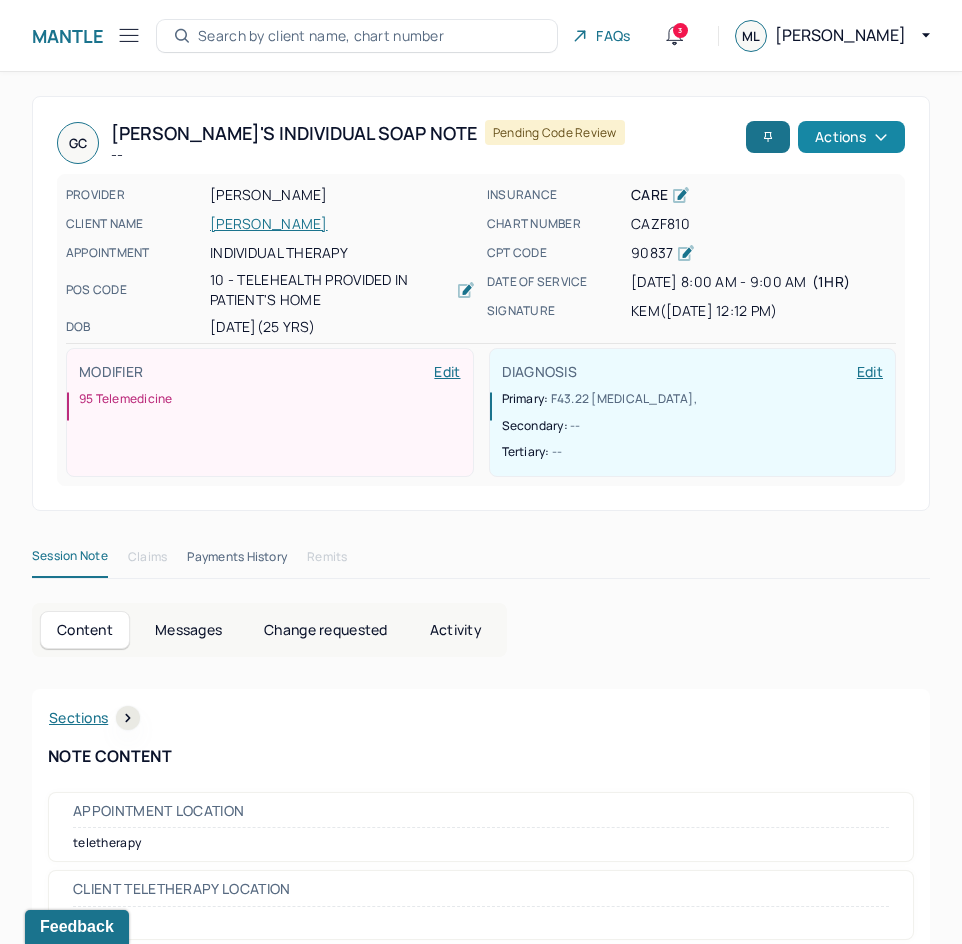 drag, startPoint x: 784, startPoint y: 742, endPoint x: 892, endPoint y: 140, distance: 611.61096 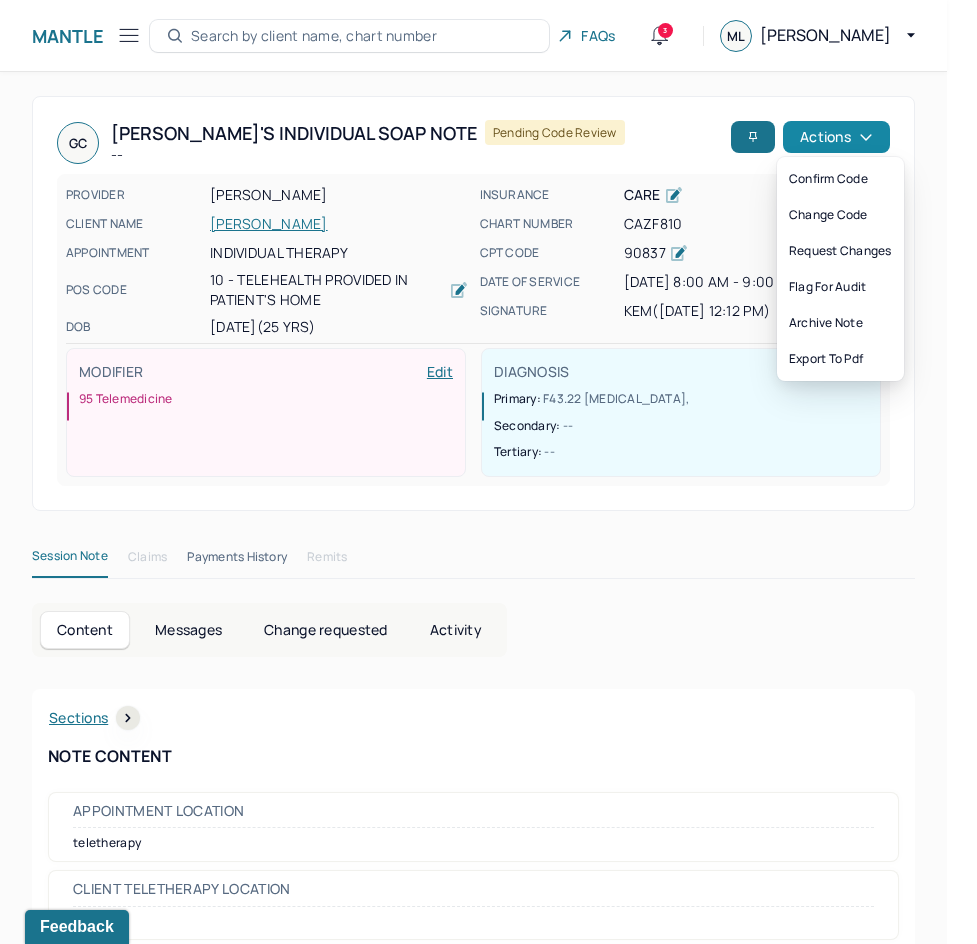 click on "Actions" at bounding box center [836, 137] 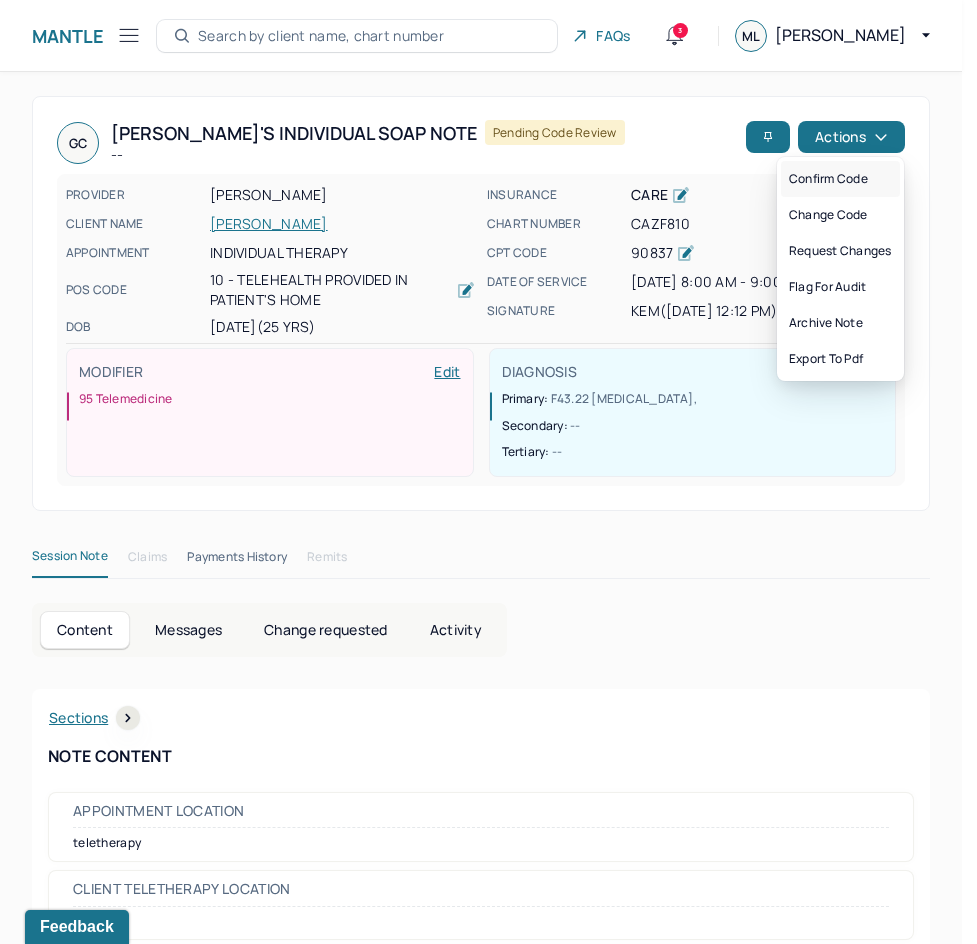 click on "Confirm code" at bounding box center [840, 179] 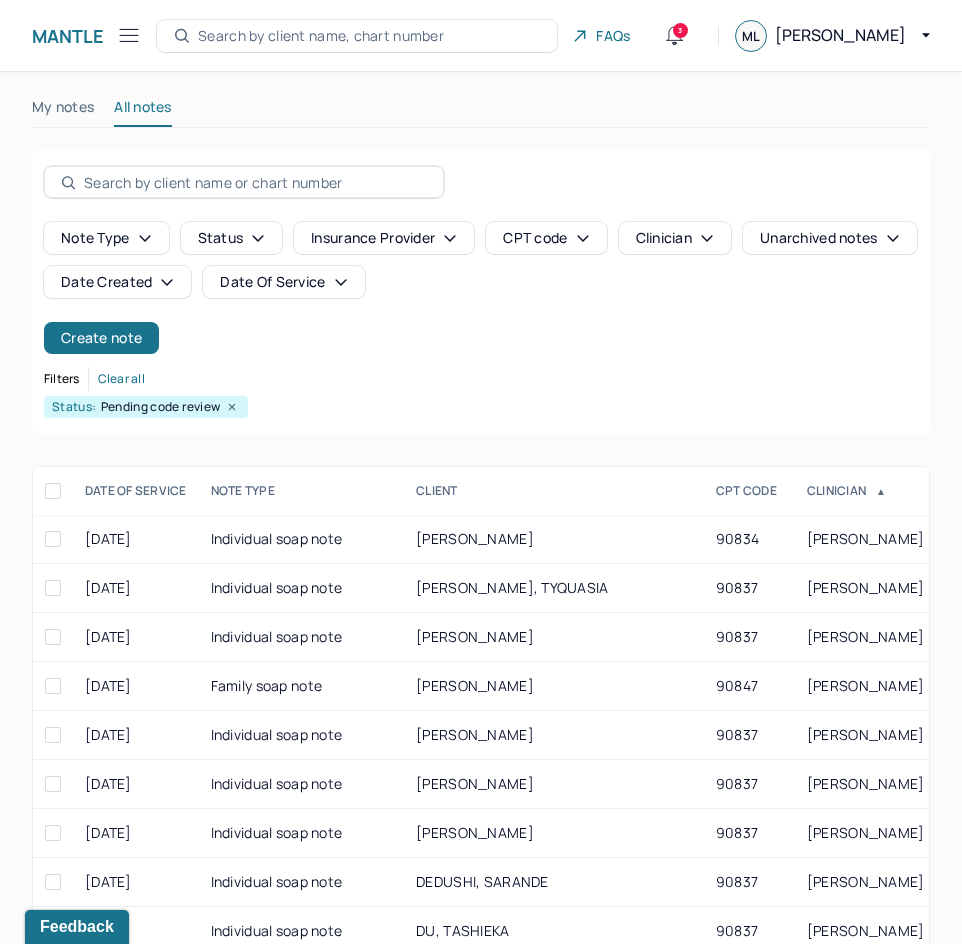 scroll, scrollTop: 300, scrollLeft: 0, axis: vertical 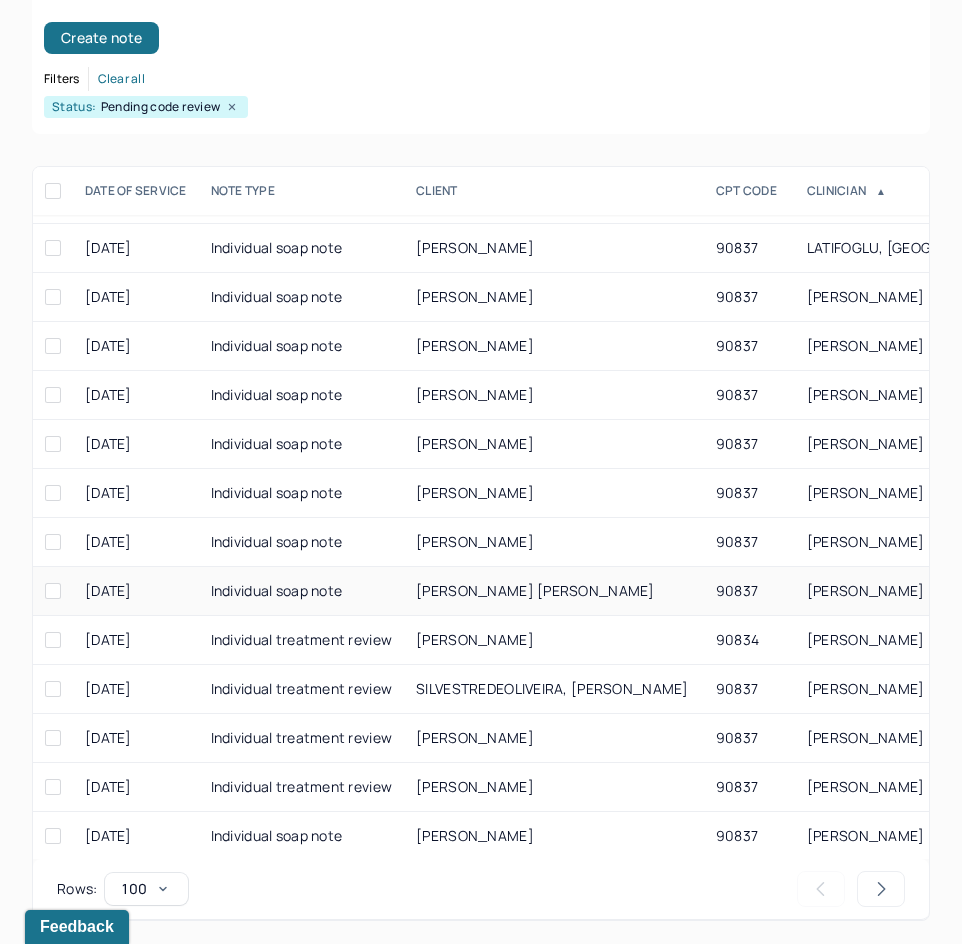 click on "[PERSON_NAME] [PERSON_NAME]" at bounding box center [554, 591] 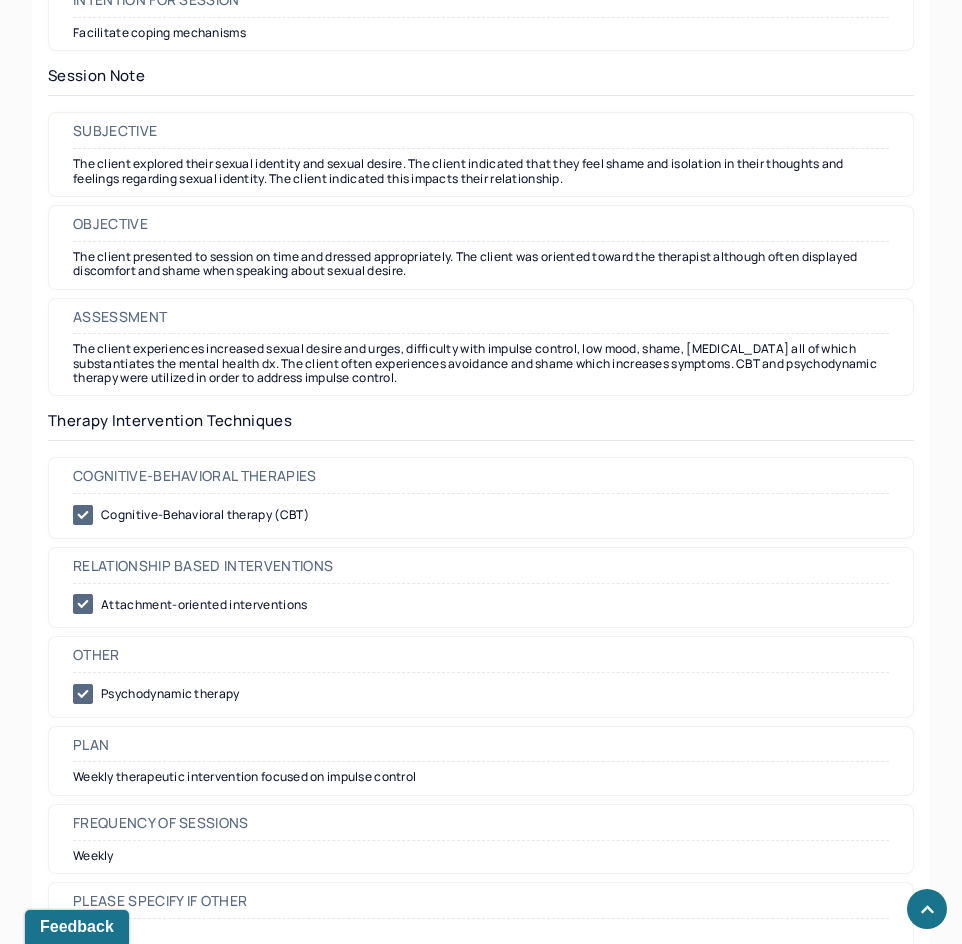 scroll, scrollTop: 1700, scrollLeft: 0, axis: vertical 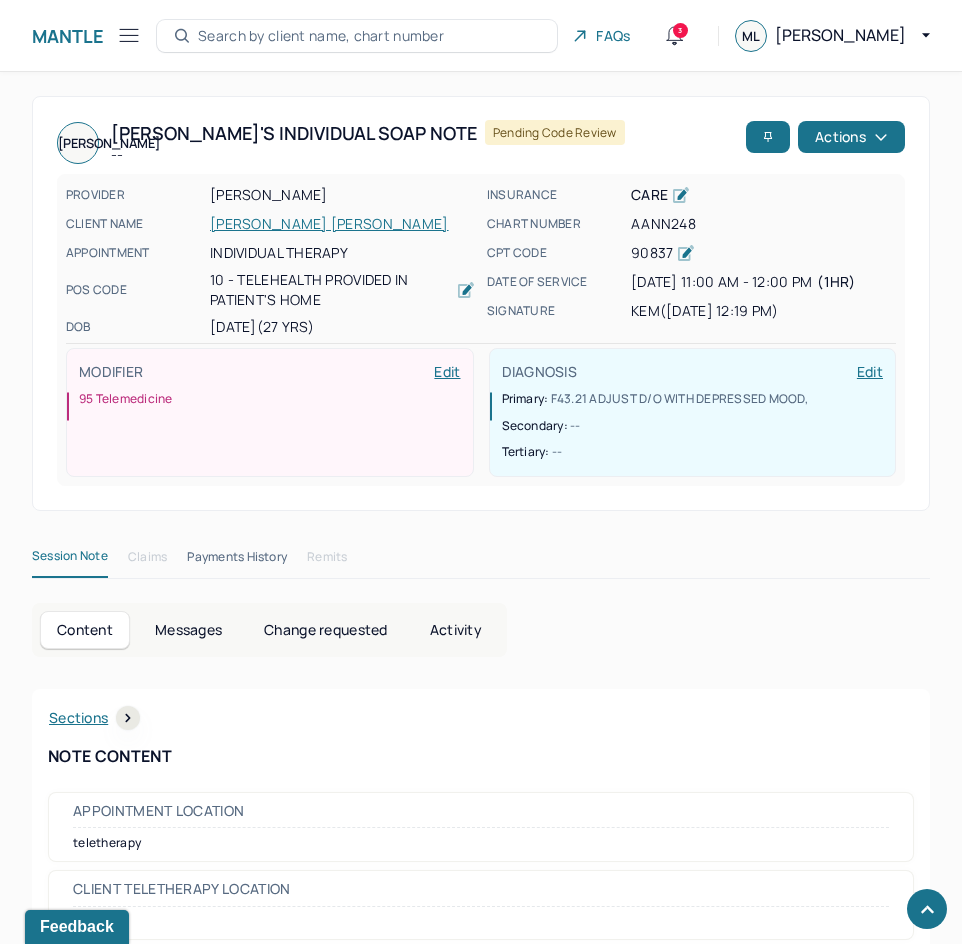 drag, startPoint x: 730, startPoint y: 740, endPoint x: 809, endPoint y: 196, distance: 549.7063 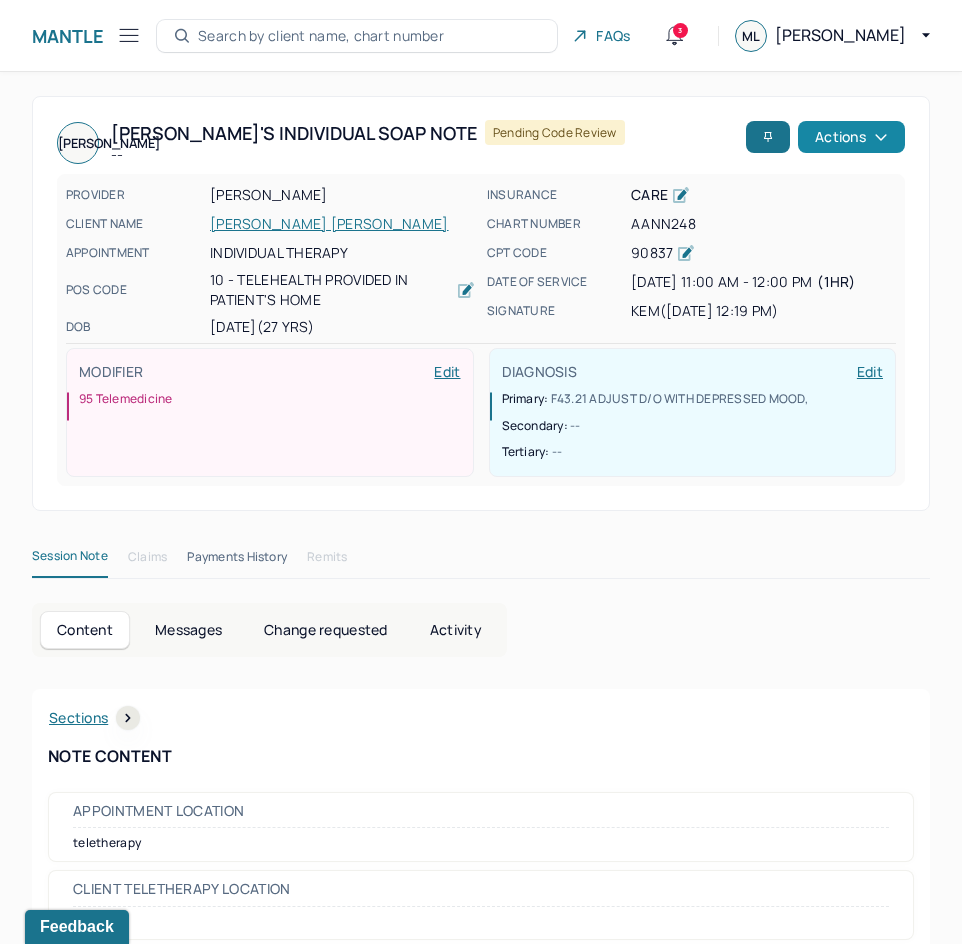 click on "Actions" at bounding box center [851, 137] 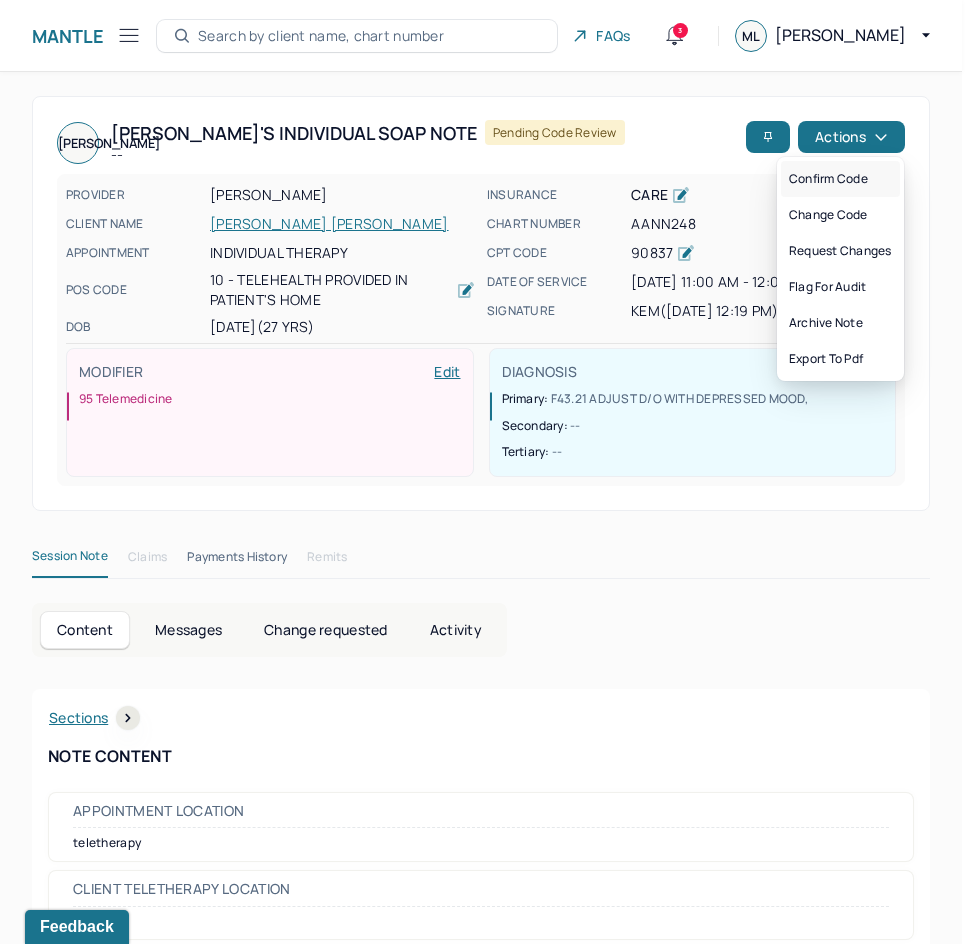click on "Confirm code" at bounding box center (840, 179) 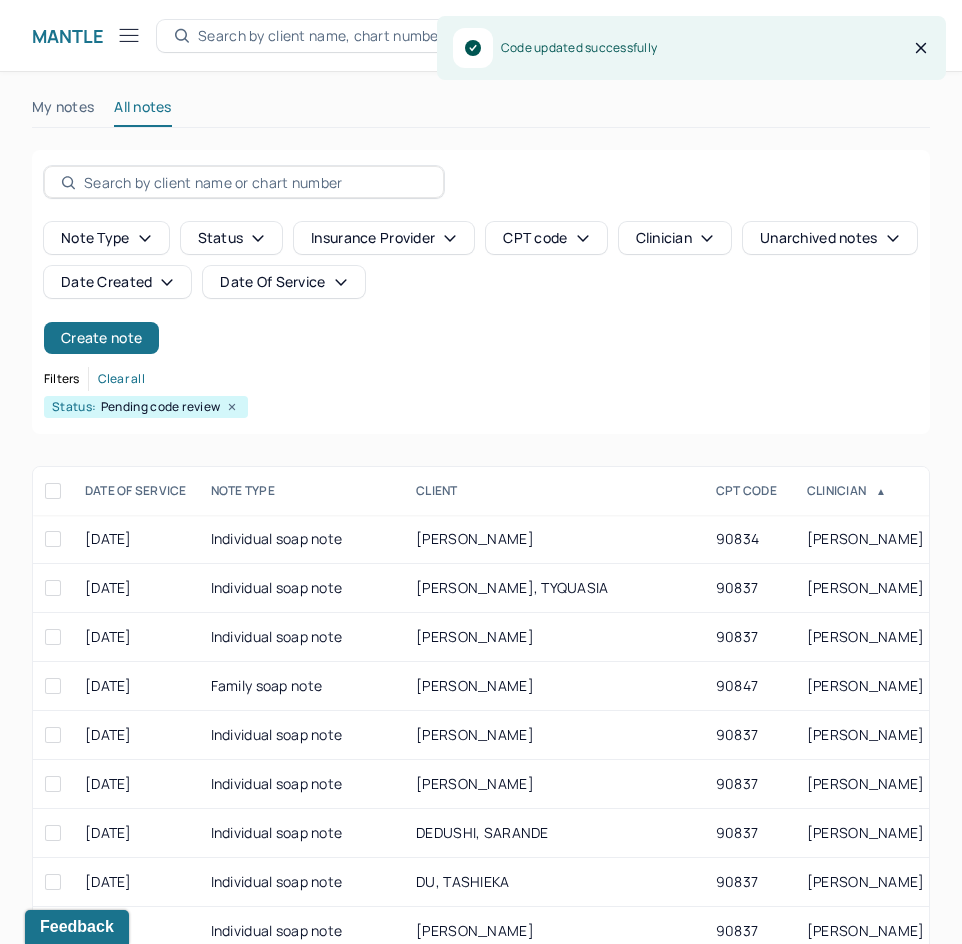 scroll, scrollTop: 300, scrollLeft: 0, axis: vertical 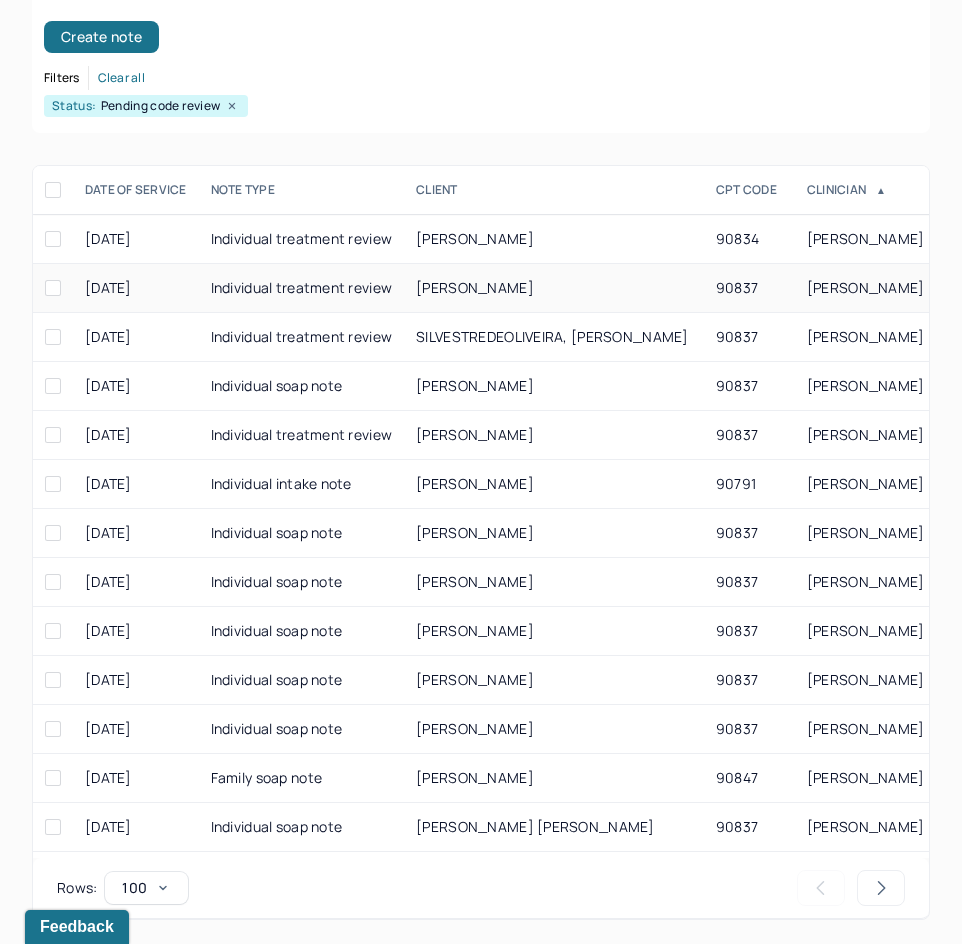 click on "[PERSON_NAME]" at bounding box center [554, 288] 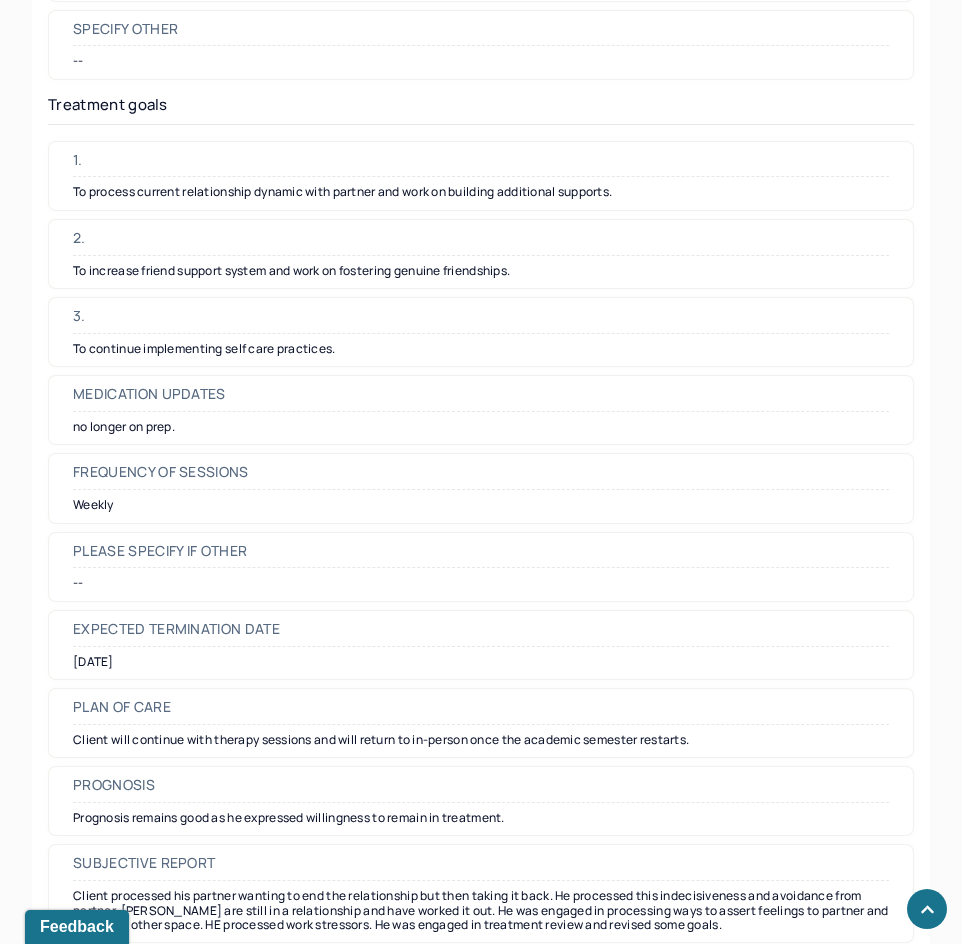 scroll, scrollTop: 4900, scrollLeft: 0, axis: vertical 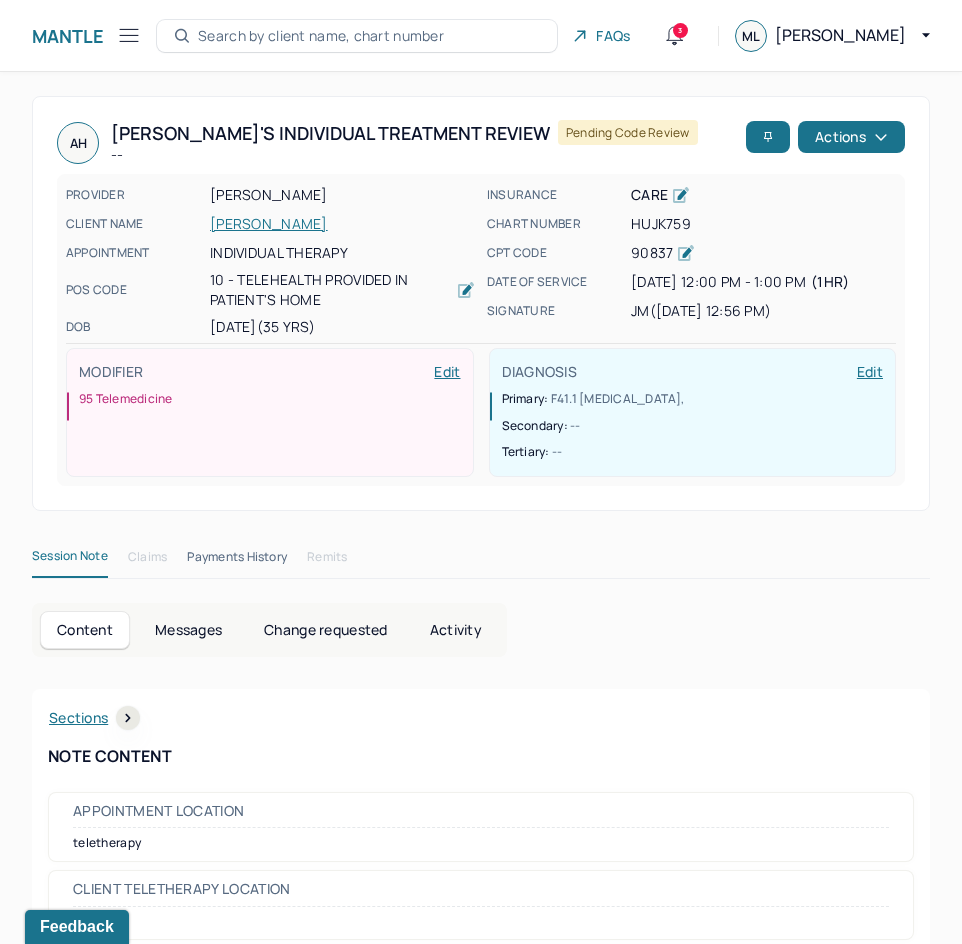 drag, startPoint x: 564, startPoint y: 671, endPoint x: 805, endPoint y: 61, distance: 655.88184 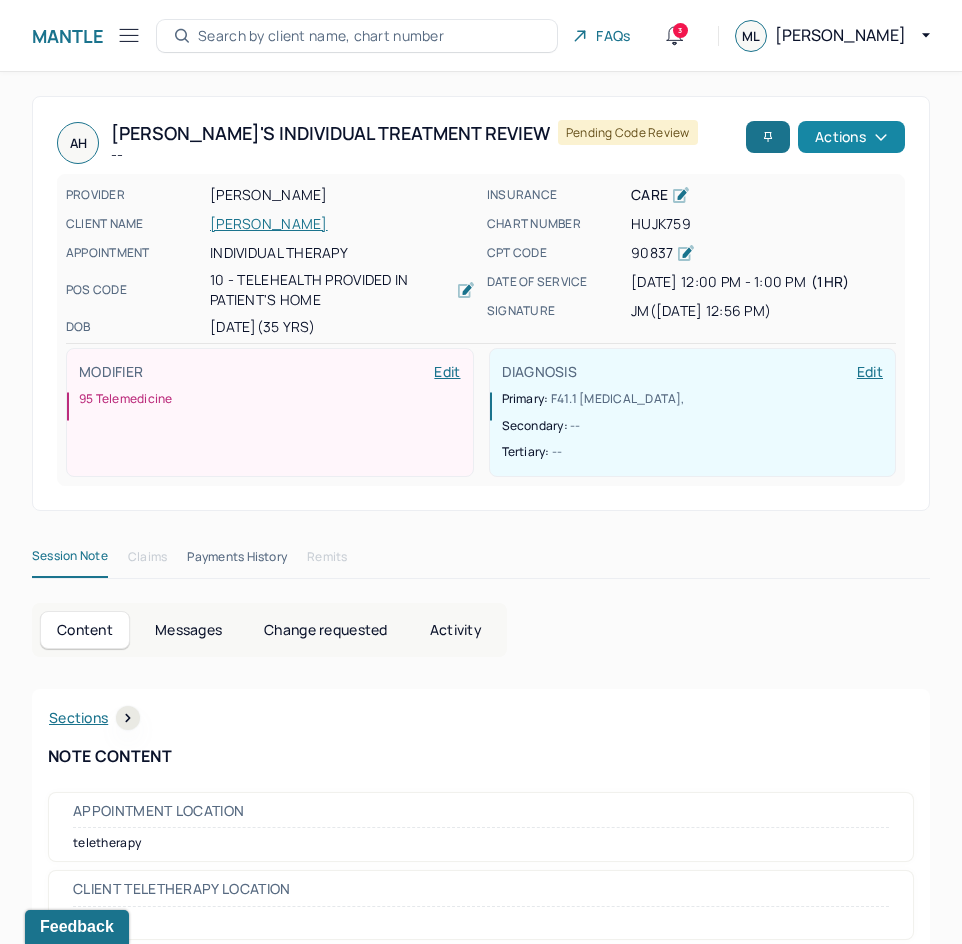 click on "Actions" at bounding box center [851, 137] 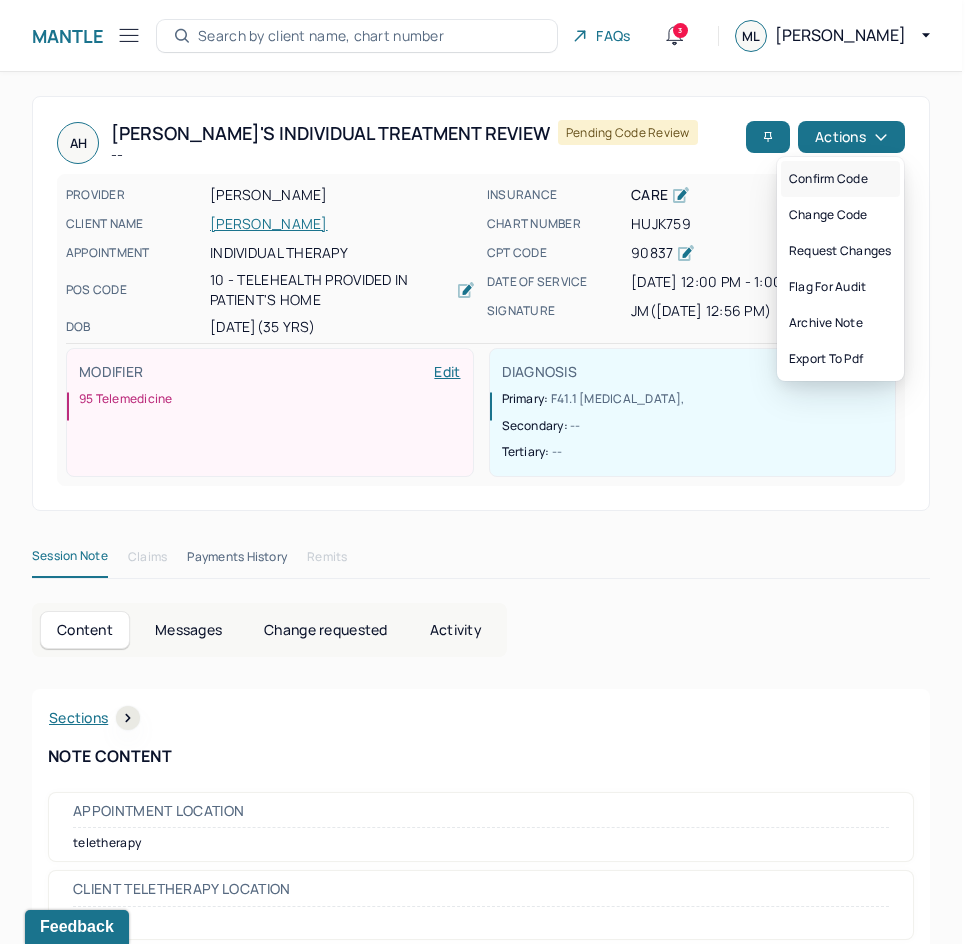 click on "Confirm code" at bounding box center (840, 179) 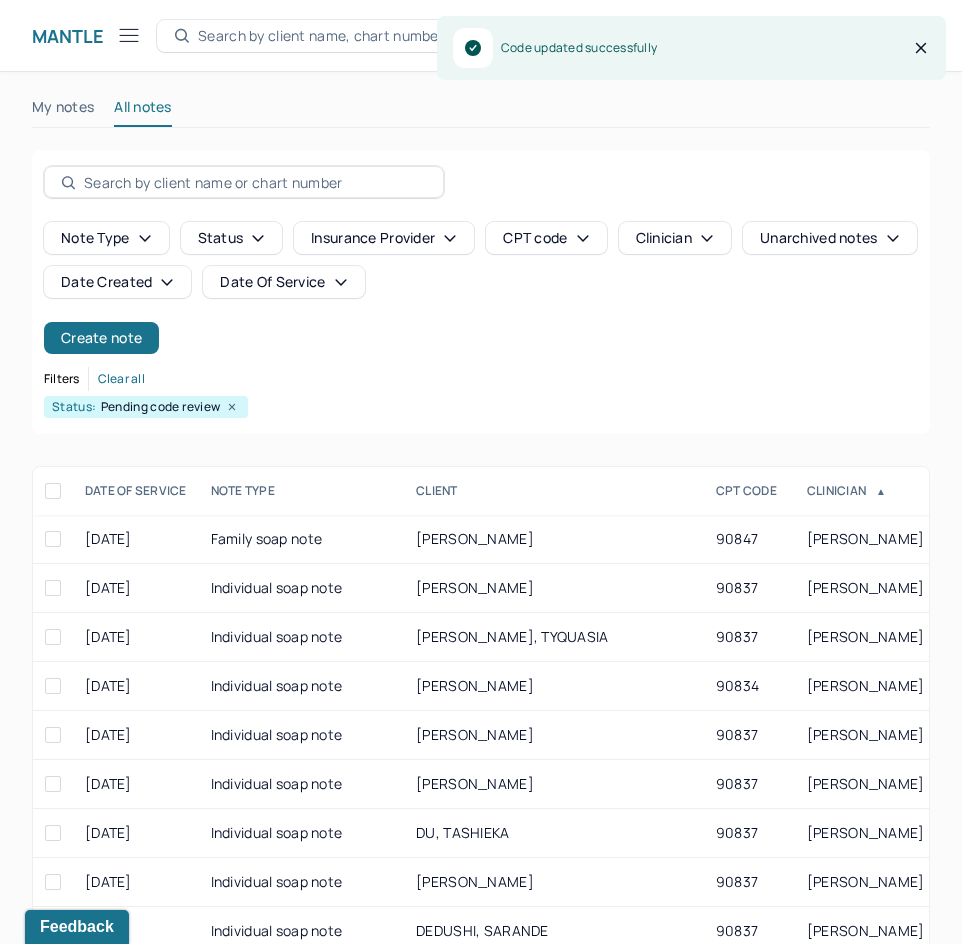 scroll, scrollTop: 301, scrollLeft: 0, axis: vertical 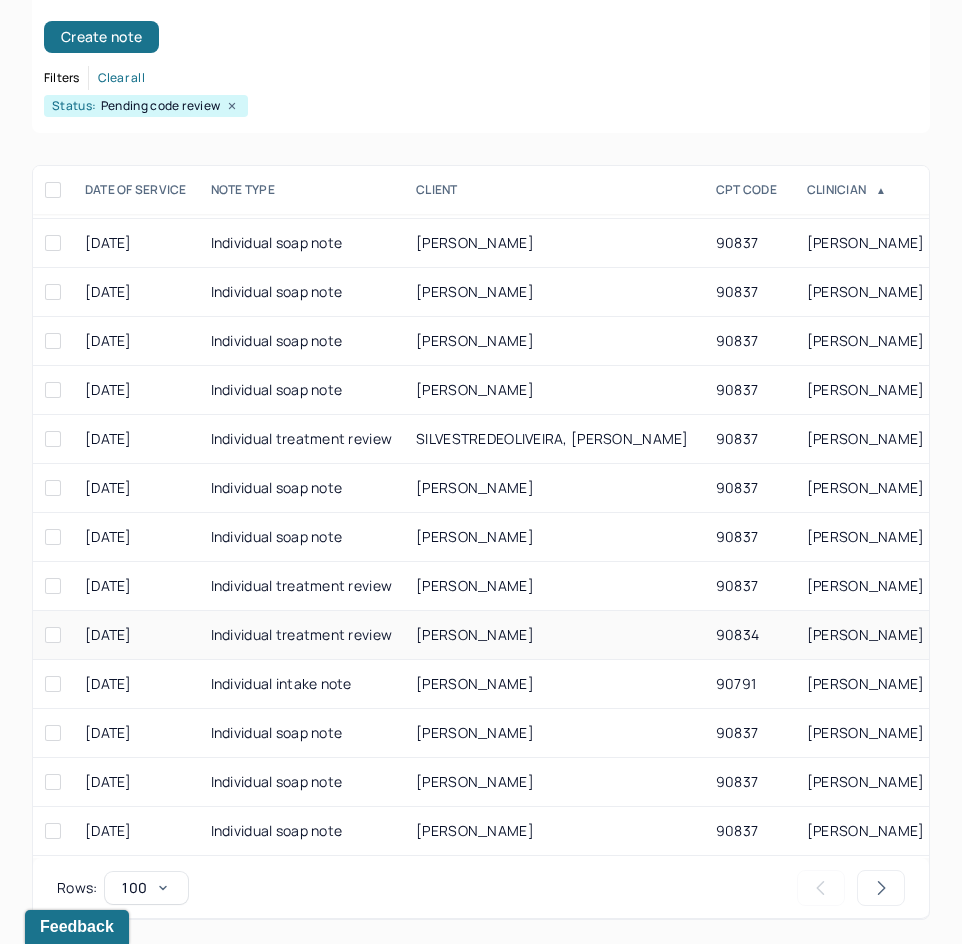 click on "[PERSON_NAME]" at bounding box center (475, 634) 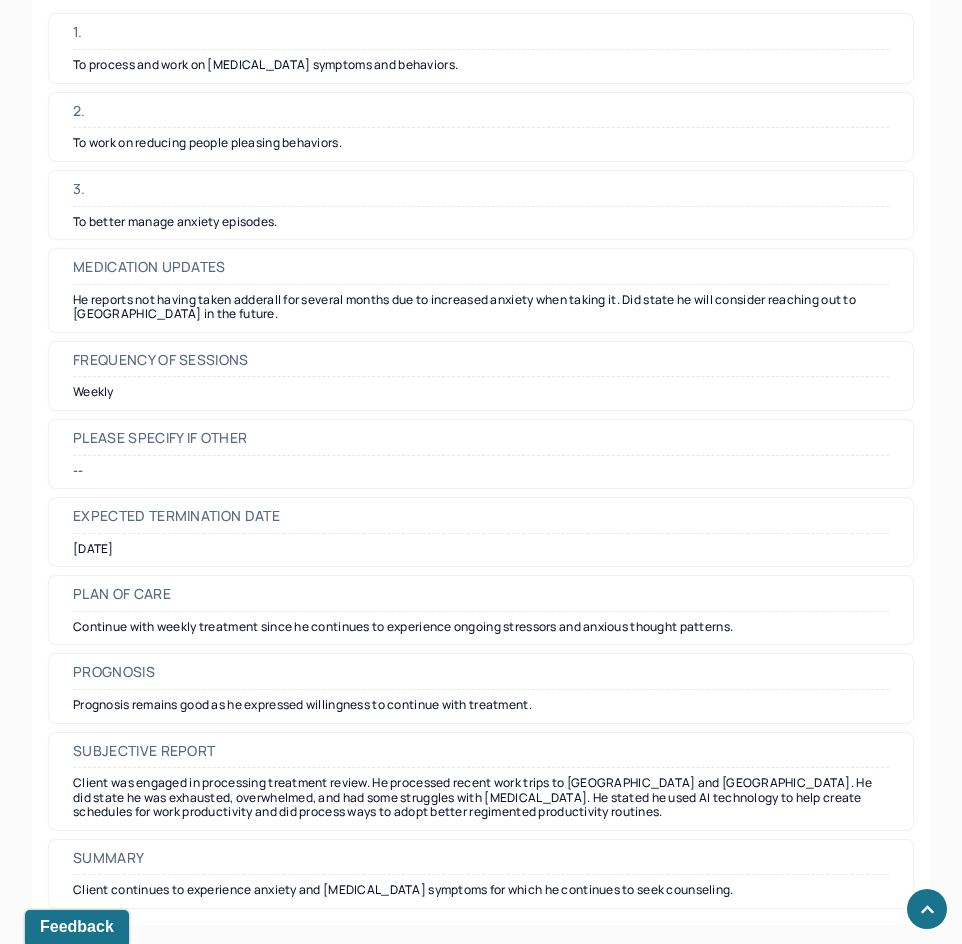 scroll, scrollTop: 5191, scrollLeft: 0, axis: vertical 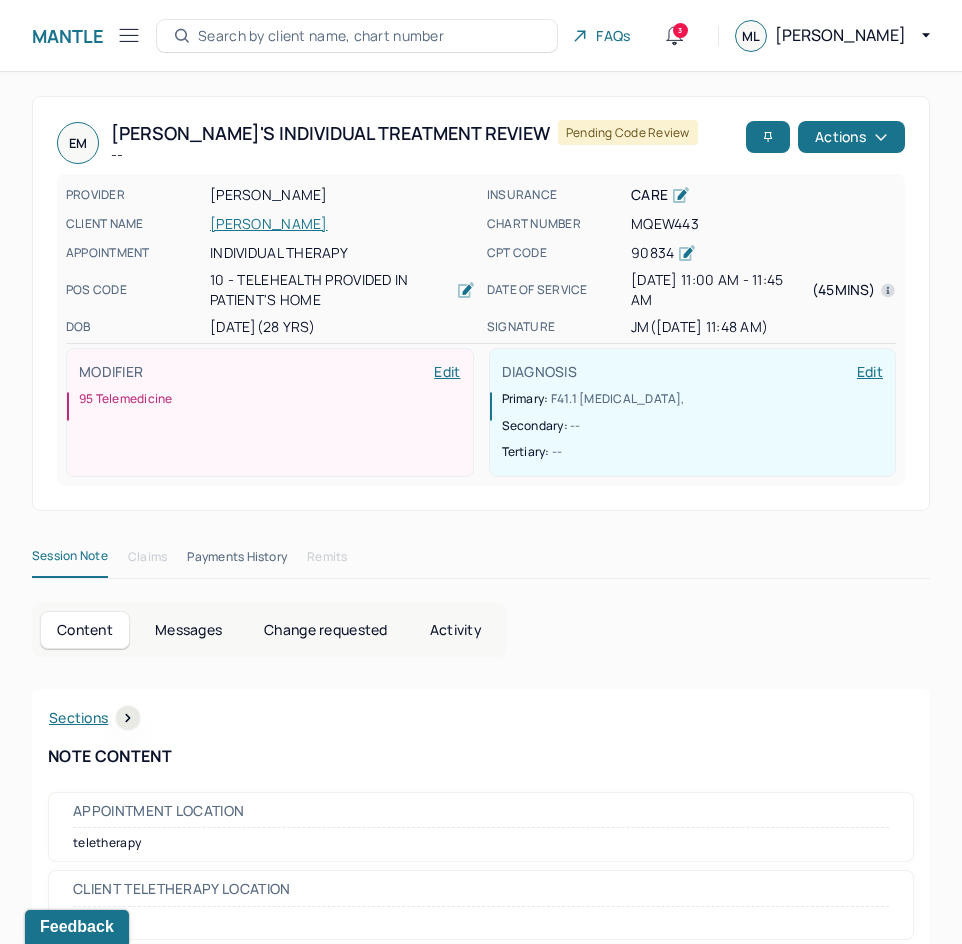 drag, startPoint x: 700, startPoint y: 622, endPoint x: 887, endPoint y: -22, distance: 670.60046 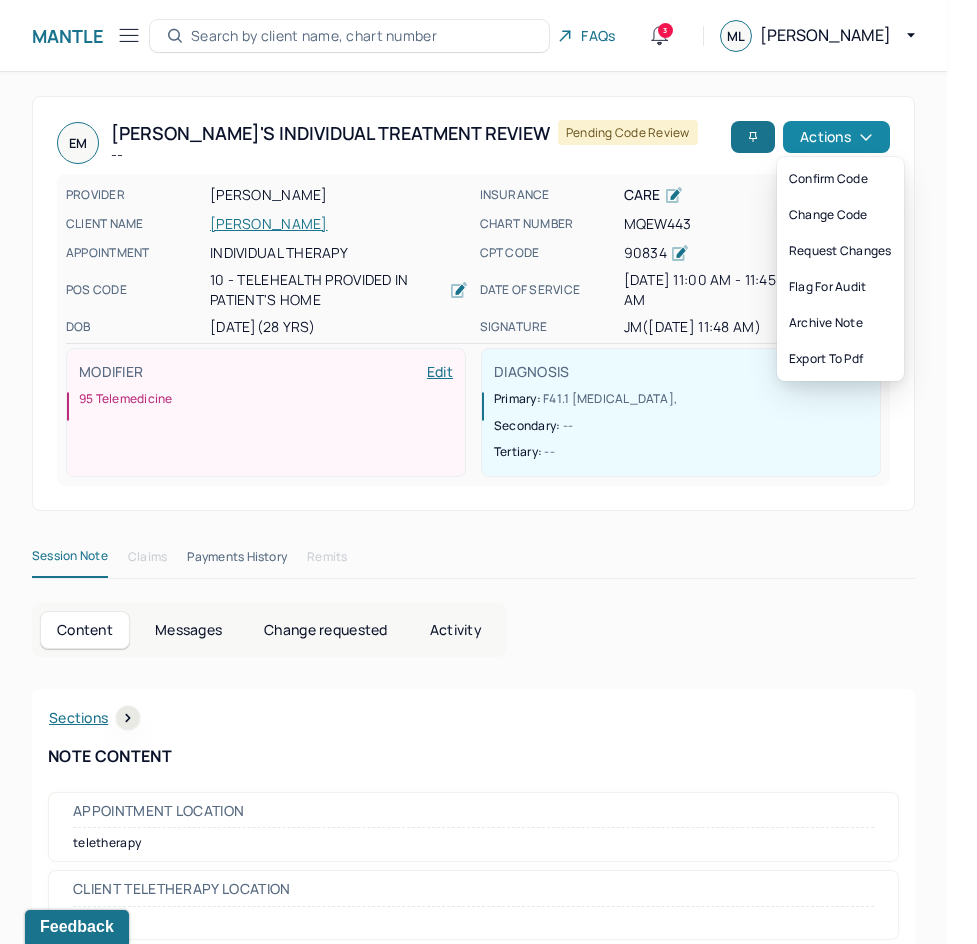 click on "Actions" at bounding box center [836, 137] 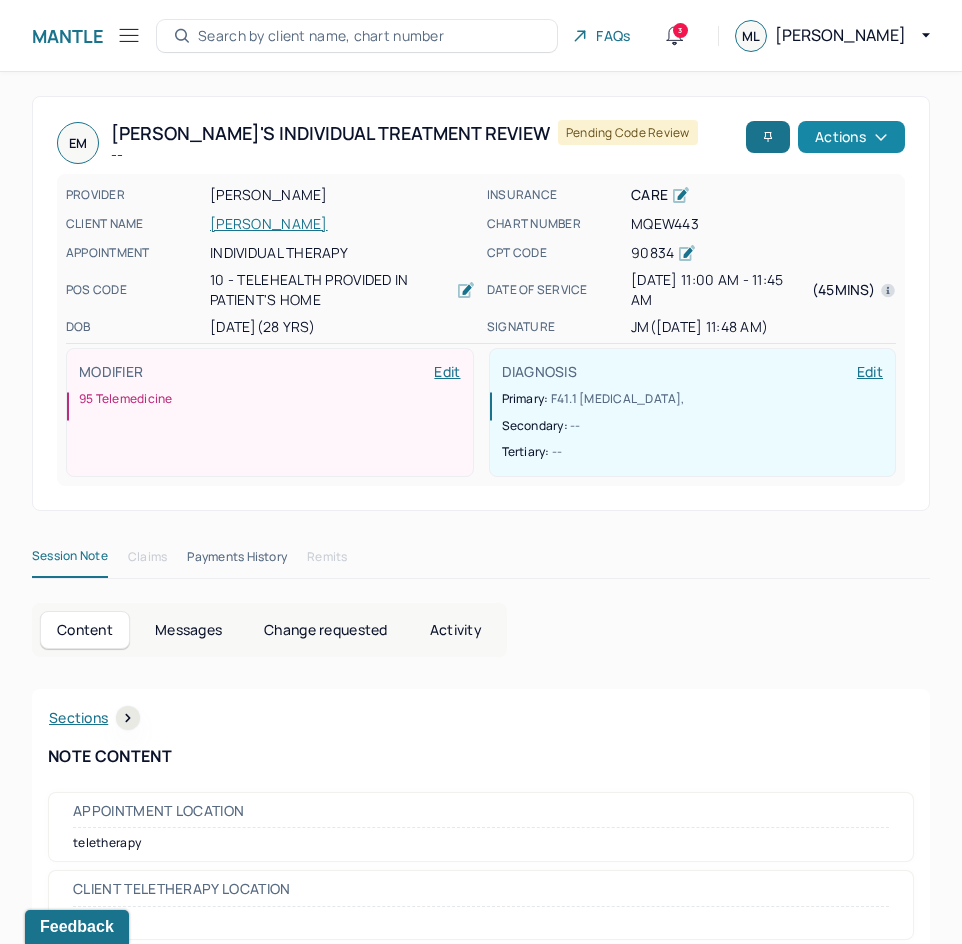 click on "Actions" at bounding box center (851, 137) 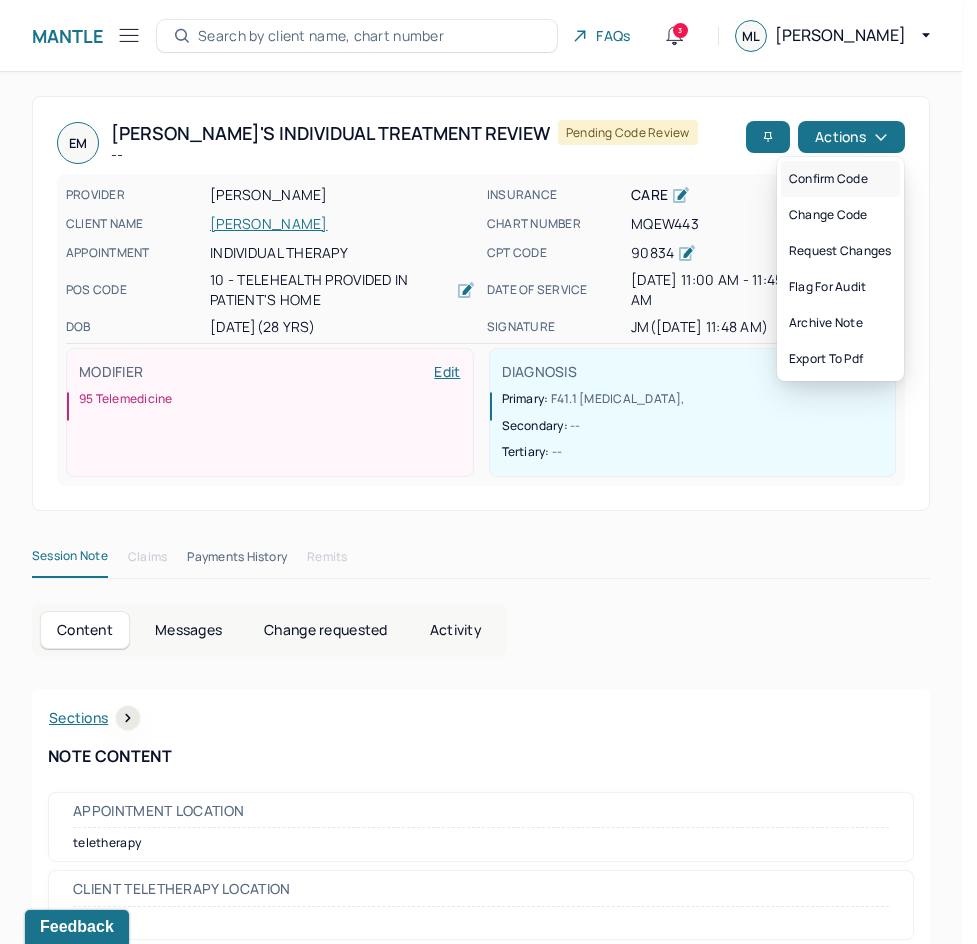 click on "Confirm code" at bounding box center [840, 179] 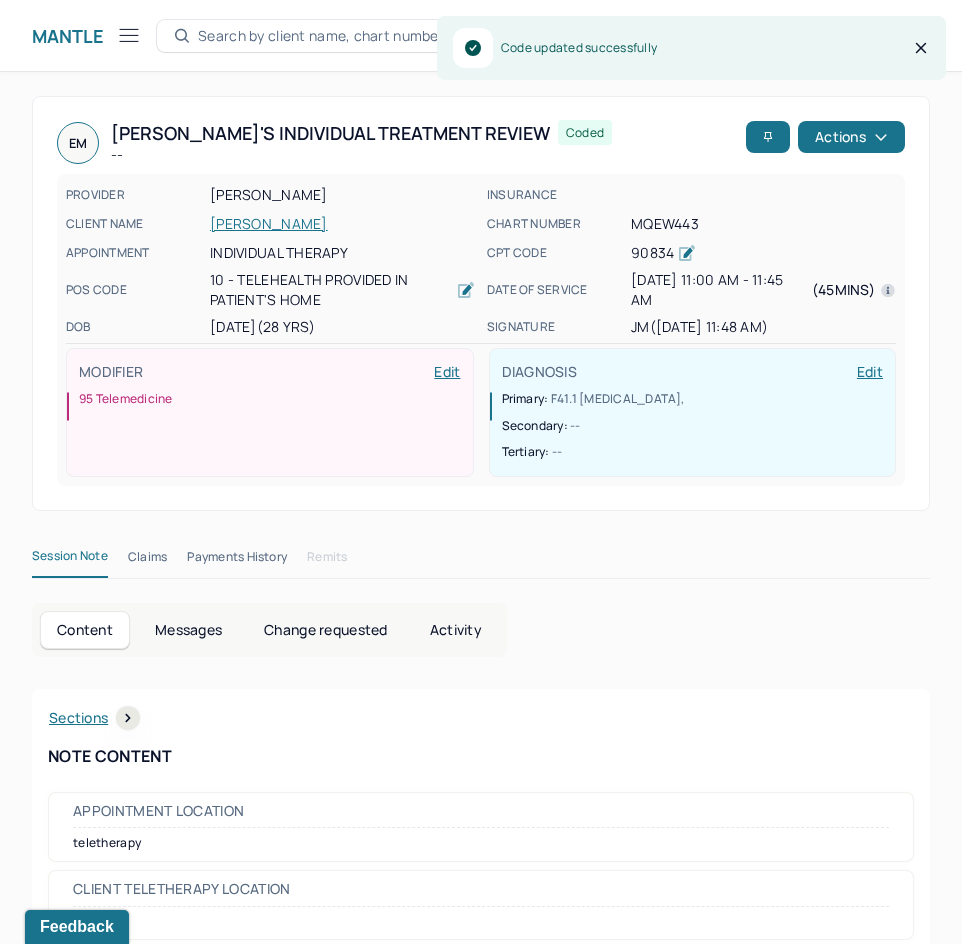 scroll, scrollTop: 301, scrollLeft: 0, axis: vertical 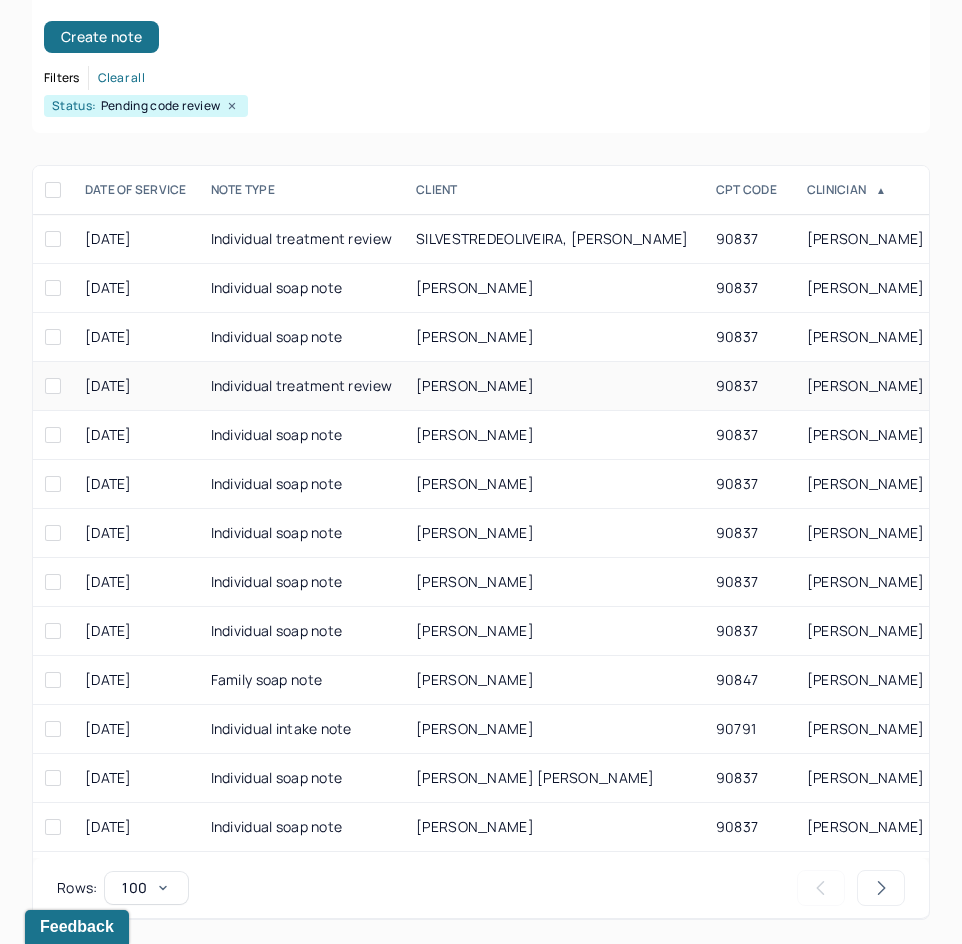 click on "MOLOT, HENRY" at bounding box center (475, 385) 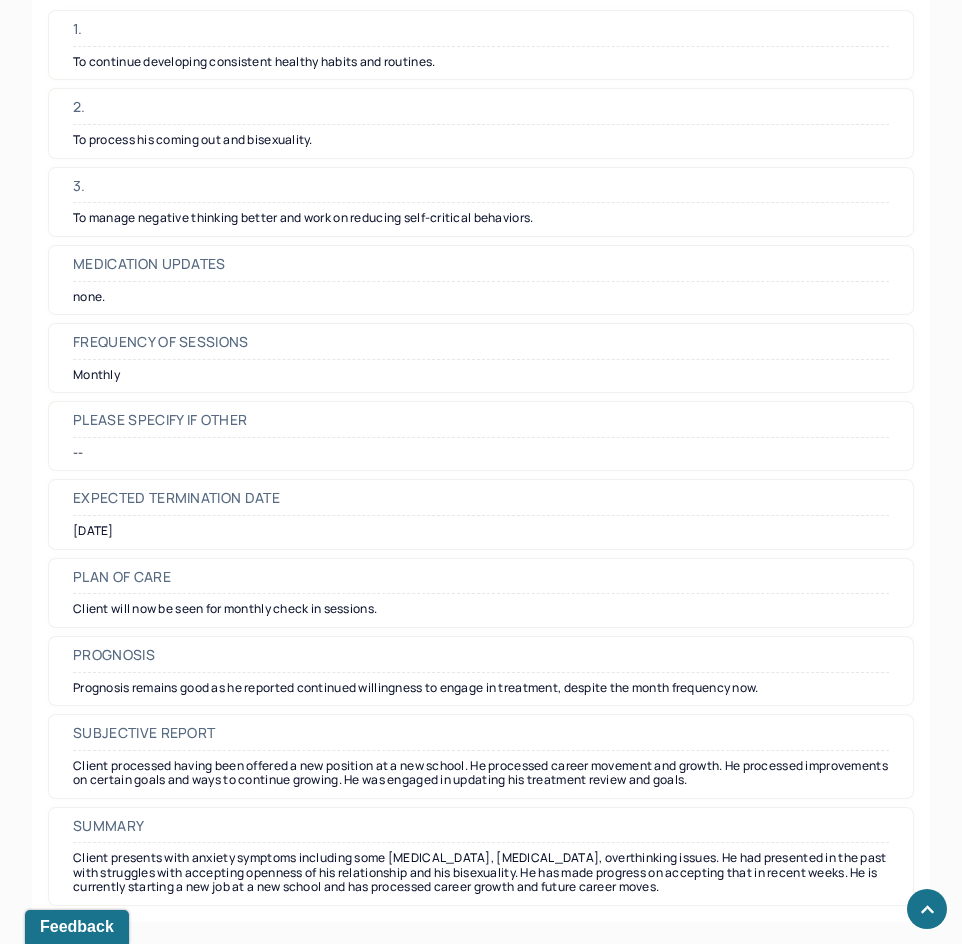scroll, scrollTop: 5113, scrollLeft: 0, axis: vertical 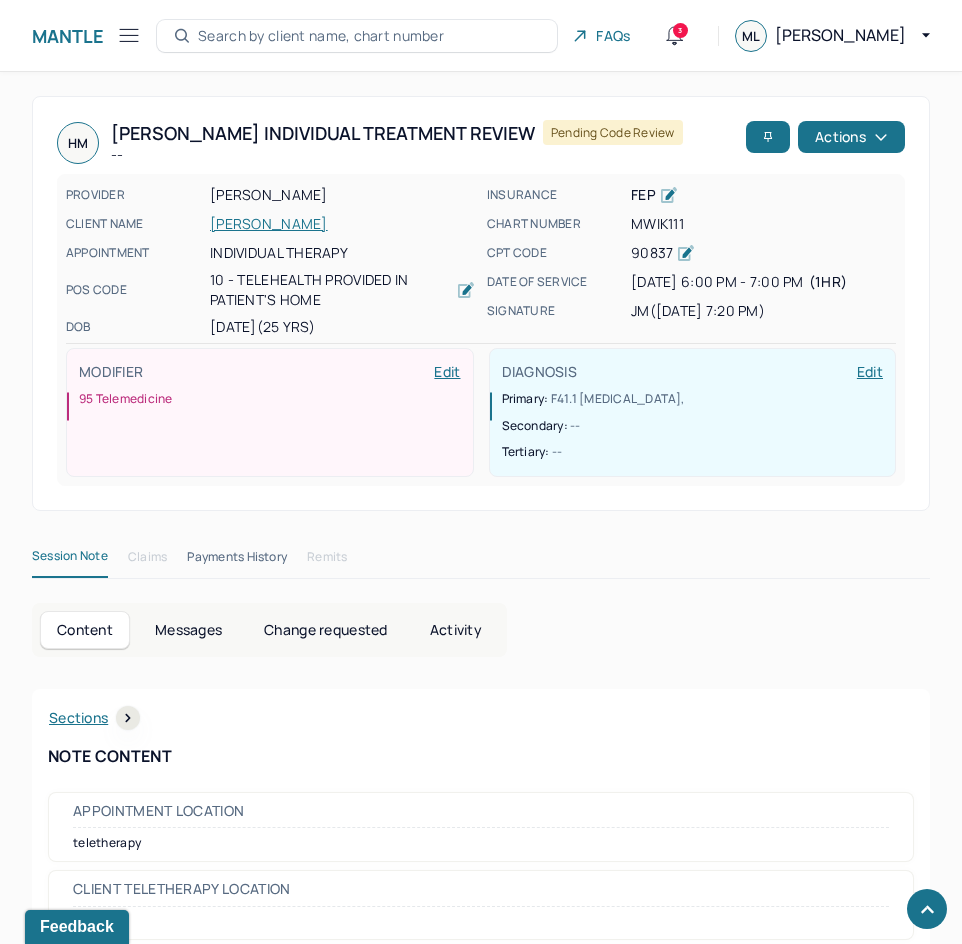 drag, startPoint x: 786, startPoint y: 602, endPoint x: 878, endPoint y: 132, distance: 478.91962 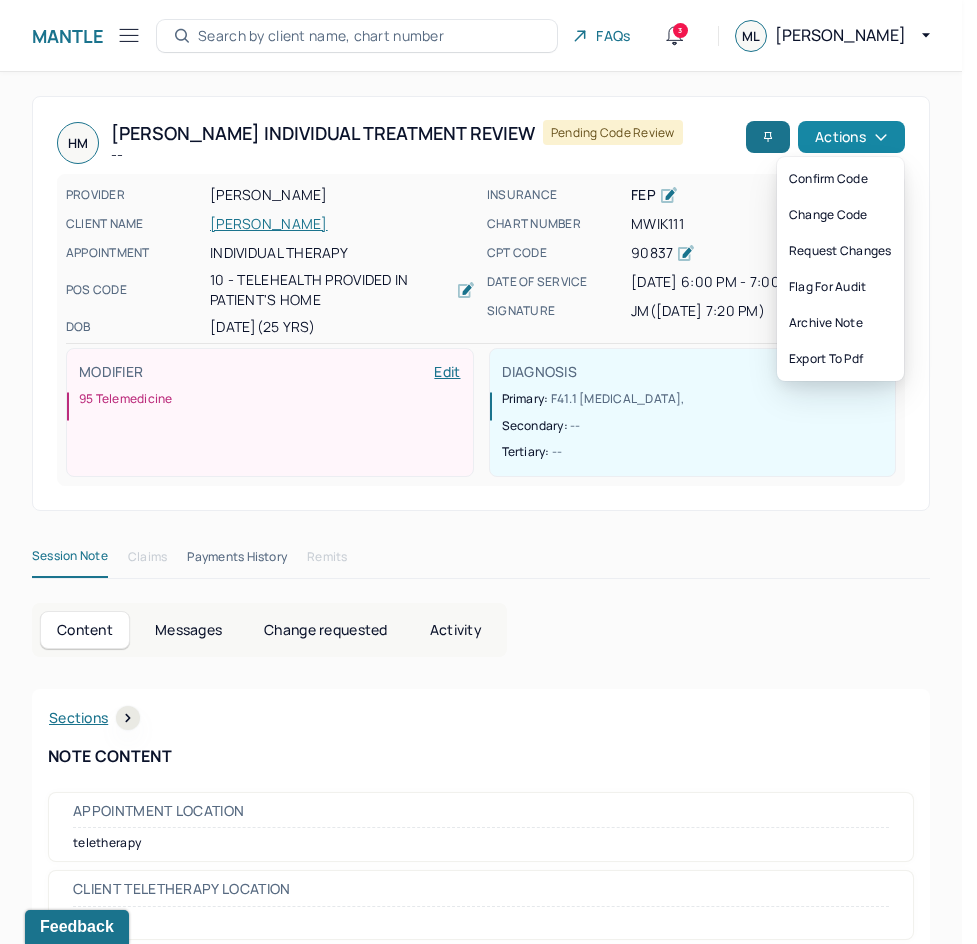 click on "Actions" at bounding box center (851, 137) 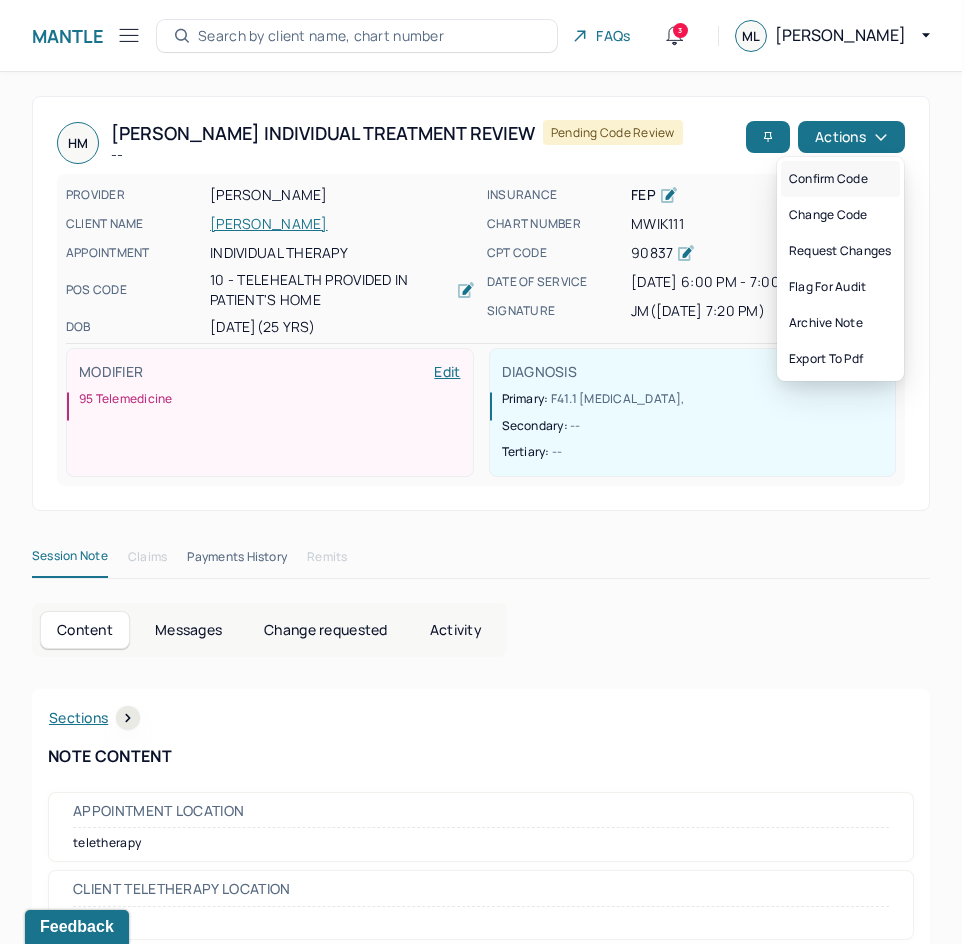 click on "Confirm code" at bounding box center (840, 179) 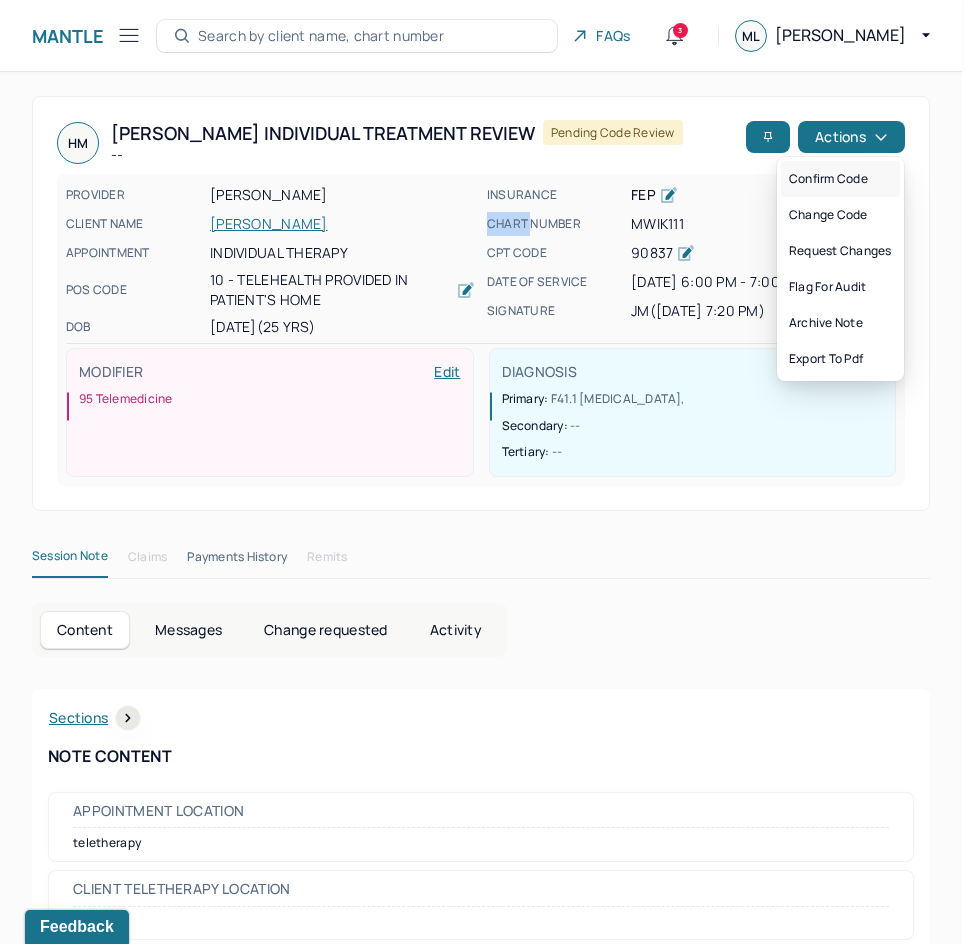 click on "HM Henry's   Individual treatment review -- Pending code review       Actions   PROVIDER MOREIRA, JAVIER CLIENT NAME MOLOT, HENRY APPOINTMENT Individual therapy POS CODE 10 - Telehealth Provided in Patient's Home     DOB 05/11/2000  (25 Yrs) INSURANCE FEP     CHART NUMBER MWIK111 CPT CODE 90837     DATE OF SERVICE 07/01/2025   6:00 PM   -   7:00 PM ( 1hr ) SIGNATURE jm  (07/01/2025, 7:20 PM) MODIFIER   Edit   95 Telemedicine DIAGNOSIS   Edit   Primary:   F41.1 GENERALIZED ANXIETY DISORDER ,  Secondary:   -- Tertiary:   --" at bounding box center (481, 303) 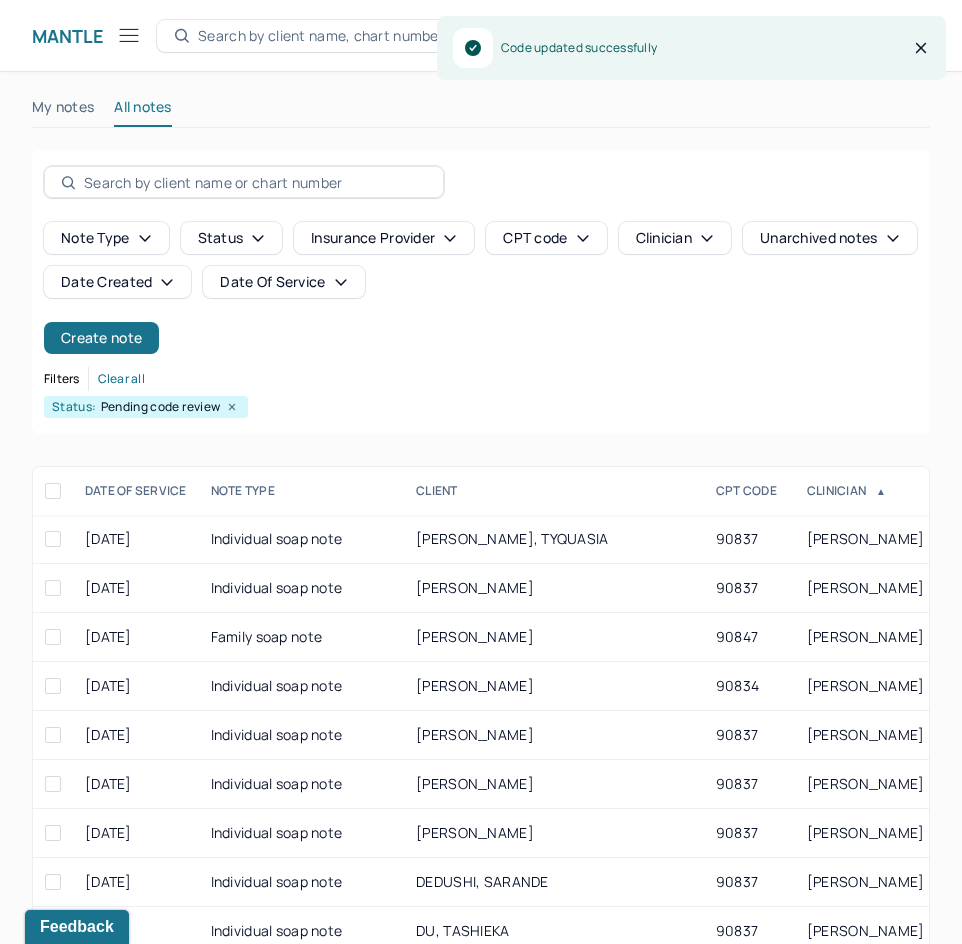 scroll, scrollTop: 301, scrollLeft: 0, axis: vertical 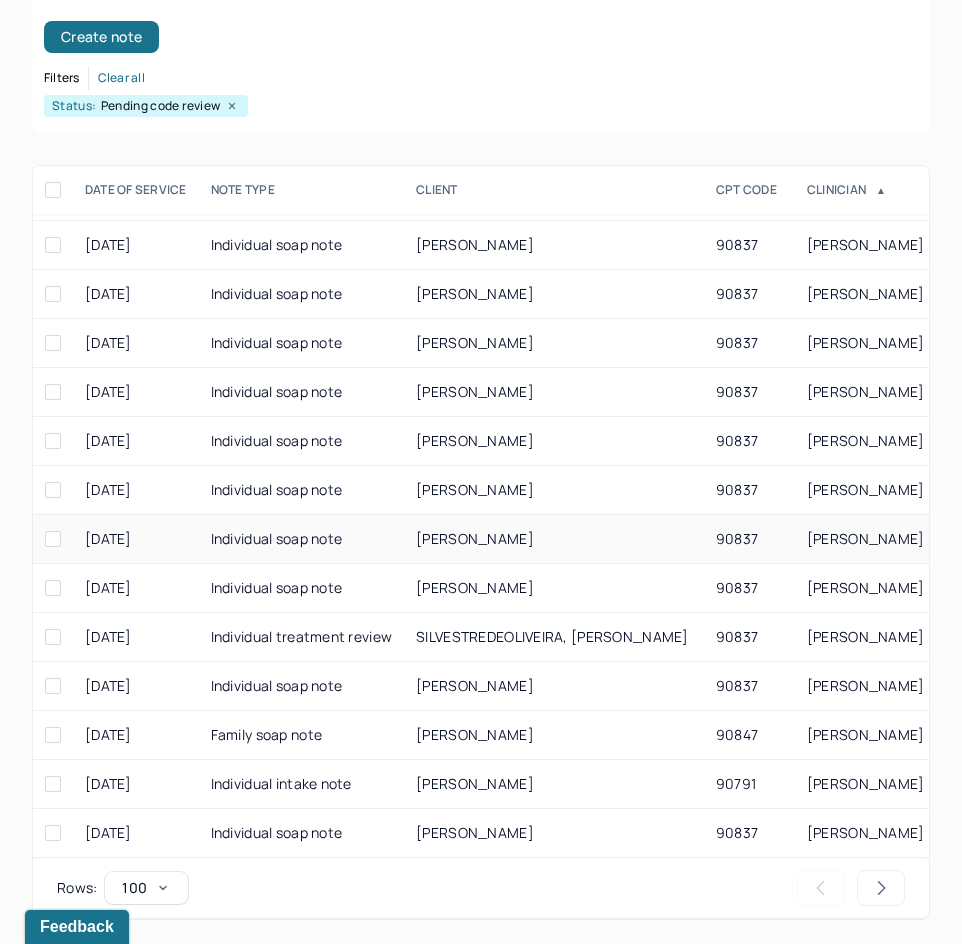 click on "ROSE, MATTHEW" at bounding box center [475, 538] 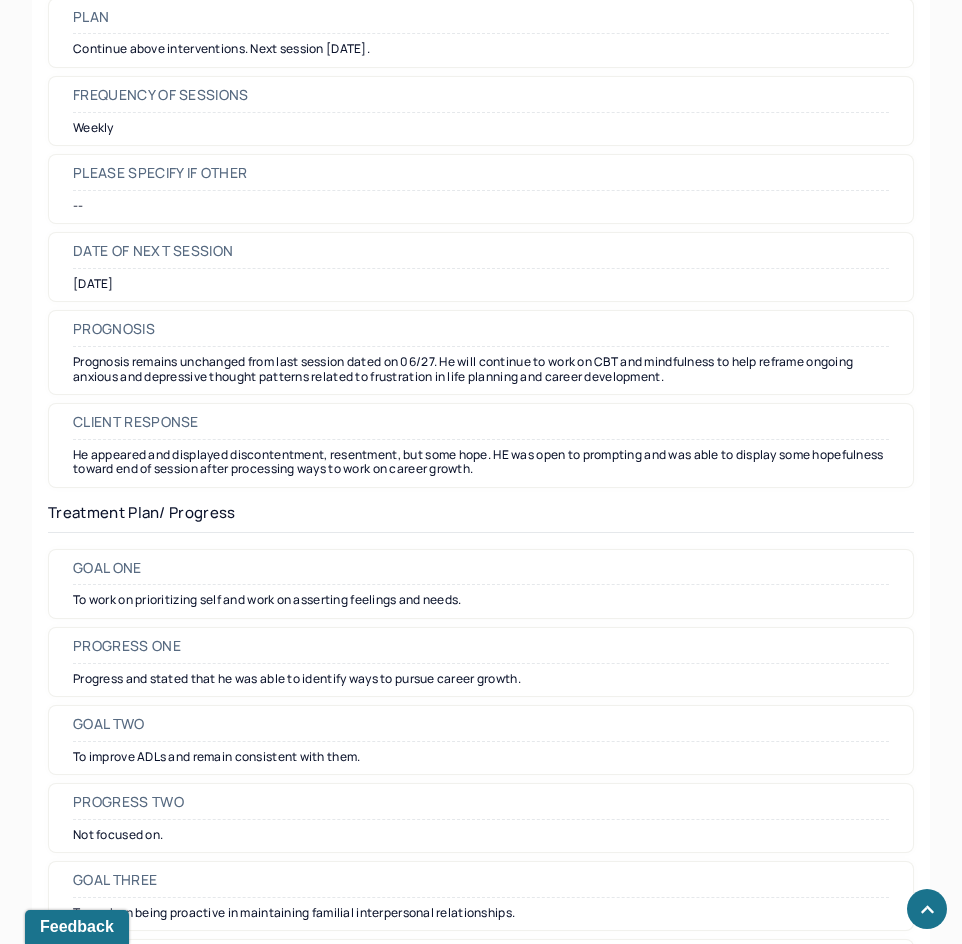 scroll, scrollTop: 2400, scrollLeft: 0, axis: vertical 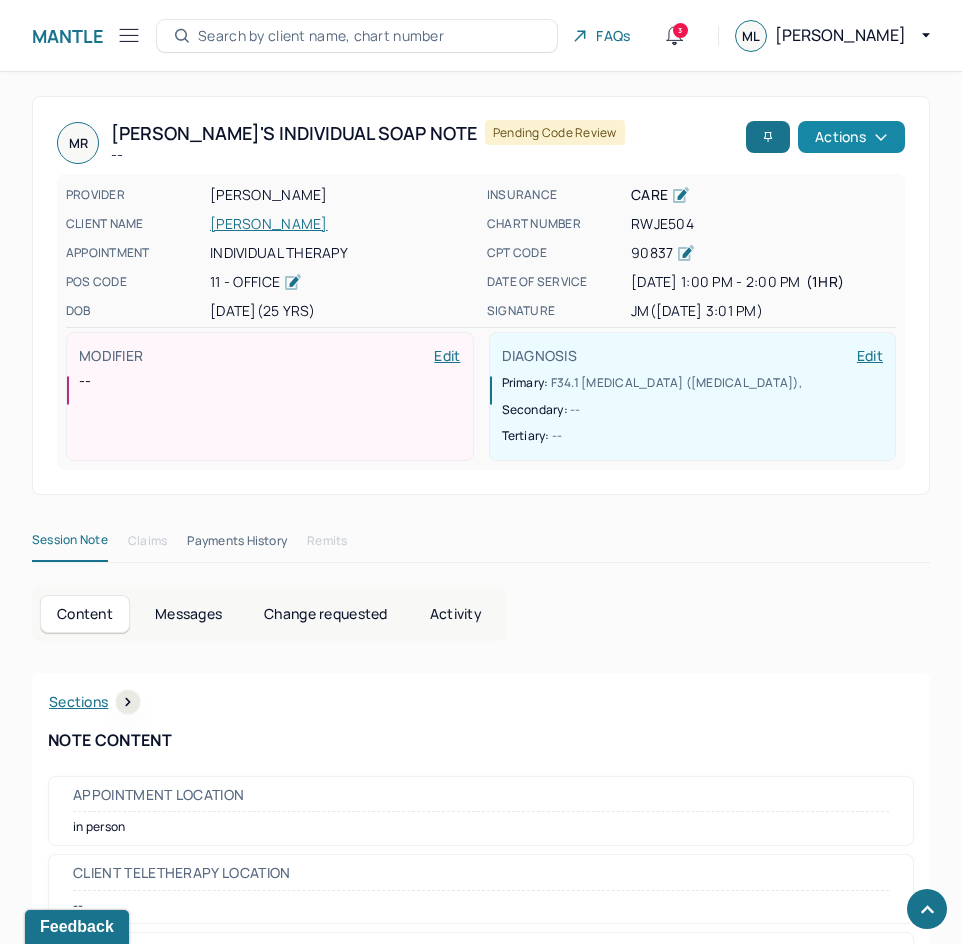 drag, startPoint x: 685, startPoint y: 613, endPoint x: 883, endPoint y: 135, distance: 517.38574 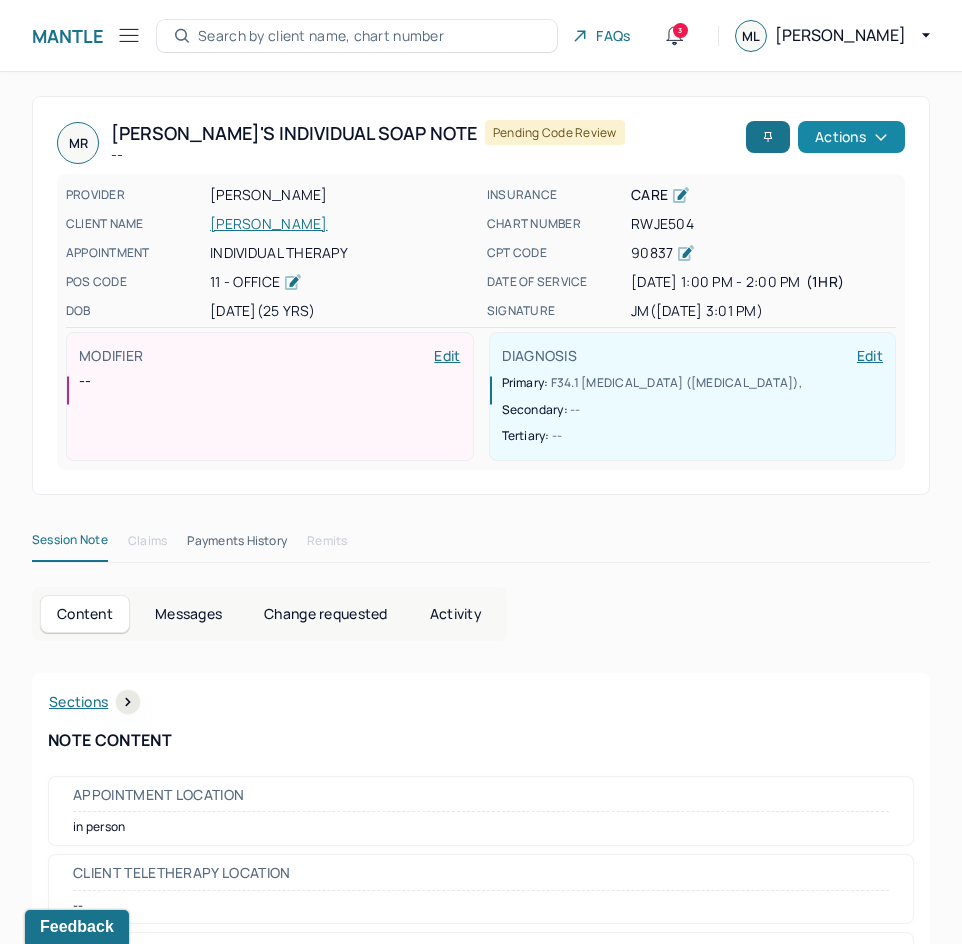 click 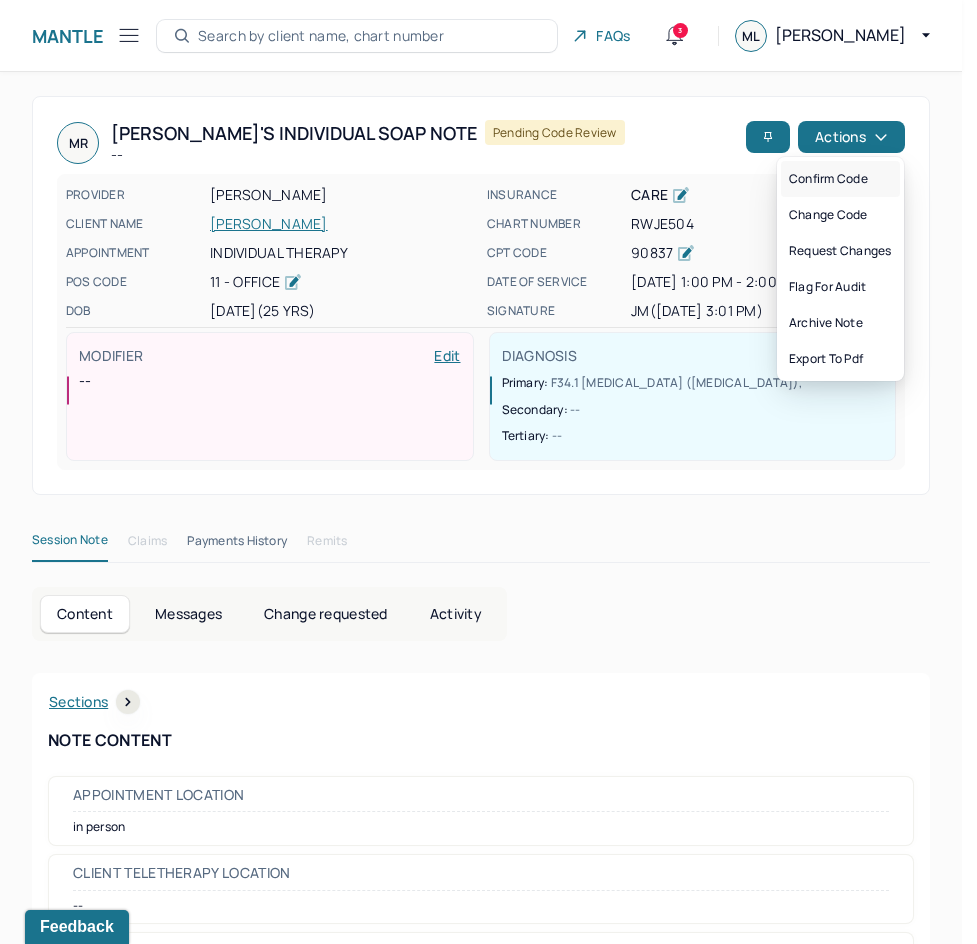 click on "Confirm code" at bounding box center (840, 179) 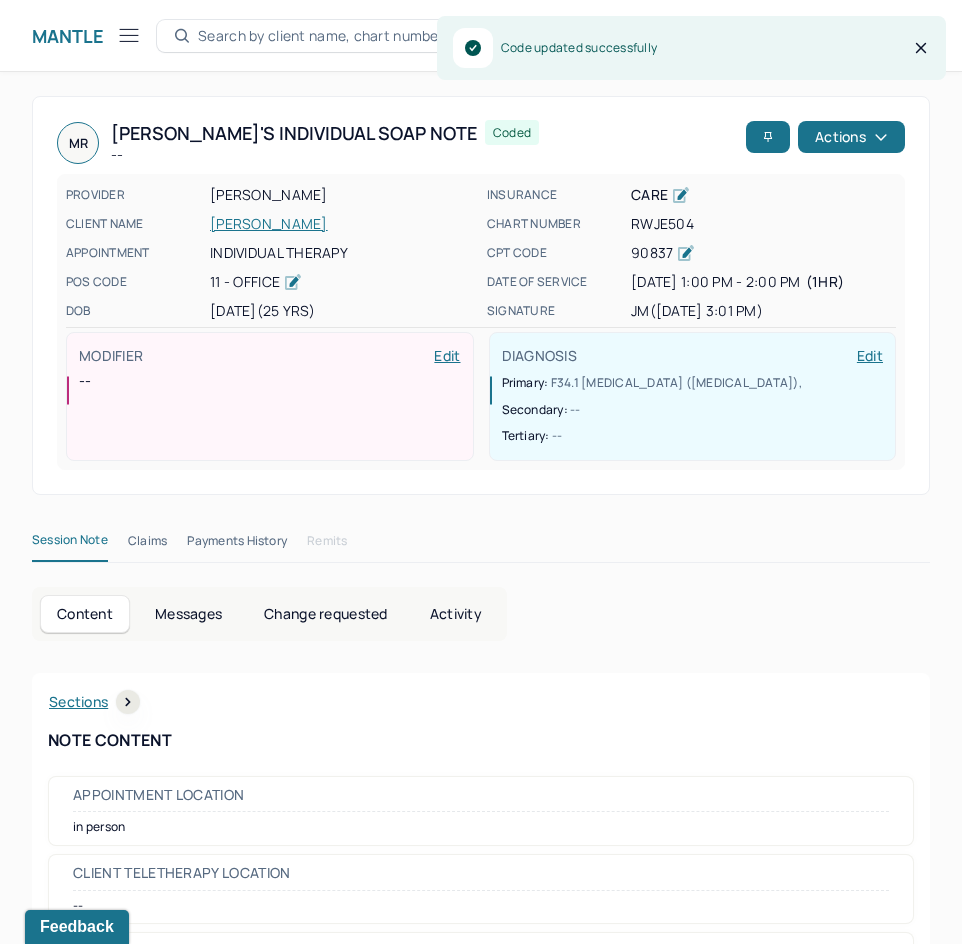 scroll, scrollTop: 301, scrollLeft: 0, axis: vertical 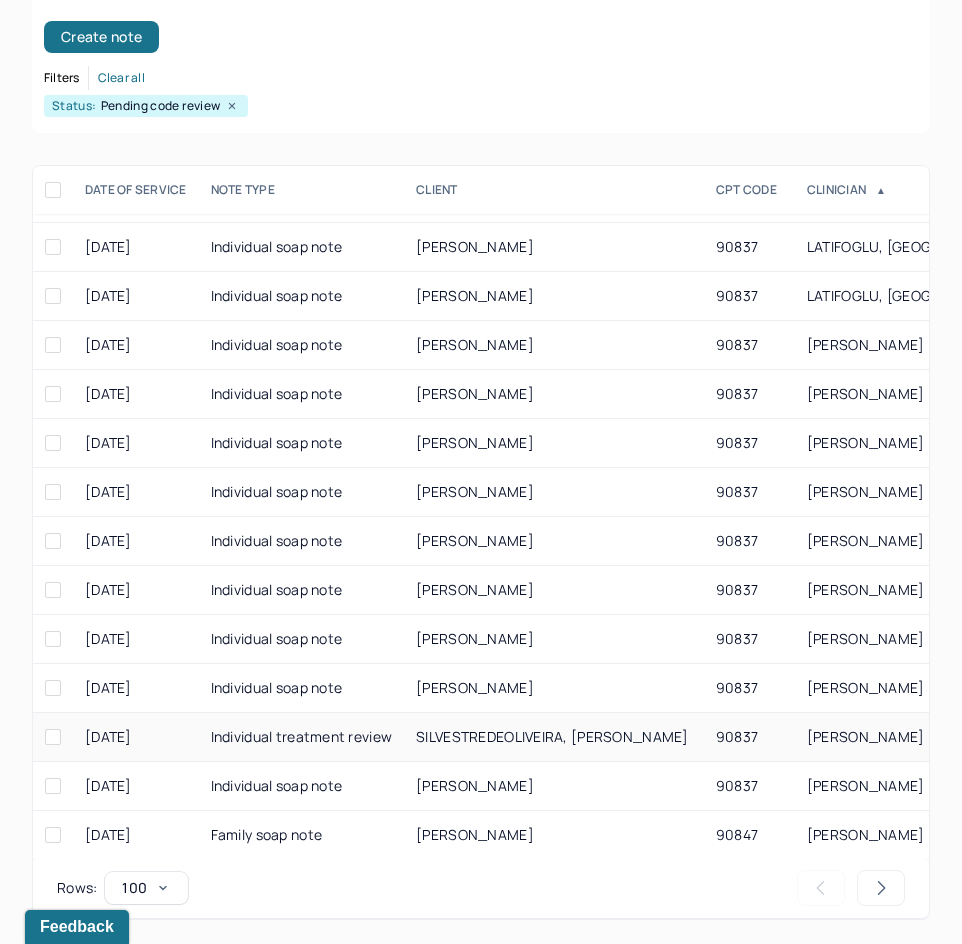 click on "SILVESTREDEOLIVEIRA, PEDRO" at bounding box center (552, 736) 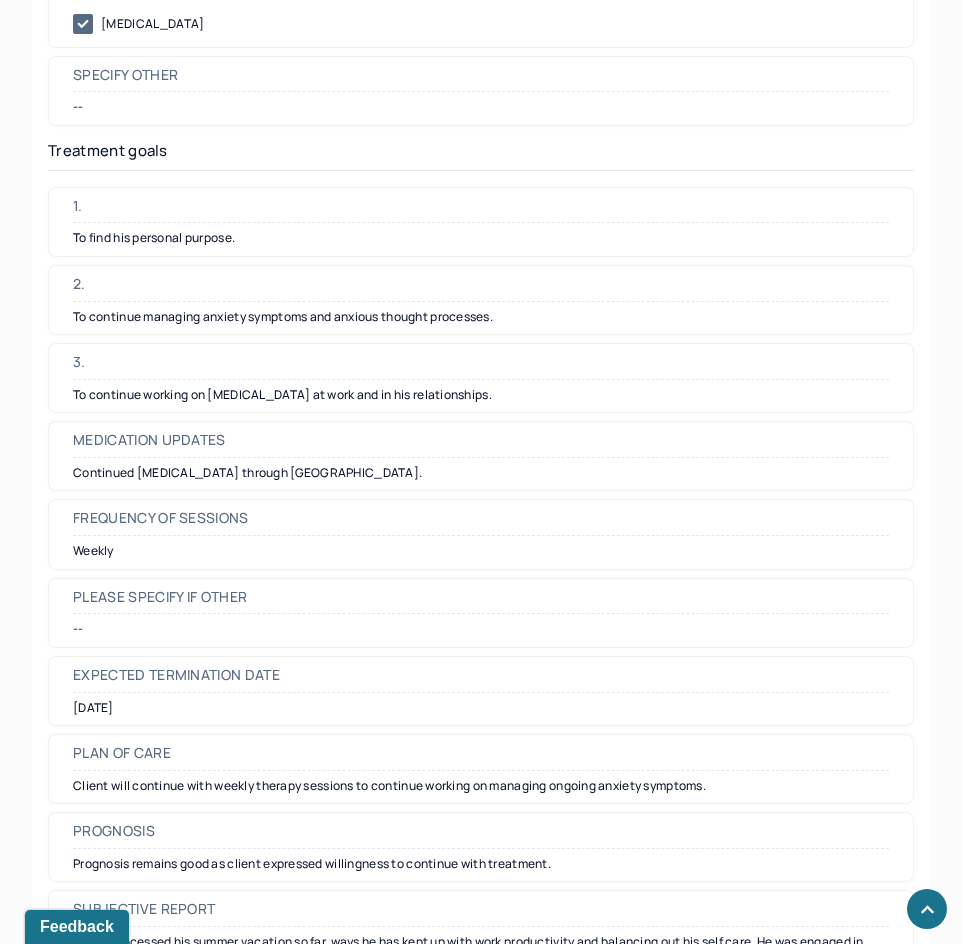 scroll, scrollTop: 5000, scrollLeft: 0, axis: vertical 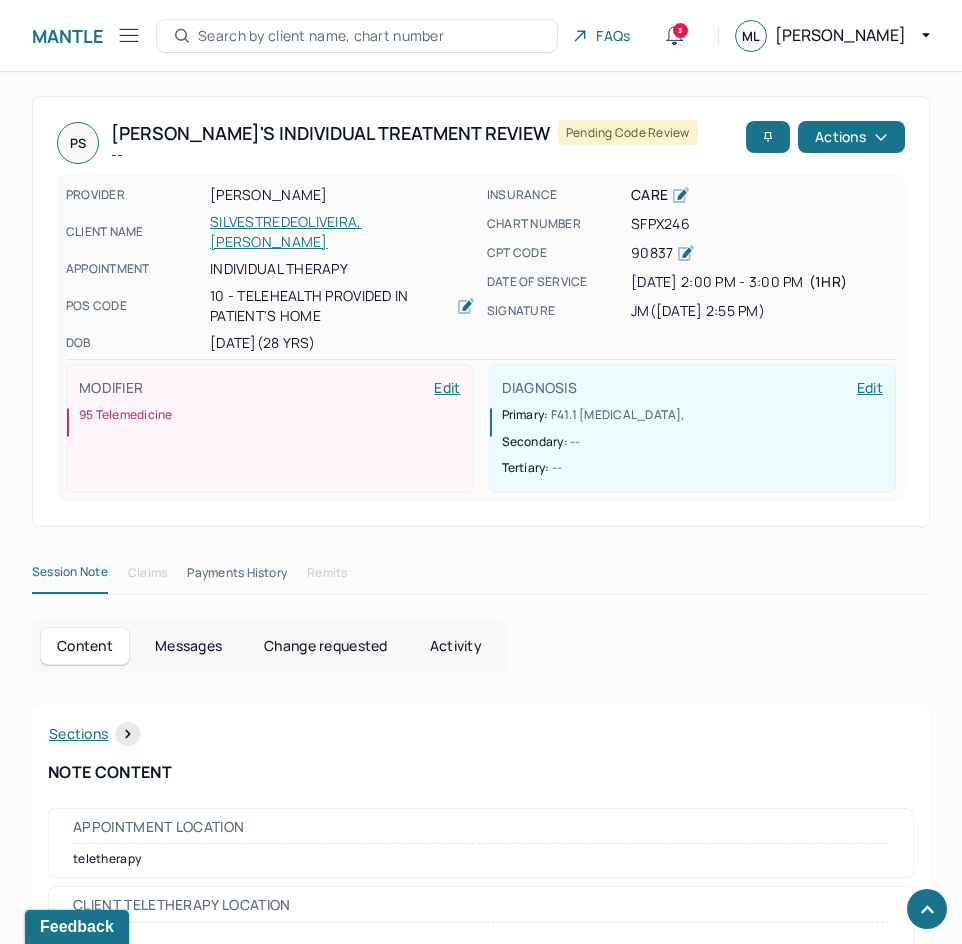 drag, startPoint x: 614, startPoint y: 697, endPoint x: 854, endPoint y: 95, distance: 648.07715 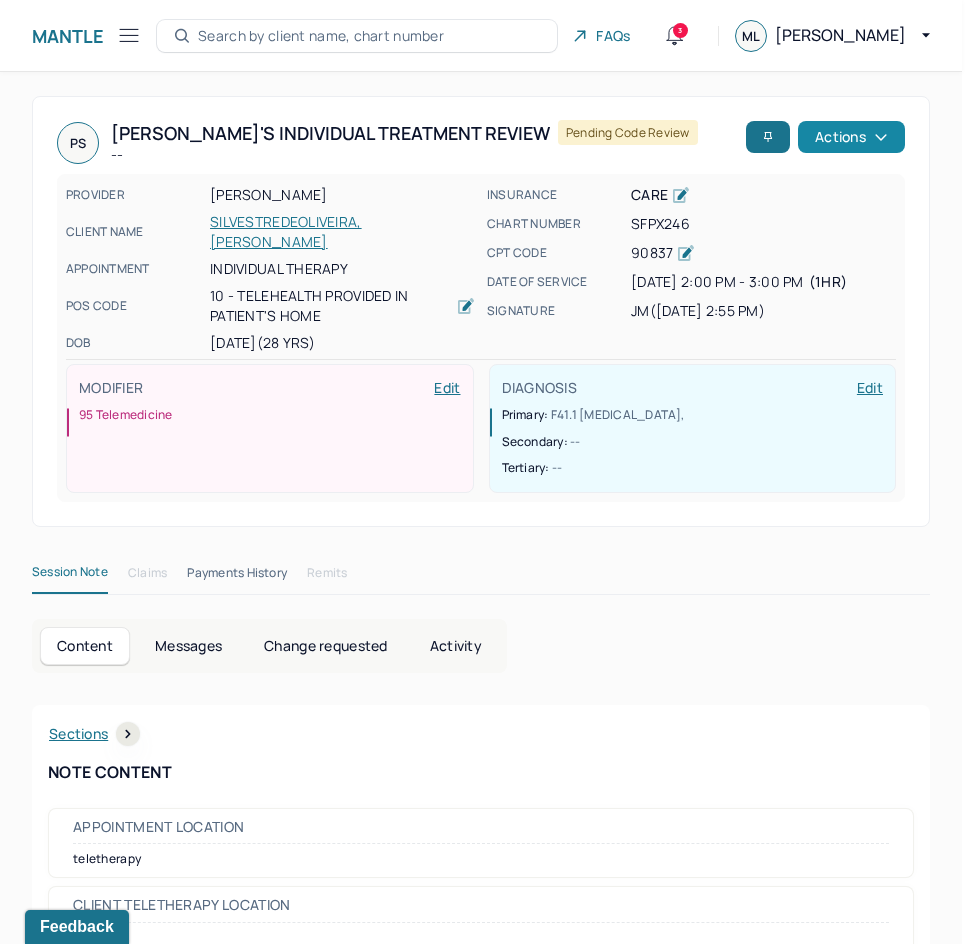 click on "Actions" at bounding box center (851, 137) 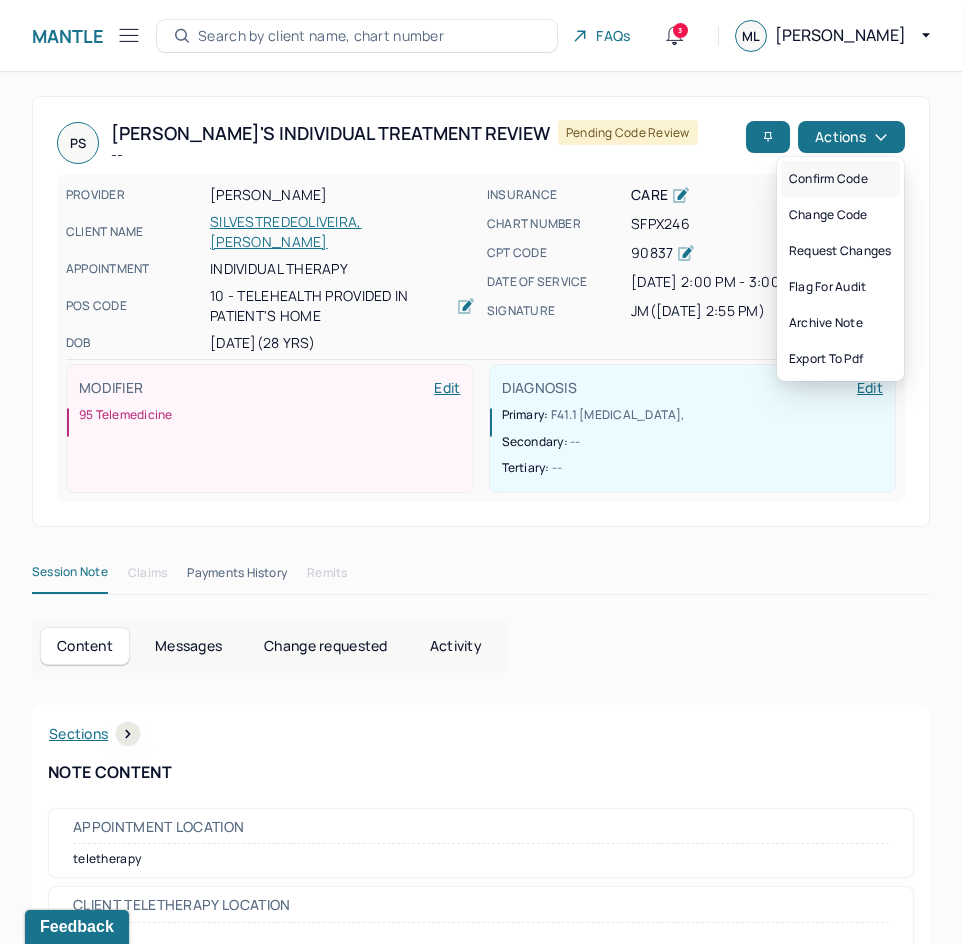 click on "Confirm code" at bounding box center (840, 179) 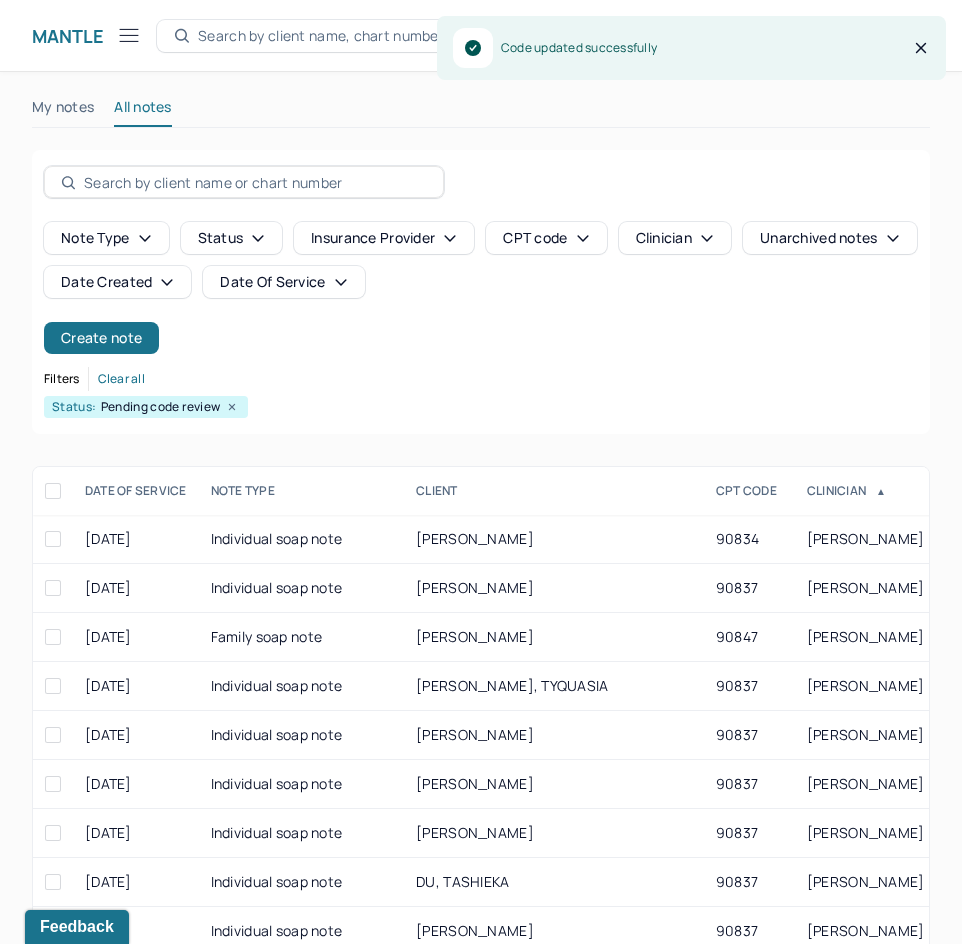 scroll, scrollTop: 301, scrollLeft: 0, axis: vertical 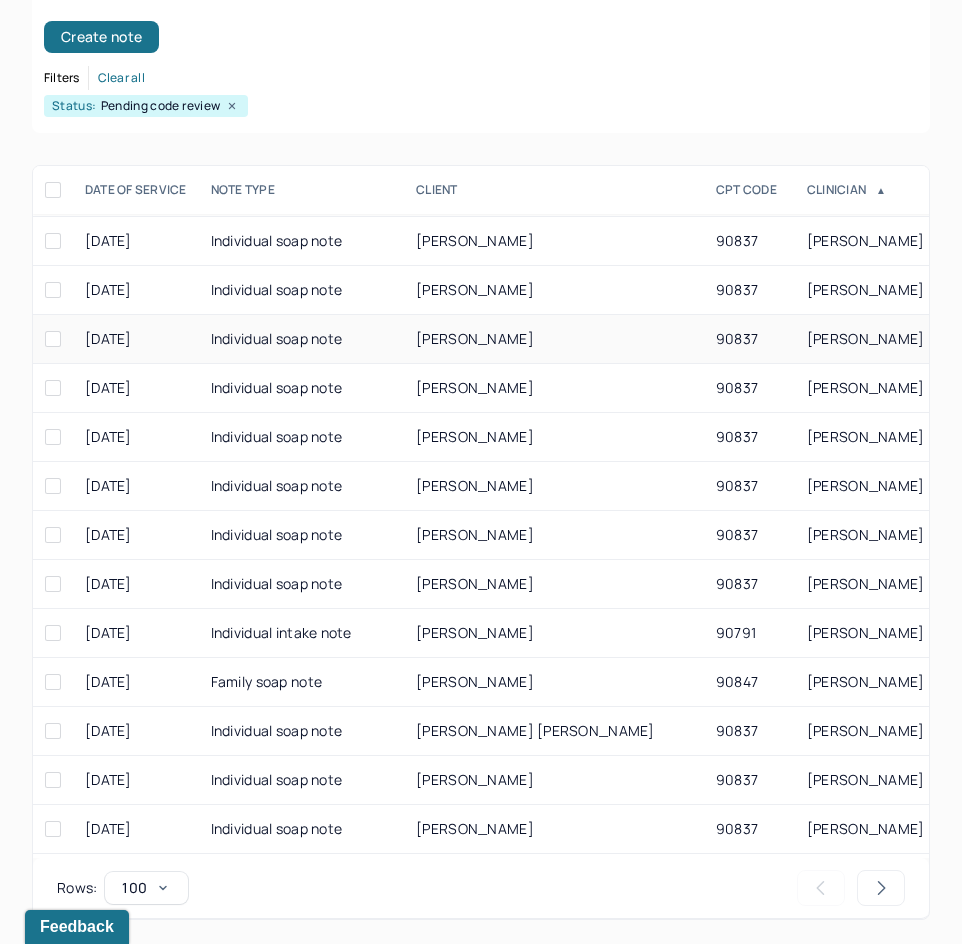 click on "CHIMENTO, TYLER" at bounding box center (475, 338) 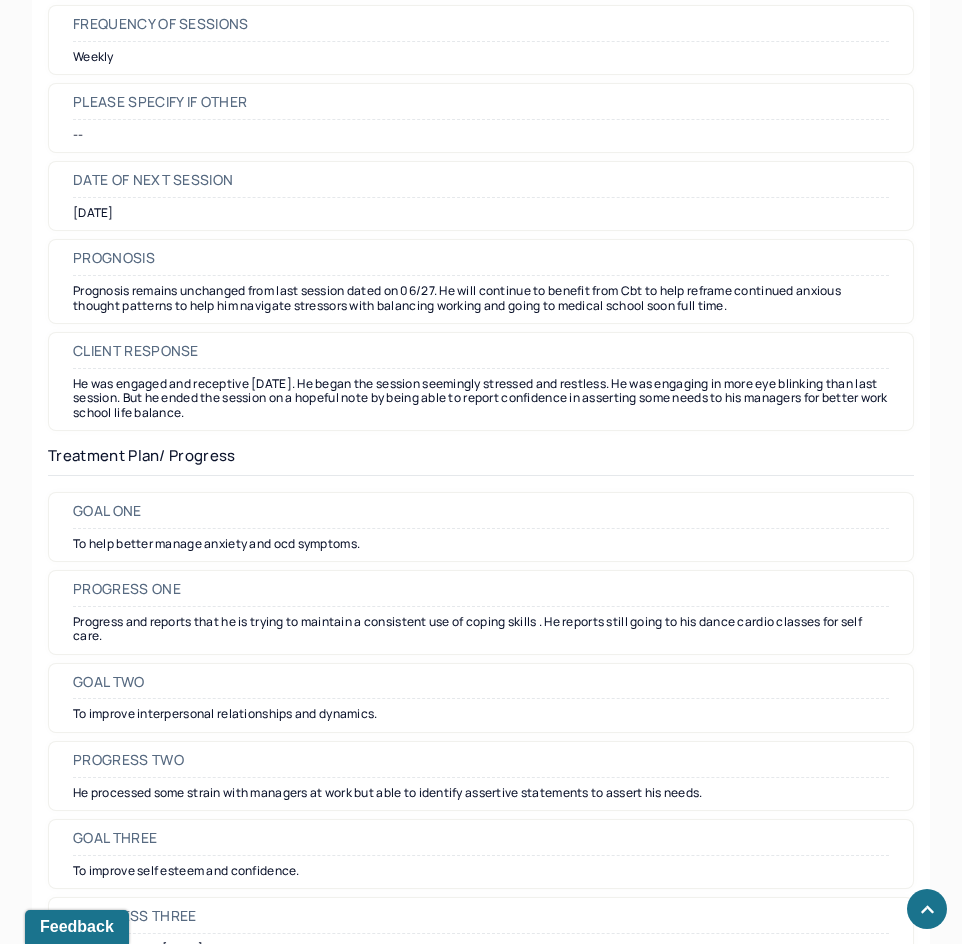 scroll, scrollTop: 2501, scrollLeft: 0, axis: vertical 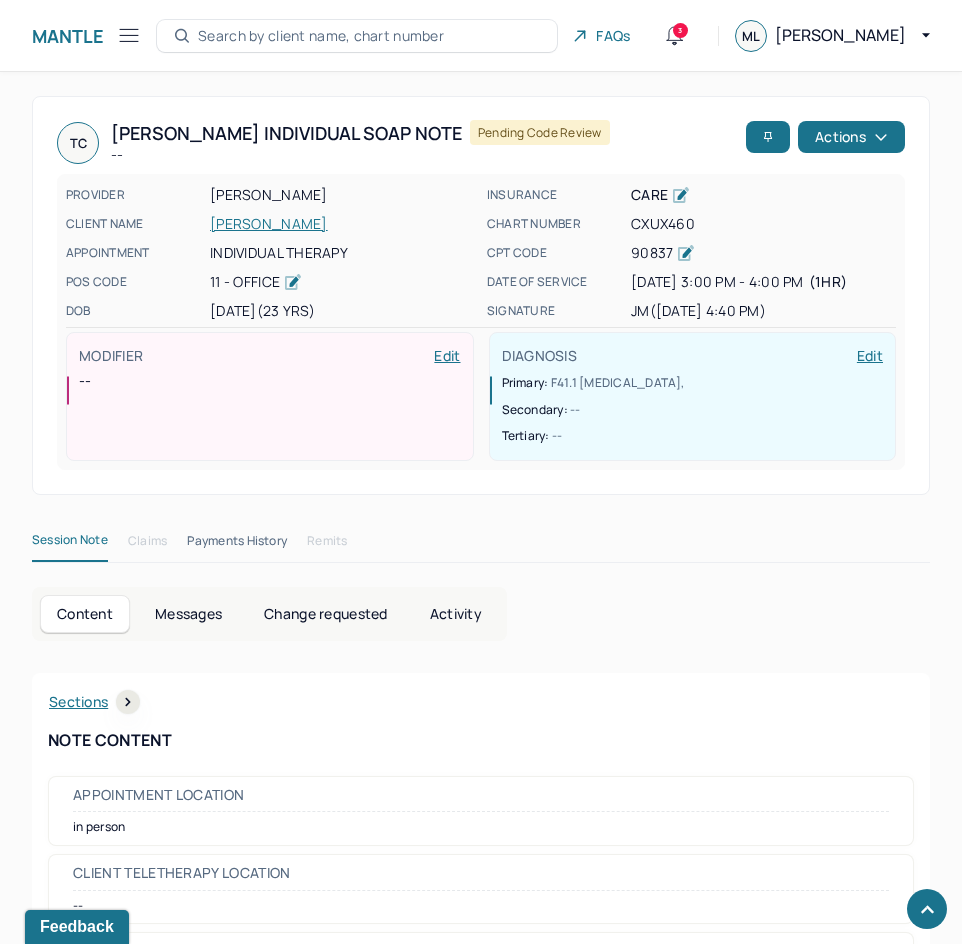 drag, startPoint x: 731, startPoint y: 688, endPoint x: 825, endPoint y: 306, distance: 393.39548 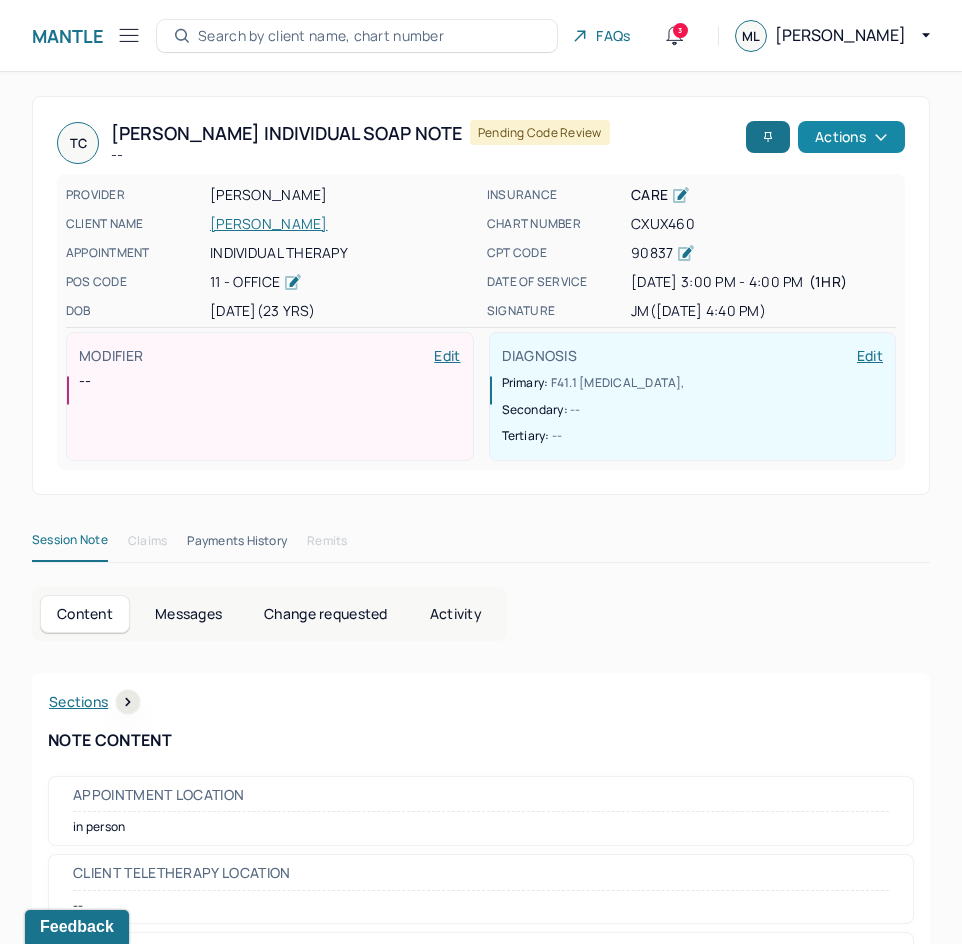 click on "Actions" at bounding box center [851, 137] 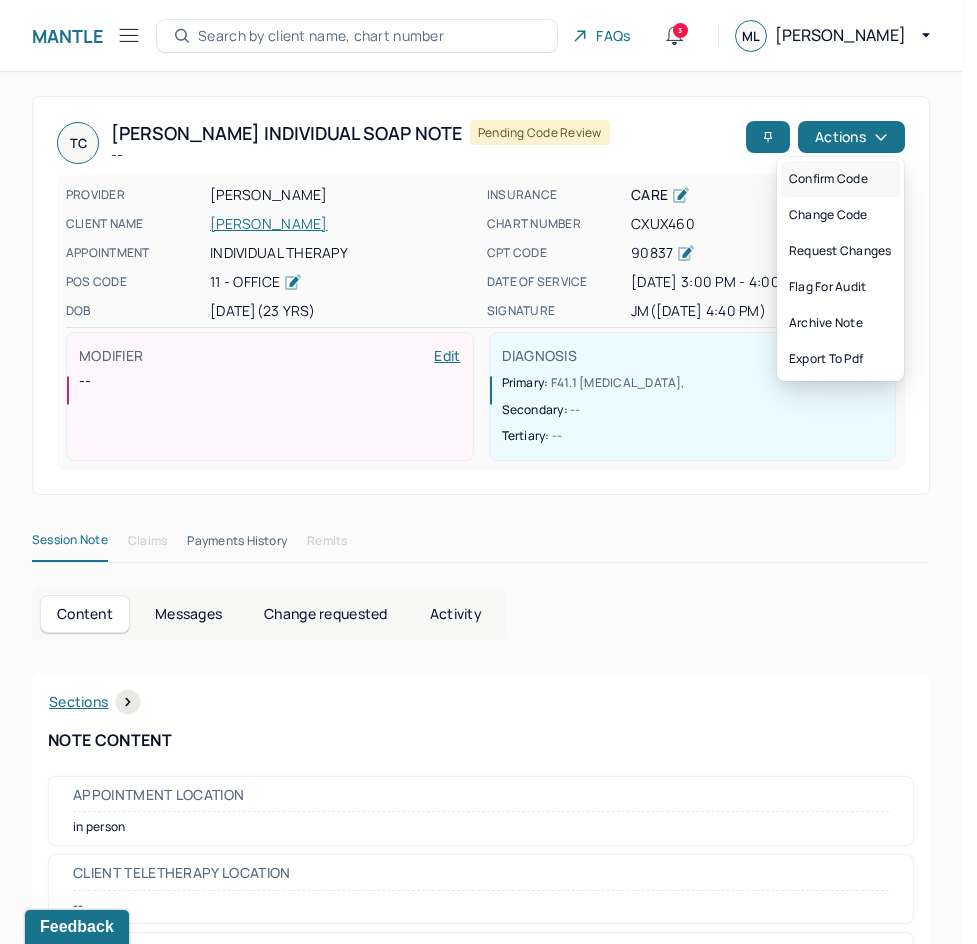 click on "Confirm code" at bounding box center [840, 179] 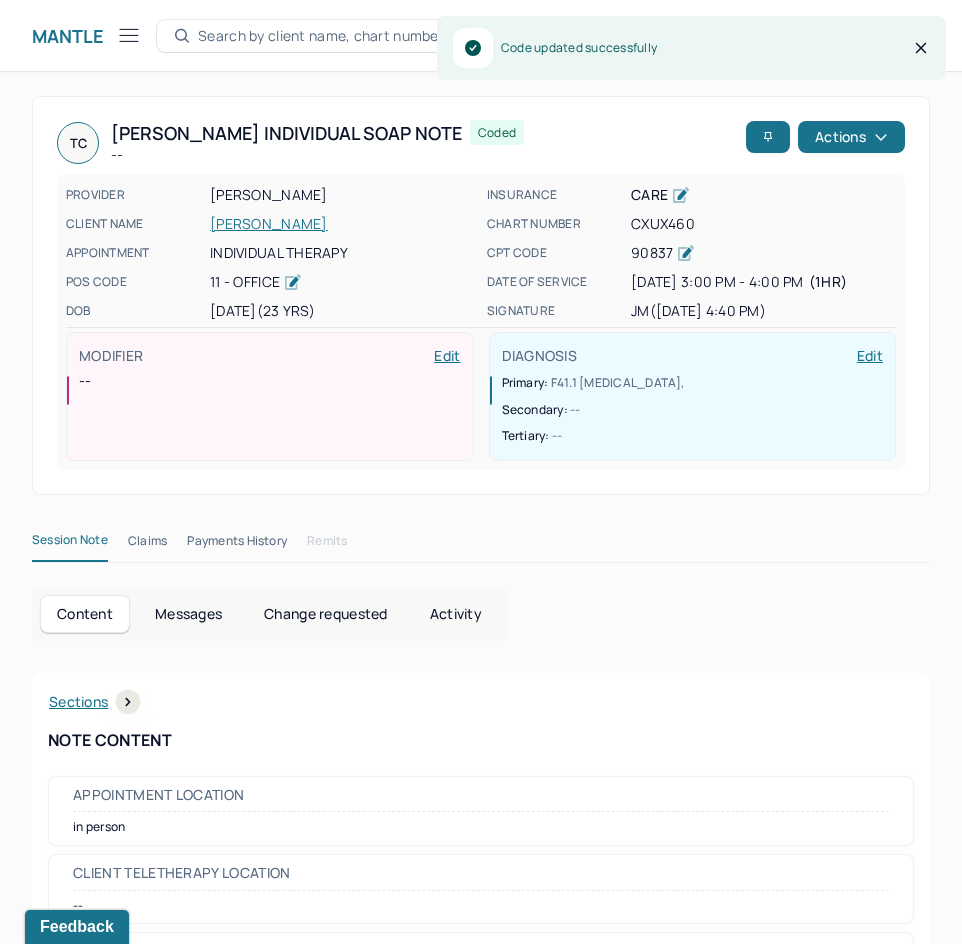 scroll, scrollTop: 301, scrollLeft: 0, axis: vertical 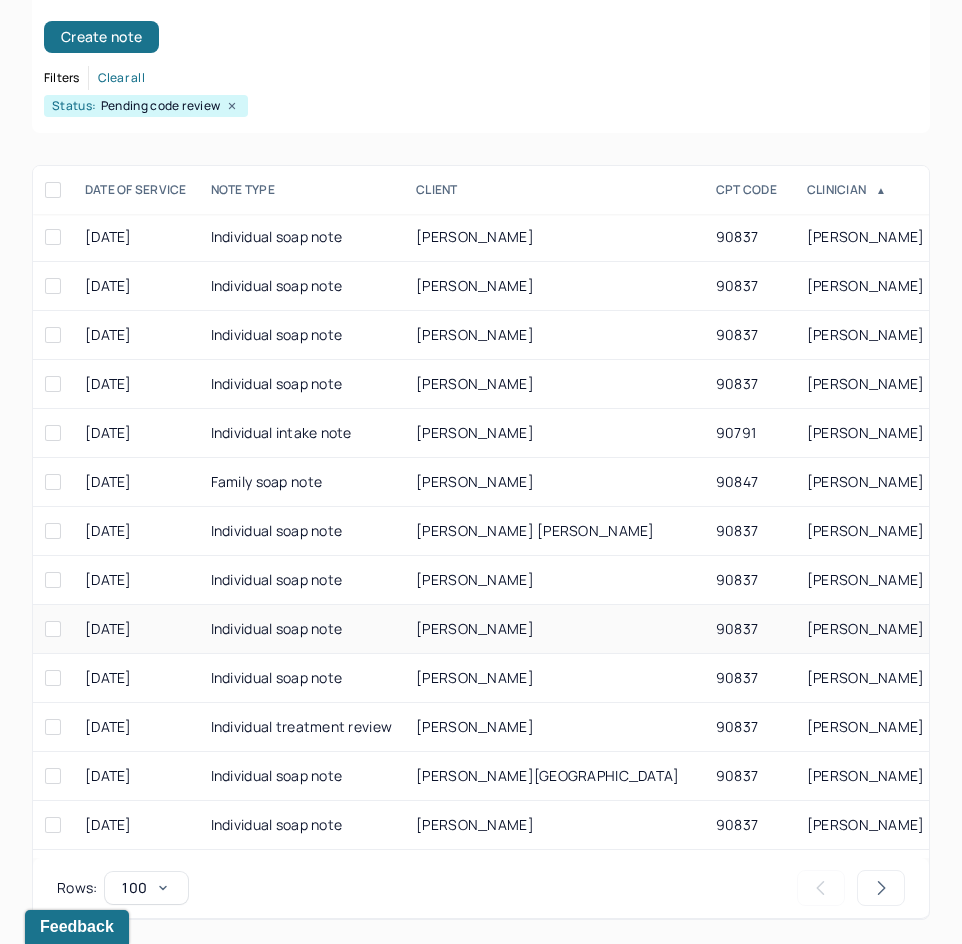 click on "PALJEVIC, AMANDA" at bounding box center [554, 629] 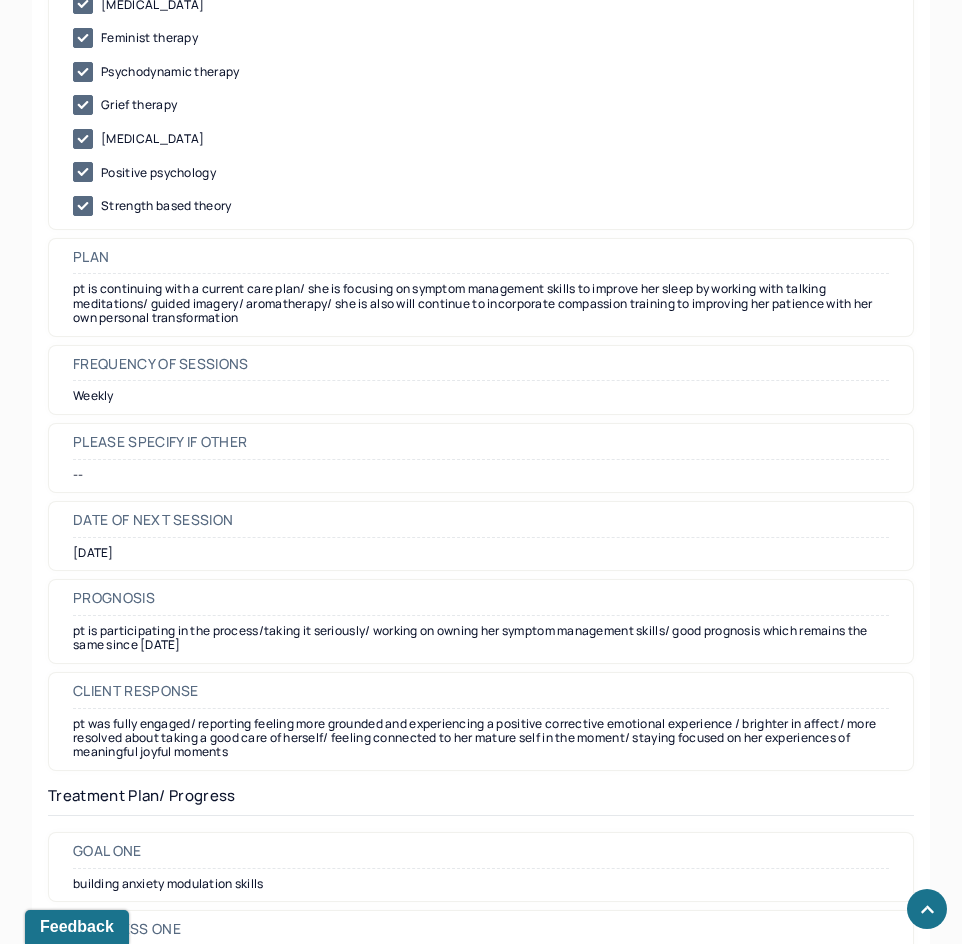 scroll, scrollTop: 2700, scrollLeft: 0, axis: vertical 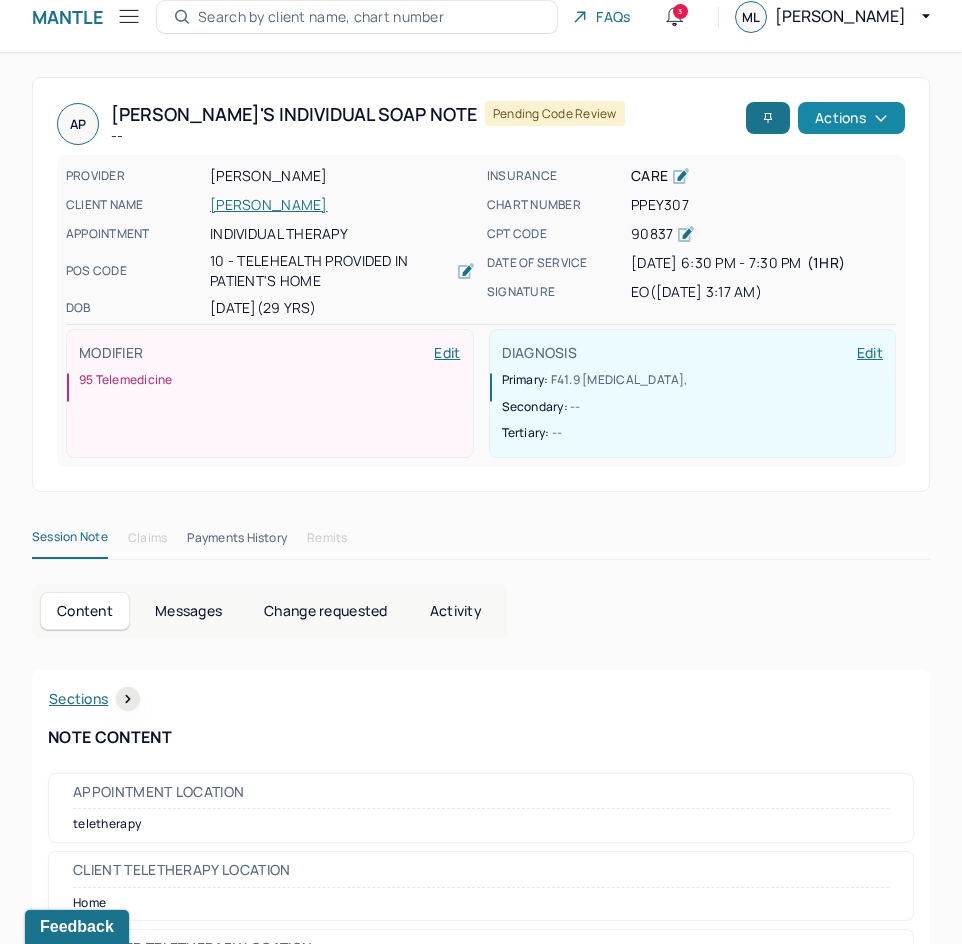 drag, startPoint x: 821, startPoint y: 642, endPoint x: 852, endPoint y: 146, distance: 496.9678 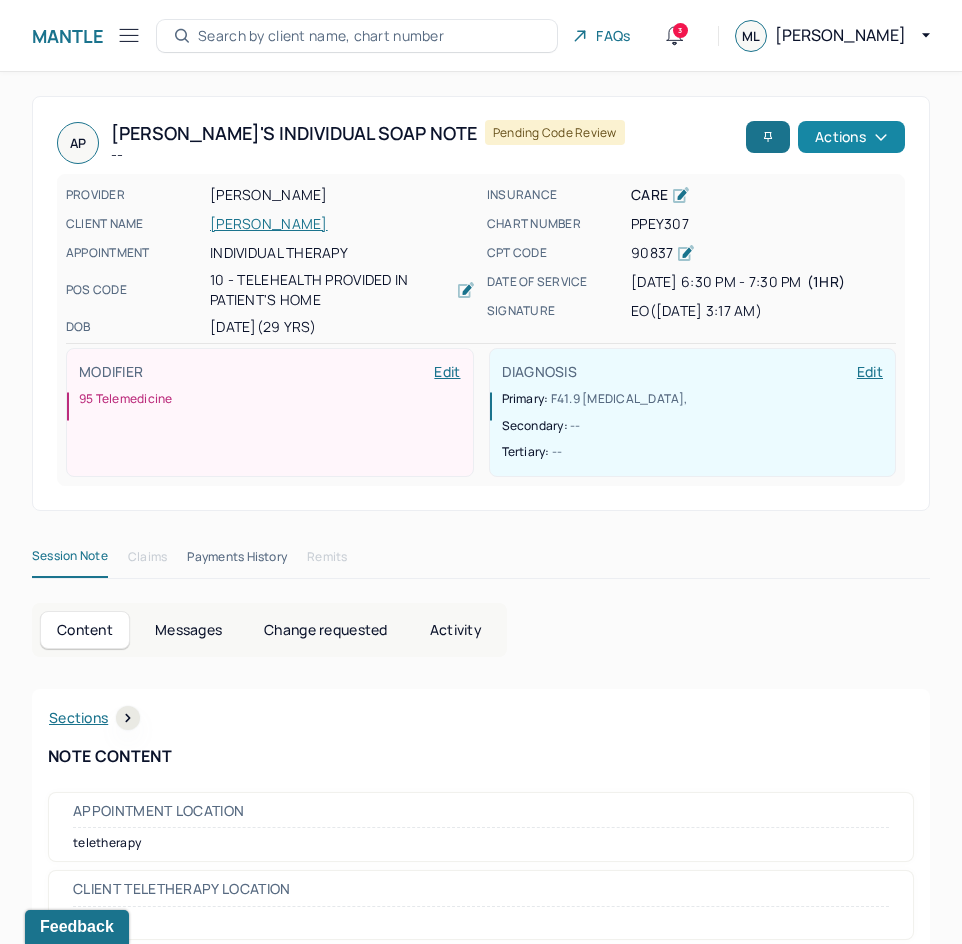 click on "Actions" at bounding box center [851, 137] 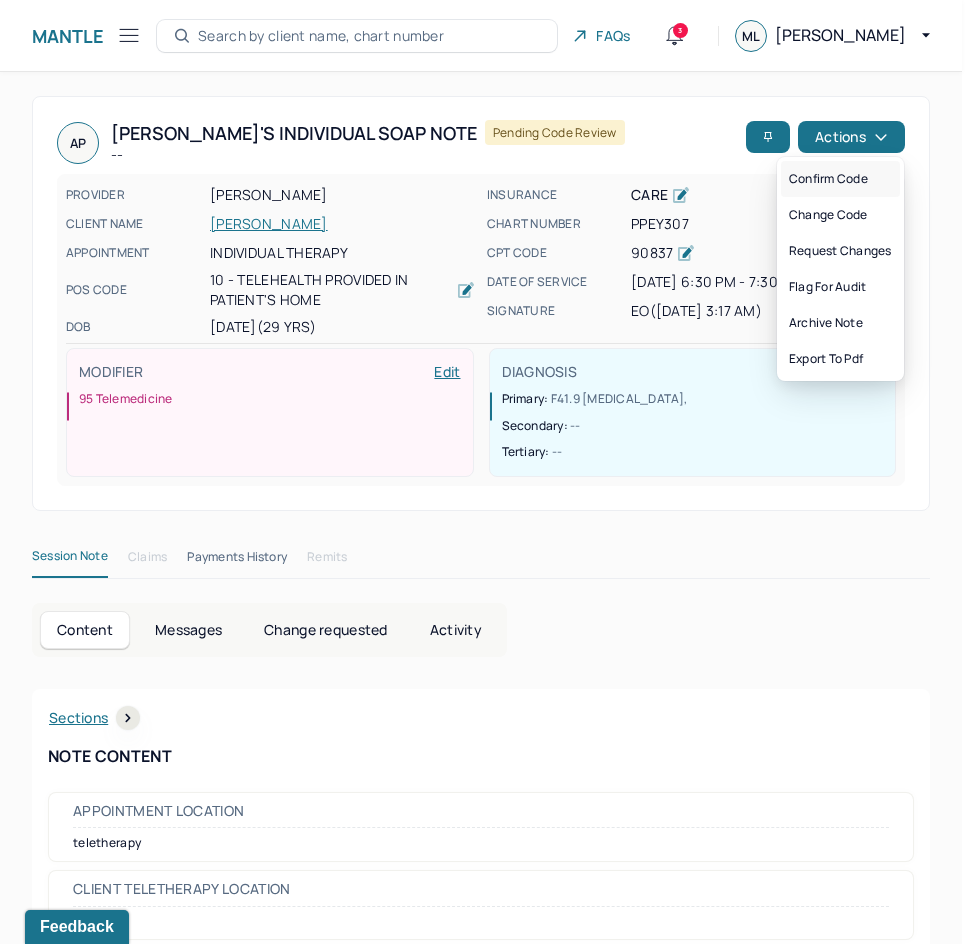 click on "Confirm code" at bounding box center [840, 179] 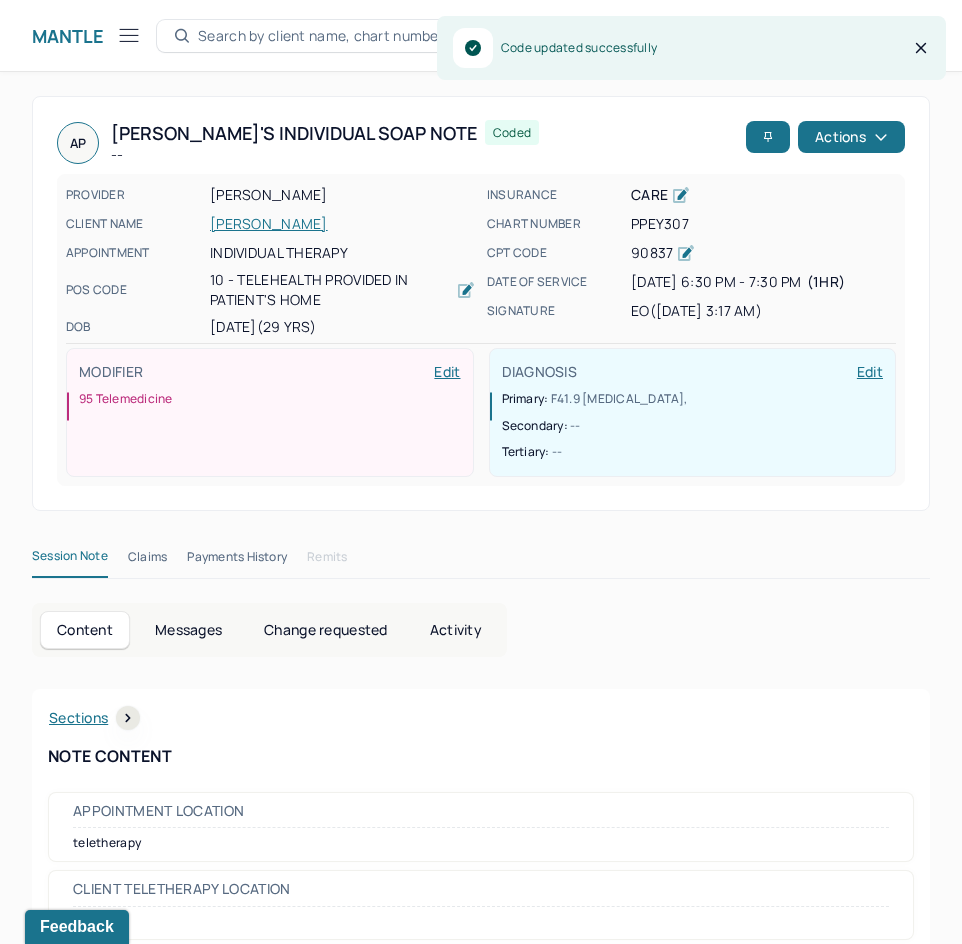 scroll, scrollTop: 301, scrollLeft: 0, axis: vertical 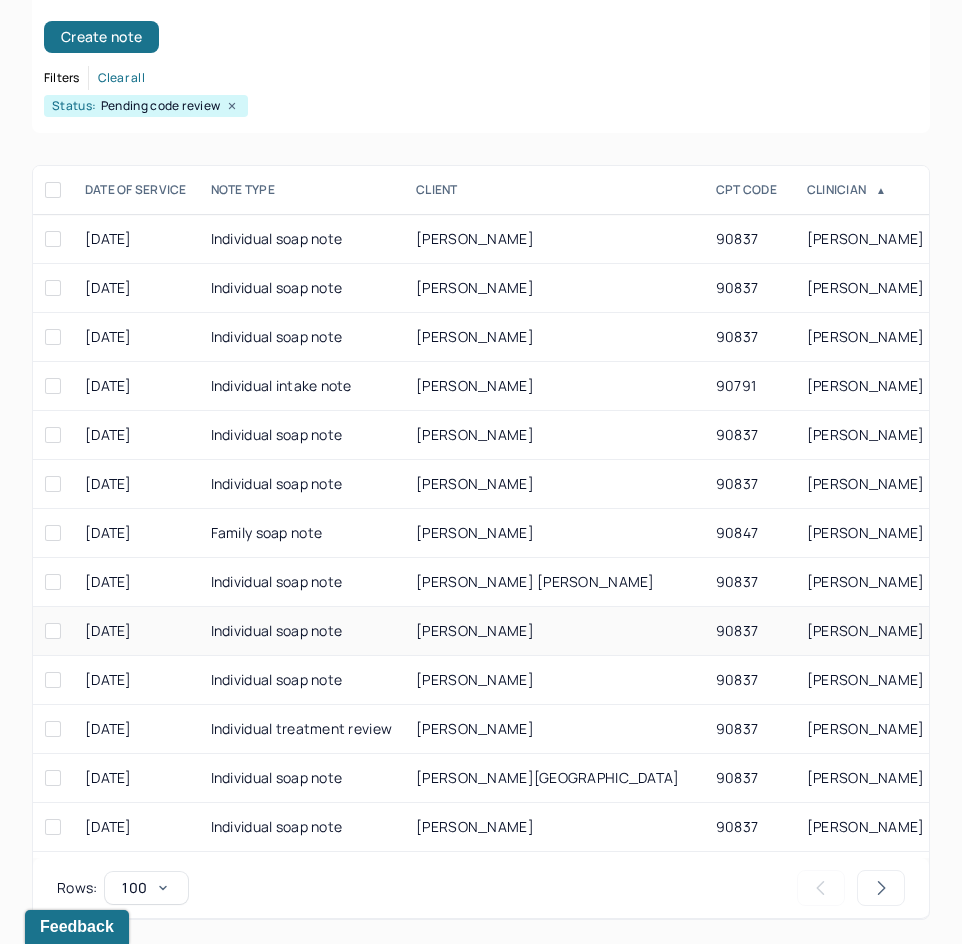 click on "90837" at bounding box center (749, 631) 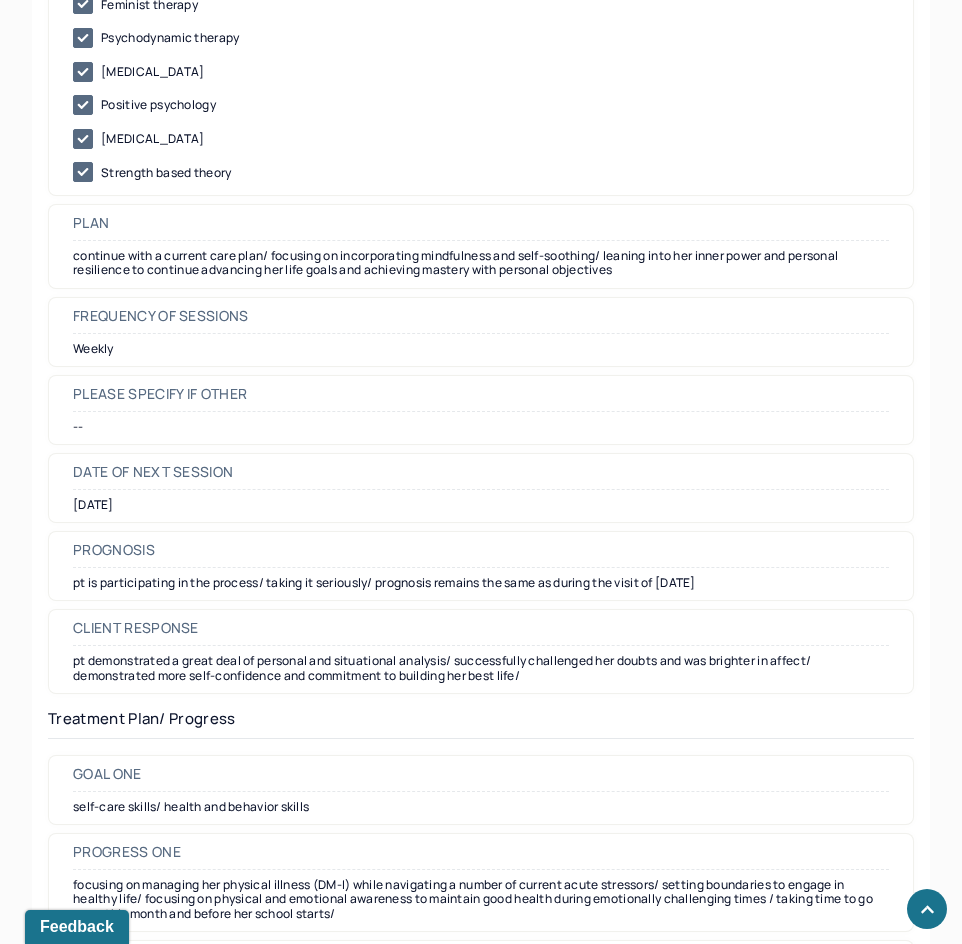 scroll, scrollTop: 2600, scrollLeft: 0, axis: vertical 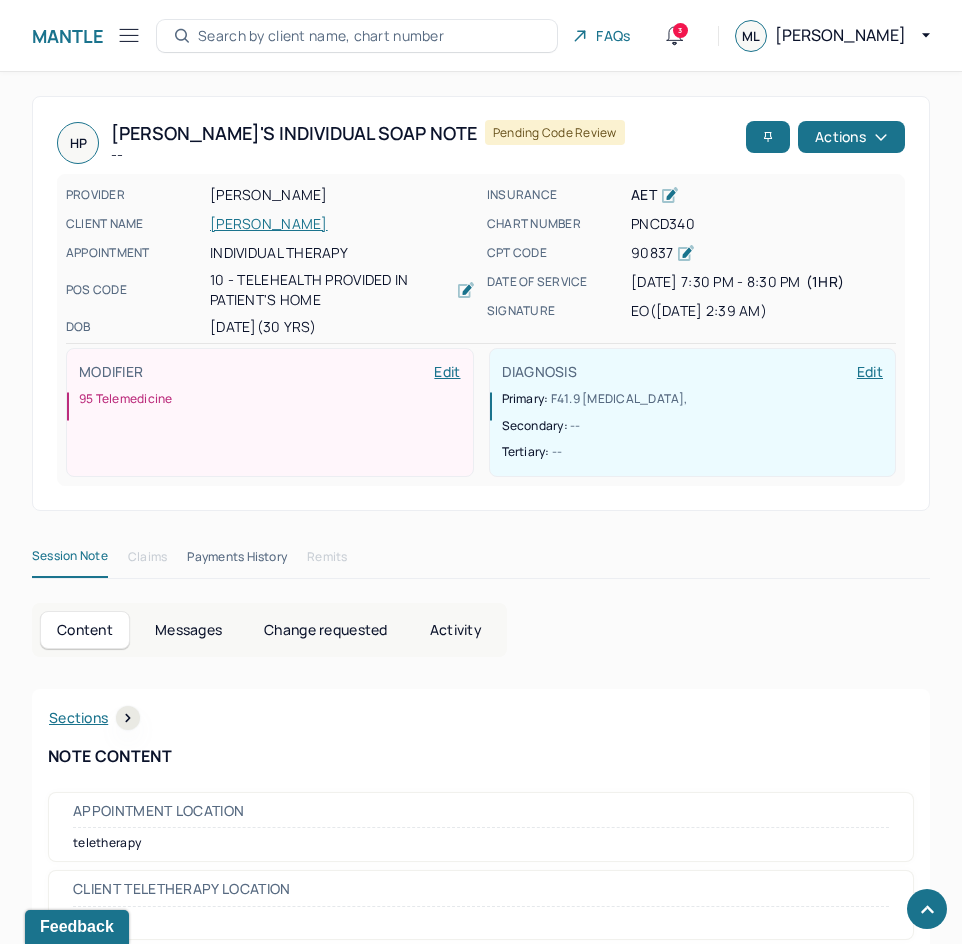 drag, startPoint x: 818, startPoint y: 652, endPoint x: 915, endPoint y: 161, distance: 500.48975 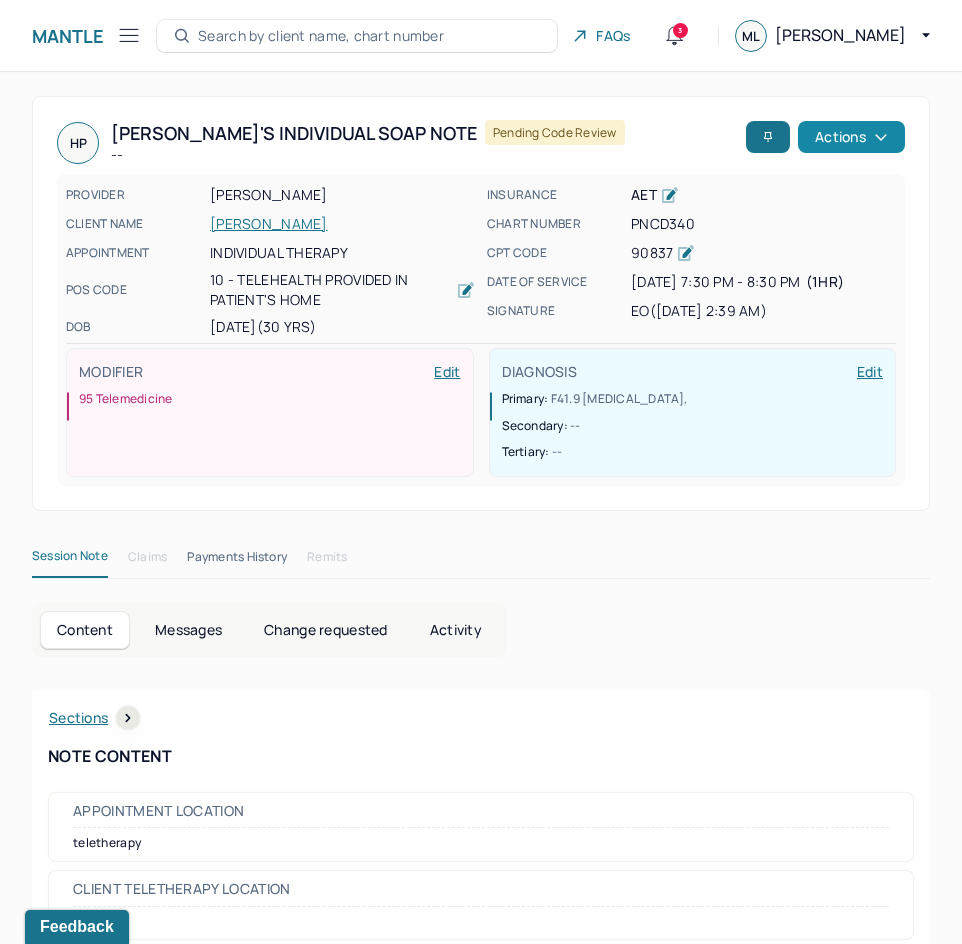 click on "Actions" at bounding box center [851, 137] 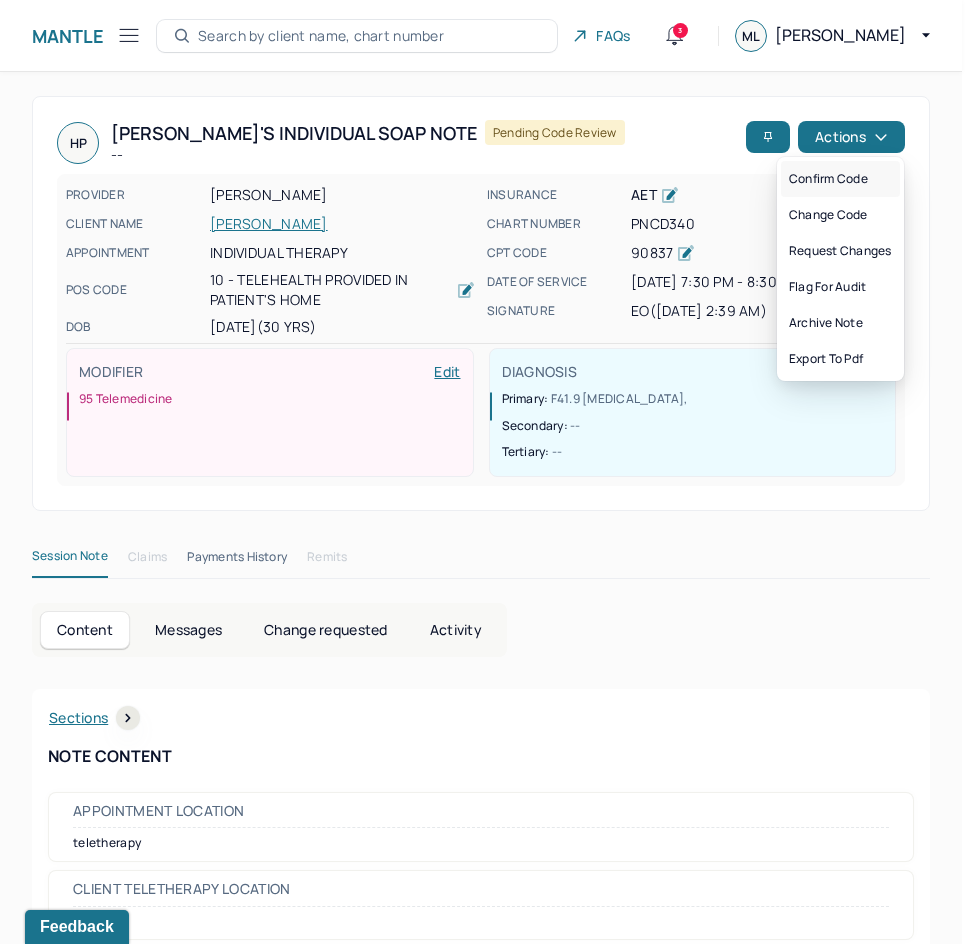 click on "Confirm code" at bounding box center (840, 179) 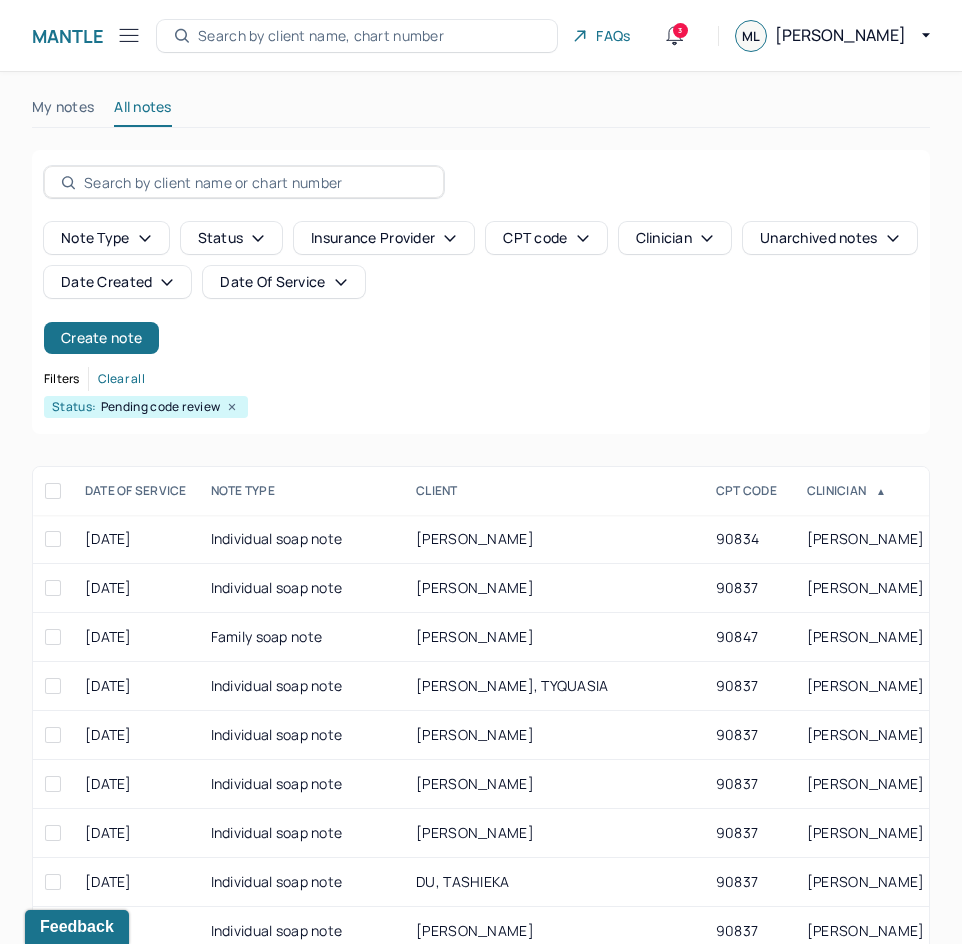 scroll, scrollTop: 301, scrollLeft: 0, axis: vertical 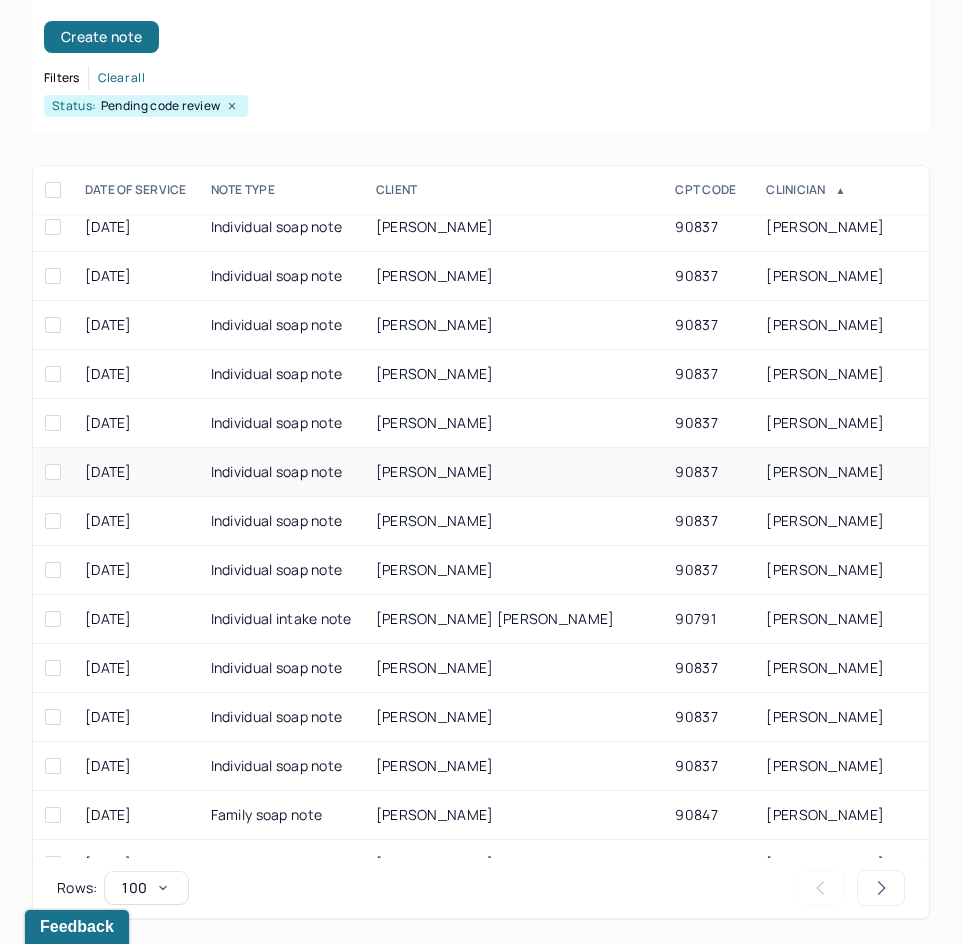 click on "WISCHNEVSKY, JULIA" at bounding box center (514, 472) 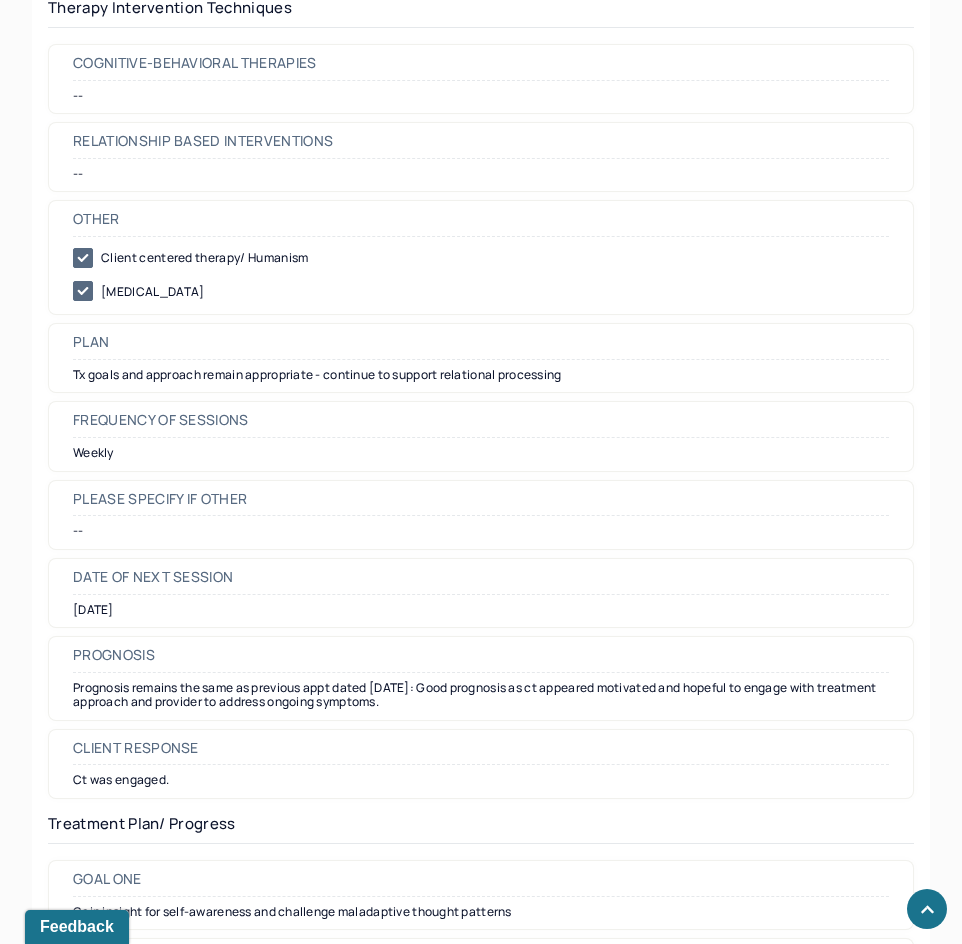 scroll, scrollTop: 2201, scrollLeft: 0, axis: vertical 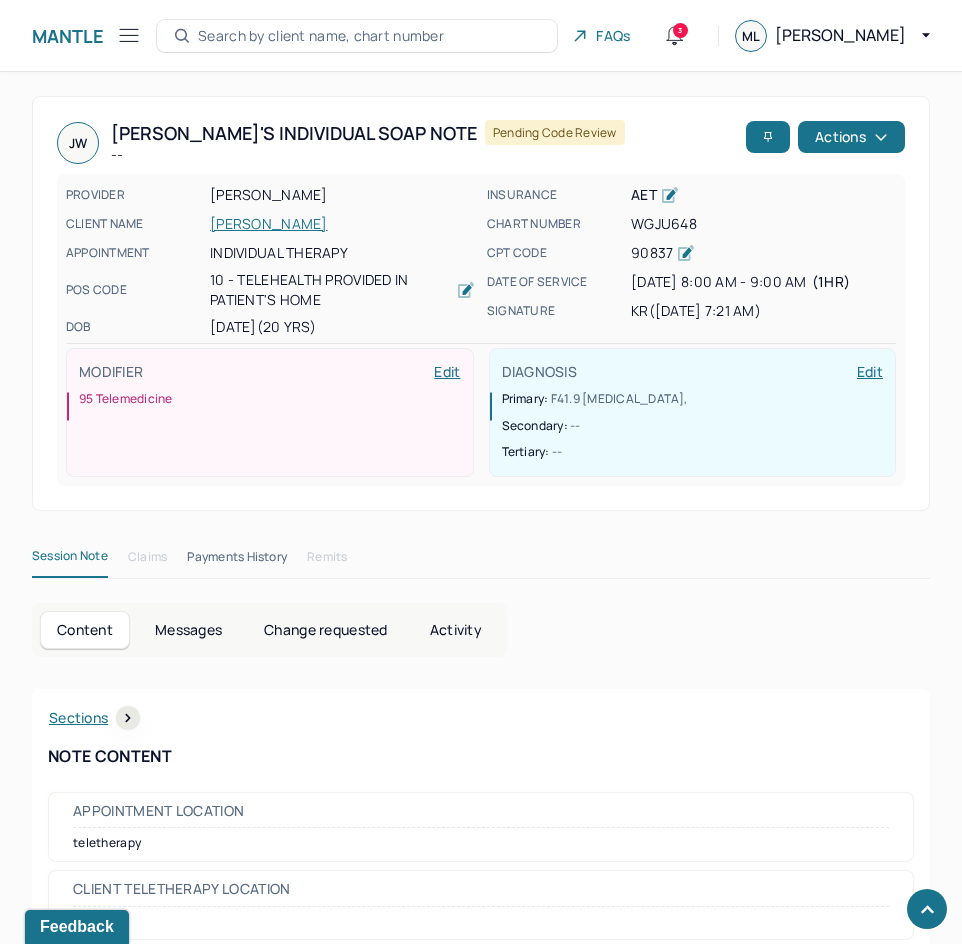 drag, startPoint x: 704, startPoint y: 700, endPoint x: 864, endPoint y: 220, distance: 505.96442 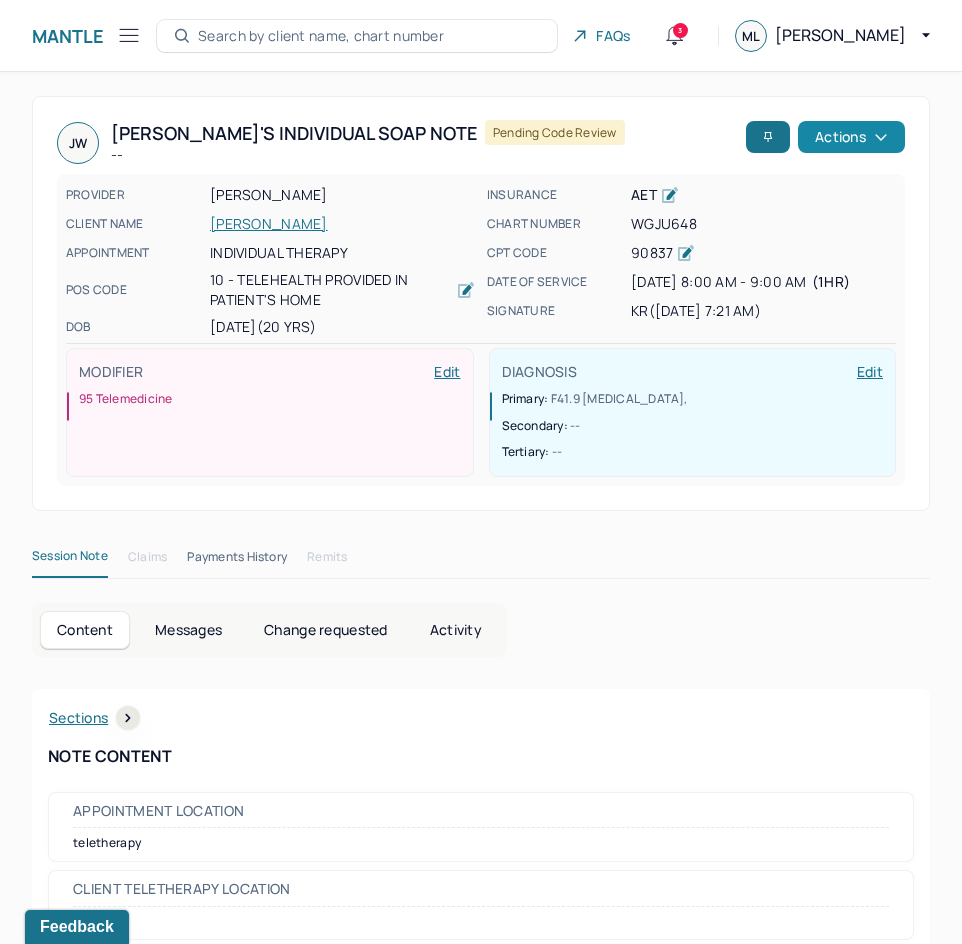 click on "Actions" at bounding box center [851, 137] 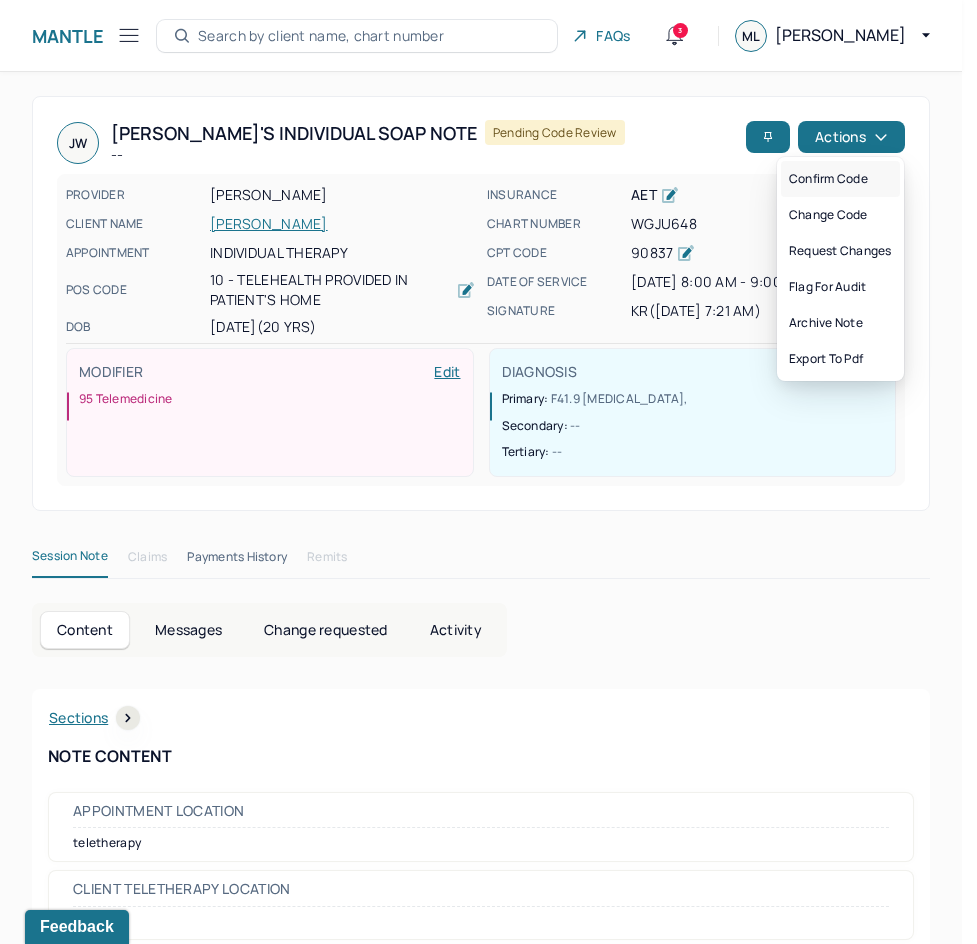 click on "Confirm code" at bounding box center [840, 179] 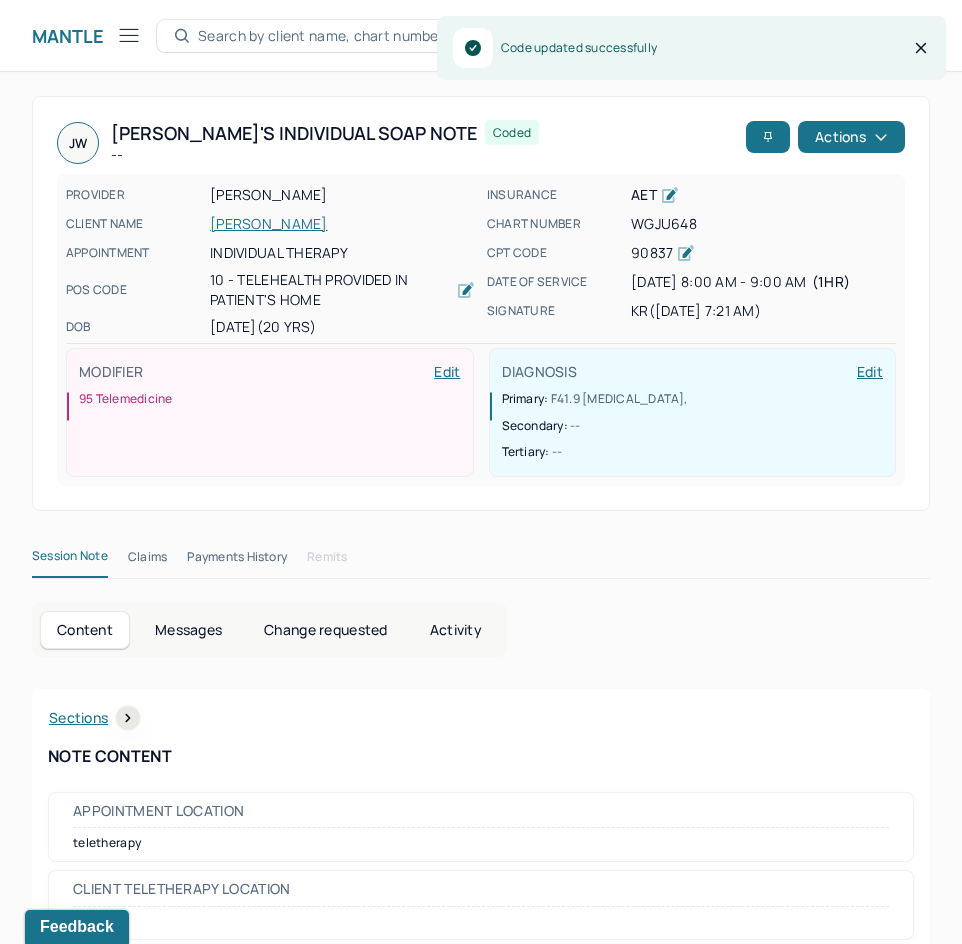 scroll, scrollTop: 301, scrollLeft: 0, axis: vertical 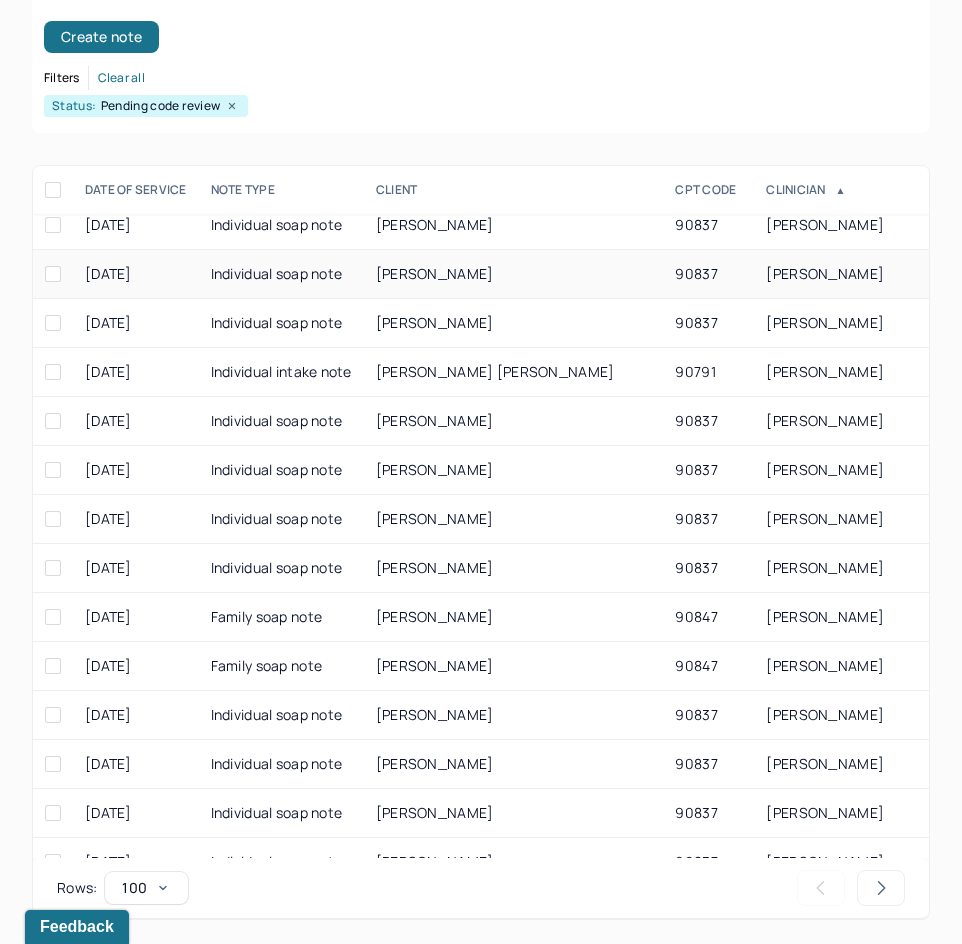 click on "CASHTON, MICHAEL" at bounding box center [514, 274] 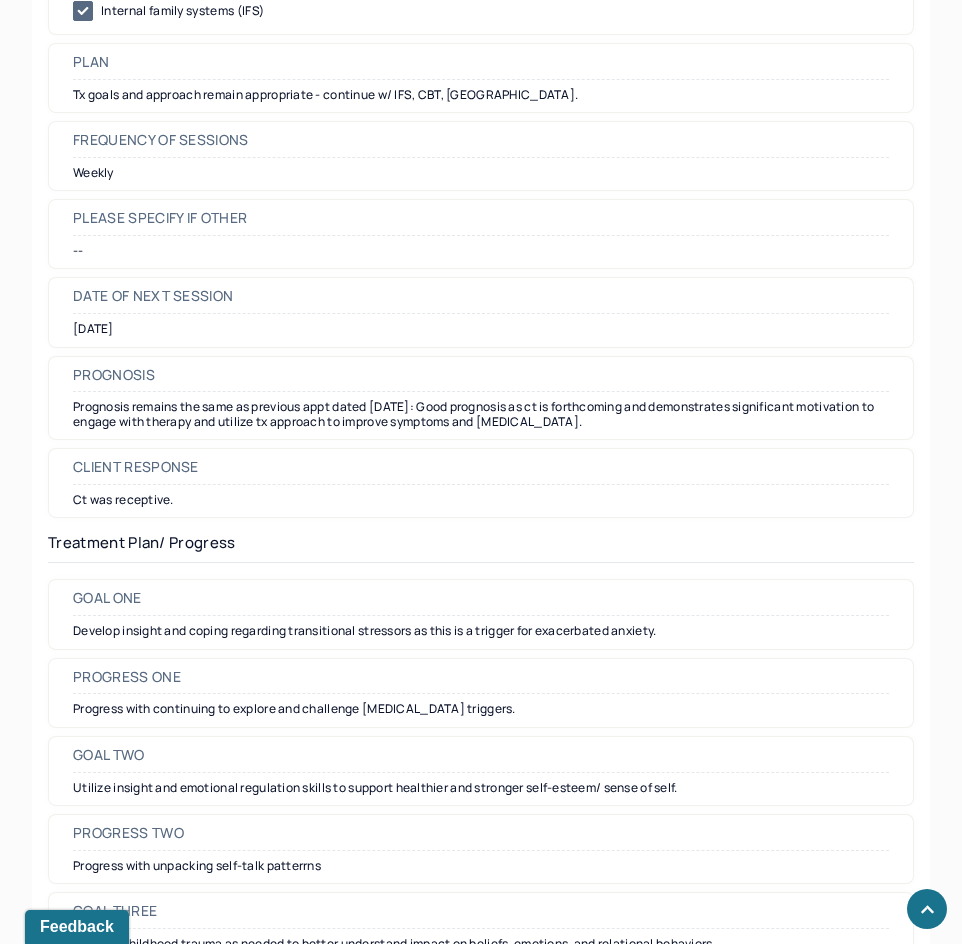 scroll, scrollTop: 2400, scrollLeft: 0, axis: vertical 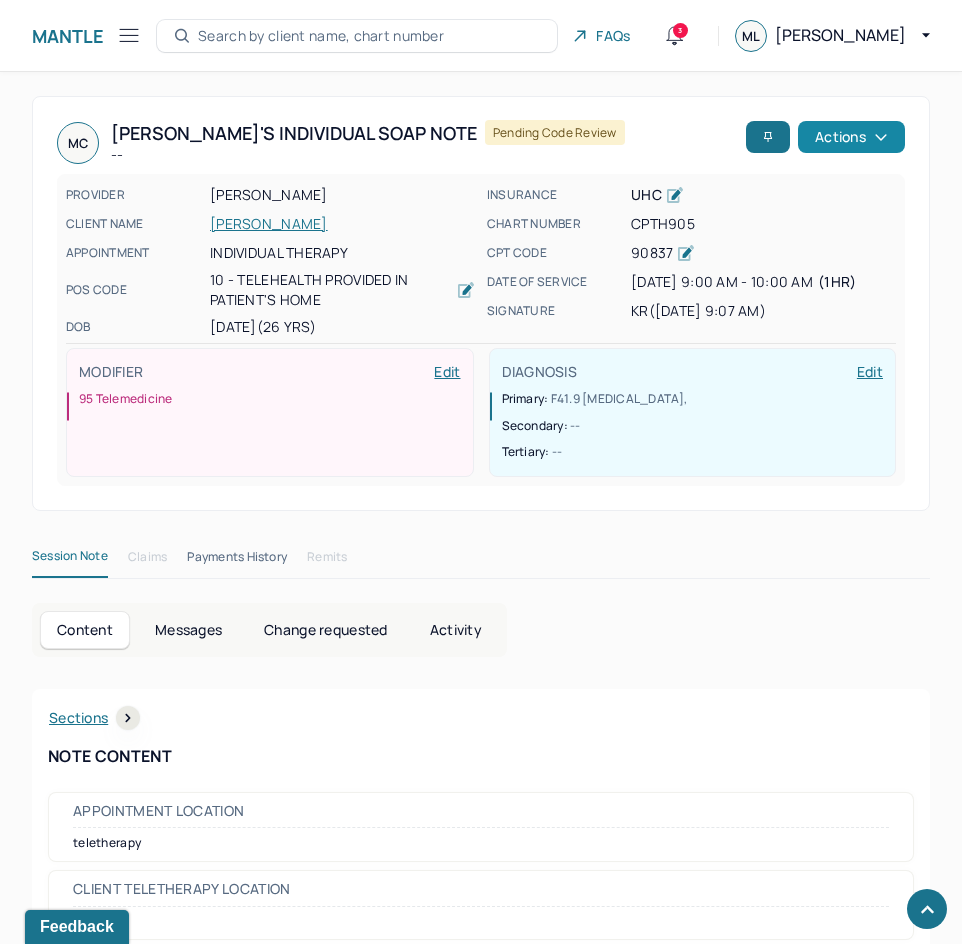 drag, startPoint x: 737, startPoint y: 708, endPoint x: 903, endPoint y: 145, distance: 586.9625 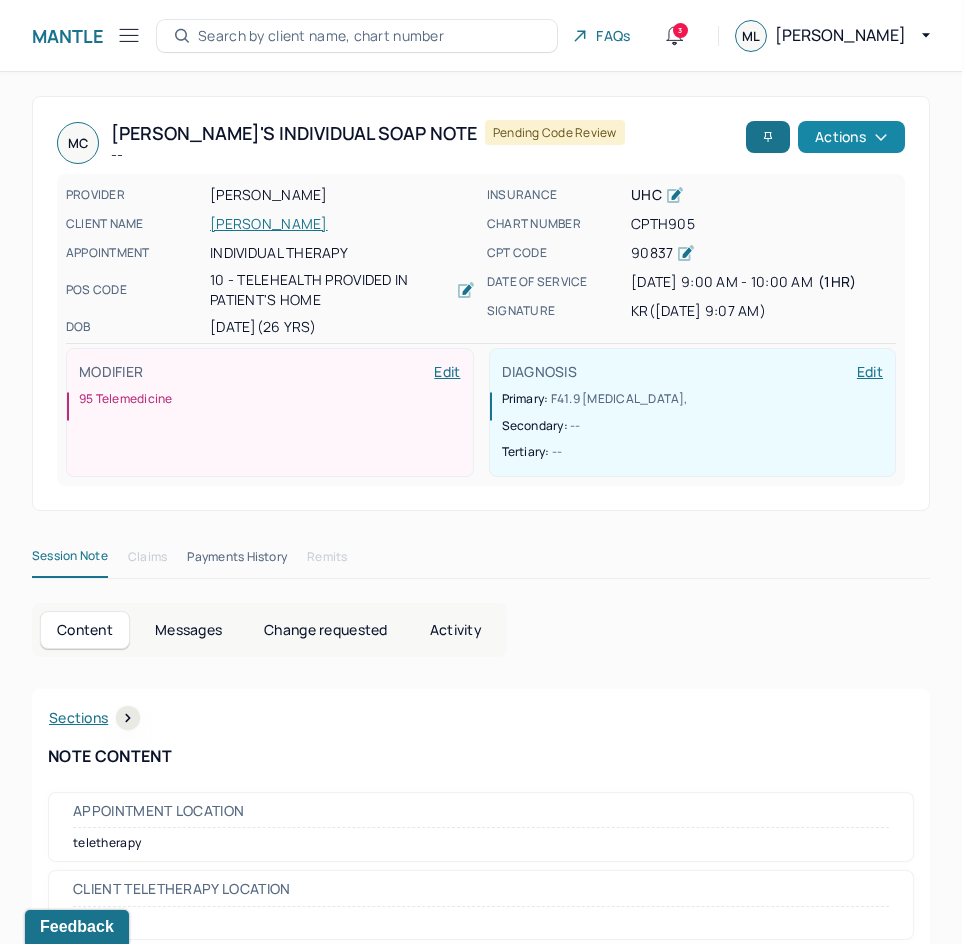 click on "Actions" at bounding box center (851, 137) 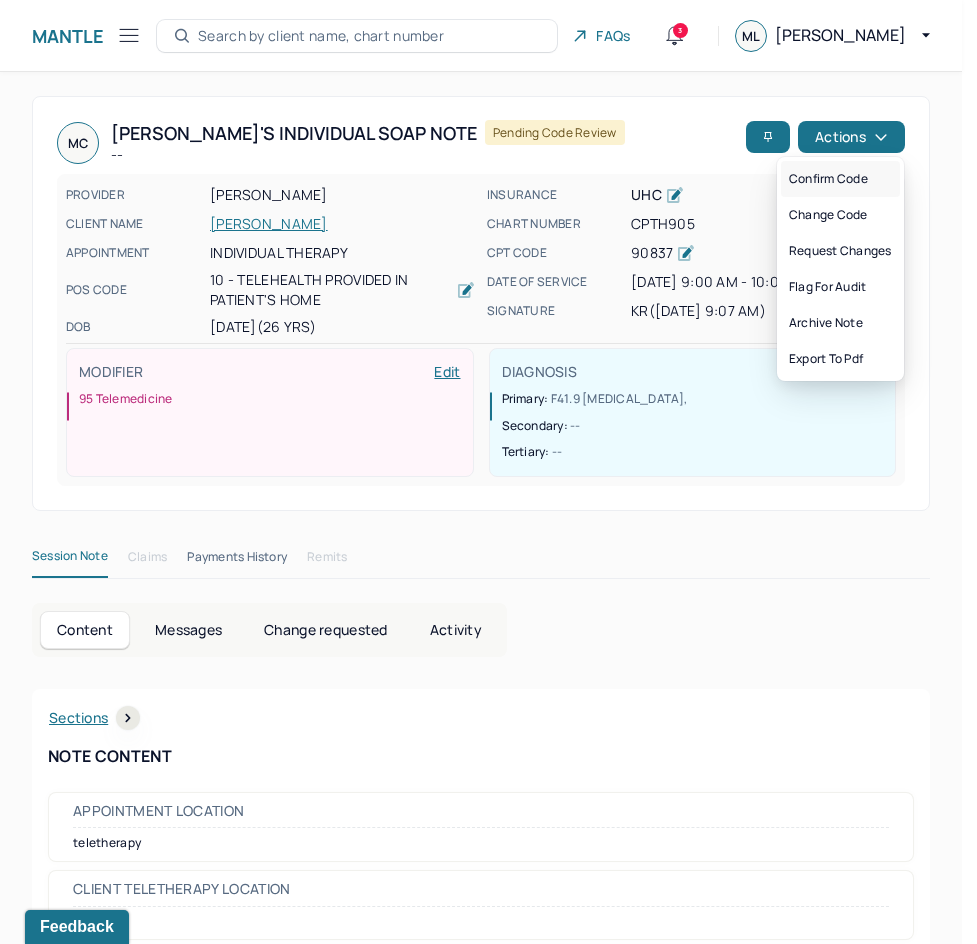 click on "Confirm code" at bounding box center (840, 179) 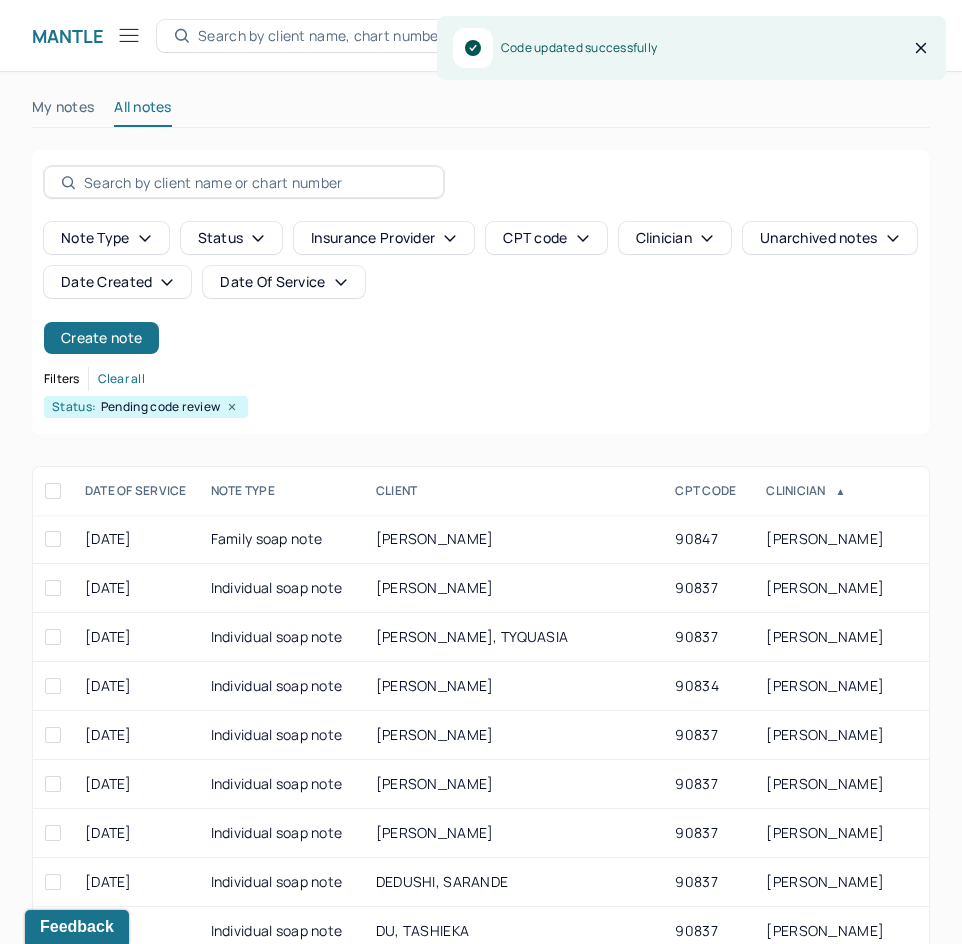 scroll, scrollTop: 301, scrollLeft: 0, axis: vertical 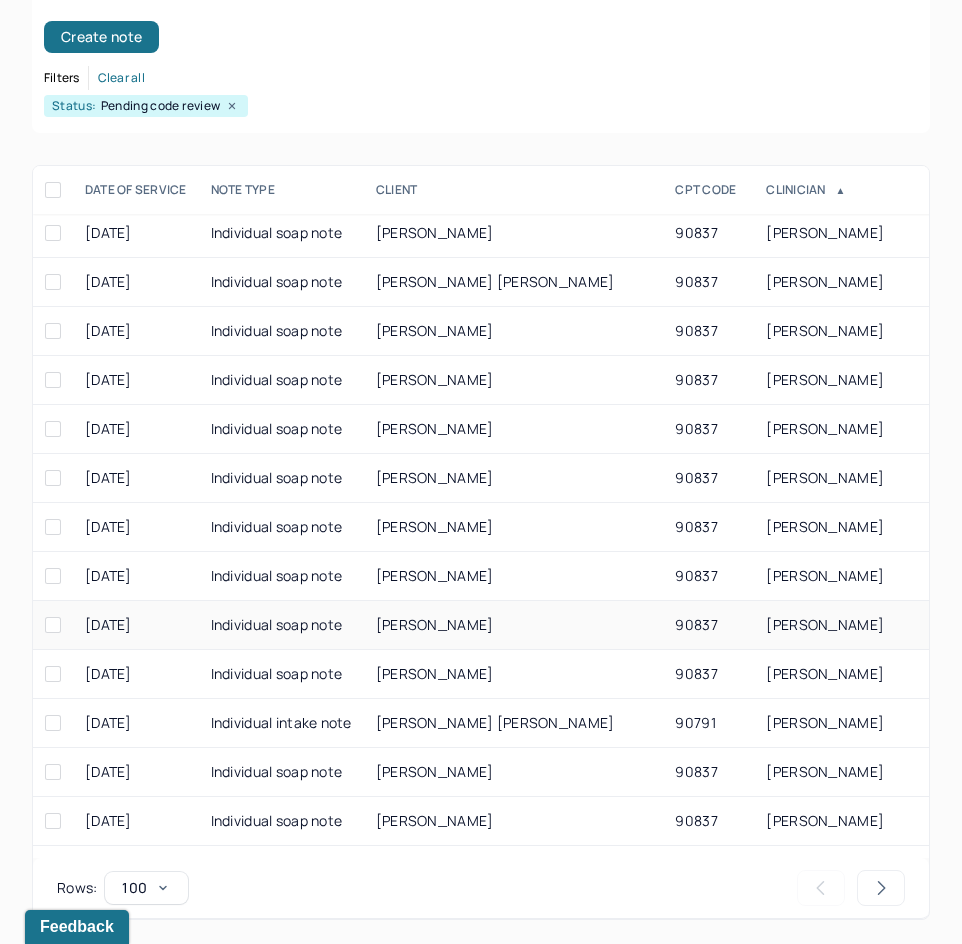 click on "90837" at bounding box center [708, 625] 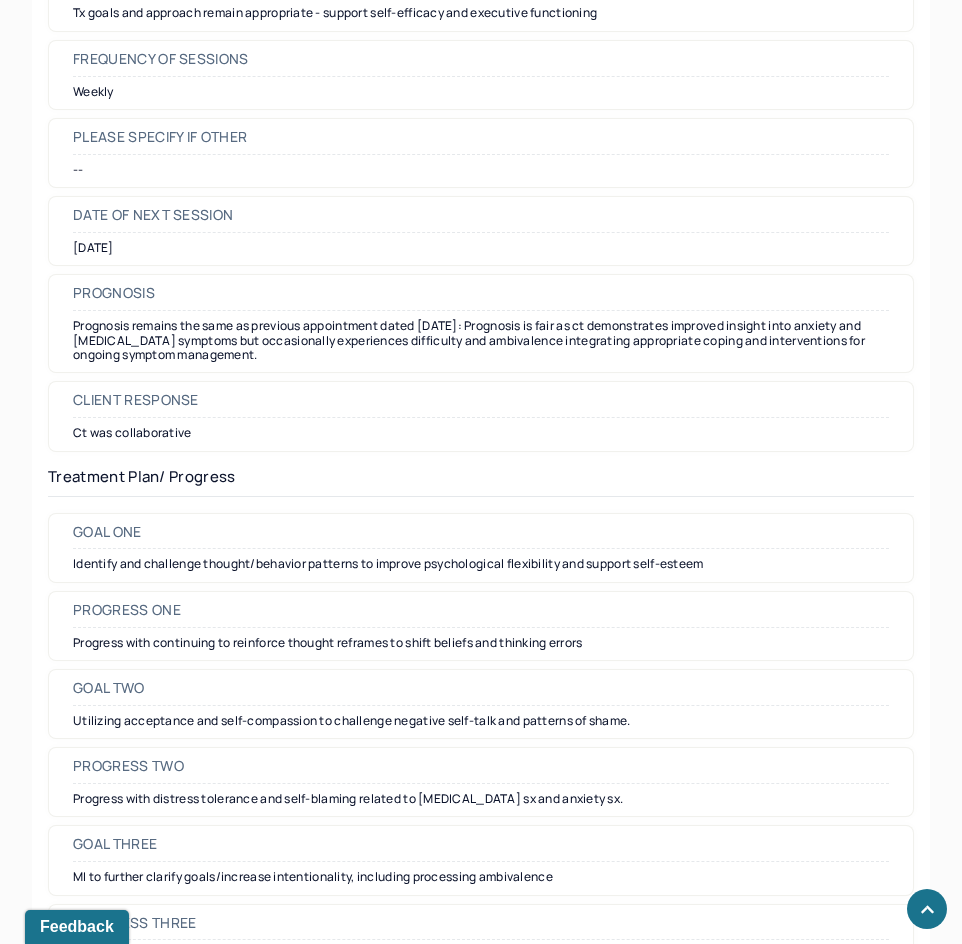scroll, scrollTop: 2400, scrollLeft: 0, axis: vertical 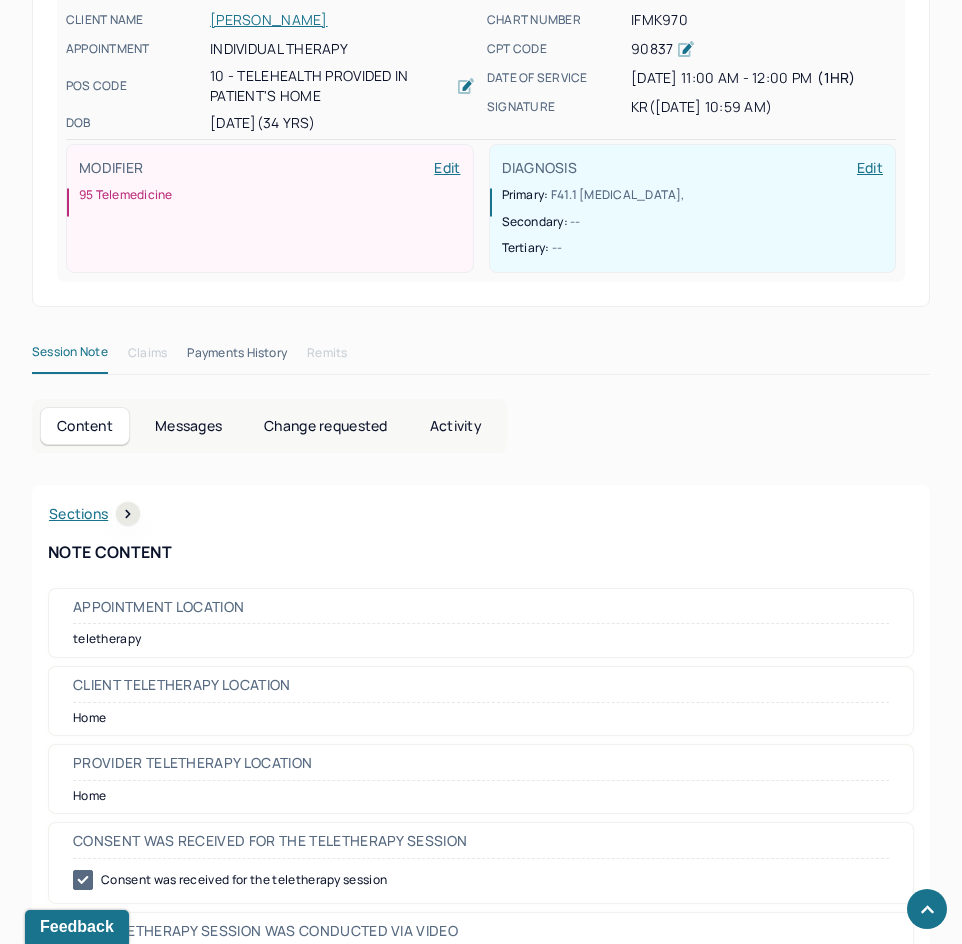 drag, startPoint x: 775, startPoint y: 604, endPoint x: 904, endPoint y: 138, distance: 483.5256 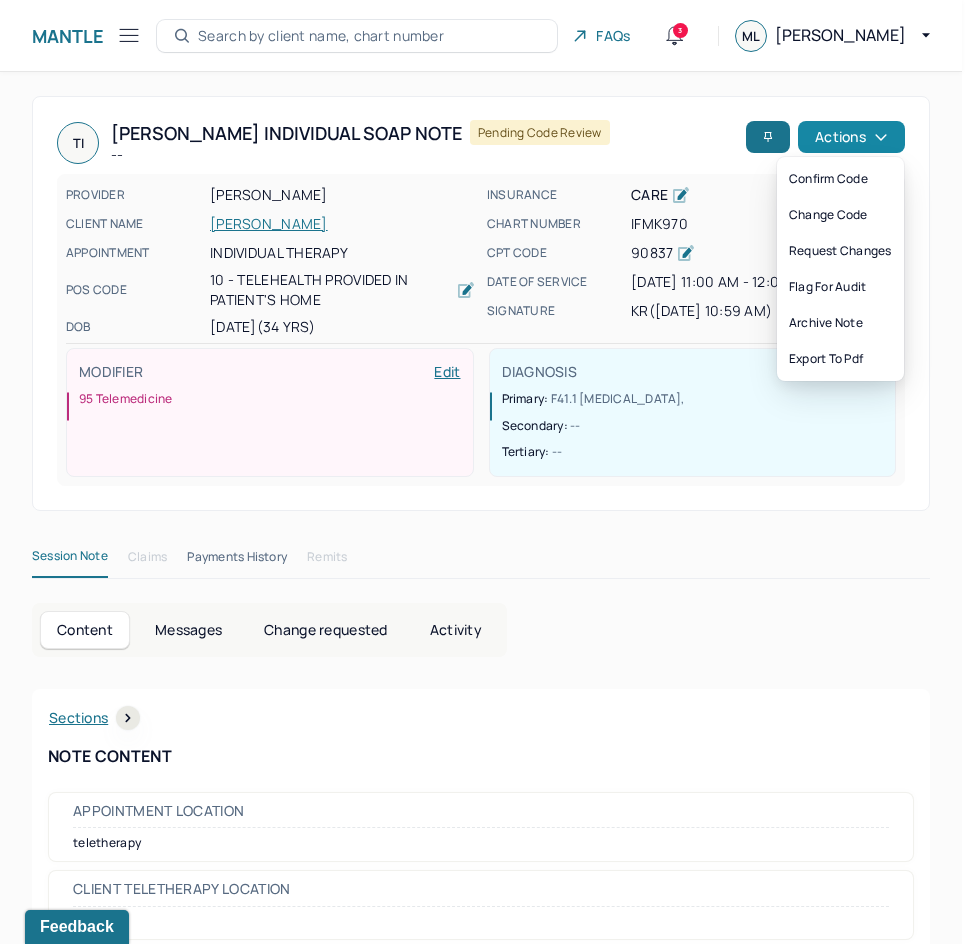 click 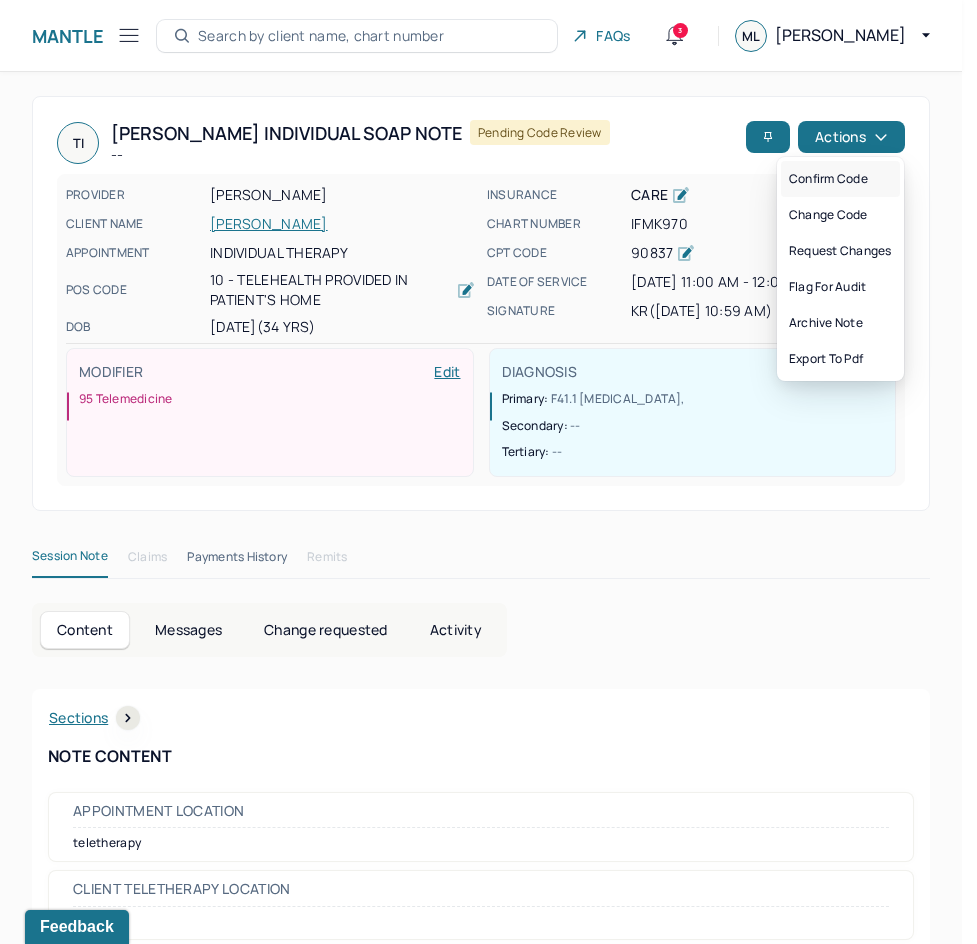 click on "Confirm code" at bounding box center (840, 179) 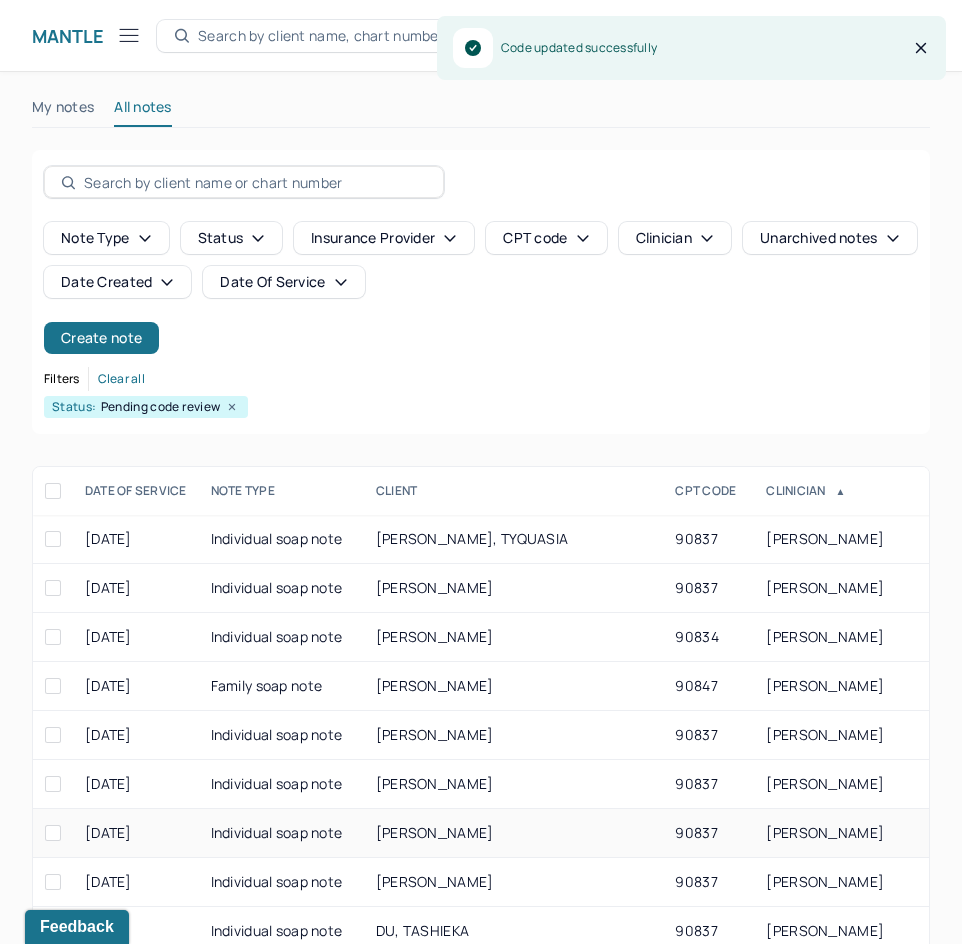 scroll, scrollTop: 301, scrollLeft: 0, axis: vertical 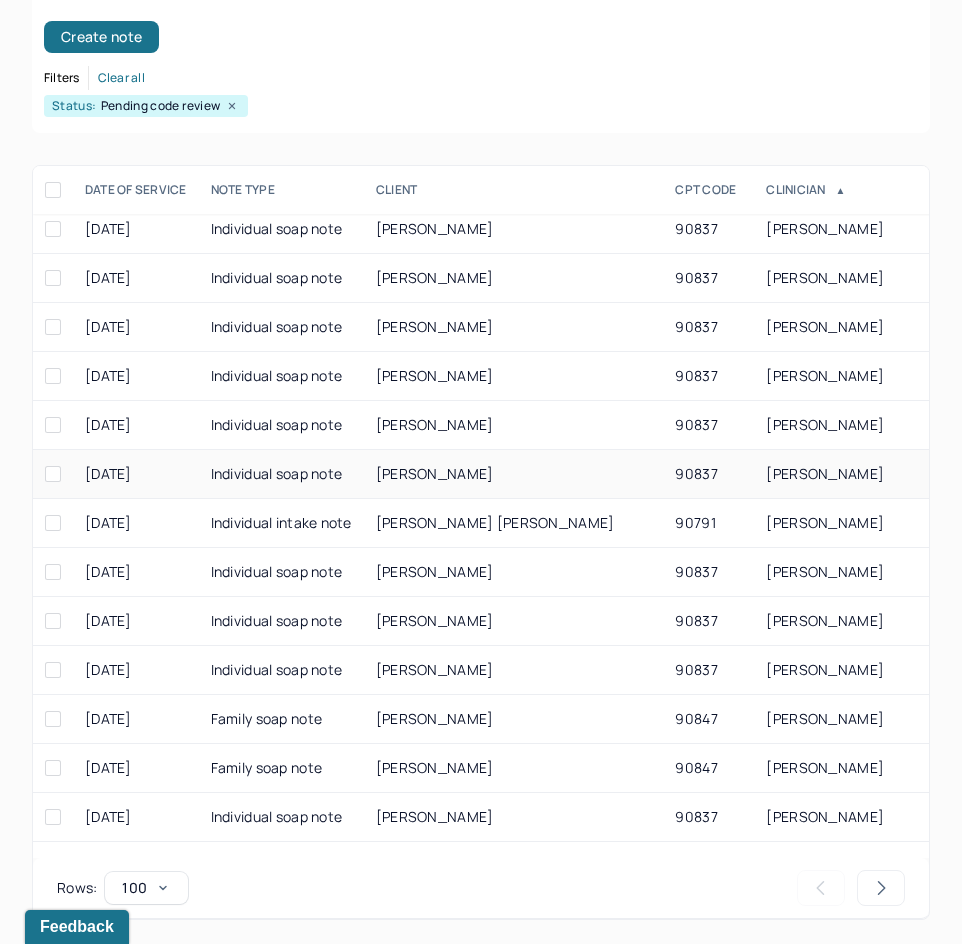 click on "[PERSON_NAME]" at bounding box center [514, 474] 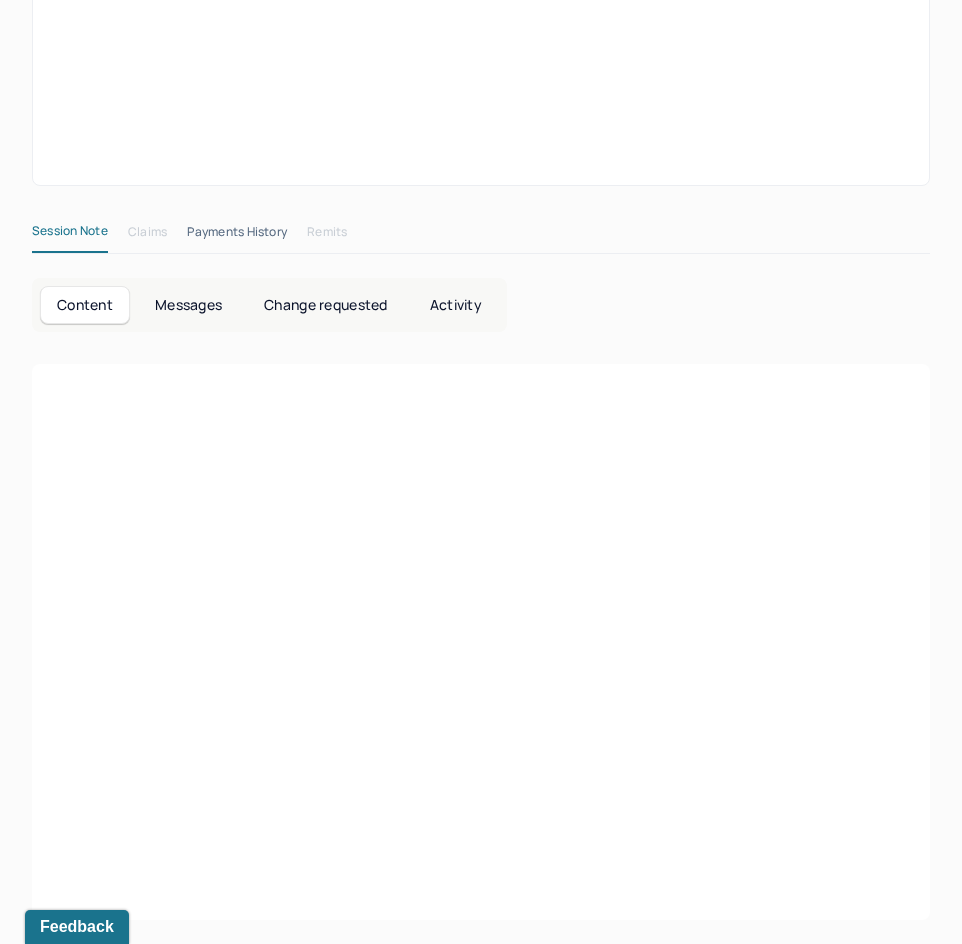 click at bounding box center (481, 512) 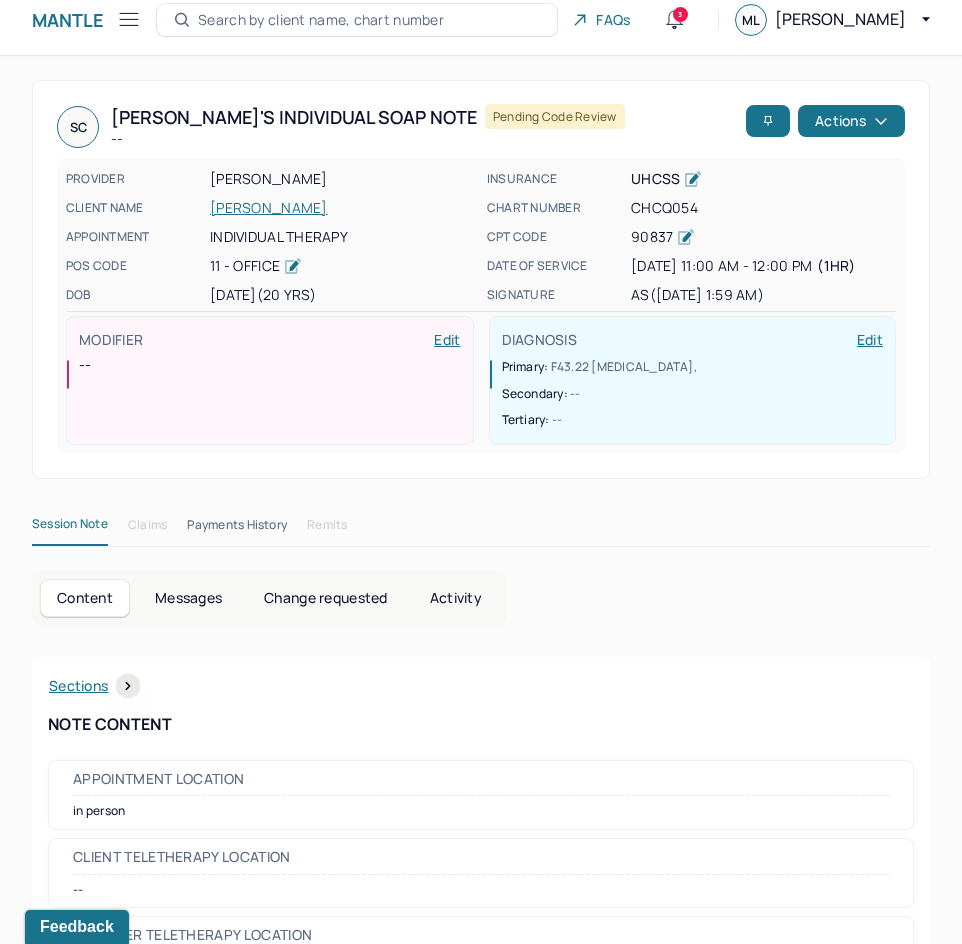 scroll, scrollTop: 0, scrollLeft: 0, axis: both 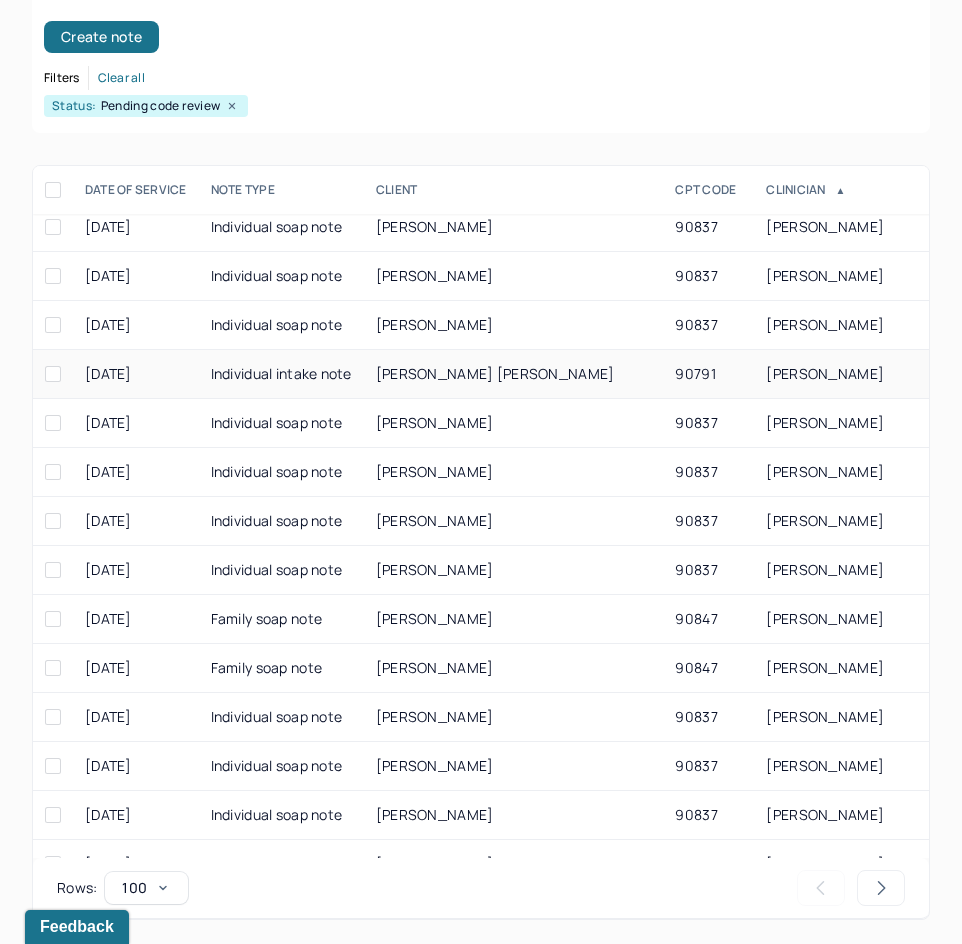 click on "ADAMES NUNEZ, KEVI" at bounding box center [514, 374] 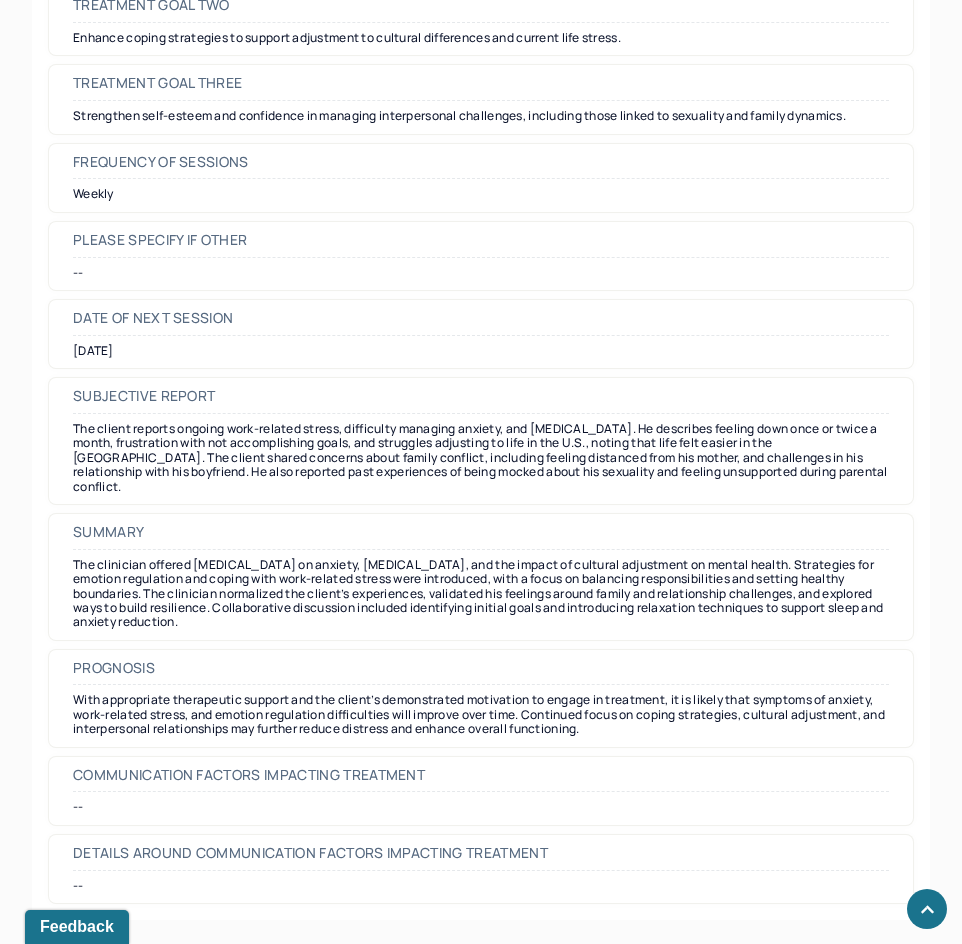scroll, scrollTop: 9191, scrollLeft: 0, axis: vertical 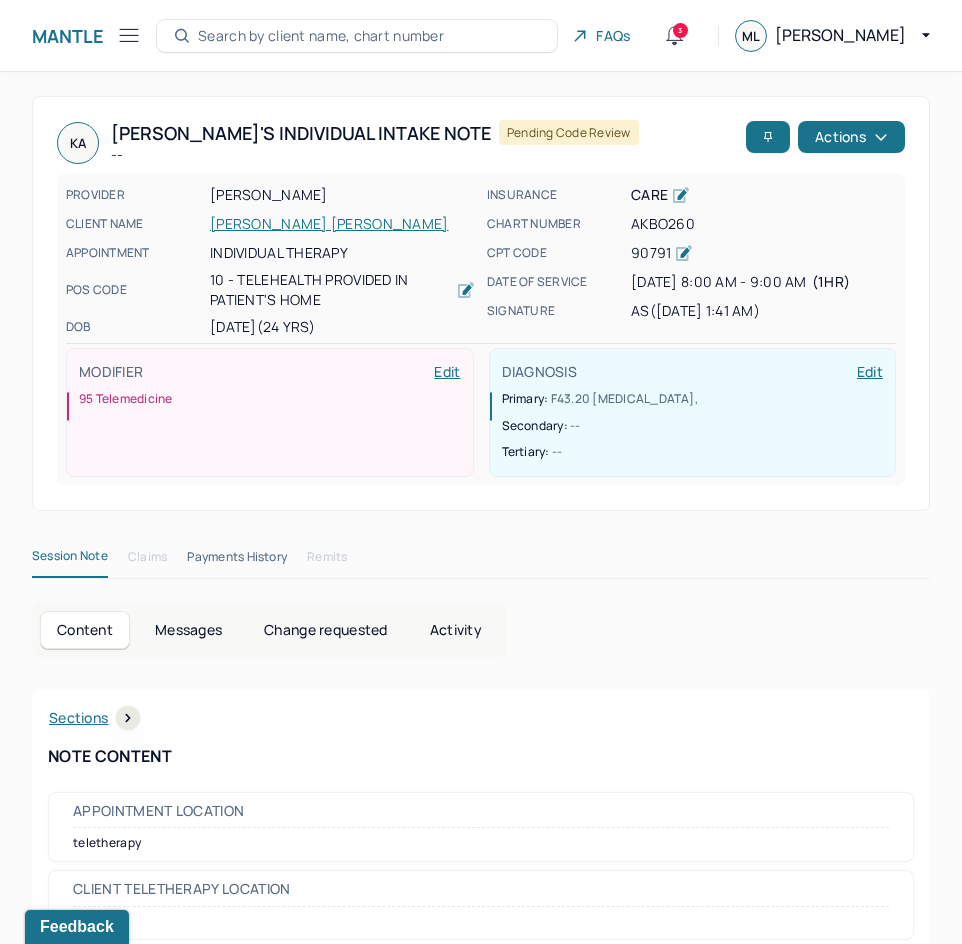 drag, startPoint x: 641, startPoint y: 747, endPoint x: 709, endPoint y: 124, distance: 626.7001 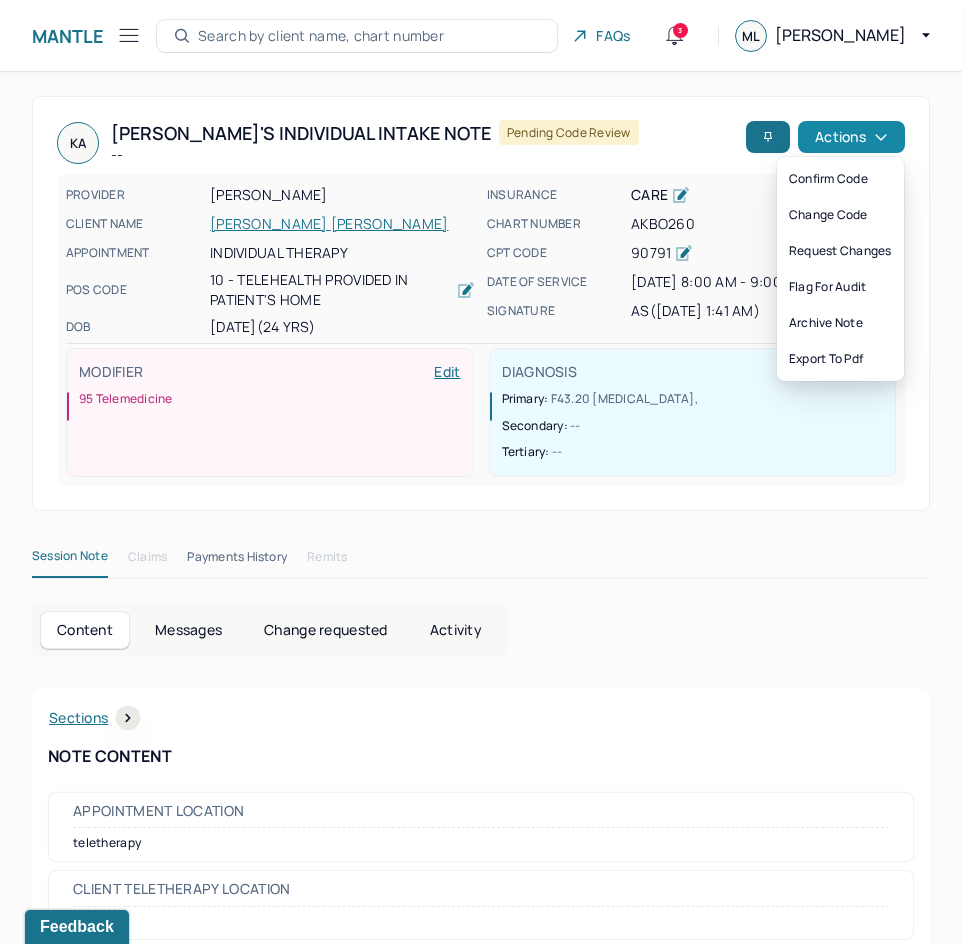 click on "Actions" at bounding box center [851, 137] 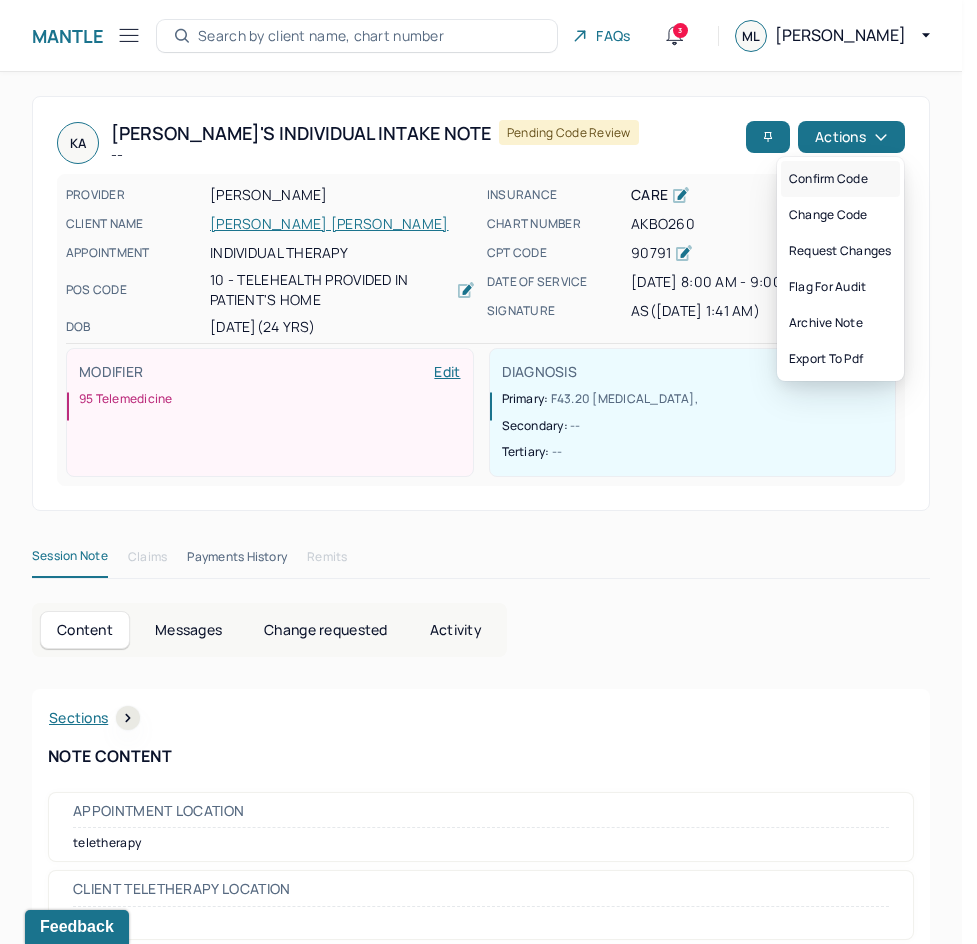 click on "Confirm code" at bounding box center (840, 179) 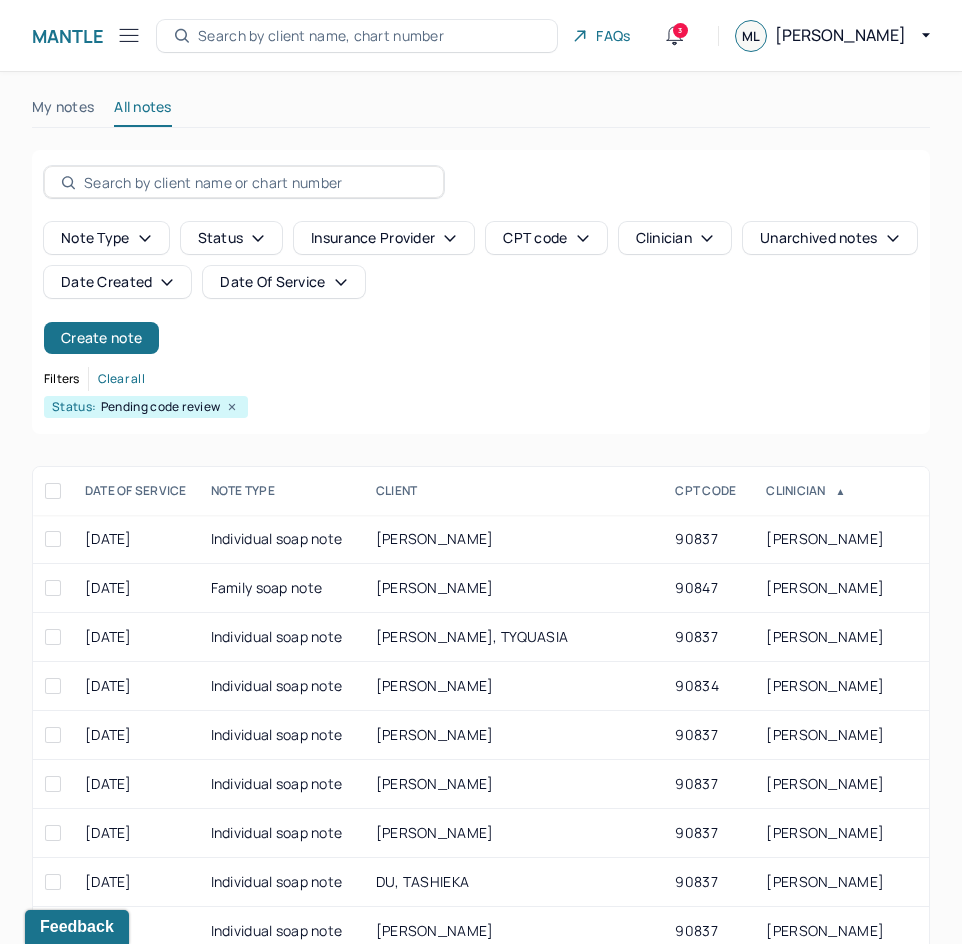 scroll, scrollTop: 301, scrollLeft: 0, axis: vertical 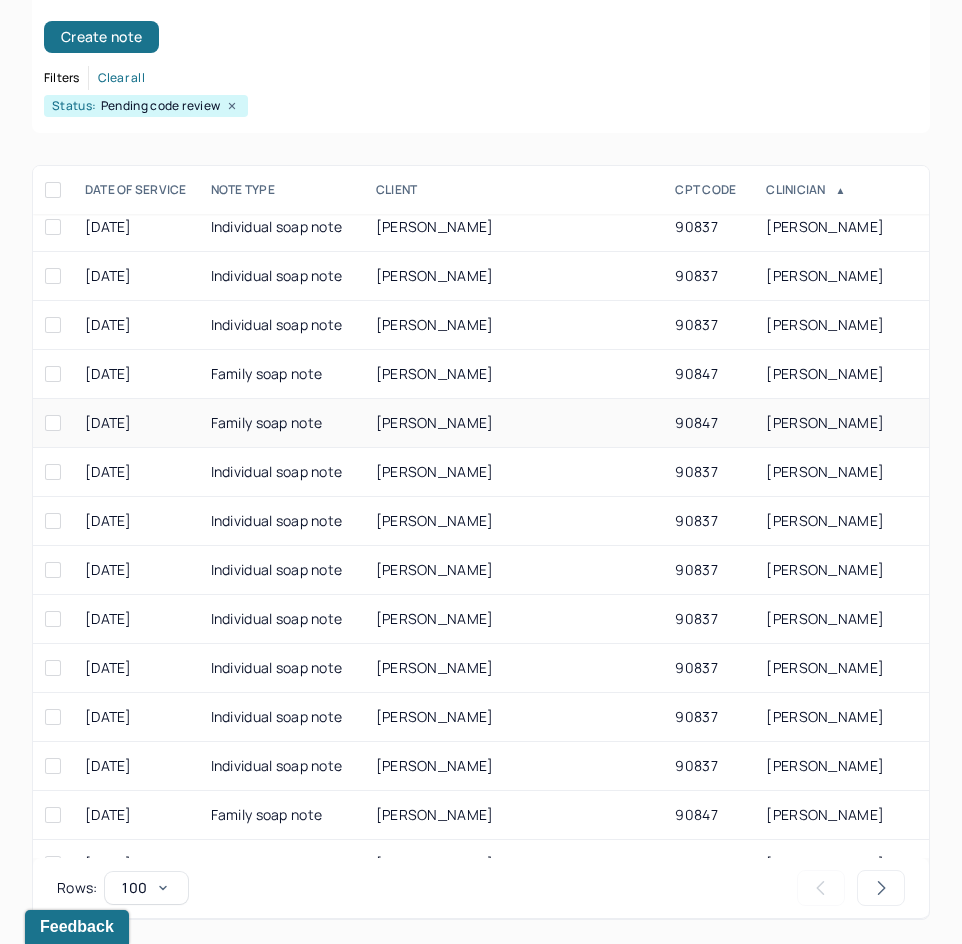 click on "ROMANELLO, JENNIFER" at bounding box center (514, 423) 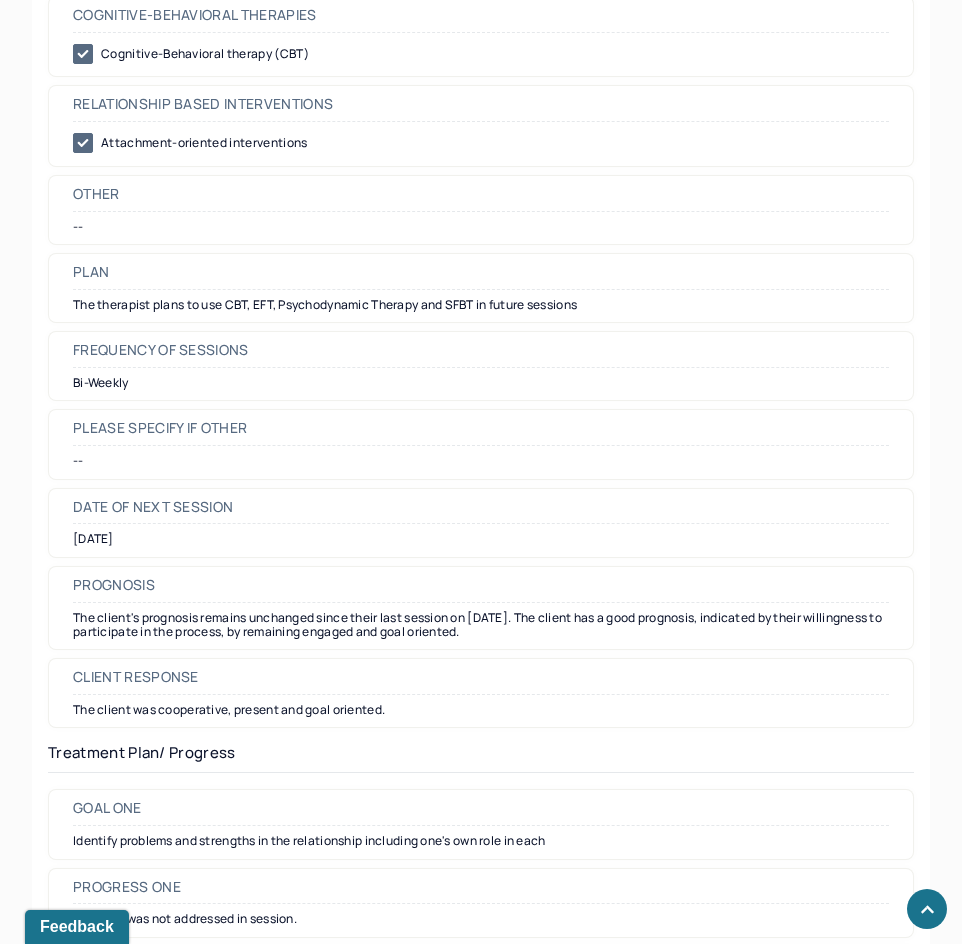scroll, scrollTop: 2301, scrollLeft: 0, axis: vertical 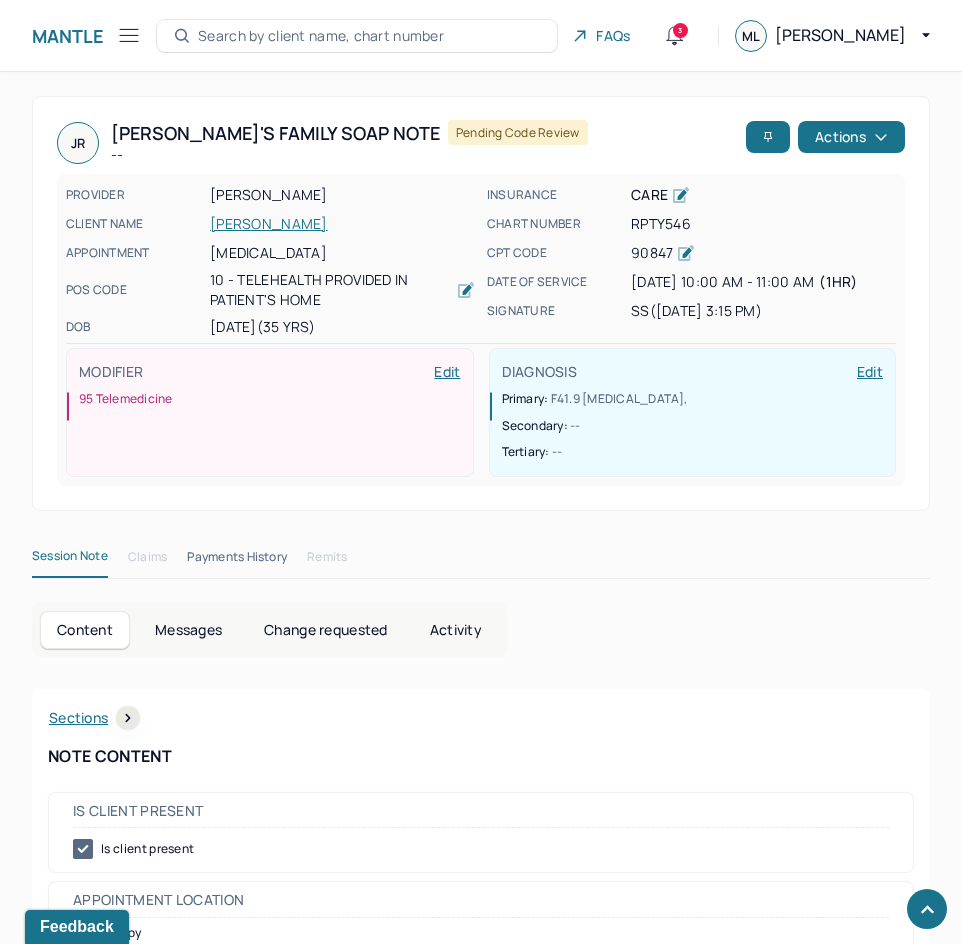 drag, startPoint x: 749, startPoint y: 509, endPoint x: 911, endPoint y: 143, distance: 400.2499 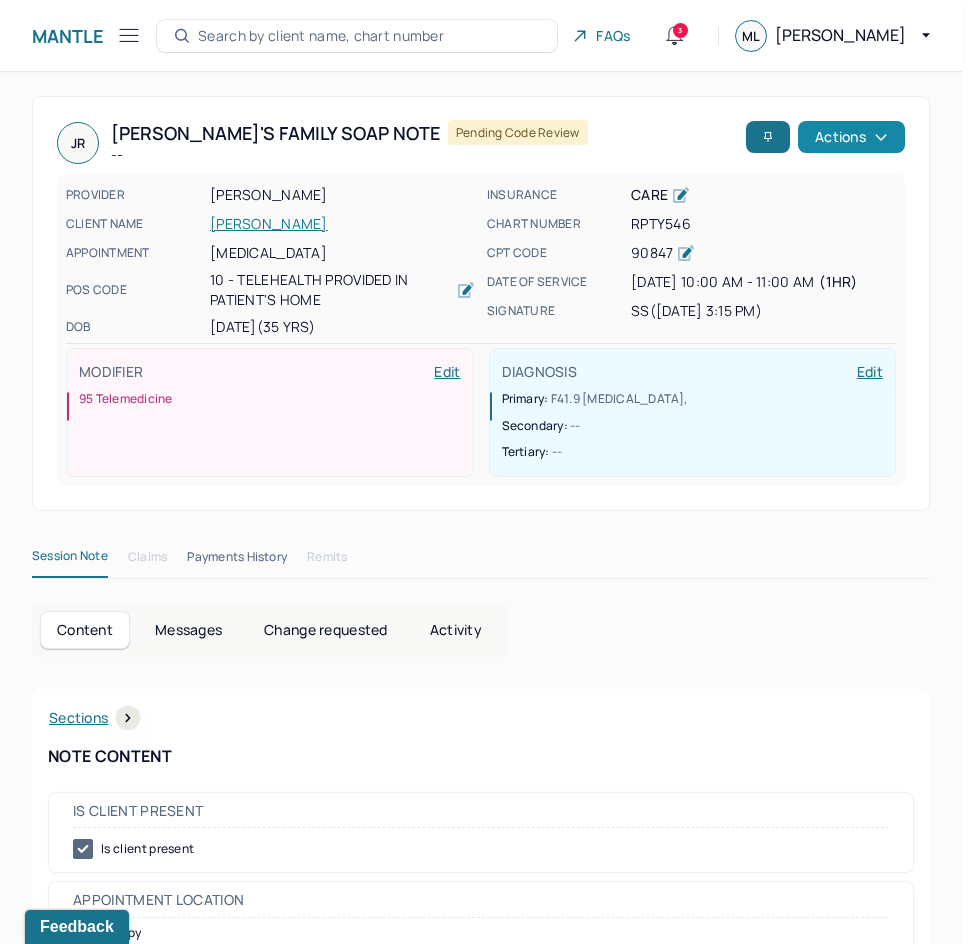 click on "Actions" at bounding box center [851, 137] 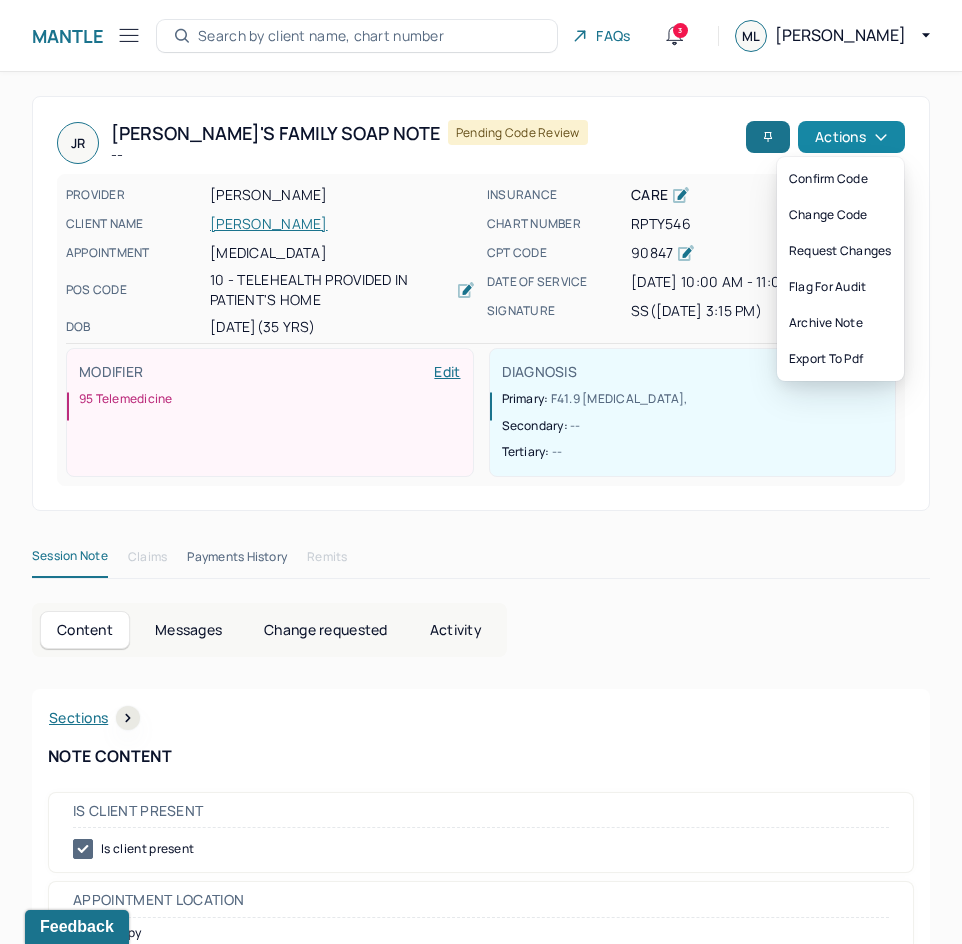 click on "Actions" at bounding box center [851, 137] 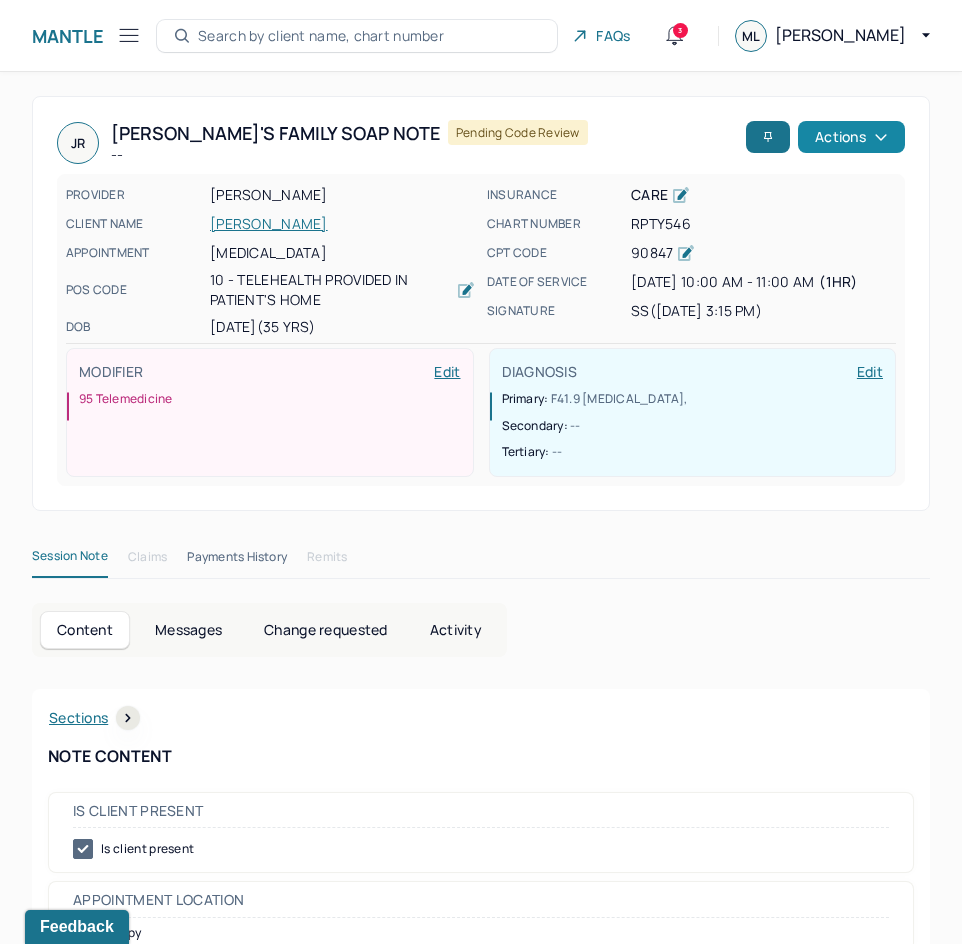 click on "Actions" at bounding box center [851, 137] 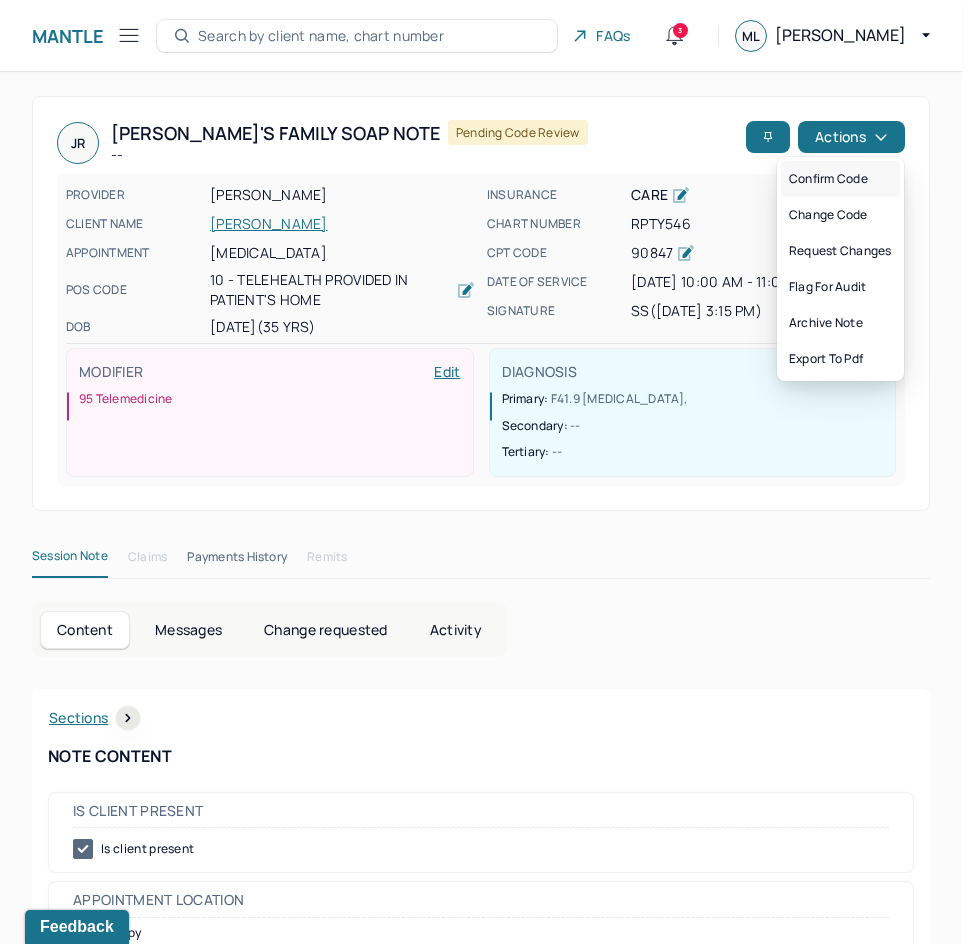 click on "Confirm code" at bounding box center (840, 179) 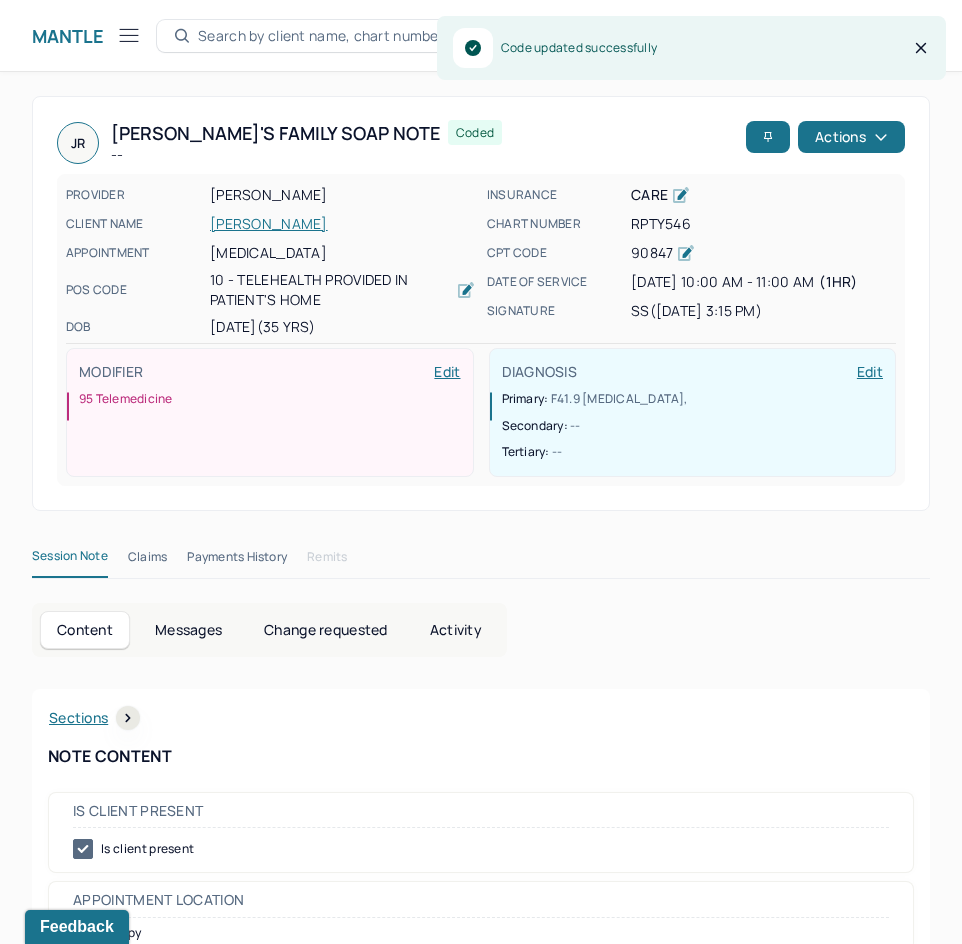 scroll, scrollTop: 301, scrollLeft: 0, axis: vertical 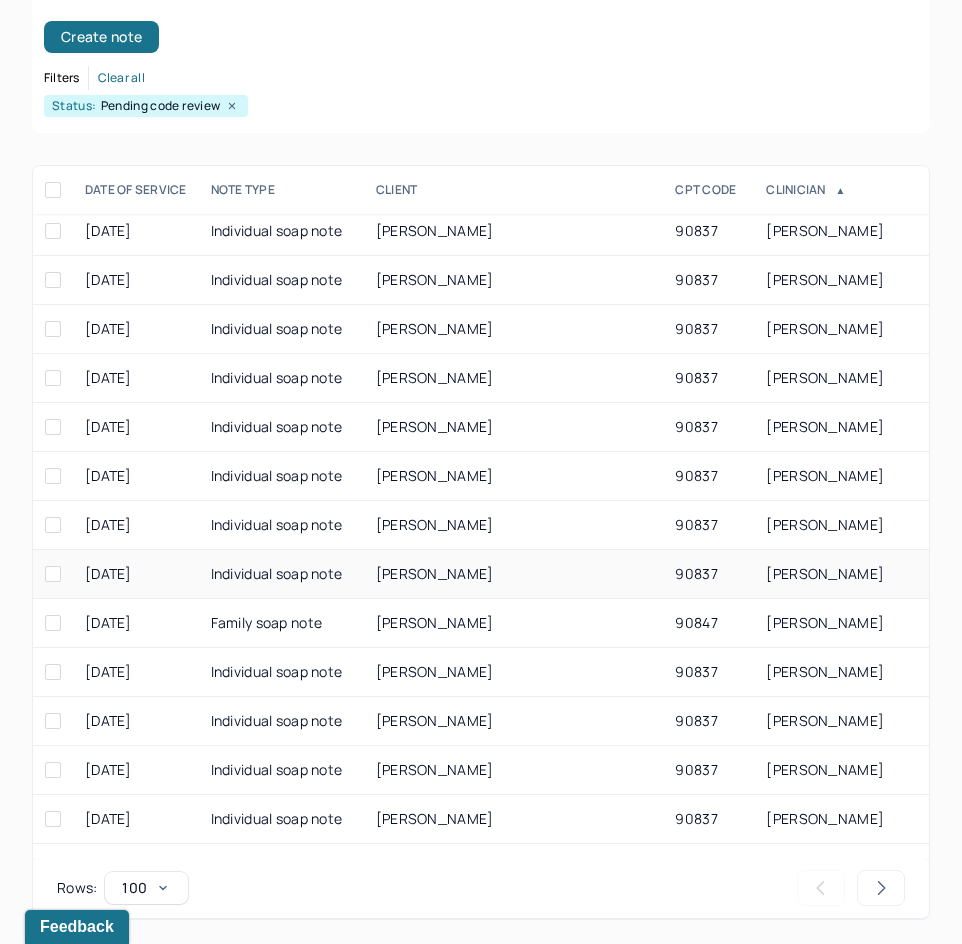 click on "90837" at bounding box center (708, 574) 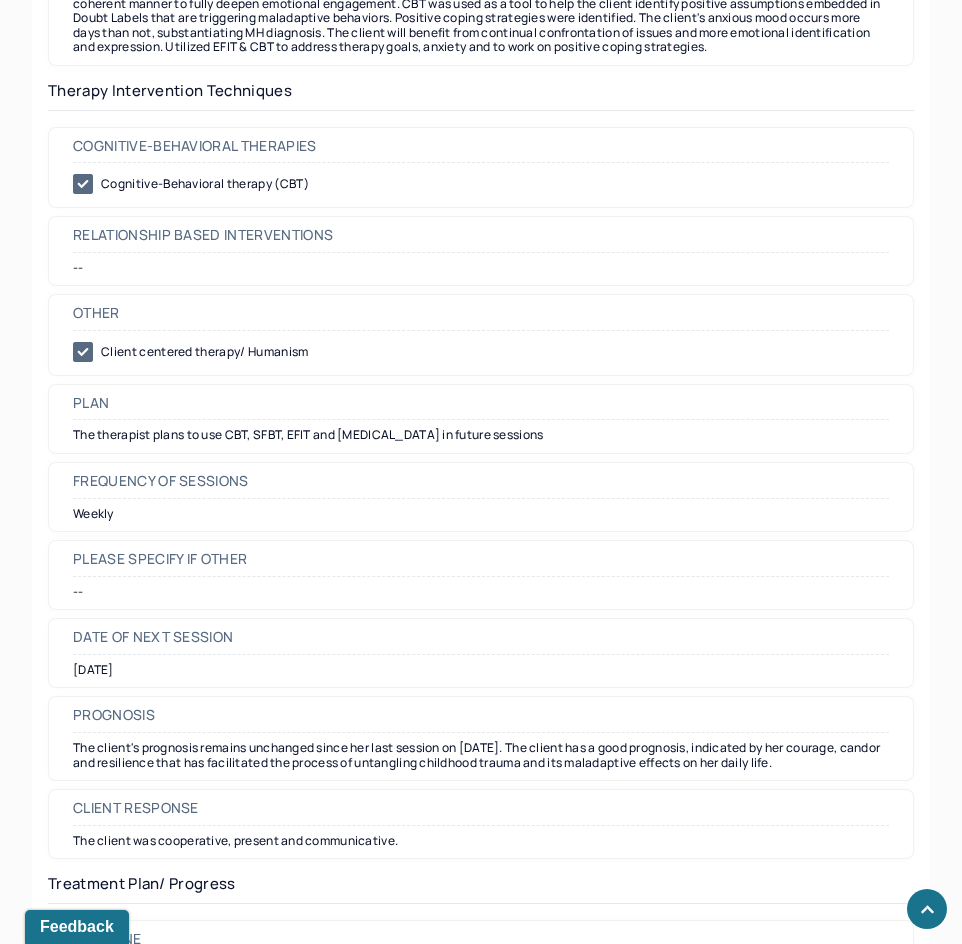 scroll, scrollTop: 2100, scrollLeft: 0, axis: vertical 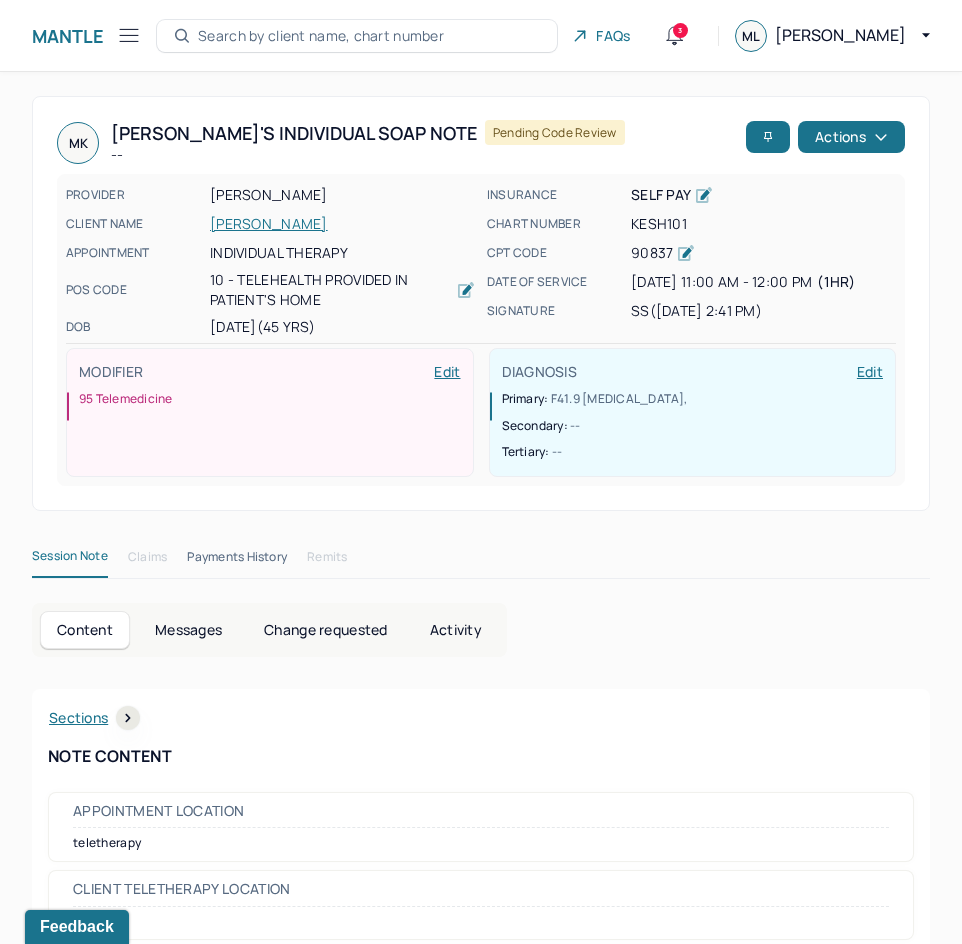 drag, startPoint x: 719, startPoint y: 719, endPoint x: 894, endPoint y: 173, distance: 573.3594 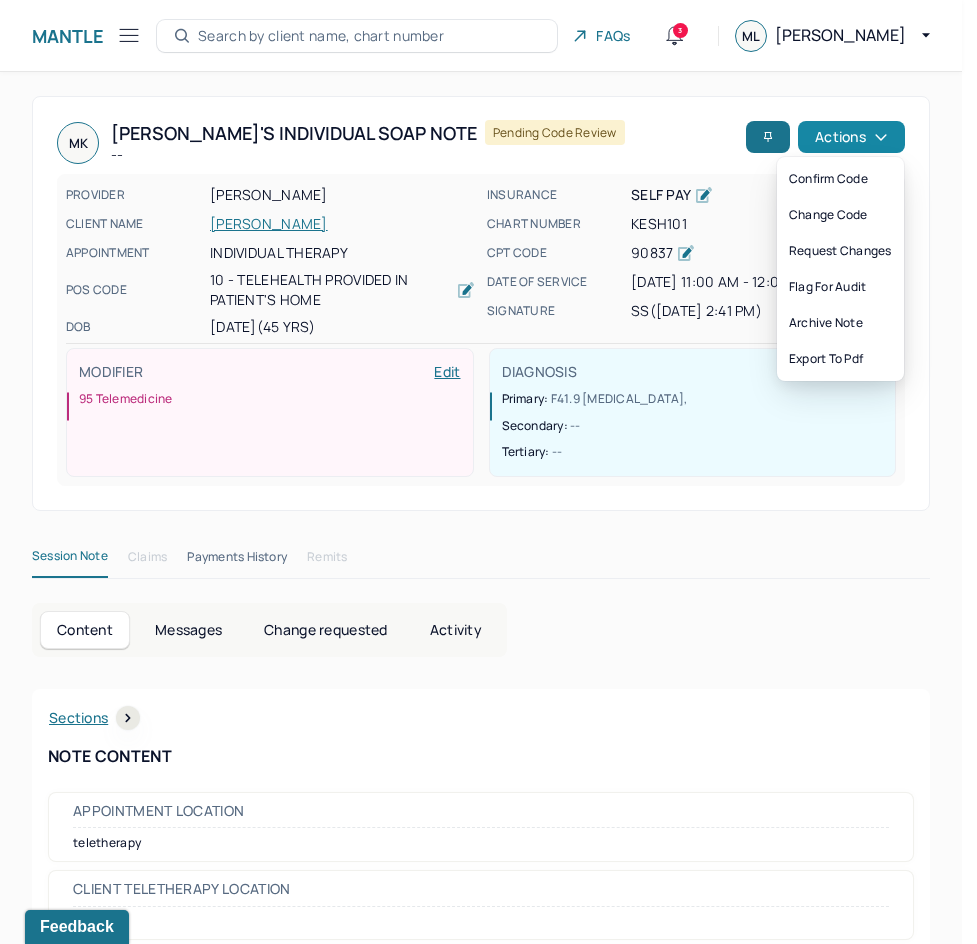 click on "Actions" at bounding box center [851, 137] 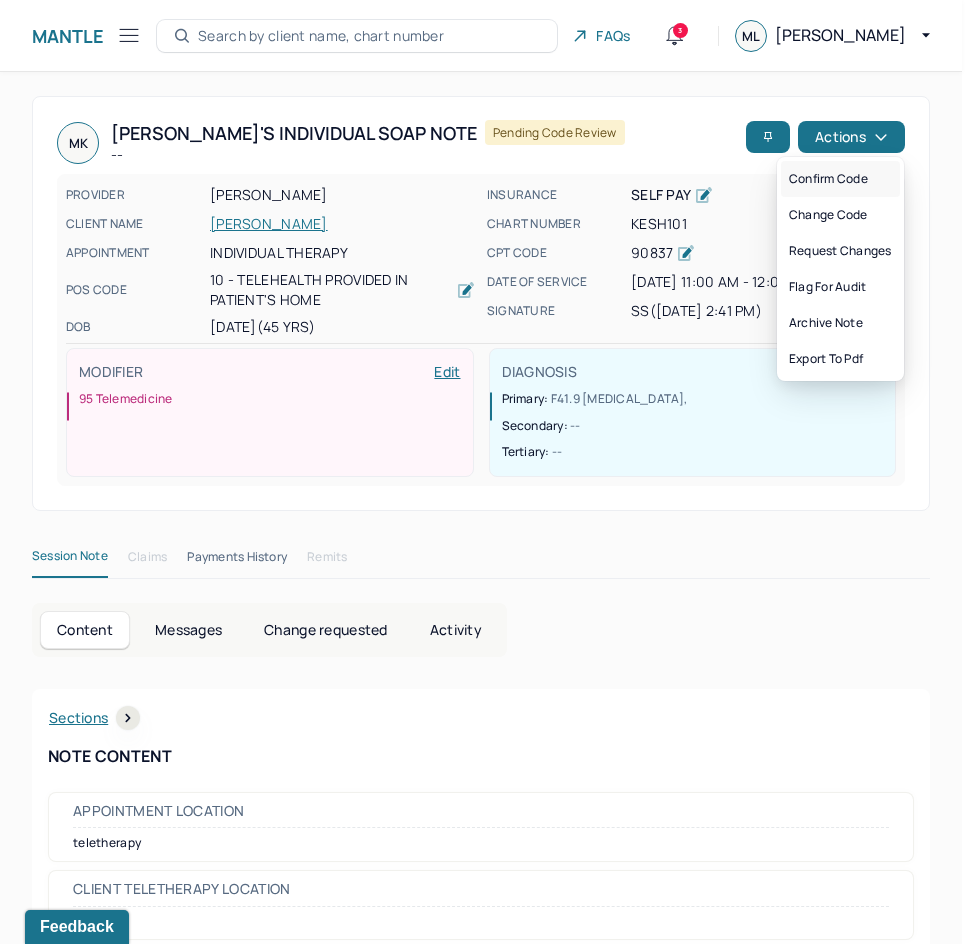 click on "Confirm code" at bounding box center (840, 179) 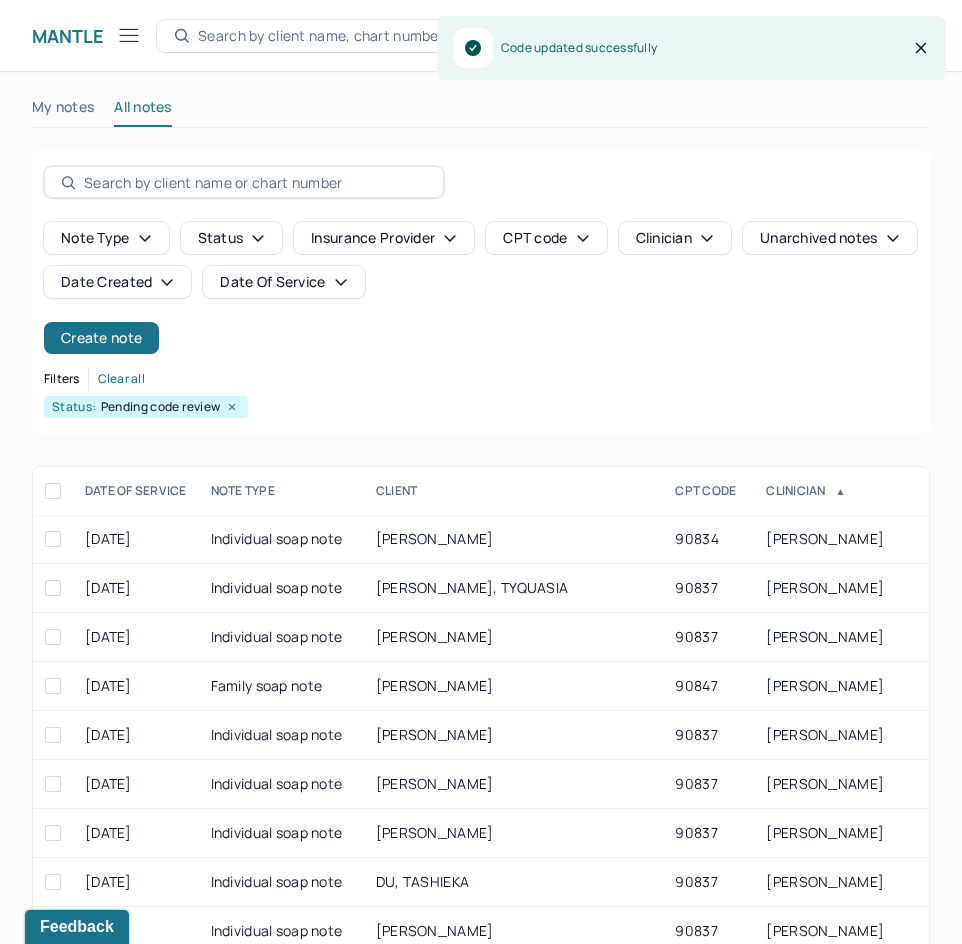 scroll, scrollTop: 301, scrollLeft: 0, axis: vertical 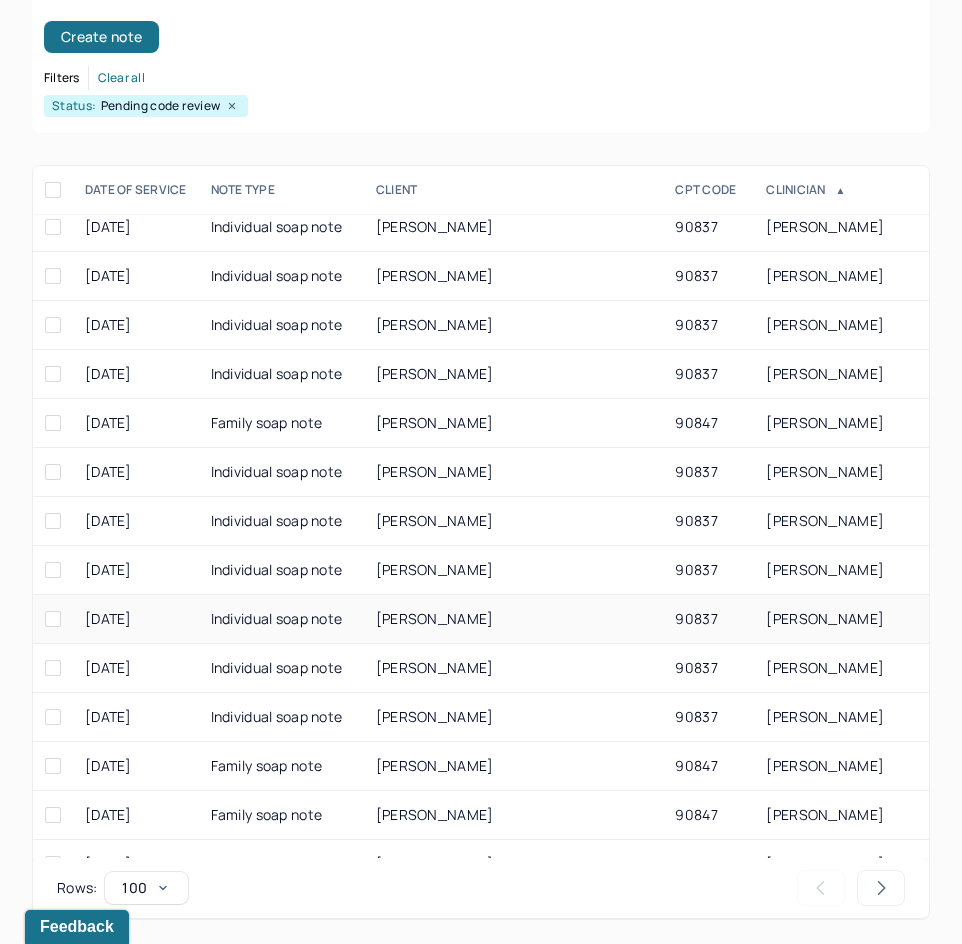 click on "MOY, CORY" at bounding box center [514, 619] 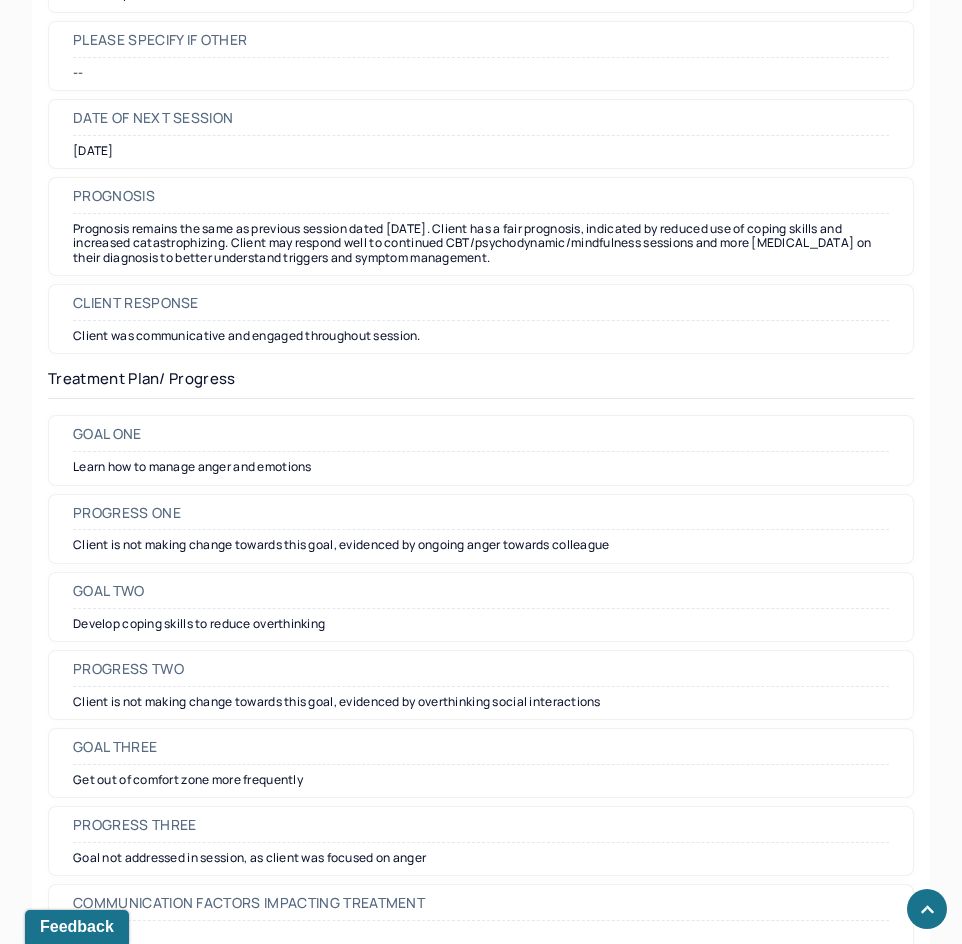 scroll, scrollTop: 2500, scrollLeft: 0, axis: vertical 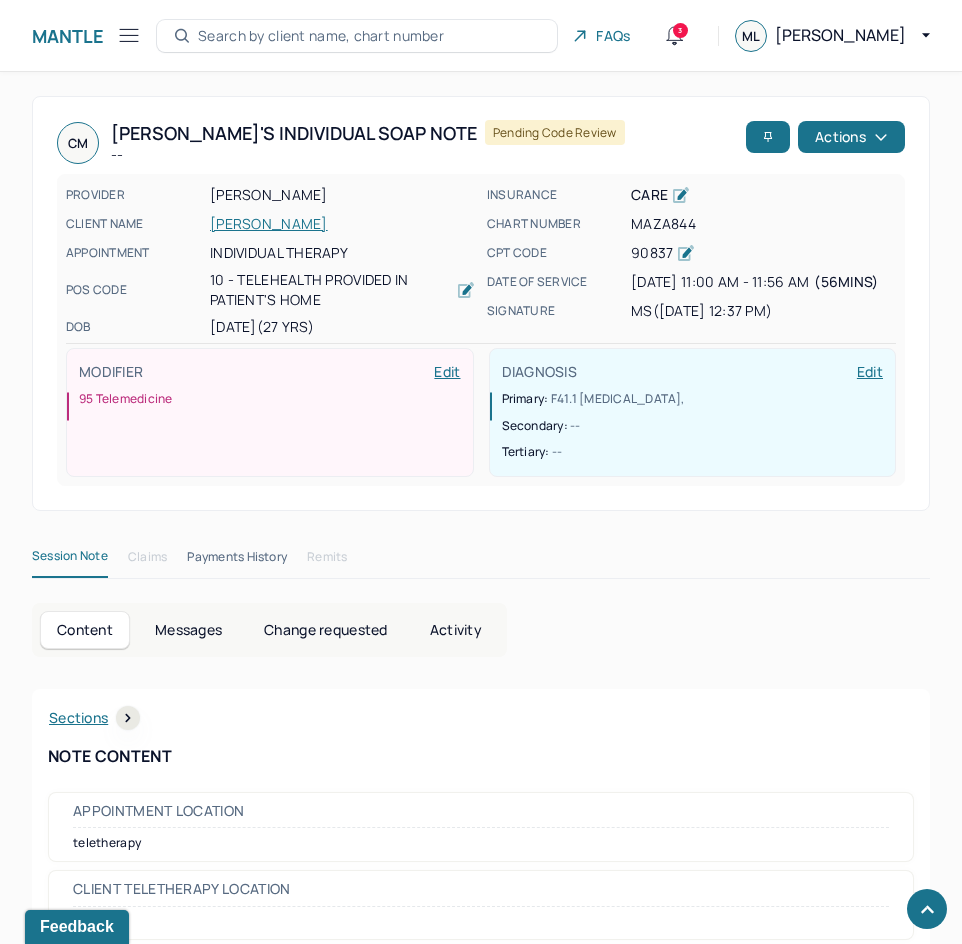drag, startPoint x: 656, startPoint y: 670, endPoint x: 833, endPoint y: 195, distance: 506.9063 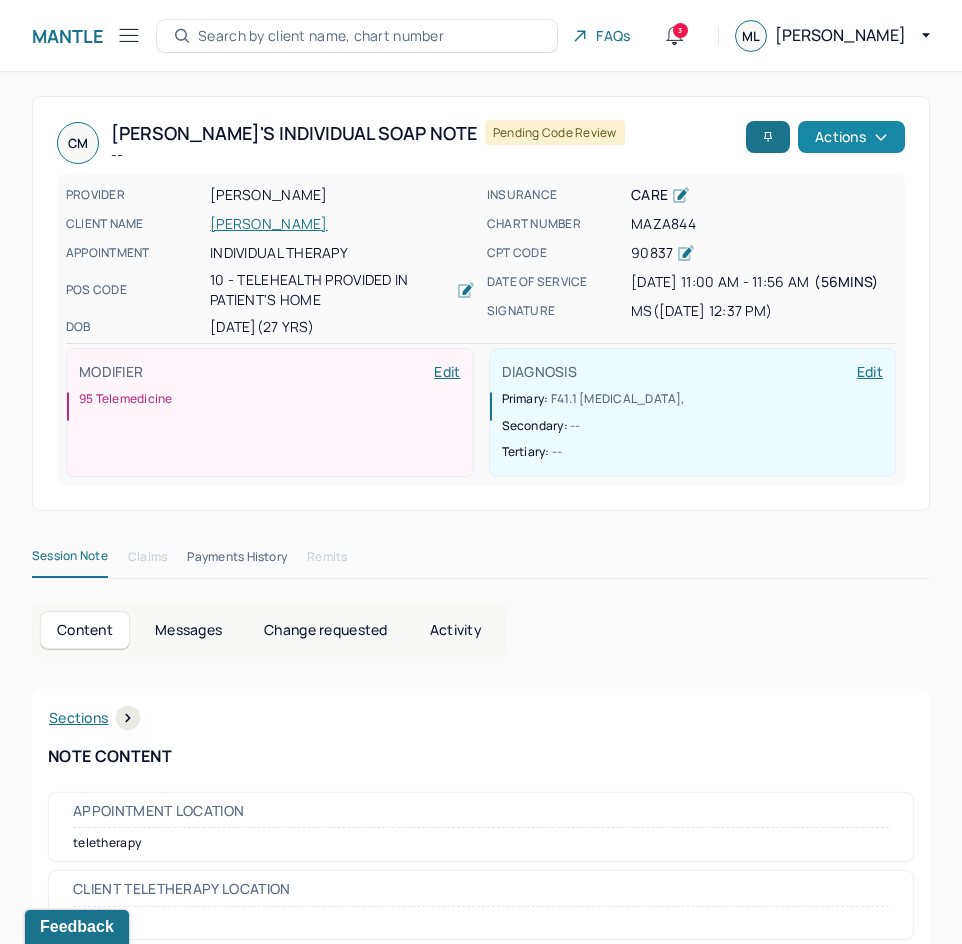 click on "Actions" at bounding box center (851, 137) 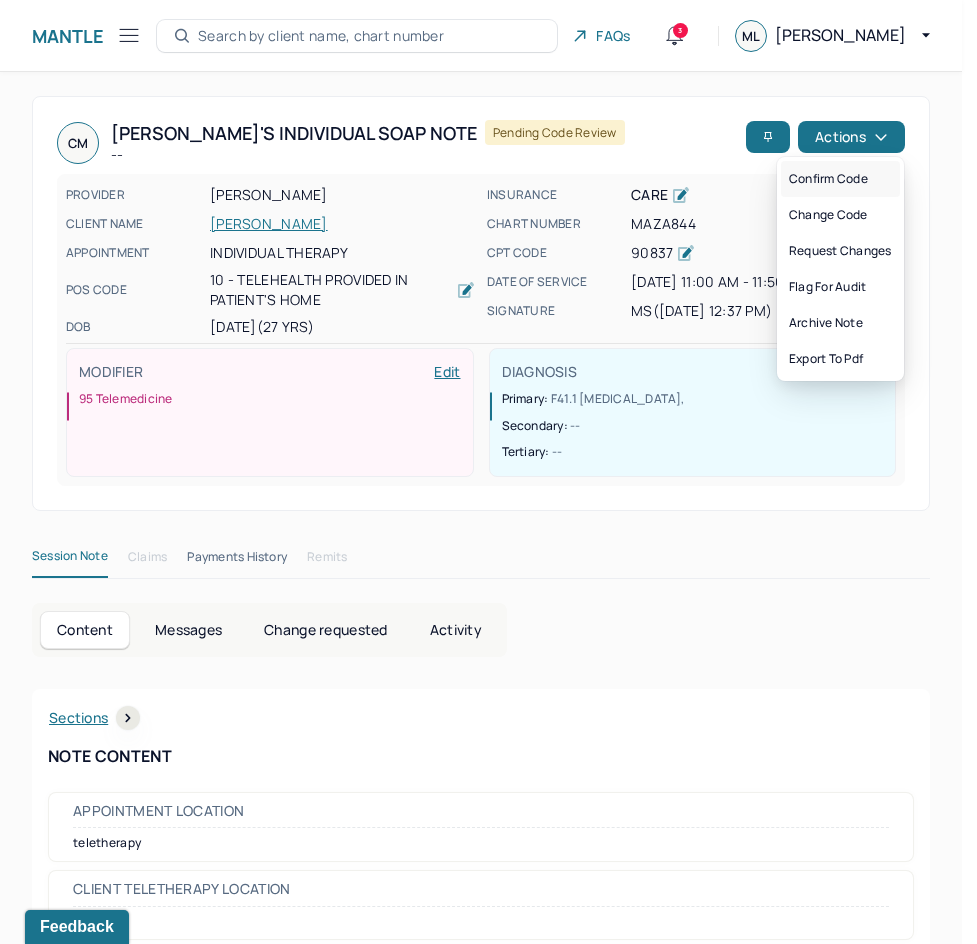 click on "Confirm code" at bounding box center (840, 179) 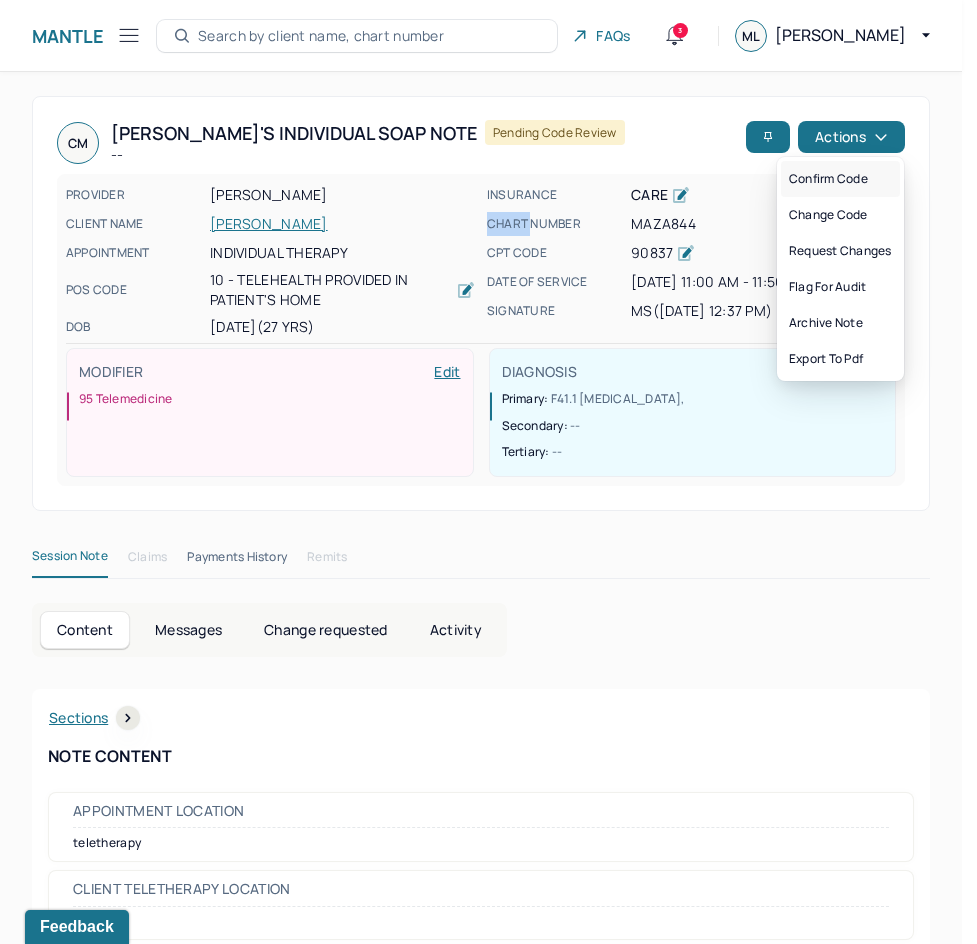 click on "PROVIDER SHI, MAGGIE CLIENT NAME MOY, CORY APPOINTMENT Individual therapy POS CODE 10 - Telehealth Provided in Patient's Home     DOB 11/24/1997  (27 Yrs) INSURANCE CARE     CHART NUMBER MAZA844 CPT CODE 90837     DATE OF SERVICE 07/01/2025   11:00 AM   -   11:56 AM ( 56mins ) SIGNATURE MS  (07/01/2025, 12:37 PM) MODIFIER   Edit   95 Telemedicine DIAGNOSIS   Edit   Primary:   F41.1 GENERALIZED ANXIETY DISORDER ,  Secondary:   -- Tertiary:   --" at bounding box center (481, 330) 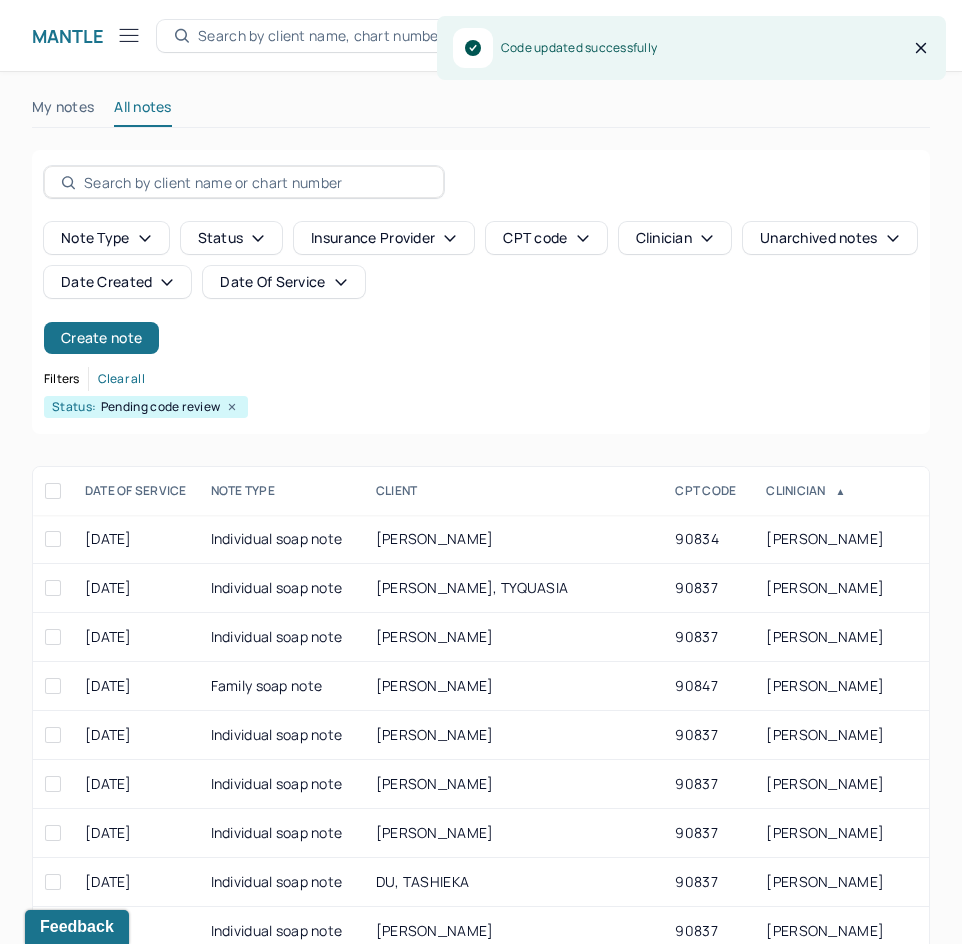 scroll, scrollTop: 301, scrollLeft: 0, axis: vertical 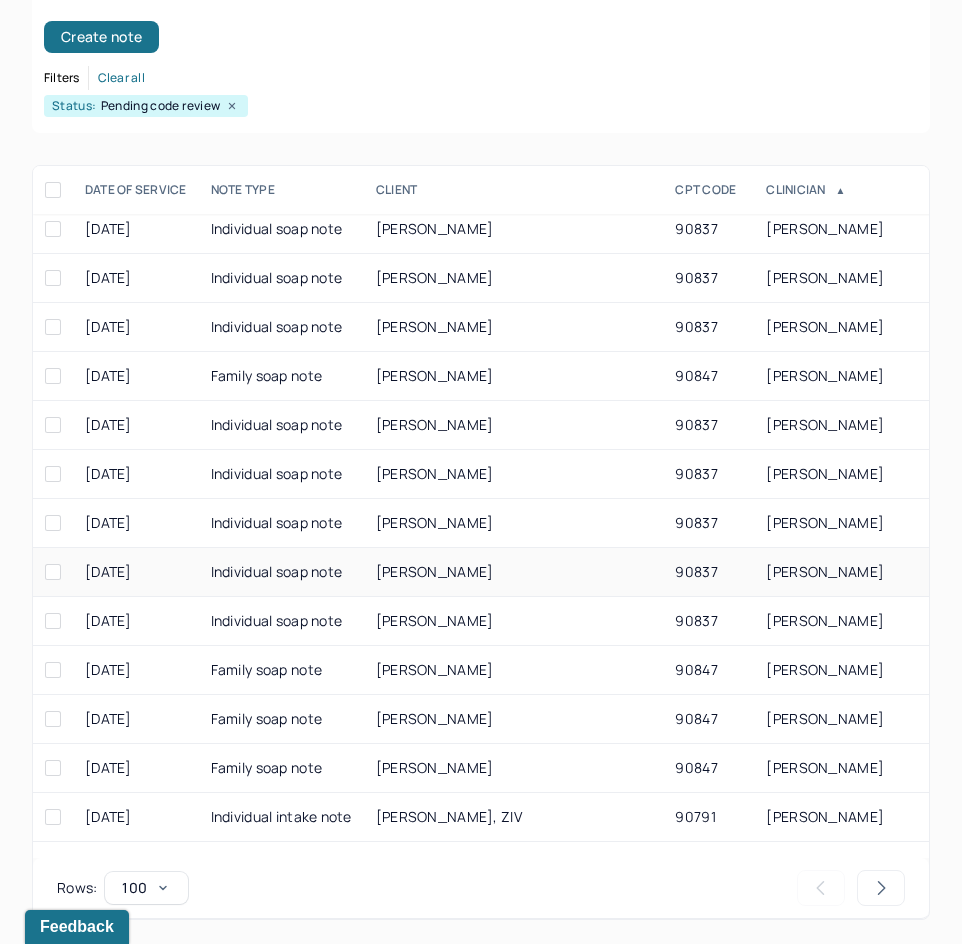 click on "SANTAMARIA, JEFFREY" at bounding box center [435, 571] 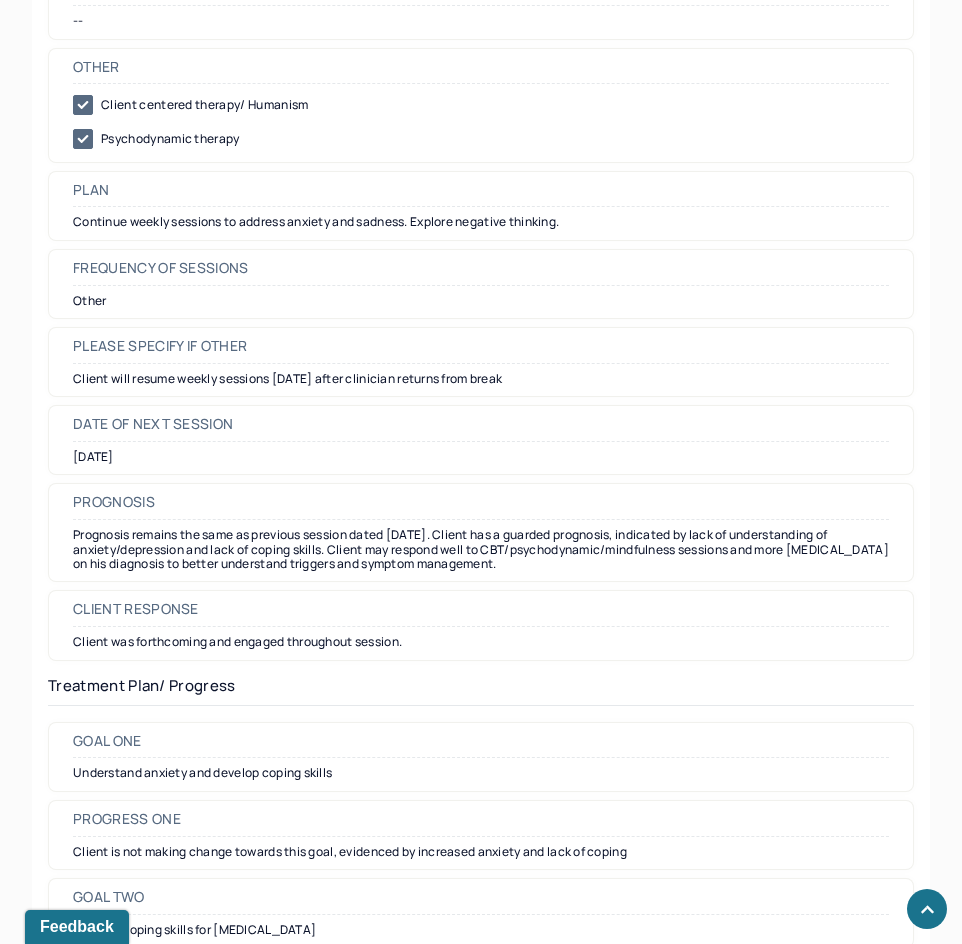 scroll, scrollTop: 2201, scrollLeft: 0, axis: vertical 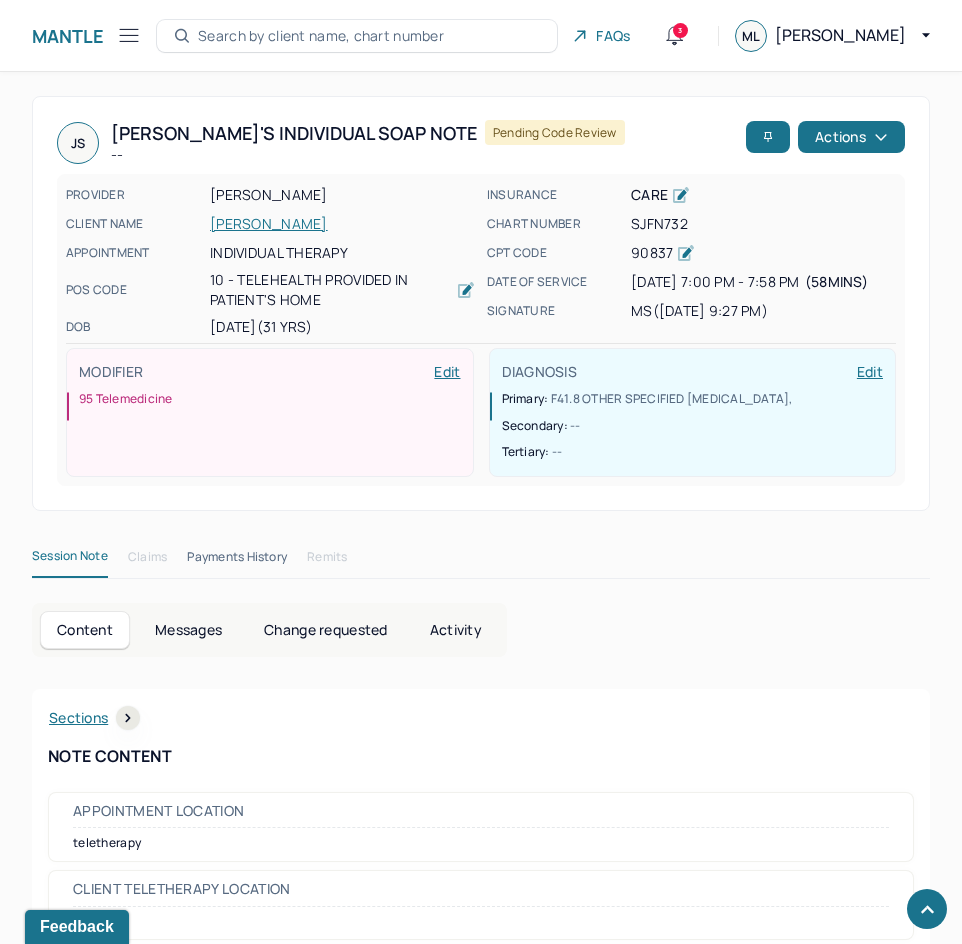 drag, startPoint x: 754, startPoint y: 575, endPoint x: 841, endPoint y: 159, distance: 425 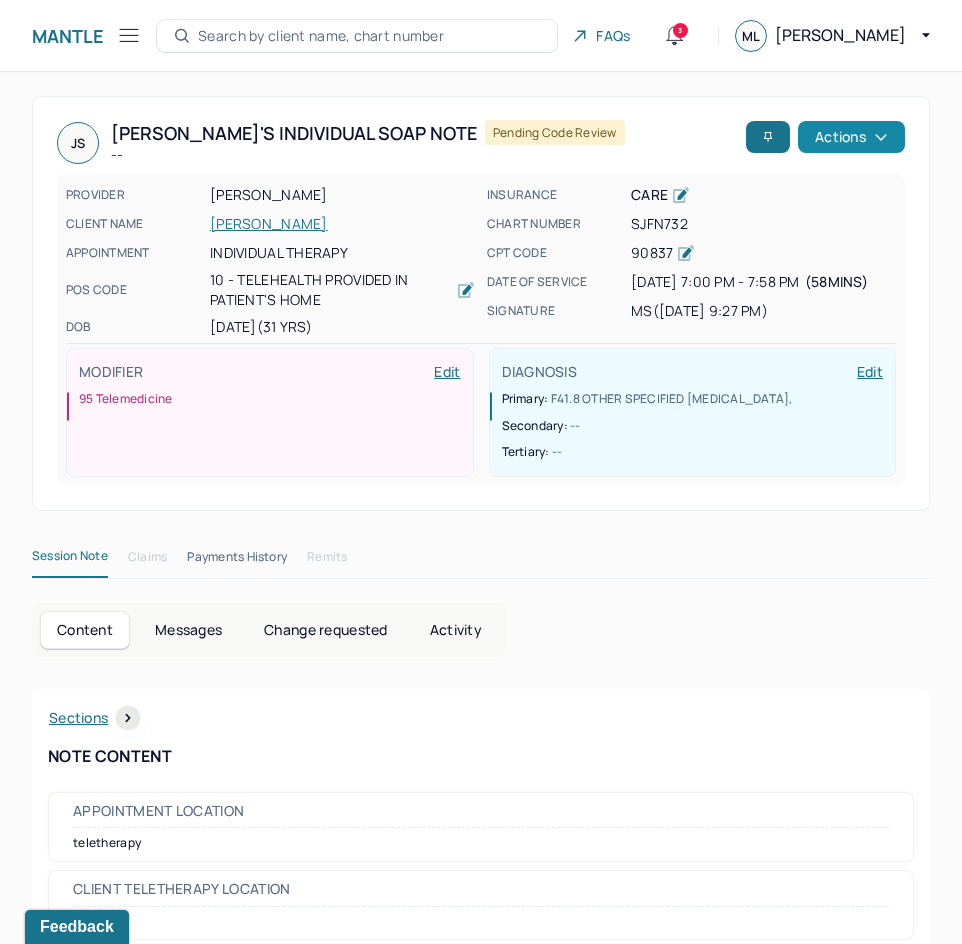 click on "Actions" at bounding box center (851, 137) 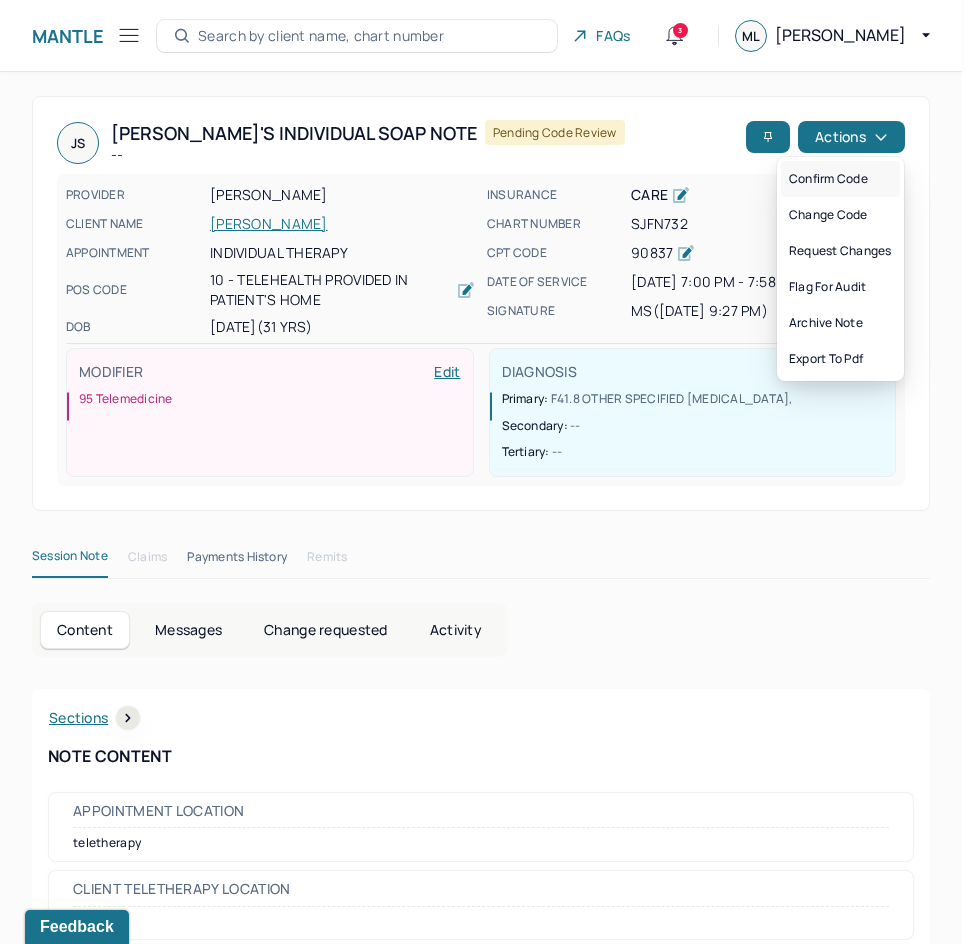 click on "Confirm code" at bounding box center (840, 179) 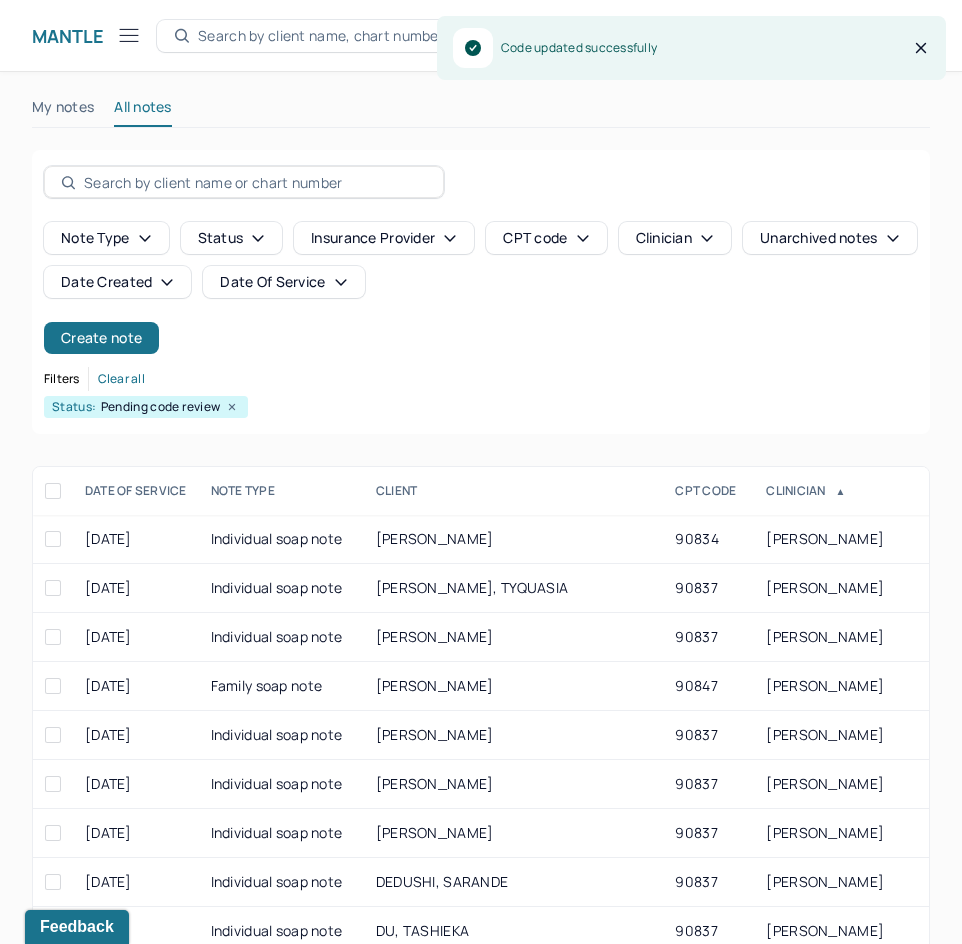 scroll, scrollTop: 301, scrollLeft: 0, axis: vertical 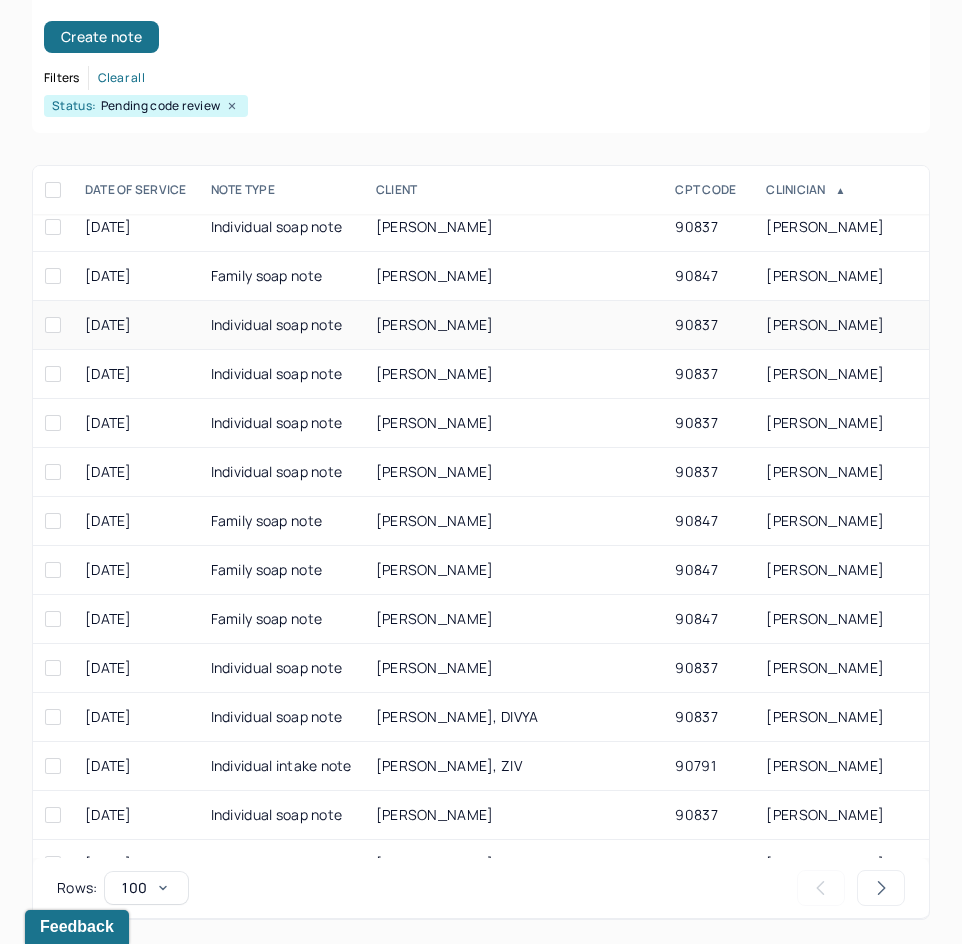 click on "MEBERG, KAREN" at bounding box center [514, 325] 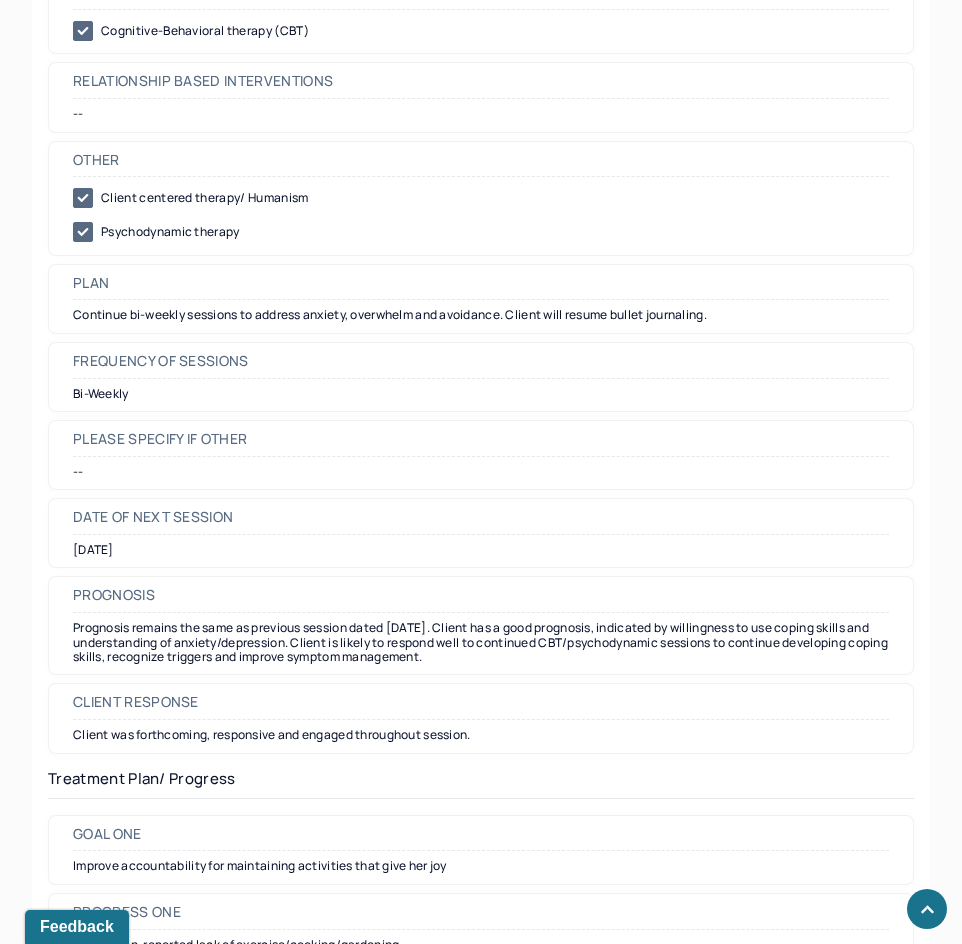 scroll, scrollTop: 2100, scrollLeft: 0, axis: vertical 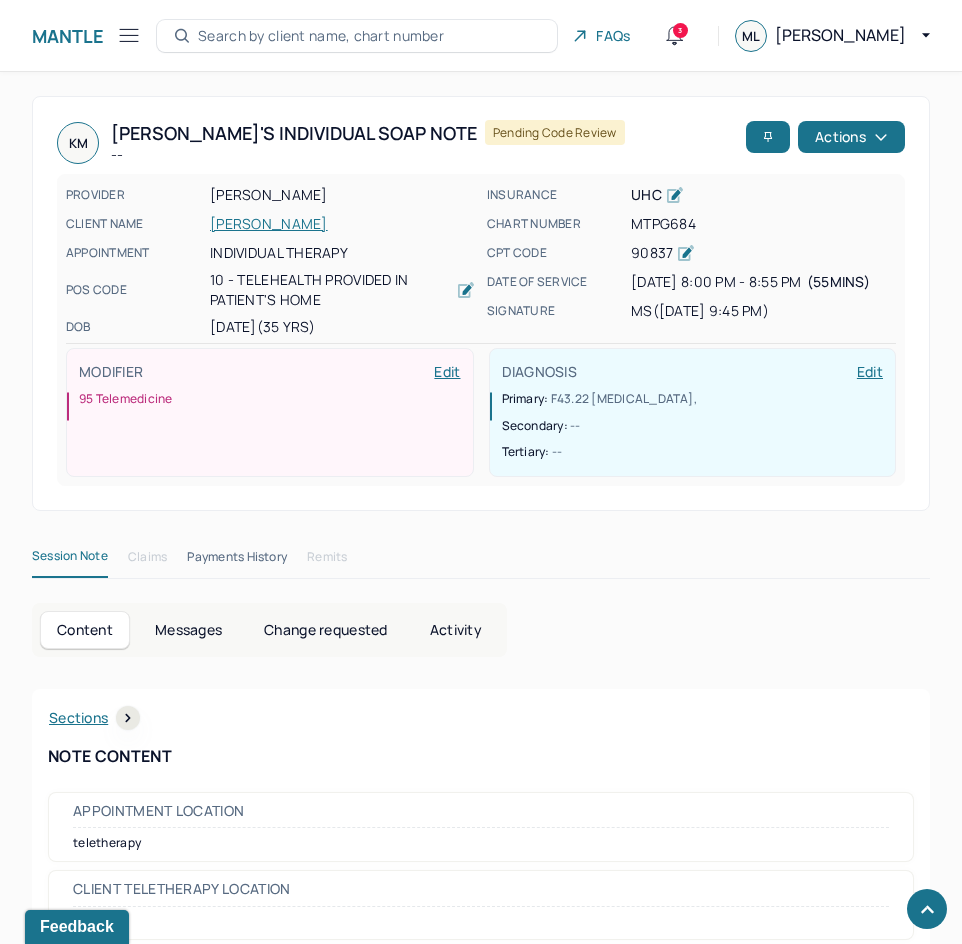 drag, startPoint x: 681, startPoint y: 700, endPoint x: 908, endPoint y: 294, distance: 465.1505 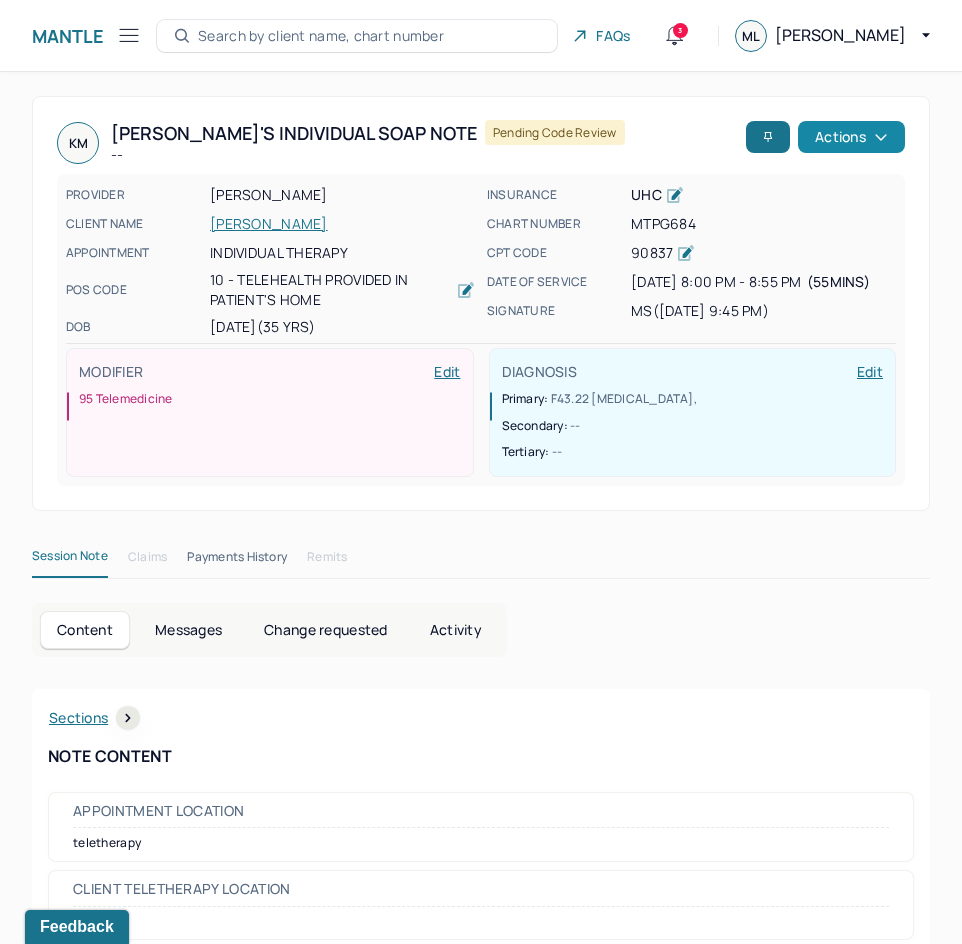 click 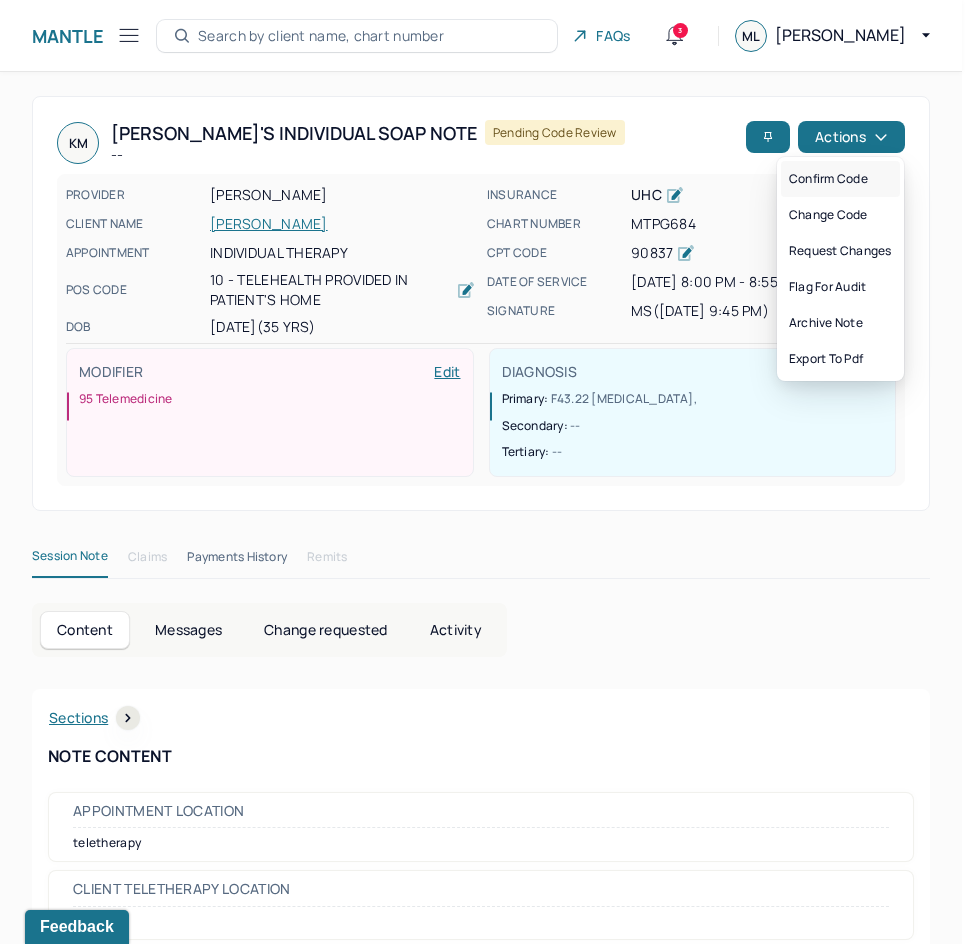 click on "Confirm code" at bounding box center [840, 179] 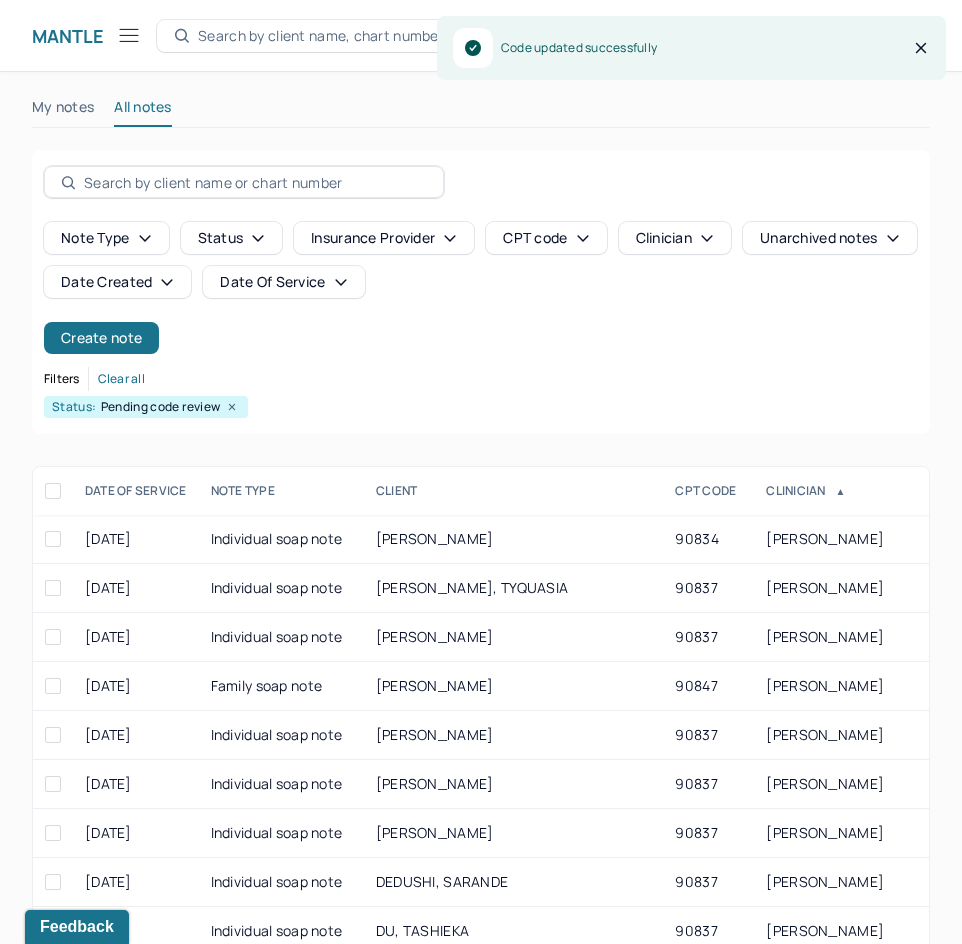 scroll, scrollTop: 301, scrollLeft: 0, axis: vertical 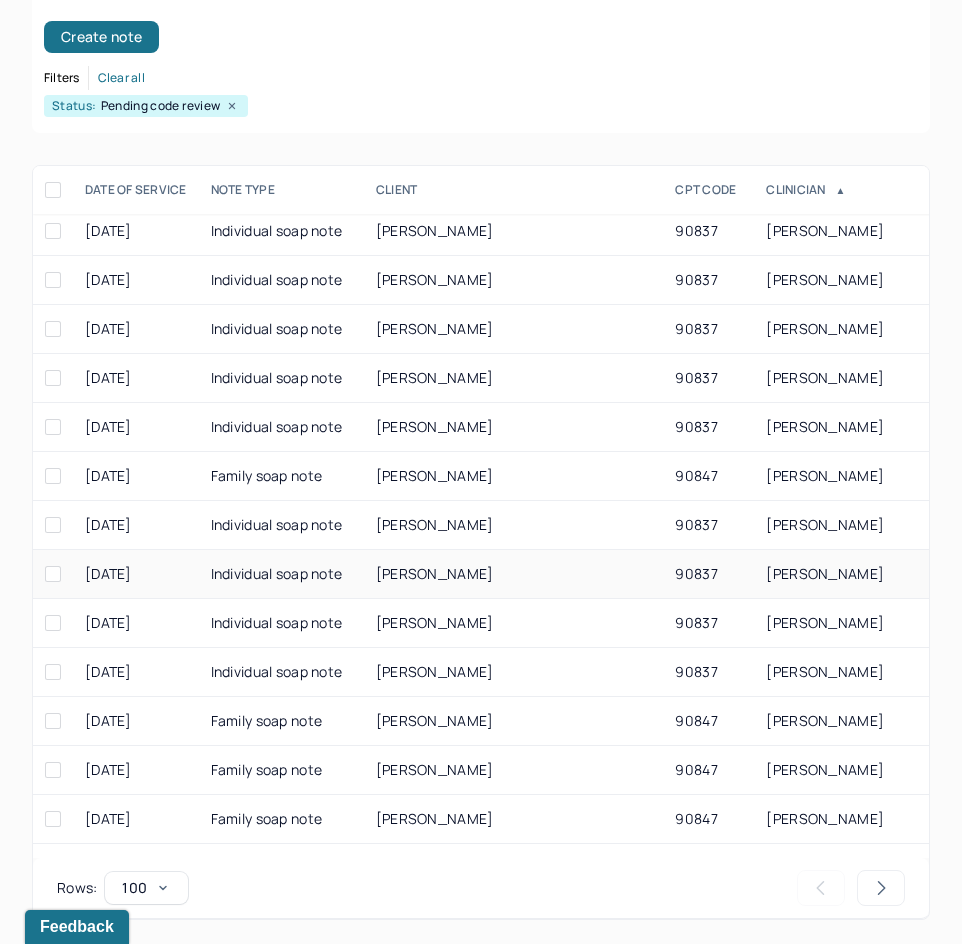 click on "SHIBUYA, MAX" at bounding box center (514, 574) 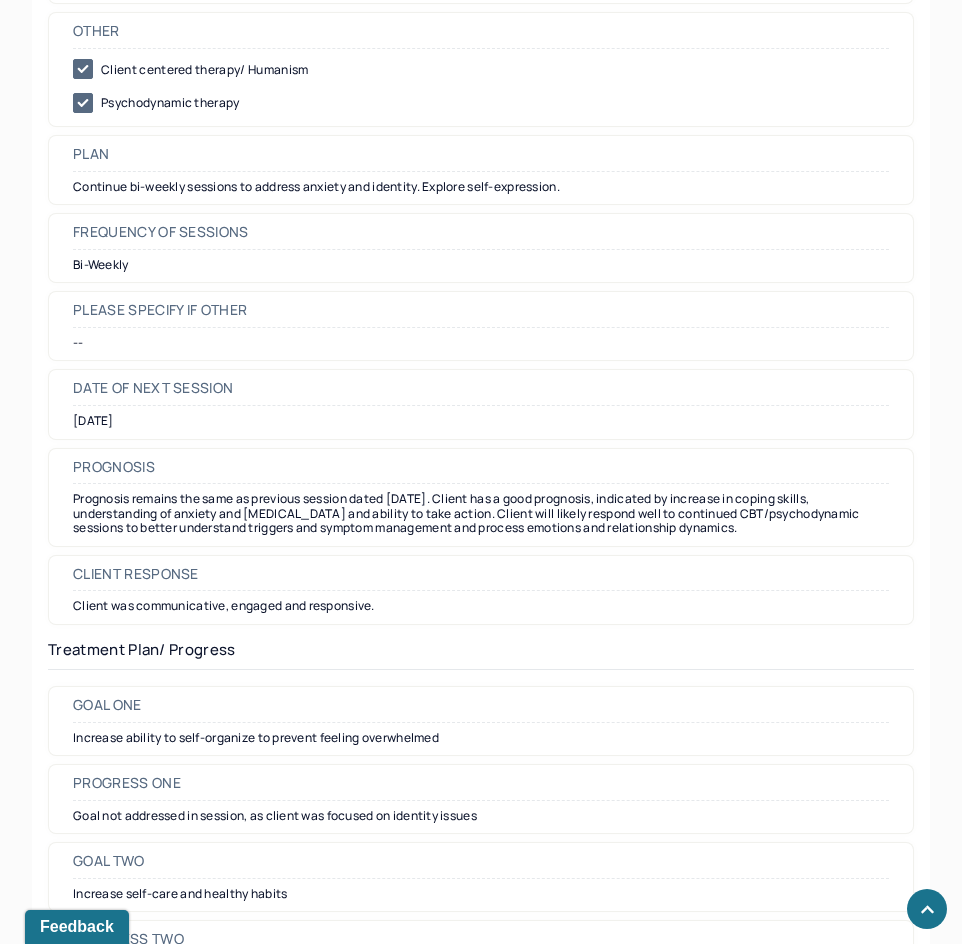 scroll, scrollTop: 2300, scrollLeft: 0, axis: vertical 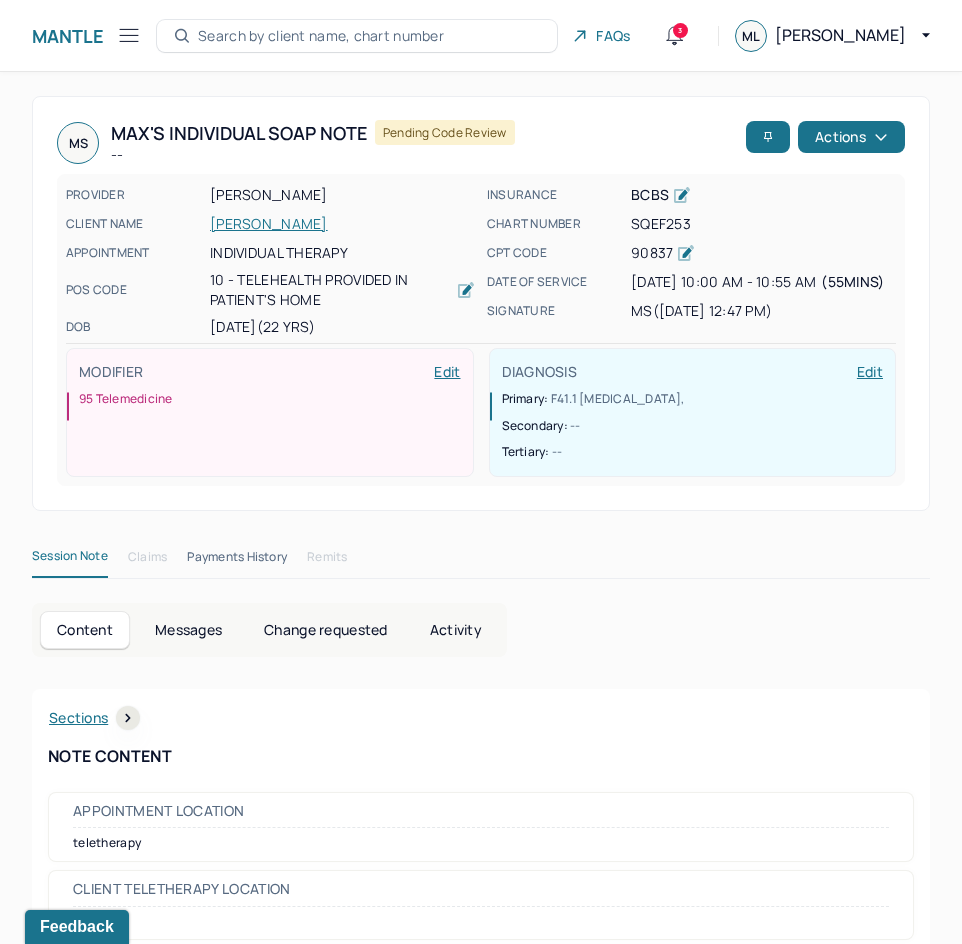 drag, startPoint x: 663, startPoint y: 638, endPoint x: 875, endPoint y: 93, distance: 584.7811 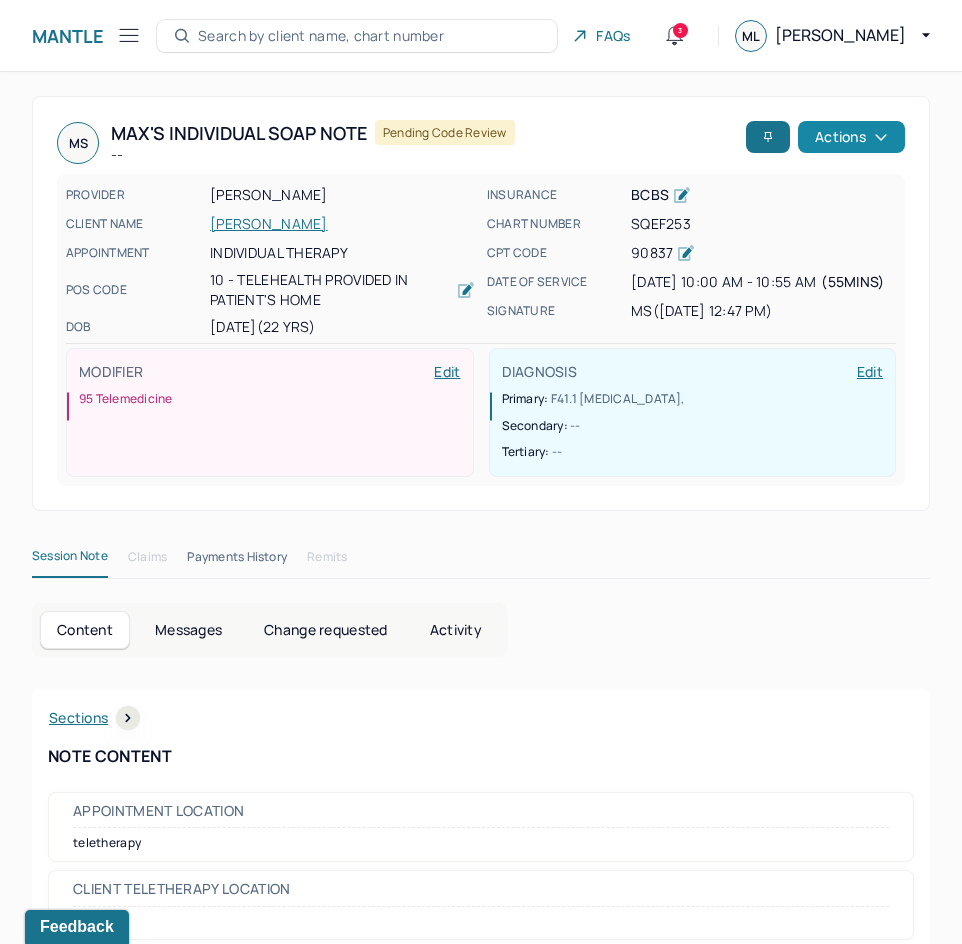 click on "Actions" at bounding box center [851, 137] 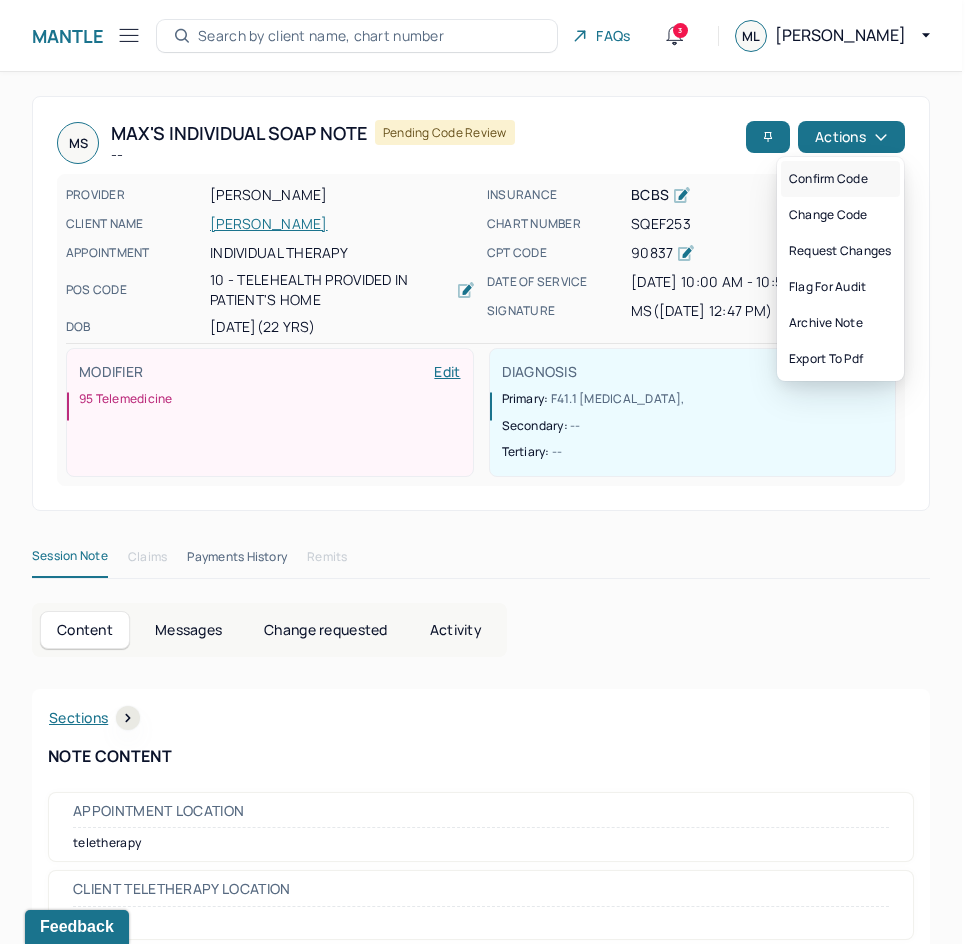 click on "Confirm code" at bounding box center (840, 179) 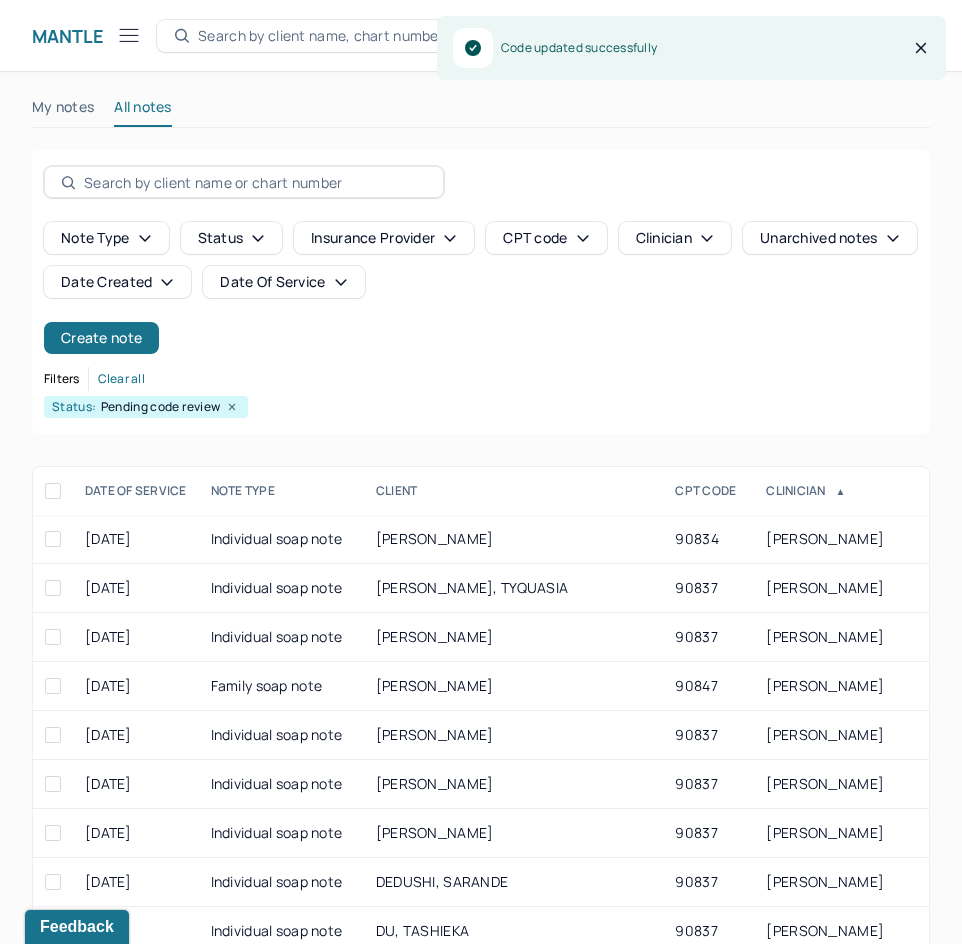 scroll, scrollTop: 301, scrollLeft: 0, axis: vertical 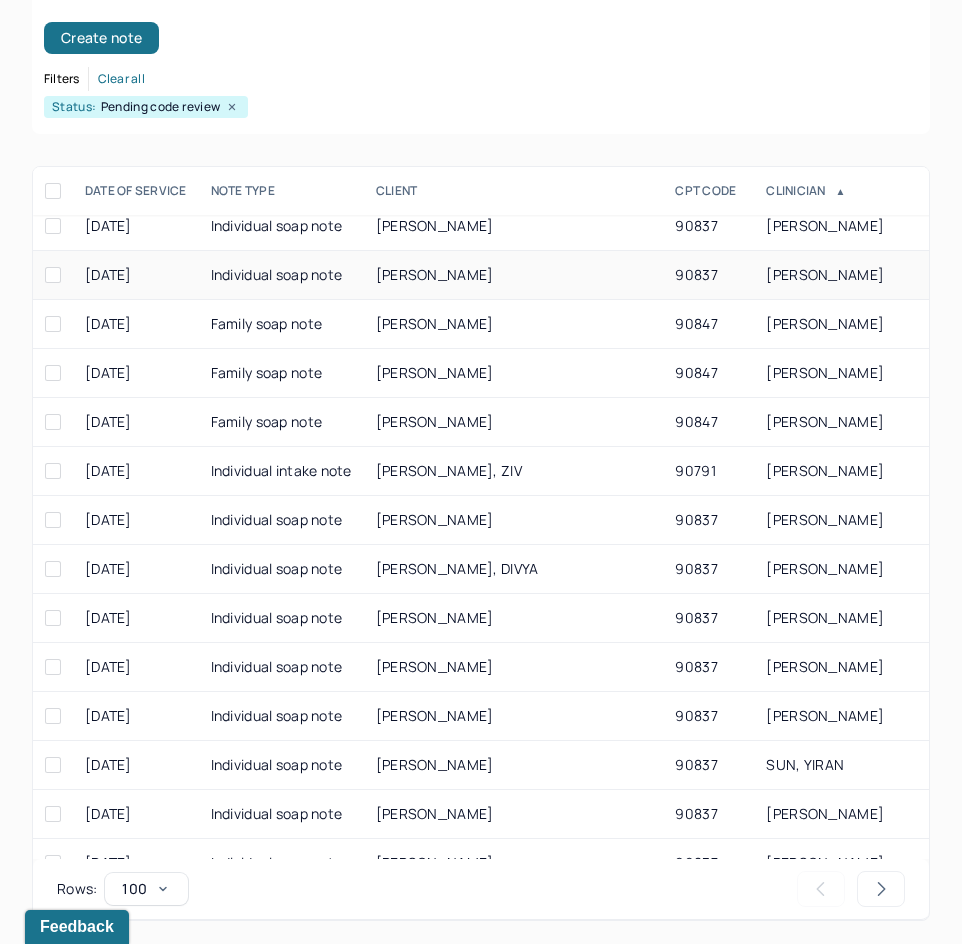 click on "[PERSON_NAME]" at bounding box center [514, 275] 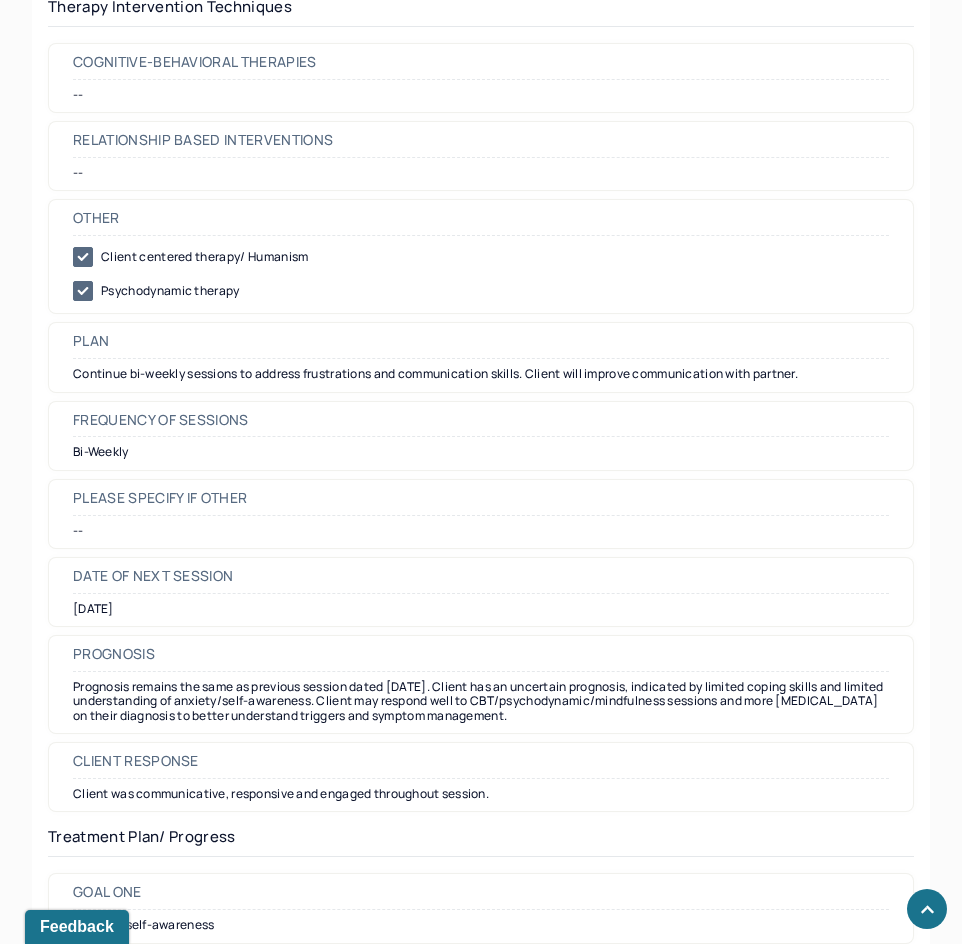 scroll, scrollTop: 2100, scrollLeft: 0, axis: vertical 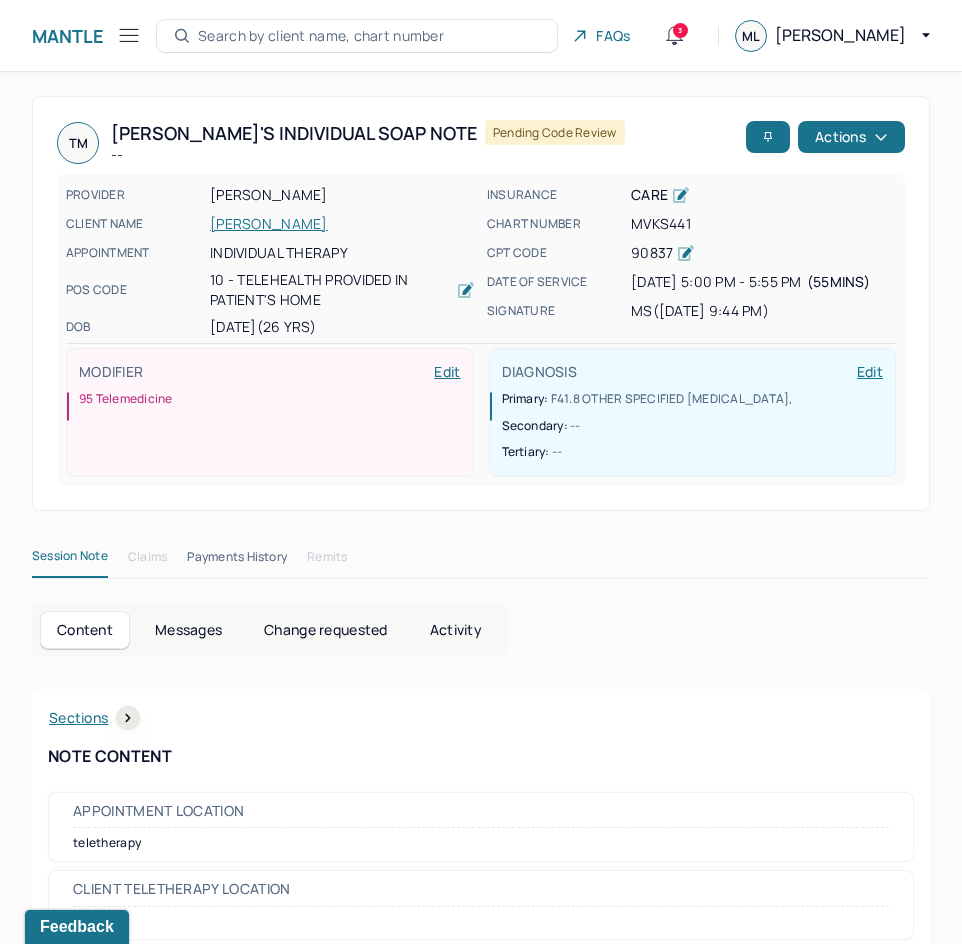 drag, startPoint x: 672, startPoint y: 760, endPoint x: 902, endPoint y: 212, distance: 594.3097 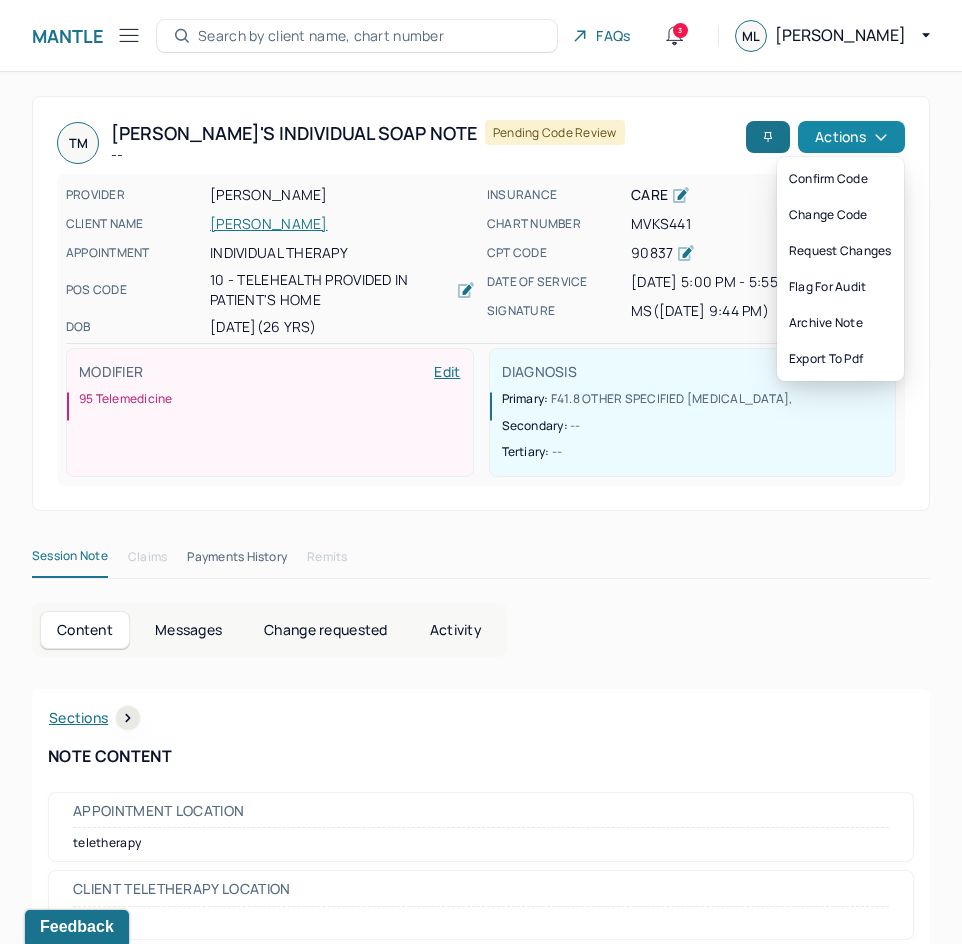 click on "Actions" at bounding box center [851, 137] 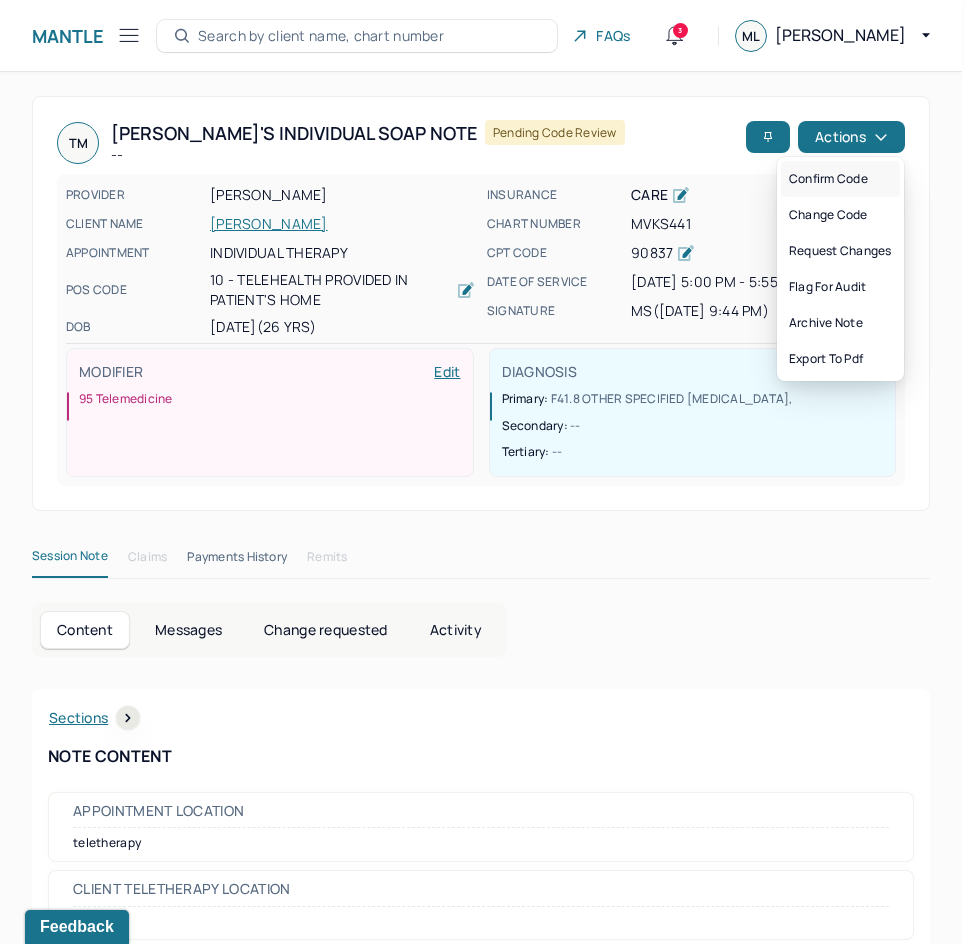 click on "Confirm code" at bounding box center [840, 179] 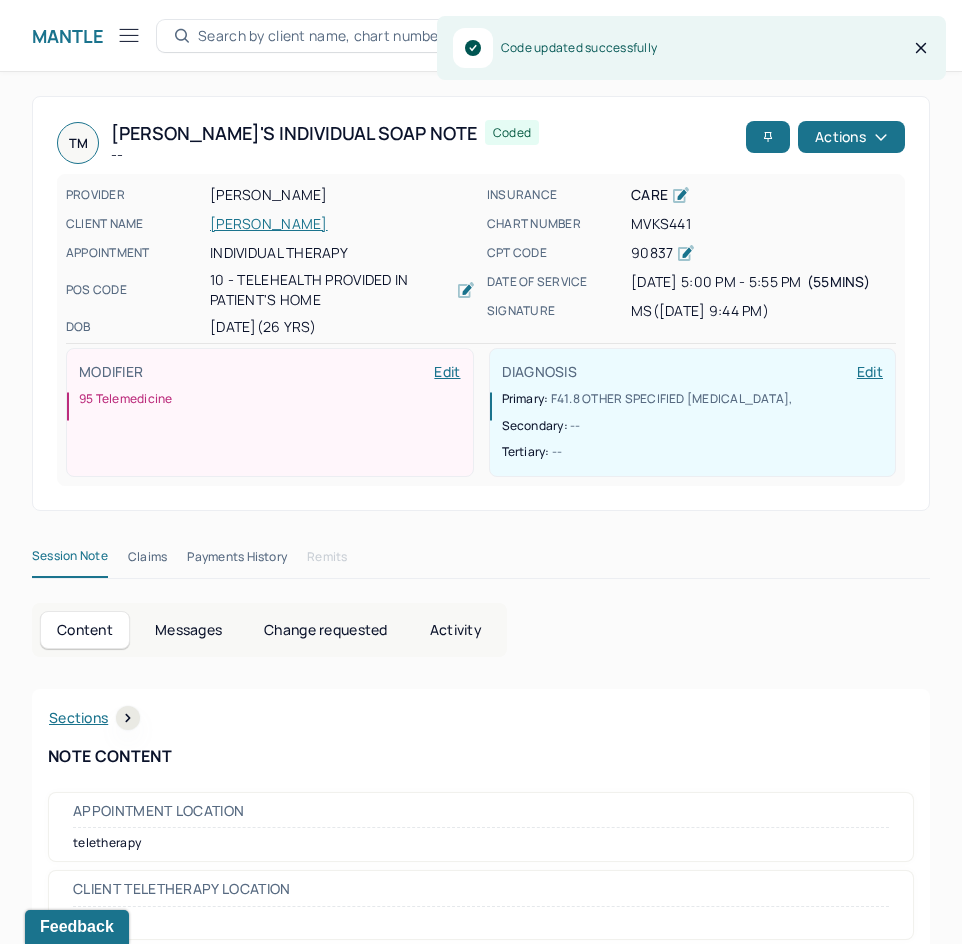 scroll, scrollTop: 300, scrollLeft: 0, axis: vertical 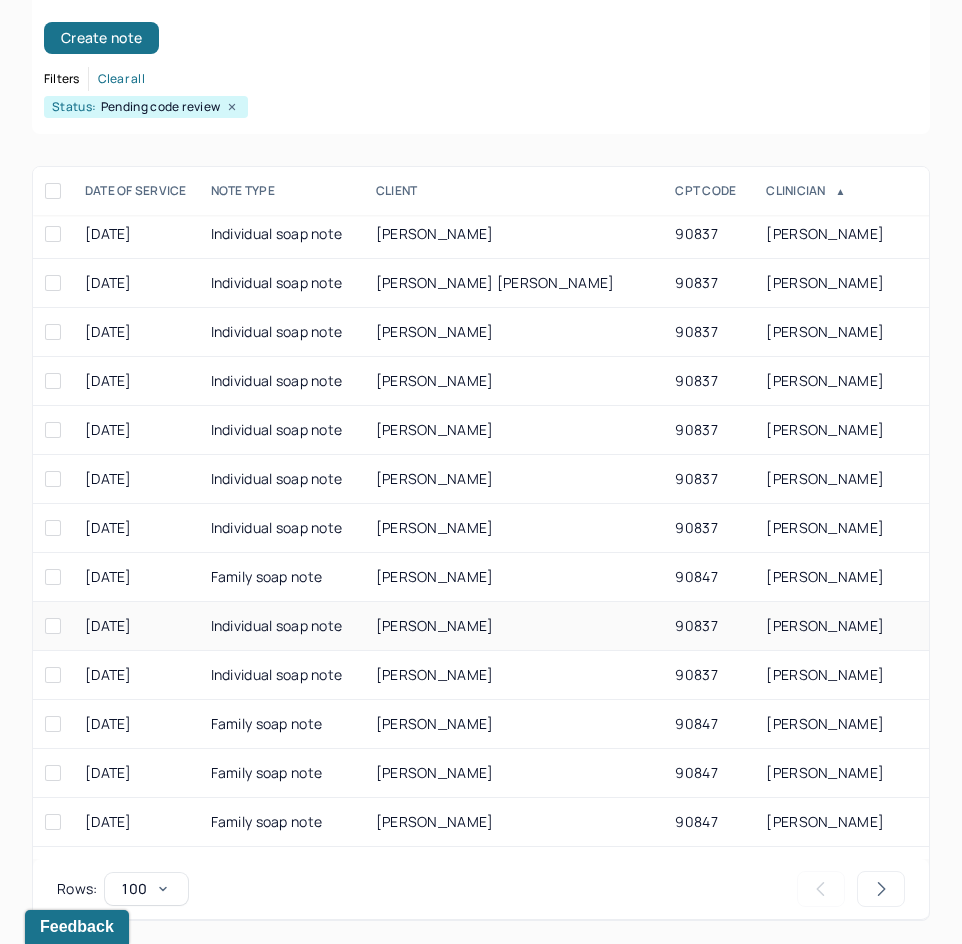 click on "[PERSON_NAME]" at bounding box center (514, 626) 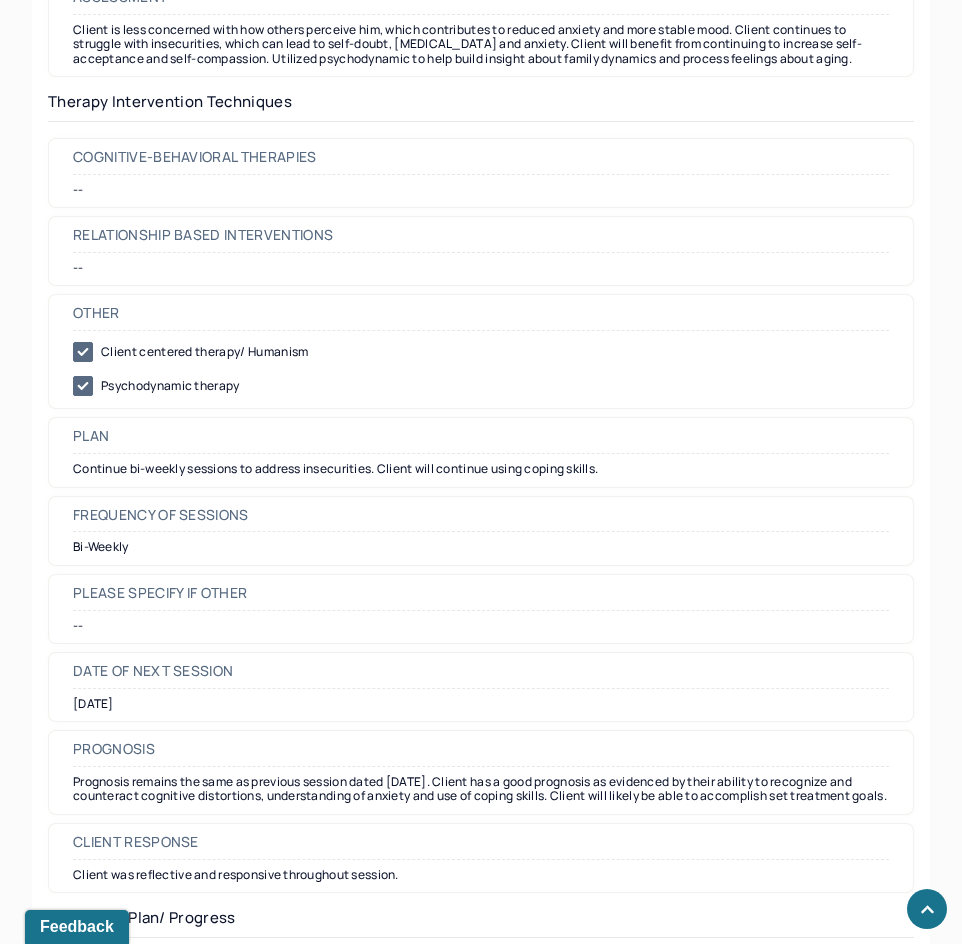 scroll, scrollTop: 2100, scrollLeft: 0, axis: vertical 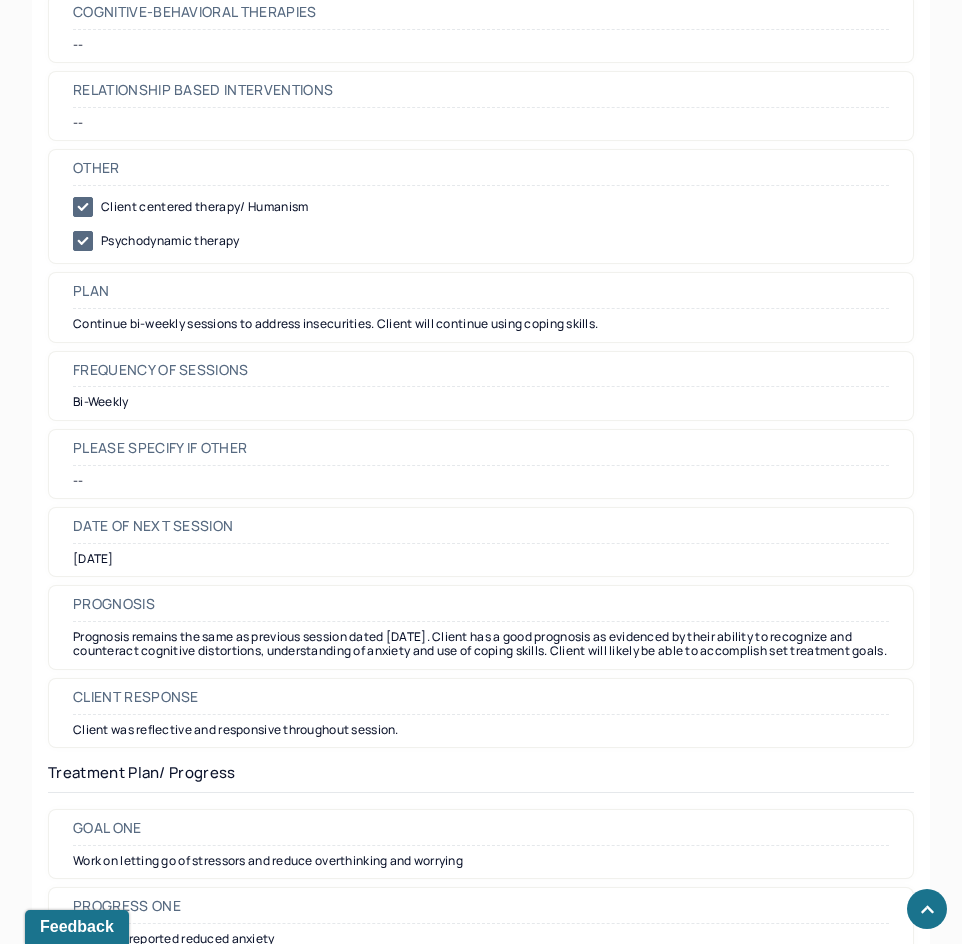 click on "Date of next session" at bounding box center [153, 526] 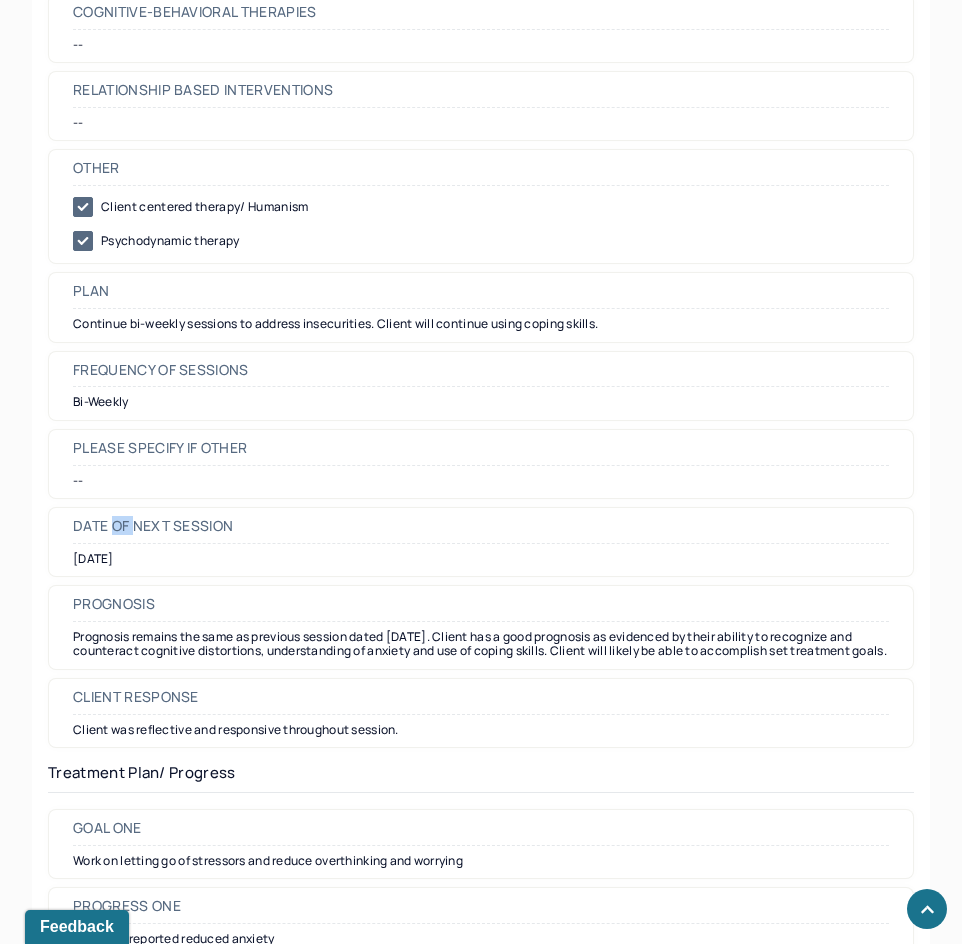 click on "Date of next session" at bounding box center [153, 526] 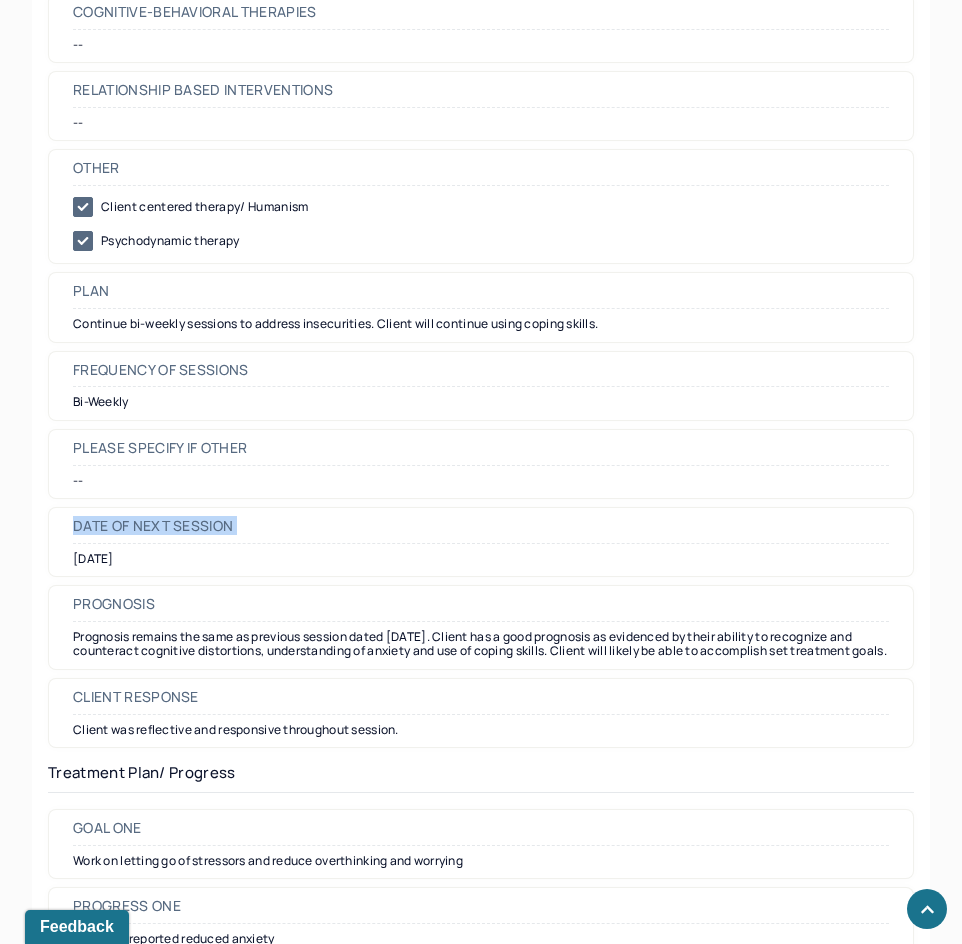 click on "Date of next session" at bounding box center (153, 526) 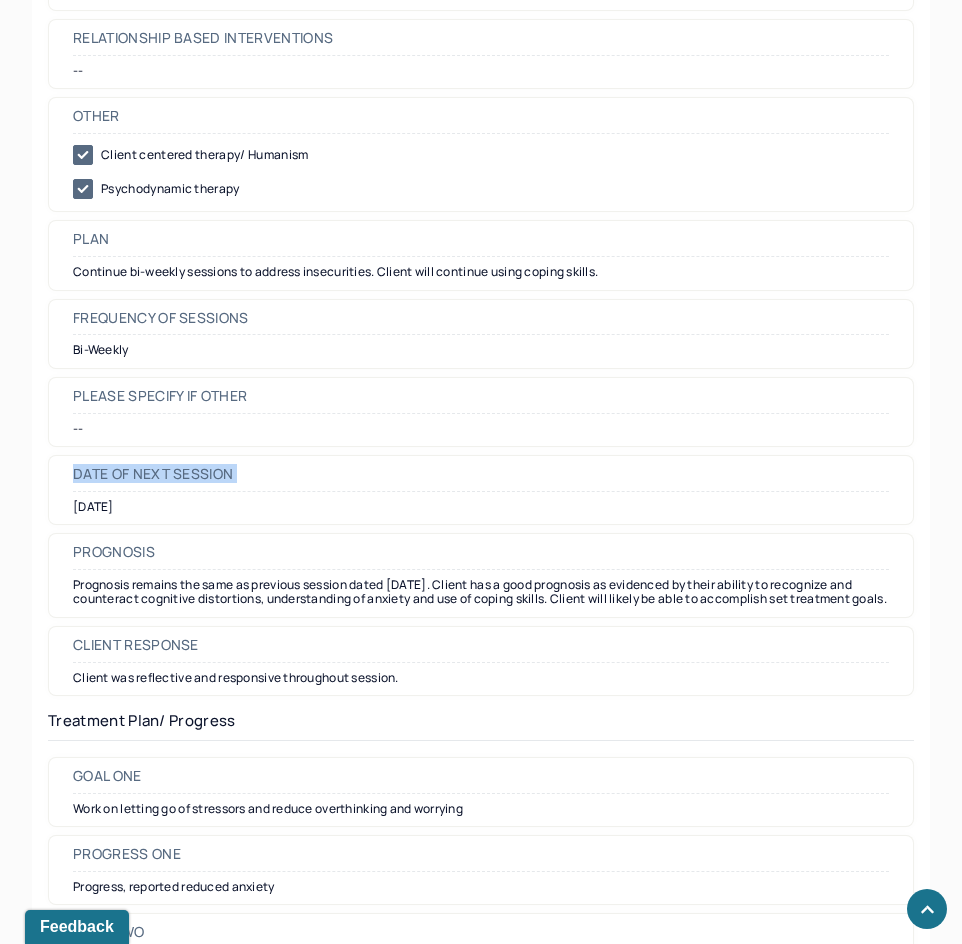 scroll, scrollTop: 2400, scrollLeft: 0, axis: vertical 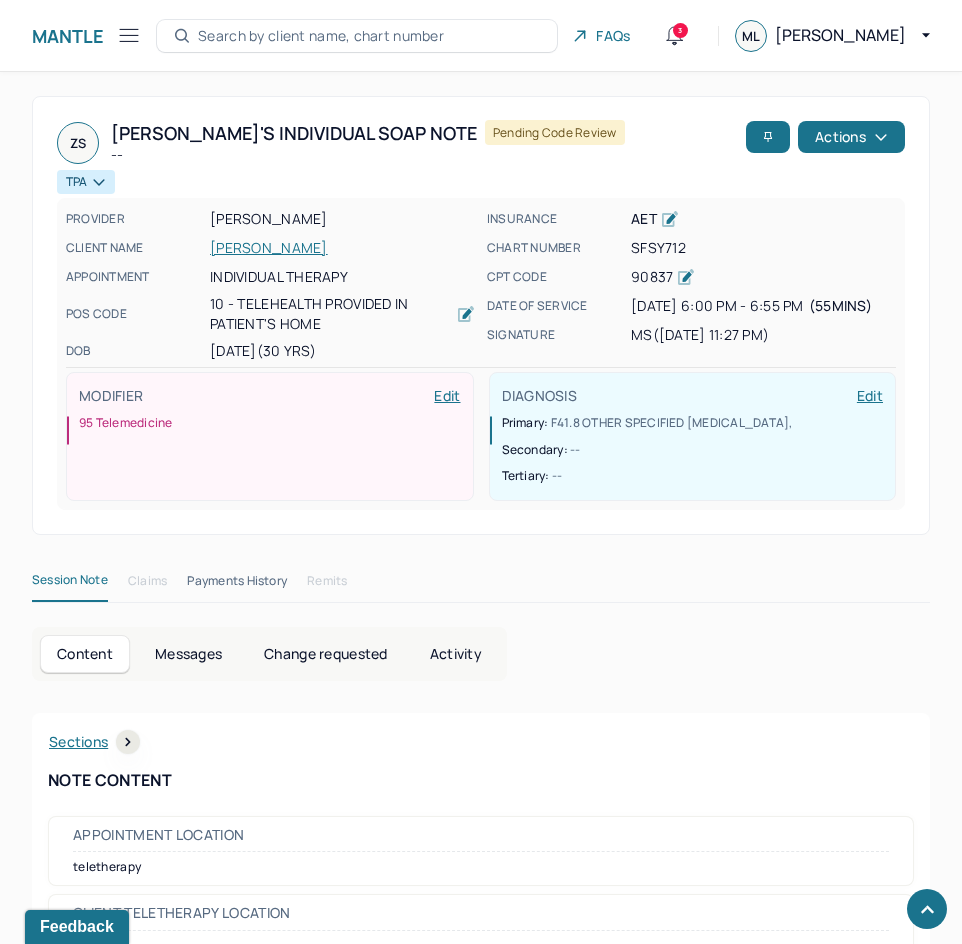 drag, startPoint x: 669, startPoint y: 757, endPoint x: 823, endPoint y: 202, distance: 575.9696 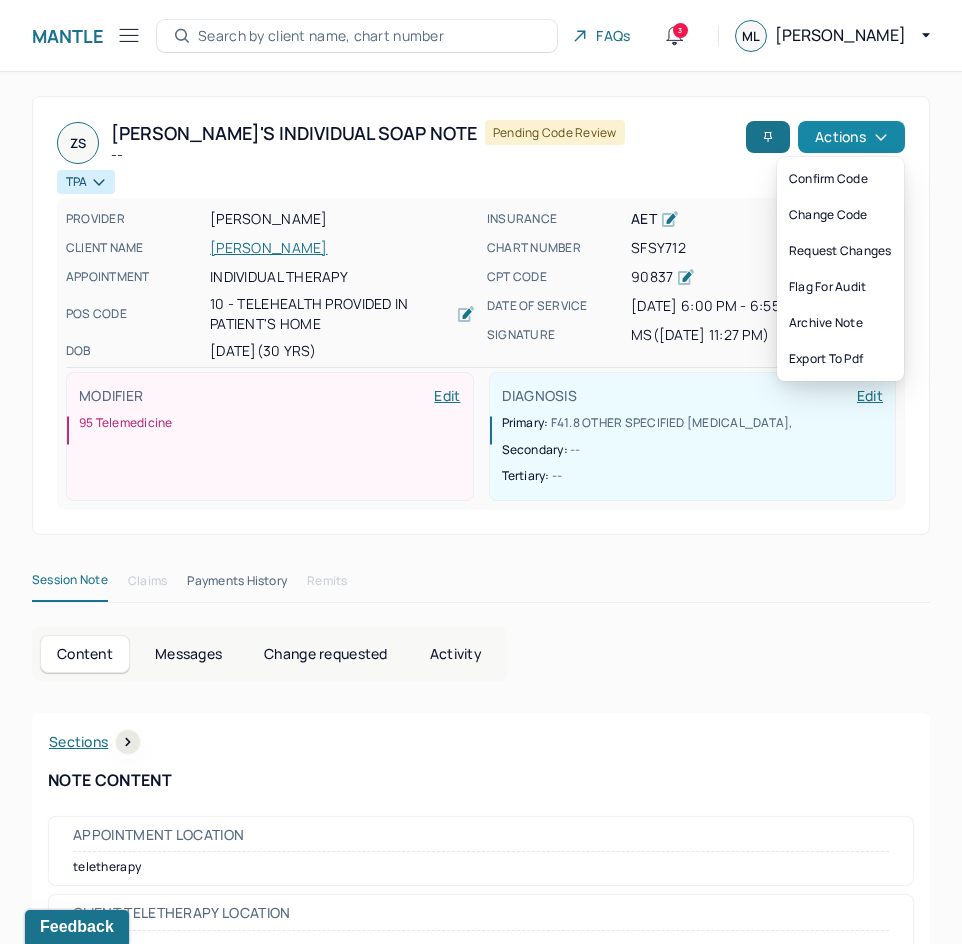 click on "Actions" at bounding box center [851, 137] 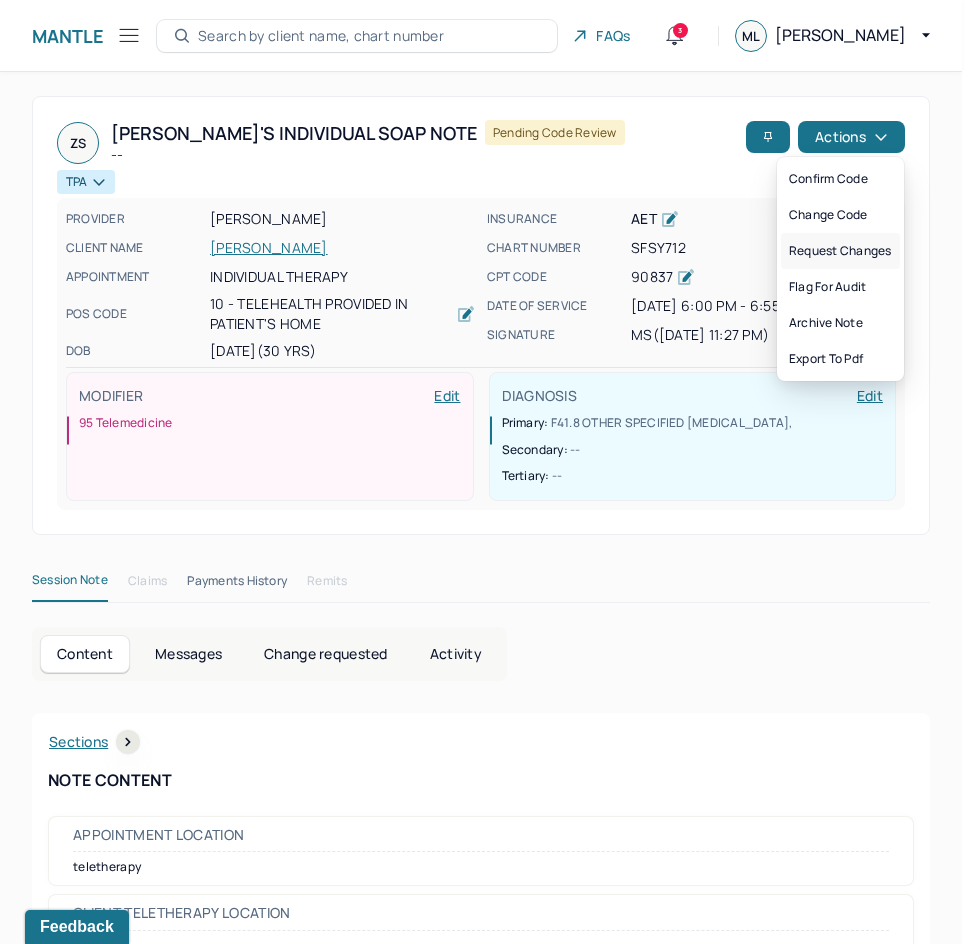 click on "Request changes" at bounding box center (840, 251) 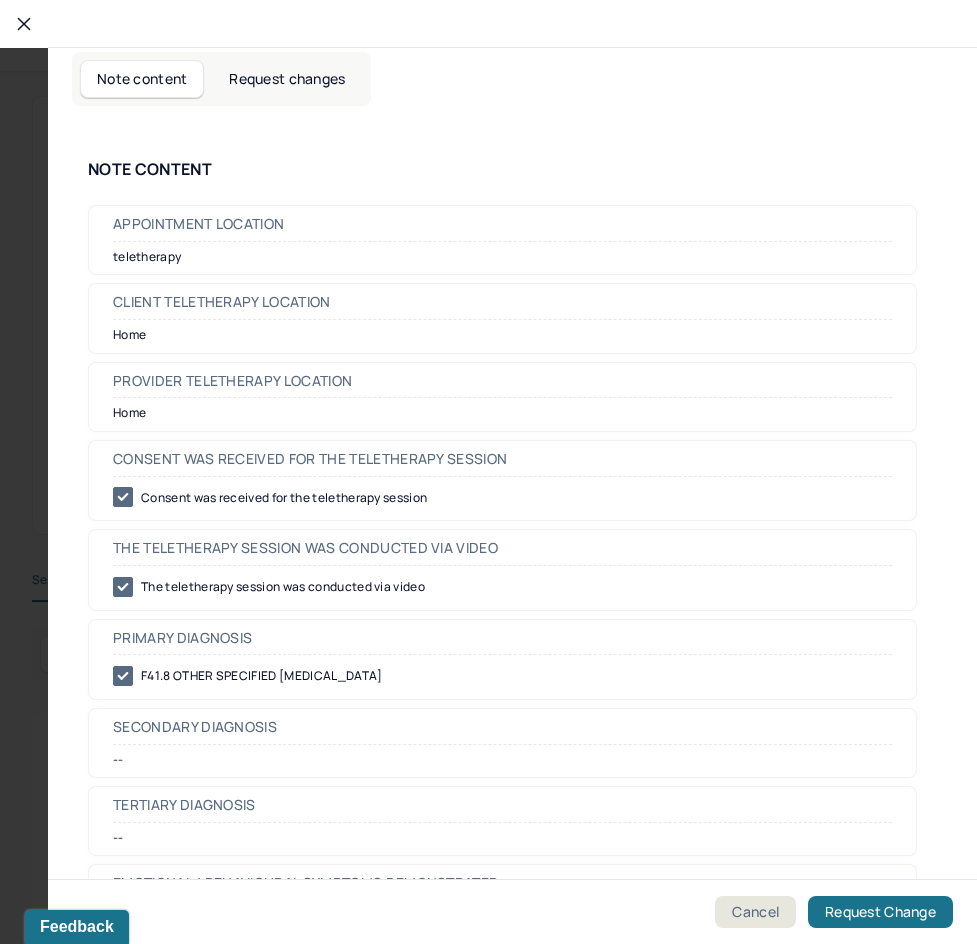 click on "Request changes" at bounding box center (287, 79) 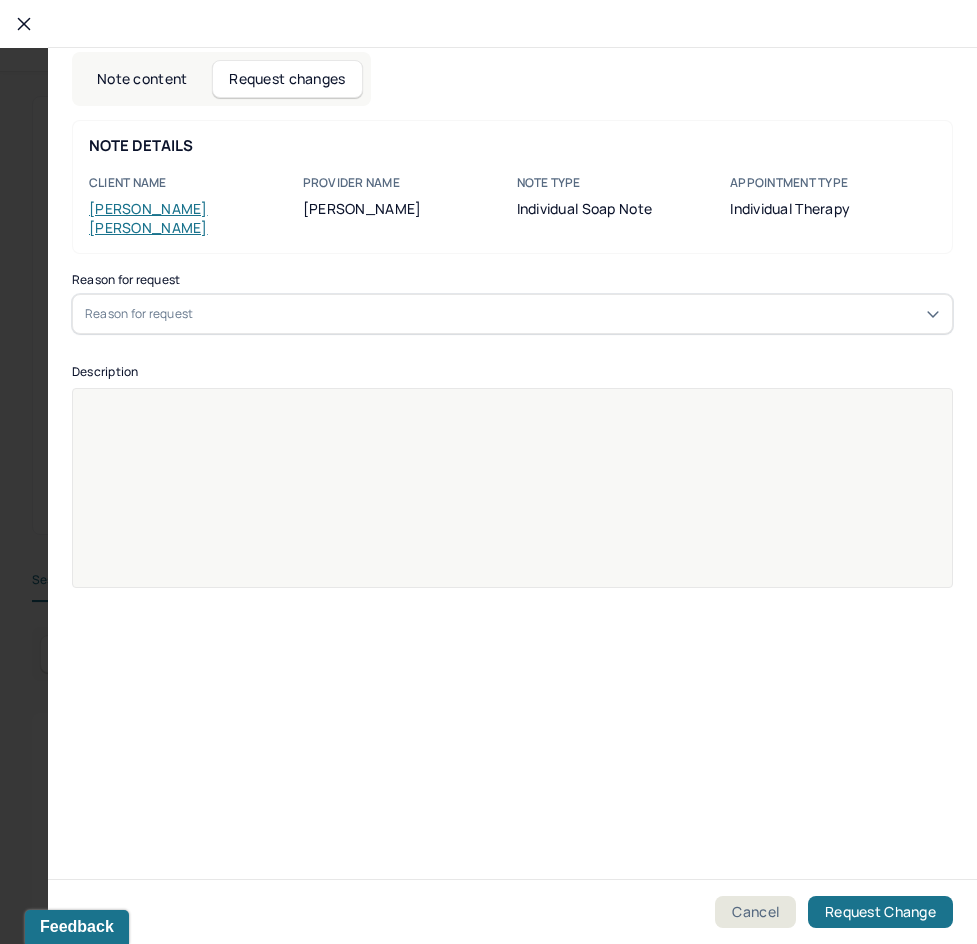 click on "Reason for request" at bounding box center [512, 314] 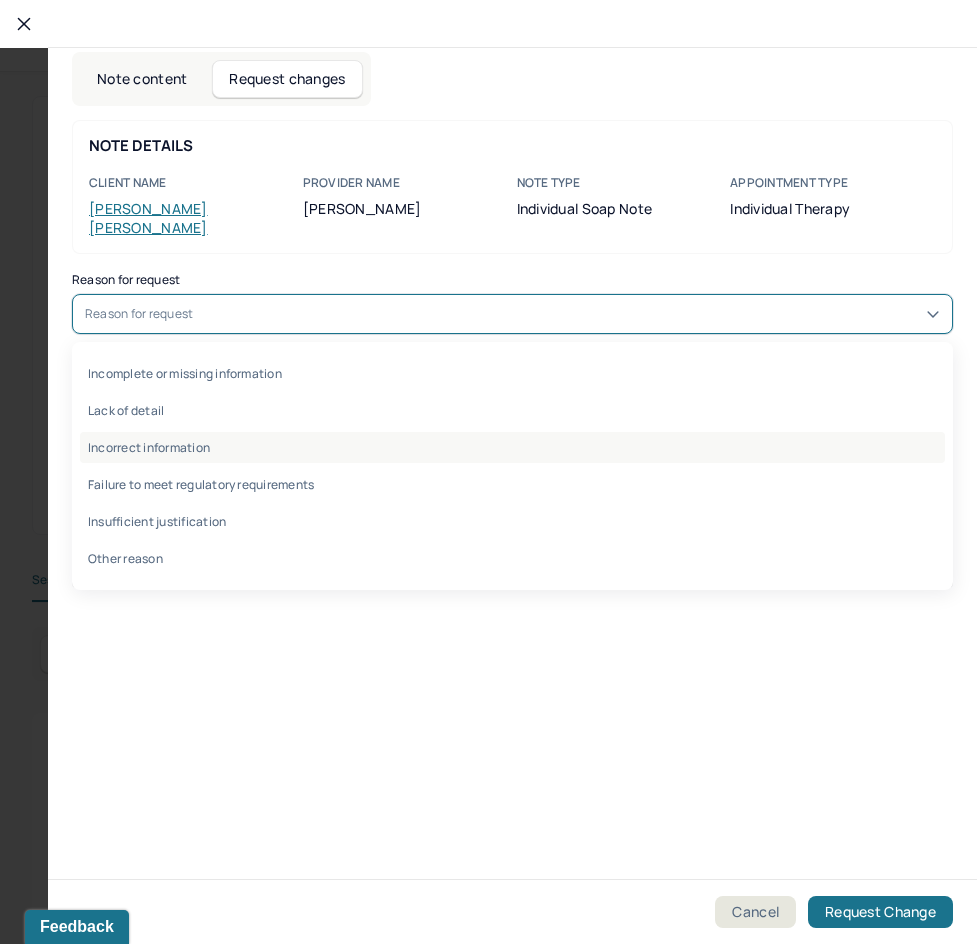 click on "Incorrect information" at bounding box center (512, 447) 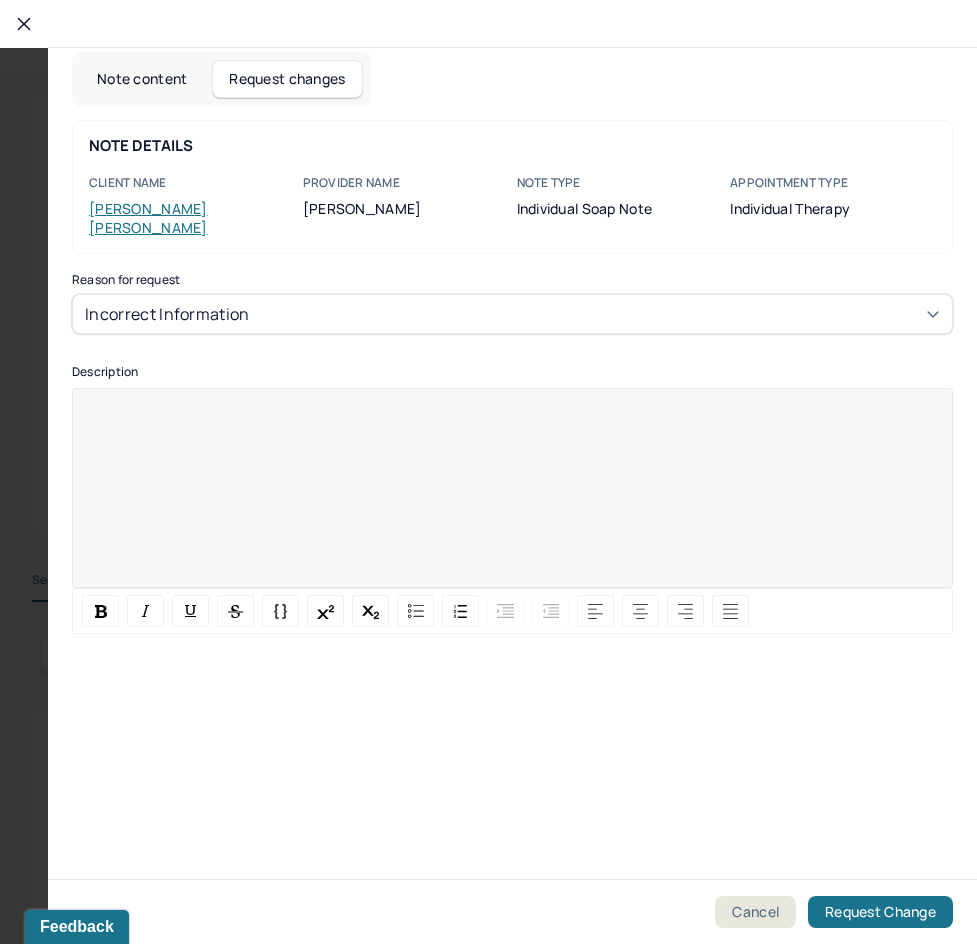 click at bounding box center [513, 501] 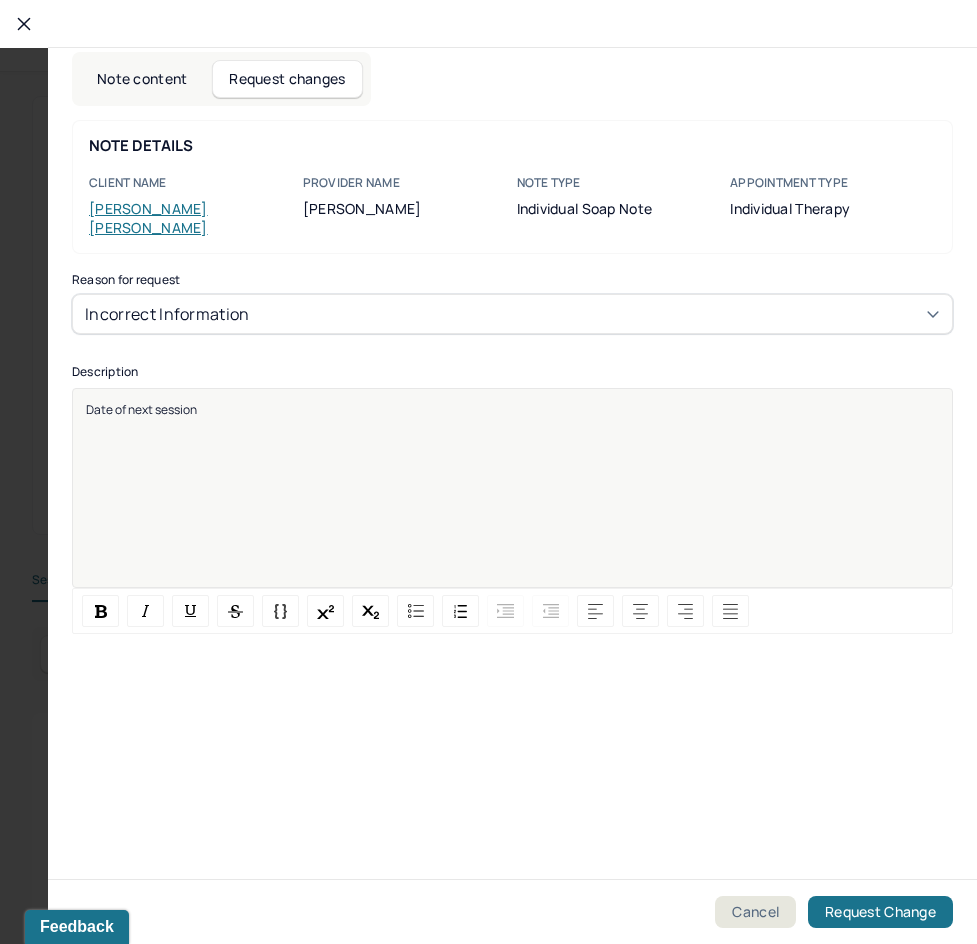 type 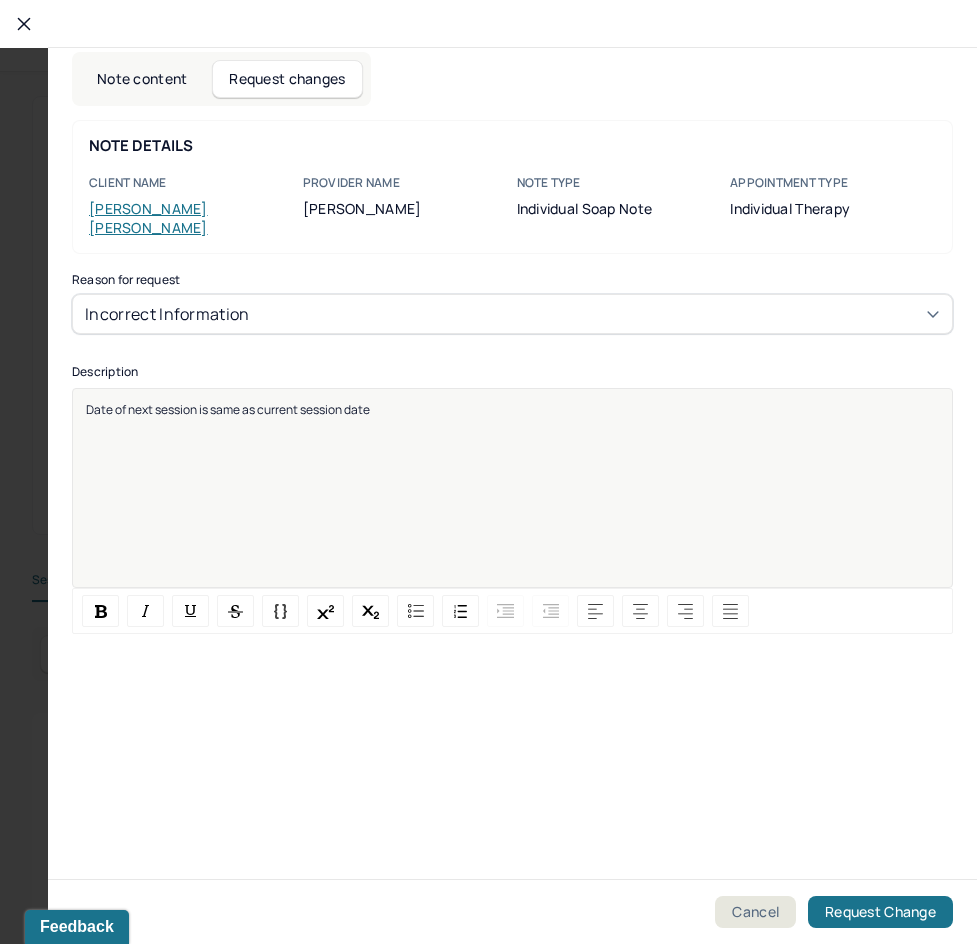 click on "Date of next session is same as current session date" at bounding box center [513, 501] 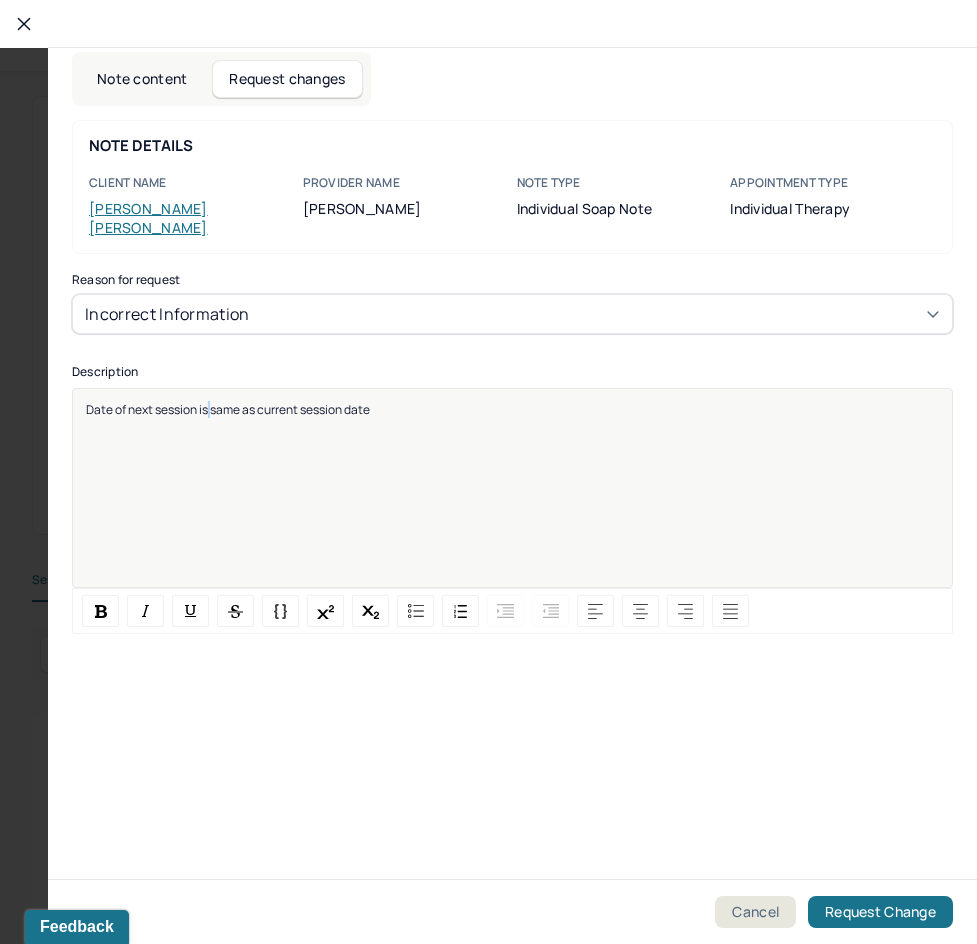 click on "Date of next session is same as current session date" at bounding box center (513, 501) 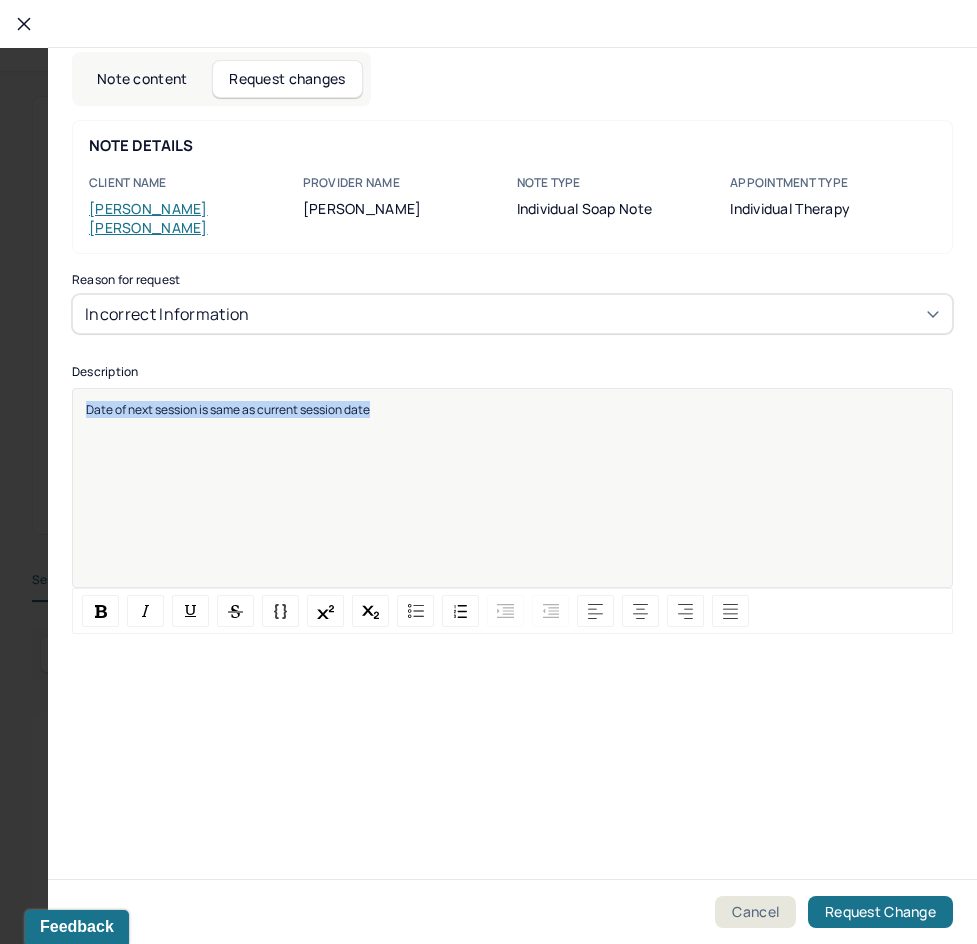 click on "Date of next session is same as current session date" at bounding box center [513, 501] 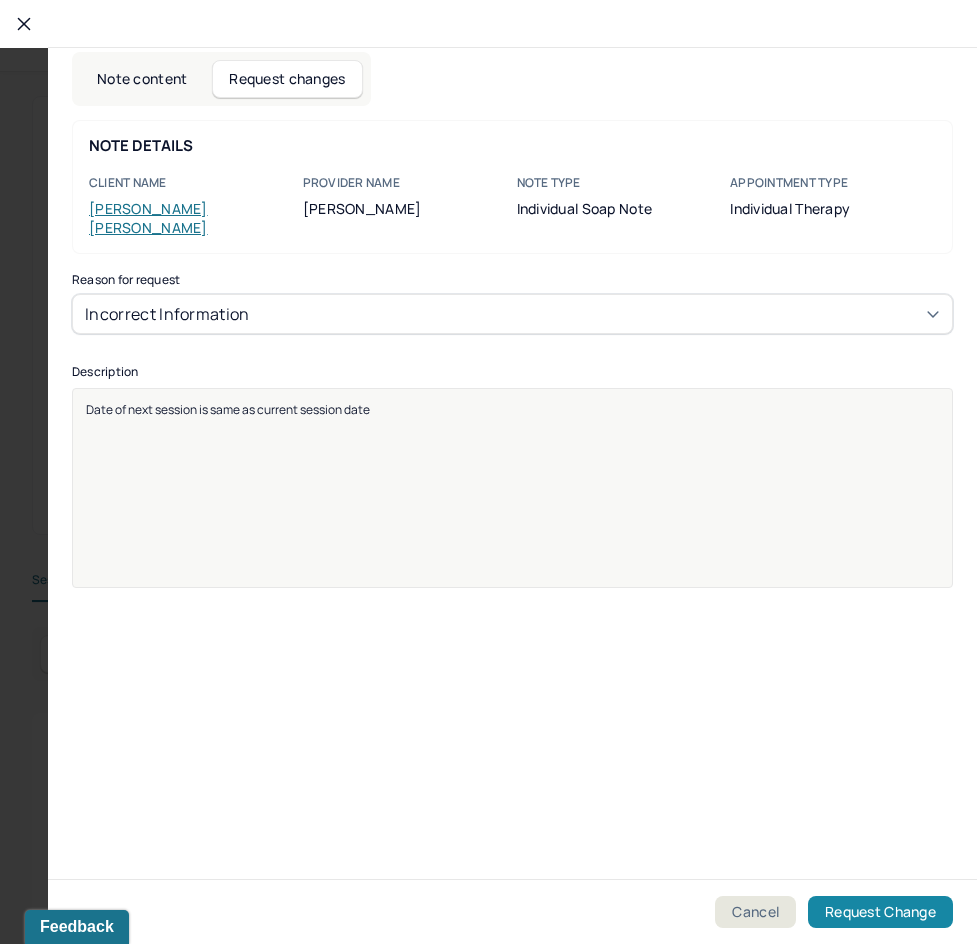 click on "Request Change" at bounding box center [880, 912] 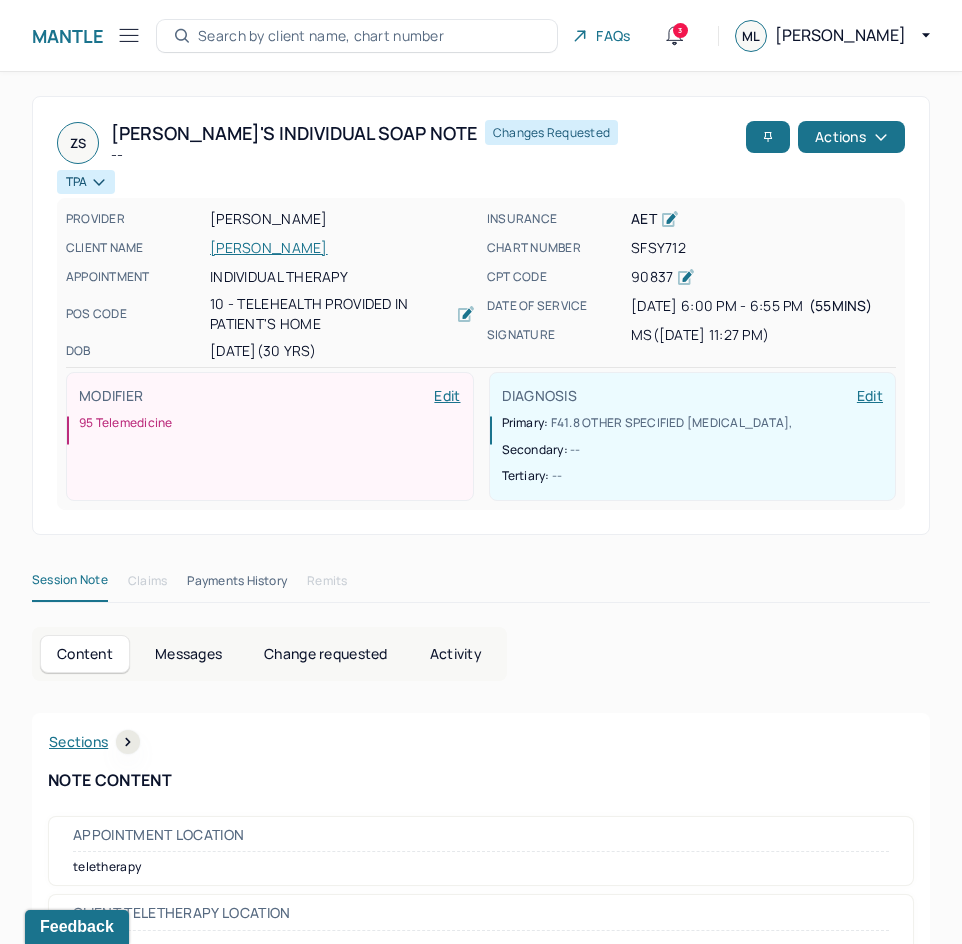 scroll, scrollTop: 300, scrollLeft: 0, axis: vertical 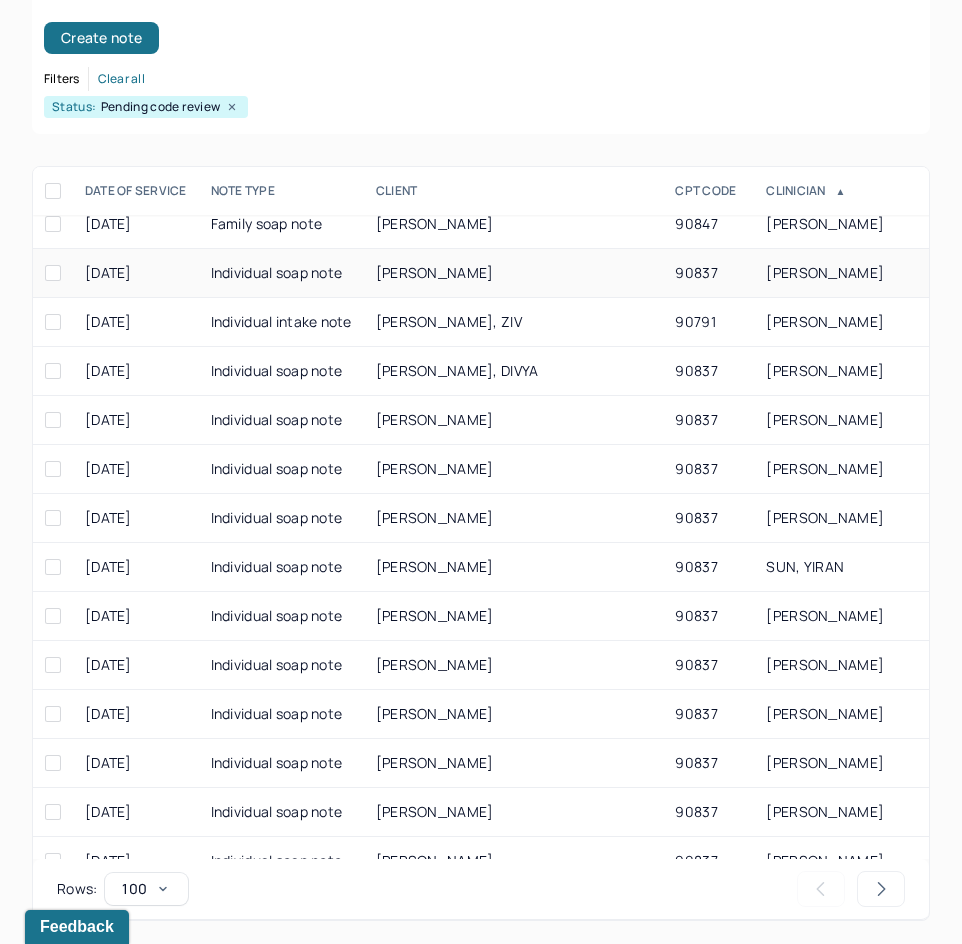 click on "[PERSON_NAME]" at bounding box center [514, 273] 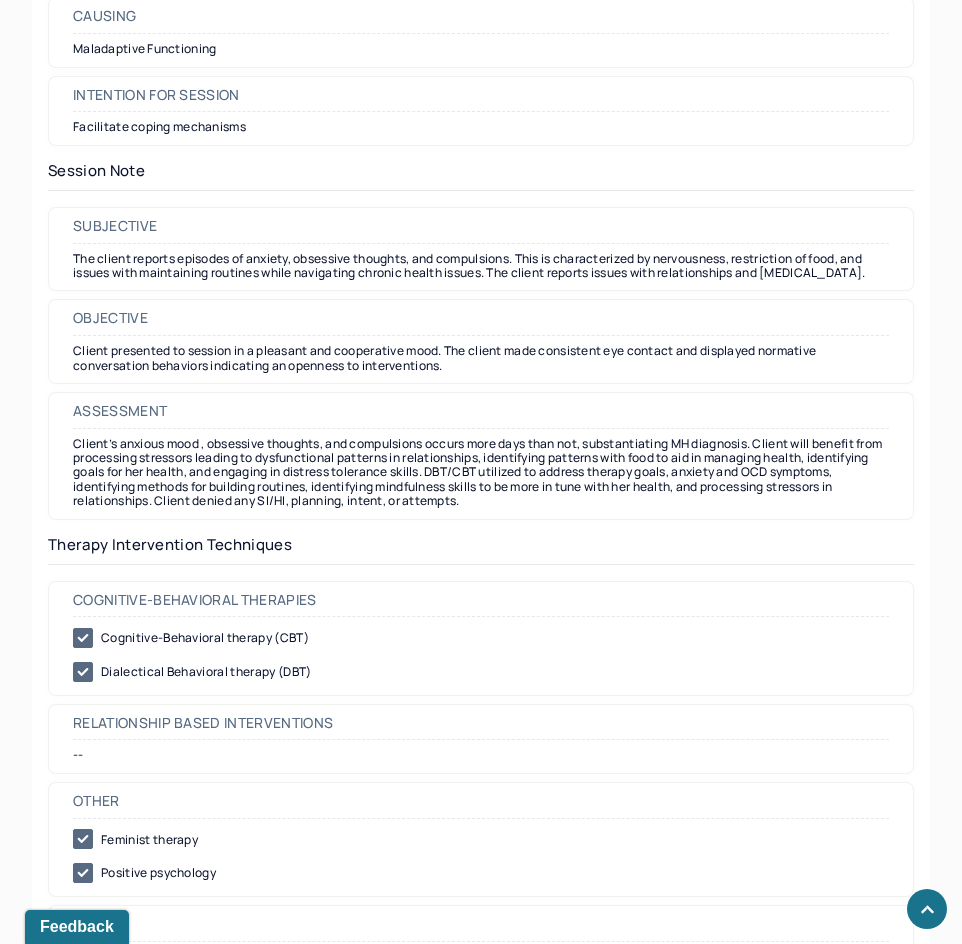 scroll, scrollTop: 52, scrollLeft: 0, axis: vertical 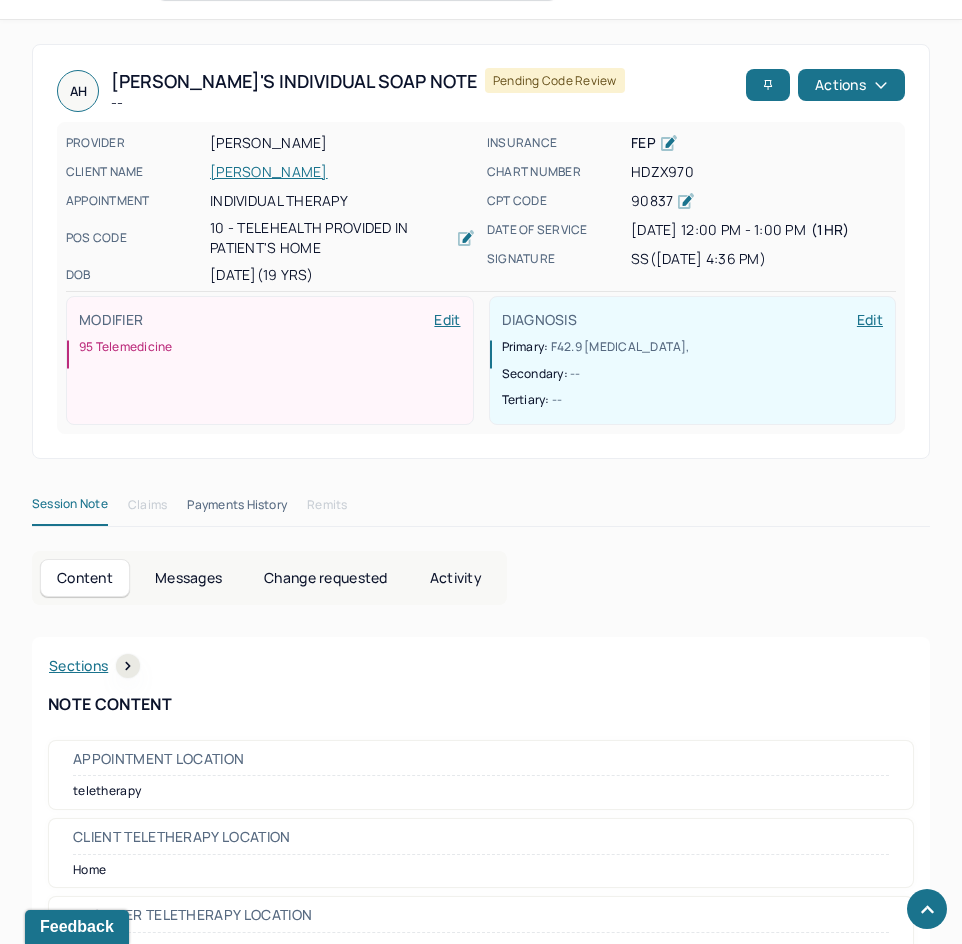 drag, startPoint x: 789, startPoint y: 720, endPoint x: 894, endPoint y: 165, distance: 564.8451 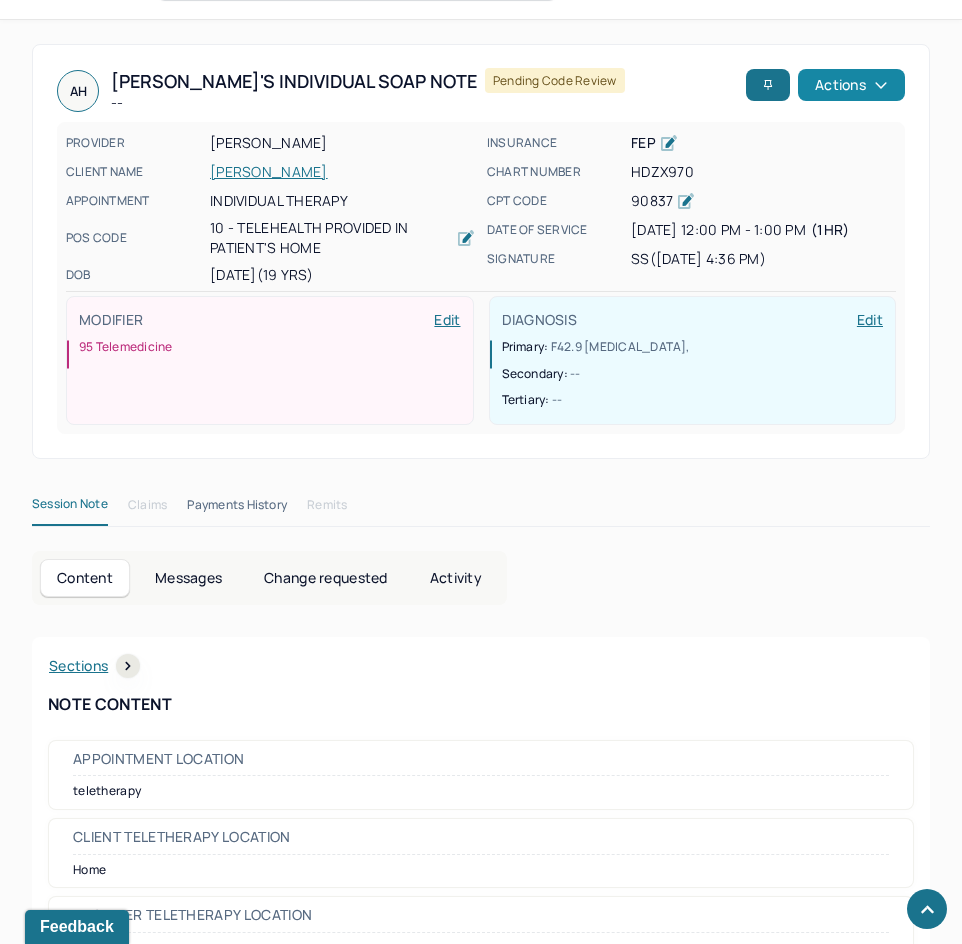 scroll, scrollTop: 0, scrollLeft: 0, axis: both 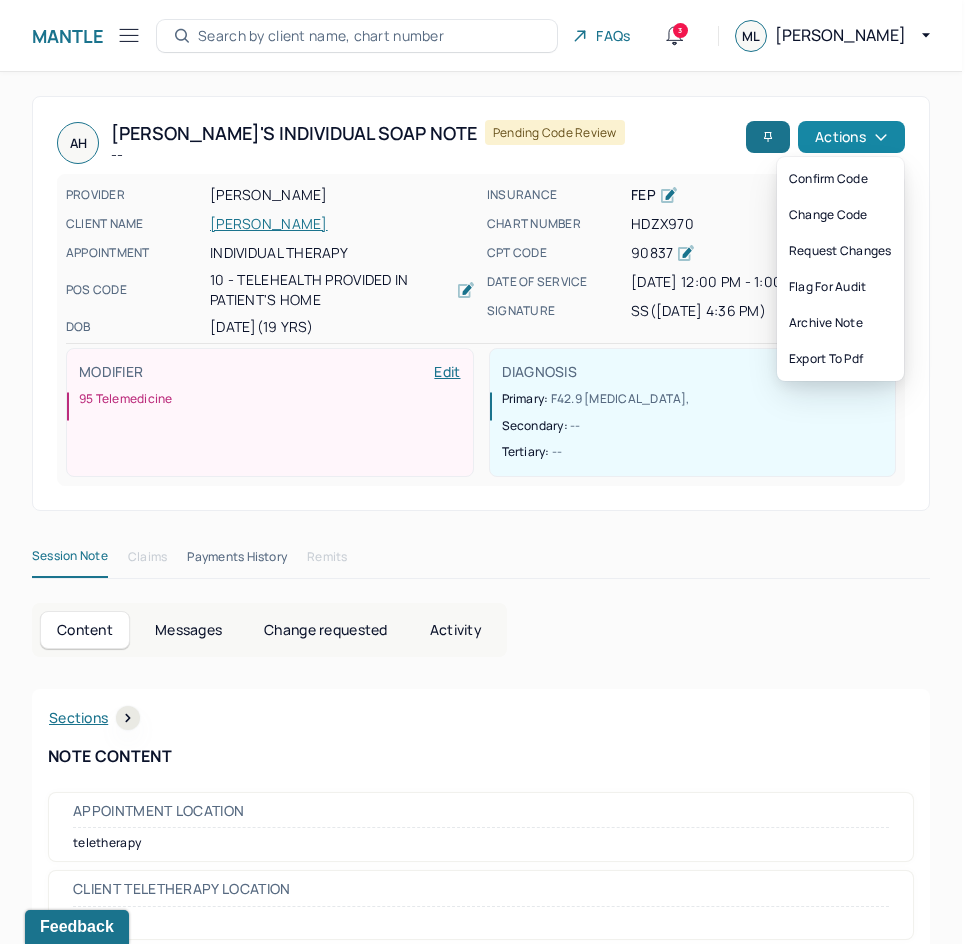 click 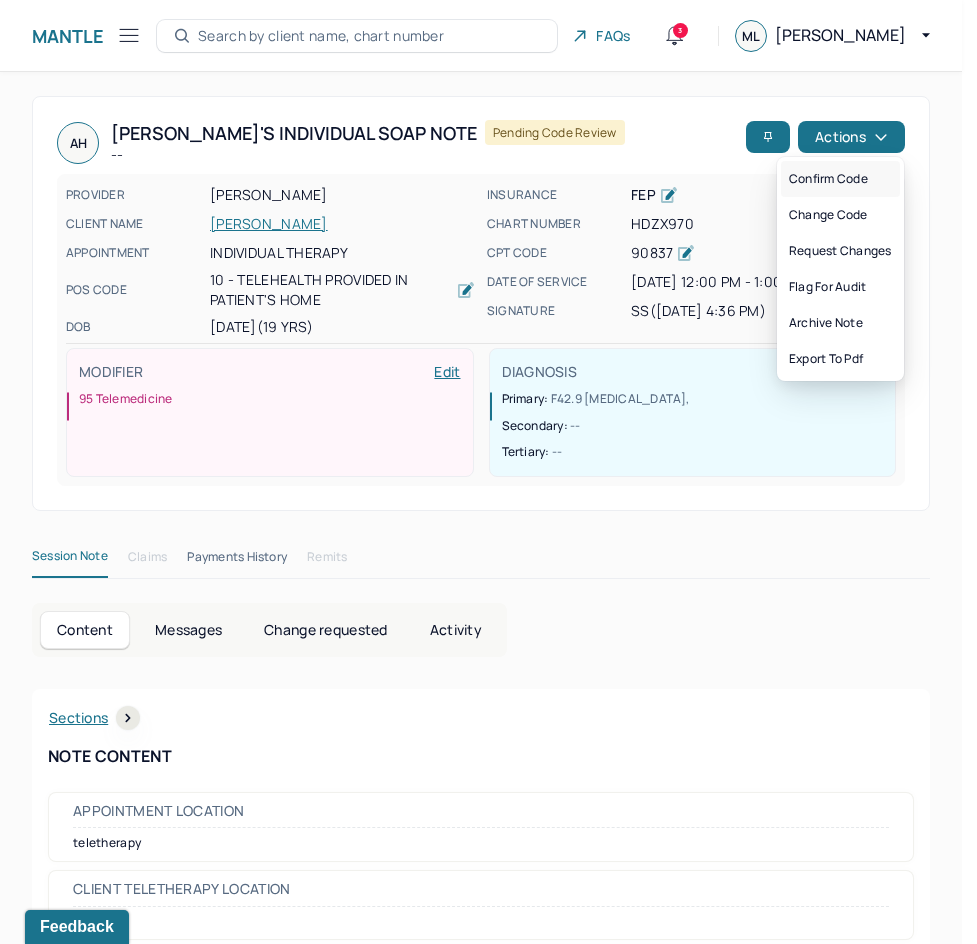 click on "Confirm code" at bounding box center (840, 179) 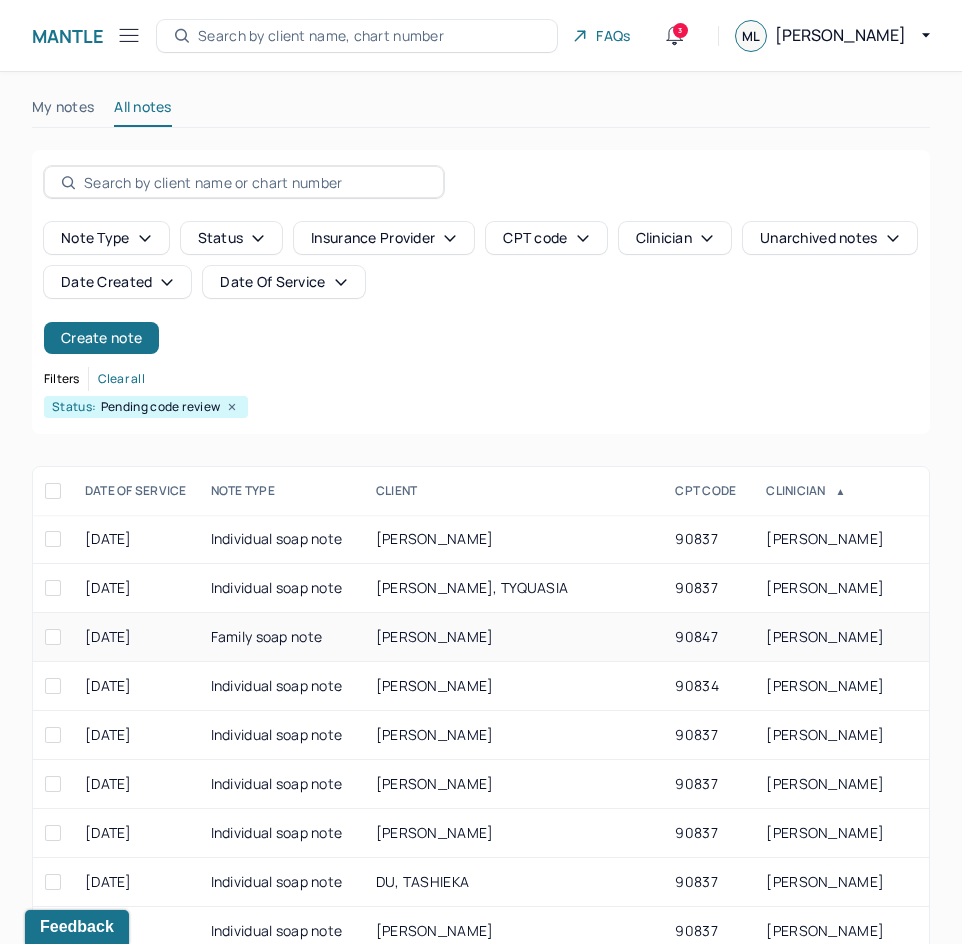scroll, scrollTop: 300, scrollLeft: 0, axis: vertical 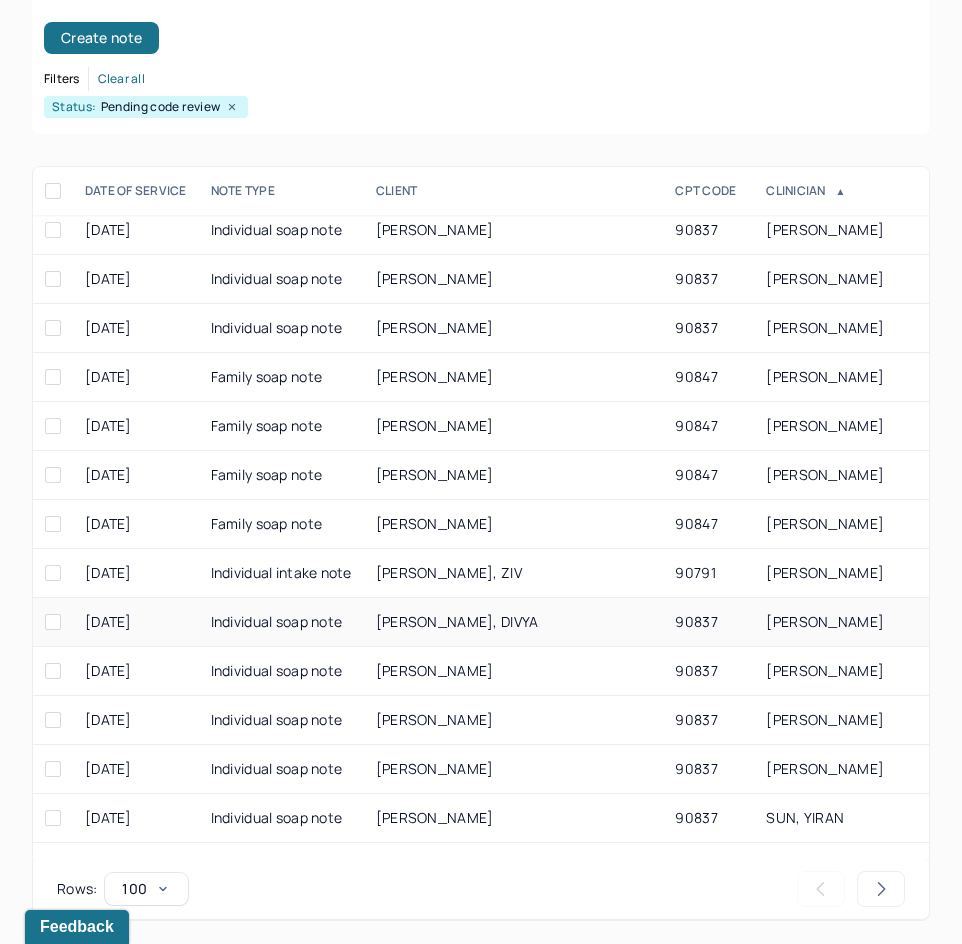 click on "90837" at bounding box center (708, 622) 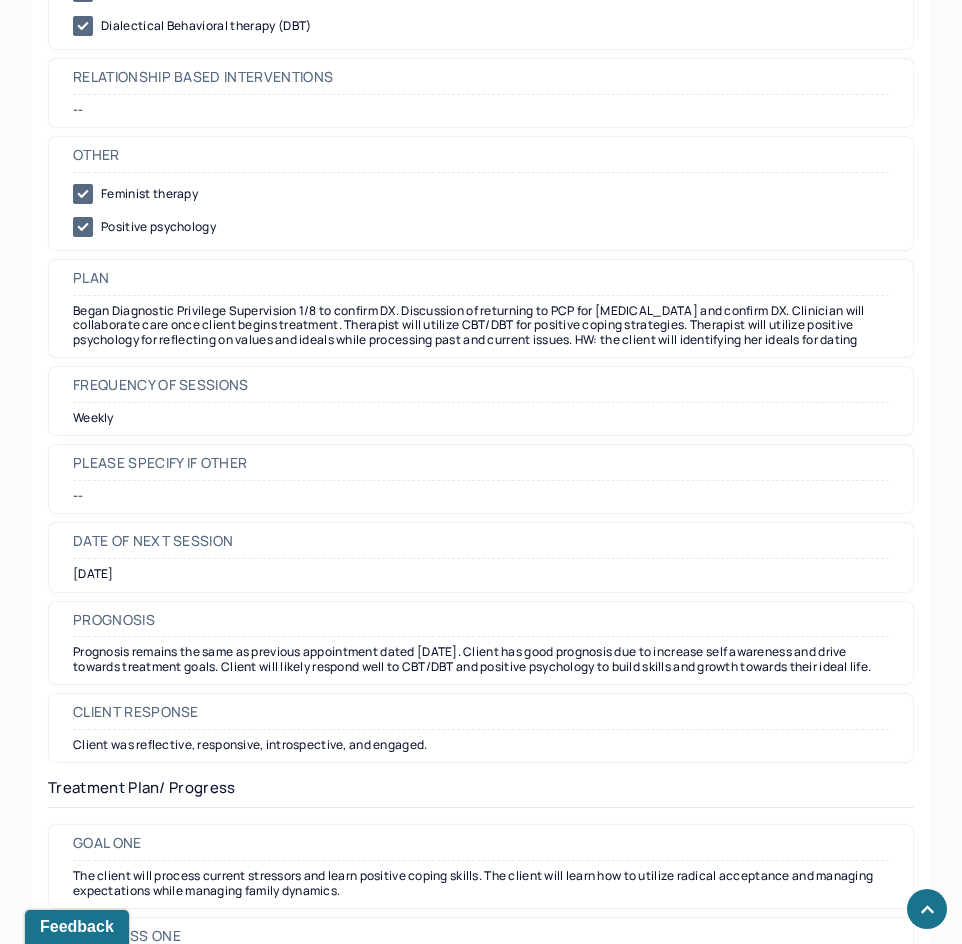 scroll, scrollTop: 2200, scrollLeft: 0, axis: vertical 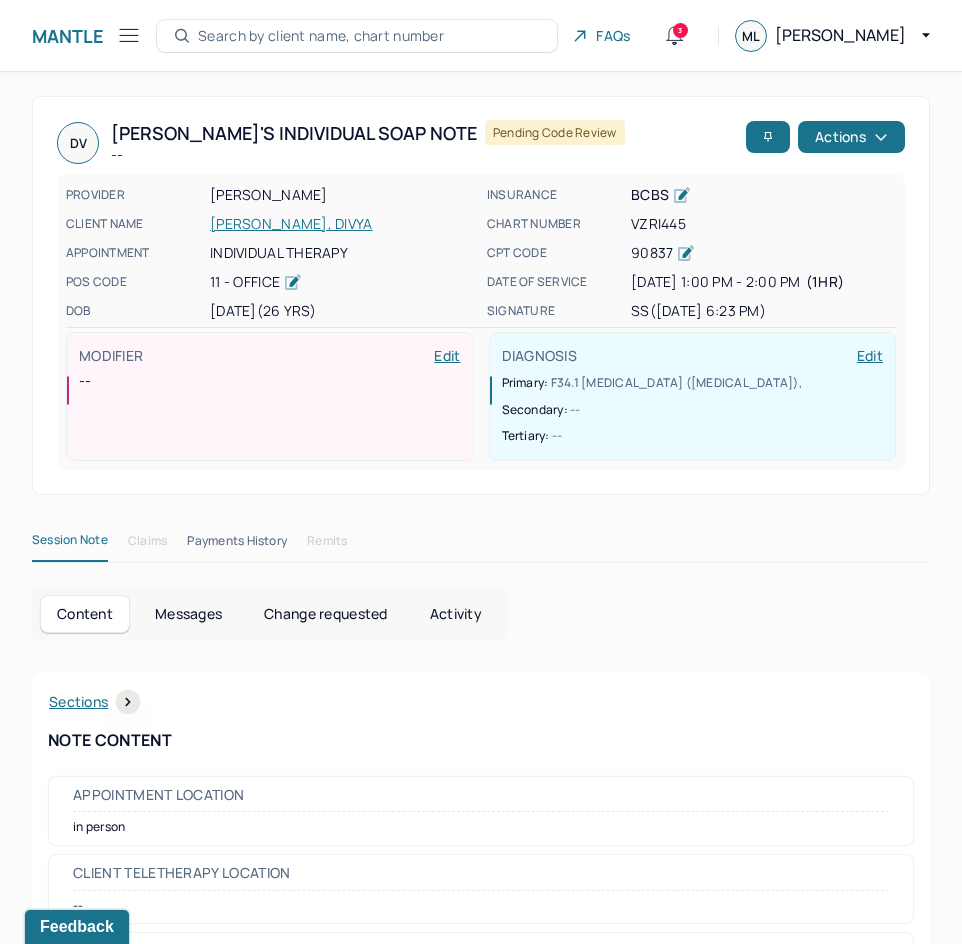 drag, startPoint x: 710, startPoint y: 637, endPoint x: 806, endPoint y: 288, distance: 361.9627 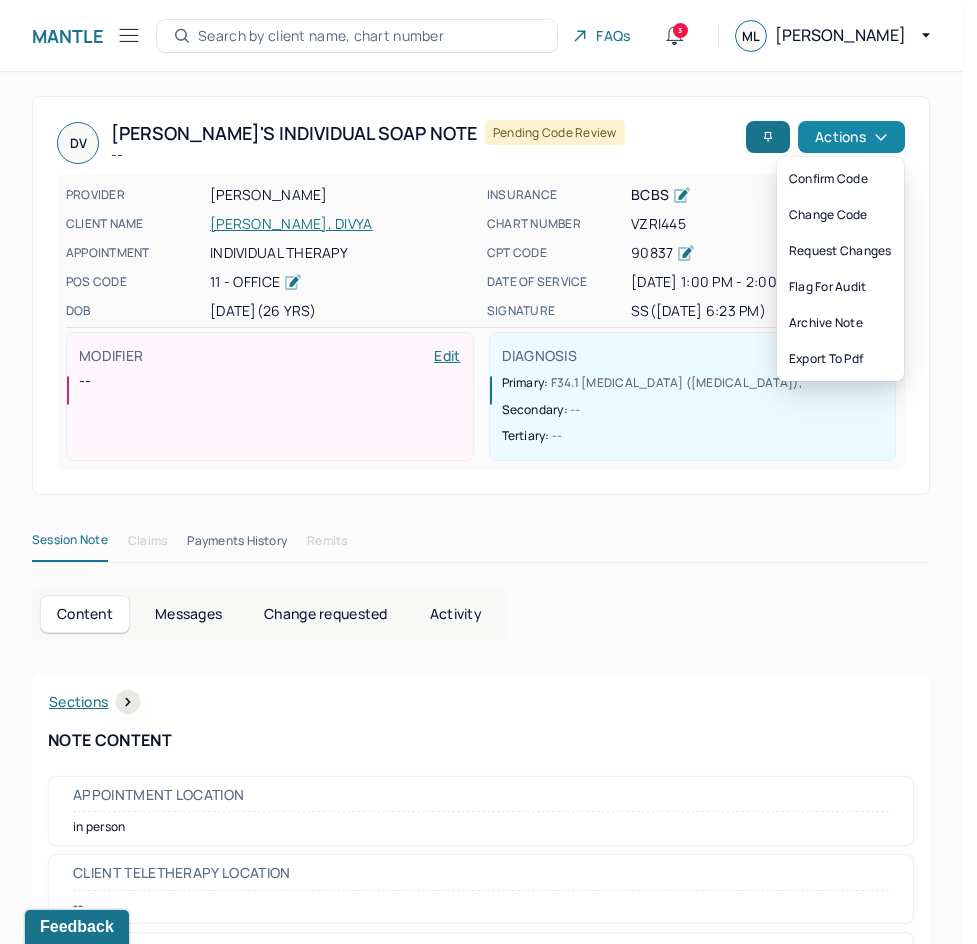 click on "Actions" at bounding box center (851, 137) 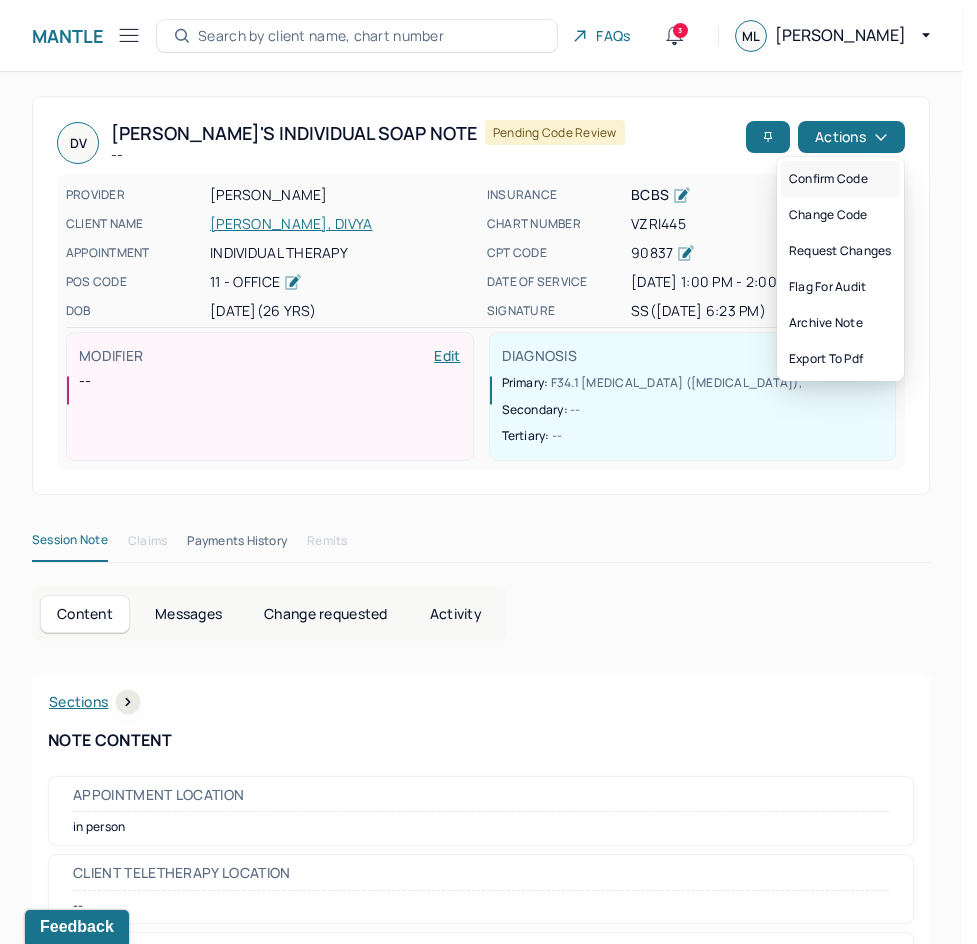 click on "Confirm code" at bounding box center [840, 179] 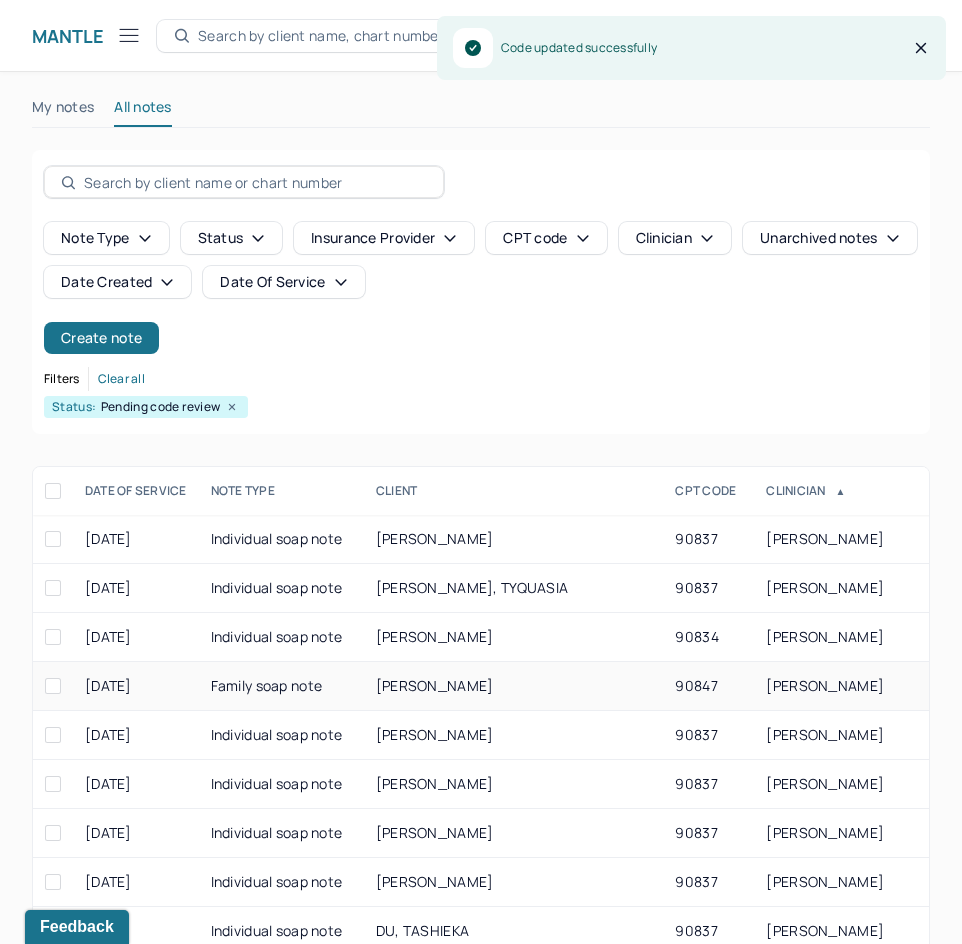 scroll, scrollTop: 300, scrollLeft: 0, axis: vertical 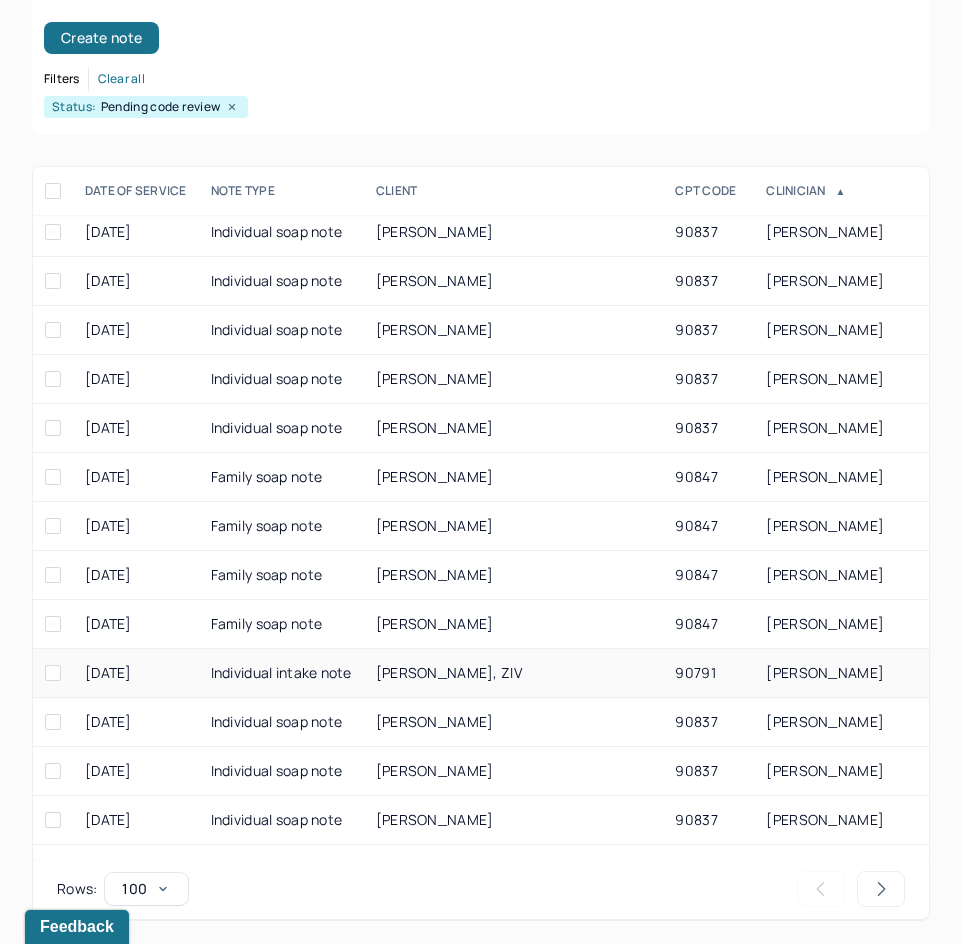 click on "90791" at bounding box center [708, 673] 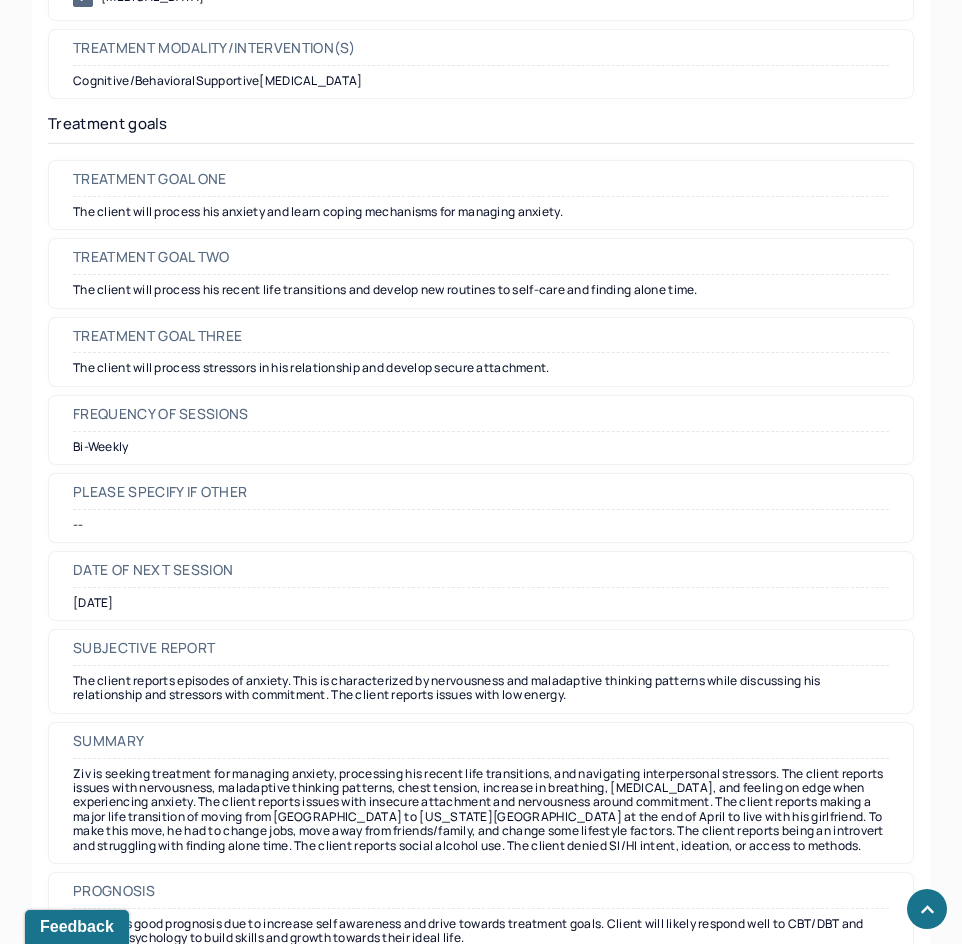 scroll, scrollTop: 9300, scrollLeft: 0, axis: vertical 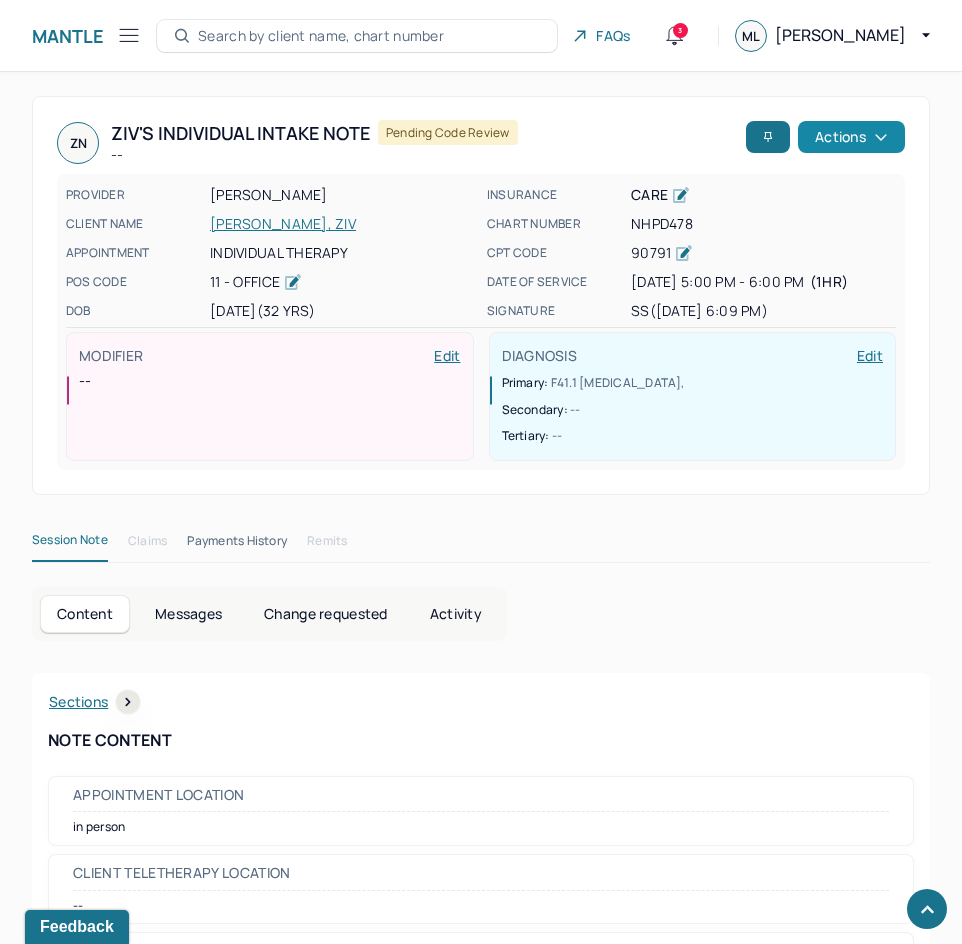 drag, startPoint x: 658, startPoint y: 705, endPoint x: 855, endPoint y: 123, distance: 614.43713 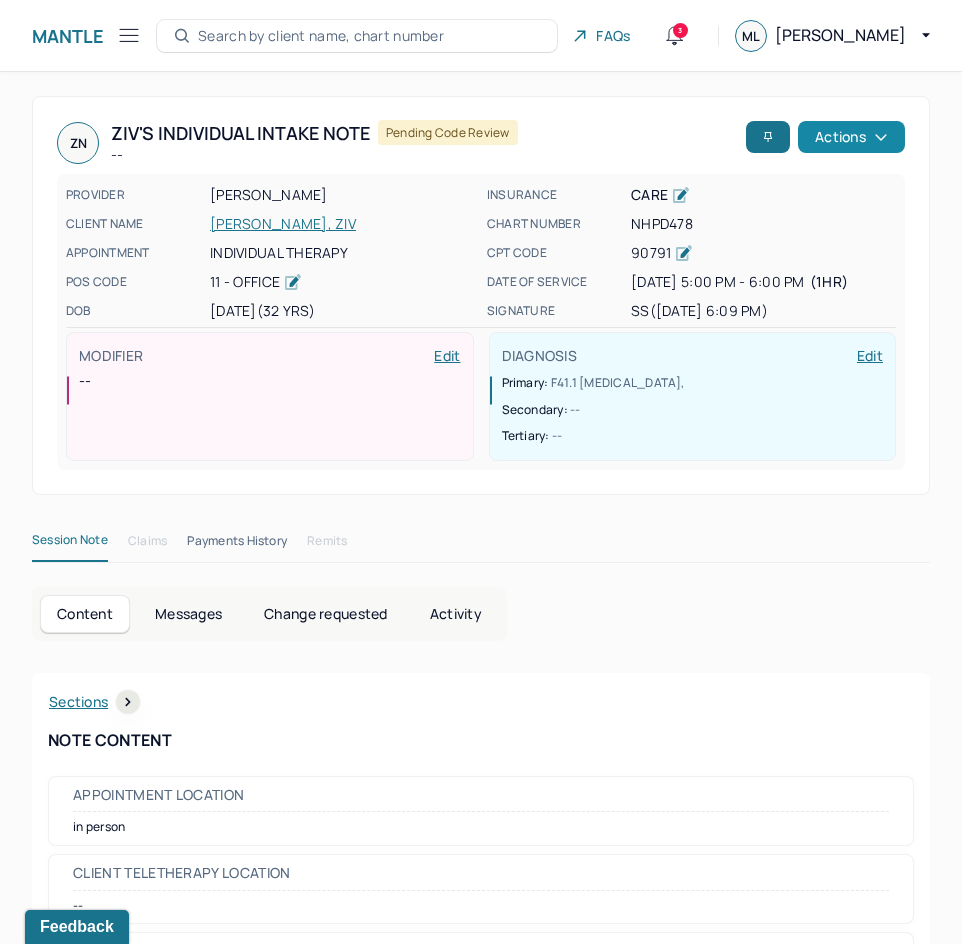 click on "Actions" at bounding box center (851, 137) 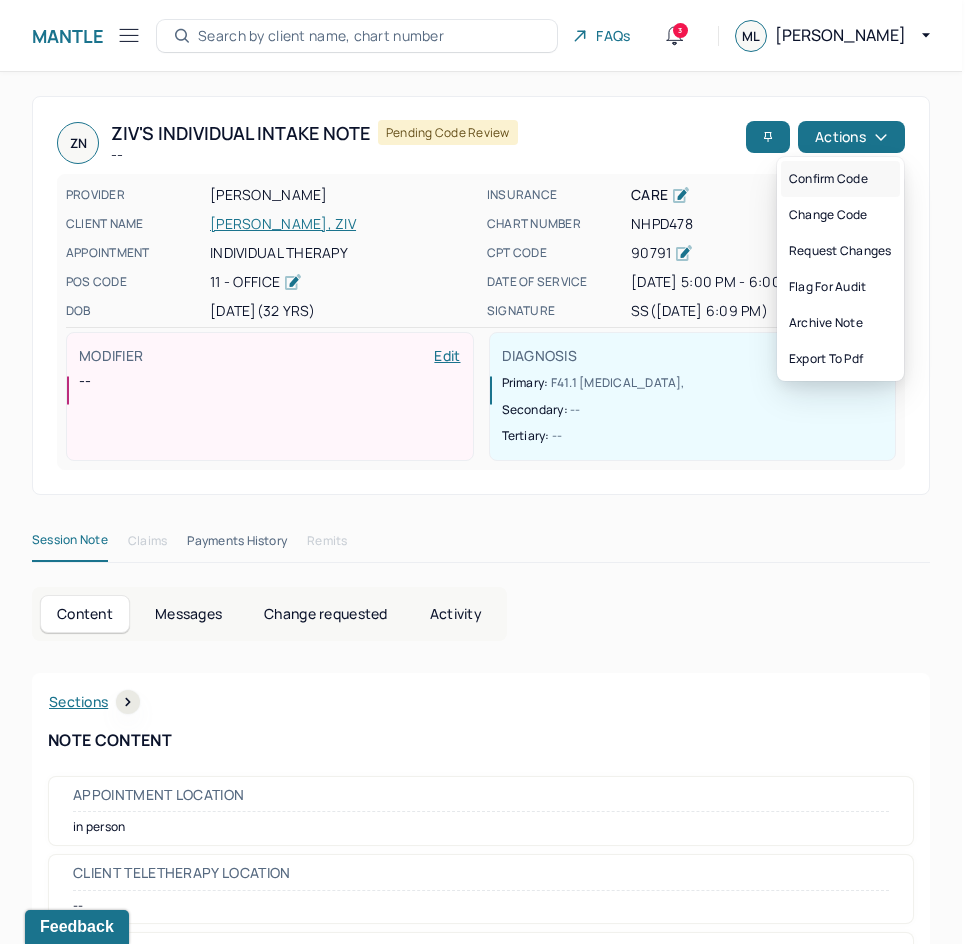 click on "Confirm code" at bounding box center (840, 179) 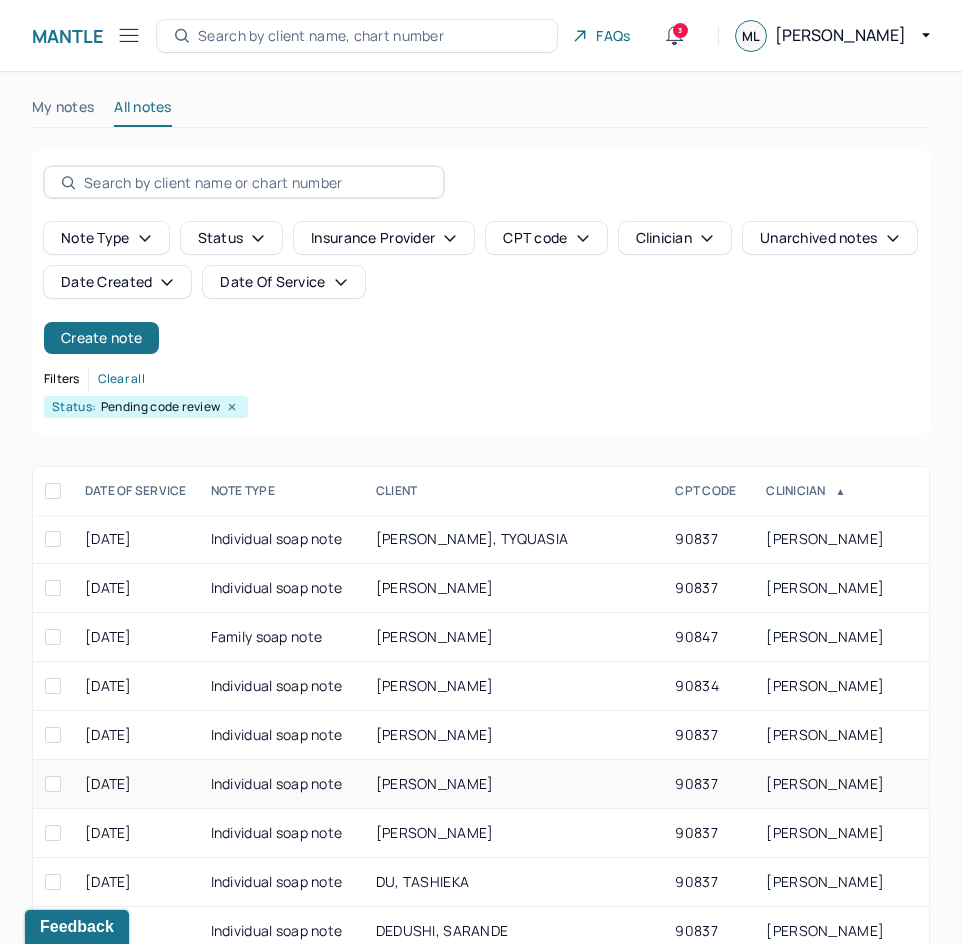 scroll, scrollTop: 300, scrollLeft: 0, axis: vertical 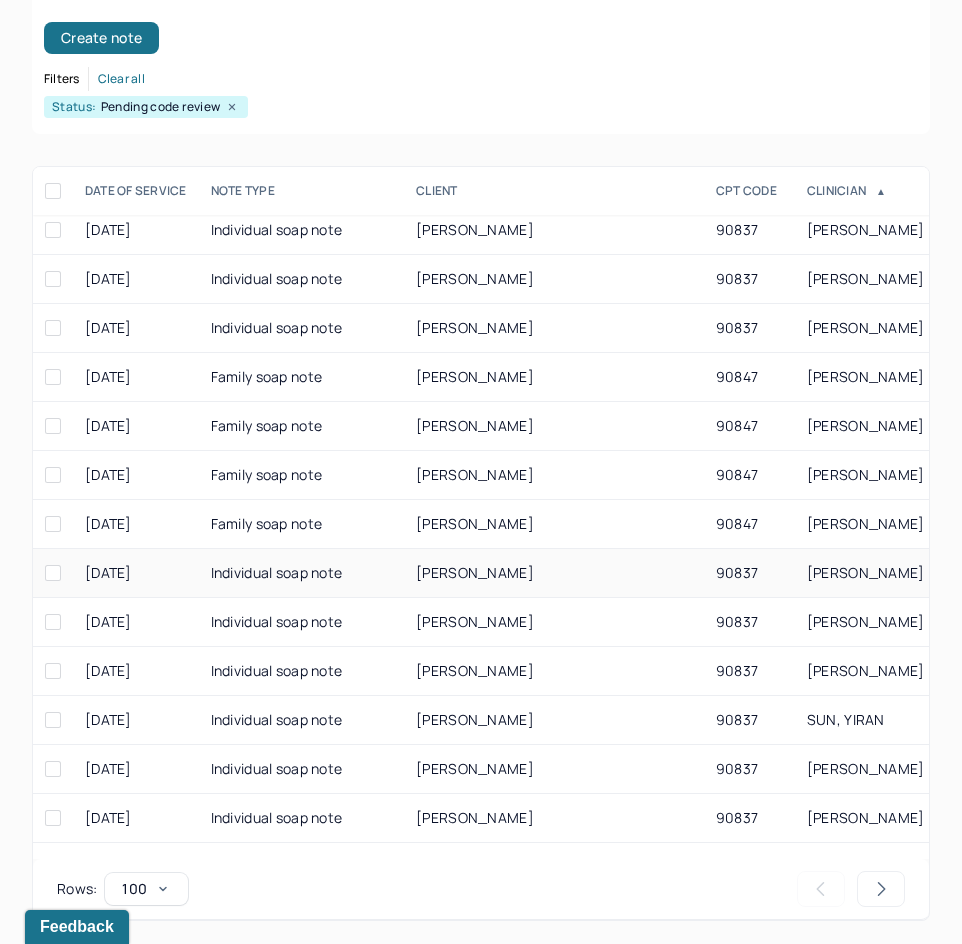 click on "[PERSON_NAME]" at bounding box center (475, 572) 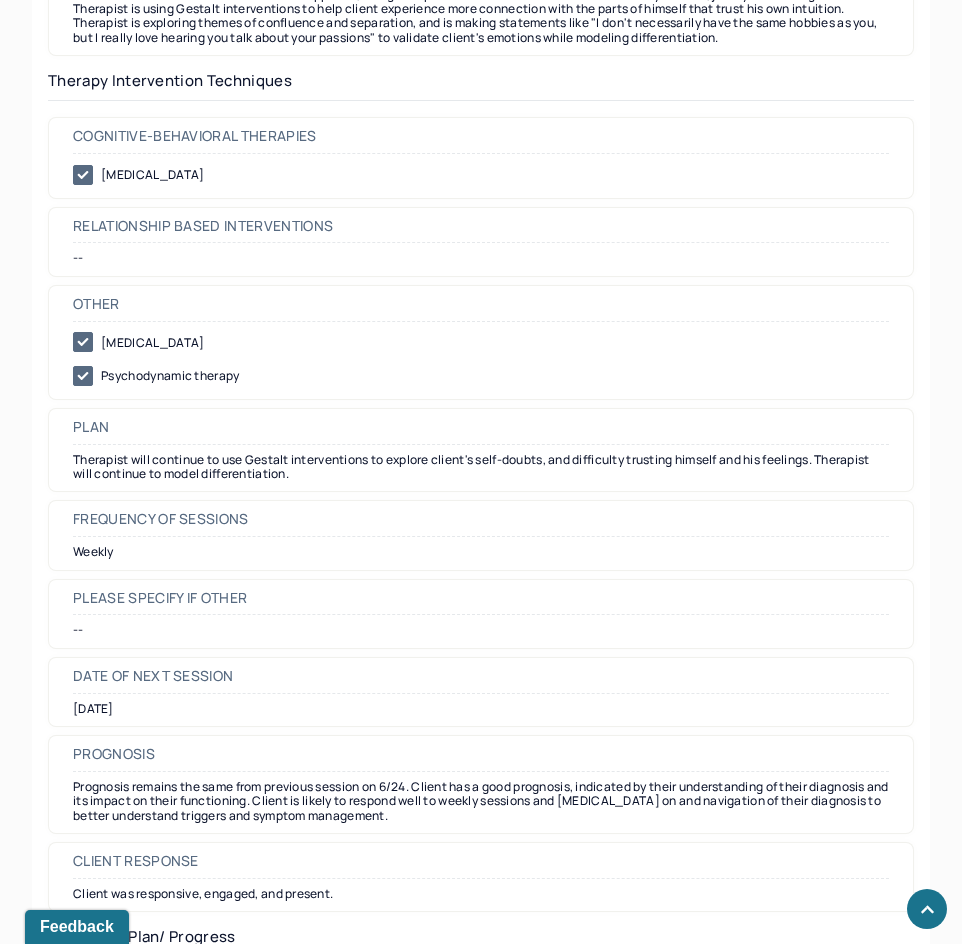 scroll, scrollTop: 2000, scrollLeft: 0, axis: vertical 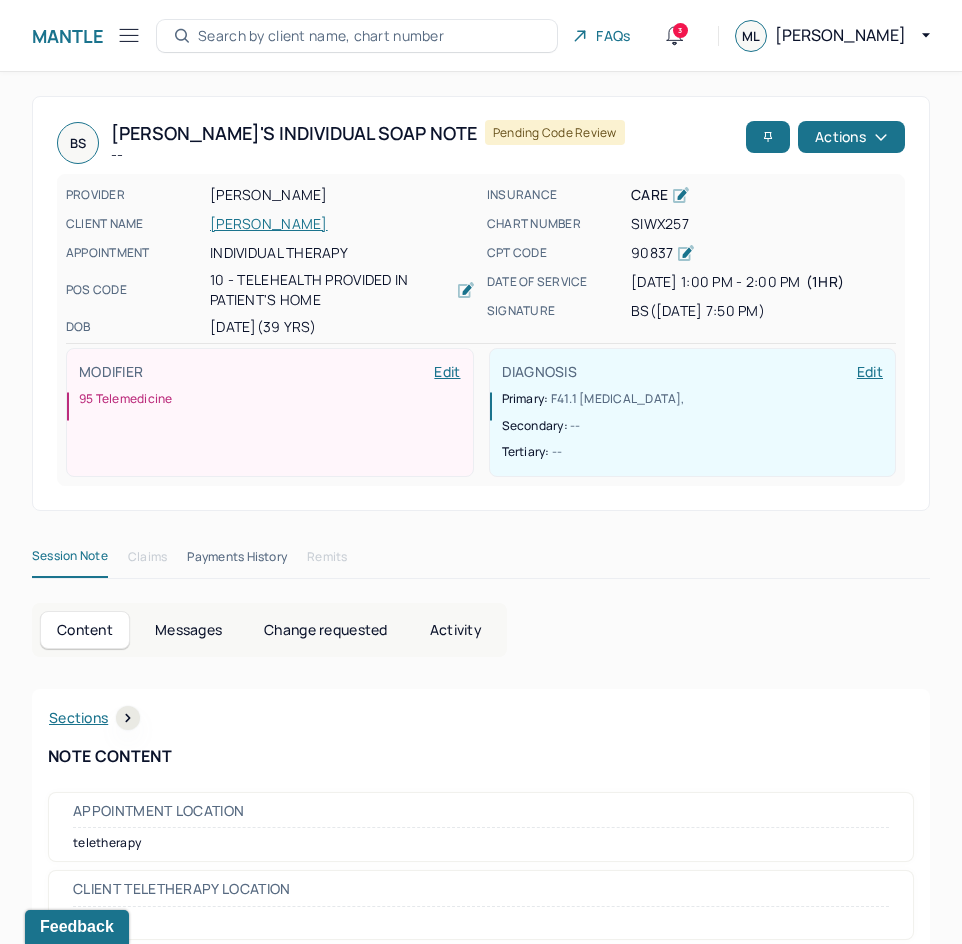 drag, startPoint x: 701, startPoint y: 681, endPoint x: 887, endPoint y: 160, distance: 553.2061 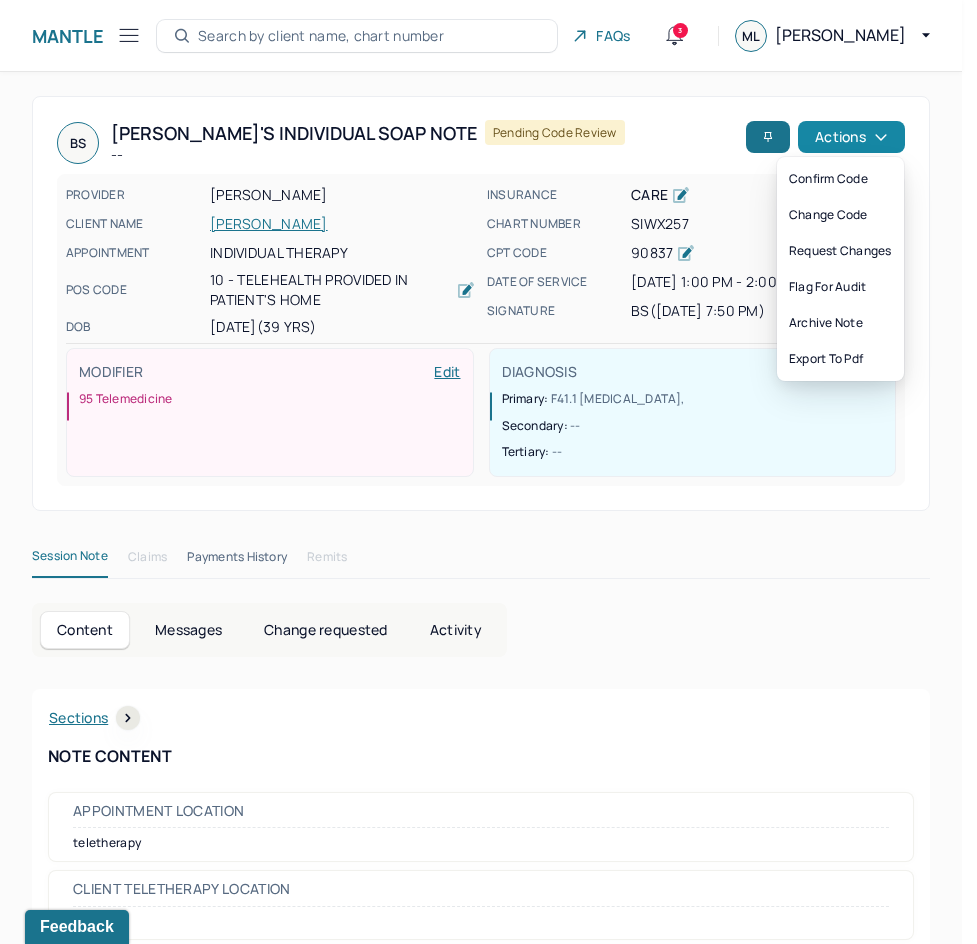 click on "Actions" at bounding box center [851, 137] 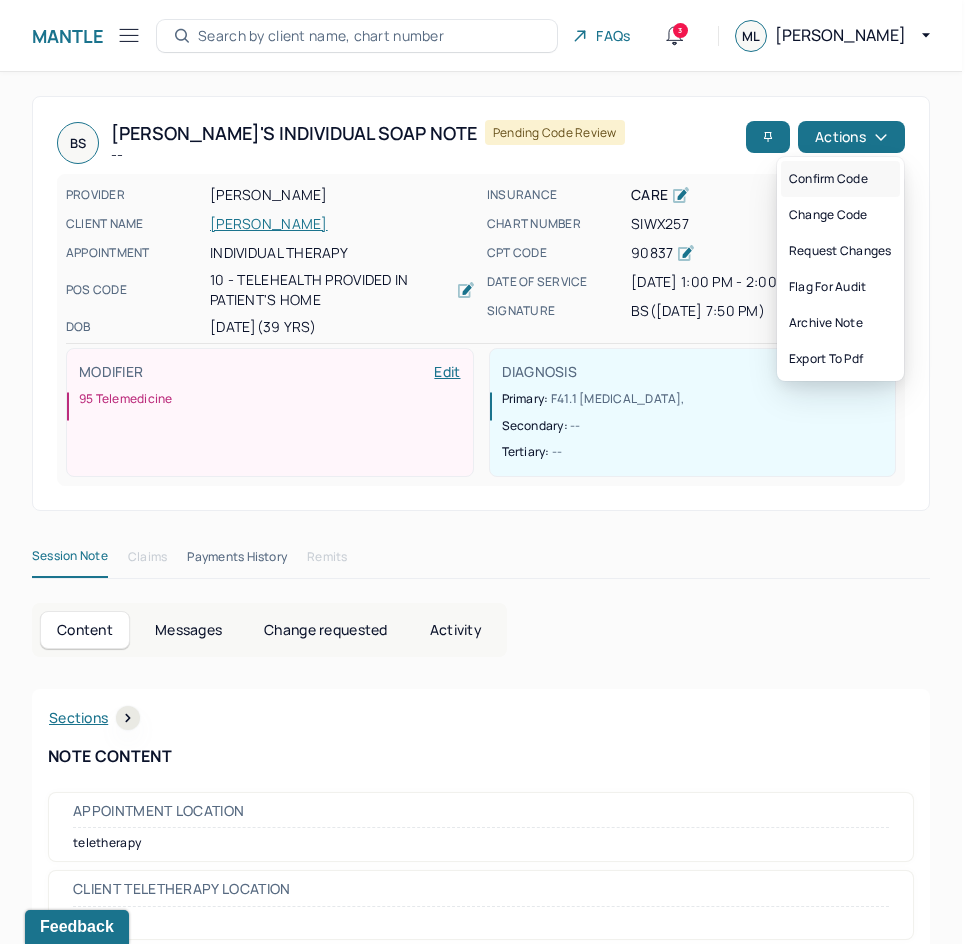 click on "Confirm code" at bounding box center [840, 179] 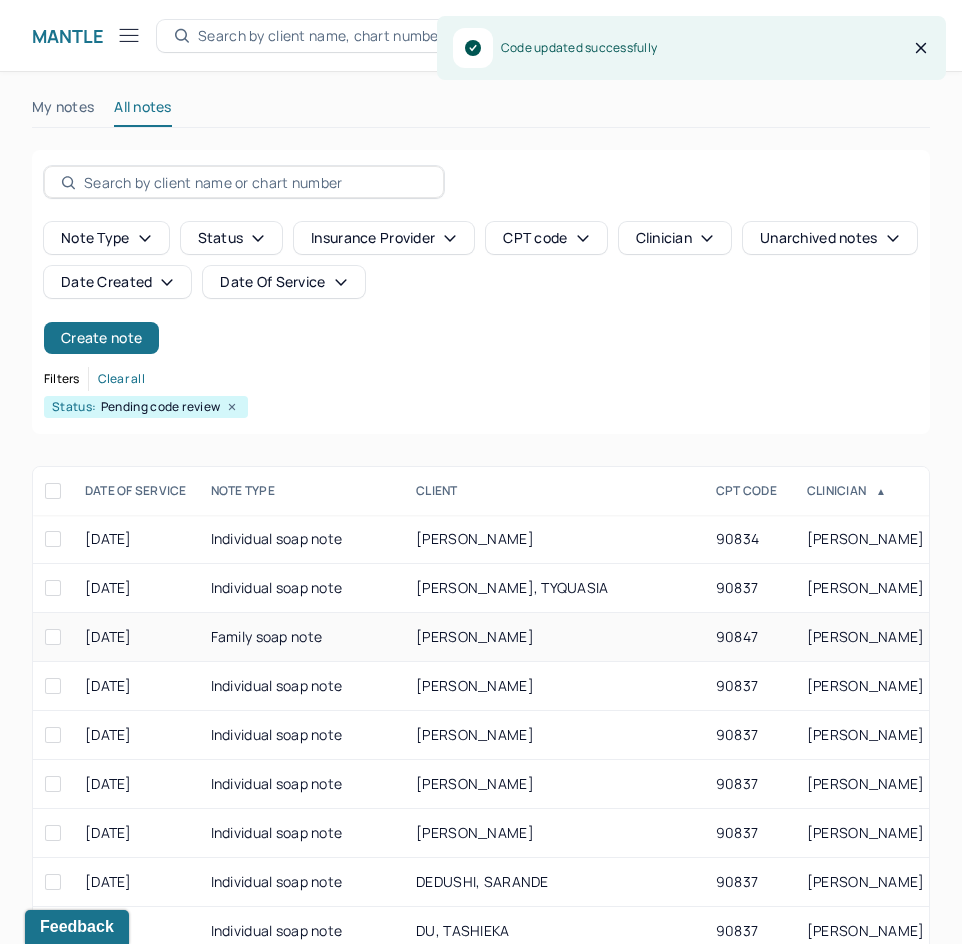 scroll, scrollTop: 300, scrollLeft: 0, axis: vertical 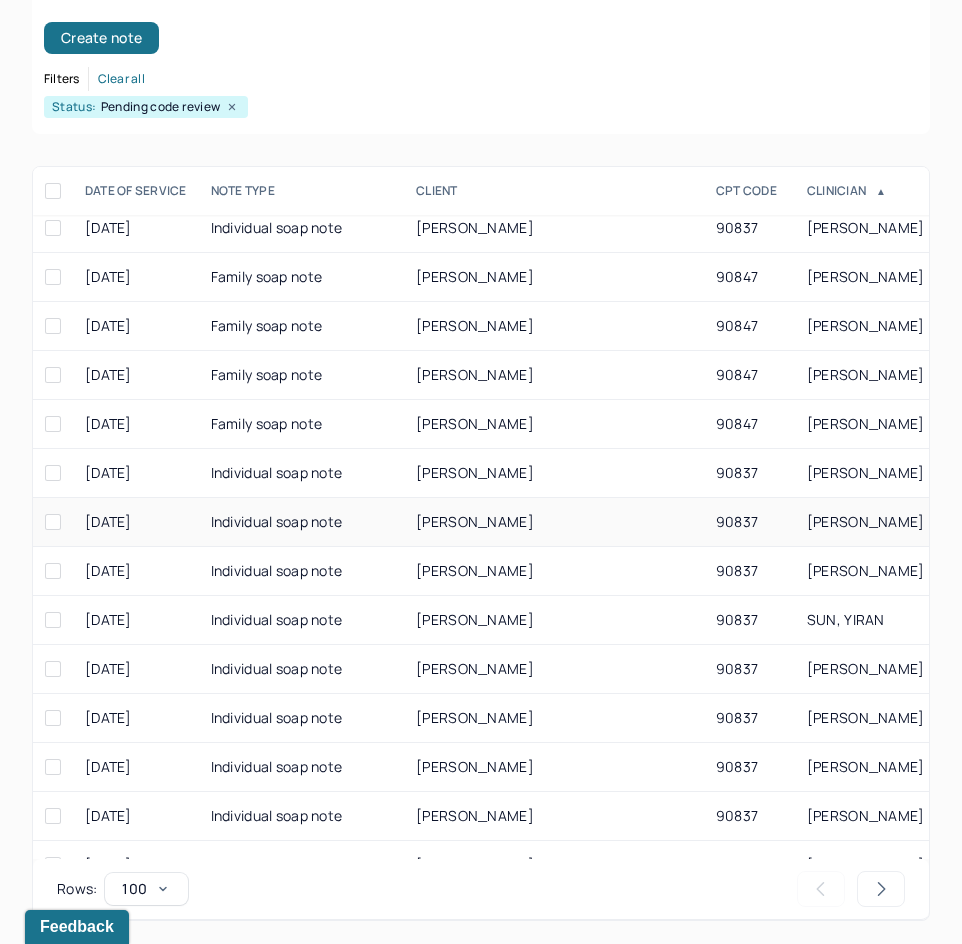 click on "[PERSON_NAME]" at bounding box center [554, 522] 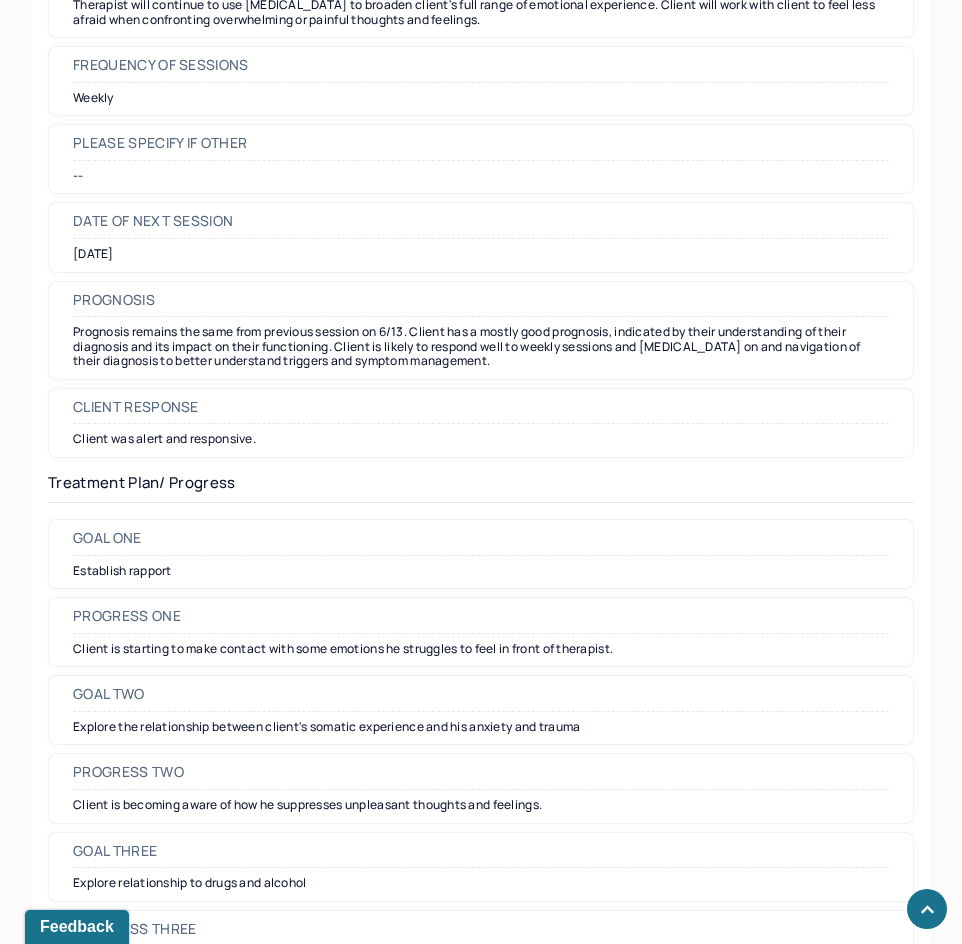 scroll, scrollTop: 2400, scrollLeft: 0, axis: vertical 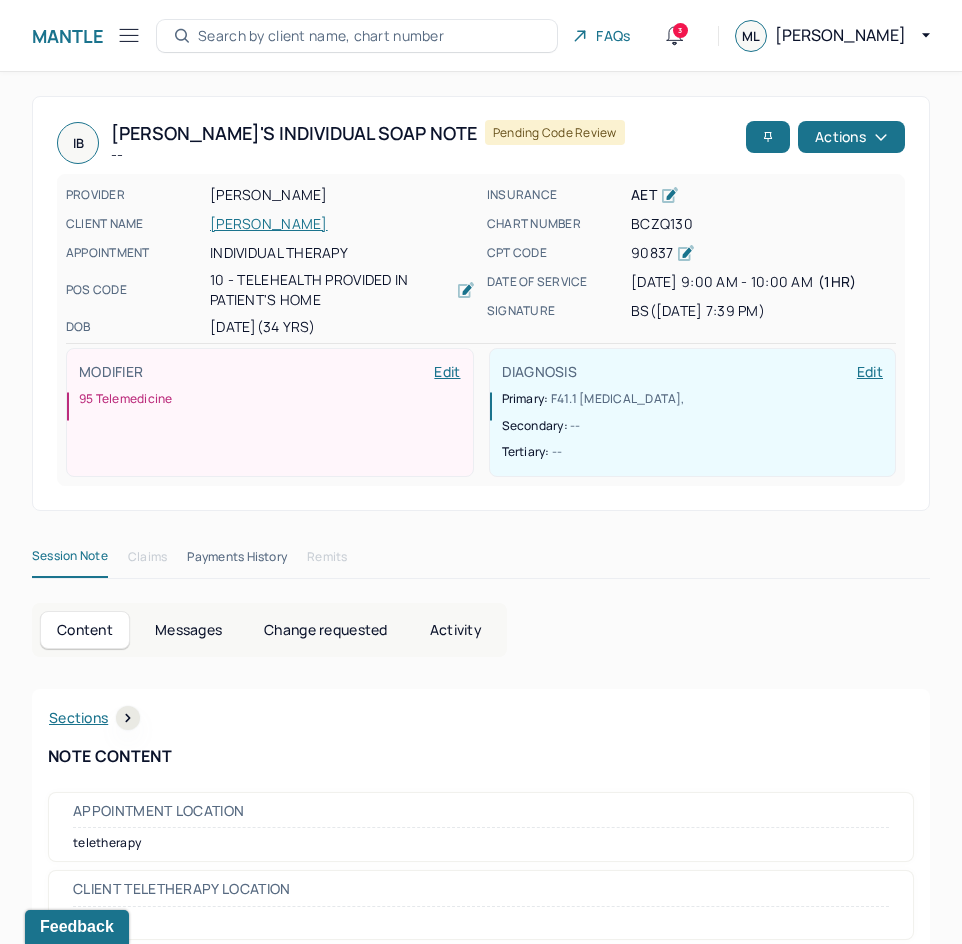 drag, startPoint x: 618, startPoint y: 681, endPoint x: 800, endPoint y: 178, distance: 534.914 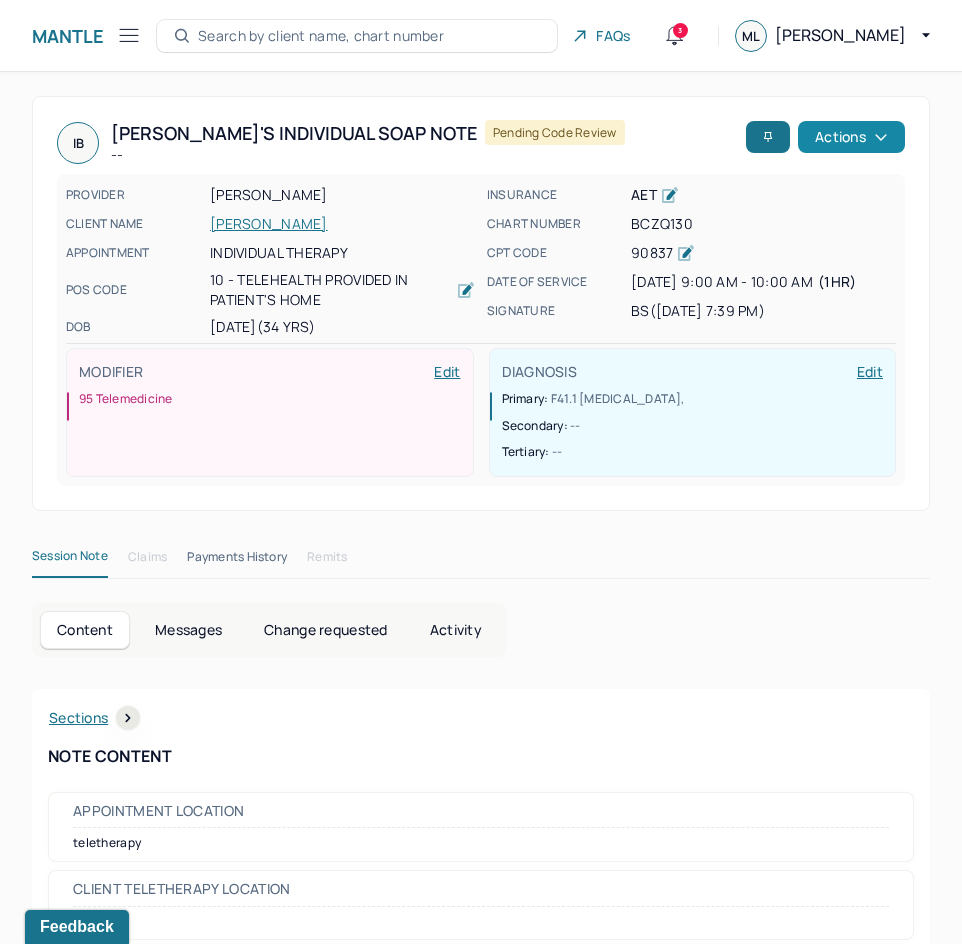 click on "Actions" at bounding box center [851, 137] 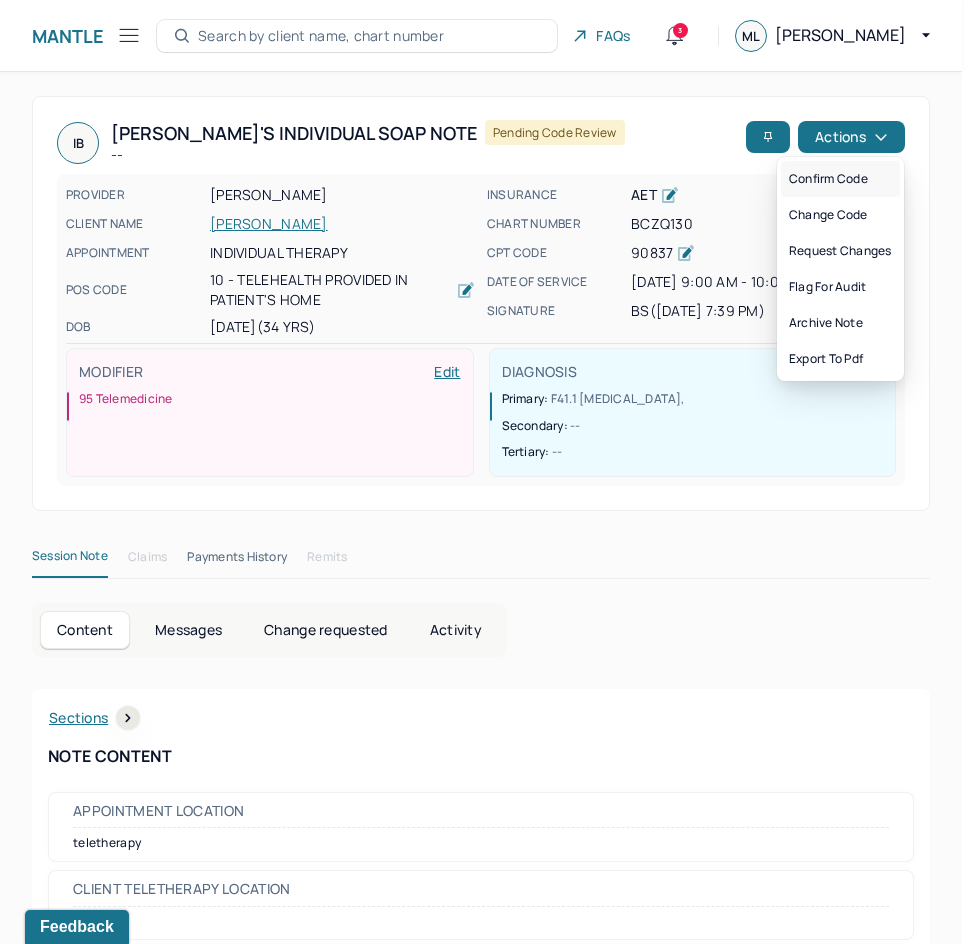click on "Confirm code" at bounding box center (840, 179) 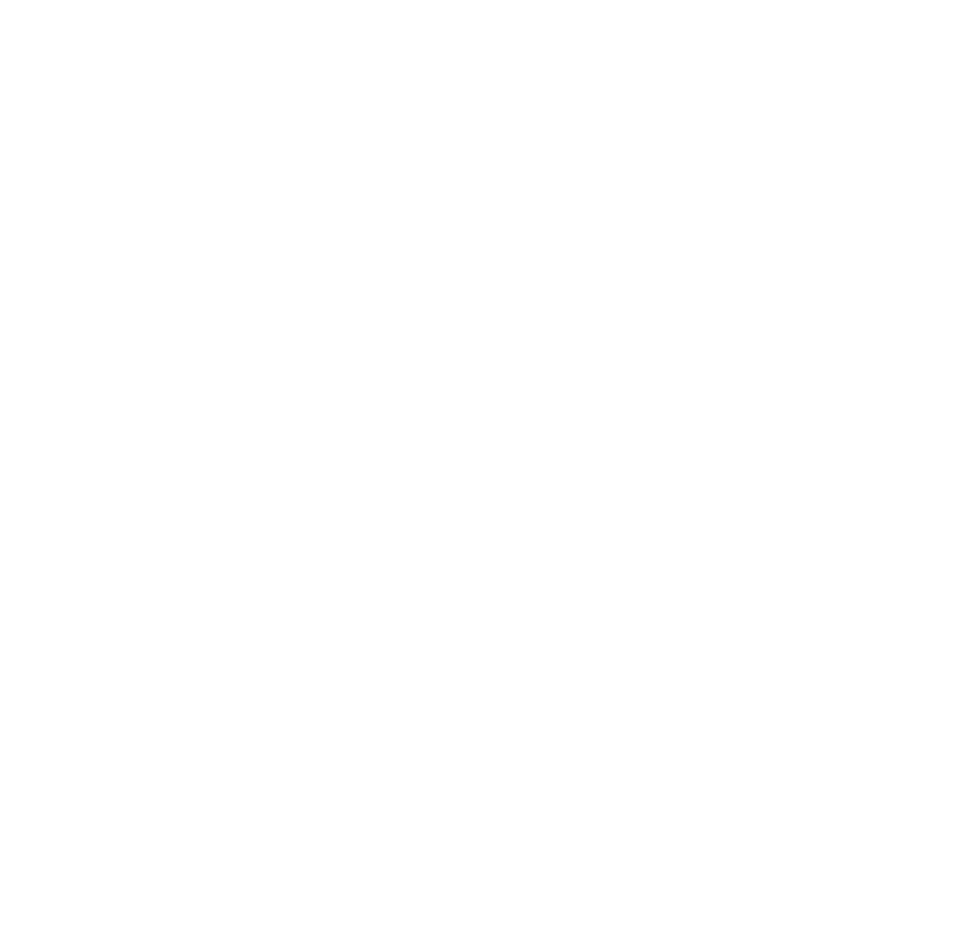 scroll, scrollTop: 0, scrollLeft: 0, axis: both 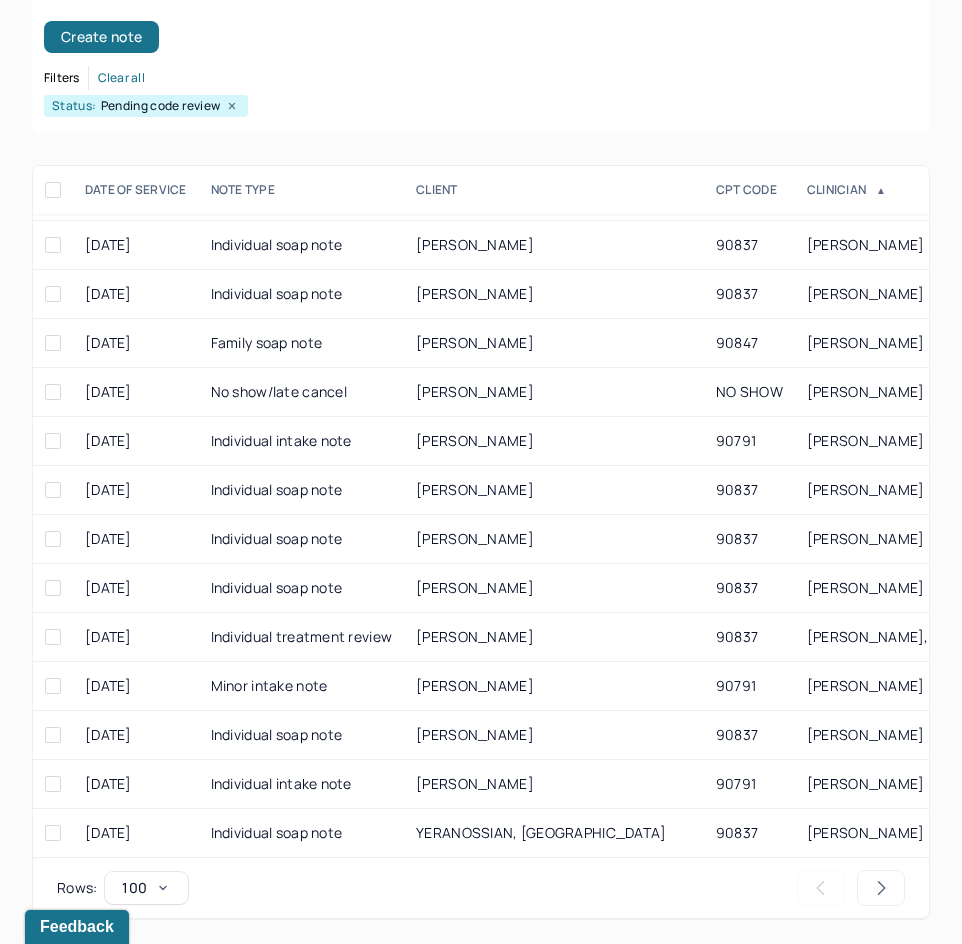 drag, startPoint x: 677, startPoint y: 506, endPoint x: 644, endPoint y: 755, distance: 251.17723 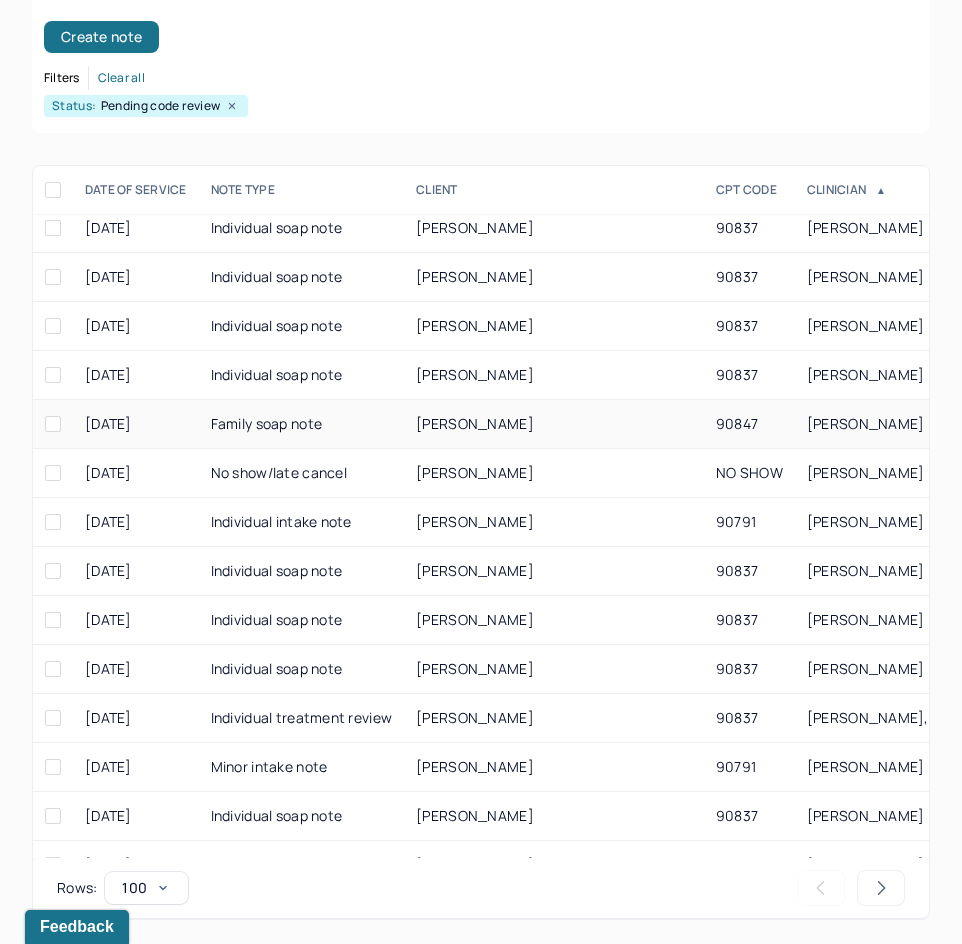 scroll, scrollTop: 4171, scrollLeft: 0, axis: vertical 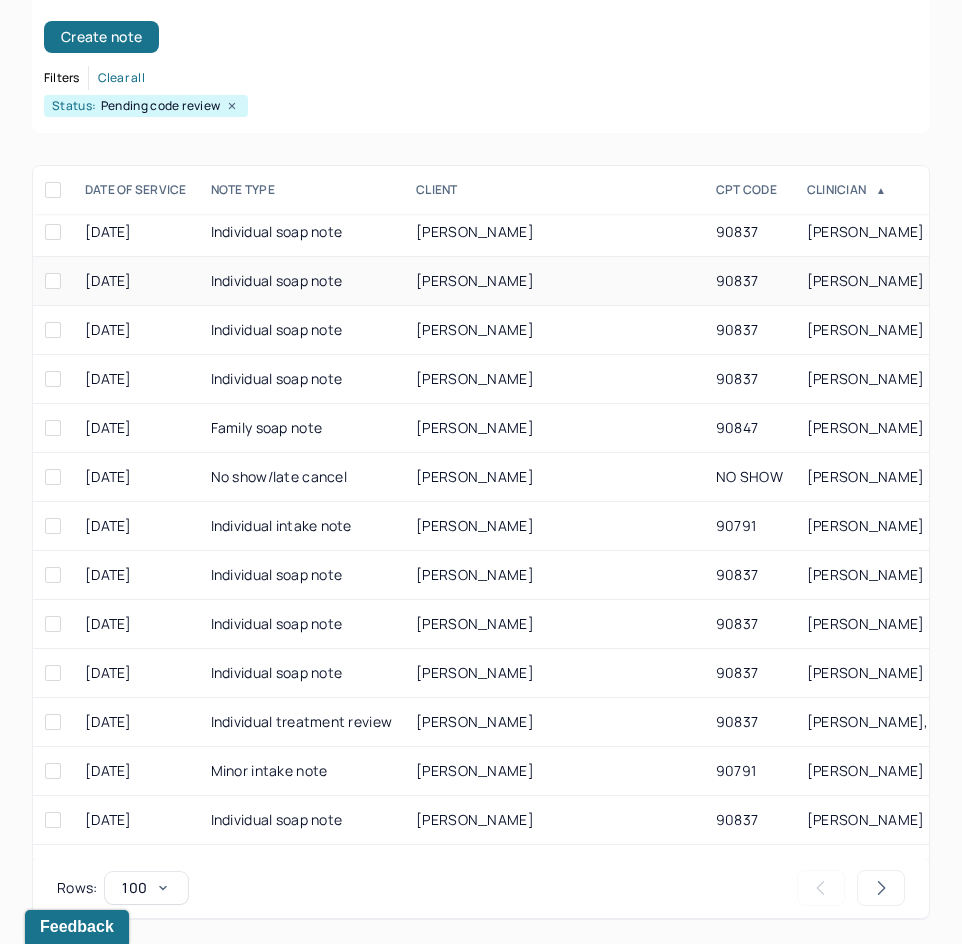 click on "[PERSON_NAME]" at bounding box center (554, 281) 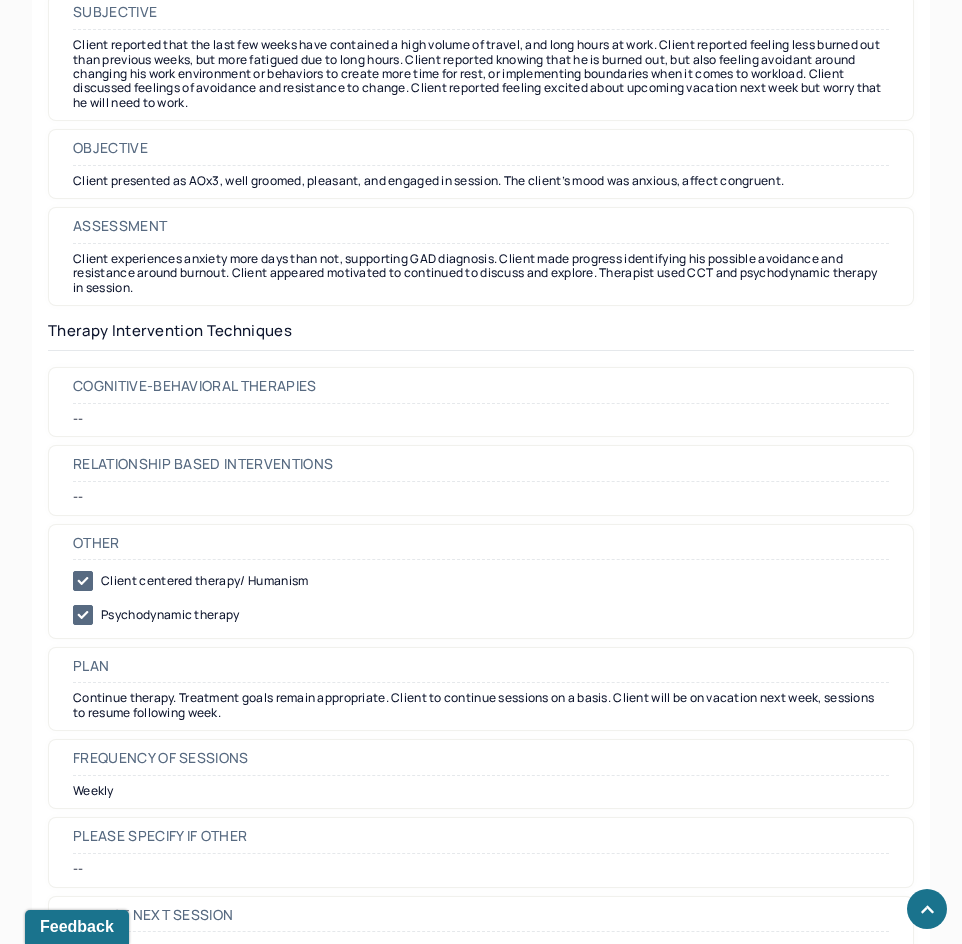 scroll, scrollTop: 1900, scrollLeft: 0, axis: vertical 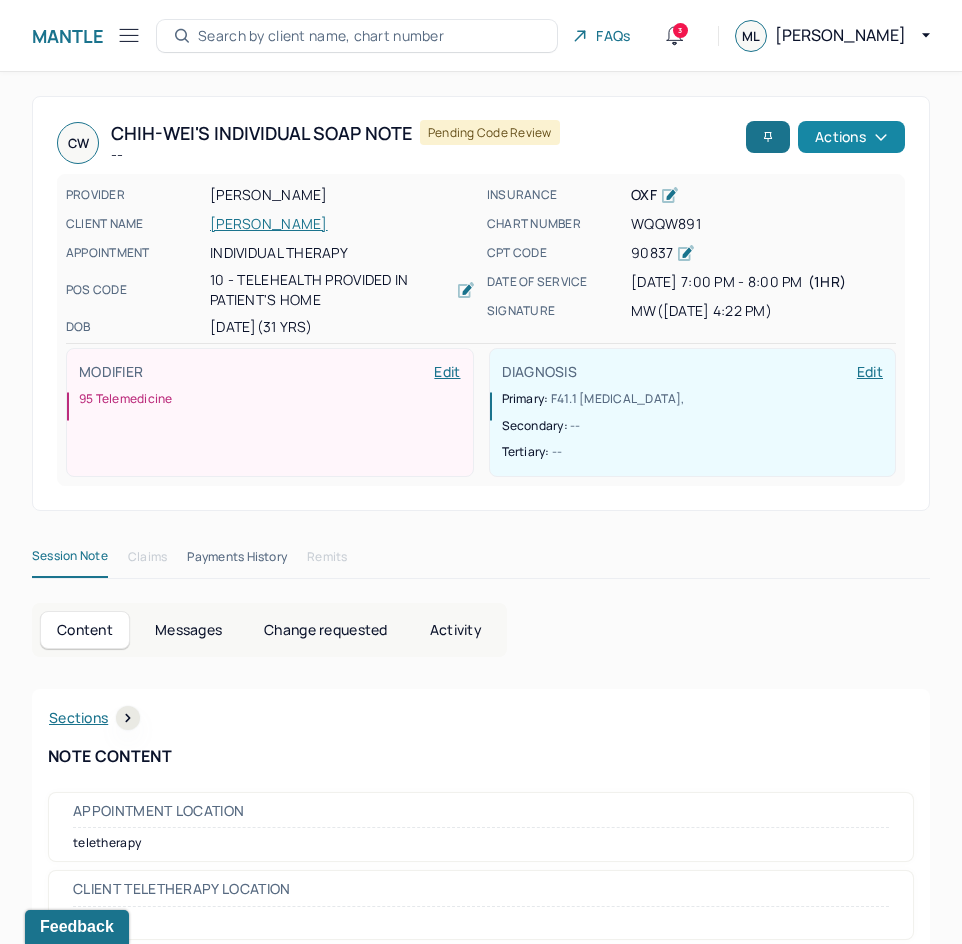 drag, startPoint x: 639, startPoint y: 694, endPoint x: 818, endPoint y: 126, distance: 595.5376 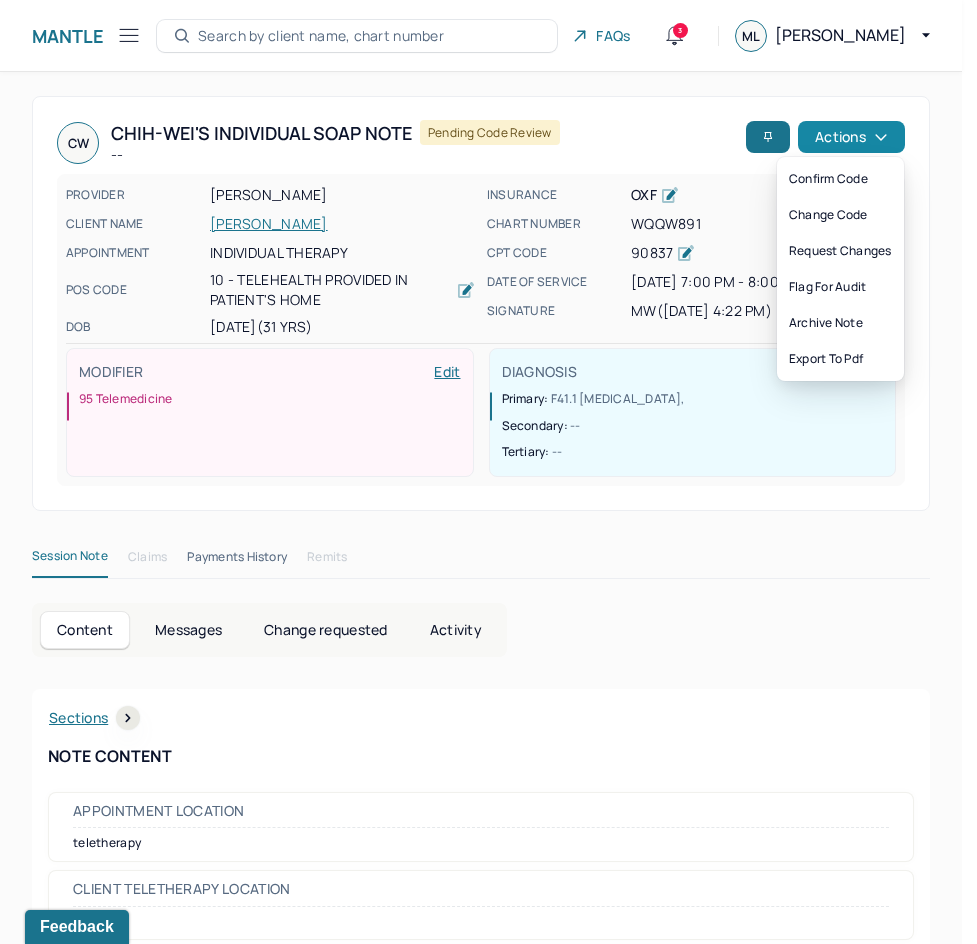 click on "Actions" at bounding box center (851, 137) 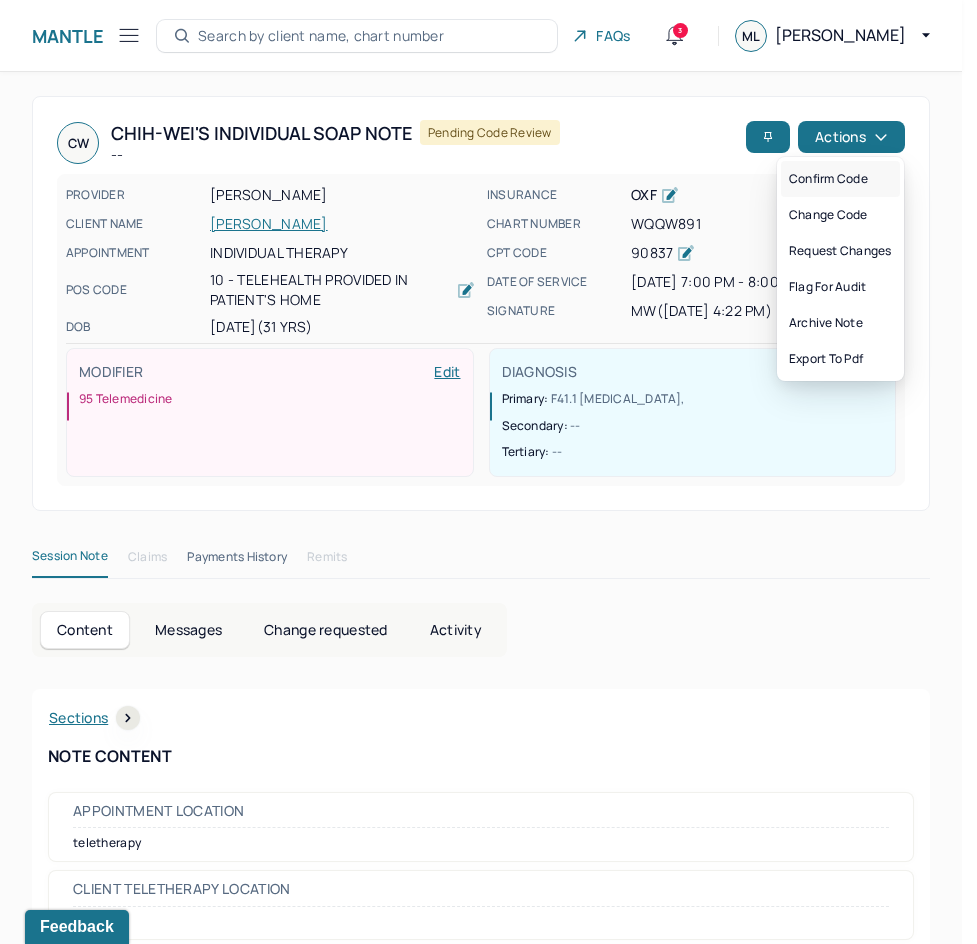 click on "Confirm code" at bounding box center [840, 179] 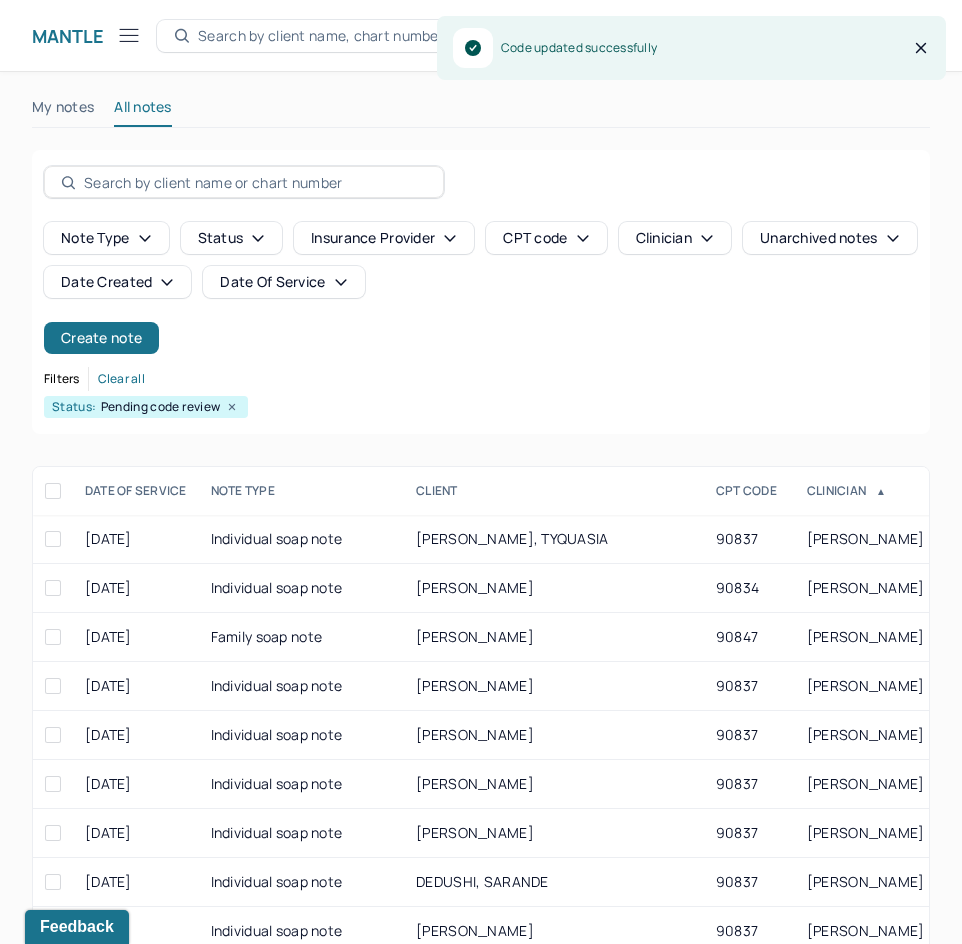 scroll, scrollTop: 301, scrollLeft: 0, axis: vertical 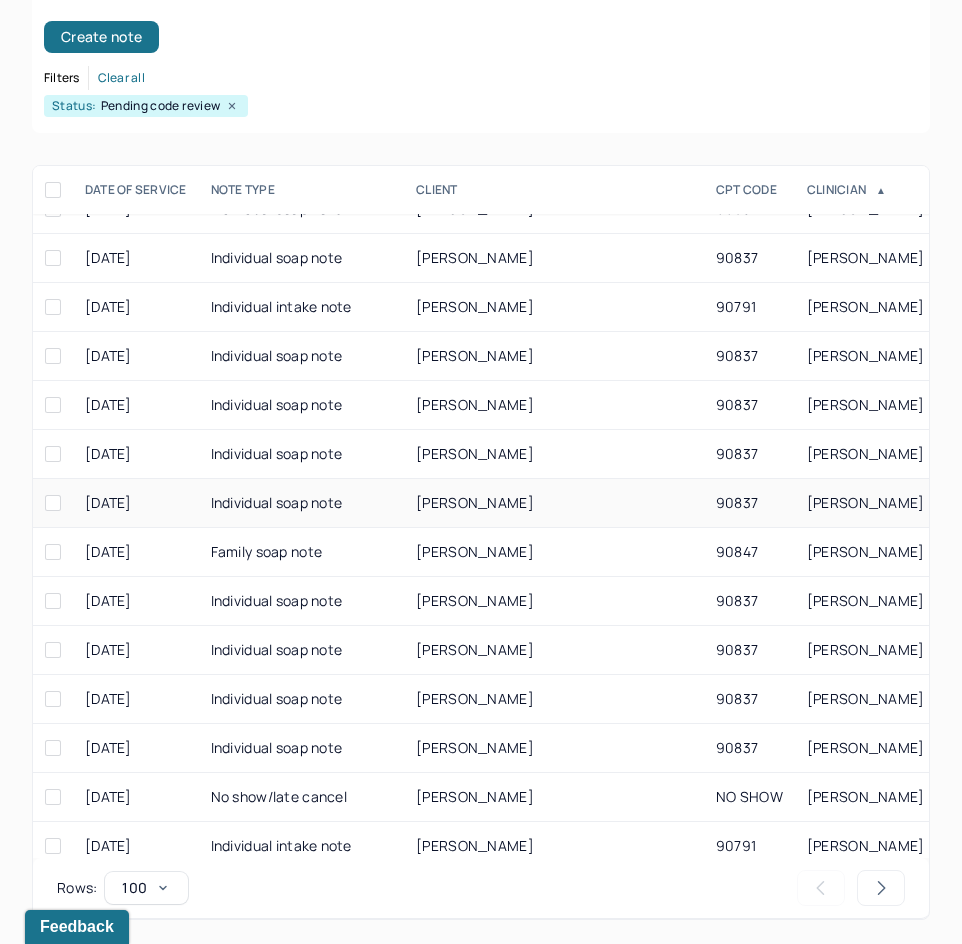 click on "[PERSON_NAME]" at bounding box center [554, 503] 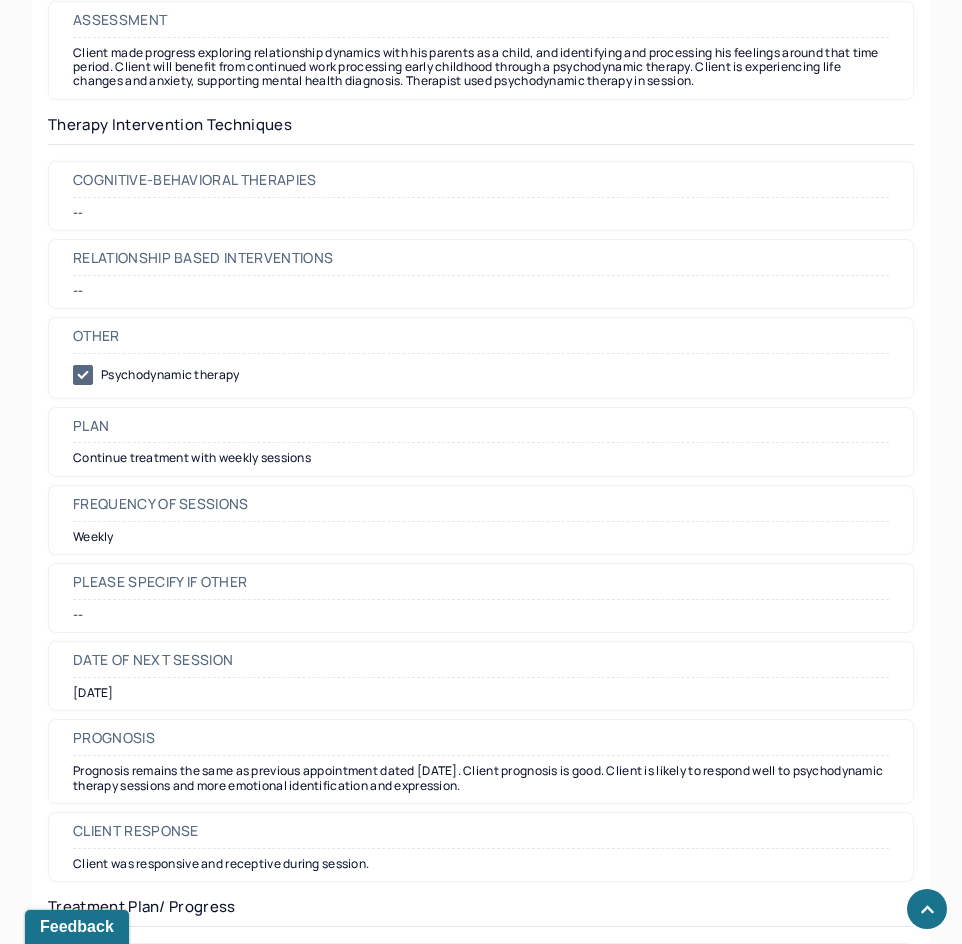 scroll, scrollTop: 2000, scrollLeft: 0, axis: vertical 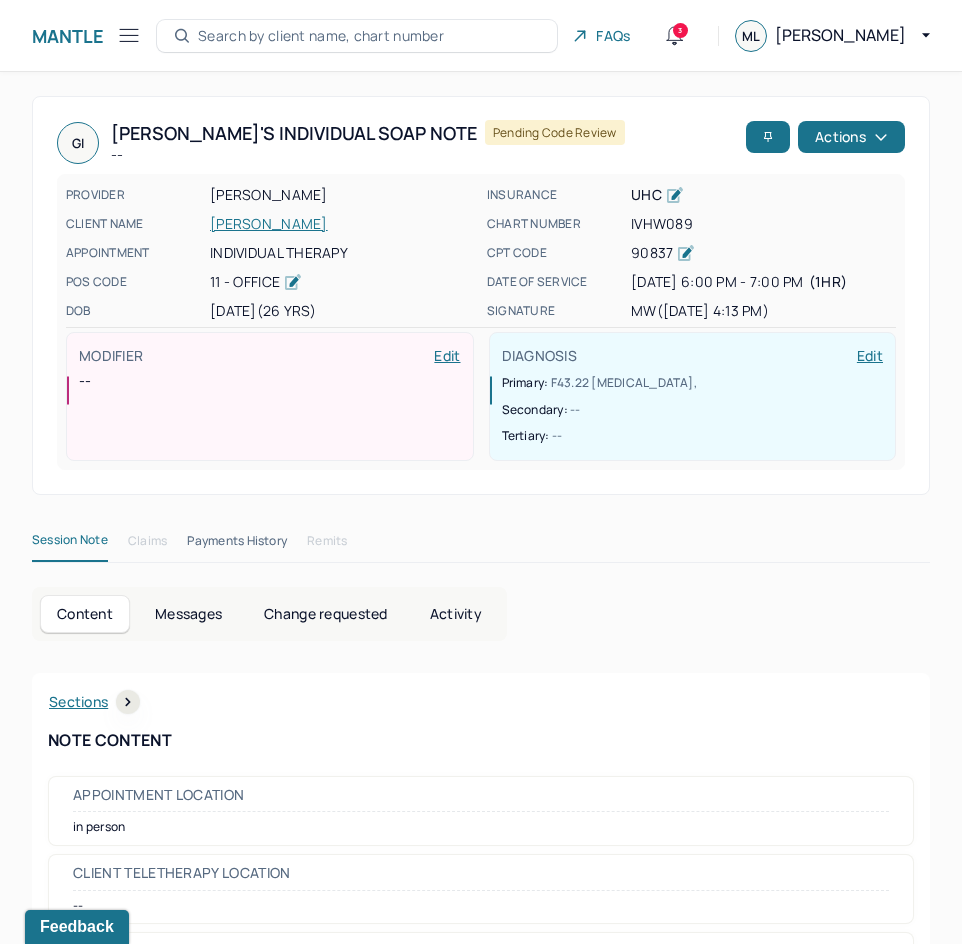 drag, startPoint x: 673, startPoint y: 690, endPoint x: 785, endPoint y: 367, distance: 341.86694 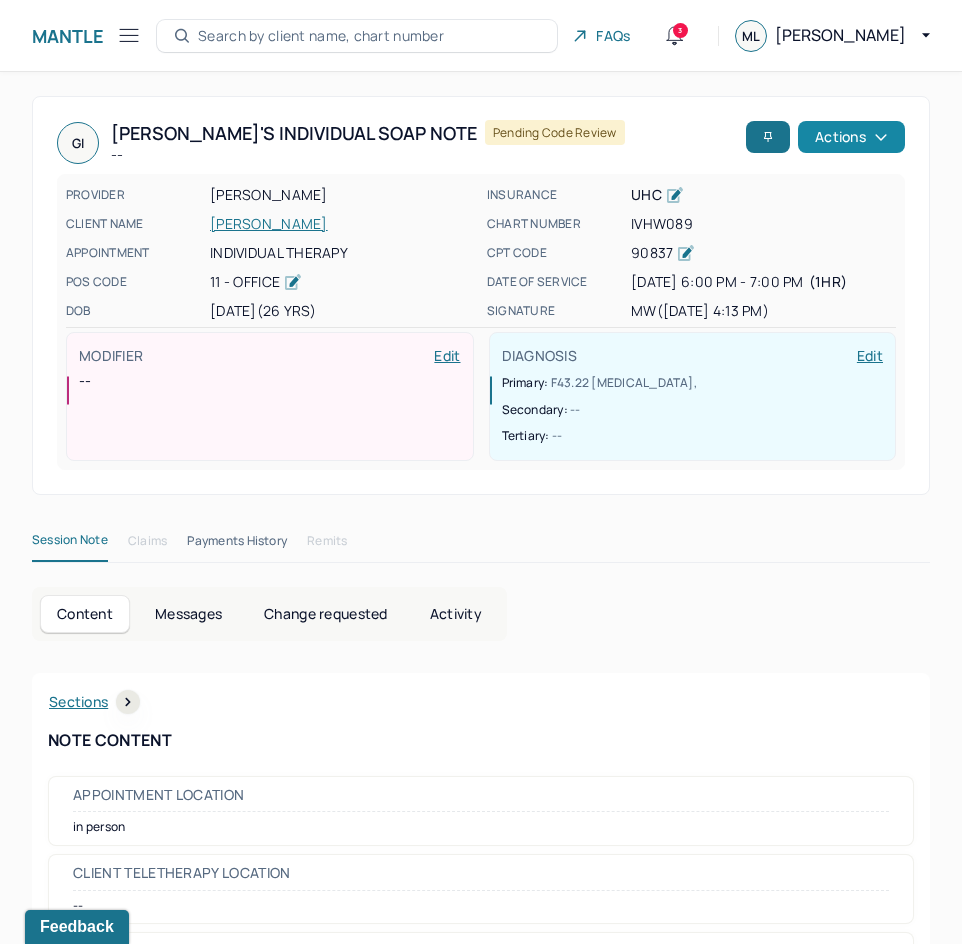 click on "Actions" at bounding box center [851, 137] 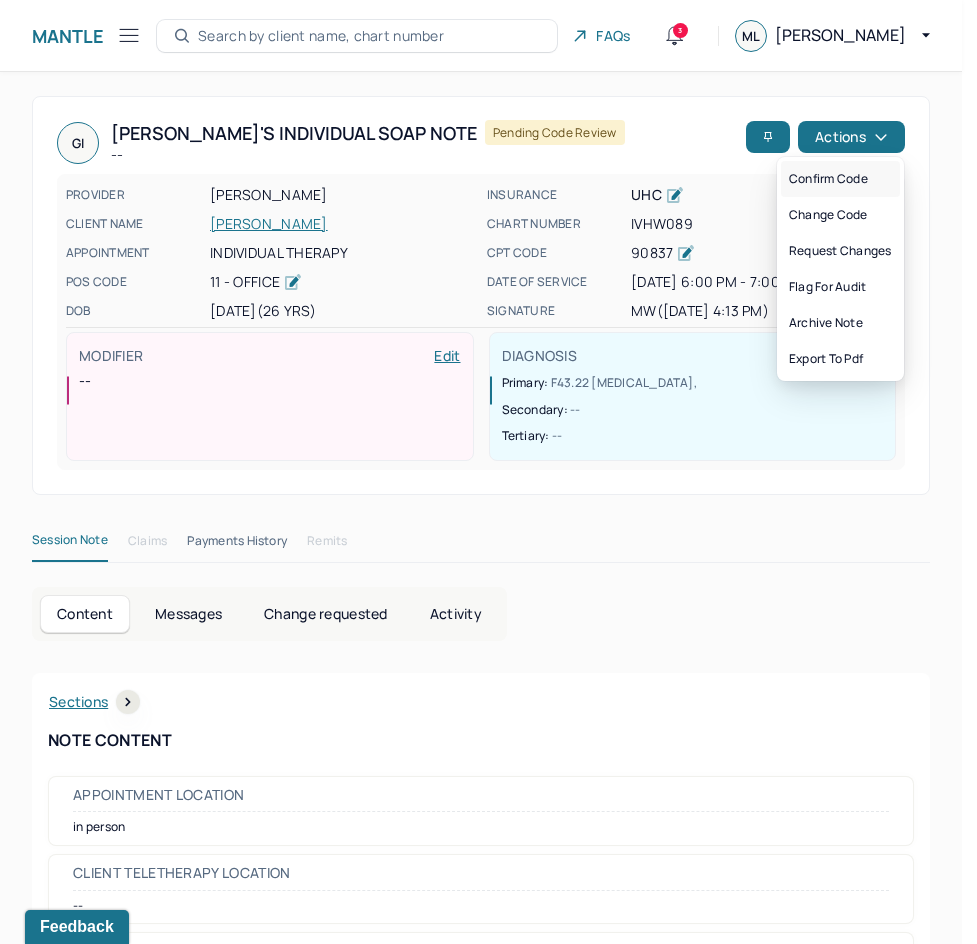 click on "Confirm code" at bounding box center [840, 179] 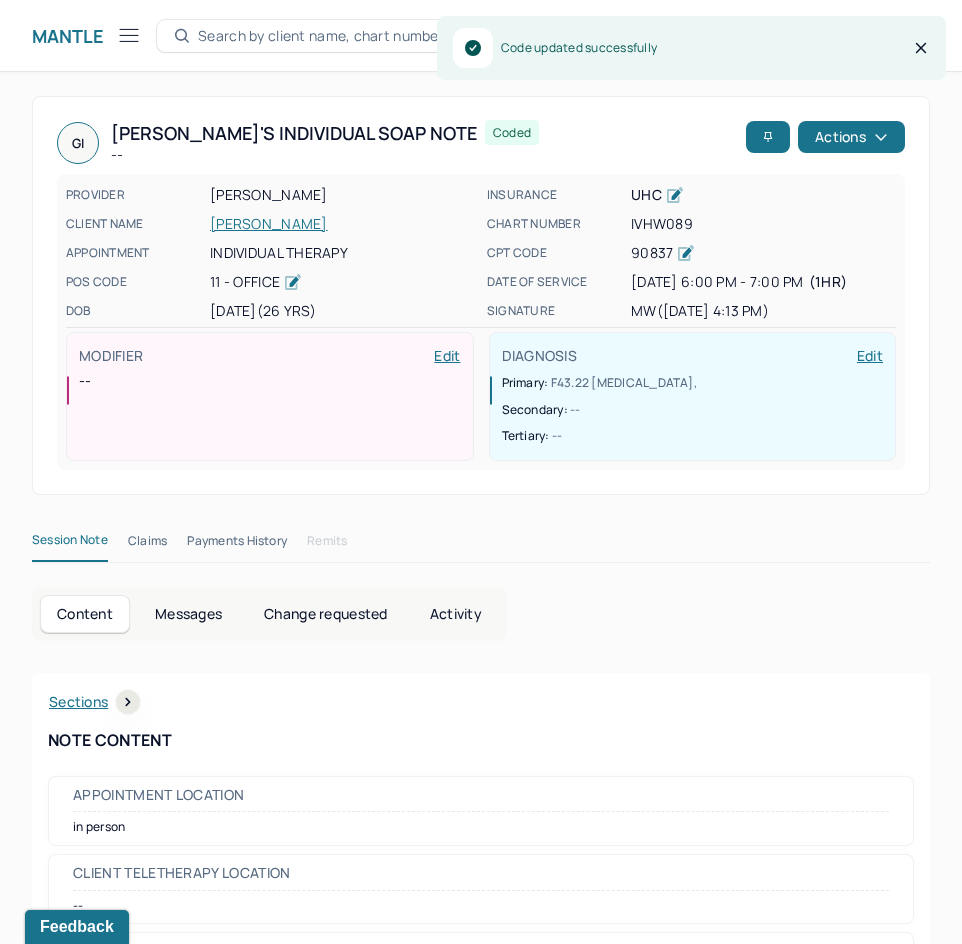 scroll, scrollTop: 301, scrollLeft: 0, axis: vertical 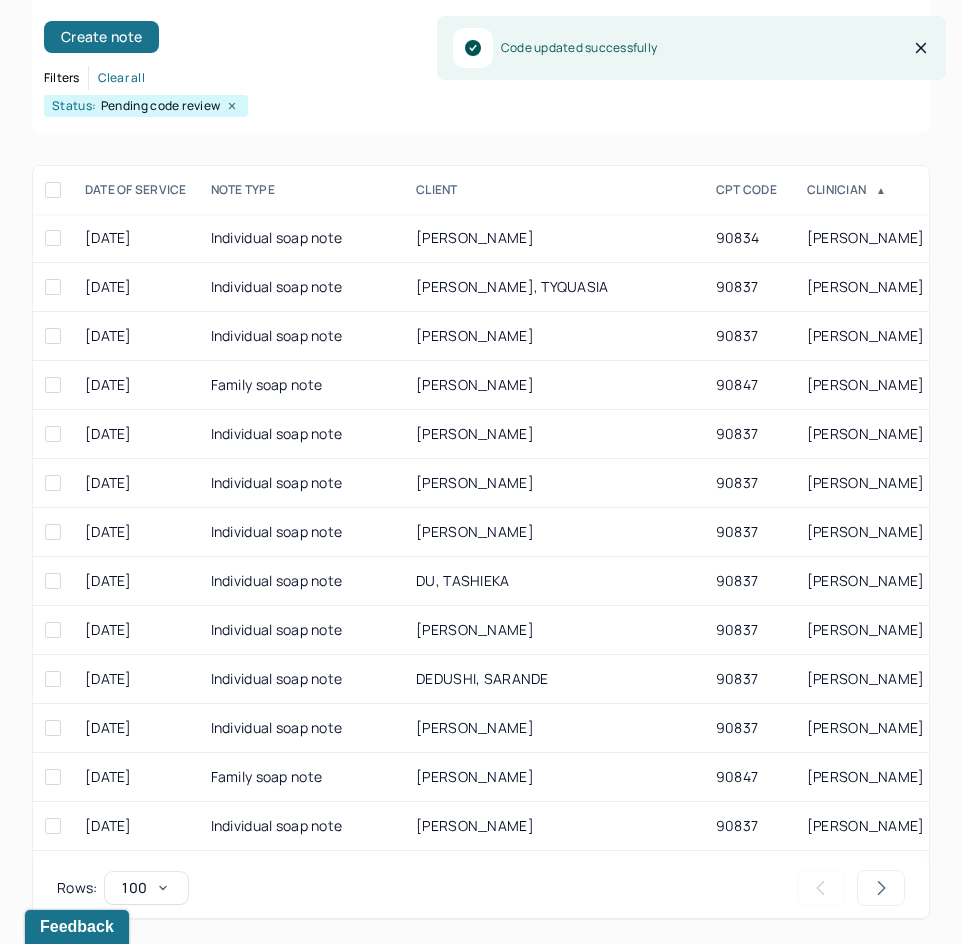 click on "CLINICIAN ▲" at bounding box center [928, 190] 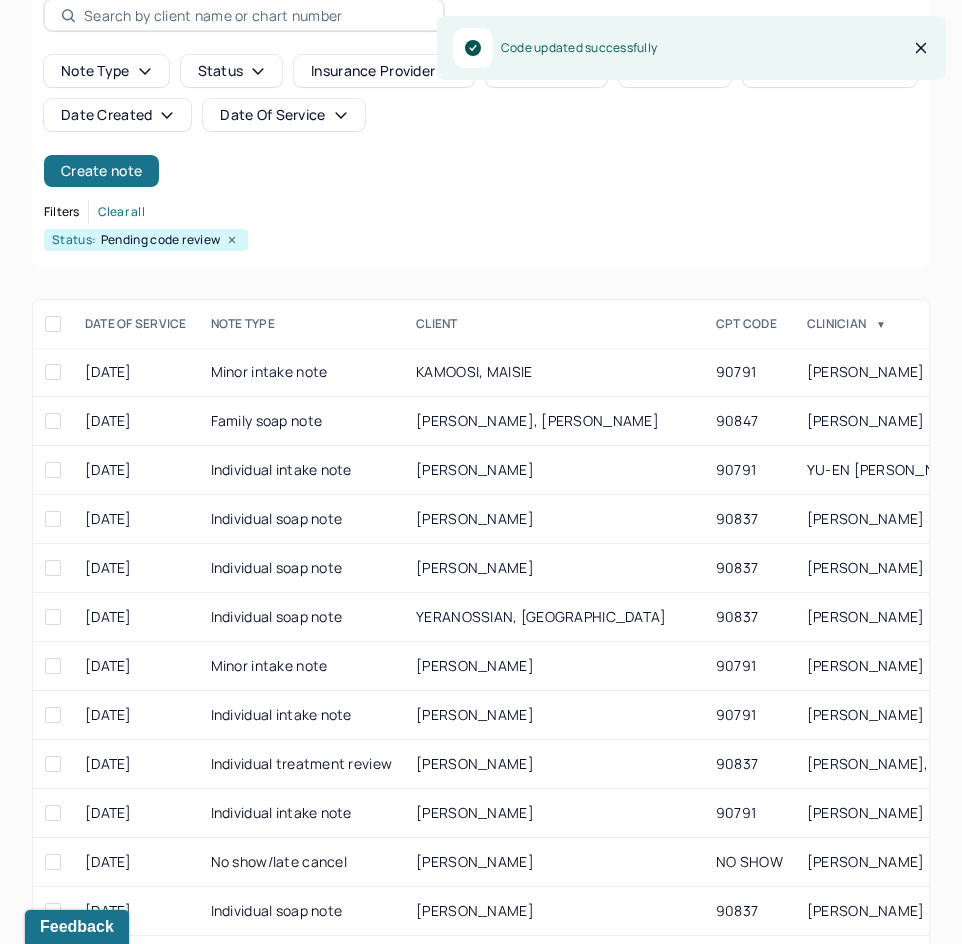 scroll, scrollTop: 300, scrollLeft: 0, axis: vertical 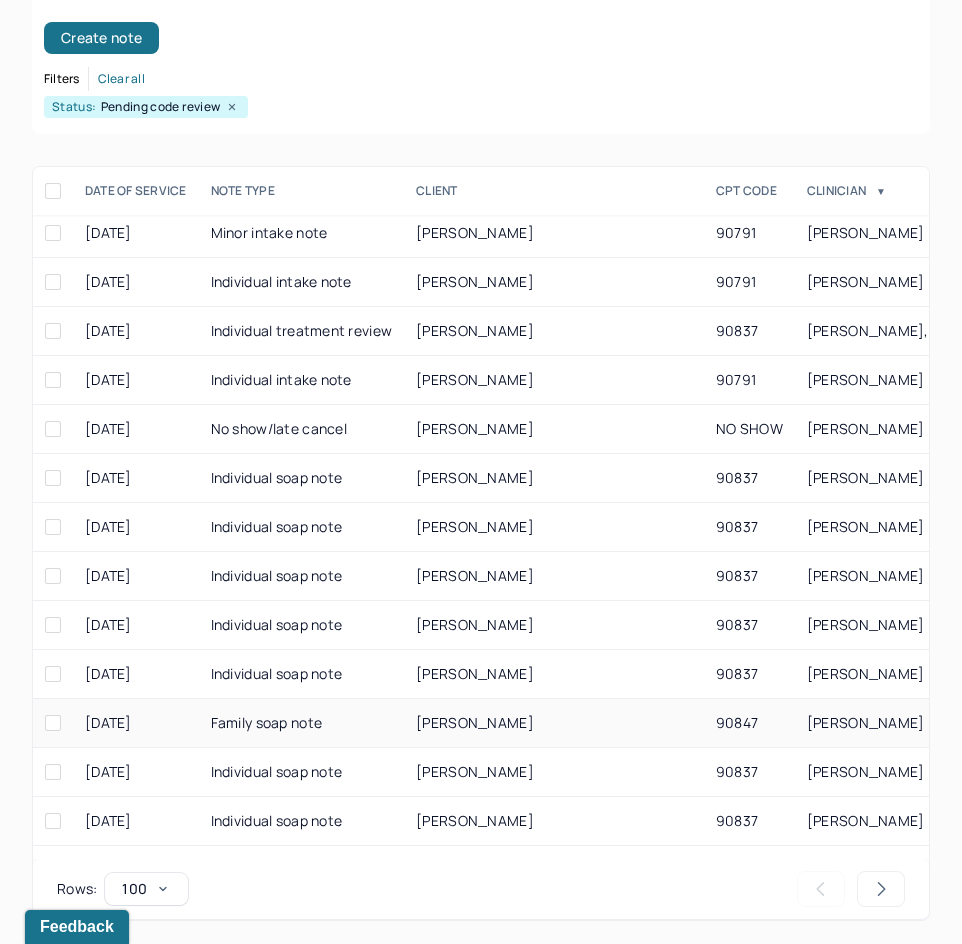 click on "[PERSON_NAME]" at bounding box center (554, 723) 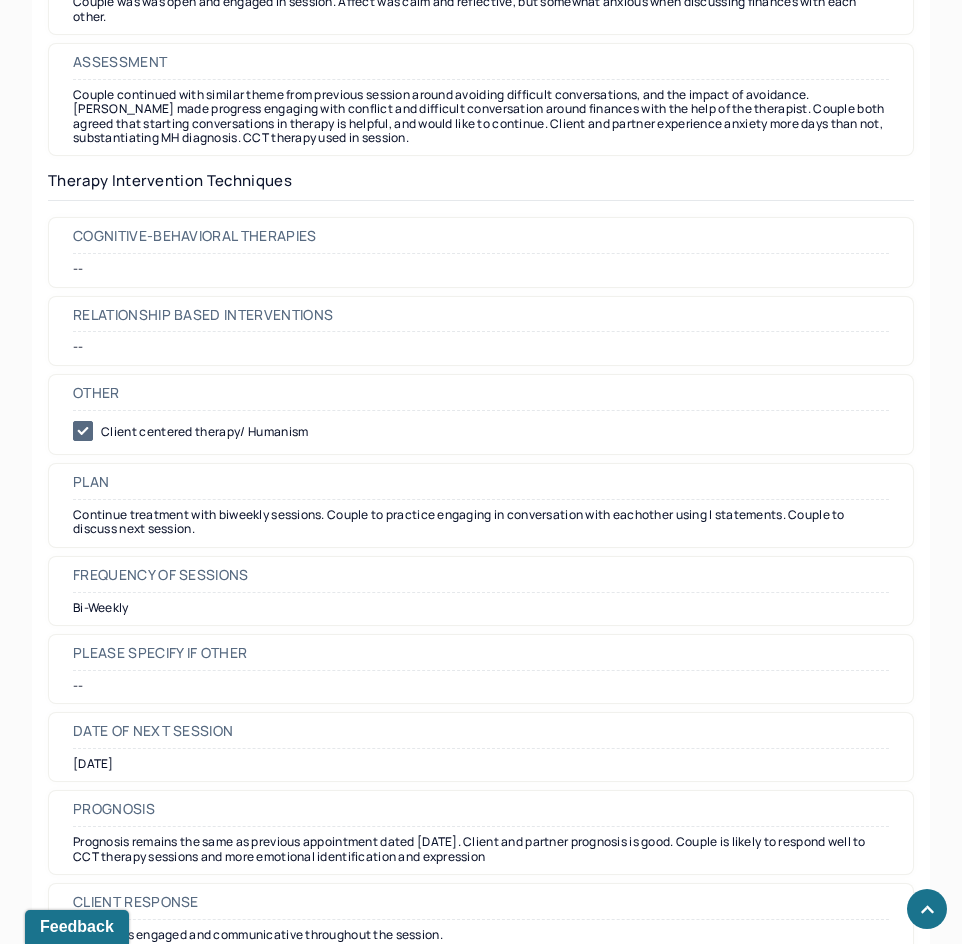 scroll, scrollTop: 2000, scrollLeft: 0, axis: vertical 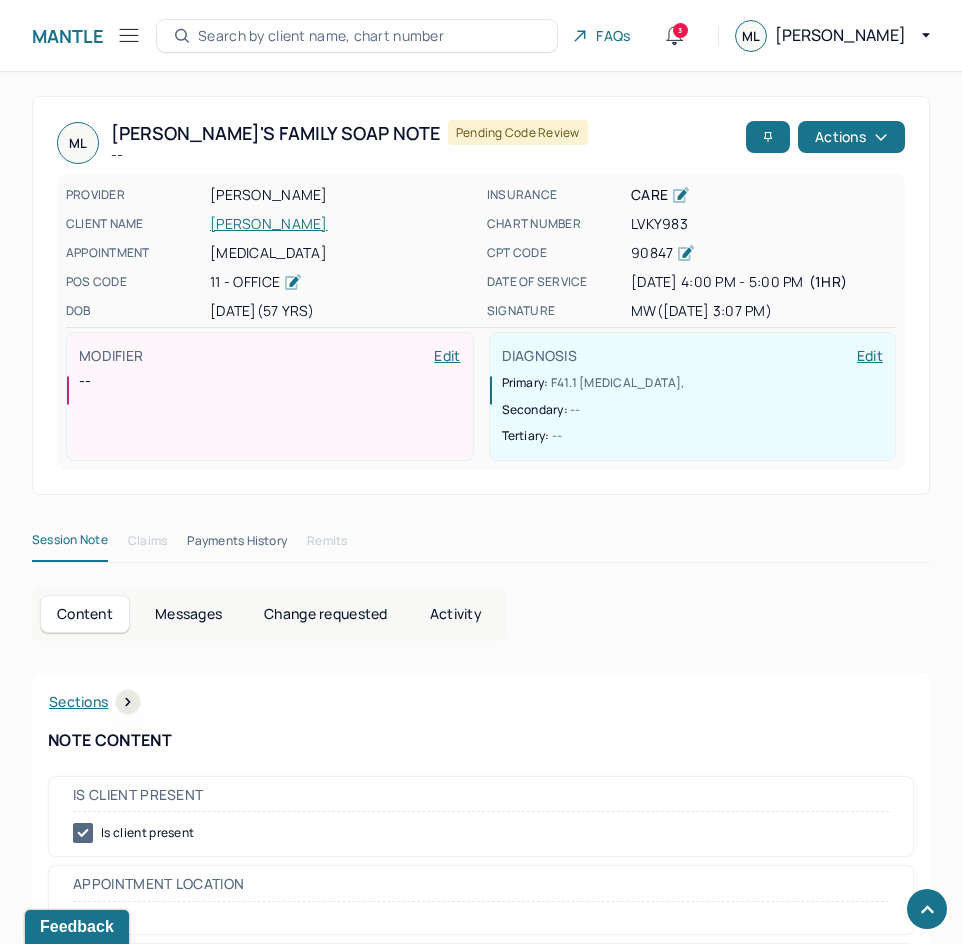 drag, startPoint x: 387, startPoint y: 628, endPoint x: 597, endPoint y: 270, distance: 415.047 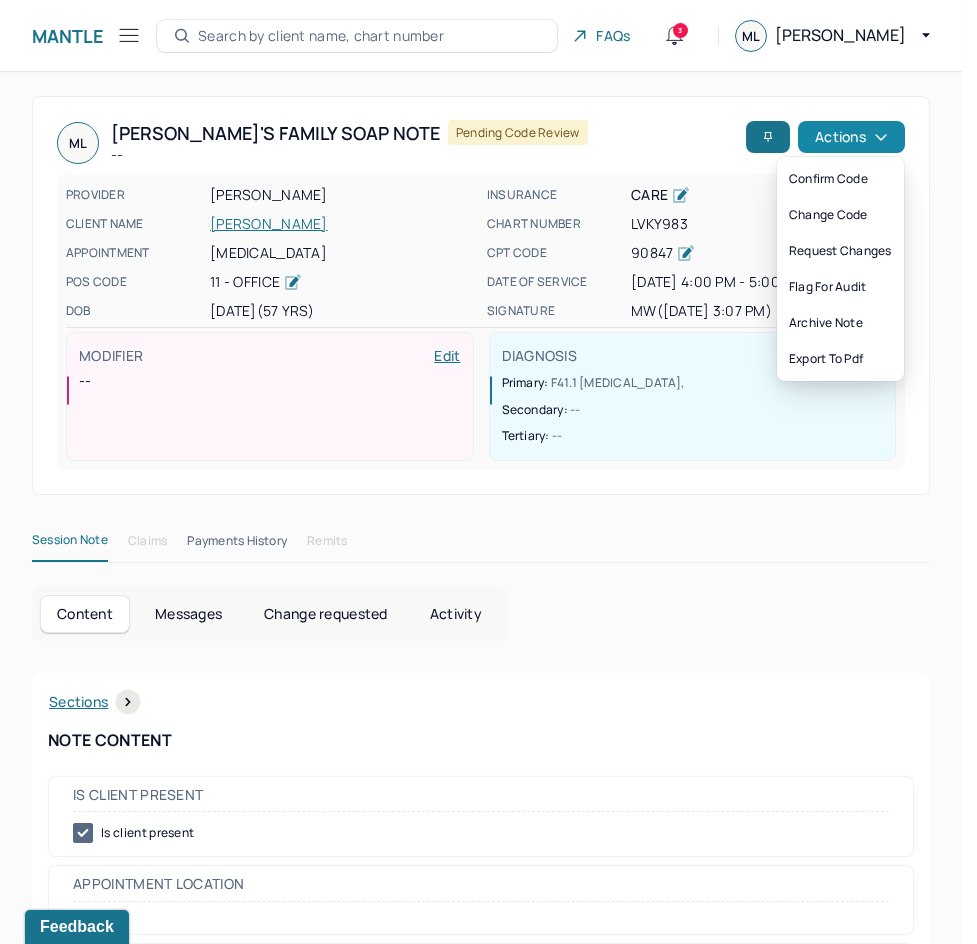 click on "Actions" at bounding box center (851, 137) 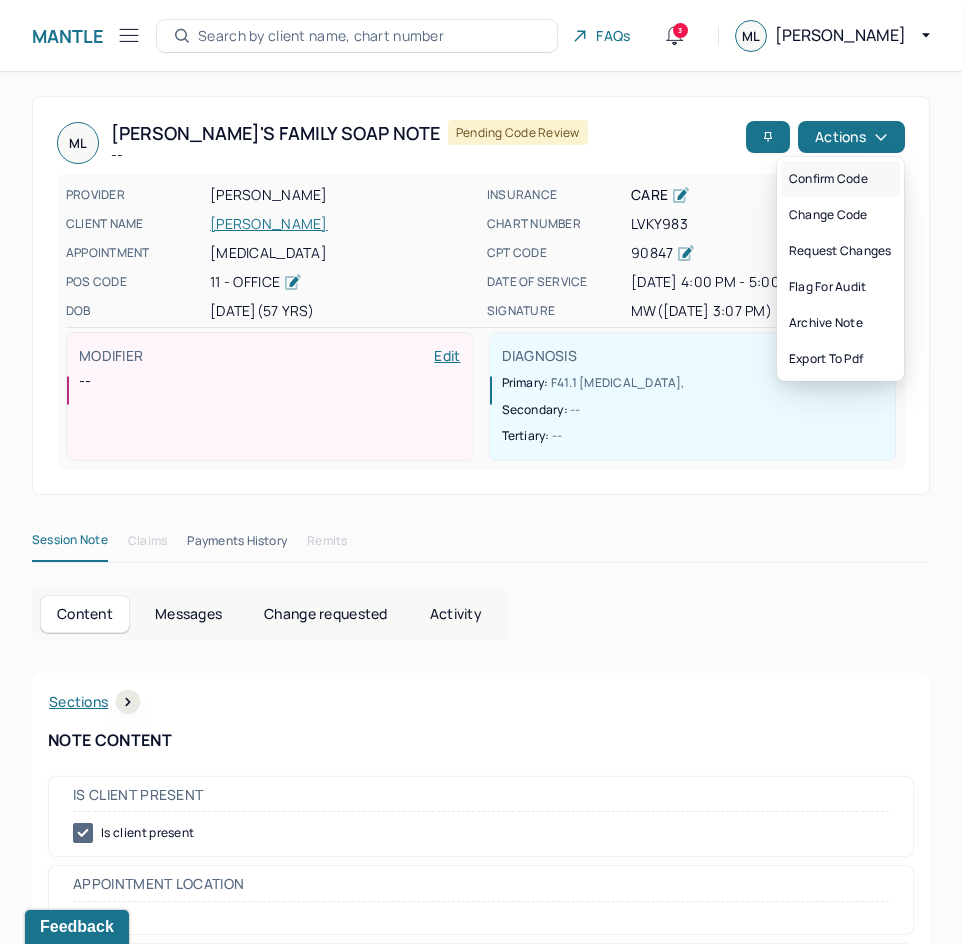 click on "Confirm code" at bounding box center [840, 179] 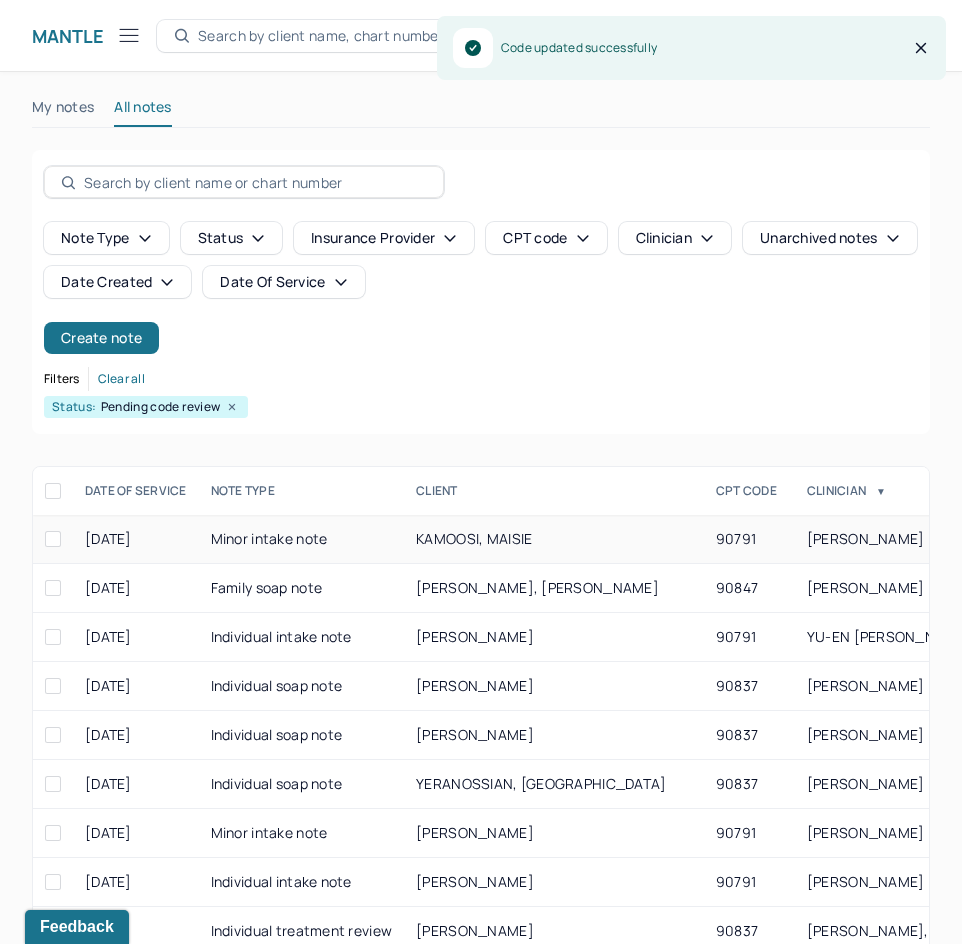 scroll, scrollTop: 300, scrollLeft: 0, axis: vertical 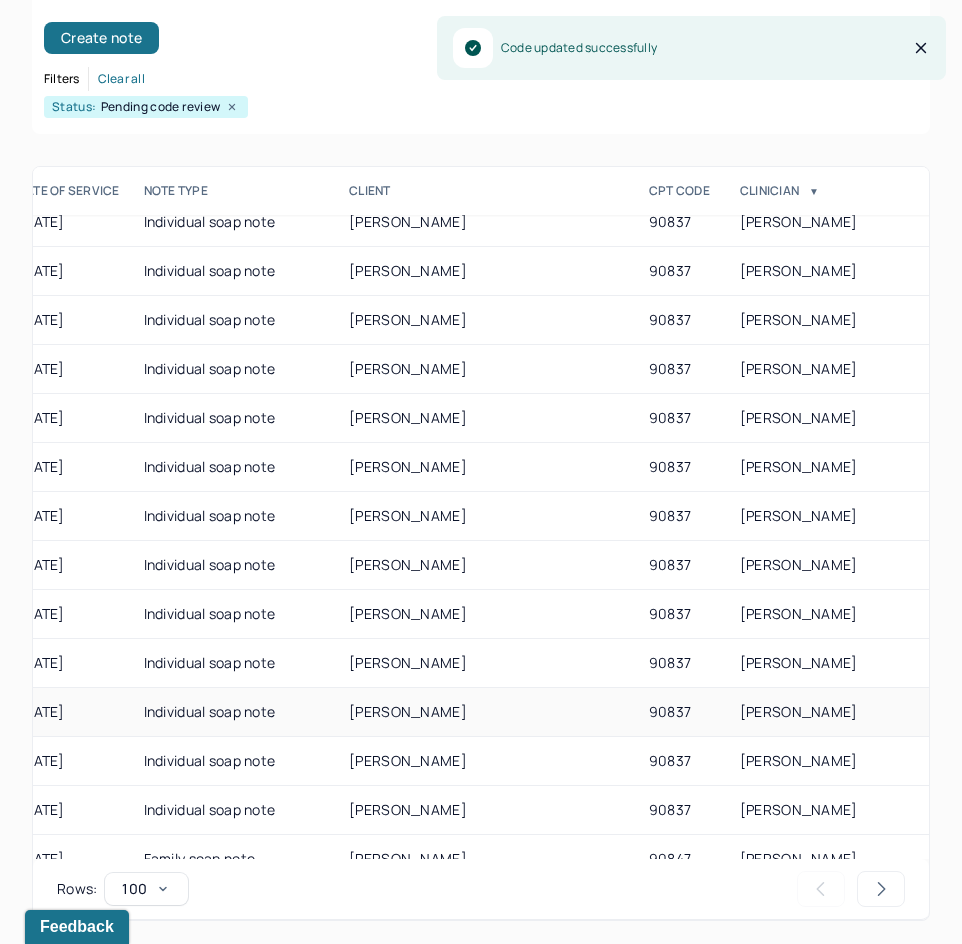 drag, startPoint x: 574, startPoint y: 435, endPoint x: 612, endPoint y: 542, distance: 113.54735 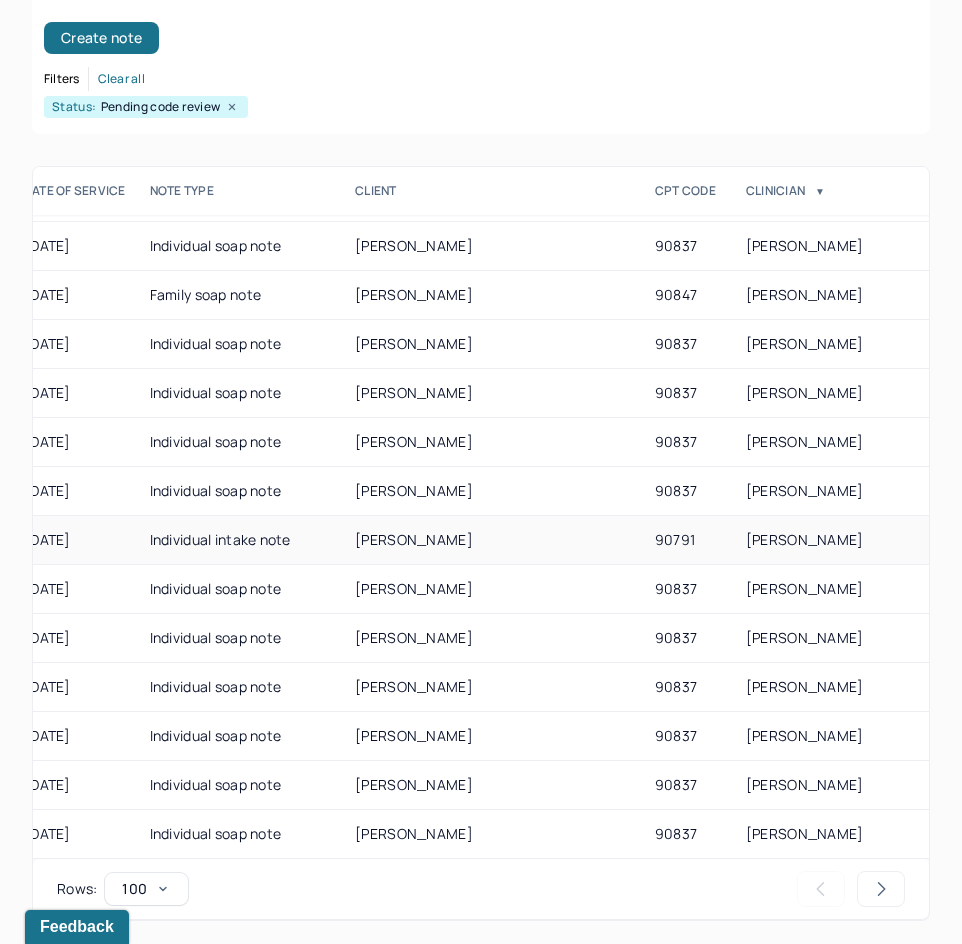 scroll, scrollTop: 728, scrollLeft: 2, axis: both 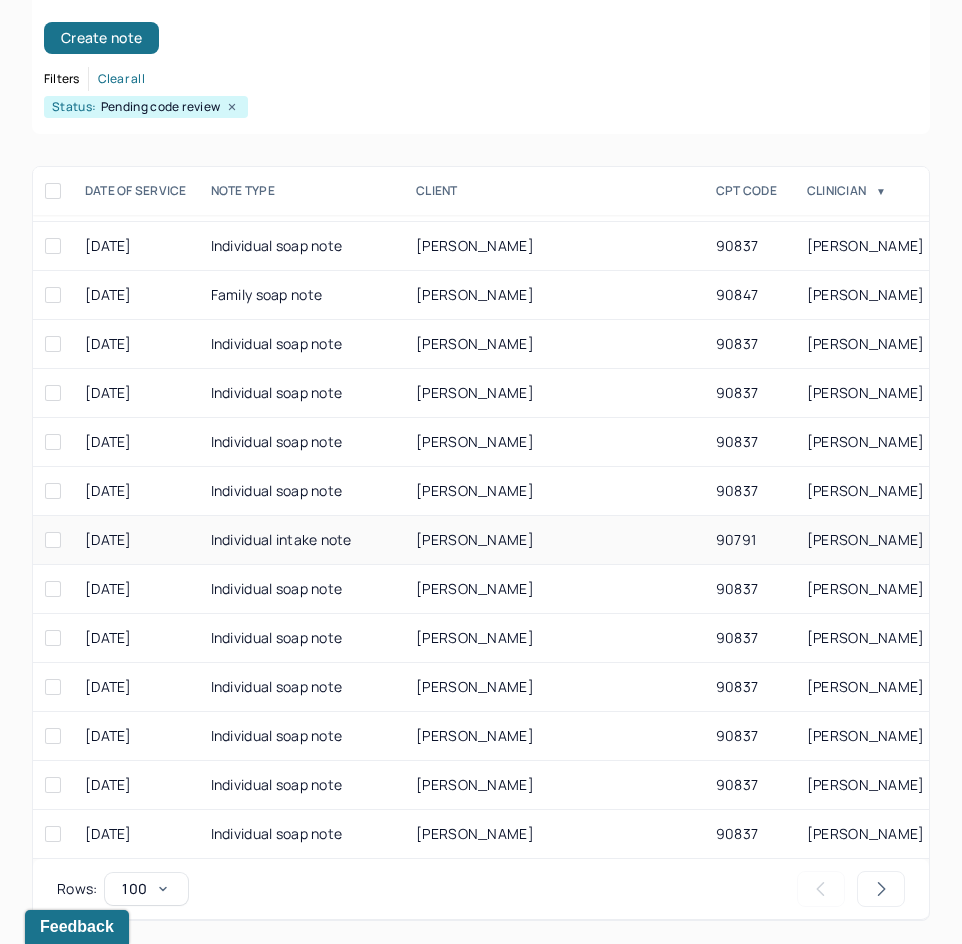drag, startPoint x: 588, startPoint y: 528, endPoint x: 567, endPoint y: 528, distance: 21 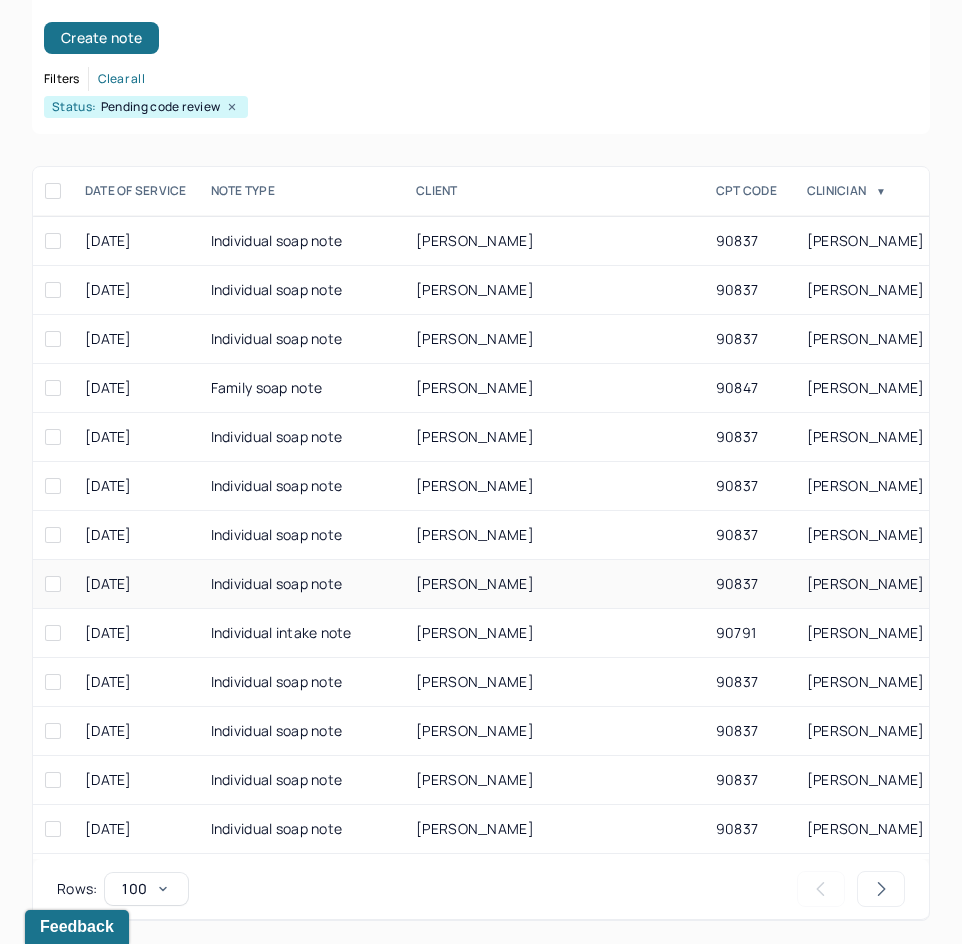 scroll, scrollTop: 628, scrollLeft: 0, axis: vertical 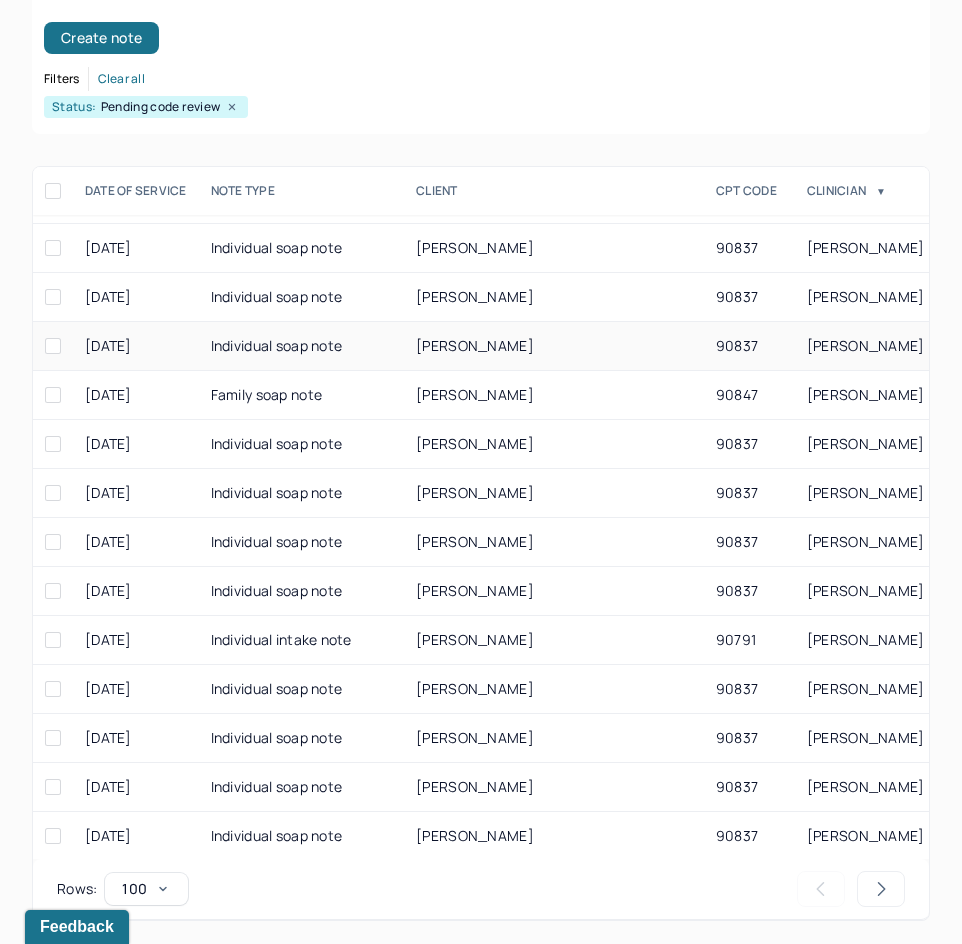 click on "[PERSON_NAME]" at bounding box center (475, 345) 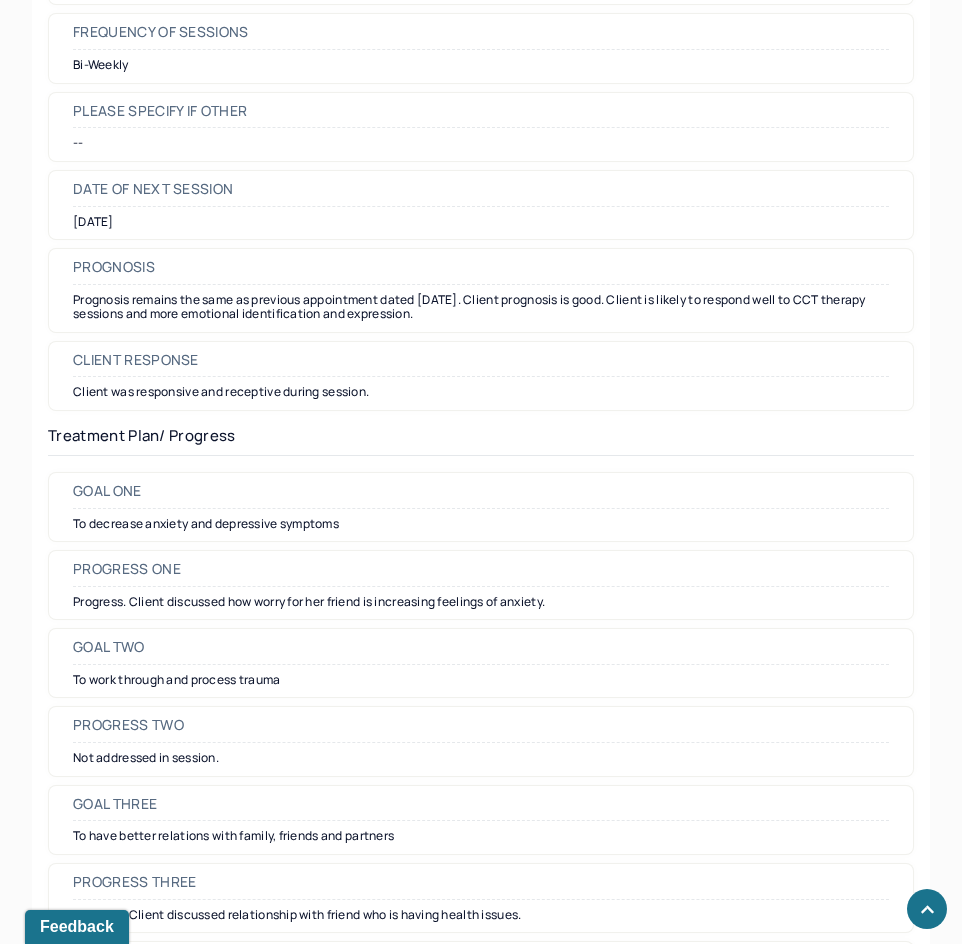 scroll, scrollTop: 2400, scrollLeft: 0, axis: vertical 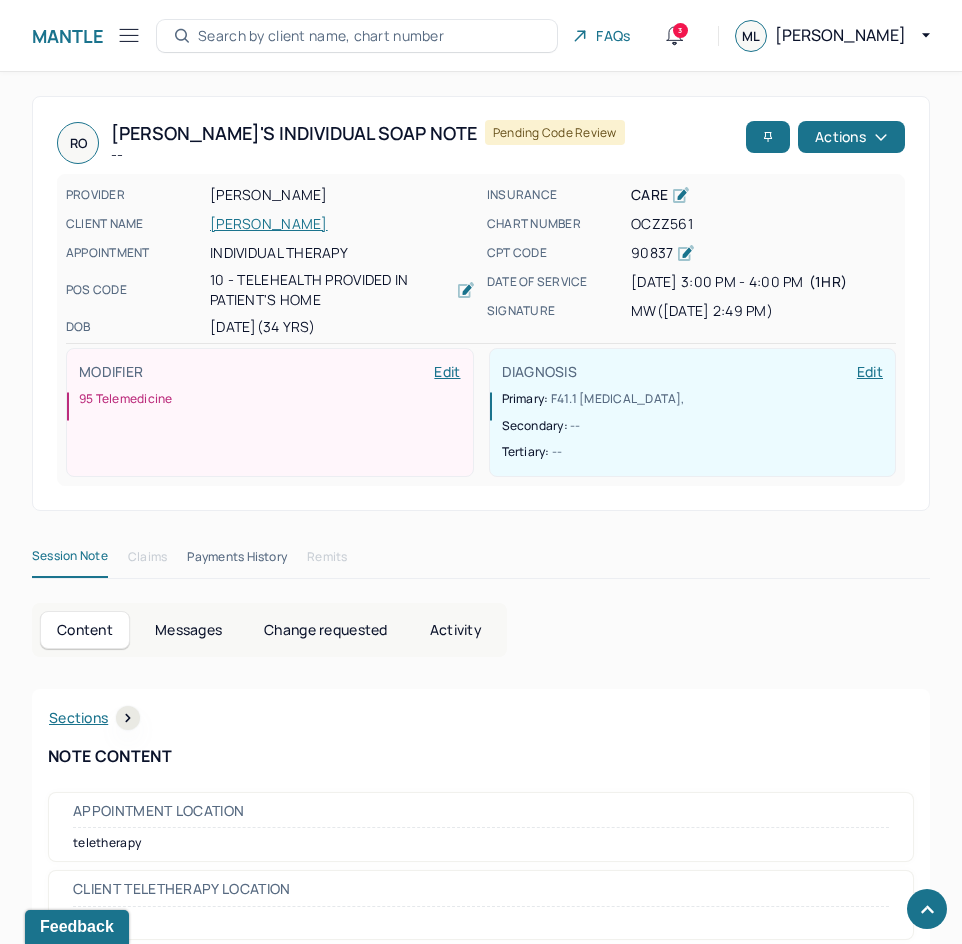 drag, startPoint x: 722, startPoint y: 626, endPoint x: 863, endPoint y: 211, distance: 438.29898 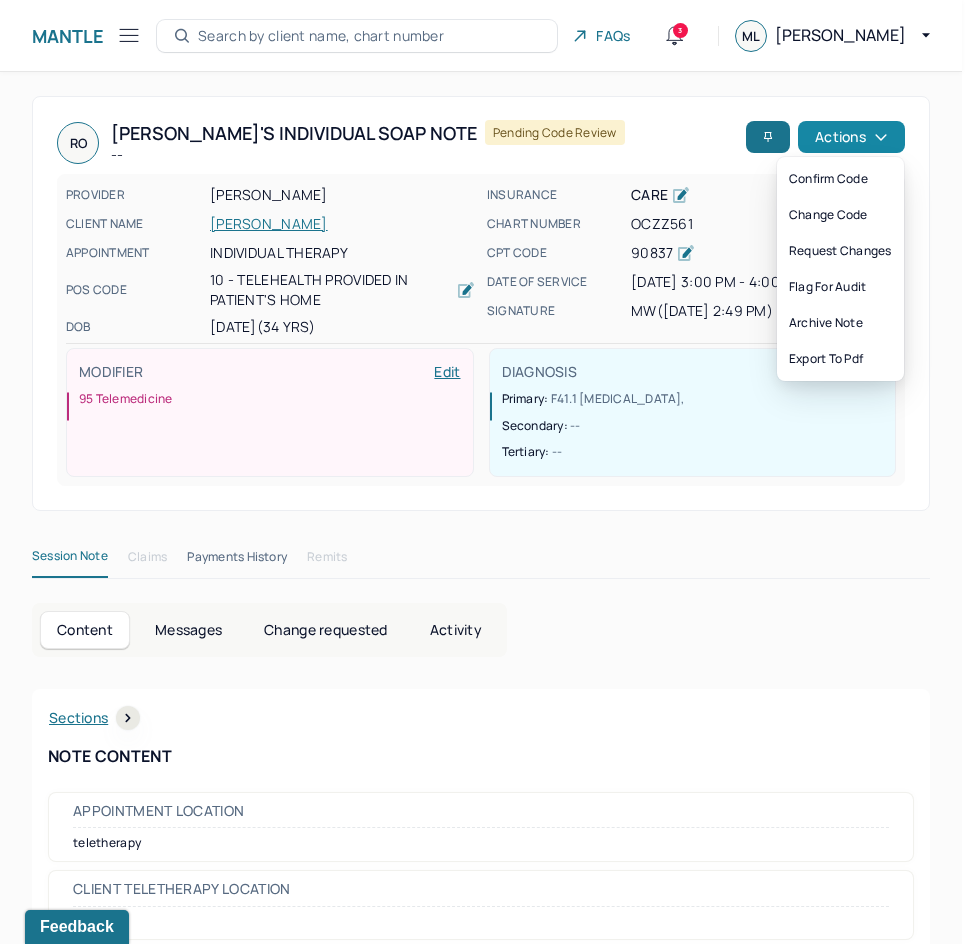 click on "Actions" at bounding box center (851, 137) 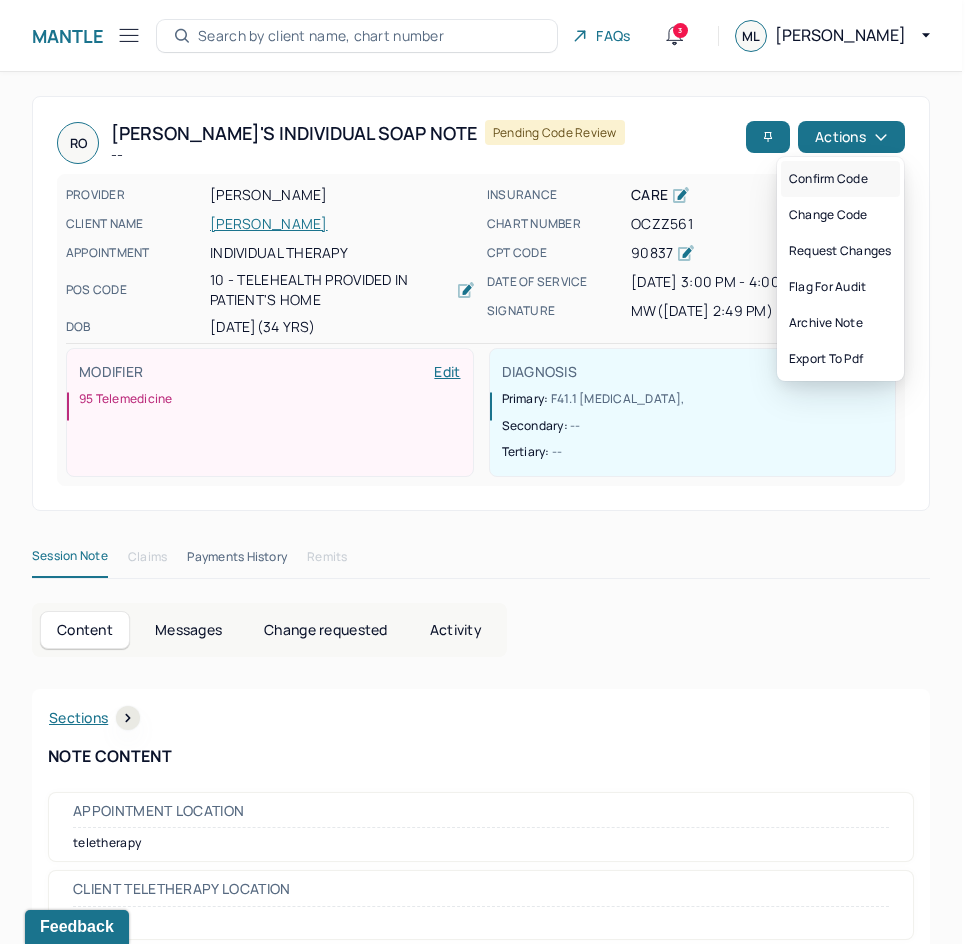 click on "Confirm code" at bounding box center (840, 179) 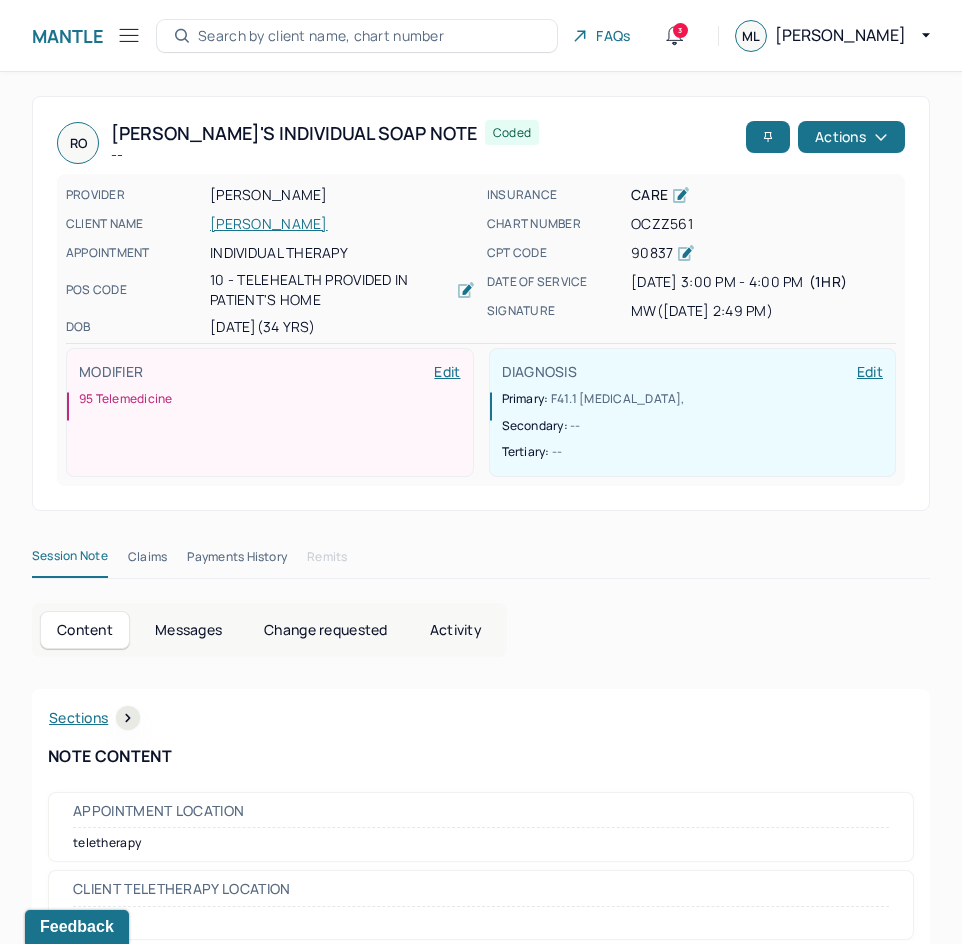 scroll, scrollTop: 300, scrollLeft: 0, axis: vertical 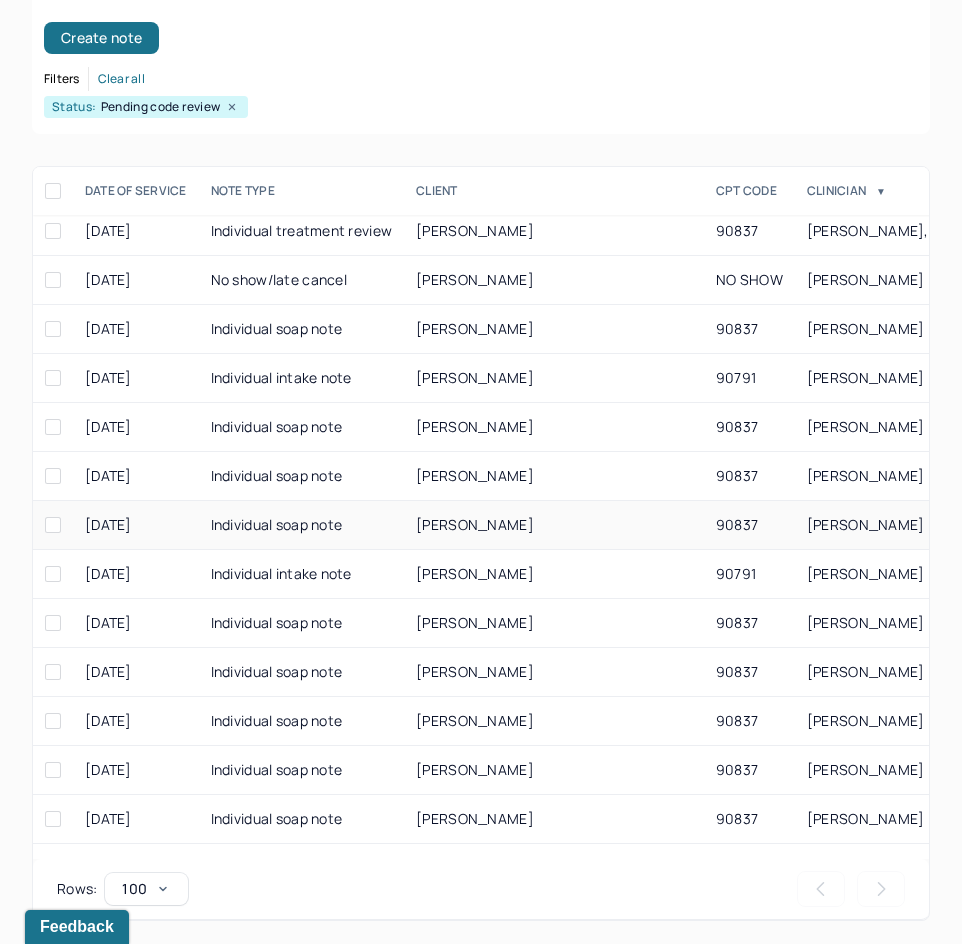 click on "[PERSON_NAME]" at bounding box center (554, 525) 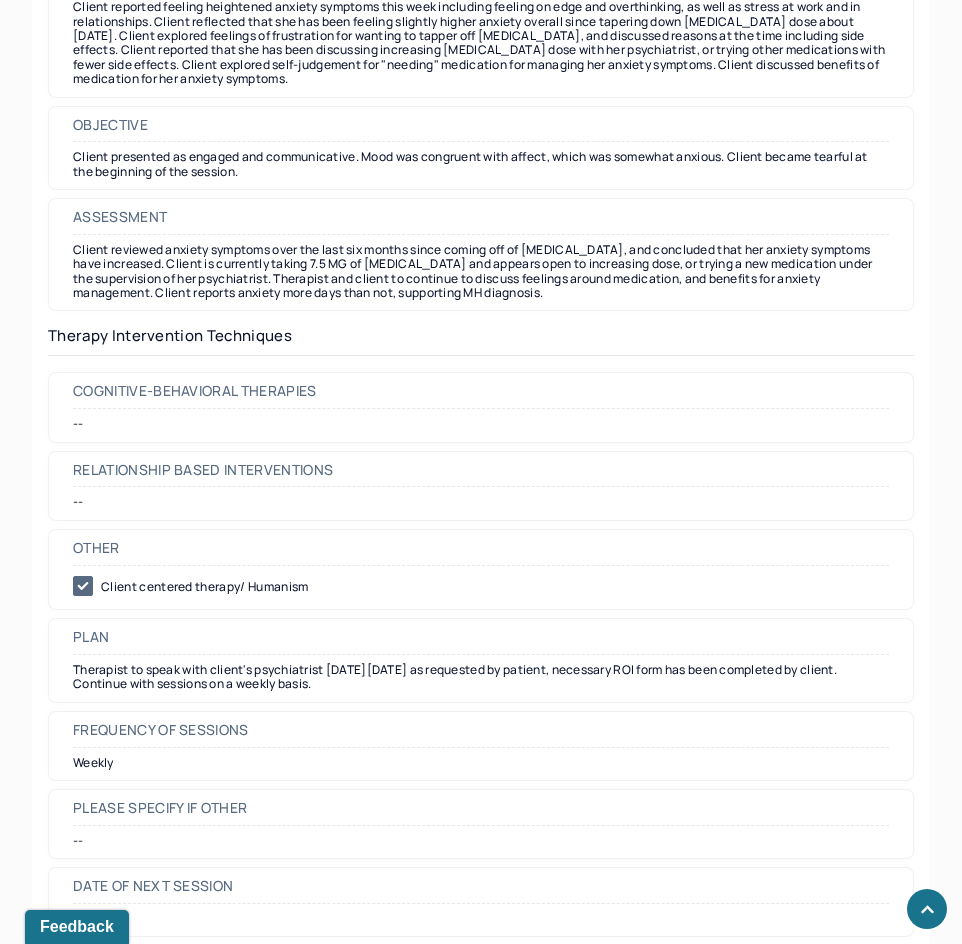 scroll, scrollTop: 2000, scrollLeft: 0, axis: vertical 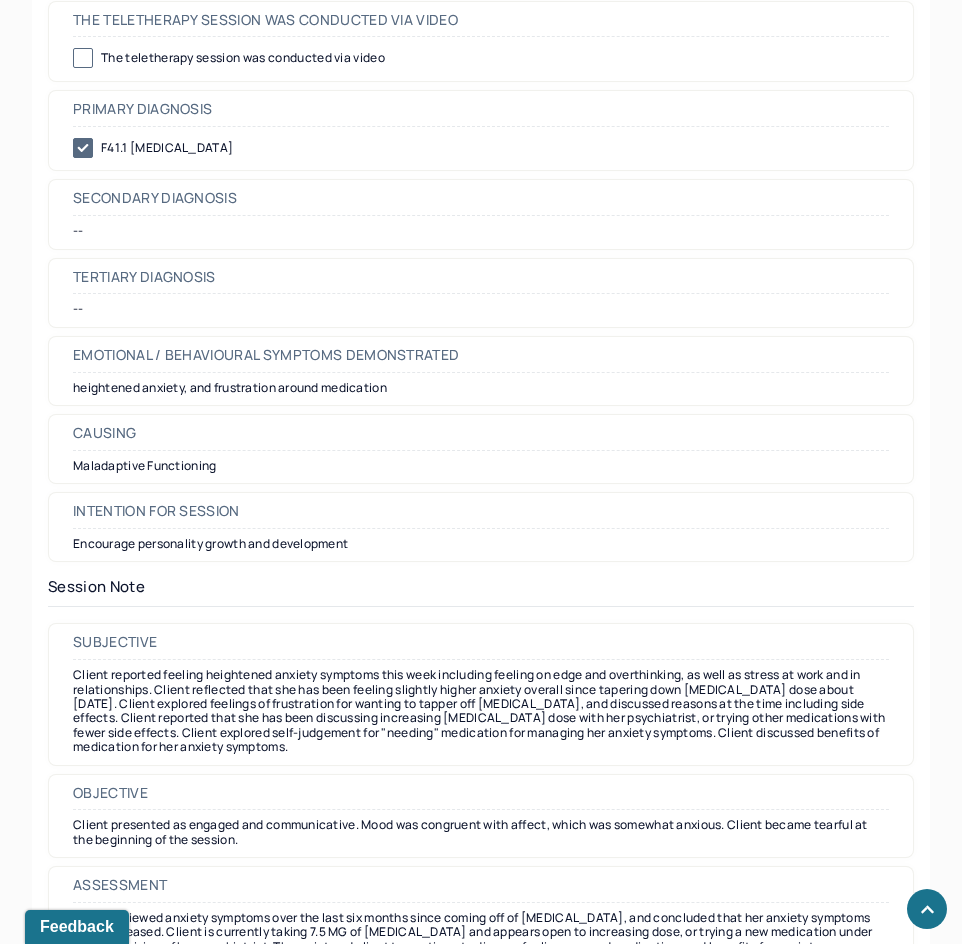 drag, startPoint x: 706, startPoint y: 659, endPoint x: 862, endPoint y: 176, distance: 507.56772 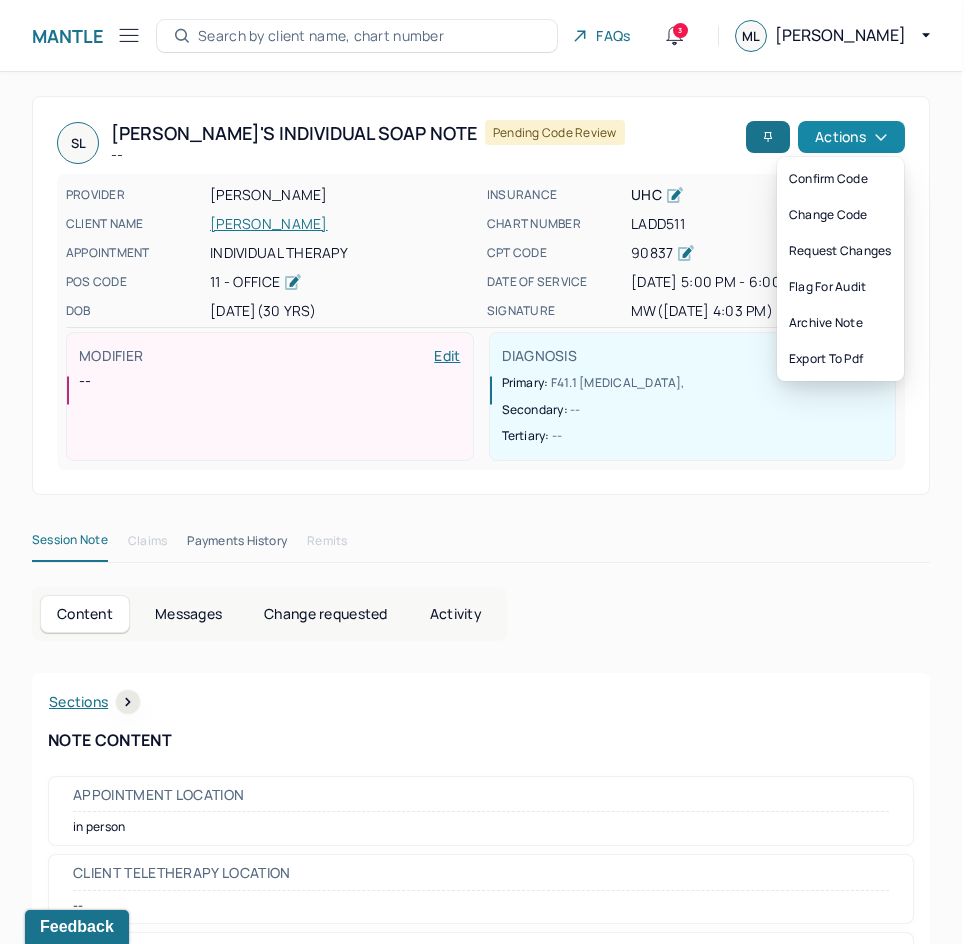 click on "Actions" at bounding box center [851, 137] 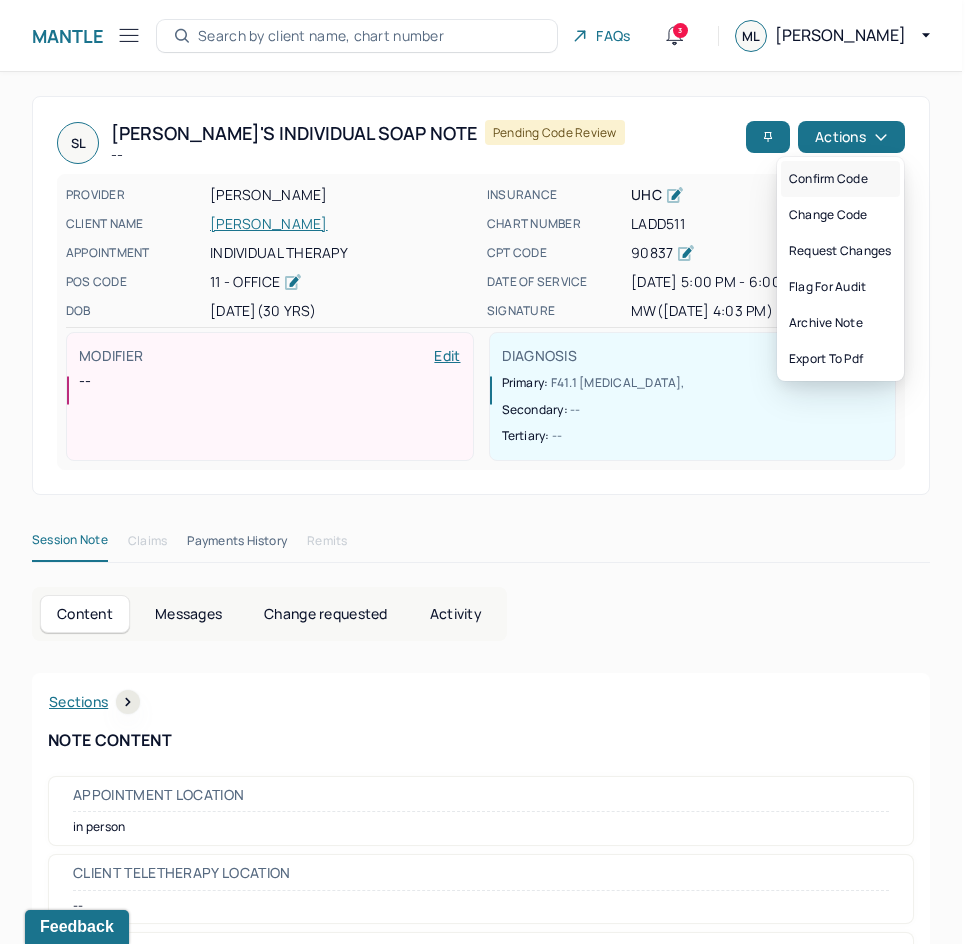 click on "Confirm code" at bounding box center (840, 179) 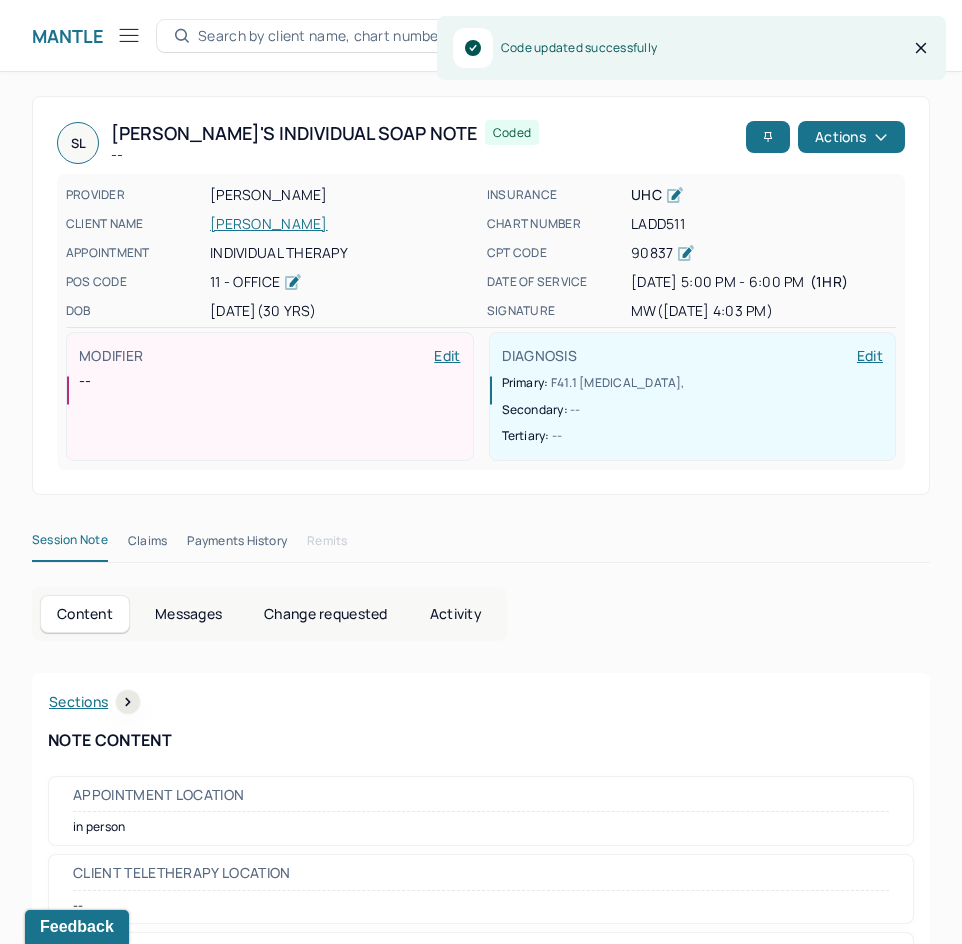 scroll, scrollTop: 300, scrollLeft: 0, axis: vertical 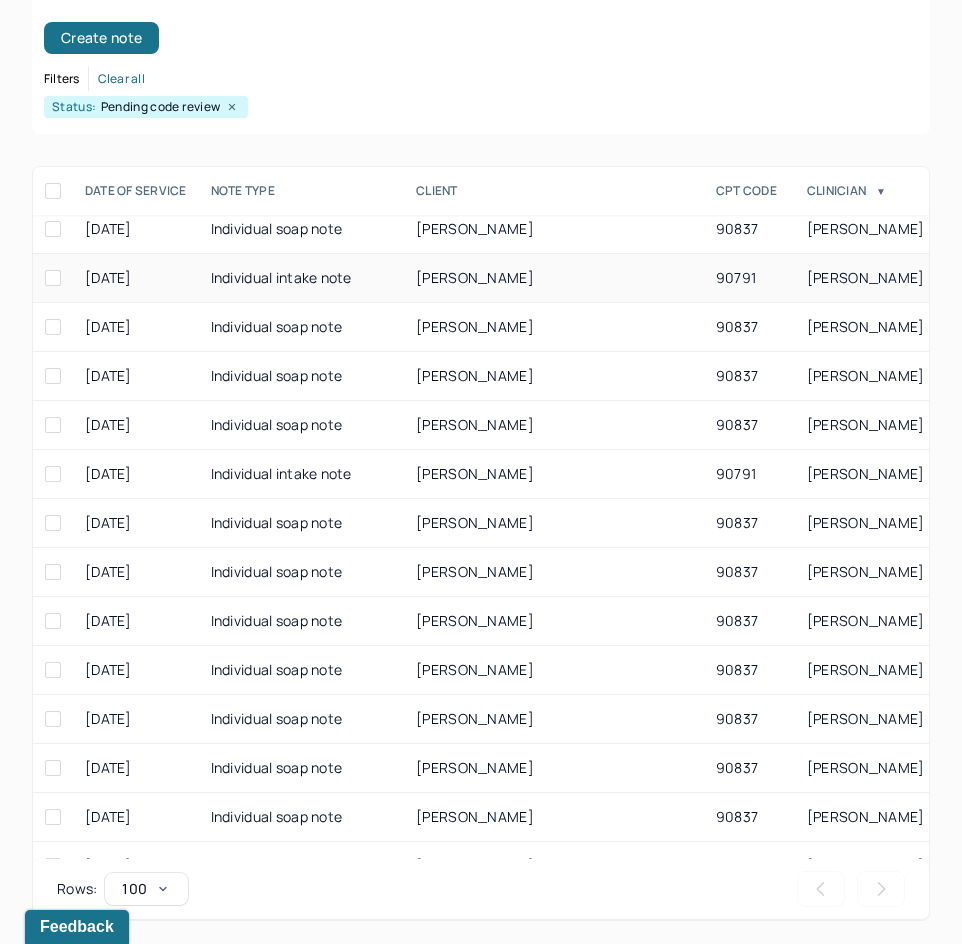 click on "[PERSON_NAME]" at bounding box center (475, 277) 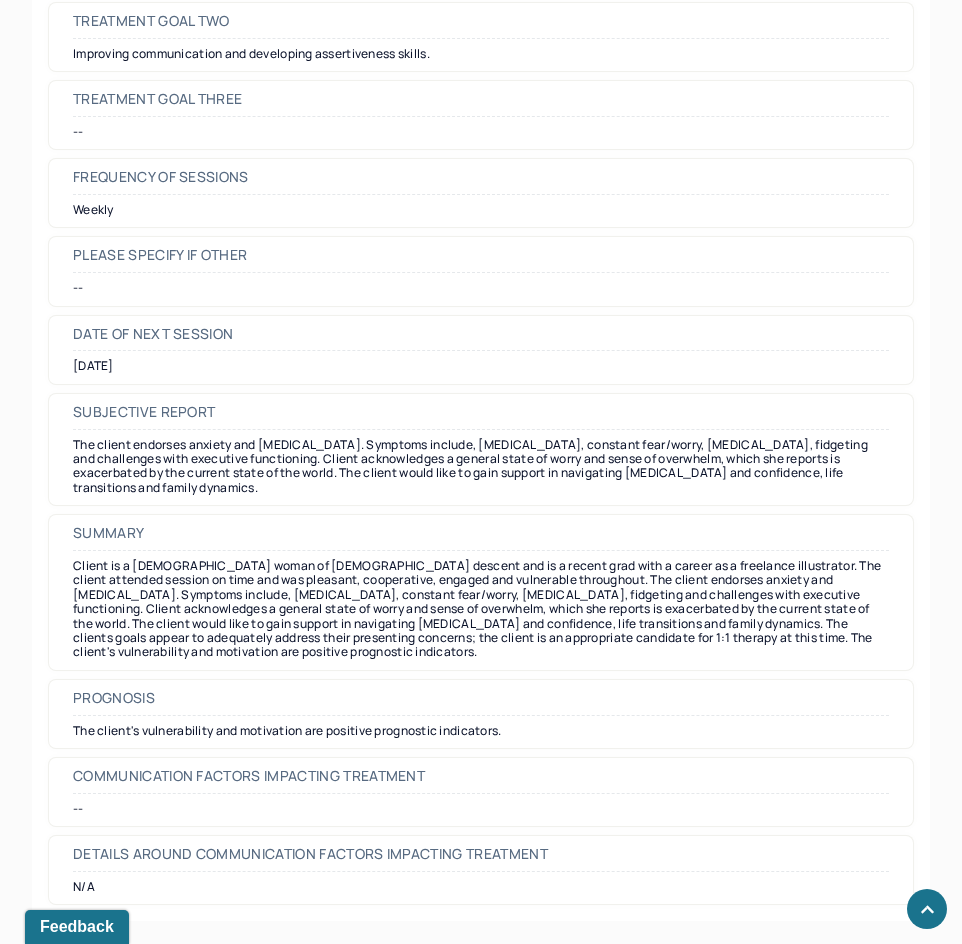 scroll, scrollTop: 9100, scrollLeft: 0, axis: vertical 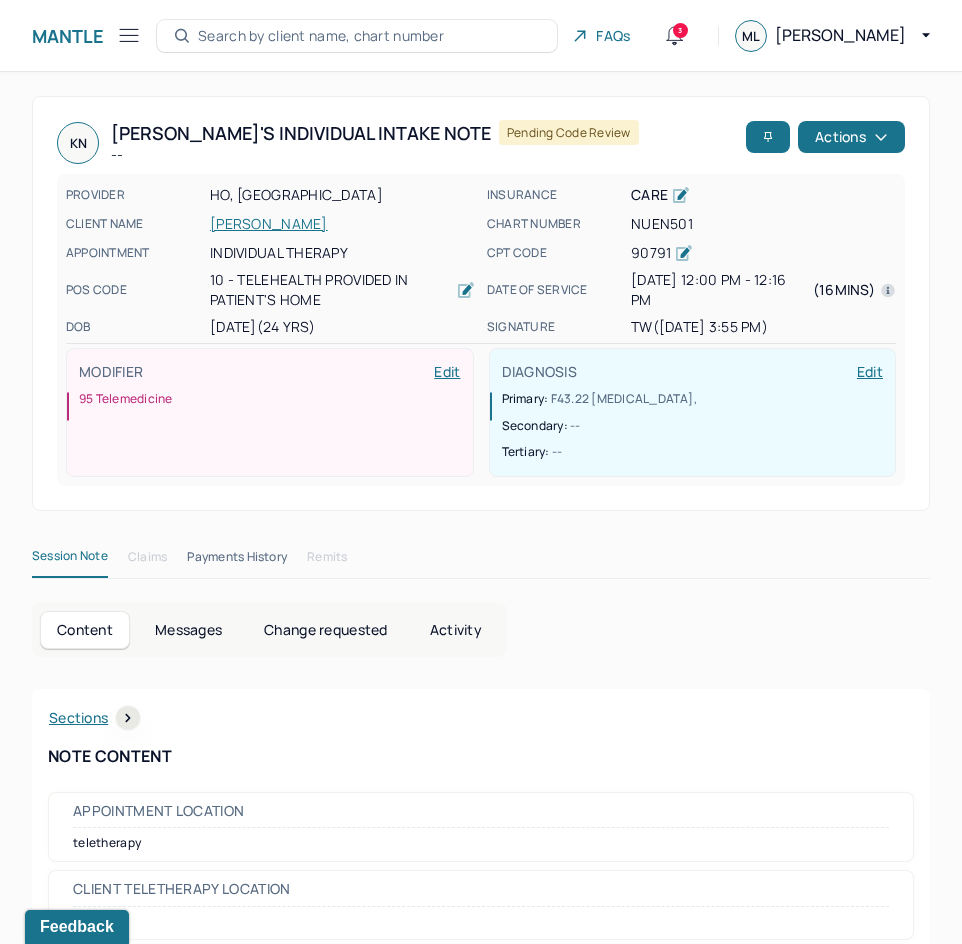 drag, startPoint x: 770, startPoint y: 754, endPoint x: 845, endPoint y: -87, distance: 844.3376 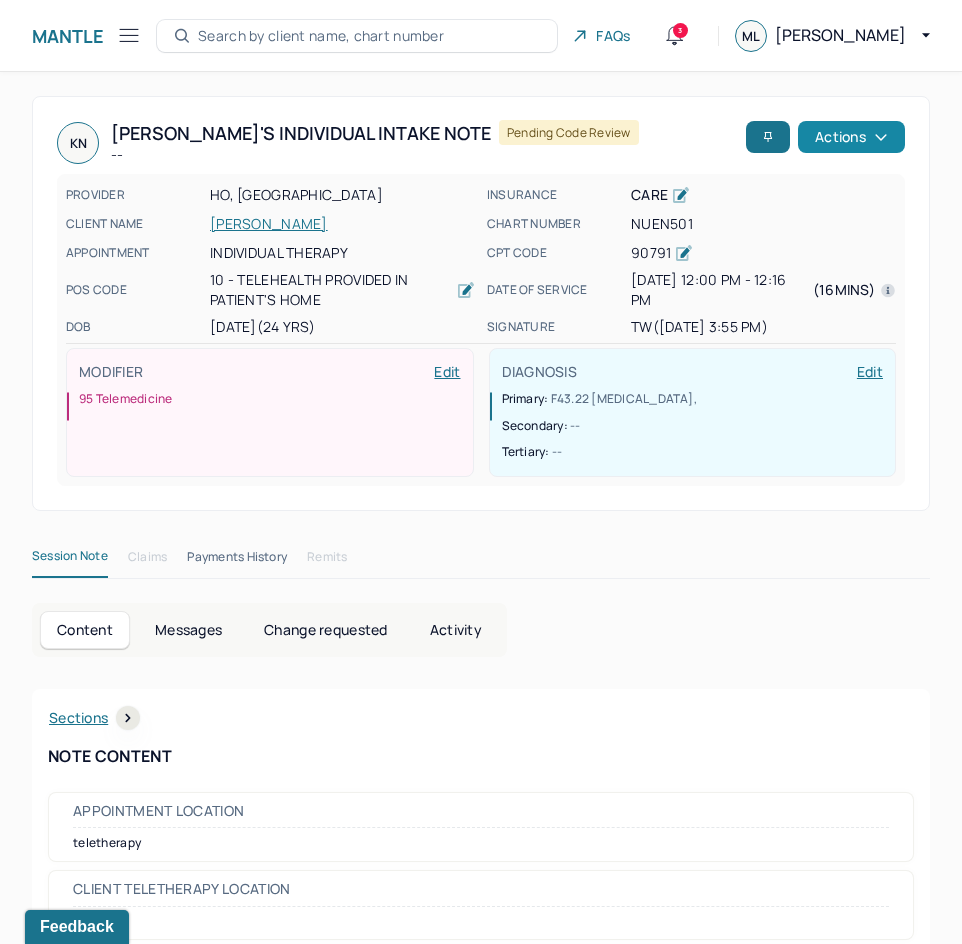 click on "Actions" at bounding box center [851, 137] 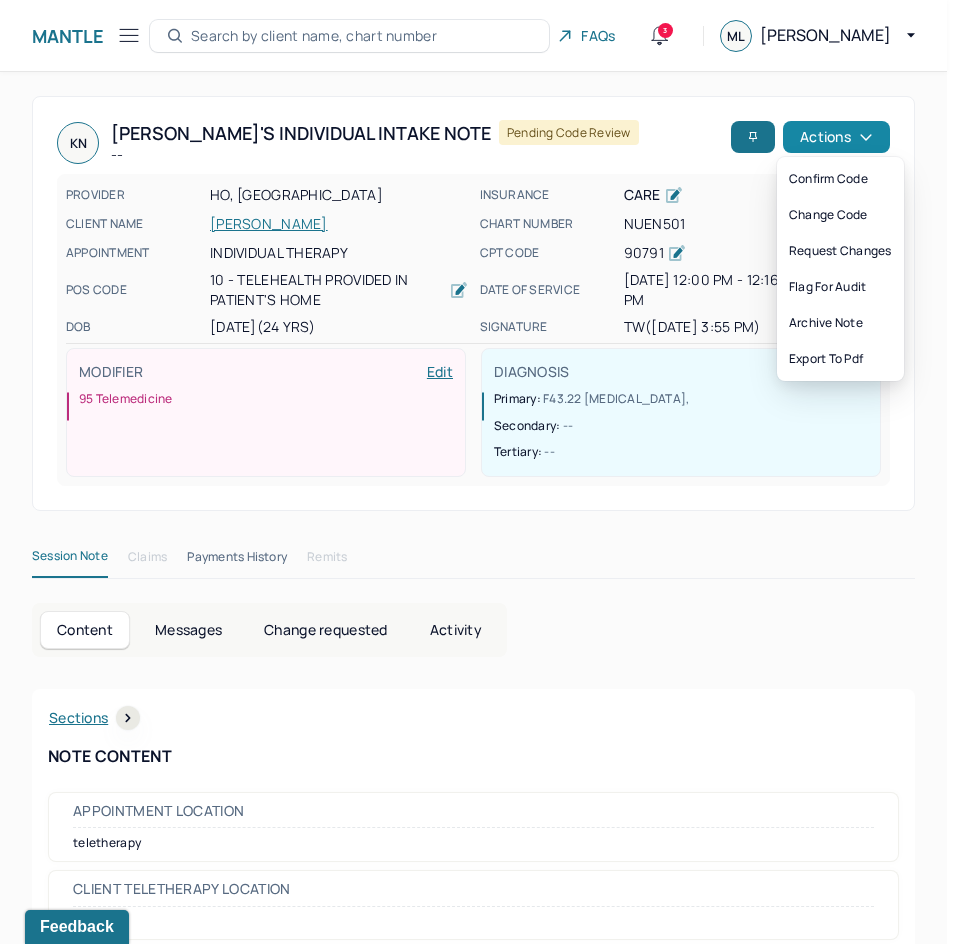 click on "Actions" at bounding box center [836, 137] 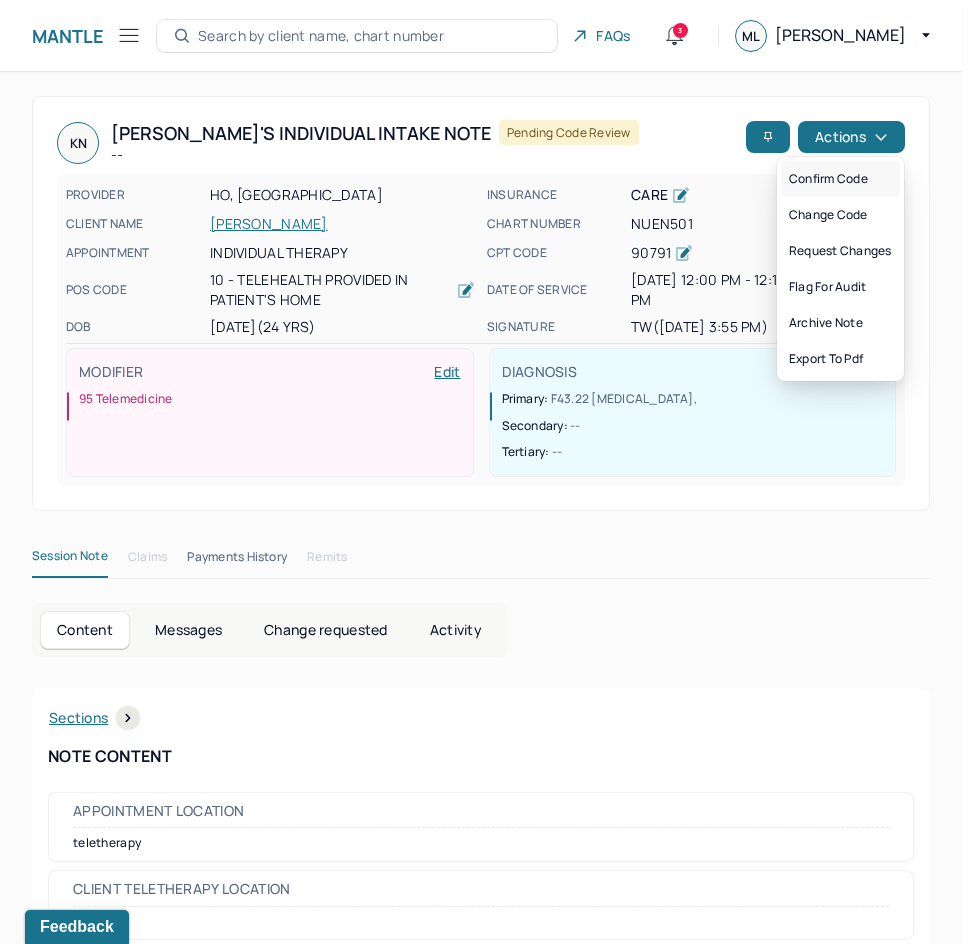 click on "Confirm code" at bounding box center (840, 179) 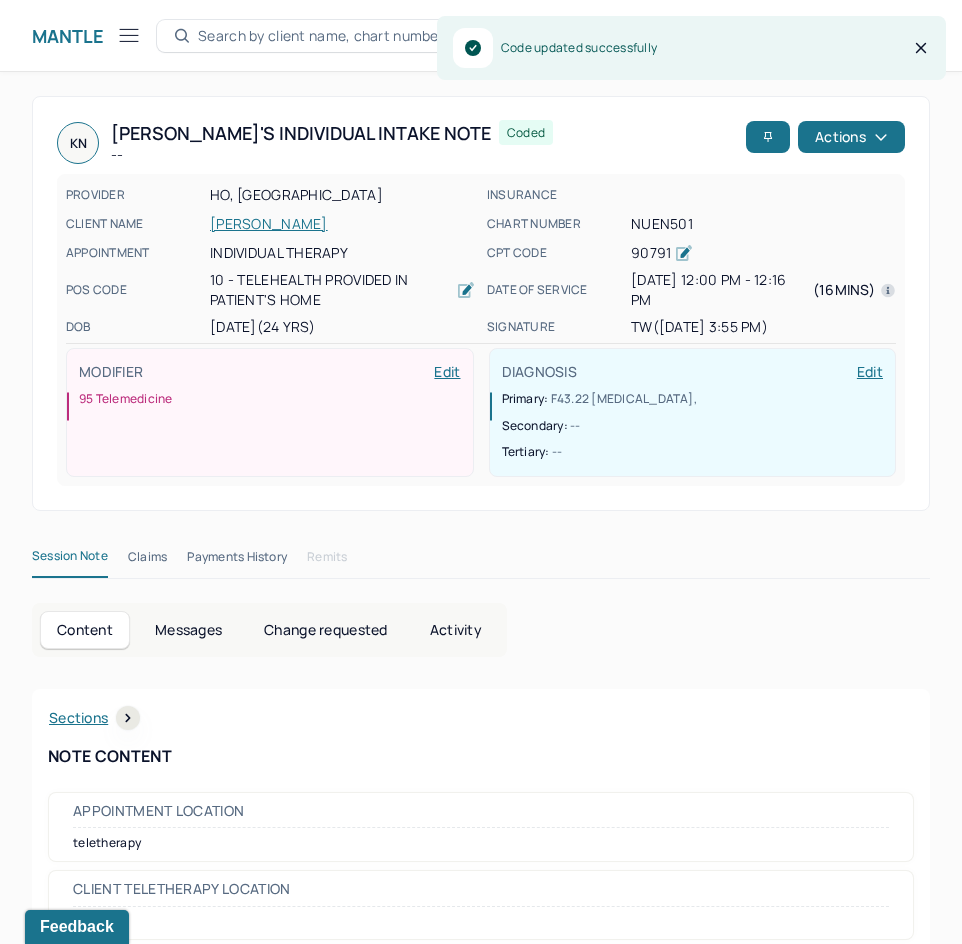 scroll, scrollTop: 300, scrollLeft: 0, axis: vertical 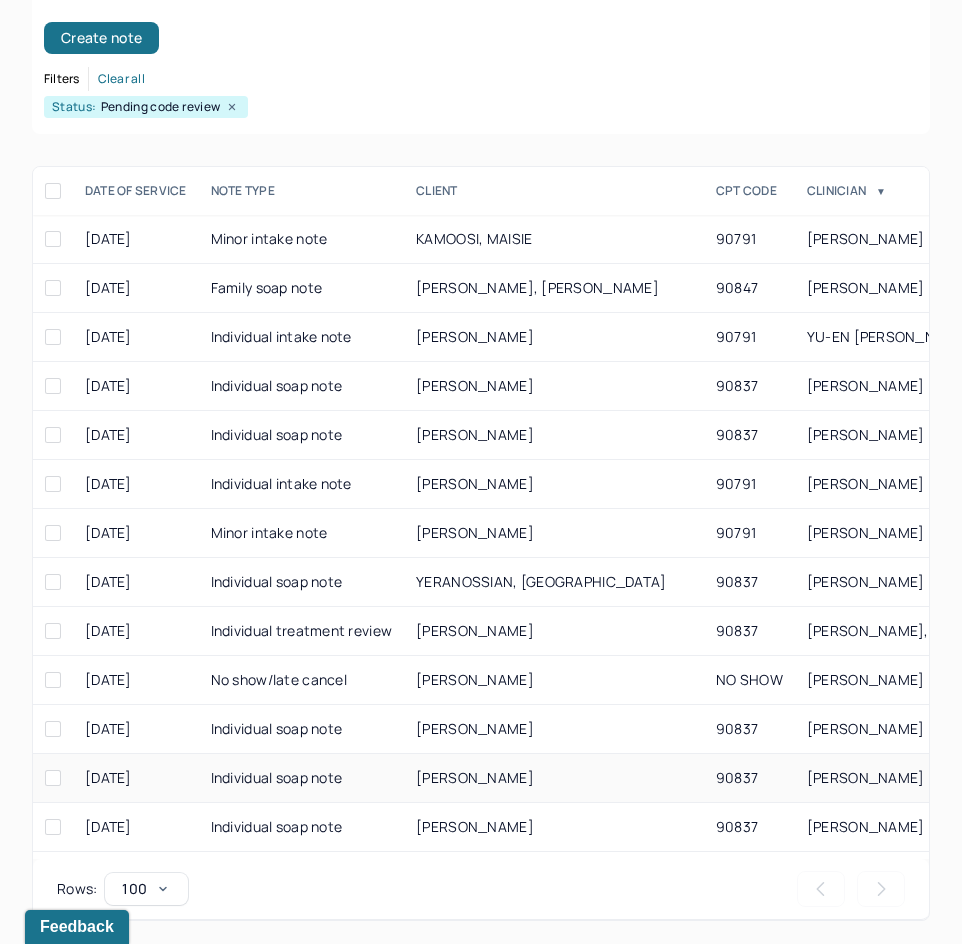 click on "[PERSON_NAME]" at bounding box center (554, 778) 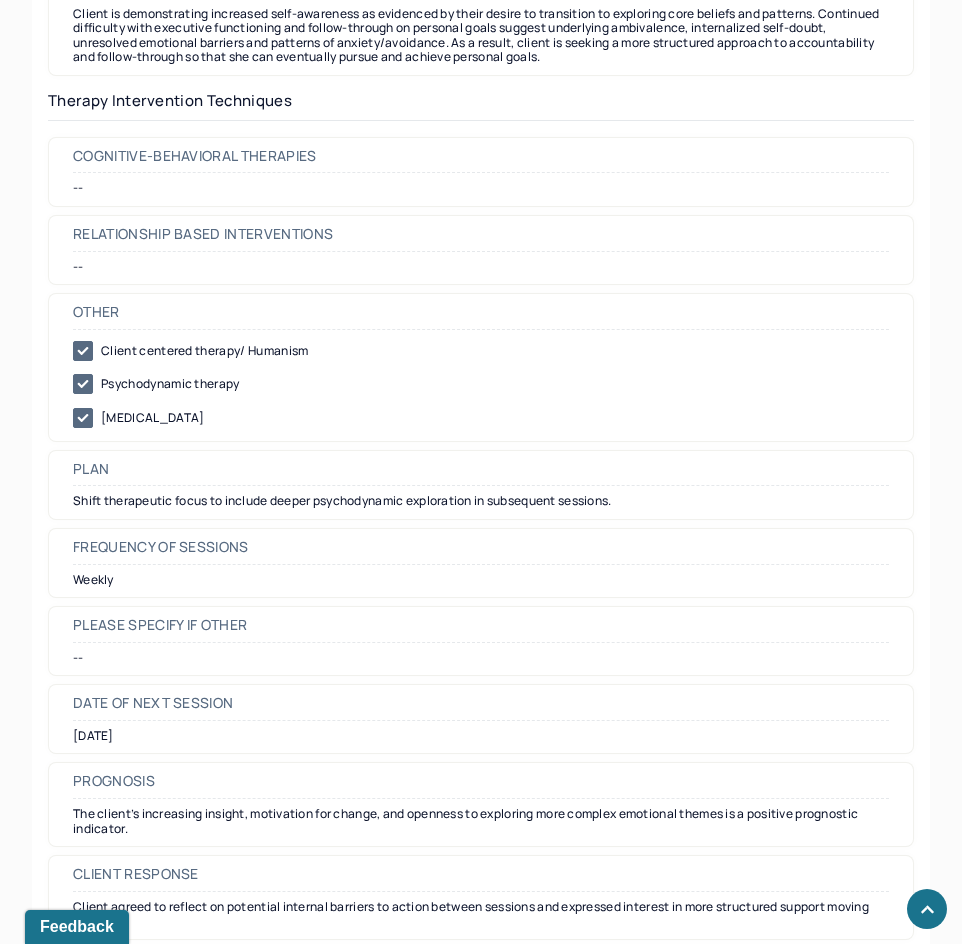 scroll, scrollTop: 2100, scrollLeft: 0, axis: vertical 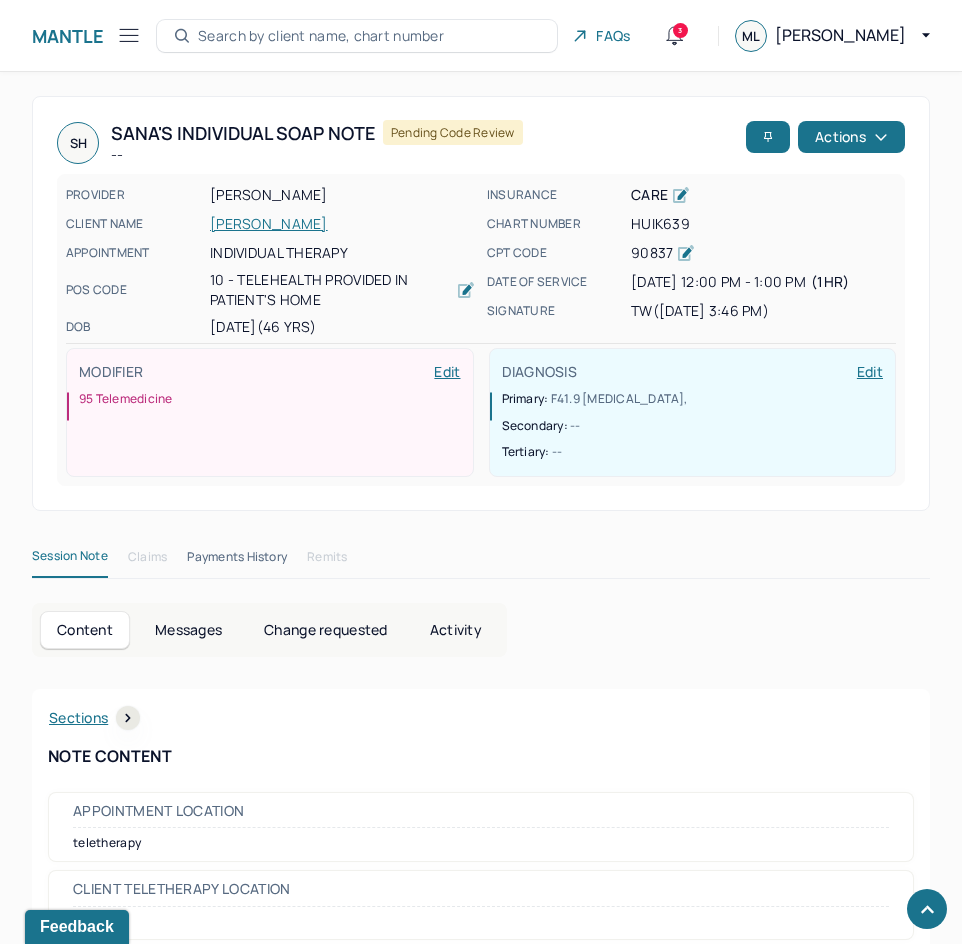 drag, startPoint x: 858, startPoint y: 746, endPoint x: 972, endPoint y: 219, distance: 539.1892 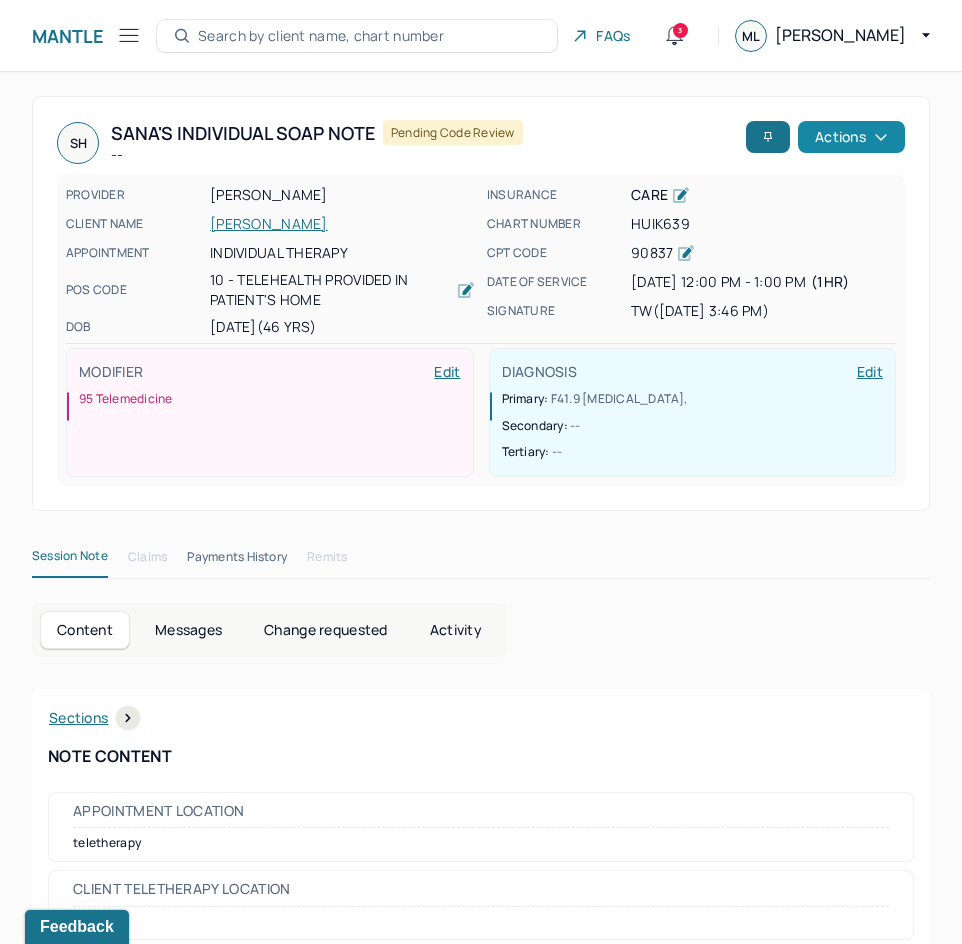 click 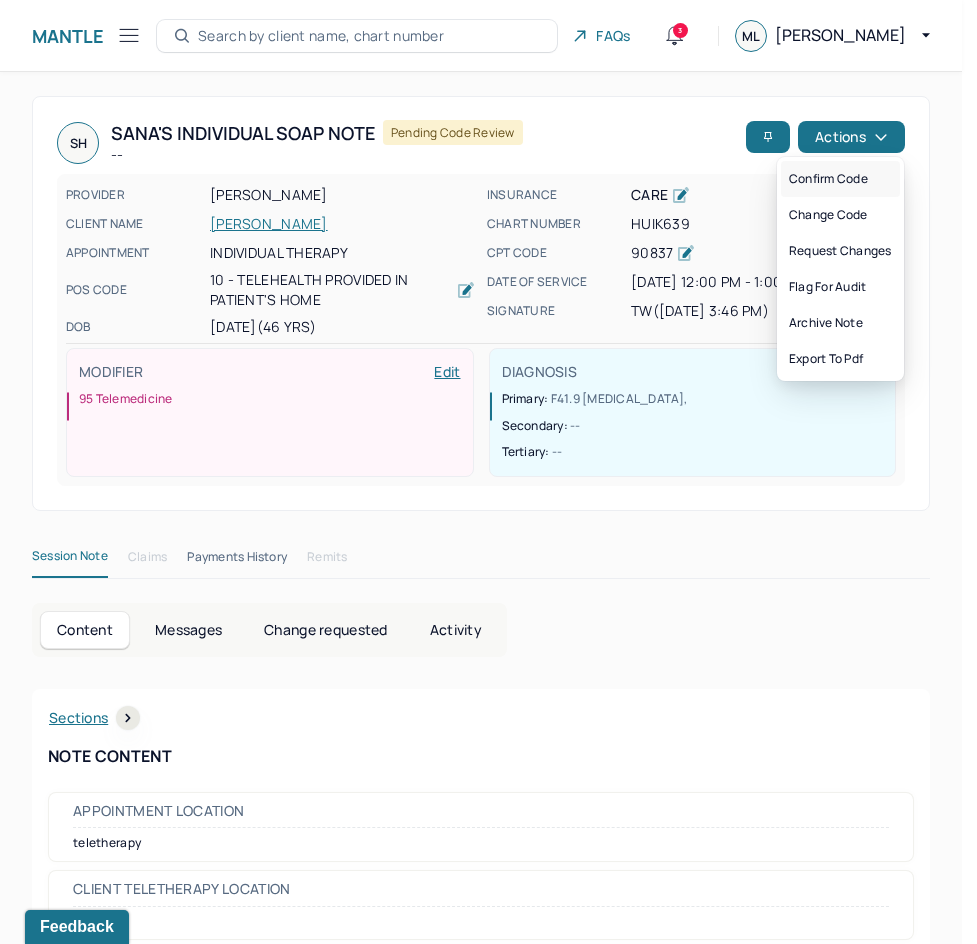 click on "Confirm code" at bounding box center [840, 179] 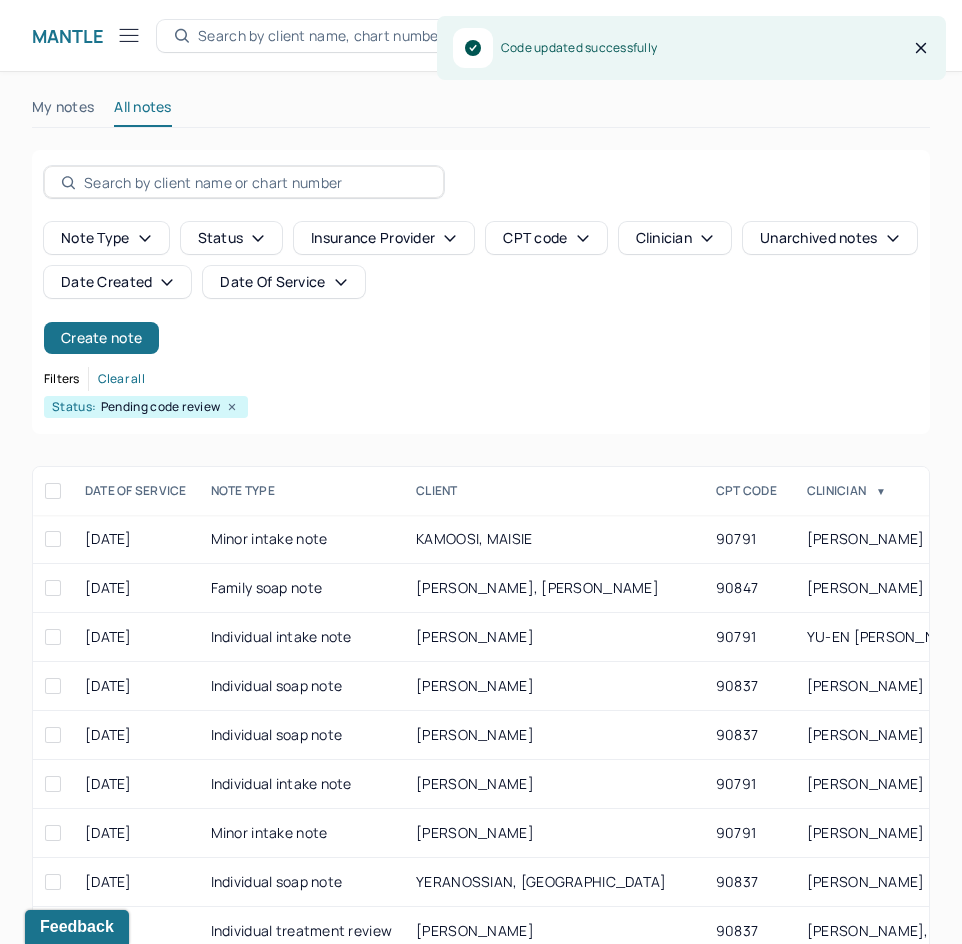 scroll, scrollTop: 300, scrollLeft: 0, axis: vertical 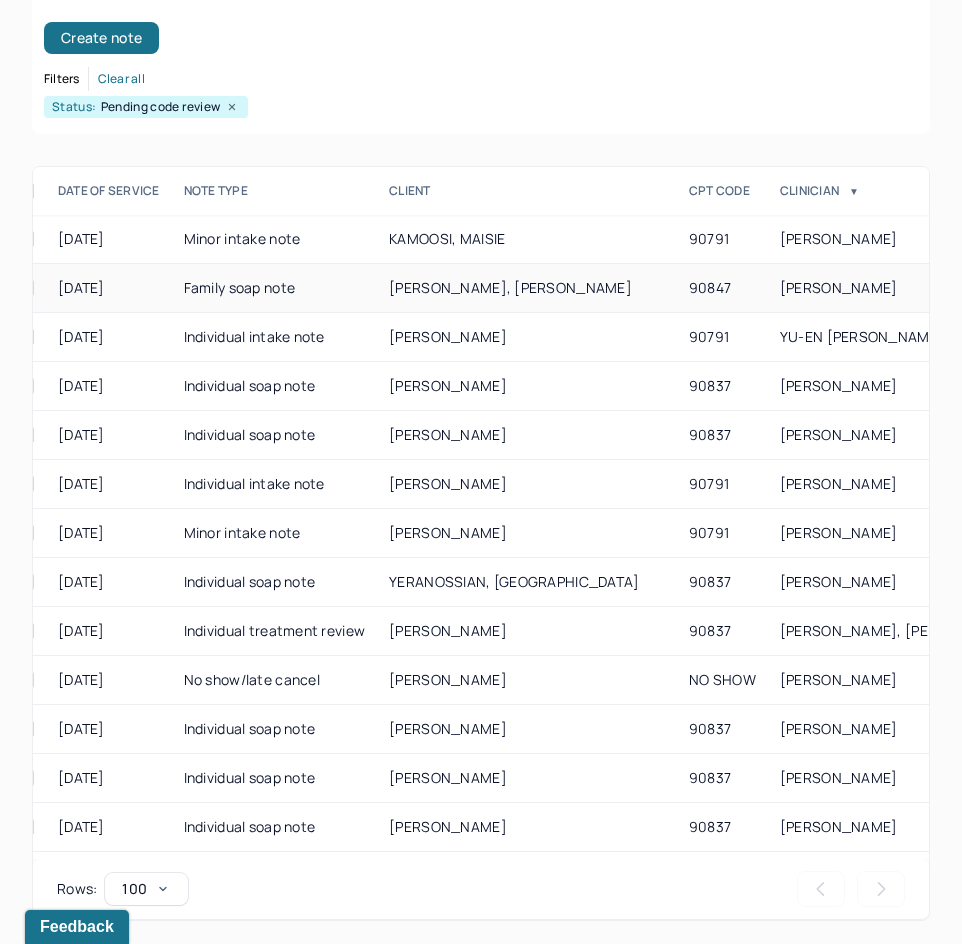 drag, startPoint x: 514, startPoint y: 522, endPoint x: 547, endPoint y: 274, distance: 250.18593 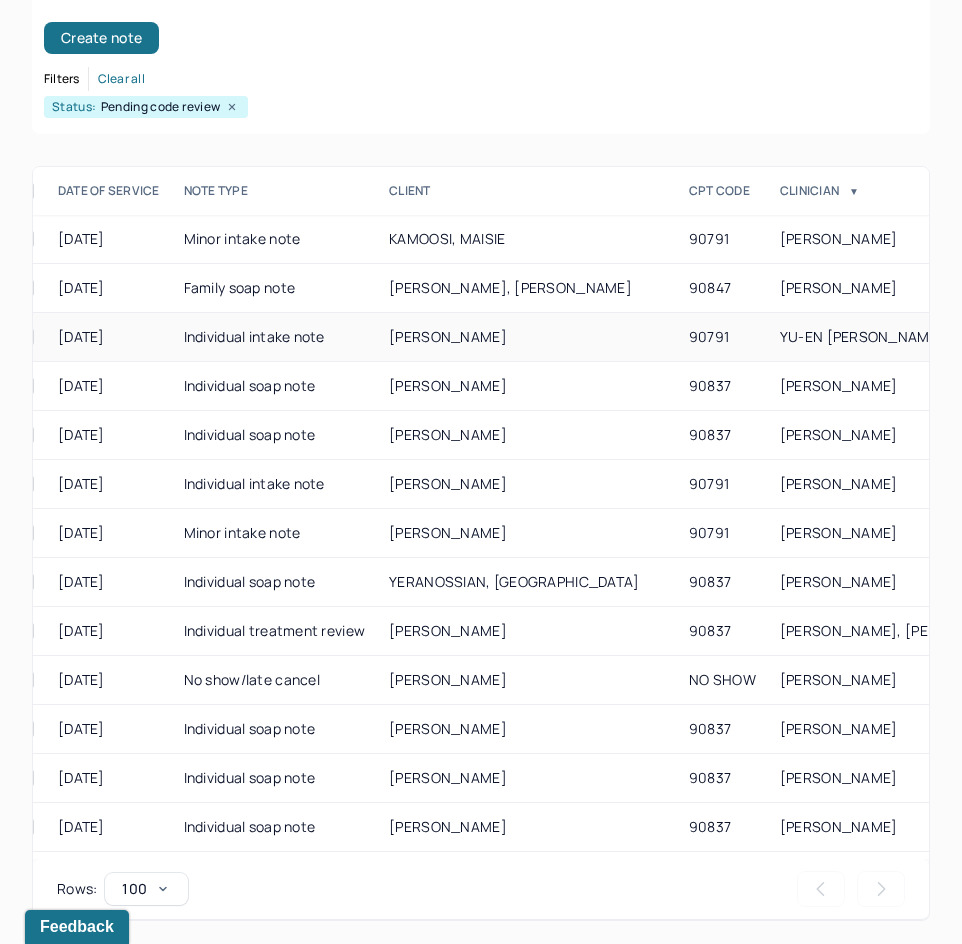scroll, scrollTop: 0, scrollLeft: 34, axis: horizontal 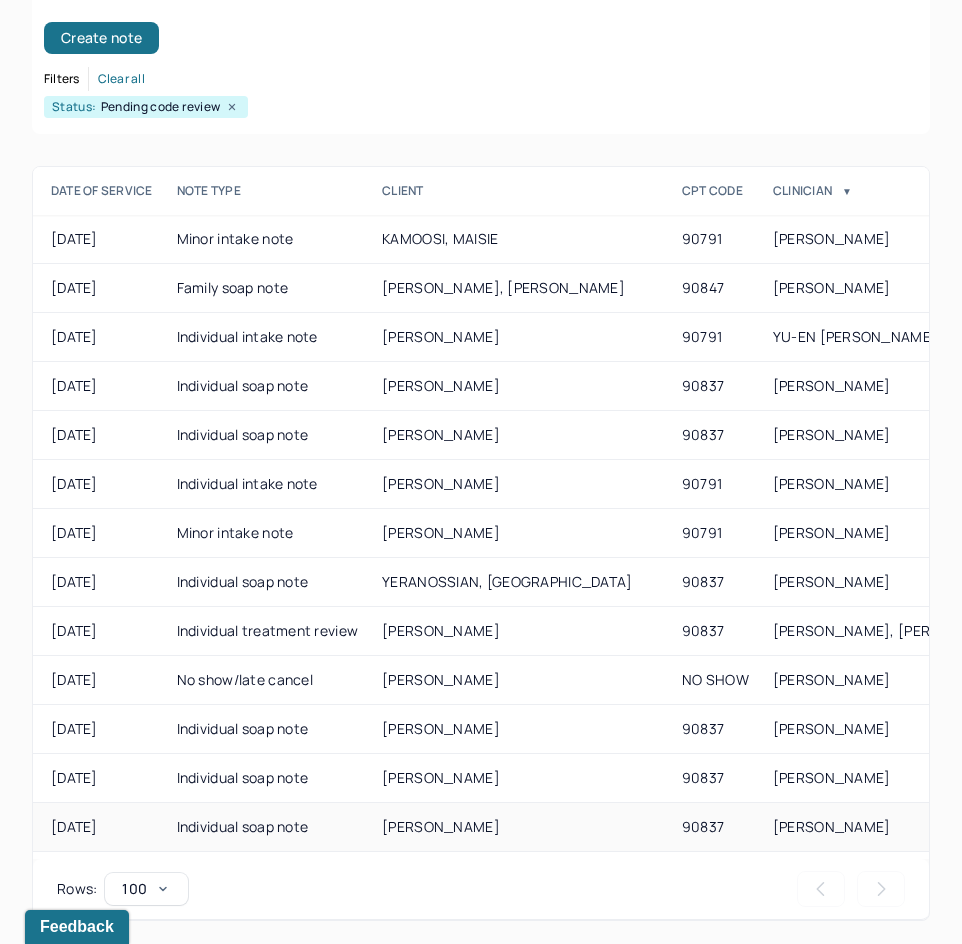 click on "[PERSON_NAME]" at bounding box center [520, 827] 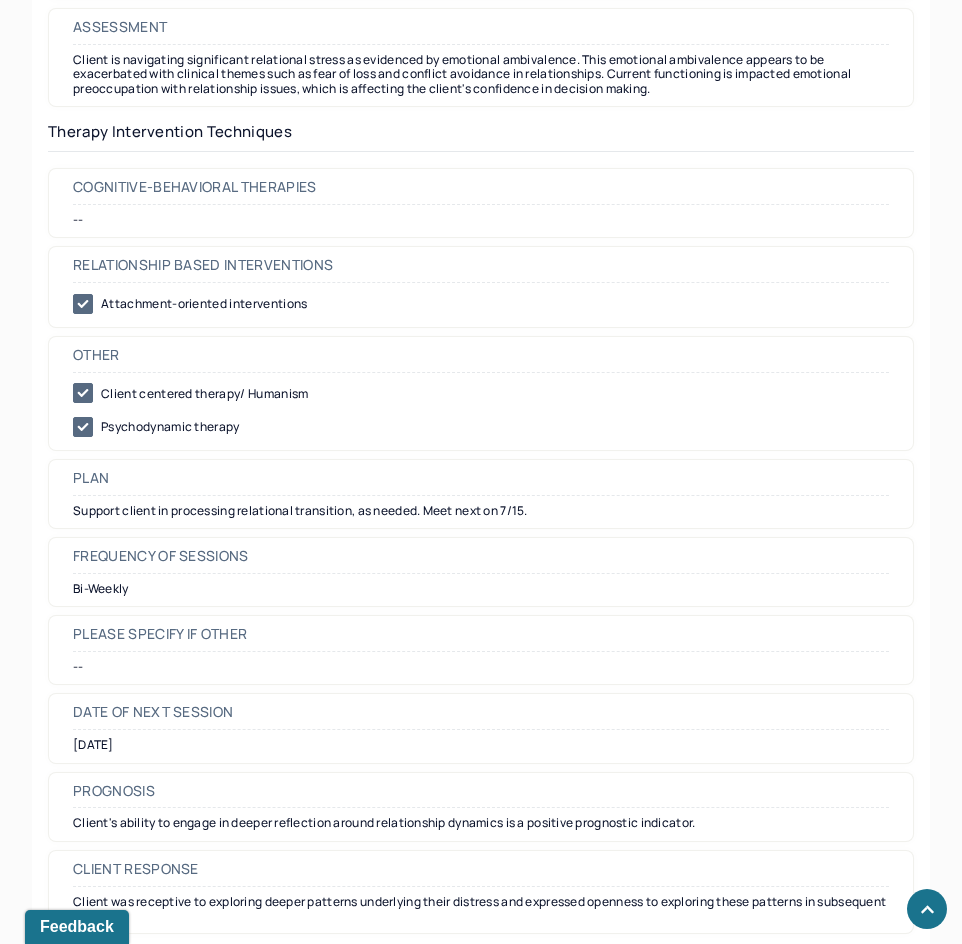 scroll, scrollTop: 2000, scrollLeft: 0, axis: vertical 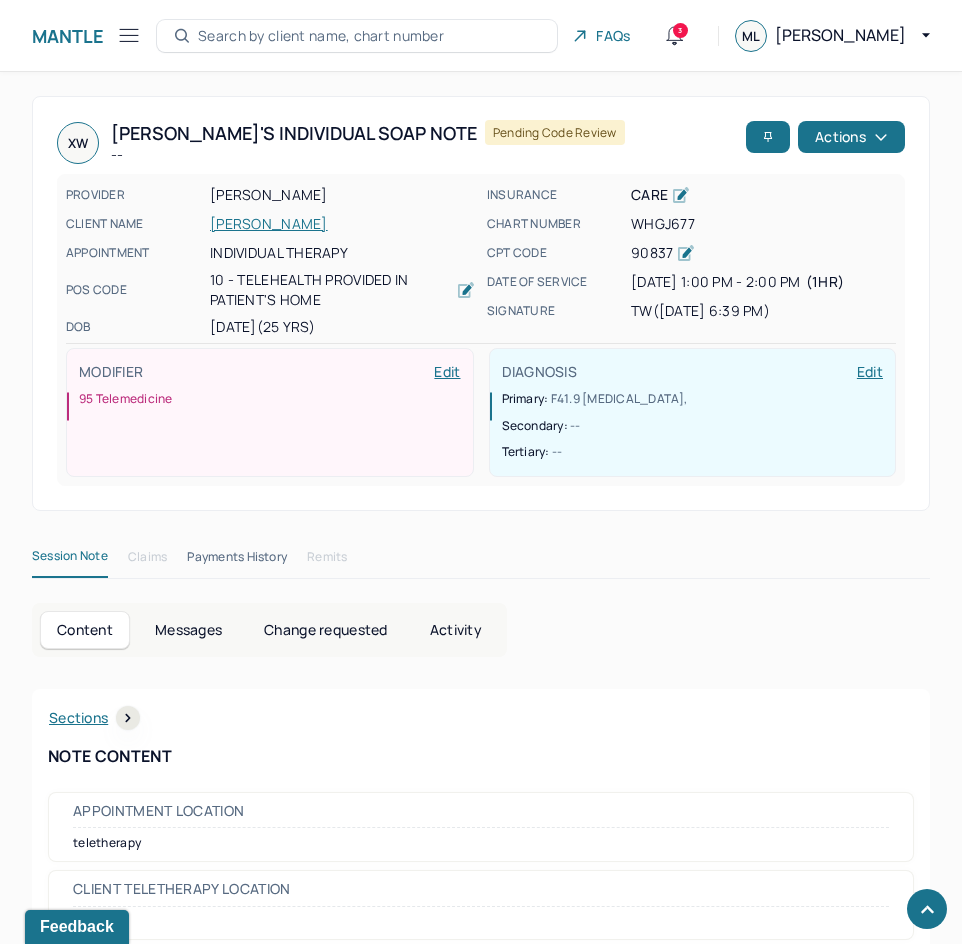 drag, startPoint x: 786, startPoint y: 746, endPoint x: 925, endPoint y: 197, distance: 566.32324 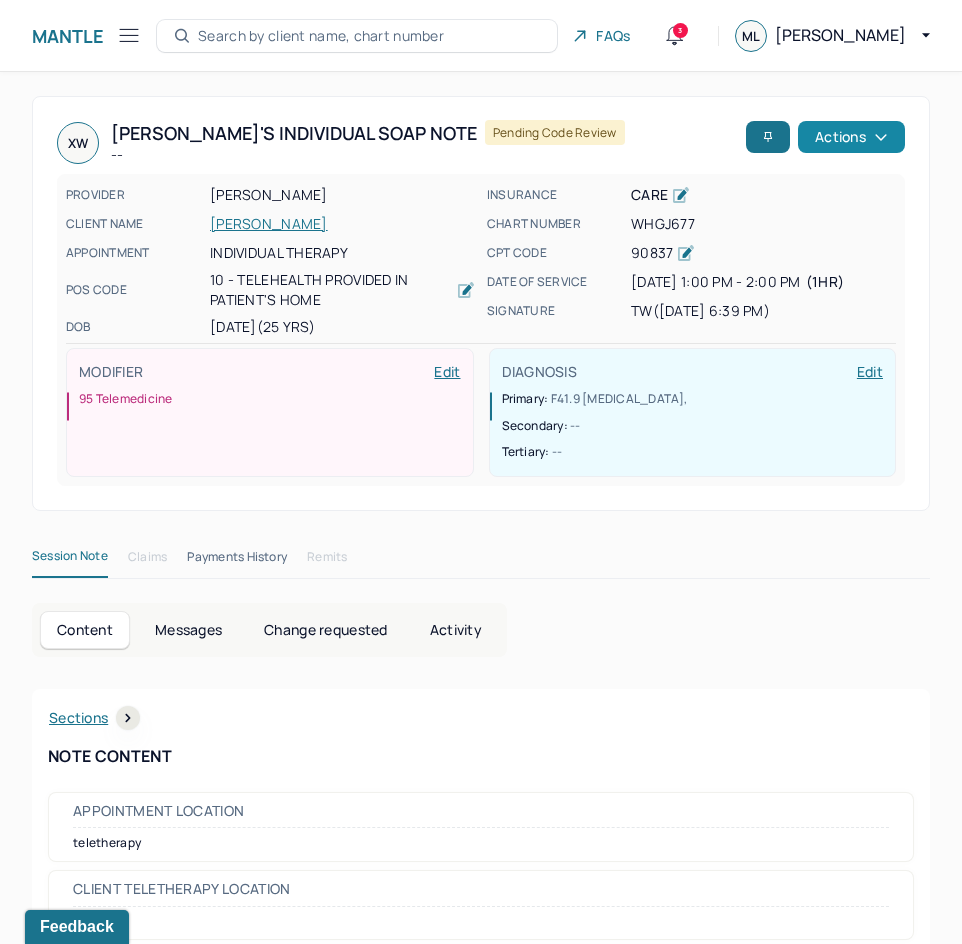 click 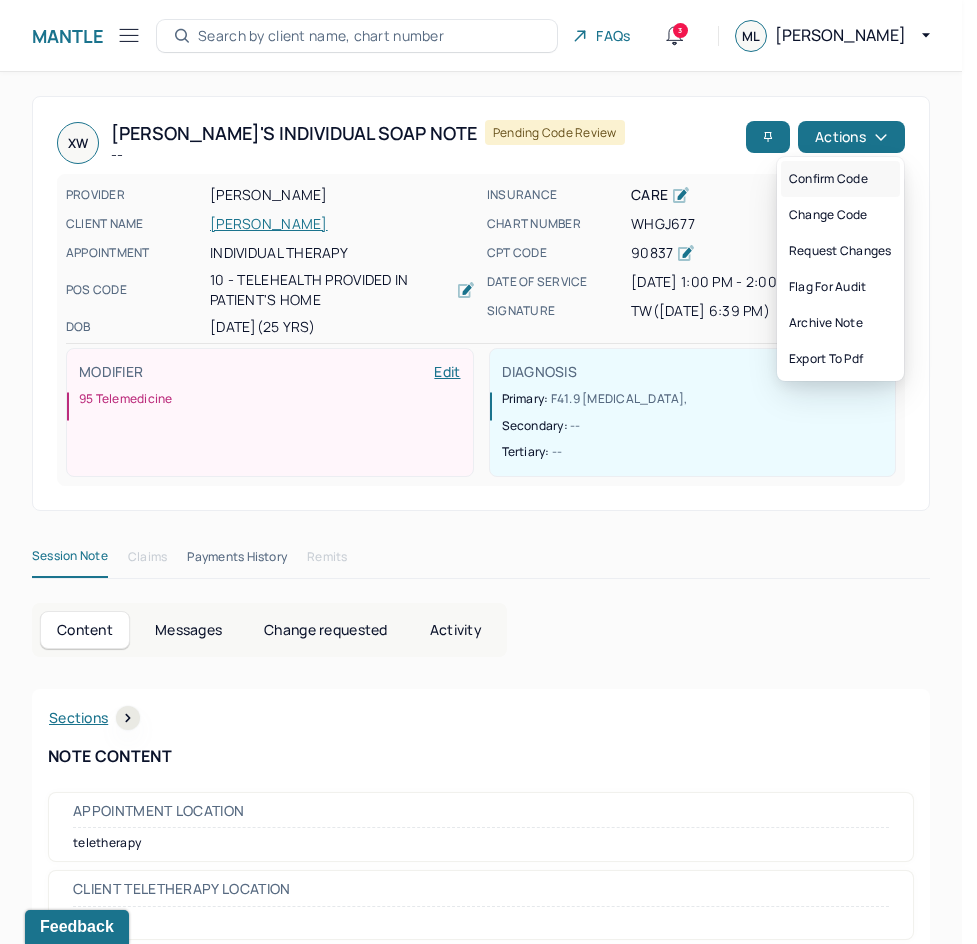 click on "Confirm code" at bounding box center [840, 179] 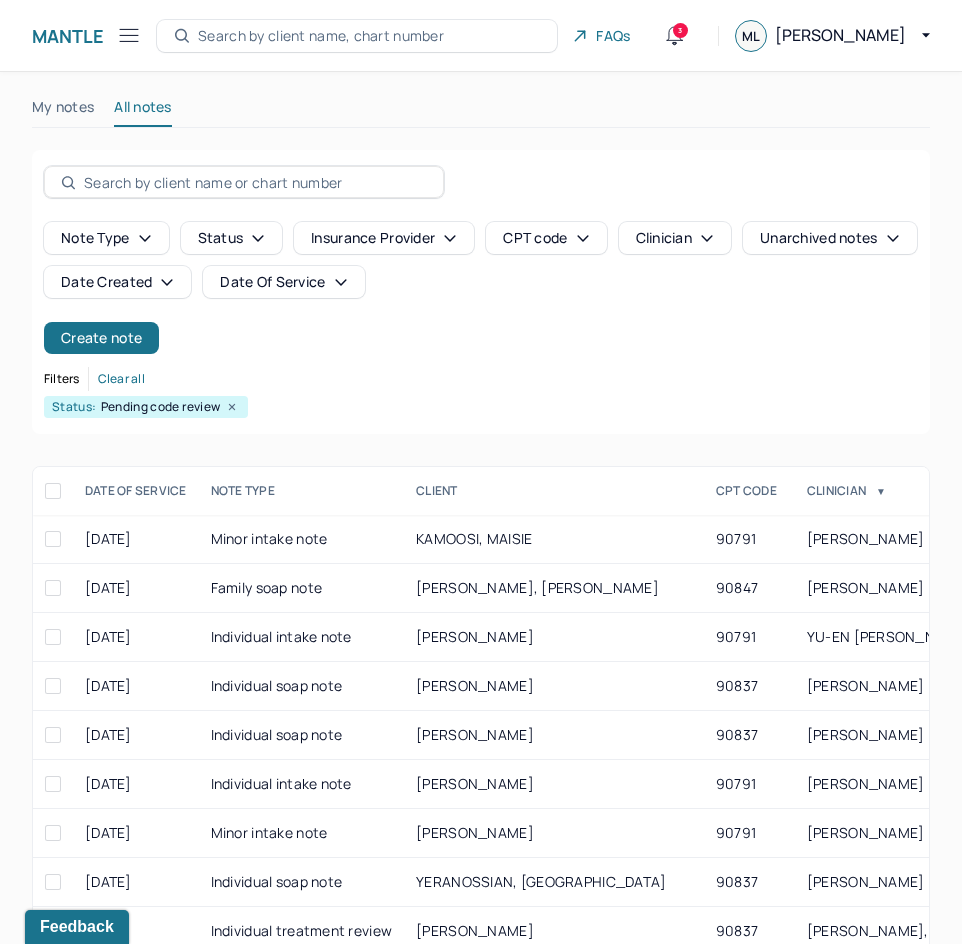 scroll, scrollTop: 300, scrollLeft: 0, axis: vertical 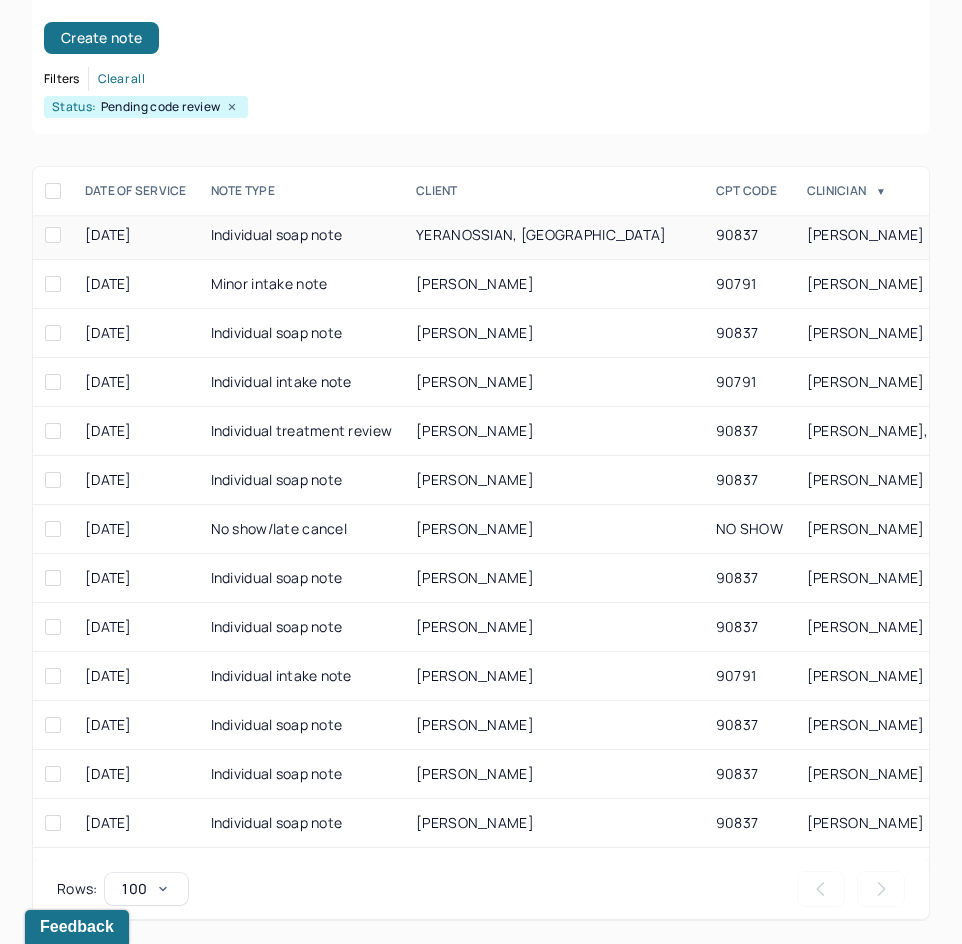 click on "YERANOSSIAN, [GEOGRAPHIC_DATA]" at bounding box center (541, 234) 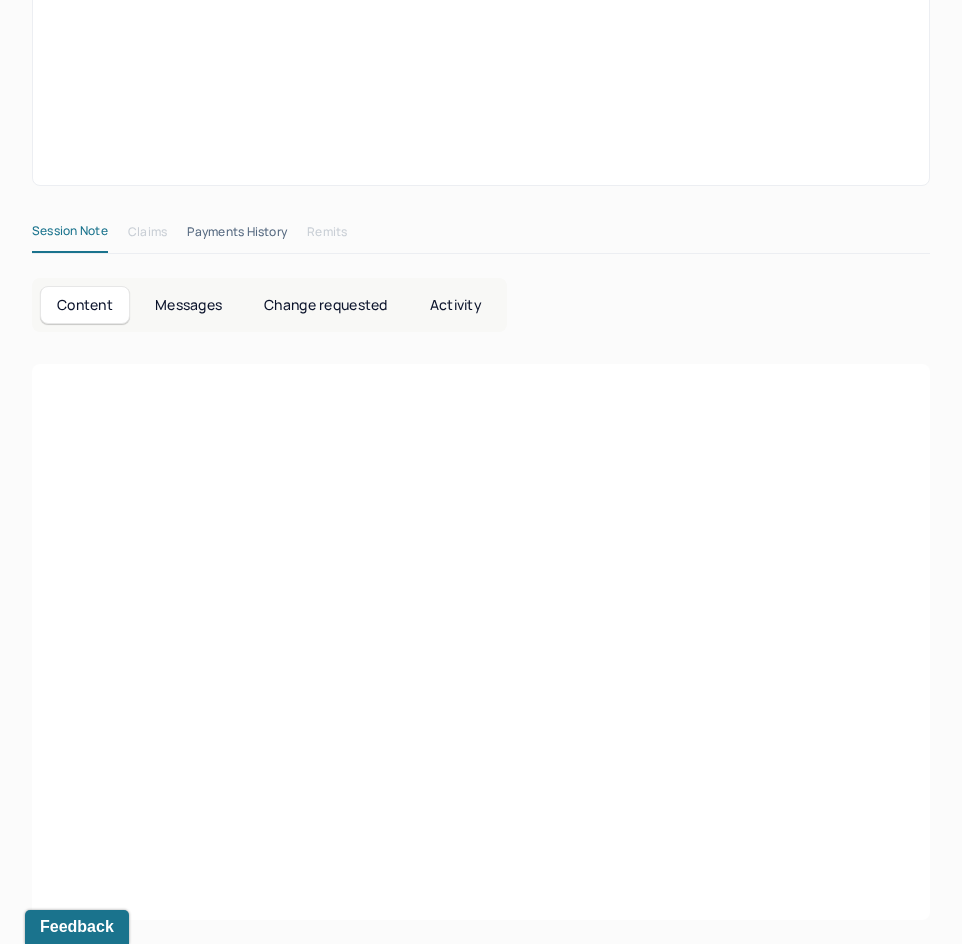 click on "Session Note     Claims     Payments History     Remits" at bounding box center [481, 236] 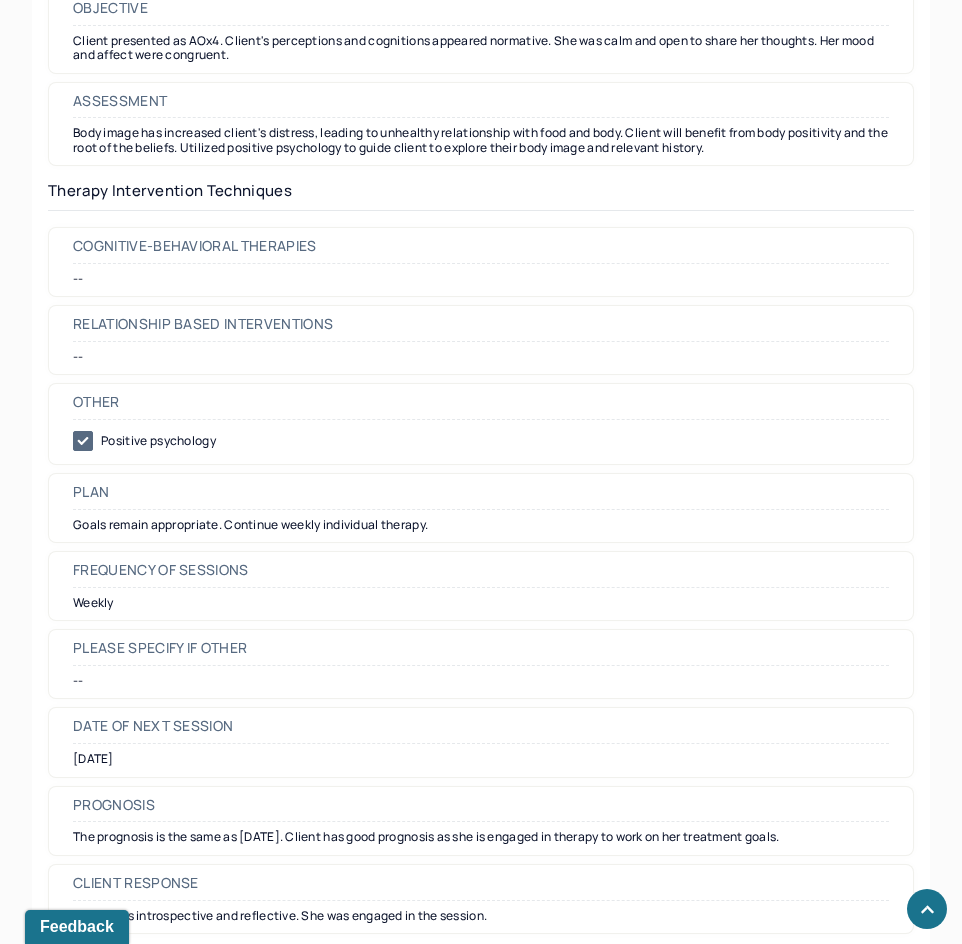 scroll, scrollTop: 1900, scrollLeft: 0, axis: vertical 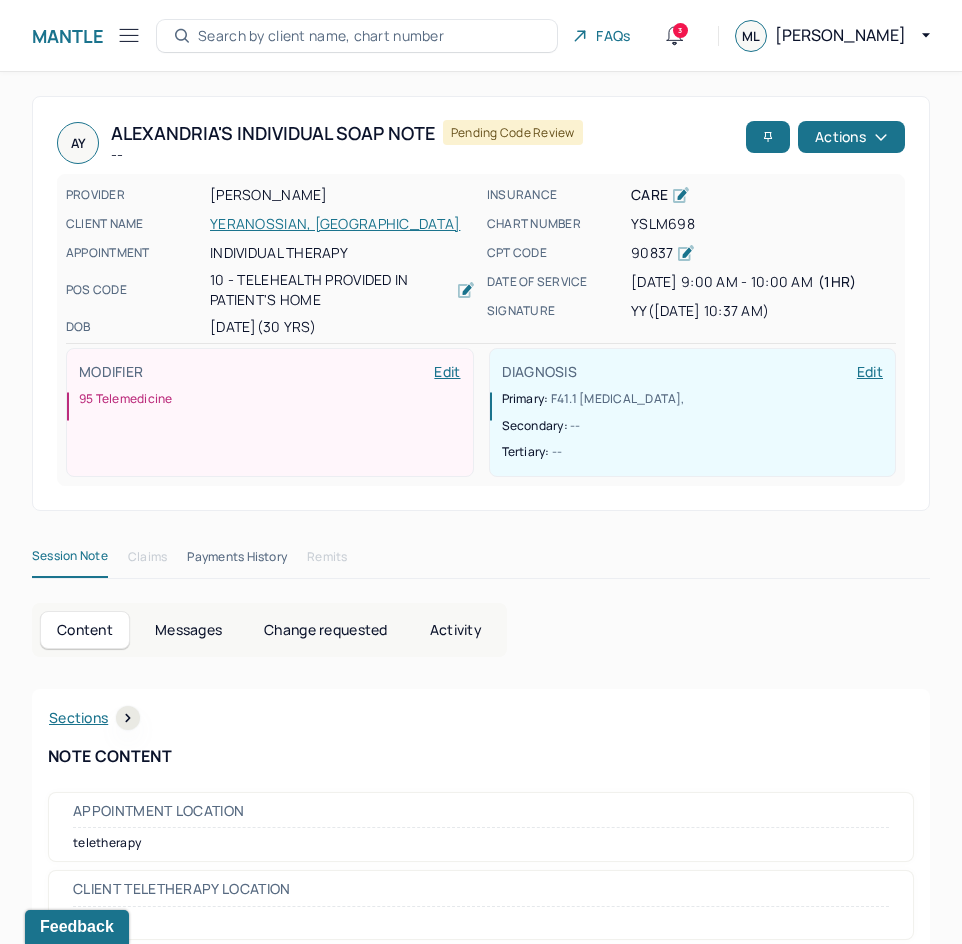 drag, startPoint x: 874, startPoint y: 626, endPoint x: 939, endPoint y: 144, distance: 486.36304 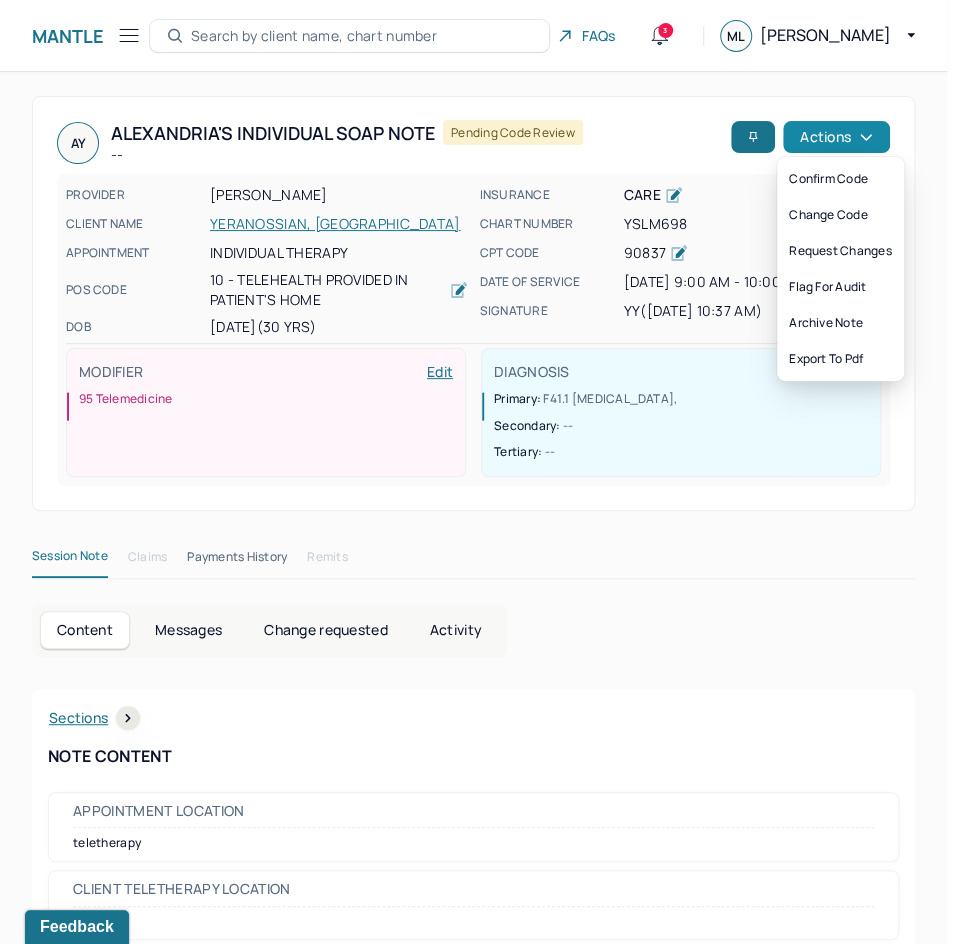 click on "Actions" at bounding box center (836, 137) 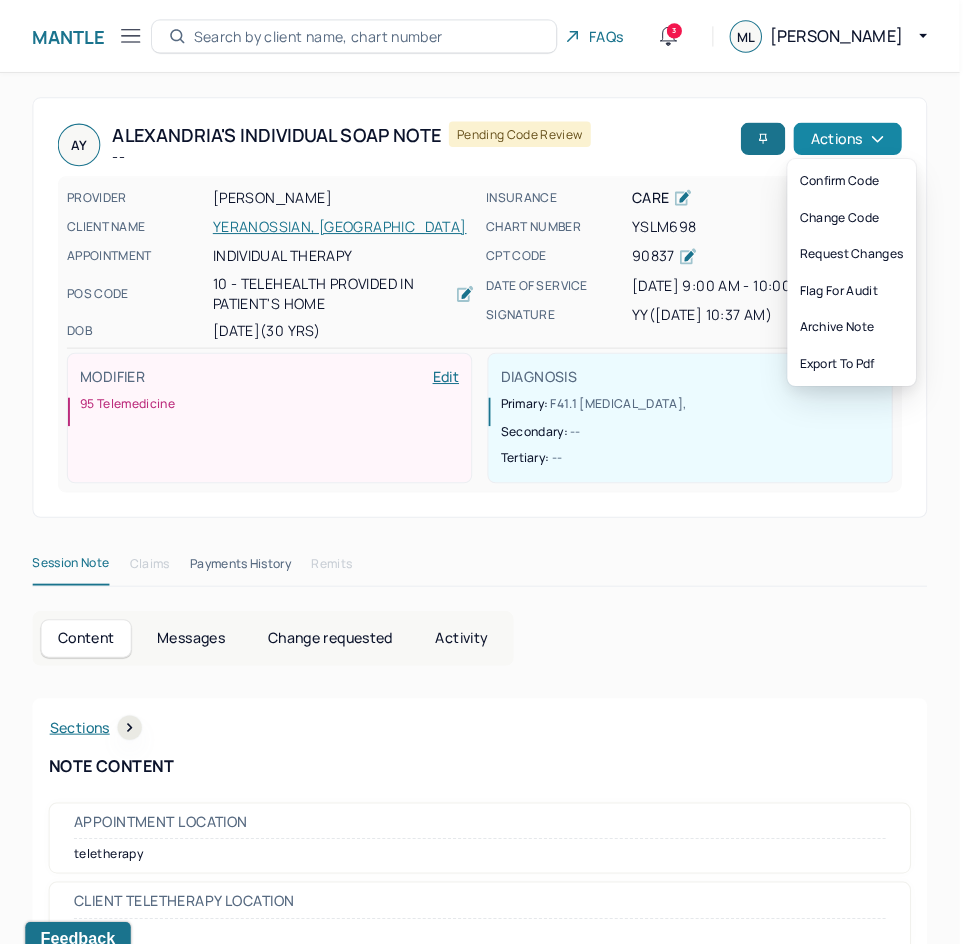 click on "Actions" at bounding box center [836, 137] 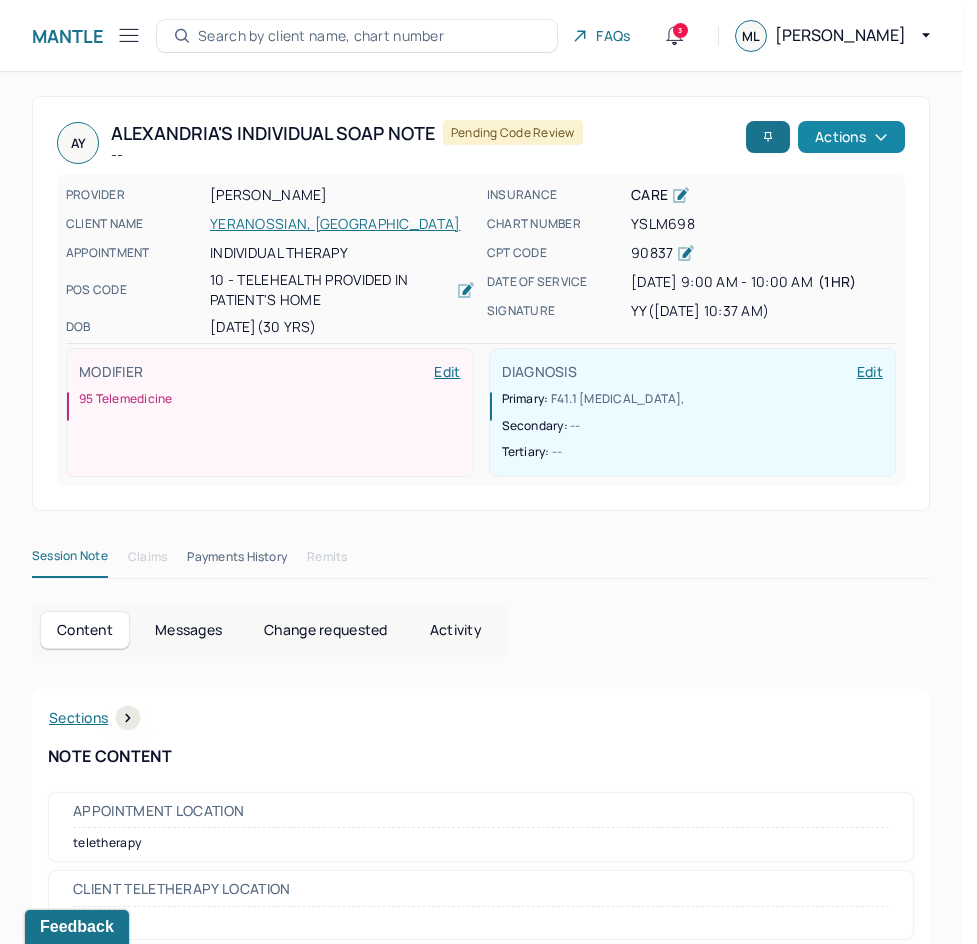 click on "Actions" at bounding box center (851, 137) 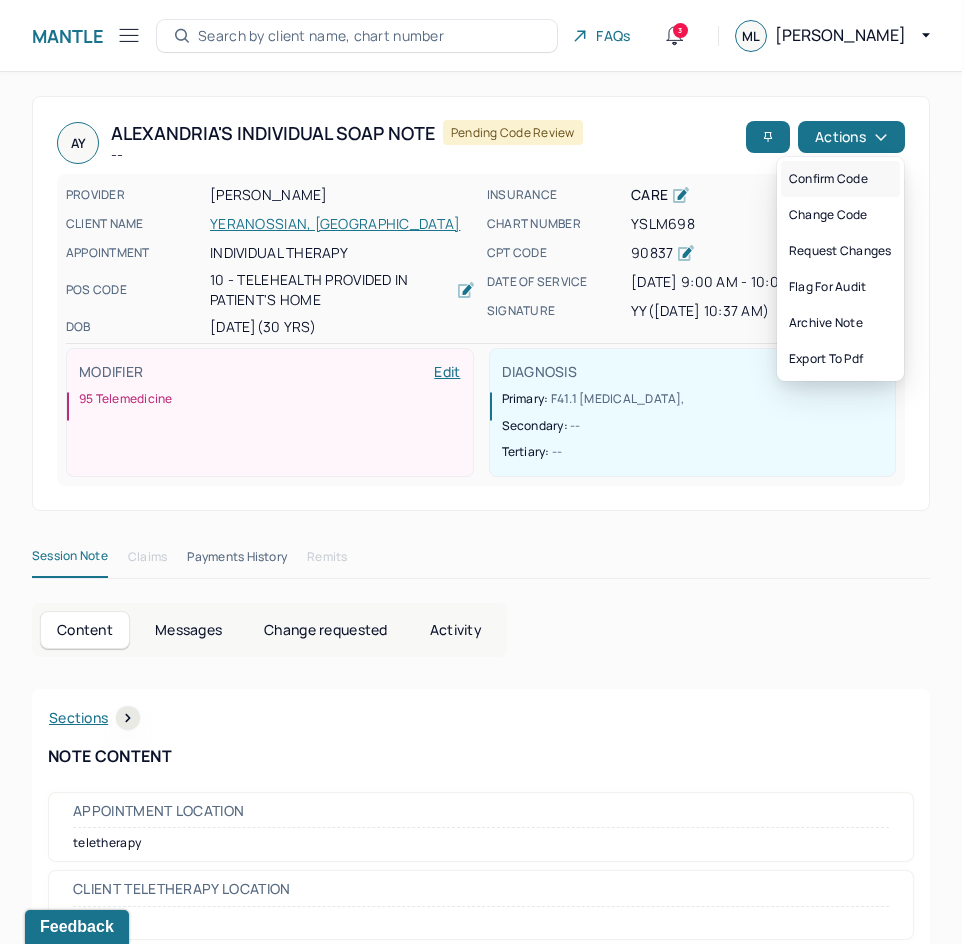 click on "Confirm code" at bounding box center (840, 179) 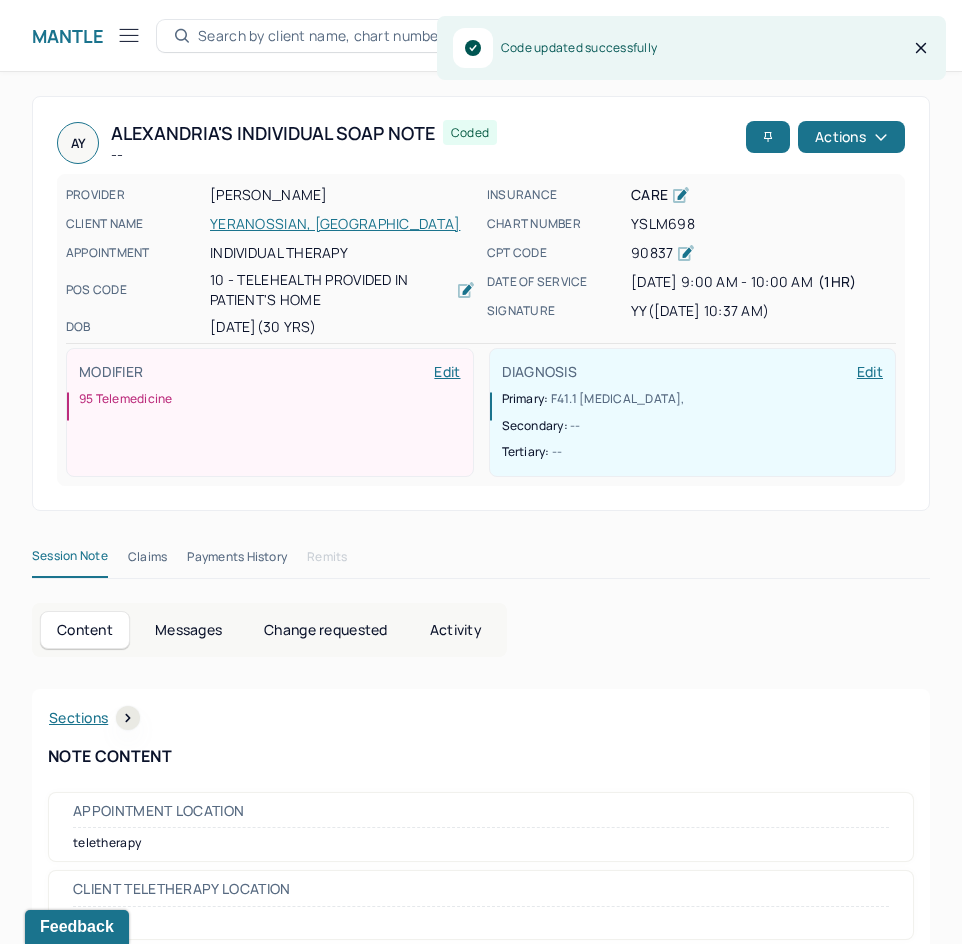 scroll, scrollTop: 300, scrollLeft: 0, axis: vertical 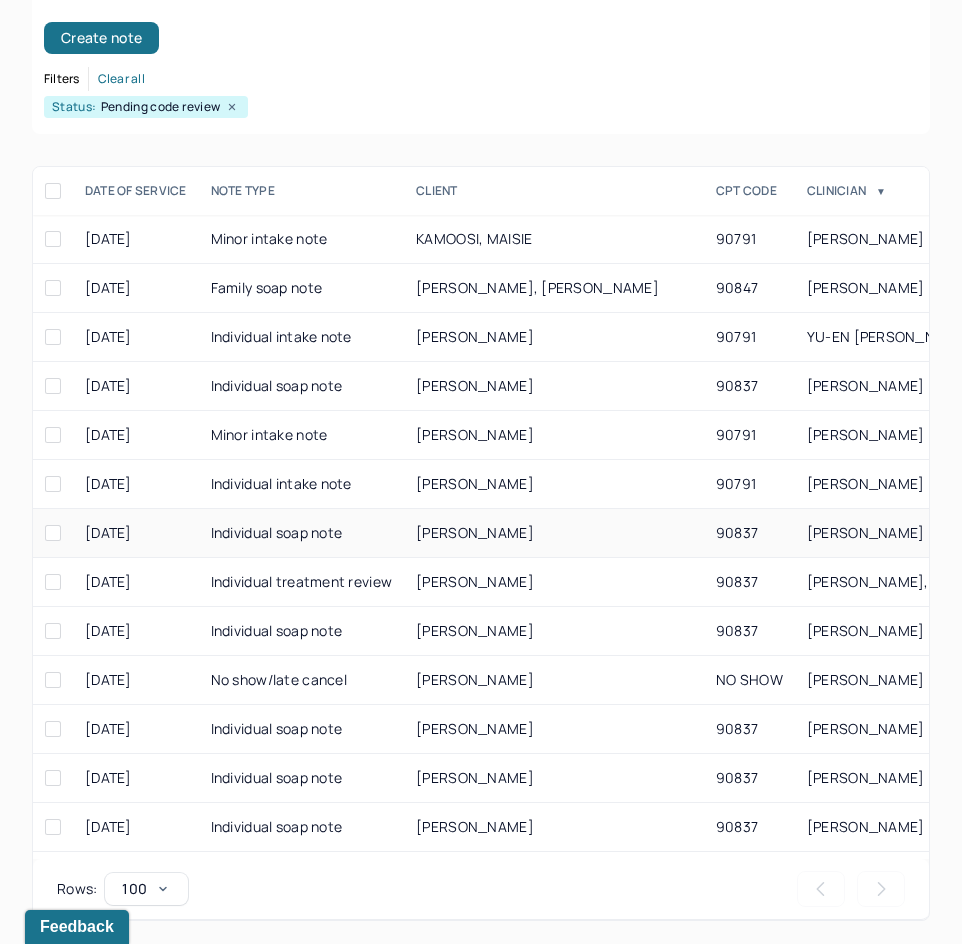 click on "[PERSON_NAME]" at bounding box center [554, 533] 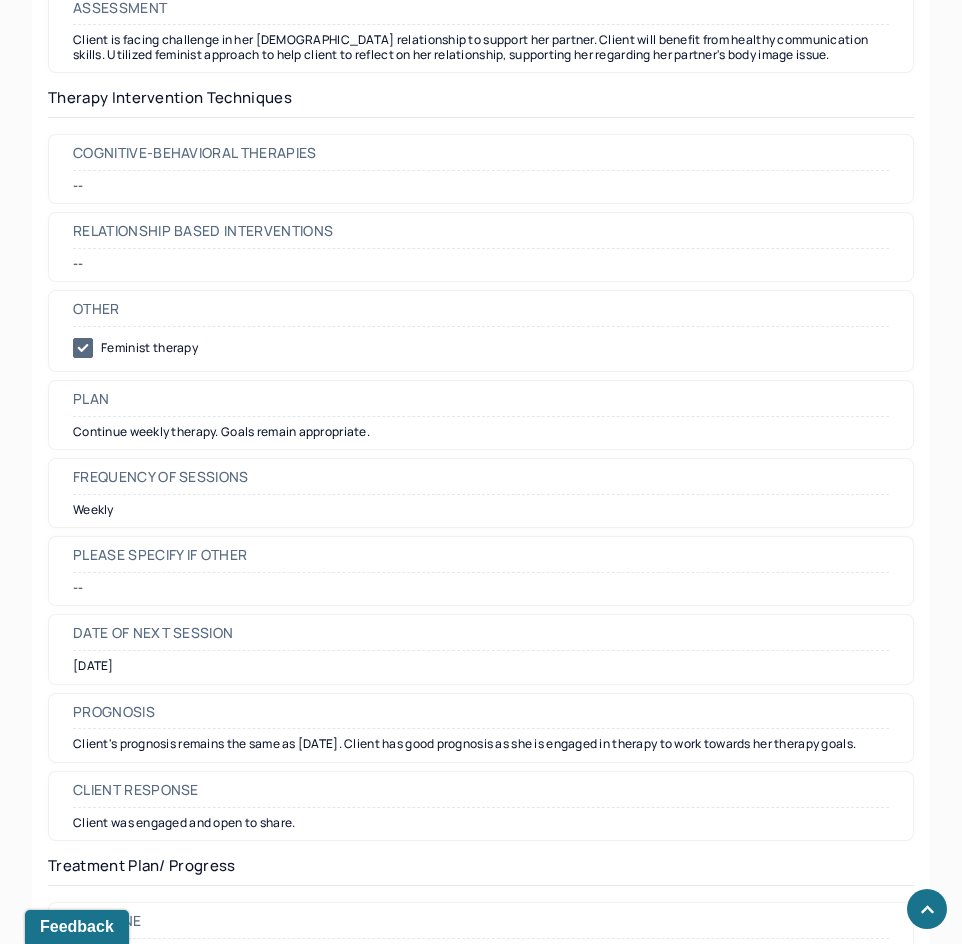 scroll, scrollTop: 2000, scrollLeft: 0, axis: vertical 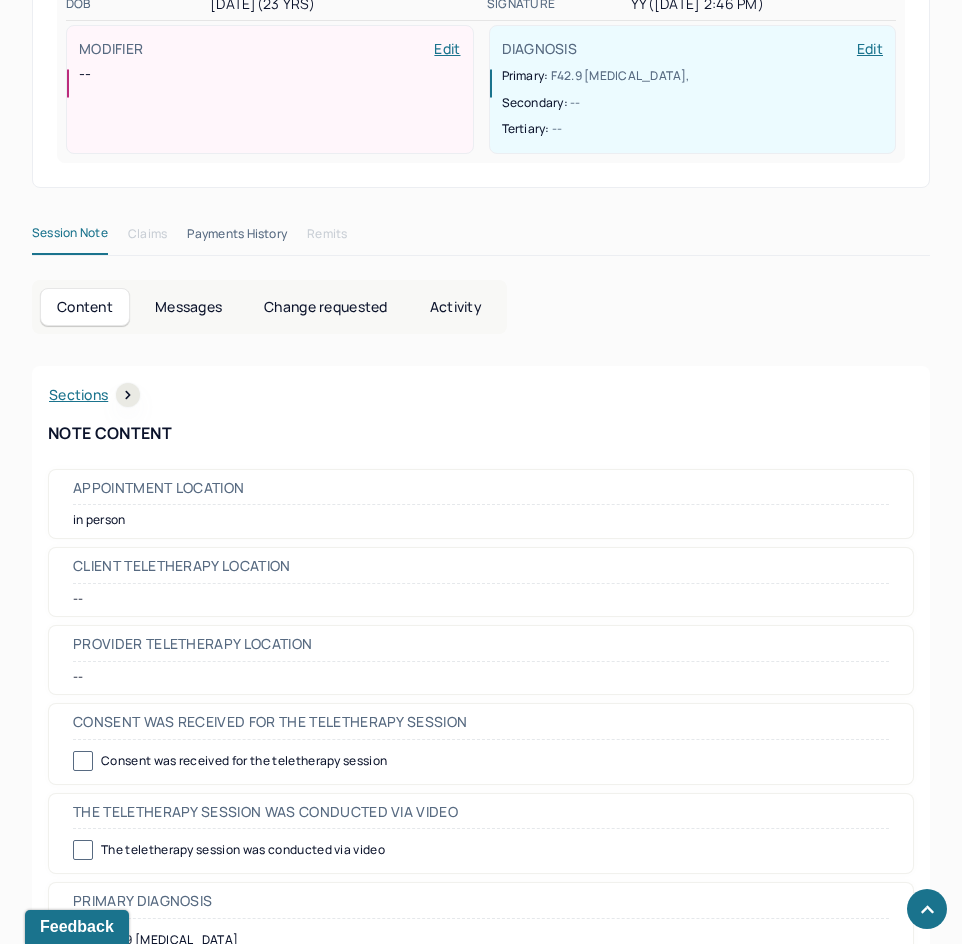 drag, startPoint x: 766, startPoint y: 524, endPoint x: 848, endPoint y: 172, distance: 361.42496 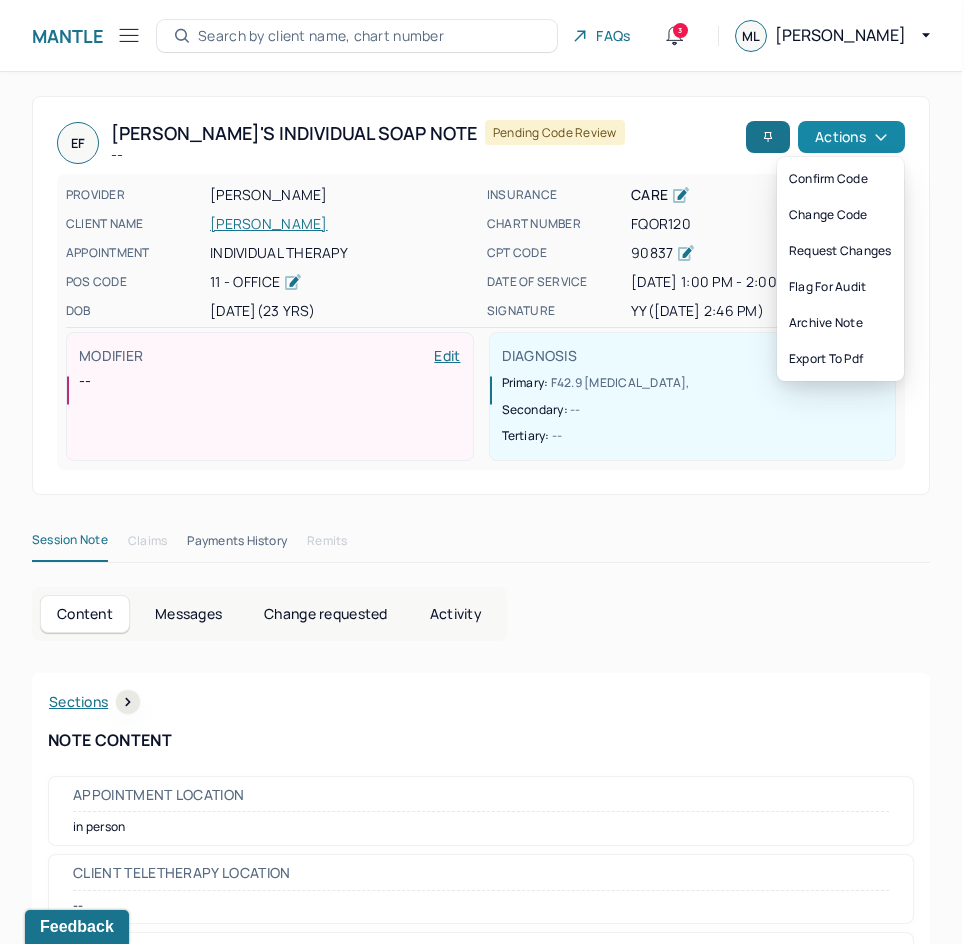 click on "Actions" at bounding box center [851, 137] 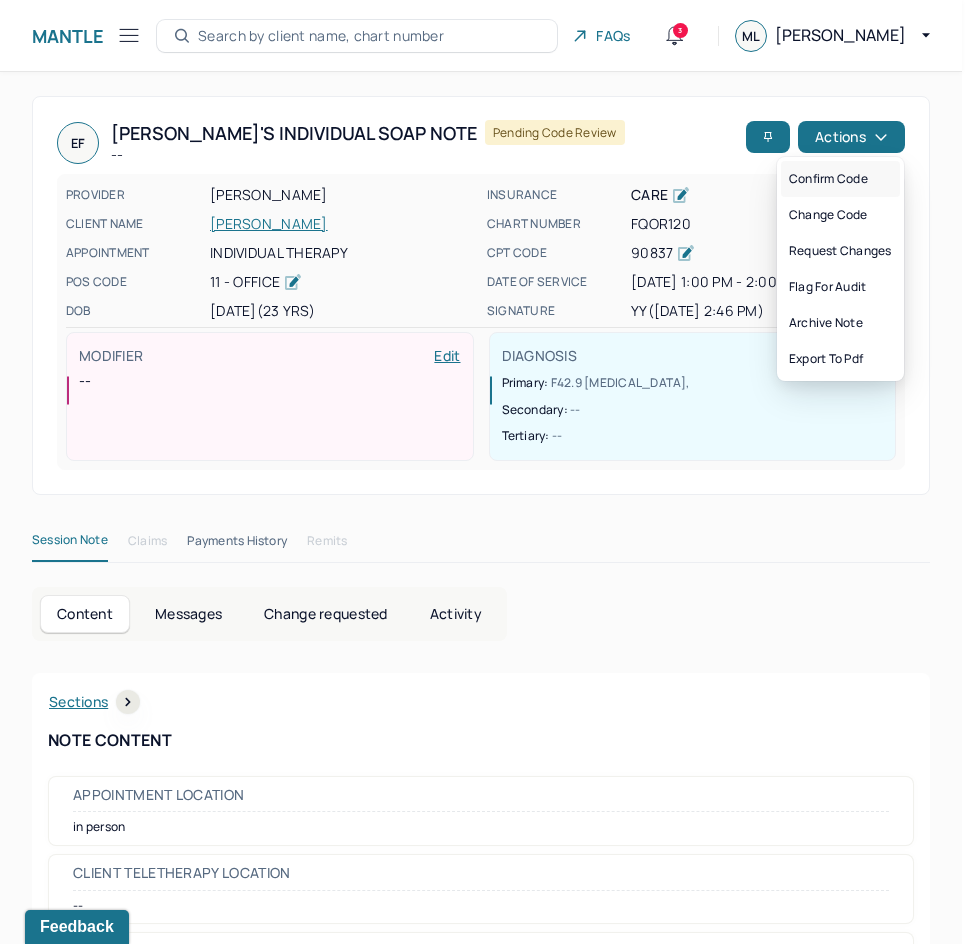 click on "Confirm code" at bounding box center (840, 179) 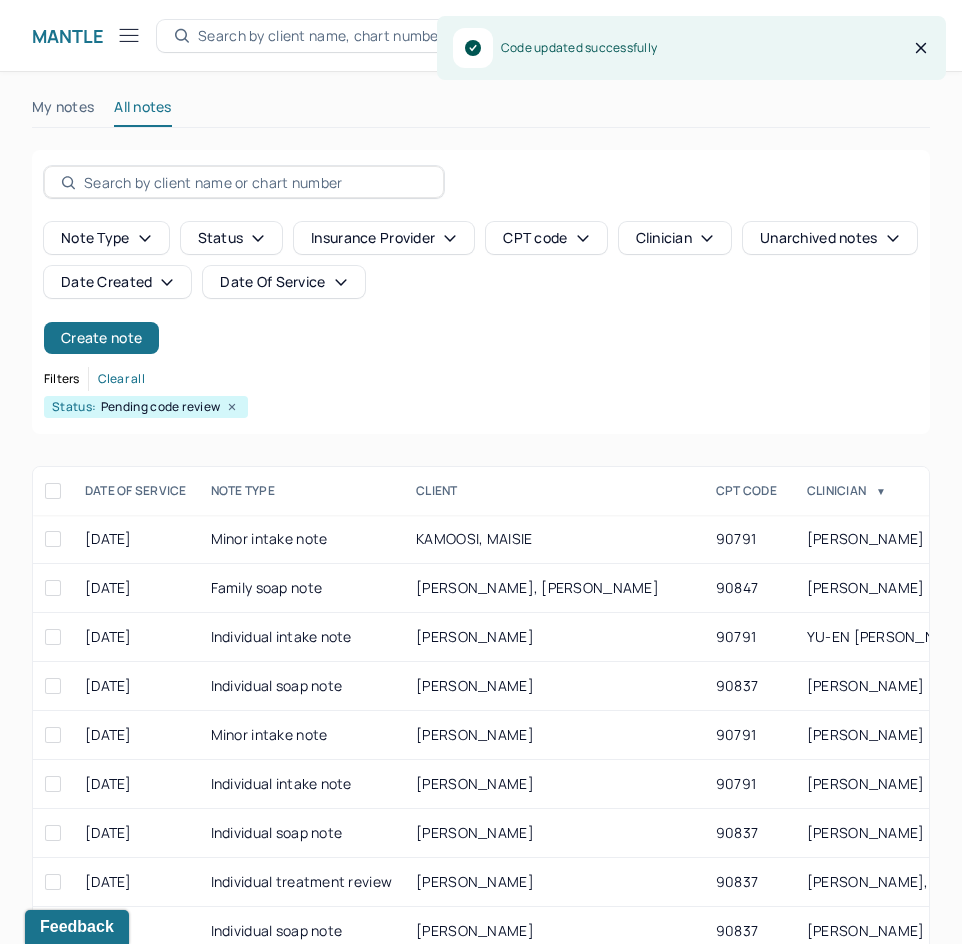 scroll, scrollTop: 300, scrollLeft: 0, axis: vertical 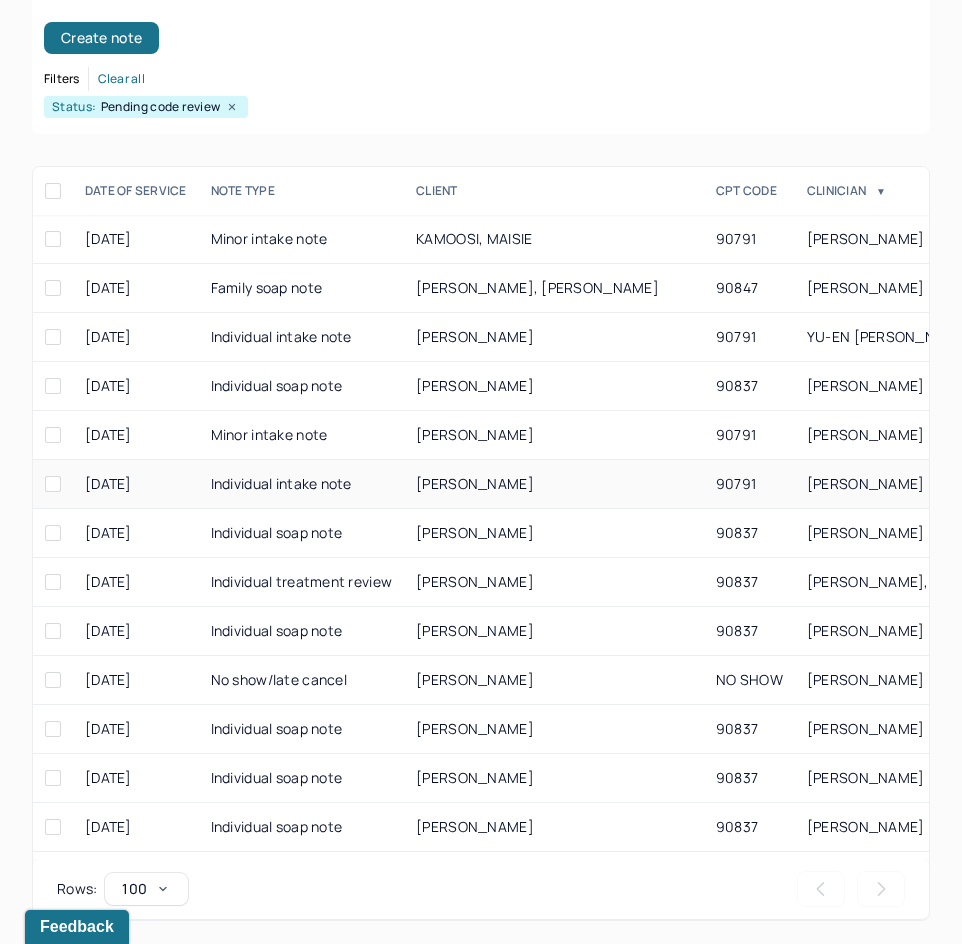 click on "[PERSON_NAME]" at bounding box center [475, 483] 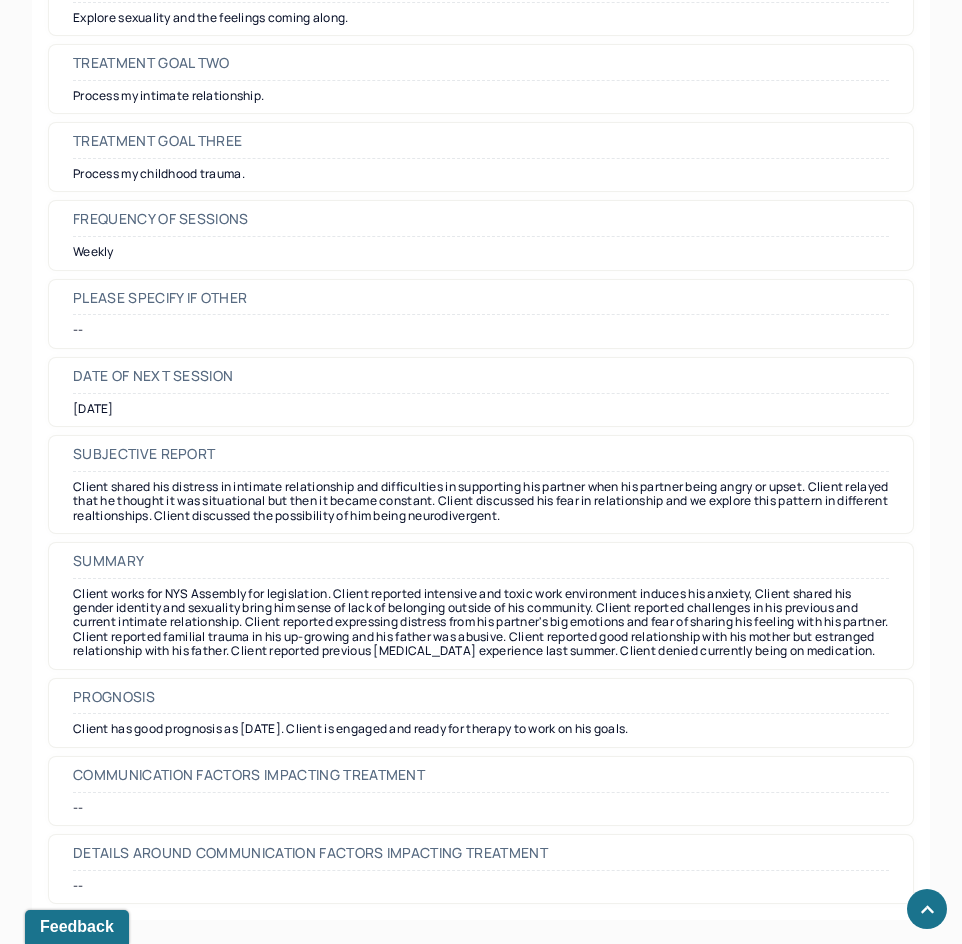 scroll, scrollTop: 8700, scrollLeft: 0, axis: vertical 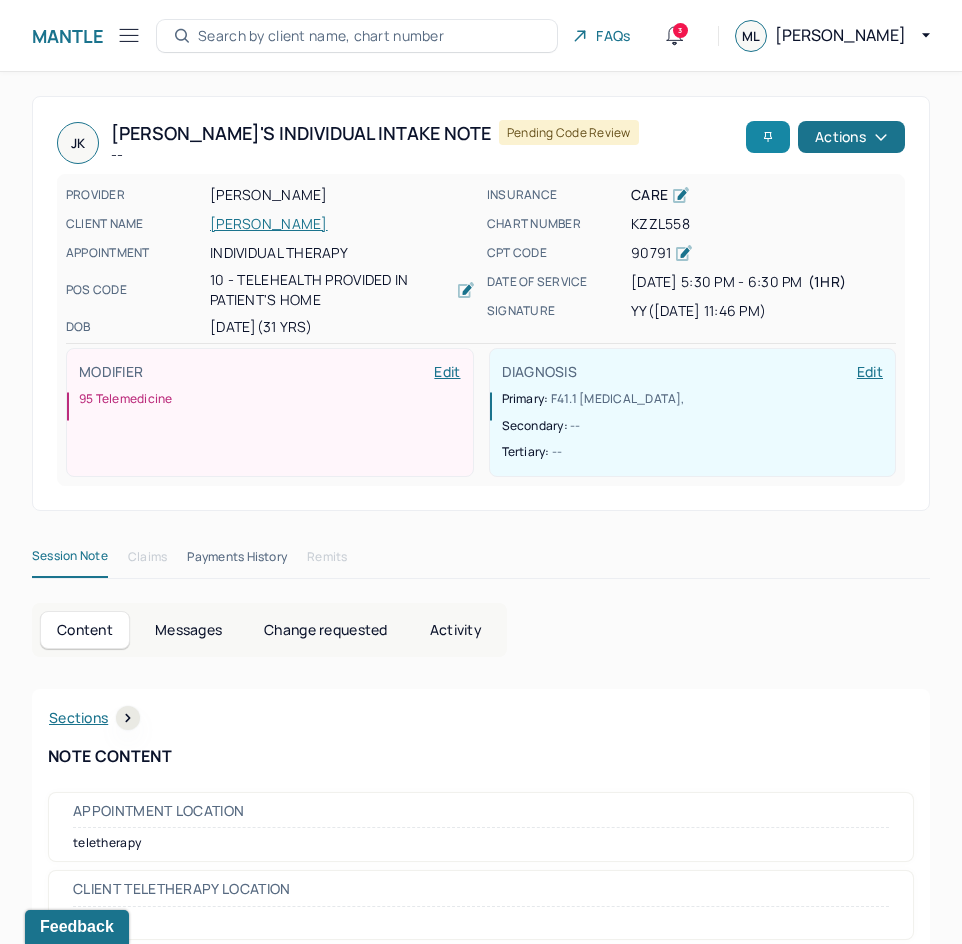 drag, startPoint x: 653, startPoint y: 505, endPoint x: 764, endPoint y: 136, distance: 385.33362 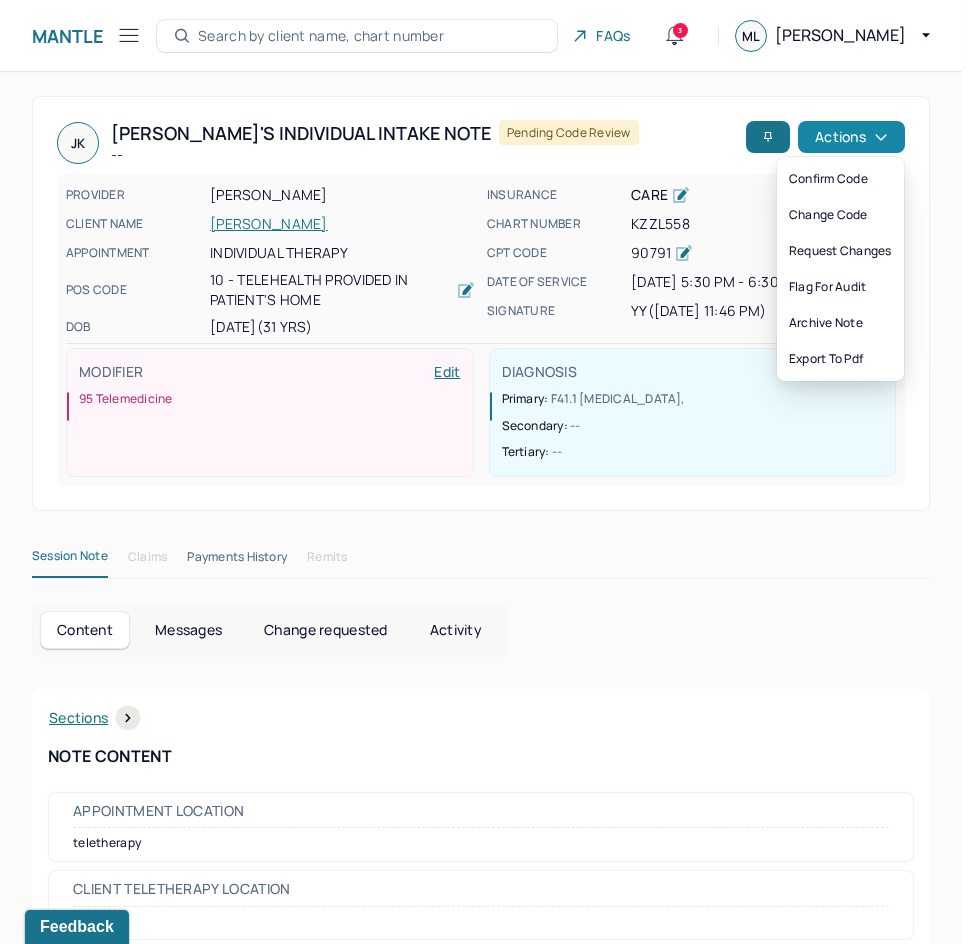 click on "Actions" at bounding box center [851, 137] 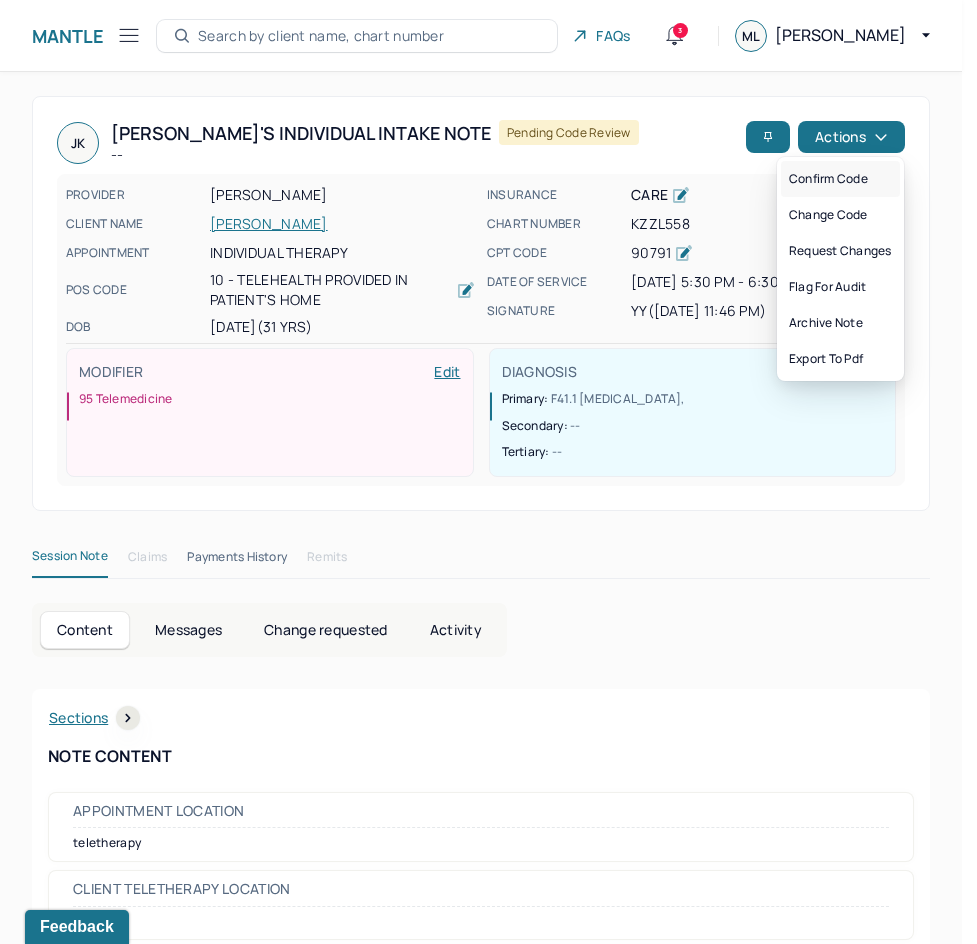 click on "Confirm code" at bounding box center [840, 179] 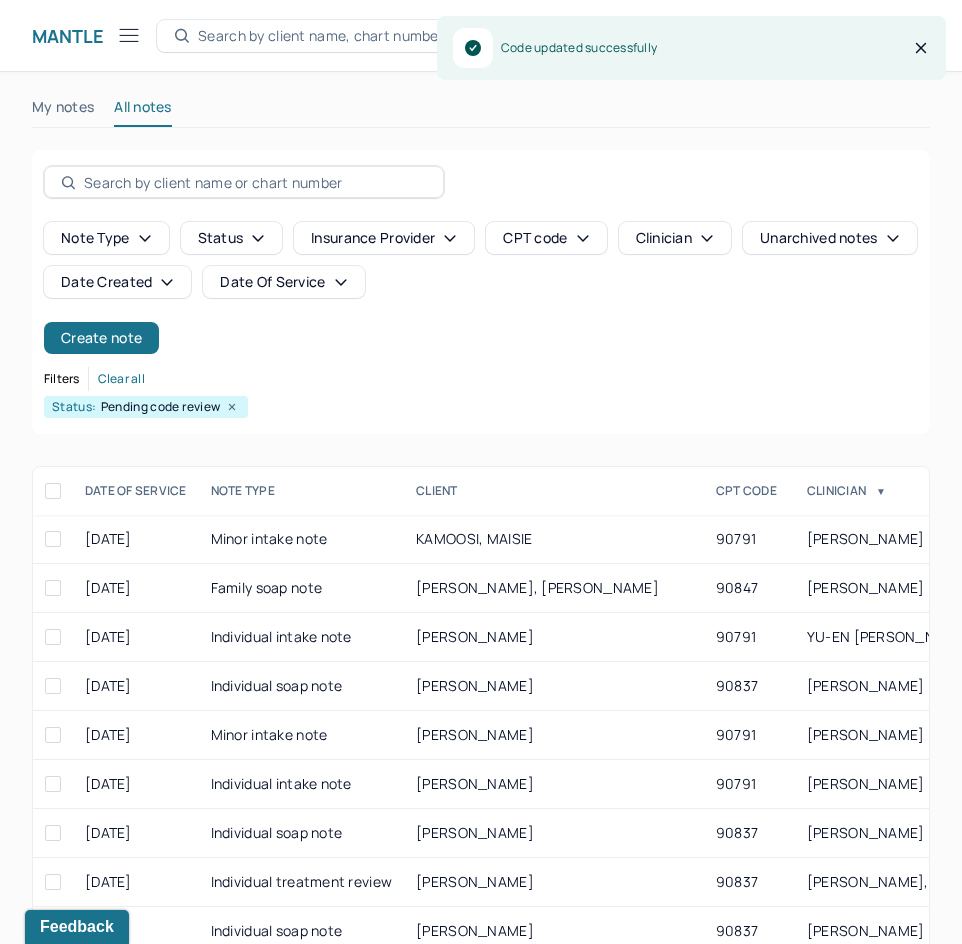 scroll, scrollTop: 300, scrollLeft: 0, axis: vertical 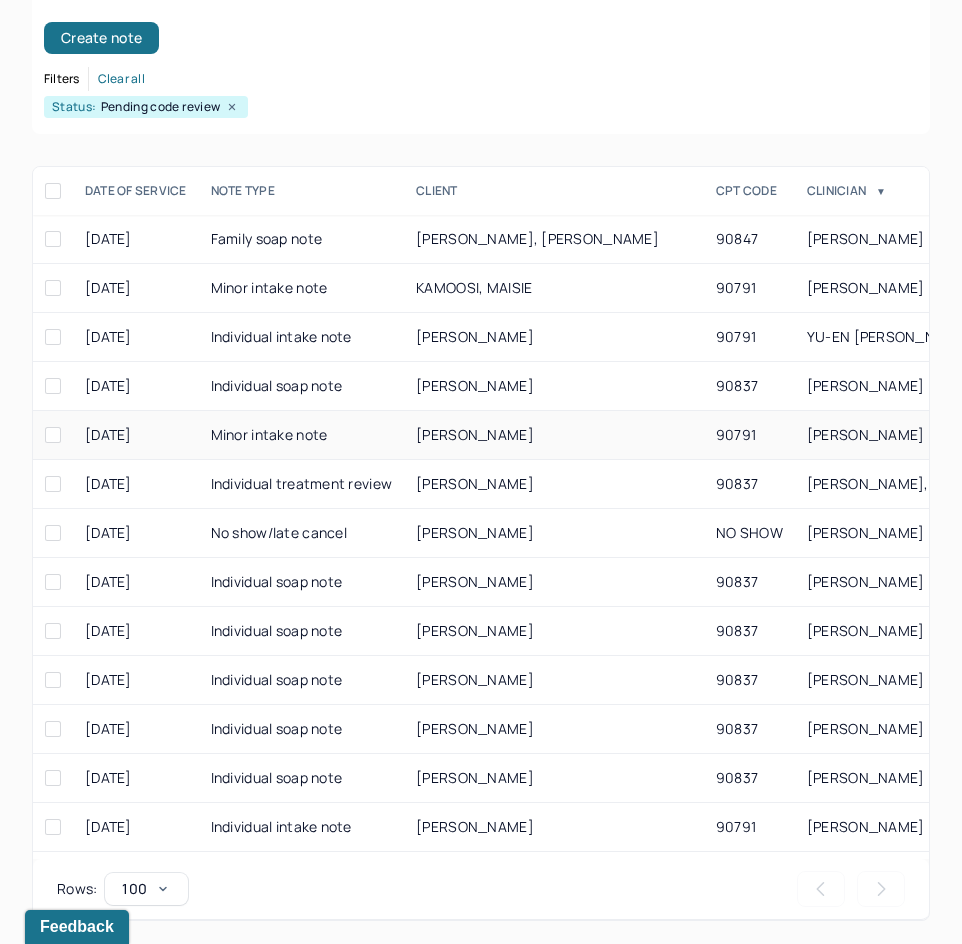 click on "[PERSON_NAME]" at bounding box center [554, 435] 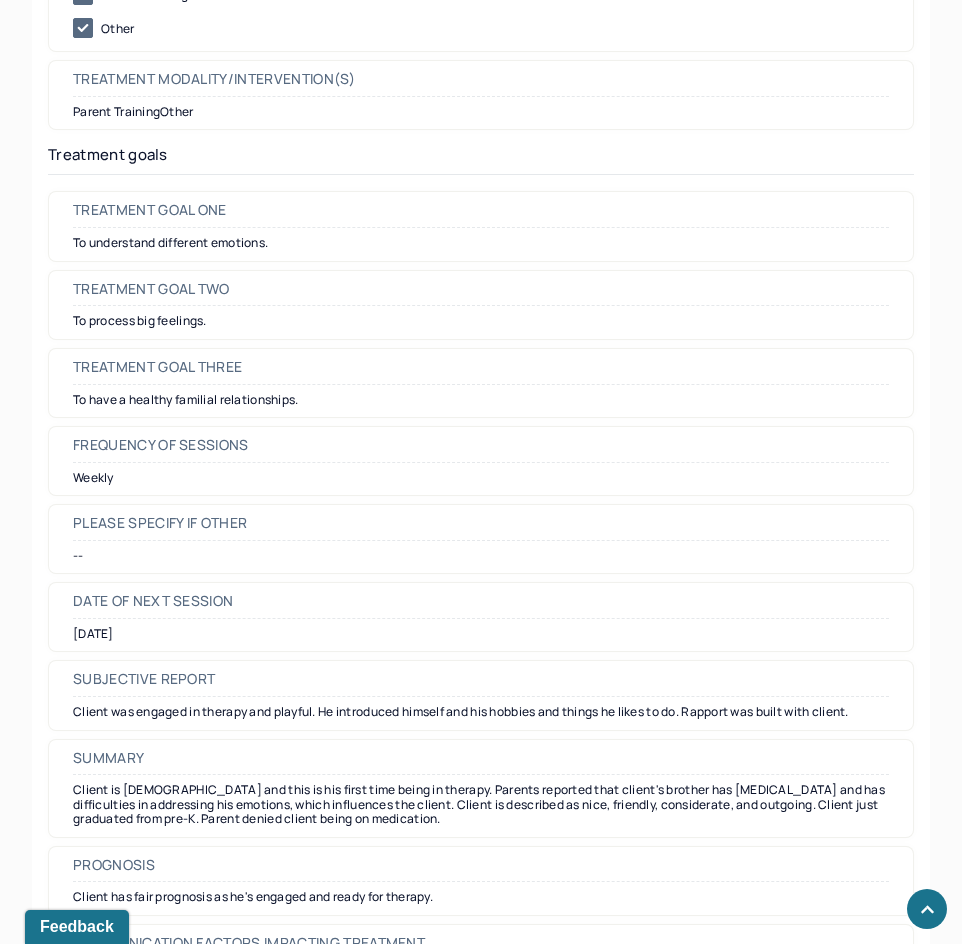 scroll, scrollTop: 8800, scrollLeft: 0, axis: vertical 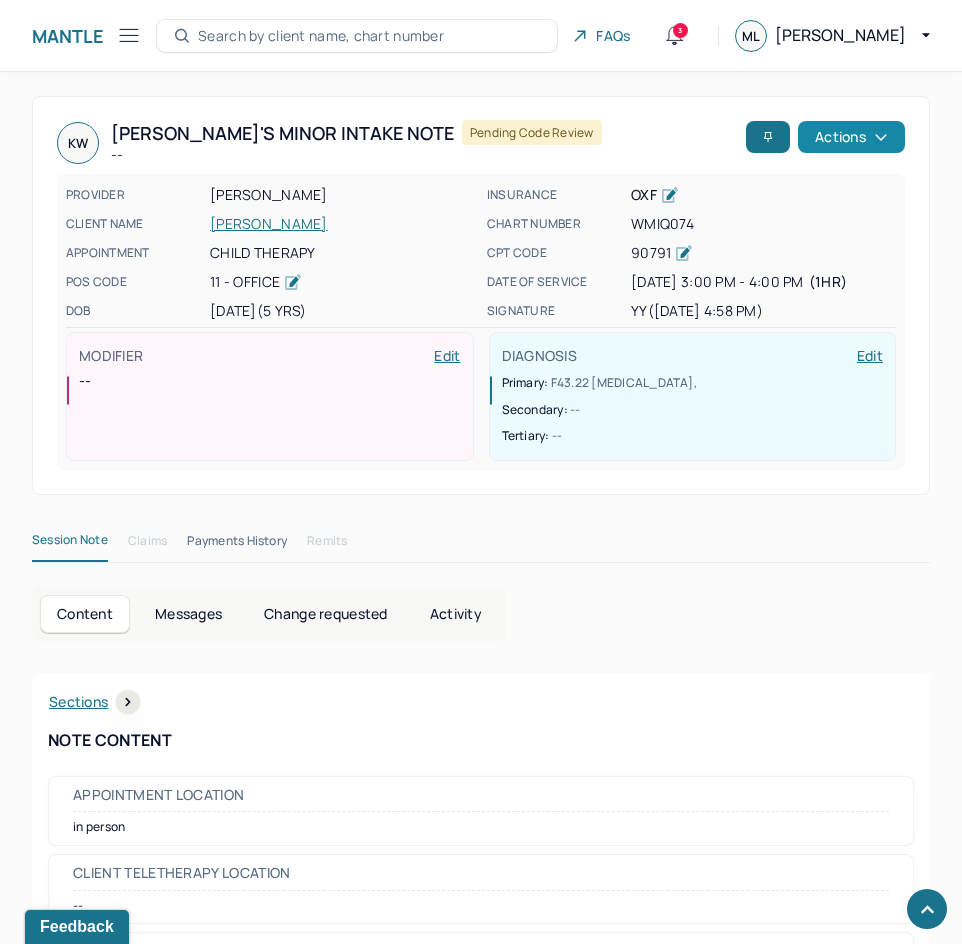 drag, startPoint x: 616, startPoint y: 811, endPoint x: 828, endPoint y: 137, distance: 706.555 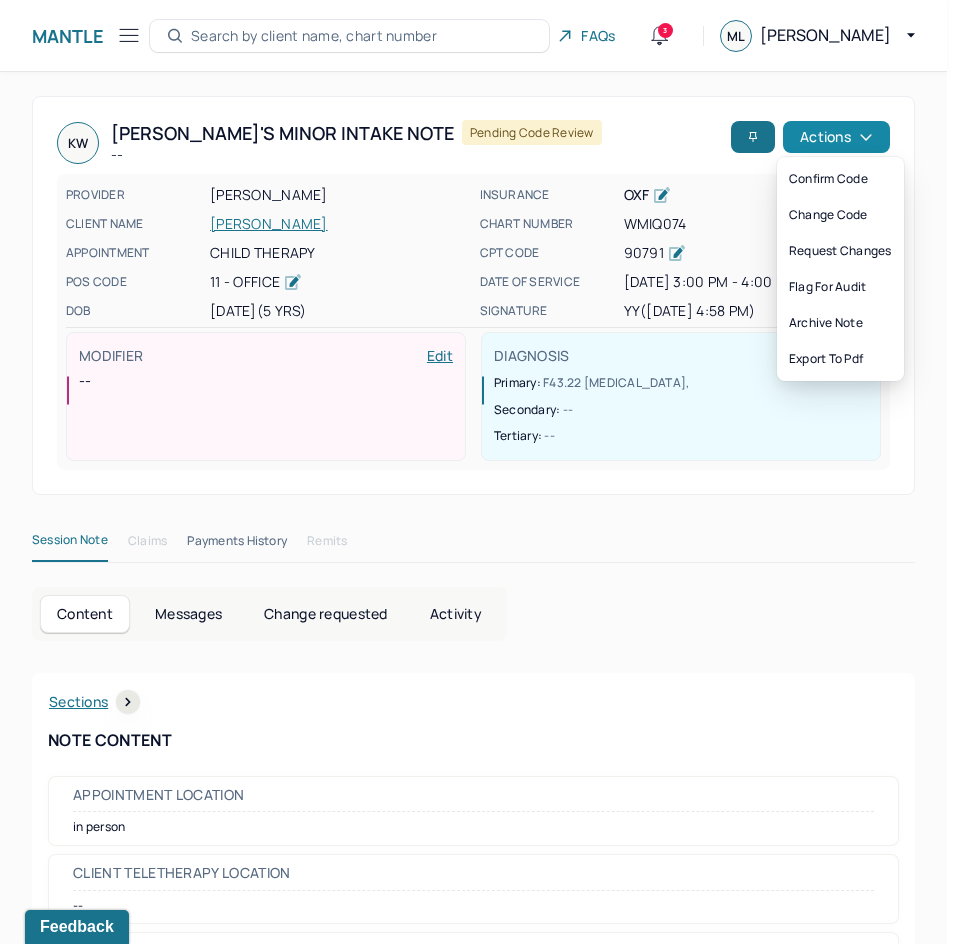 click on "Actions" at bounding box center [836, 137] 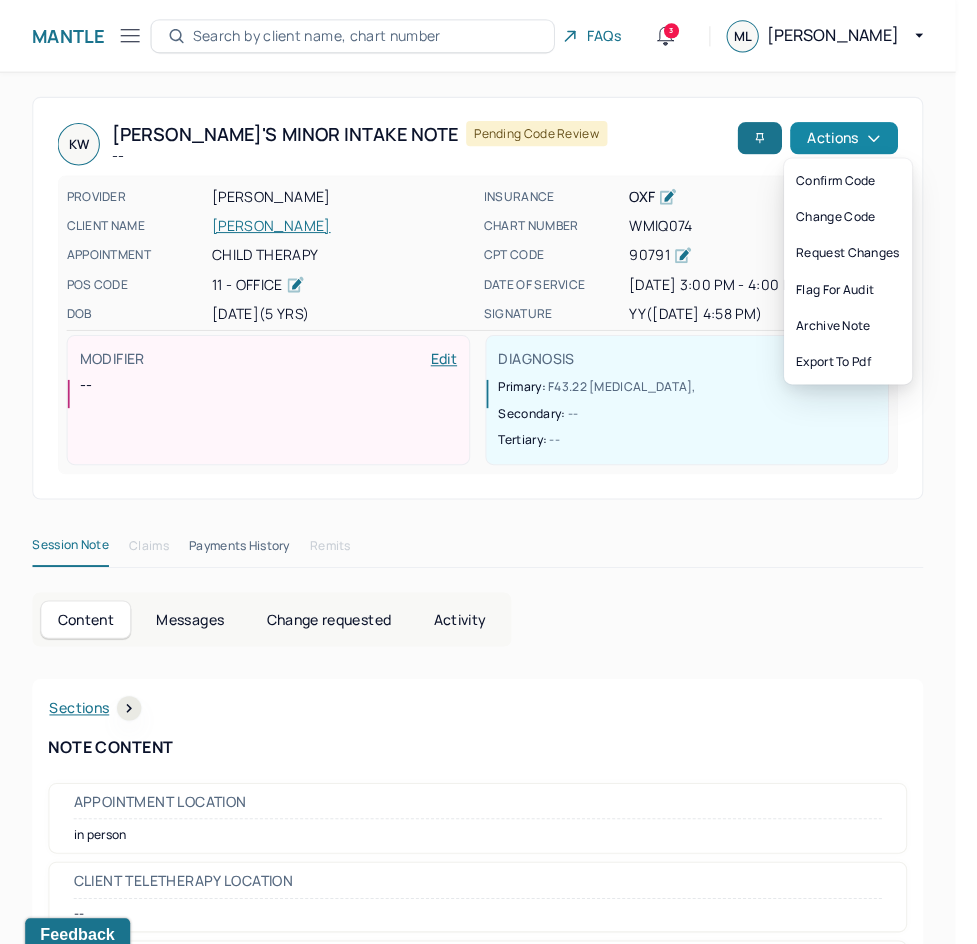 click on "Actions" at bounding box center (836, 137) 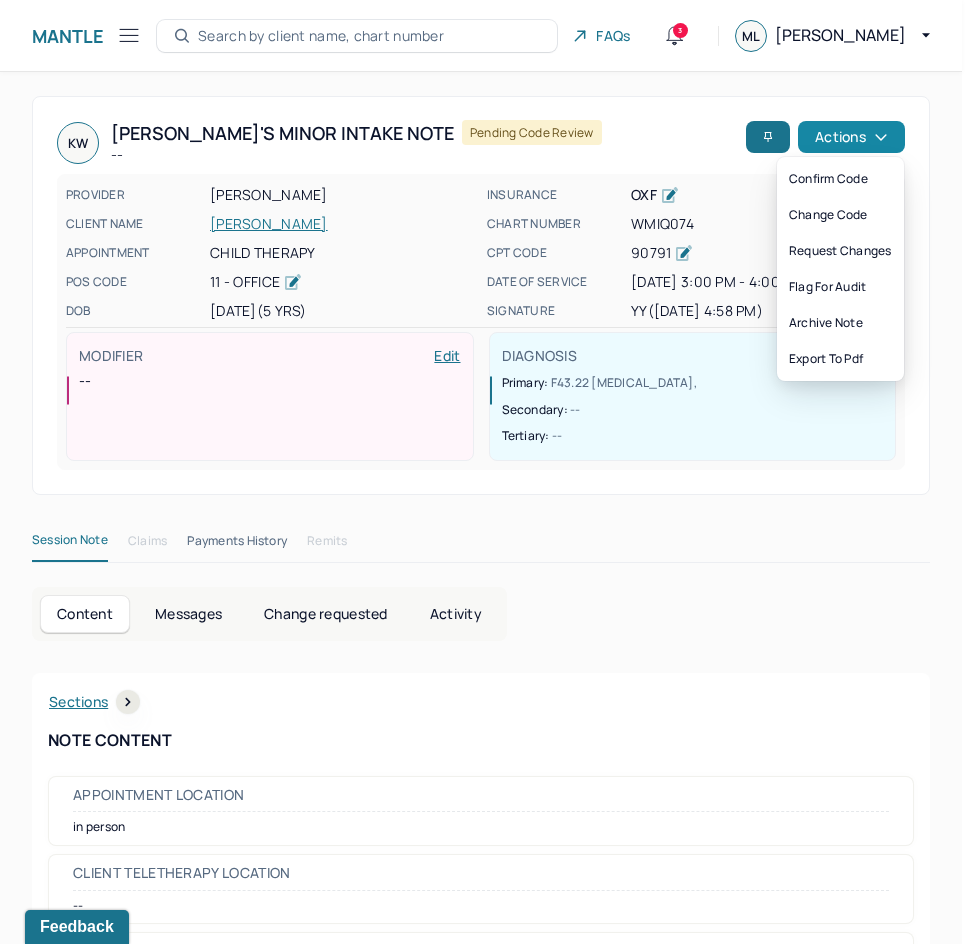 click on "Actions" at bounding box center [851, 137] 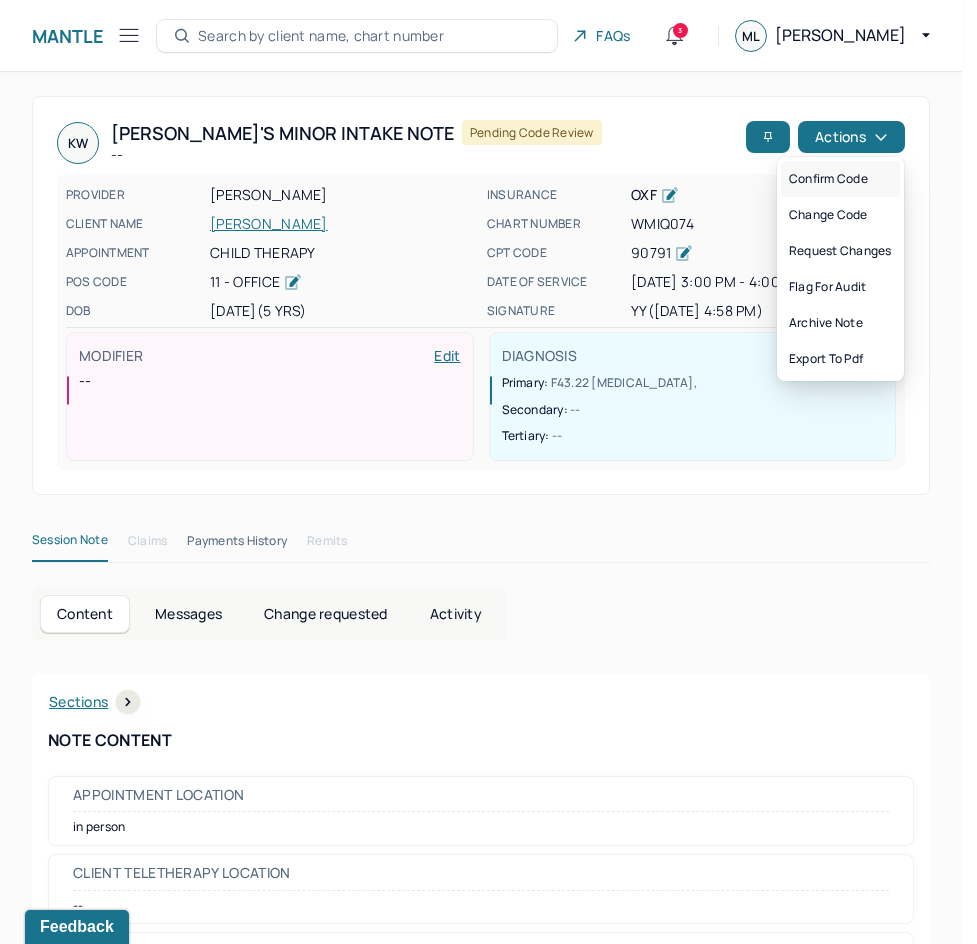 click on "Confirm code" at bounding box center [840, 179] 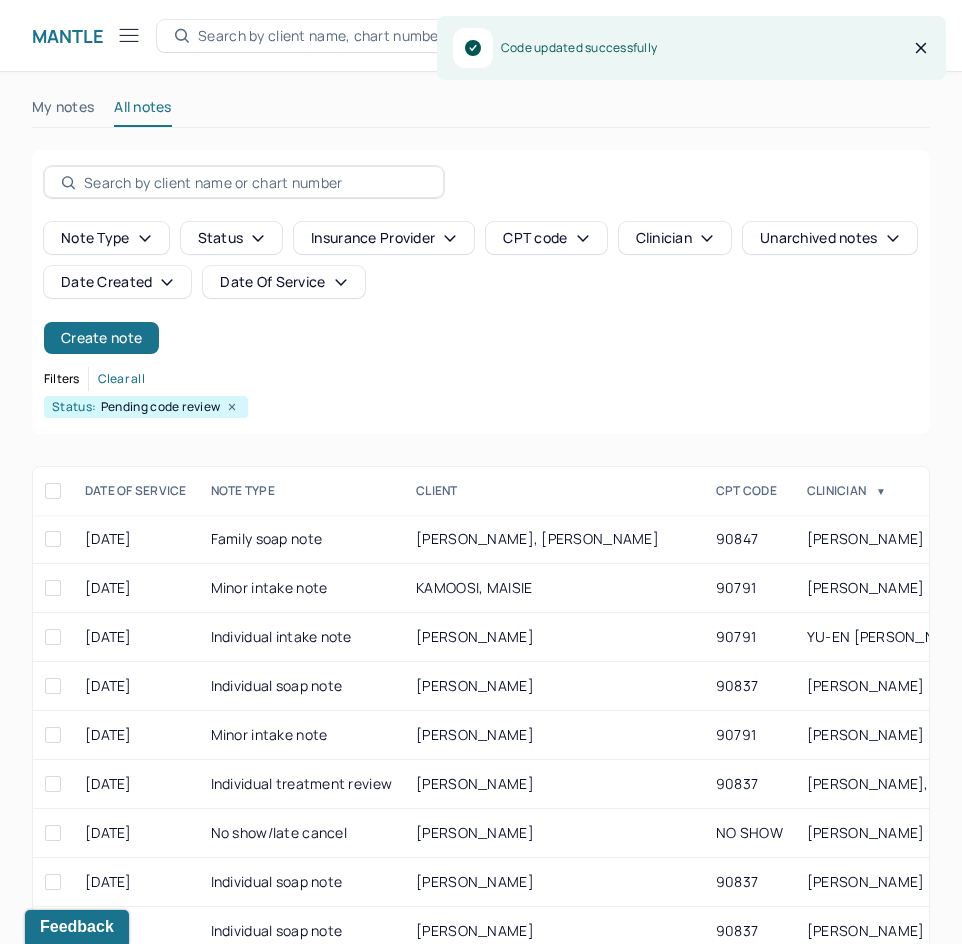 scroll, scrollTop: 300, scrollLeft: 0, axis: vertical 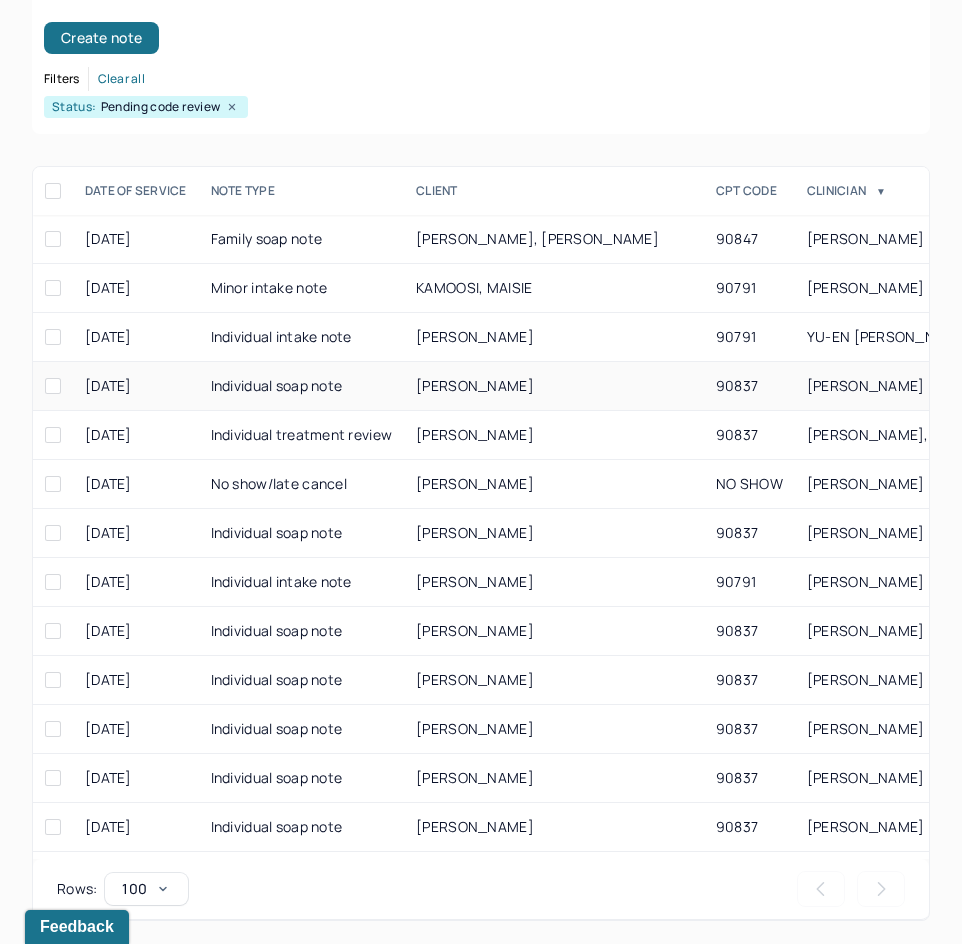 click on "[PERSON_NAME]" at bounding box center [866, 385] 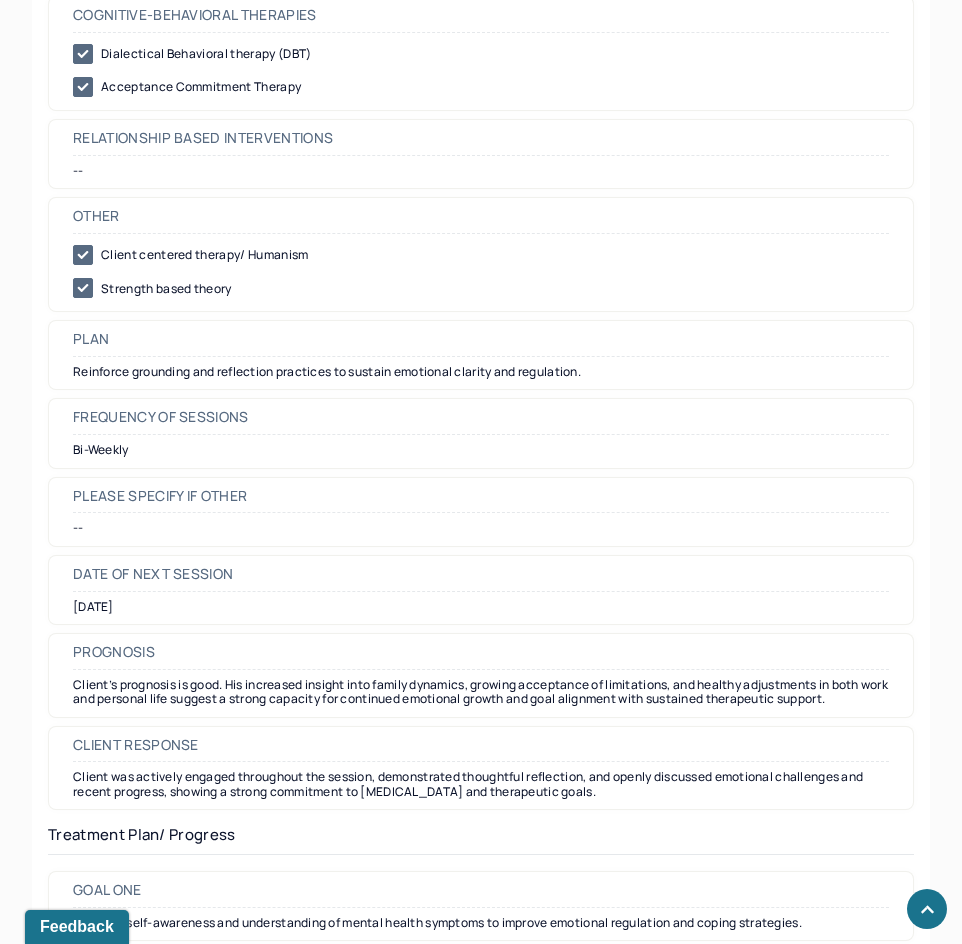 scroll, scrollTop: 2200, scrollLeft: 0, axis: vertical 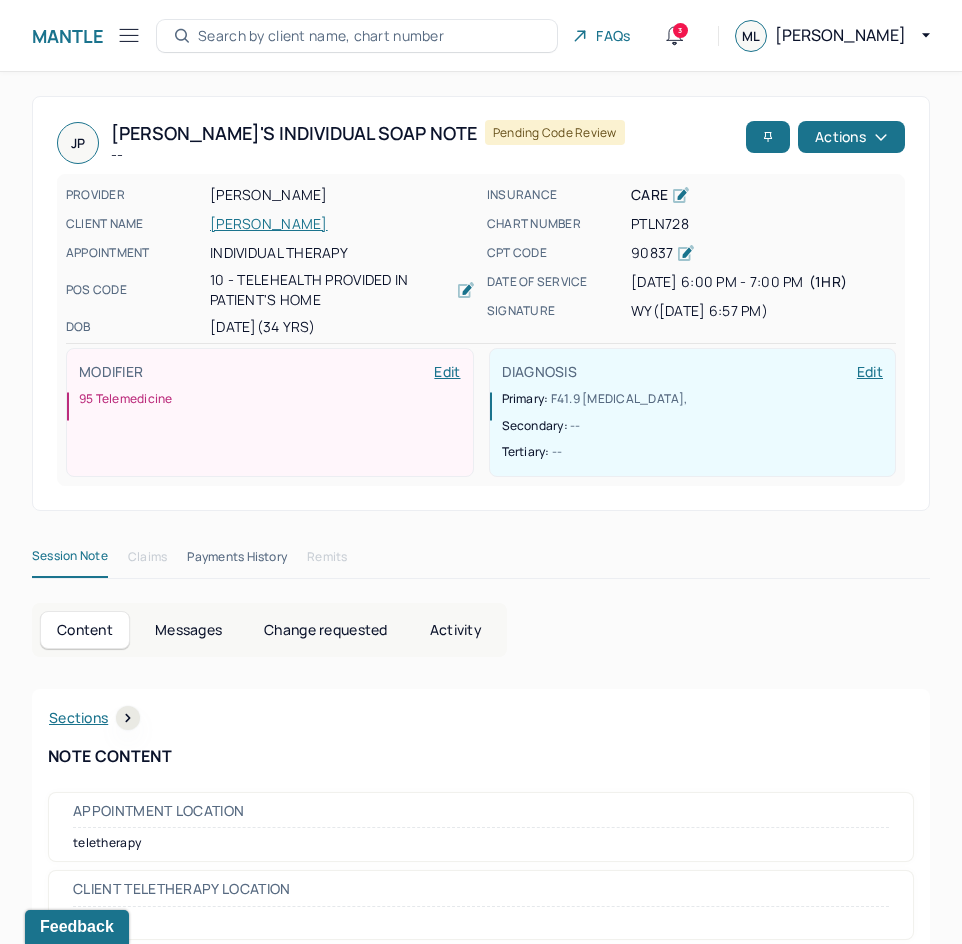 drag, startPoint x: 772, startPoint y: 654, endPoint x: 842, endPoint y: 174, distance: 485.0773 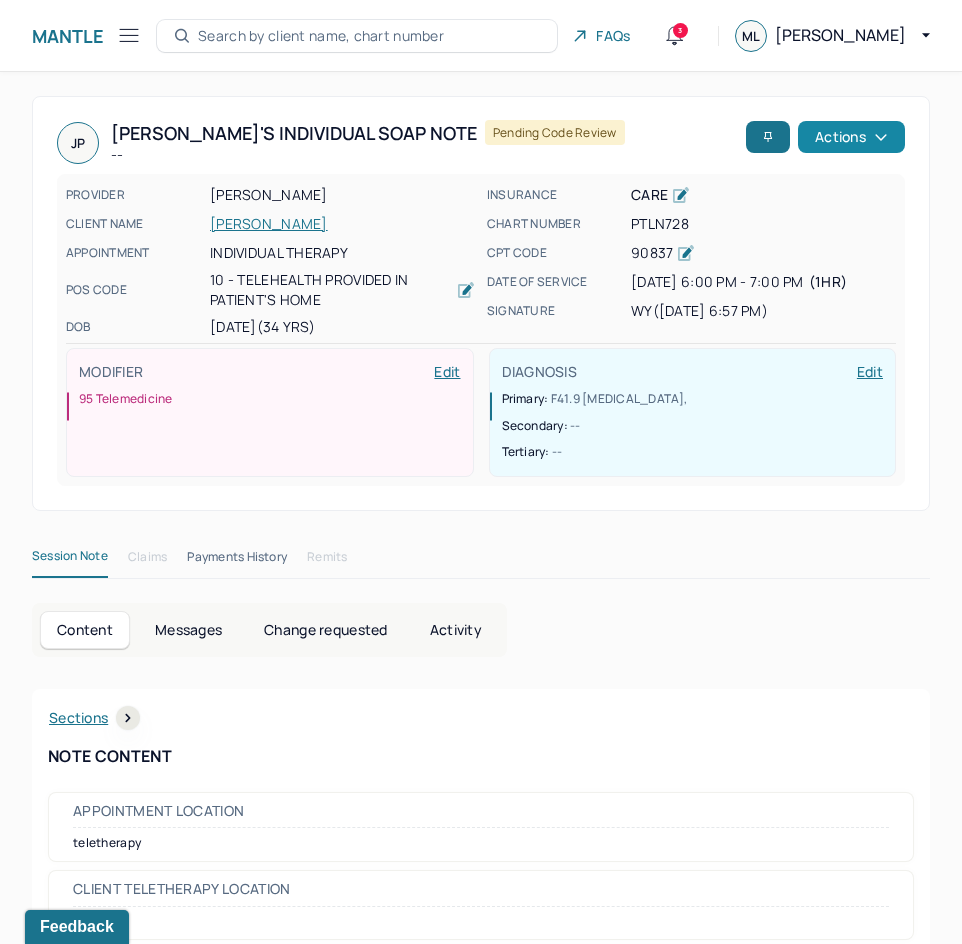click on "Actions" at bounding box center (851, 137) 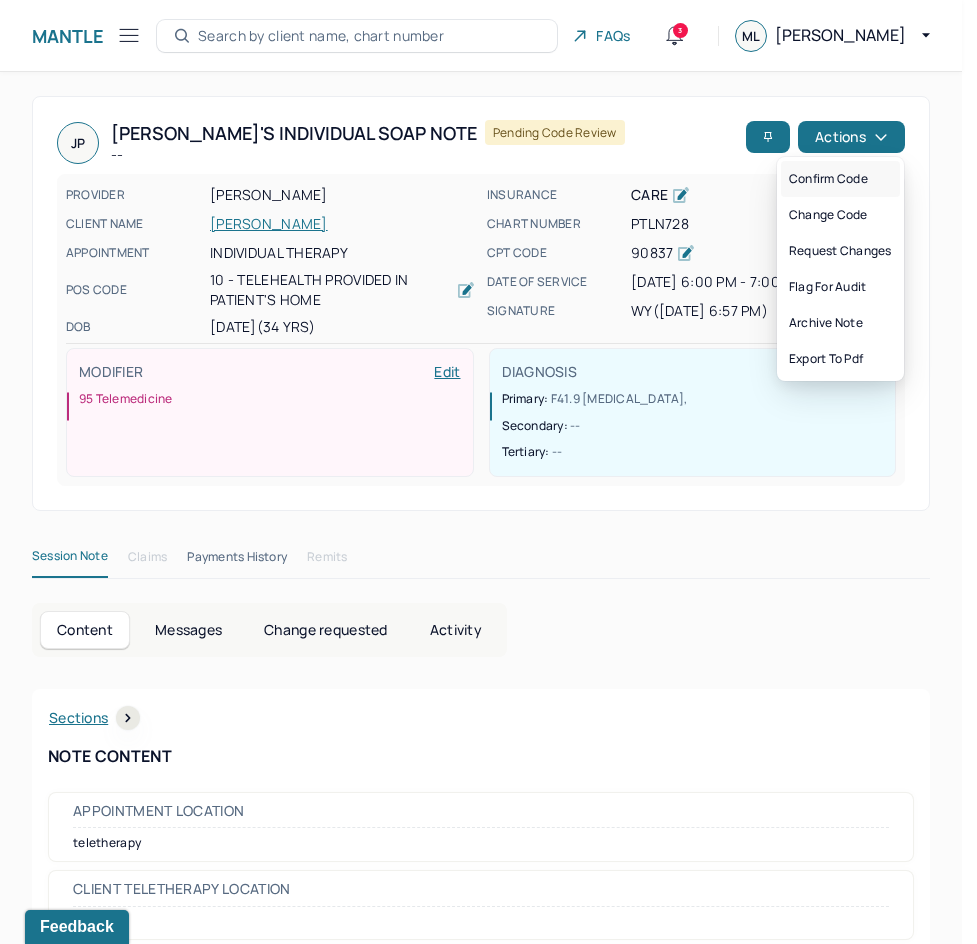 click on "Confirm code" at bounding box center (840, 179) 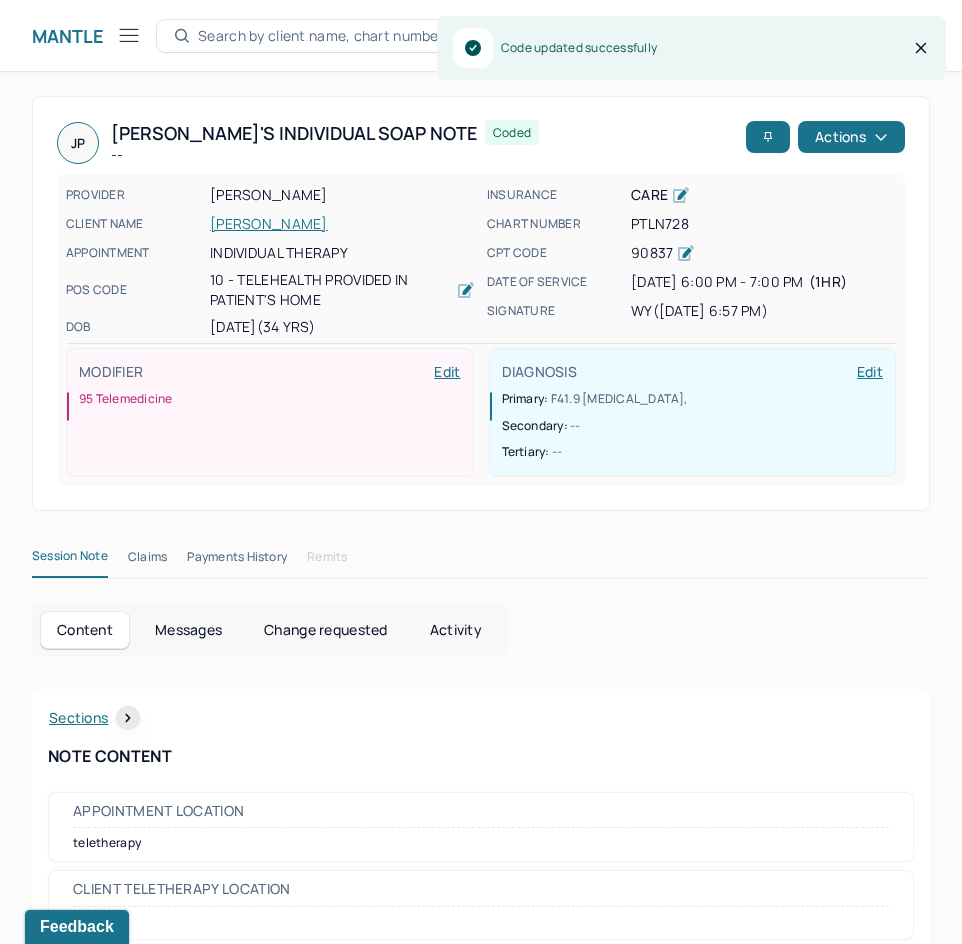 scroll, scrollTop: 300, scrollLeft: 0, axis: vertical 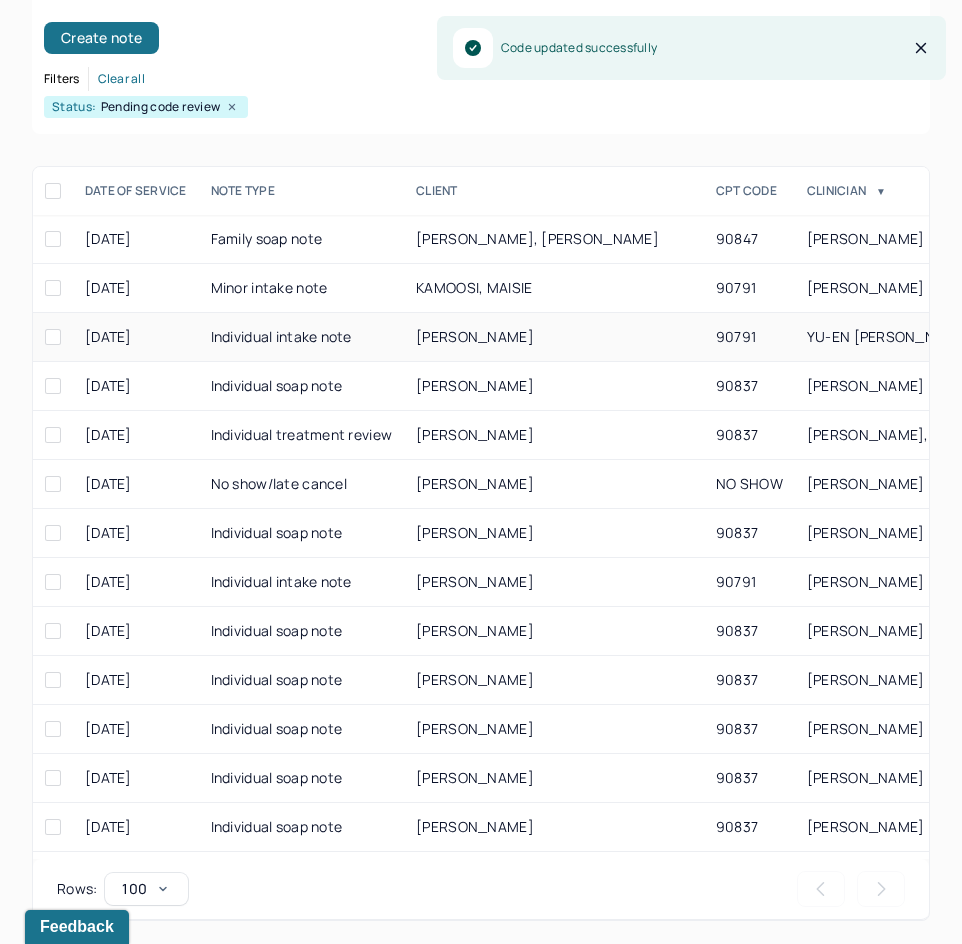 click on "90791" at bounding box center [749, 337] 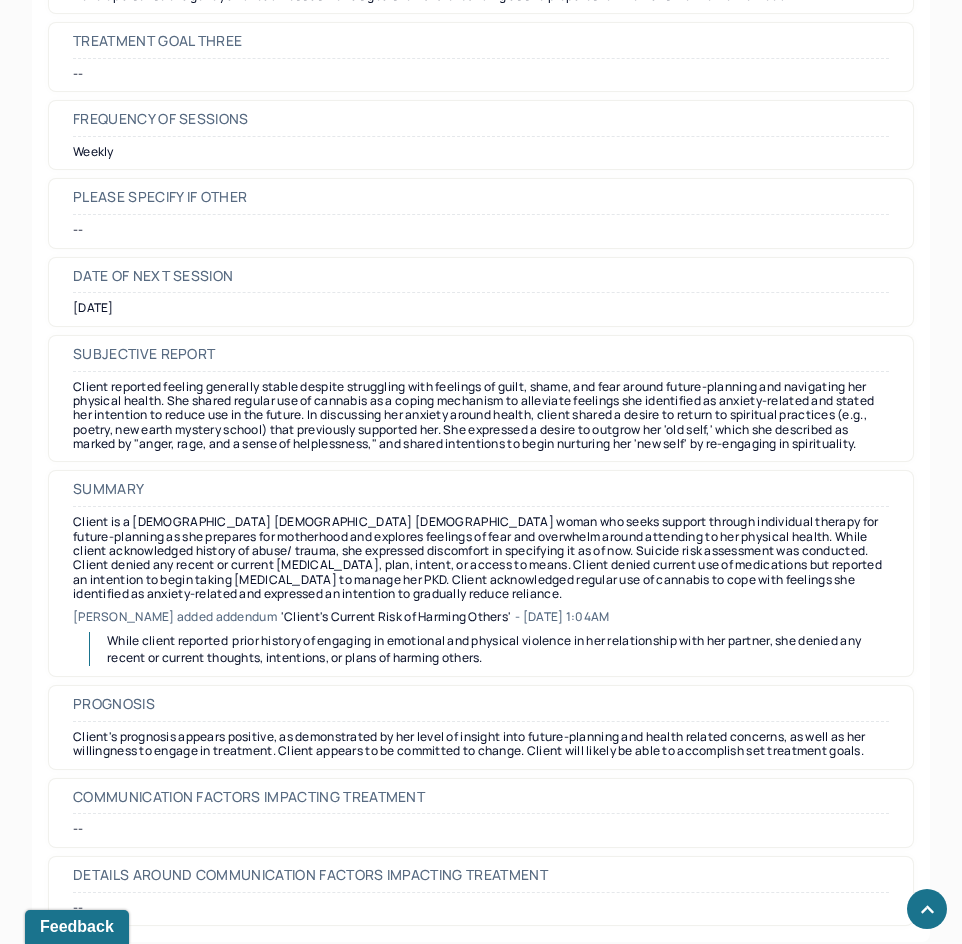 scroll, scrollTop: 9870, scrollLeft: 0, axis: vertical 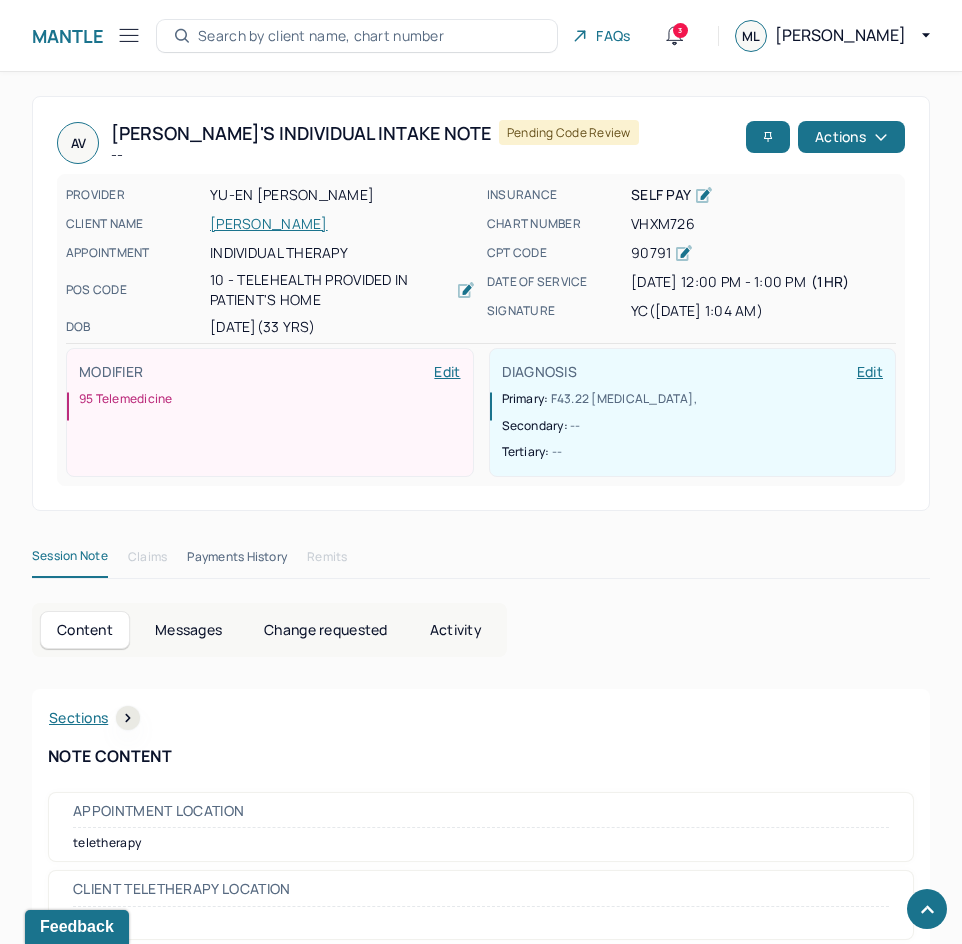 drag, startPoint x: 559, startPoint y: 845, endPoint x: 698, endPoint y: 147, distance: 711.7057 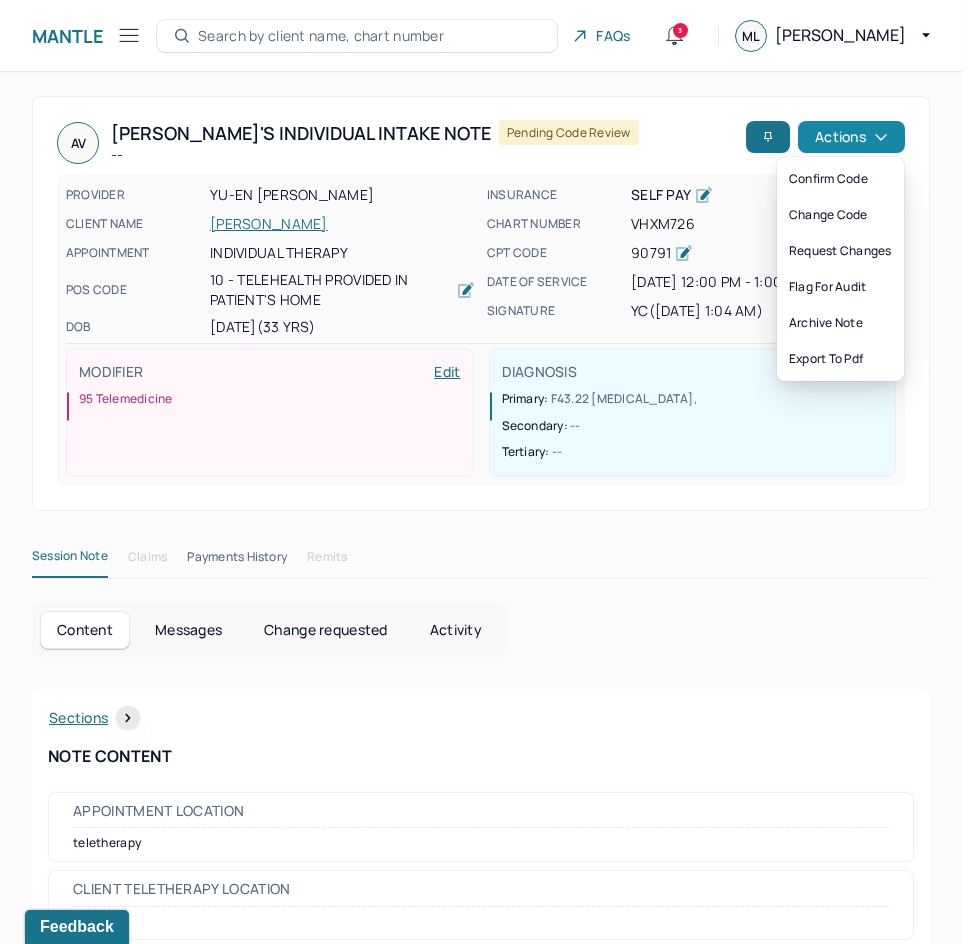 click on "Actions" at bounding box center [851, 137] 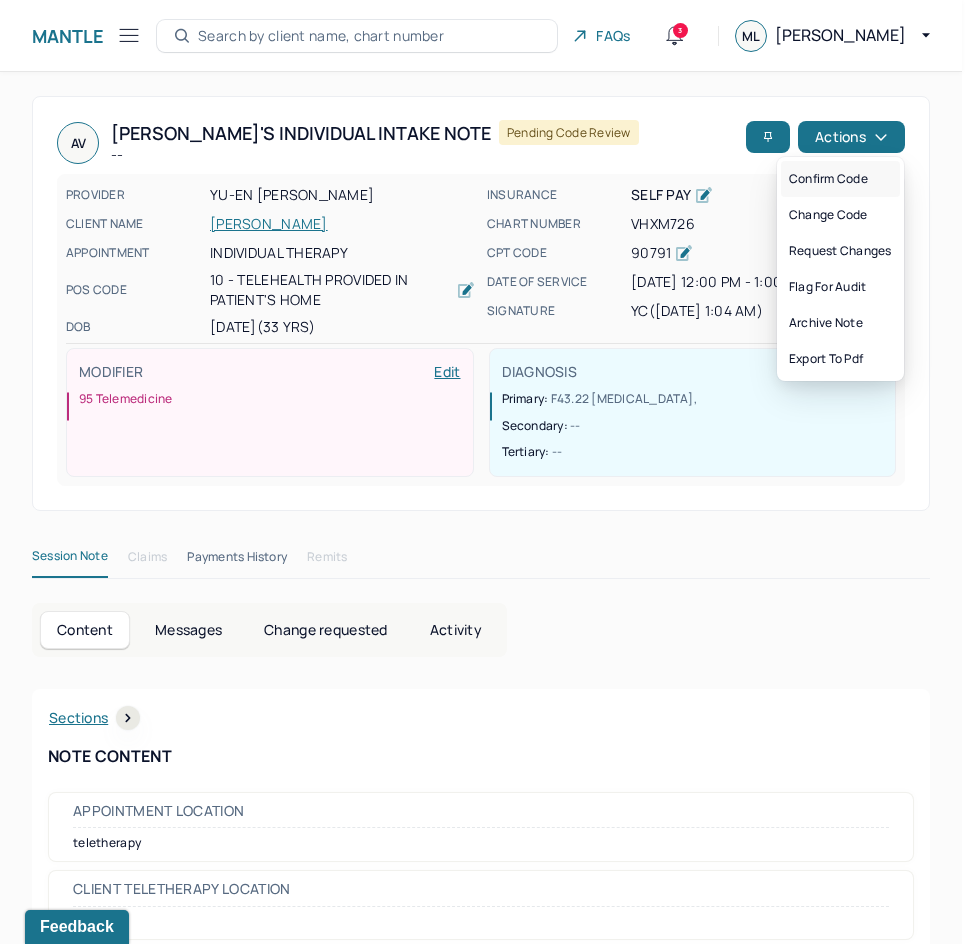 click on "Confirm code" at bounding box center [840, 179] 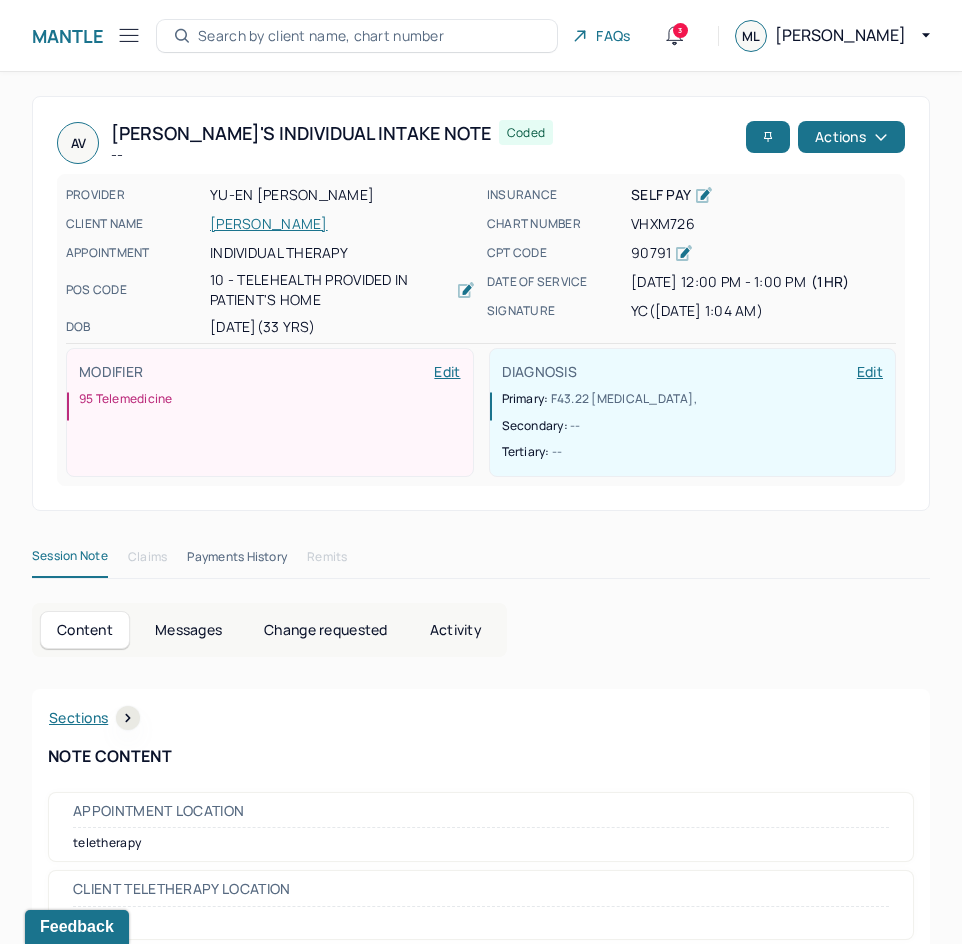scroll, scrollTop: 300, scrollLeft: 0, axis: vertical 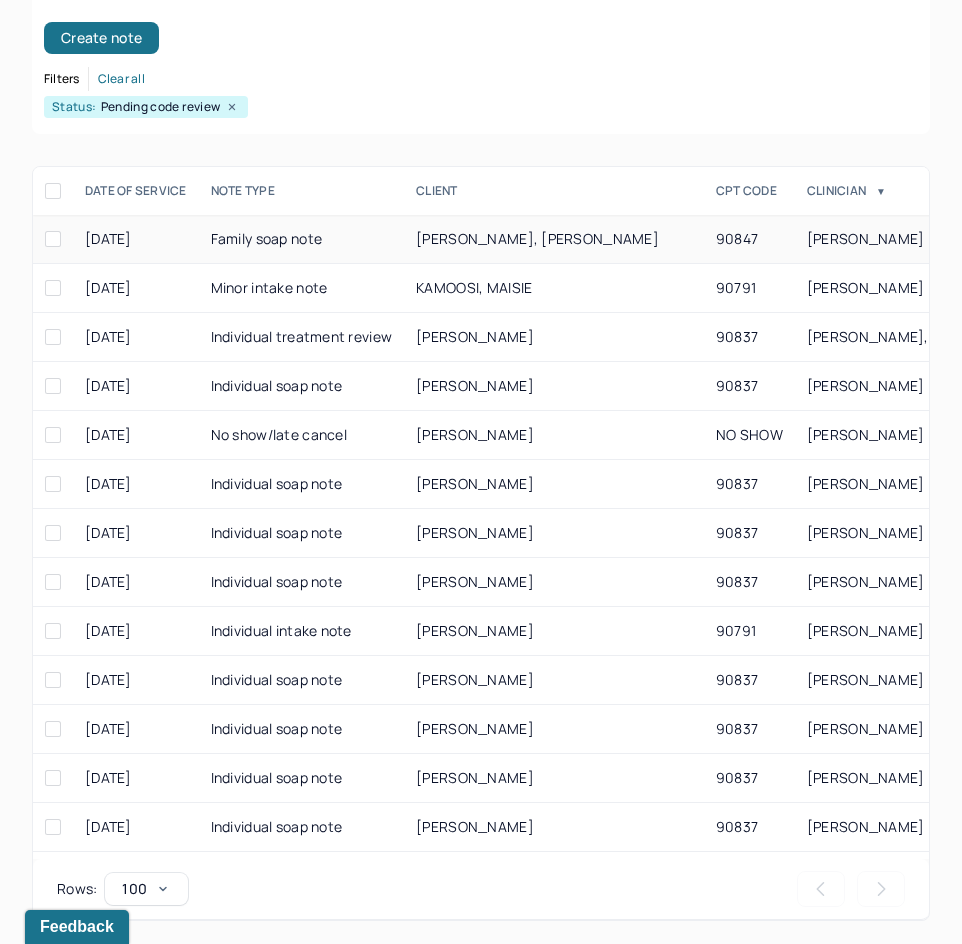 click on "[PERSON_NAME], [PERSON_NAME]" at bounding box center (554, 239) 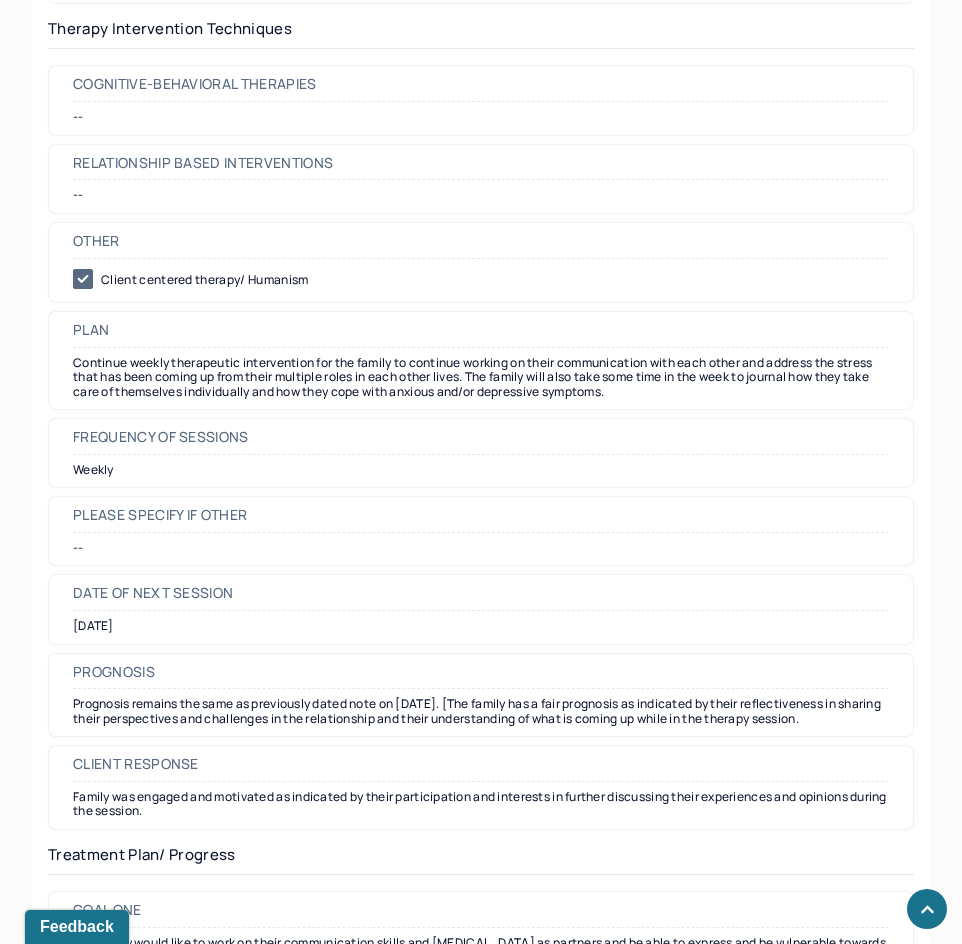 scroll, scrollTop: 2300, scrollLeft: 0, axis: vertical 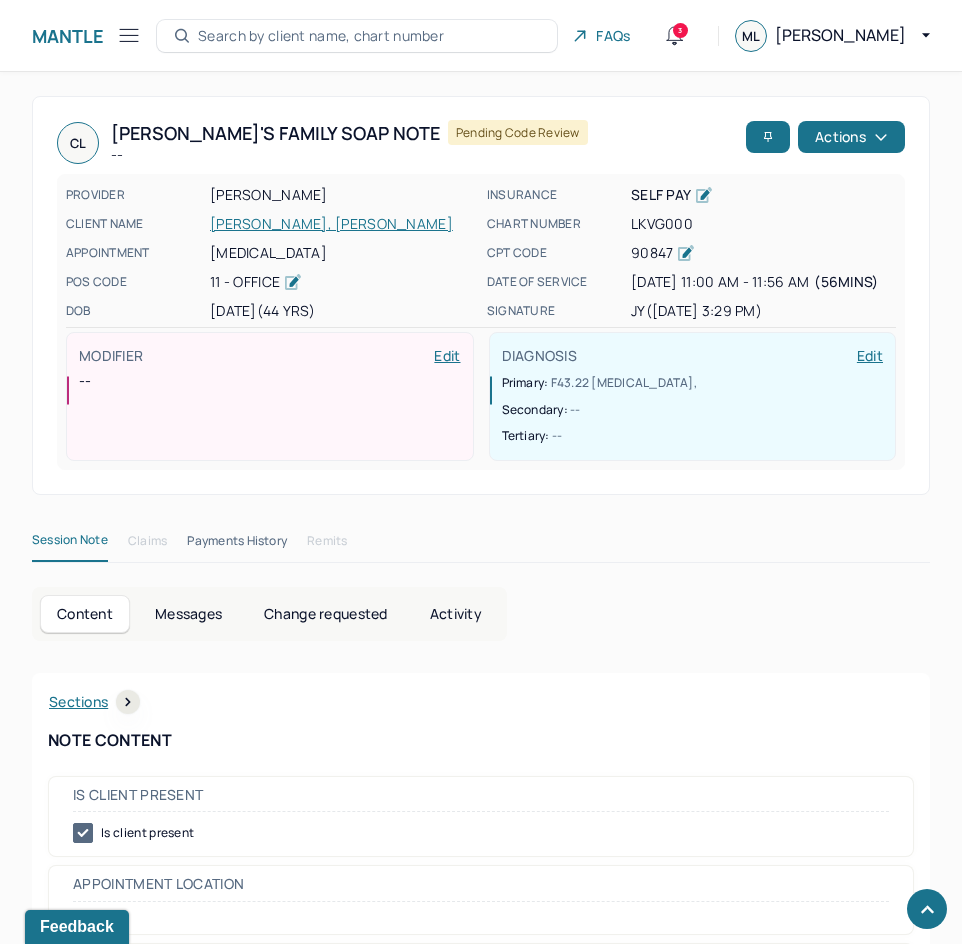 drag, startPoint x: 675, startPoint y: 638, endPoint x: 847, endPoint y: 167, distance: 501.42297 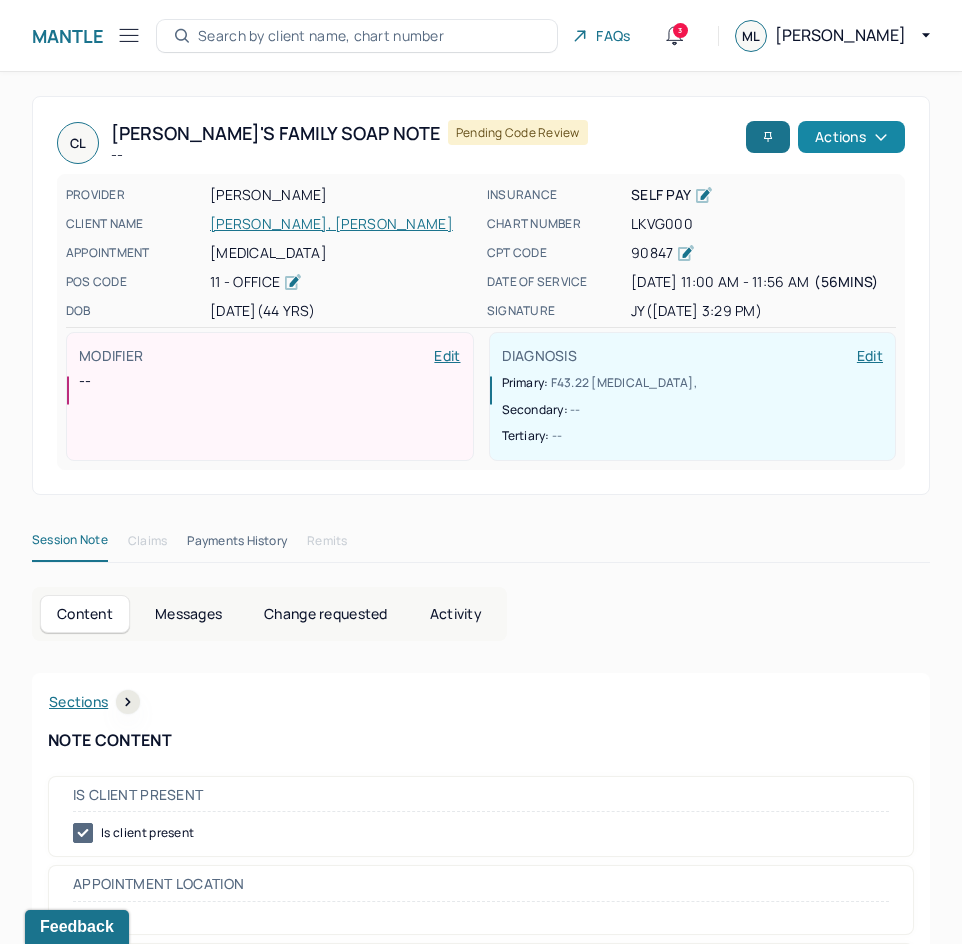 click on "Actions" at bounding box center [851, 137] 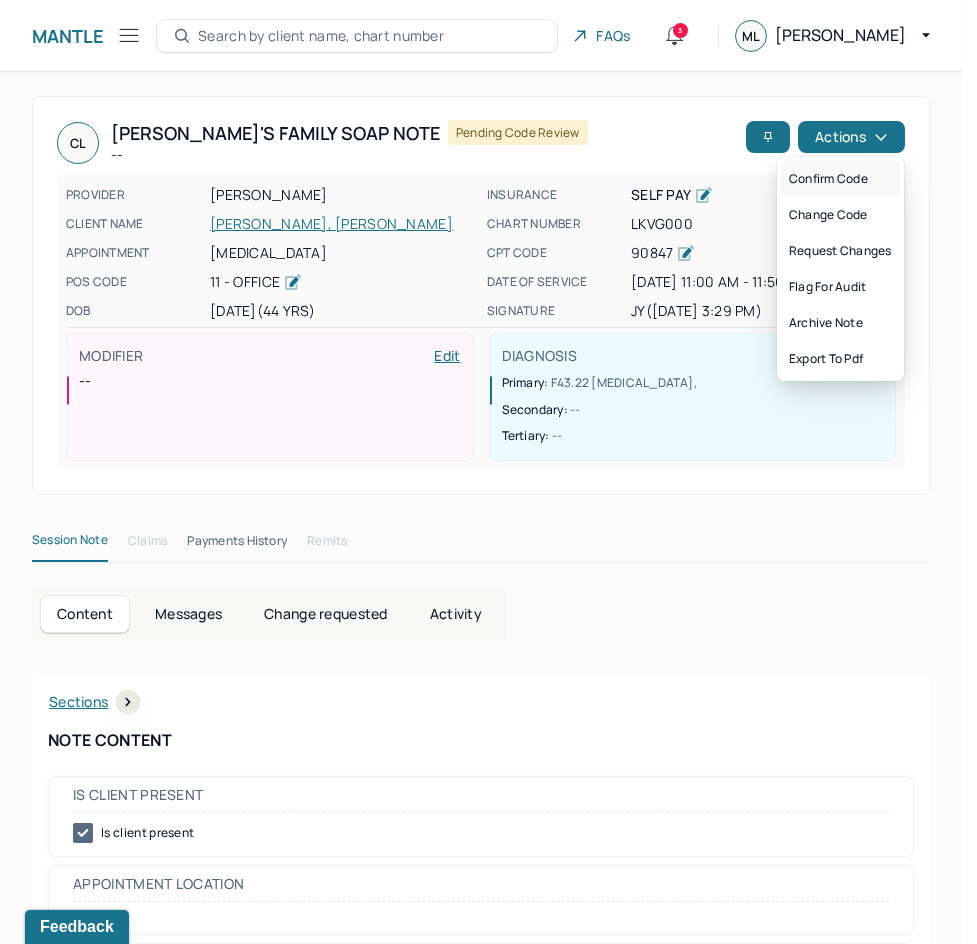 click on "Confirm code" at bounding box center (840, 179) 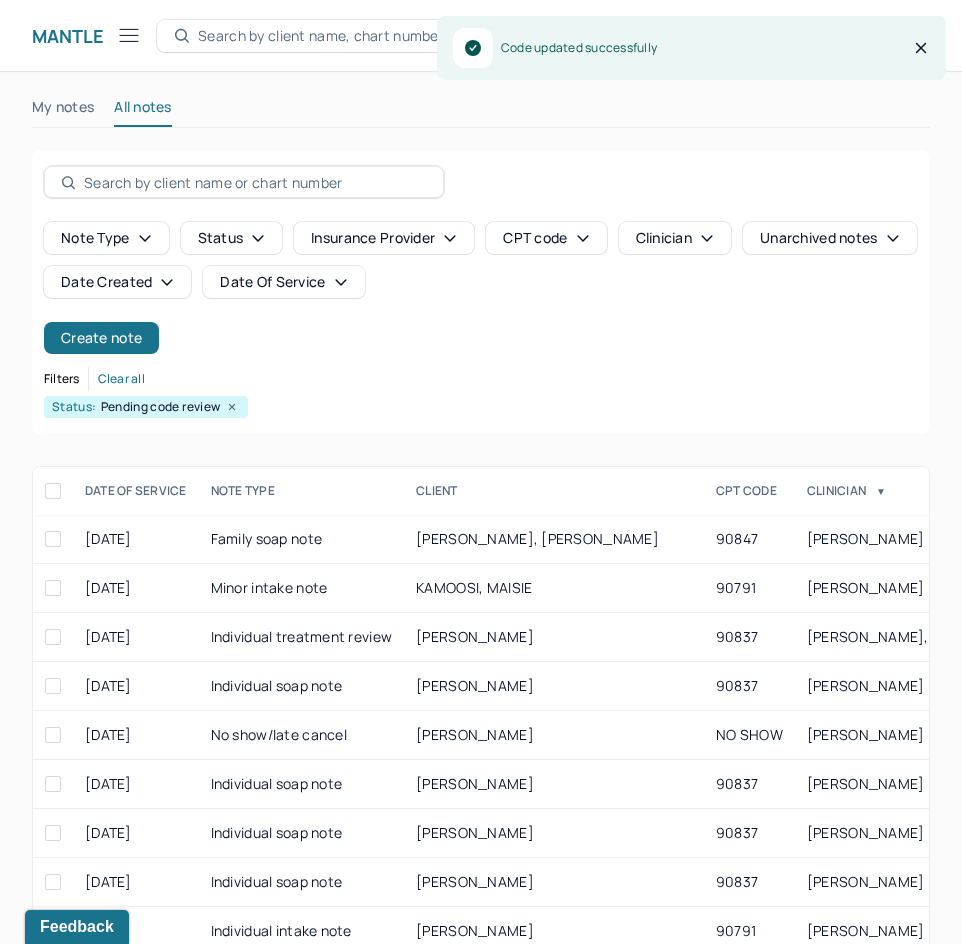 scroll, scrollTop: 300, scrollLeft: 0, axis: vertical 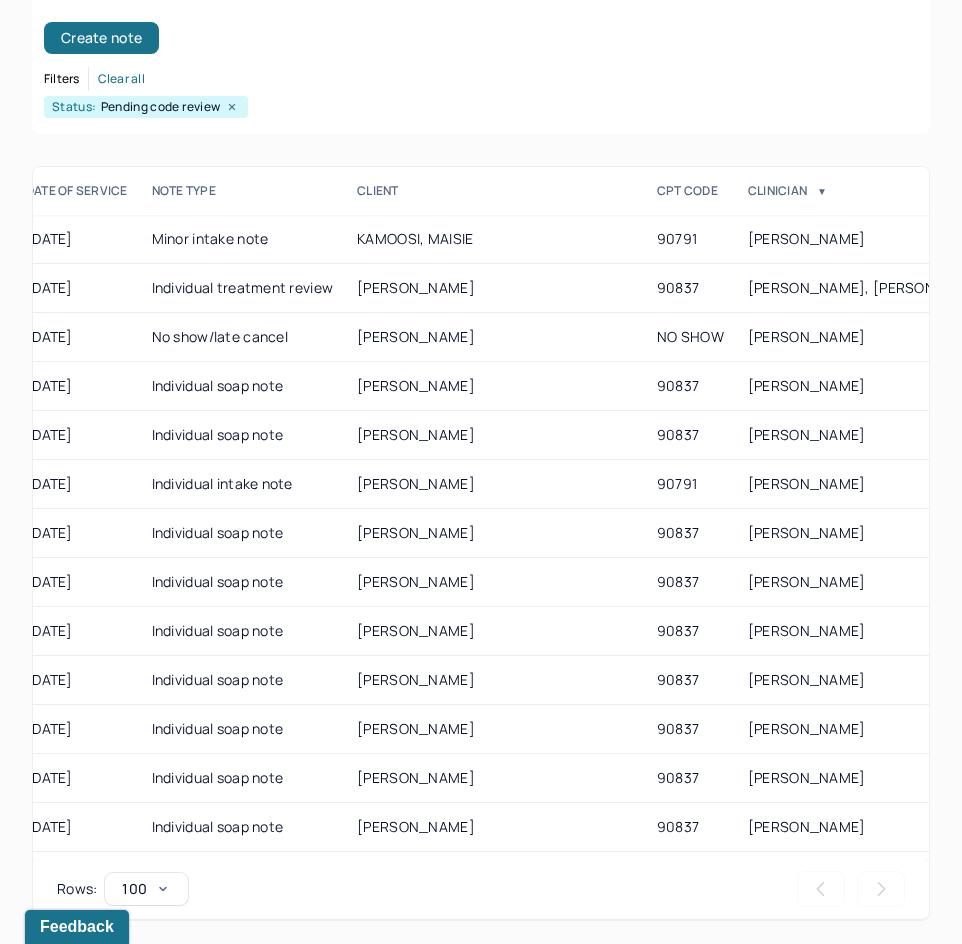 drag, startPoint x: 377, startPoint y: 366, endPoint x: 427, endPoint y: 3, distance: 366.42734 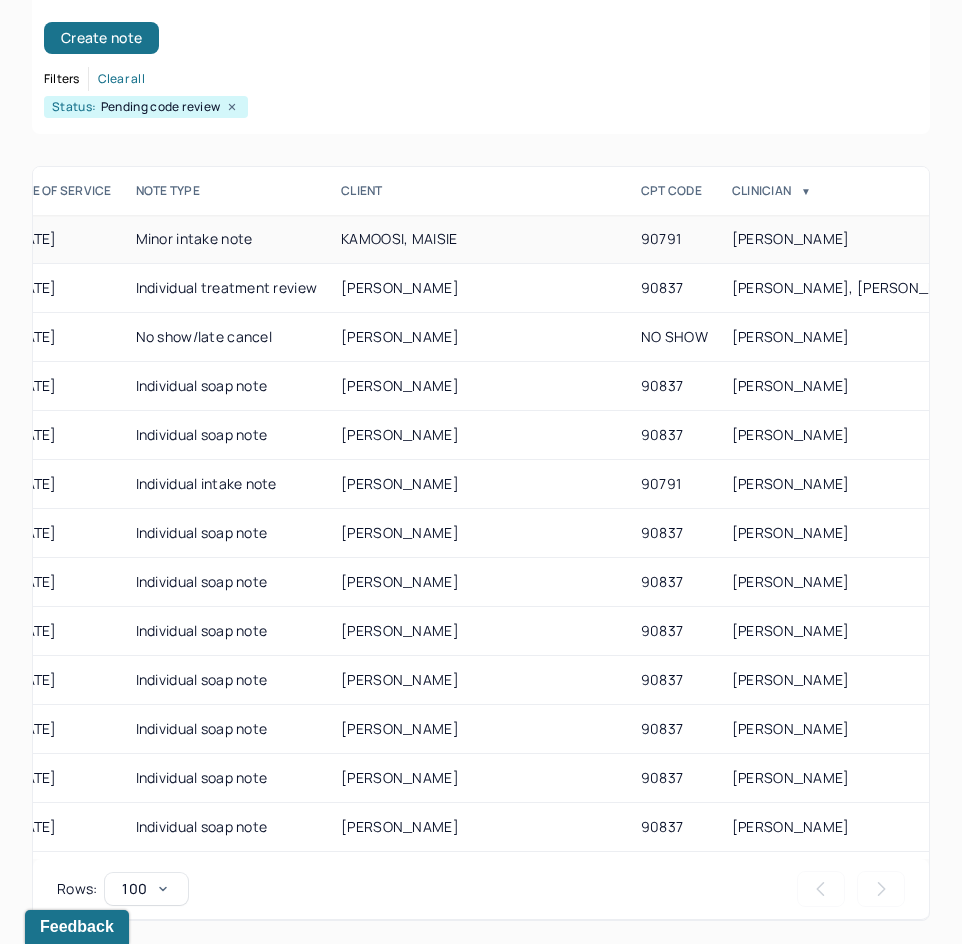 click on "90791" at bounding box center (674, 239) 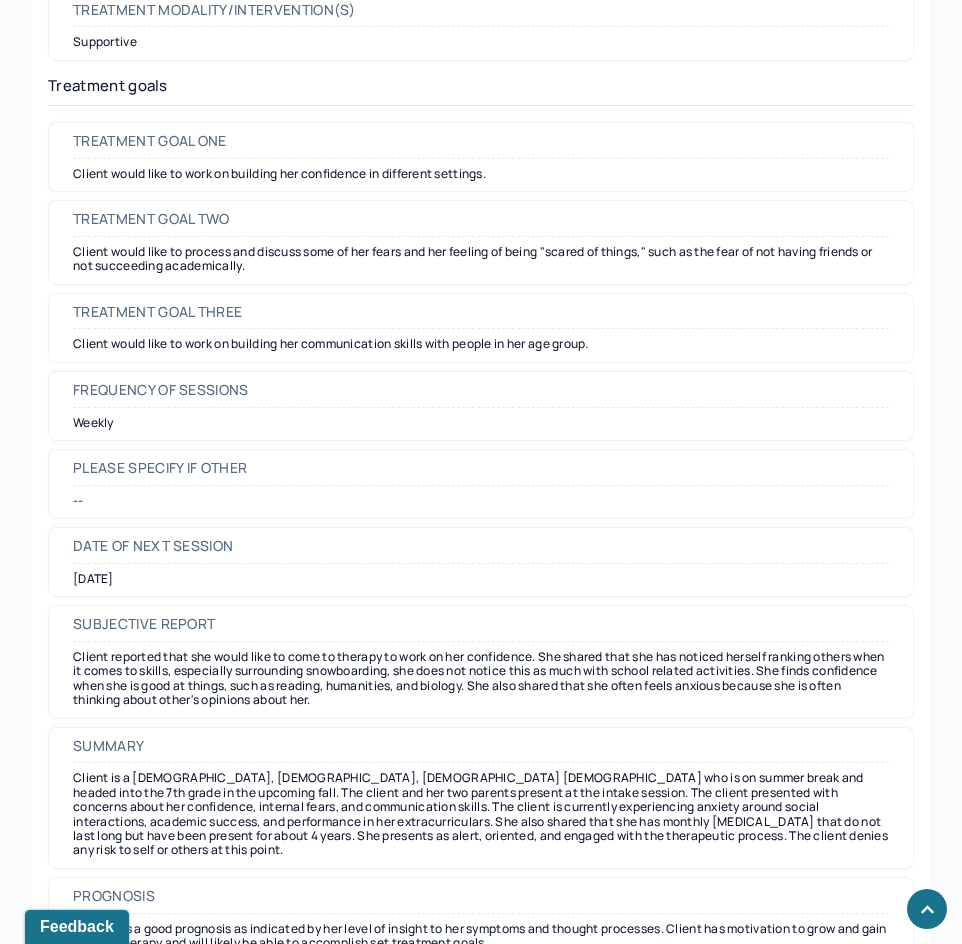 scroll, scrollTop: 9200, scrollLeft: 0, axis: vertical 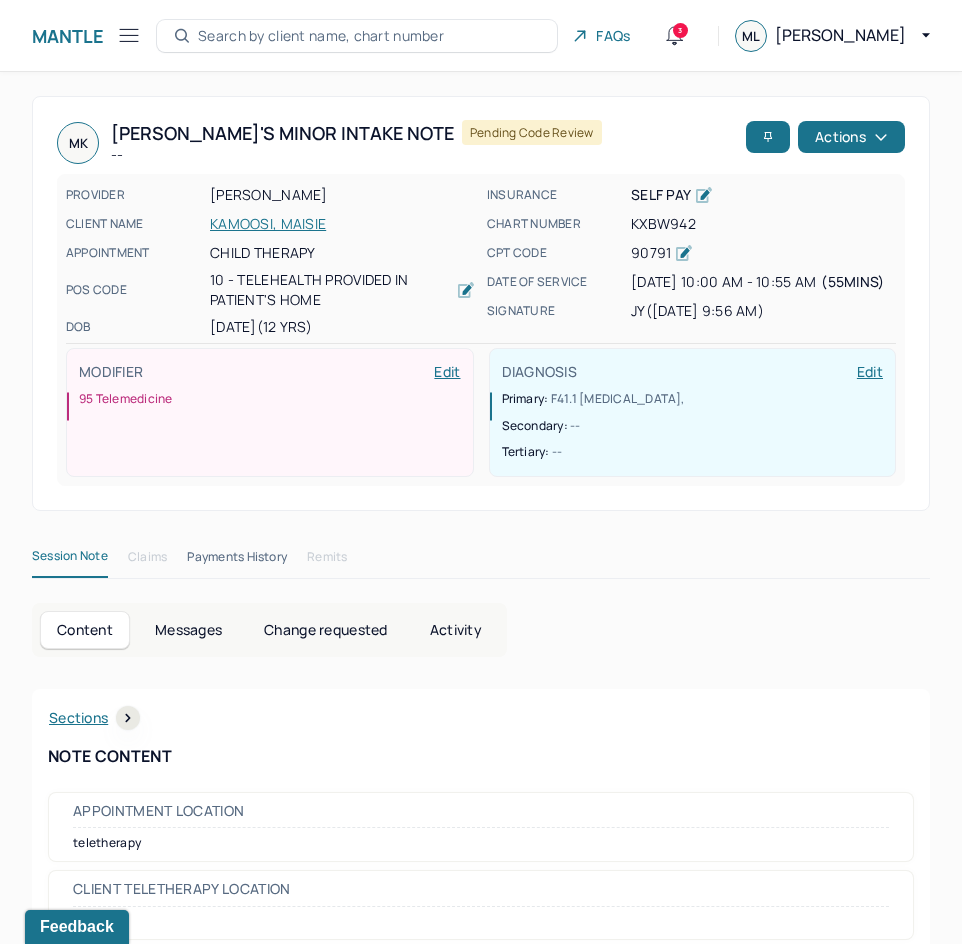 drag, startPoint x: 516, startPoint y: 837, endPoint x: 675, endPoint y: 183, distance: 673.05054 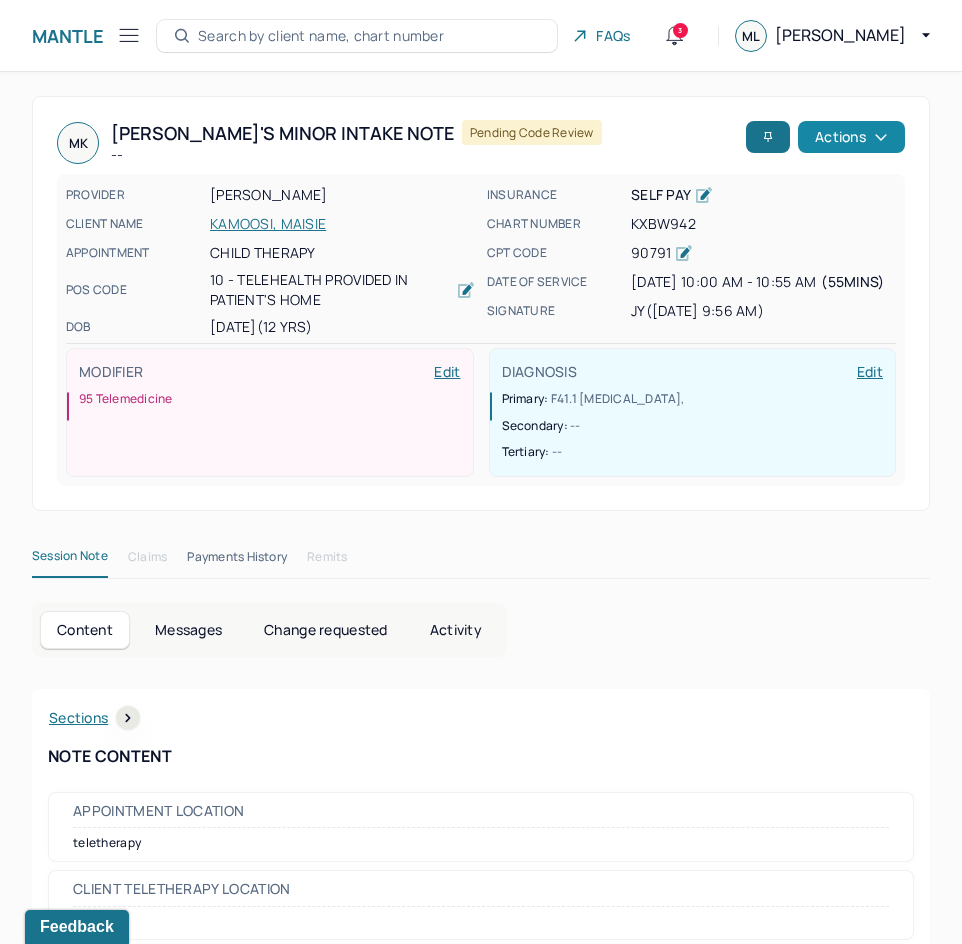 click on "Actions" at bounding box center (851, 137) 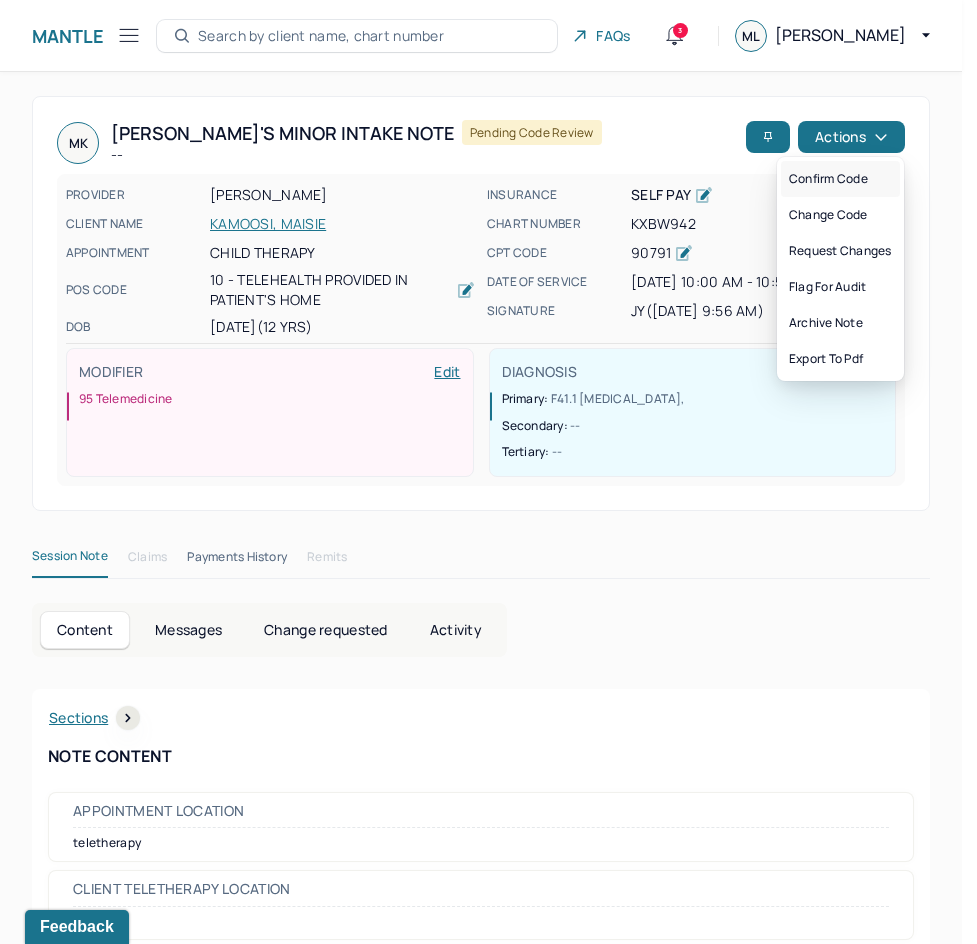 click on "Confirm code" at bounding box center [840, 179] 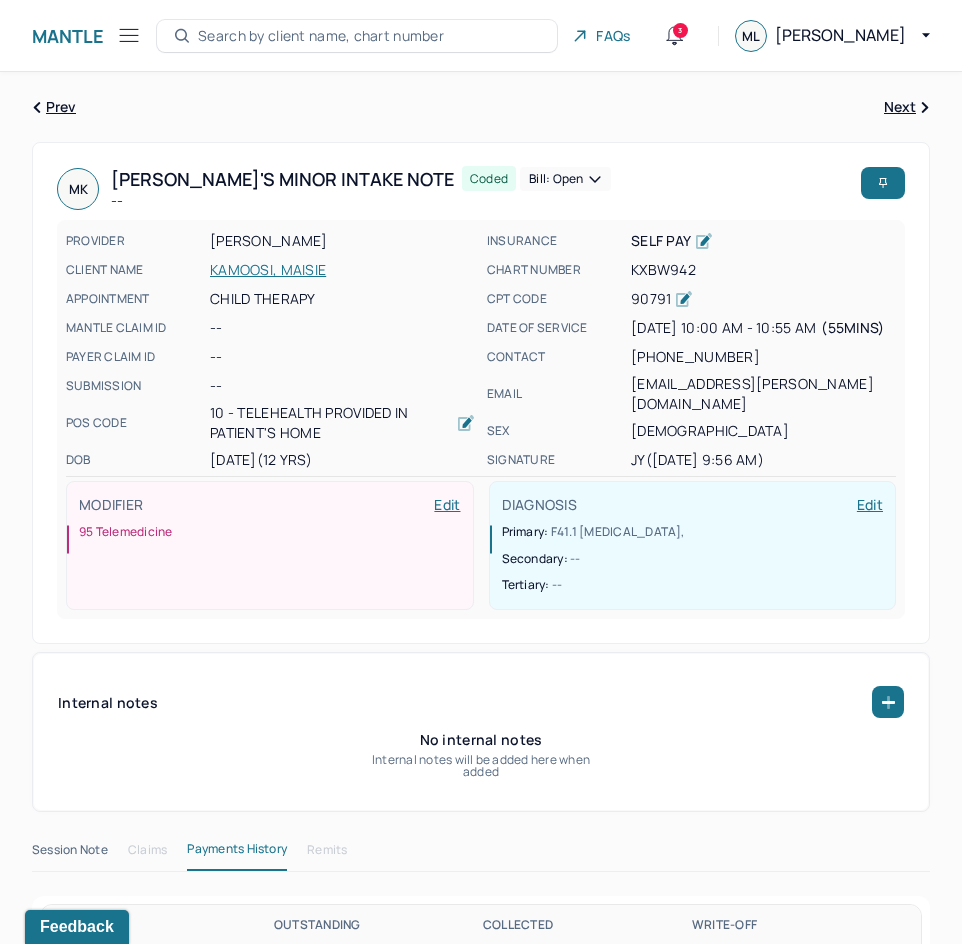 click 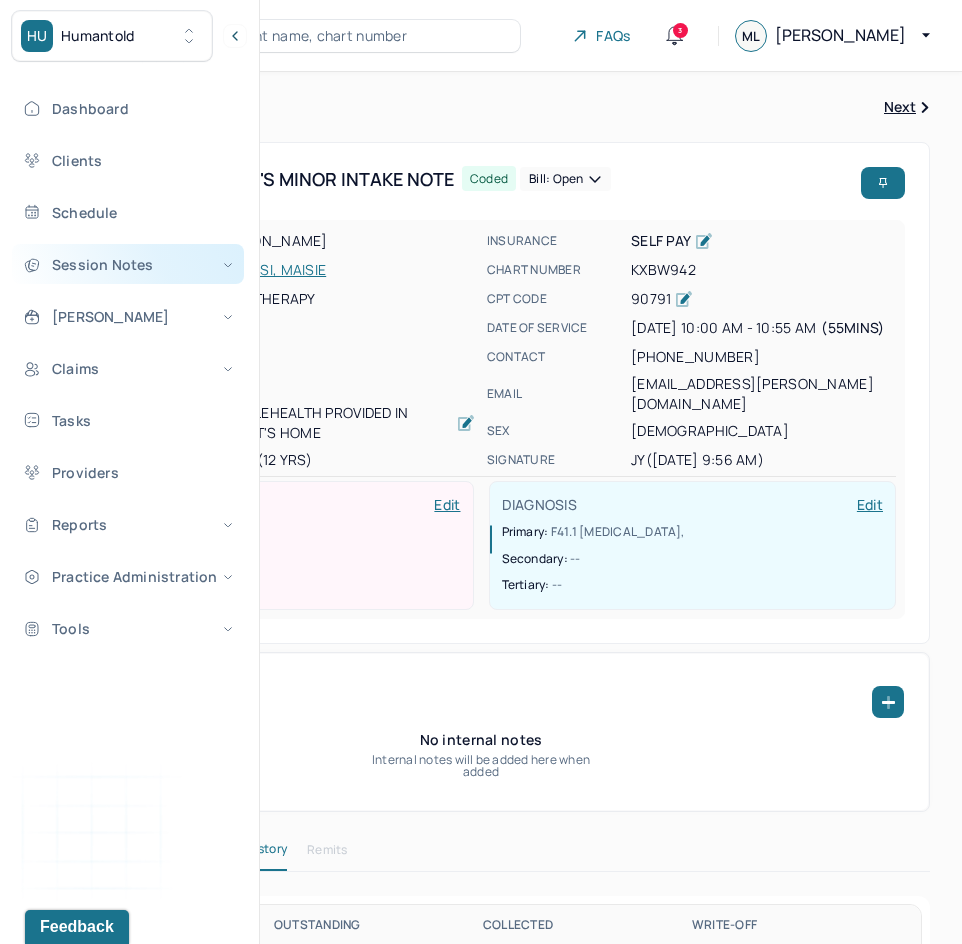 click on "Session Notes" at bounding box center [128, 264] 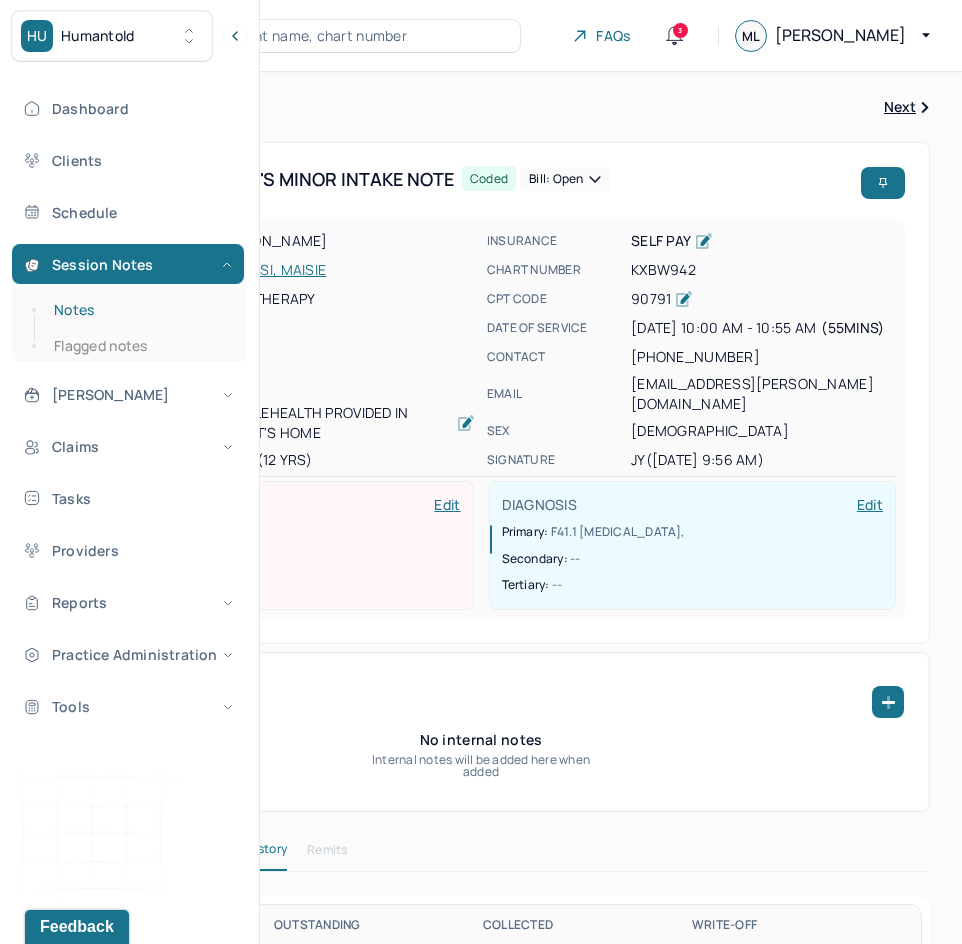 click on "Notes" at bounding box center [139, 310] 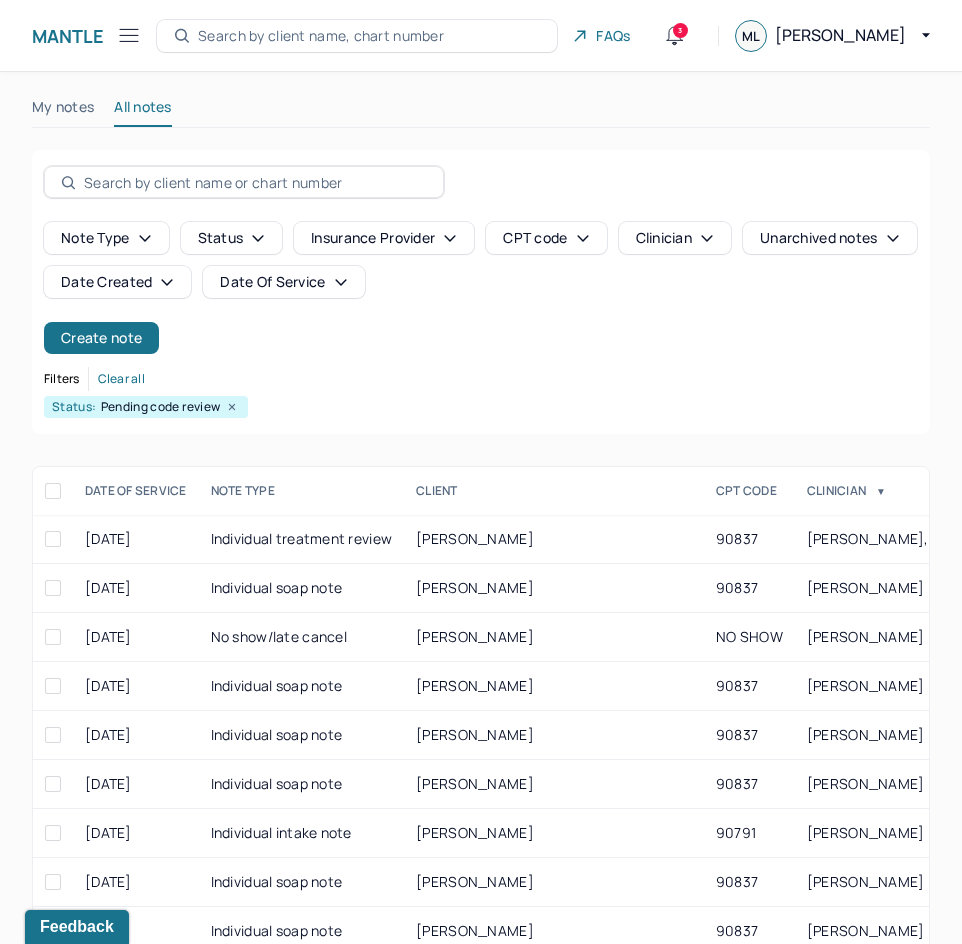 click on "My notes" at bounding box center [63, 111] 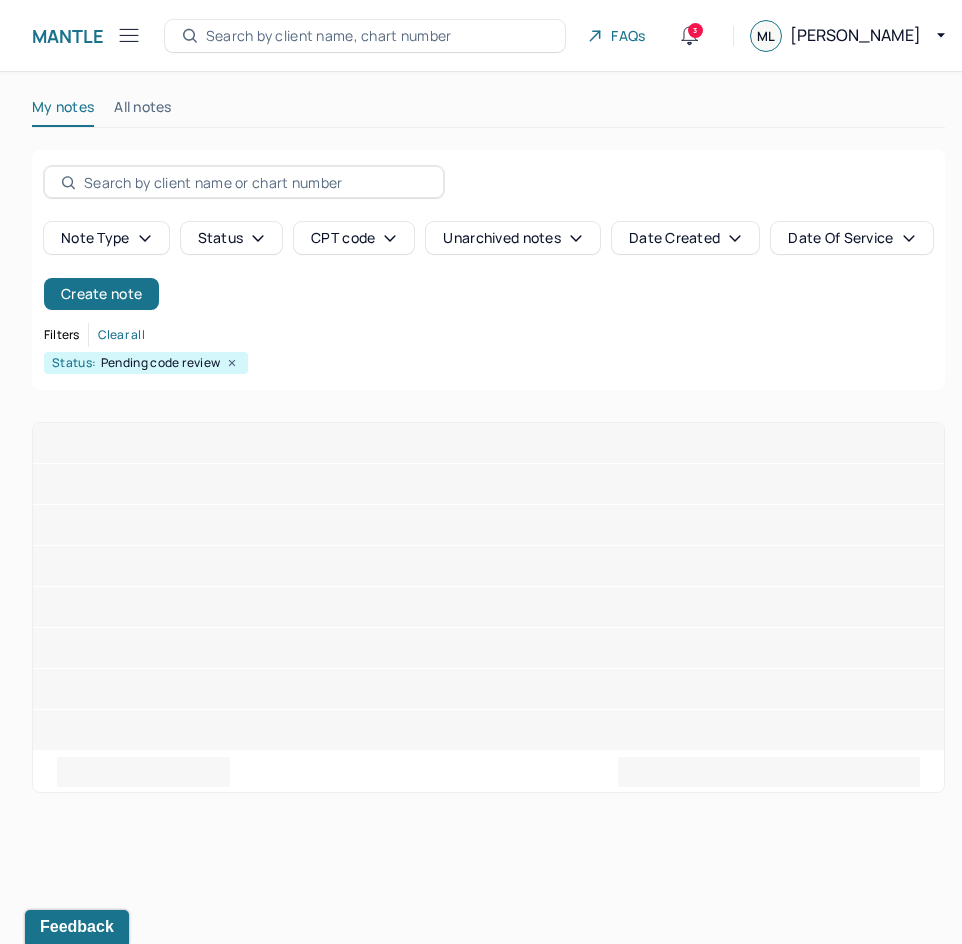 click on "My notes" at bounding box center (63, 111) 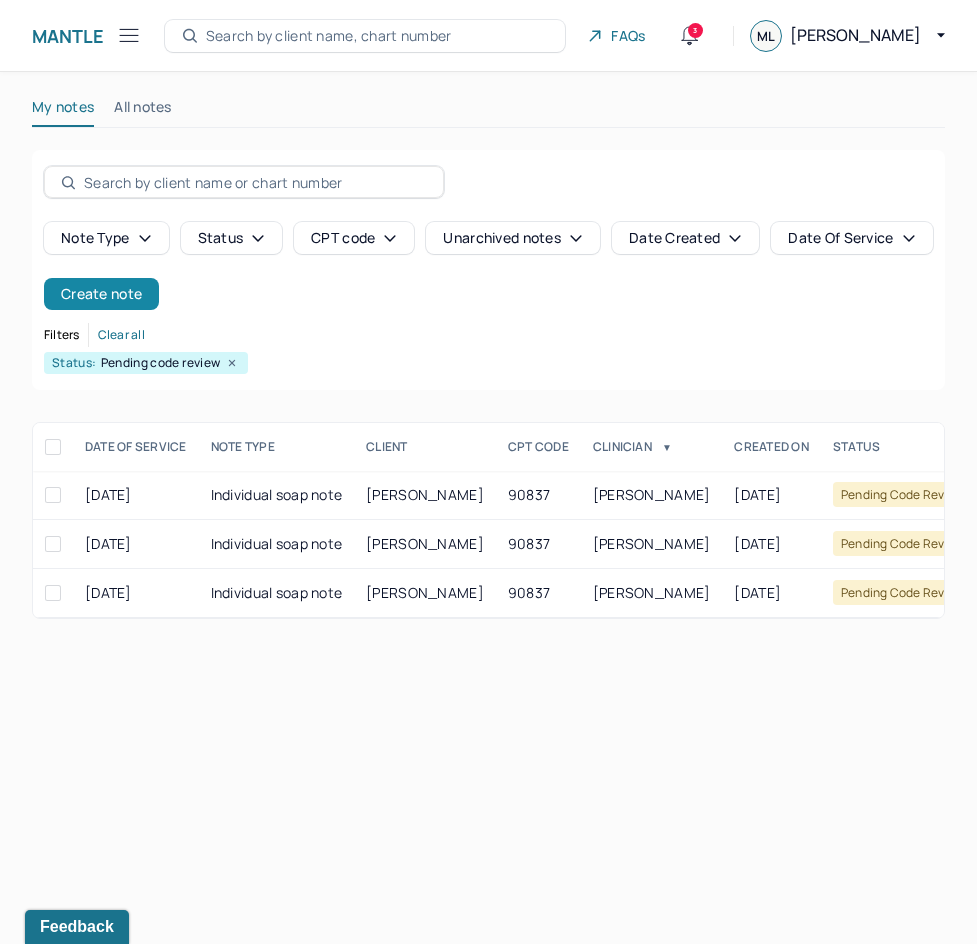 click on "Create note" at bounding box center [101, 294] 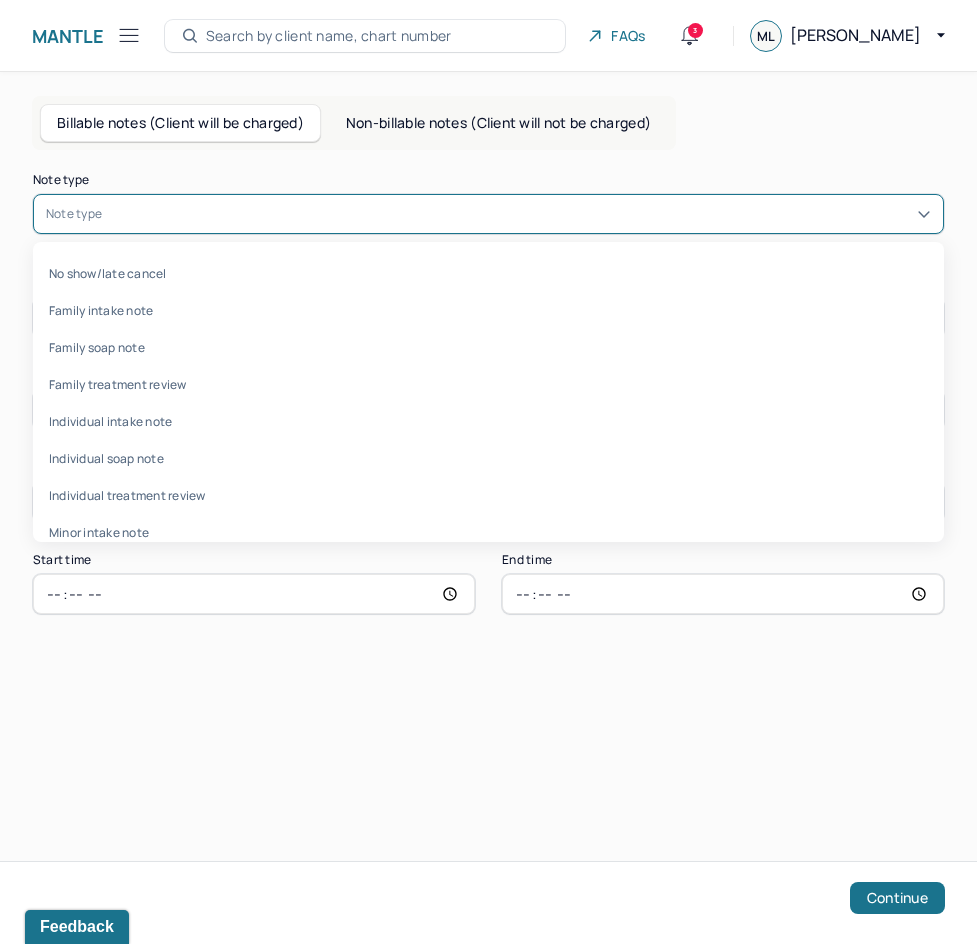 click at bounding box center [518, 214] 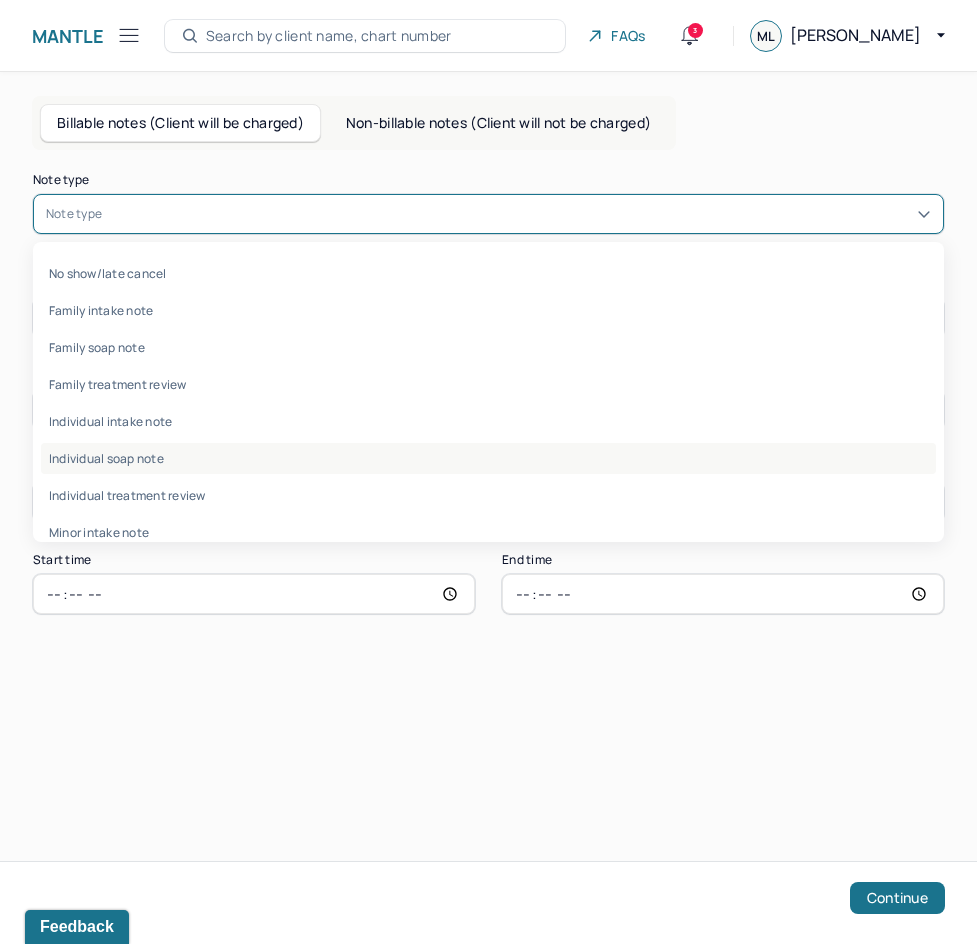click on "Individual soap note" at bounding box center (488, 458) 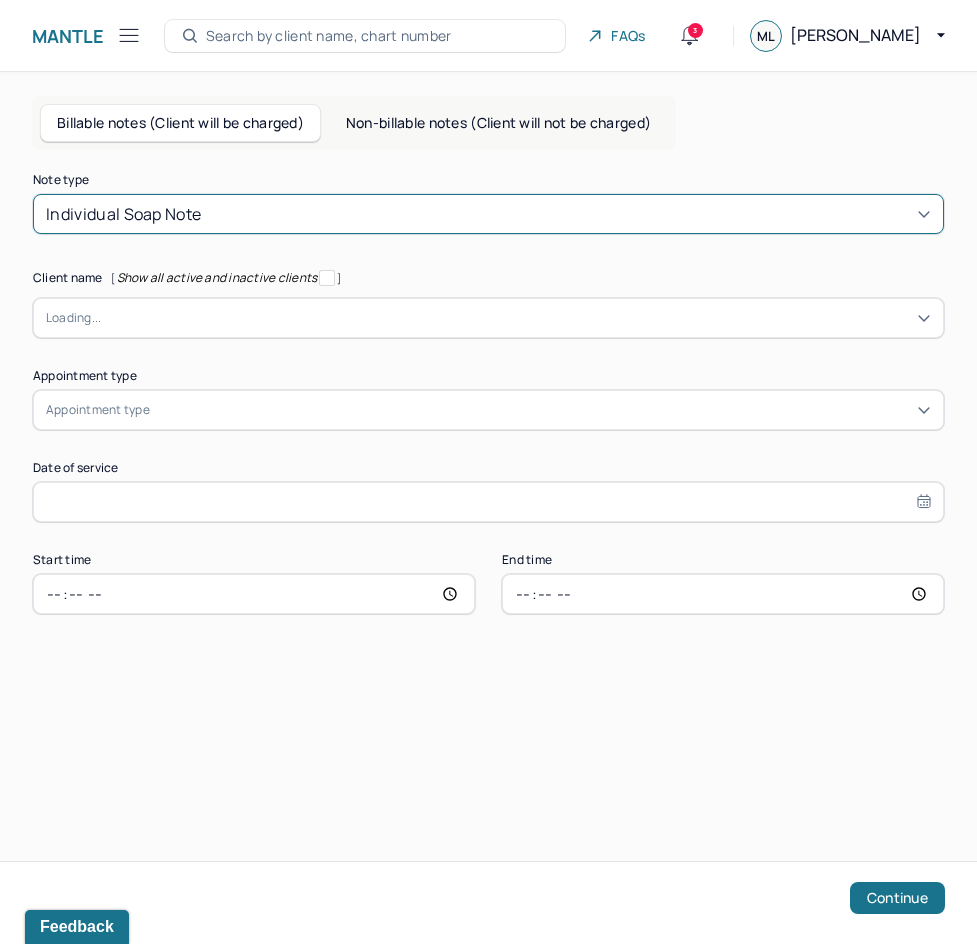 click at bounding box center [516, 318] 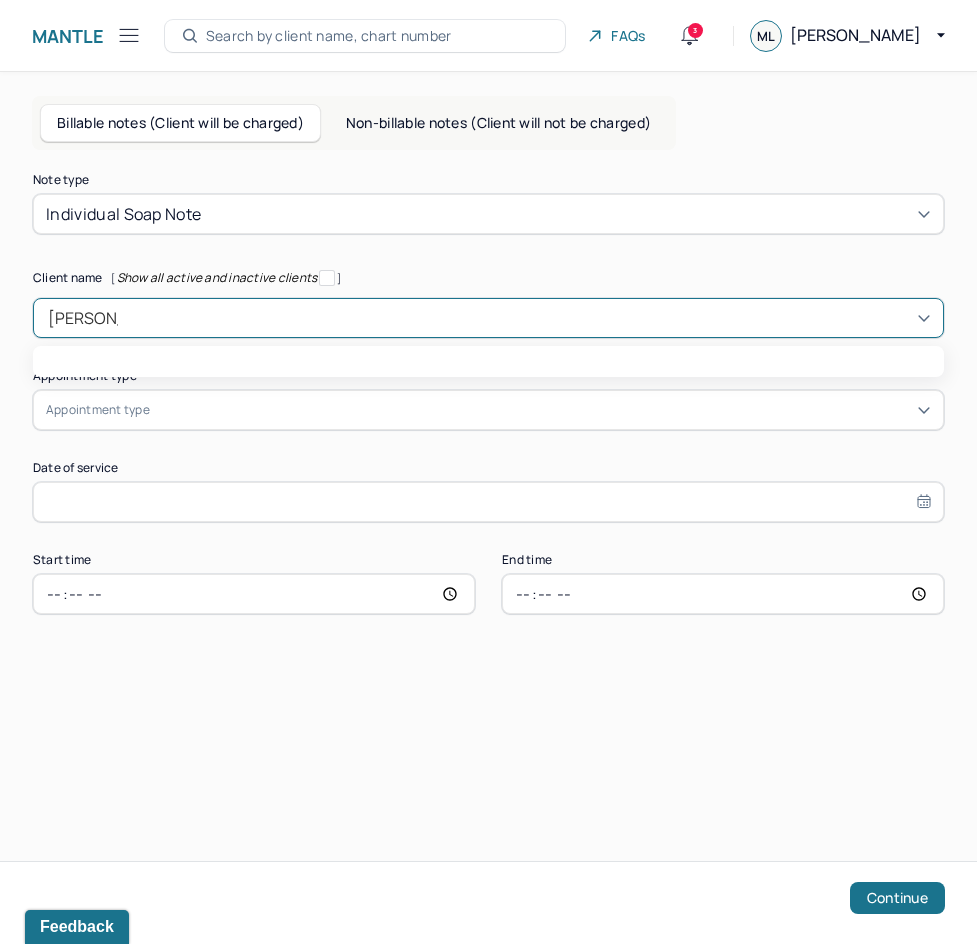 type on "[PERSON_NAME] went" 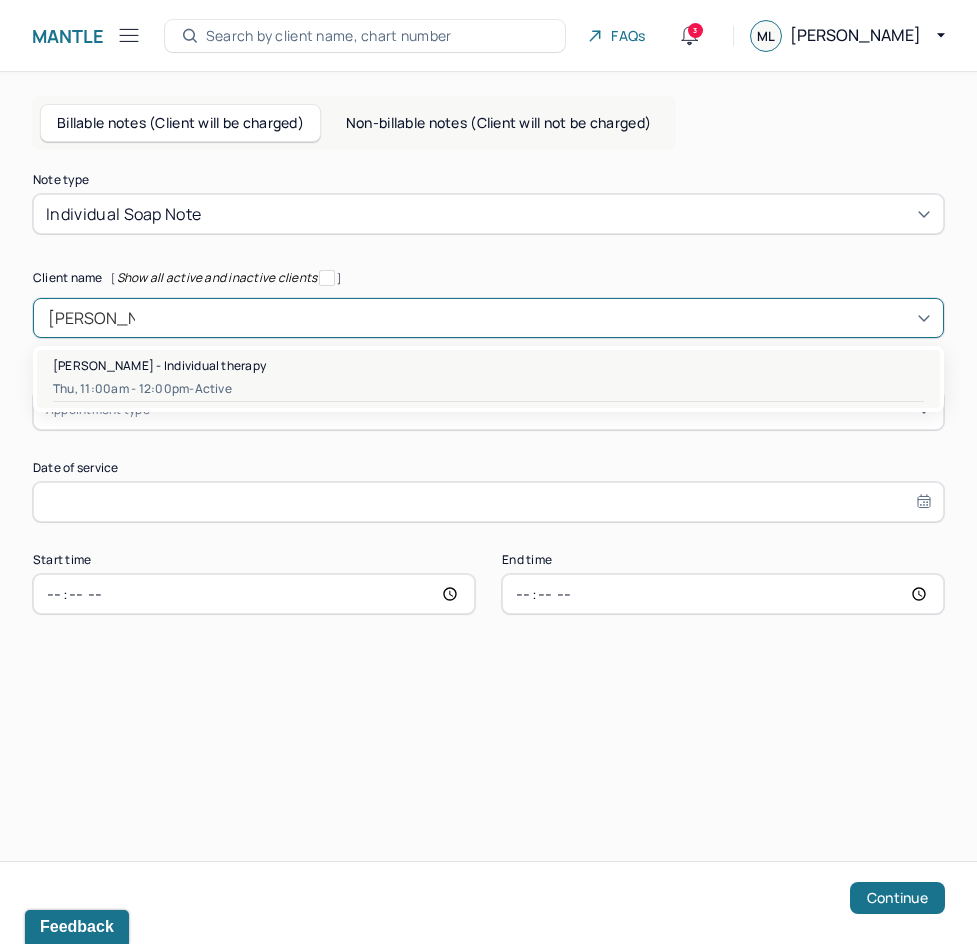 click on "[PERSON_NAME] - Individual therapy" at bounding box center (159, 365) 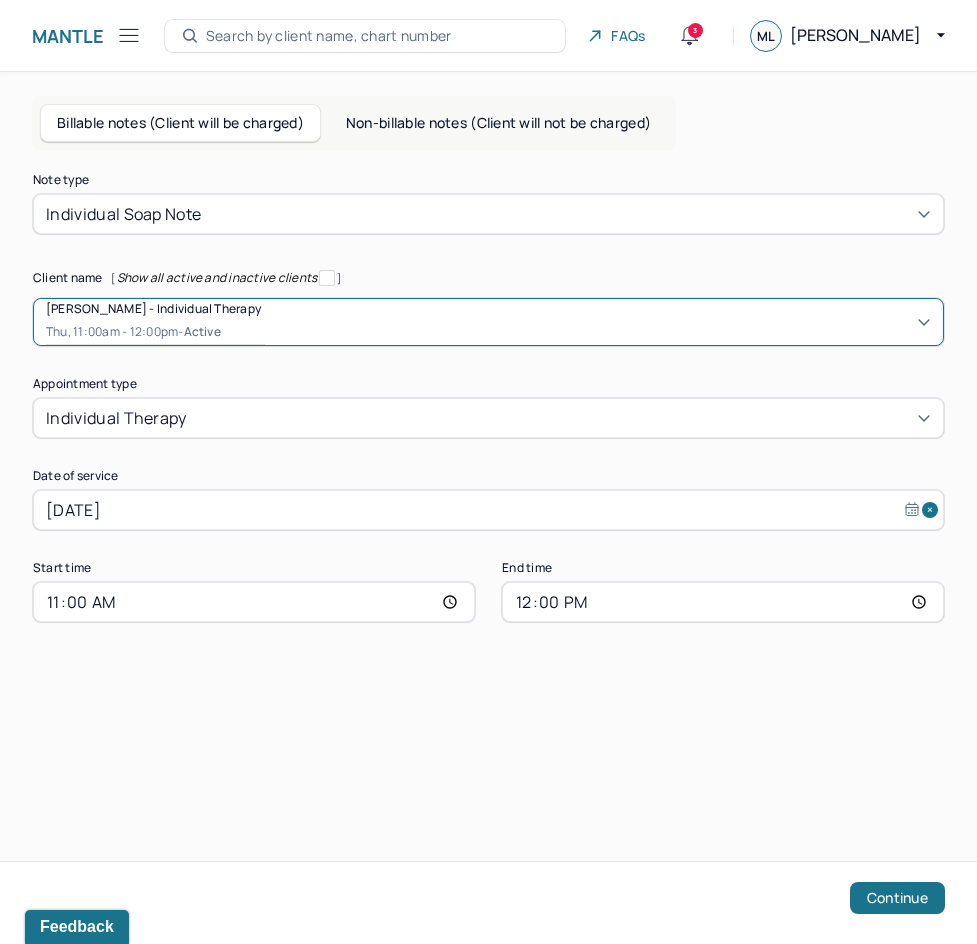 select on "6" 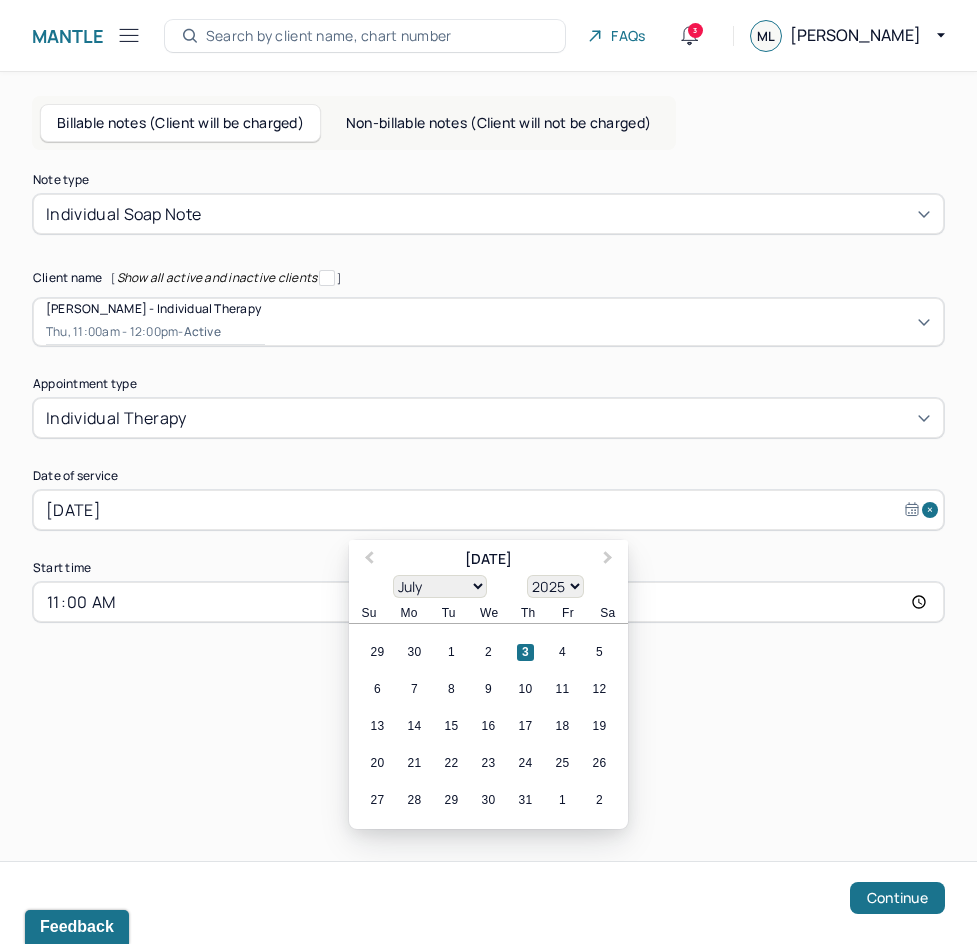 click on "[DATE]" at bounding box center (488, 510) 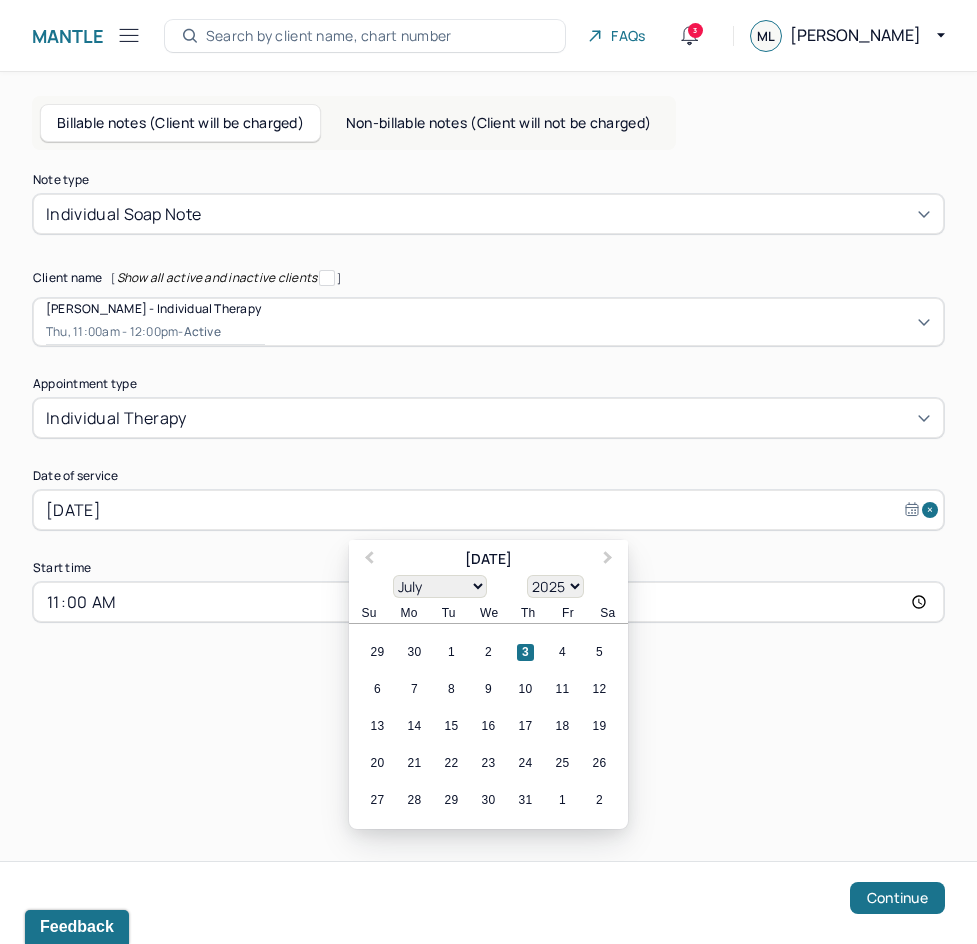 click on "3" at bounding box center (525, 652) 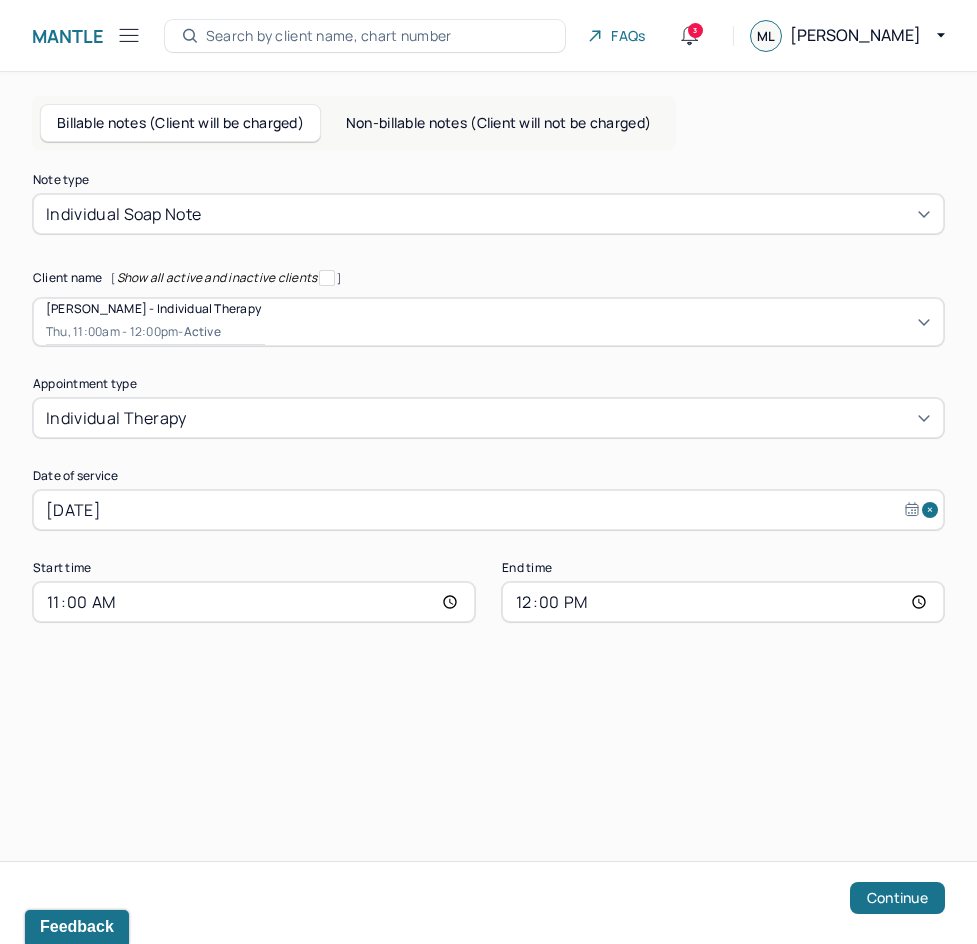 click on "12:00" at bounding box center [723, 602] 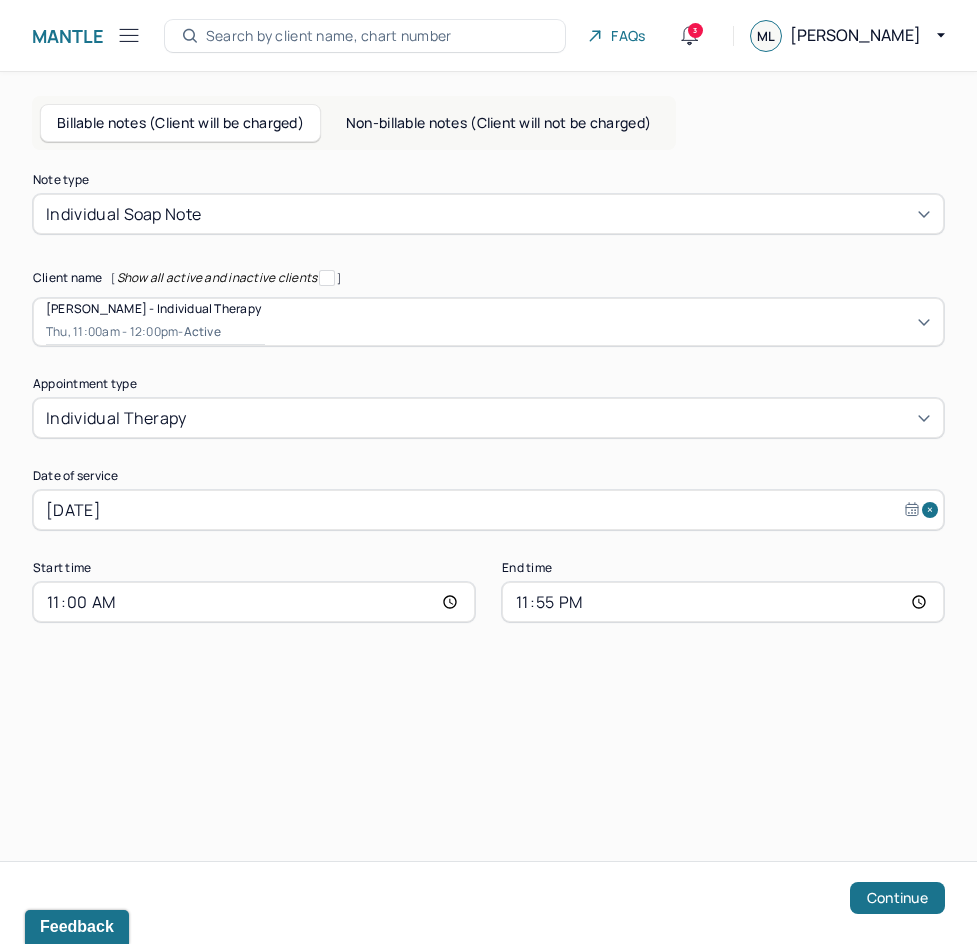 type on "11:55" 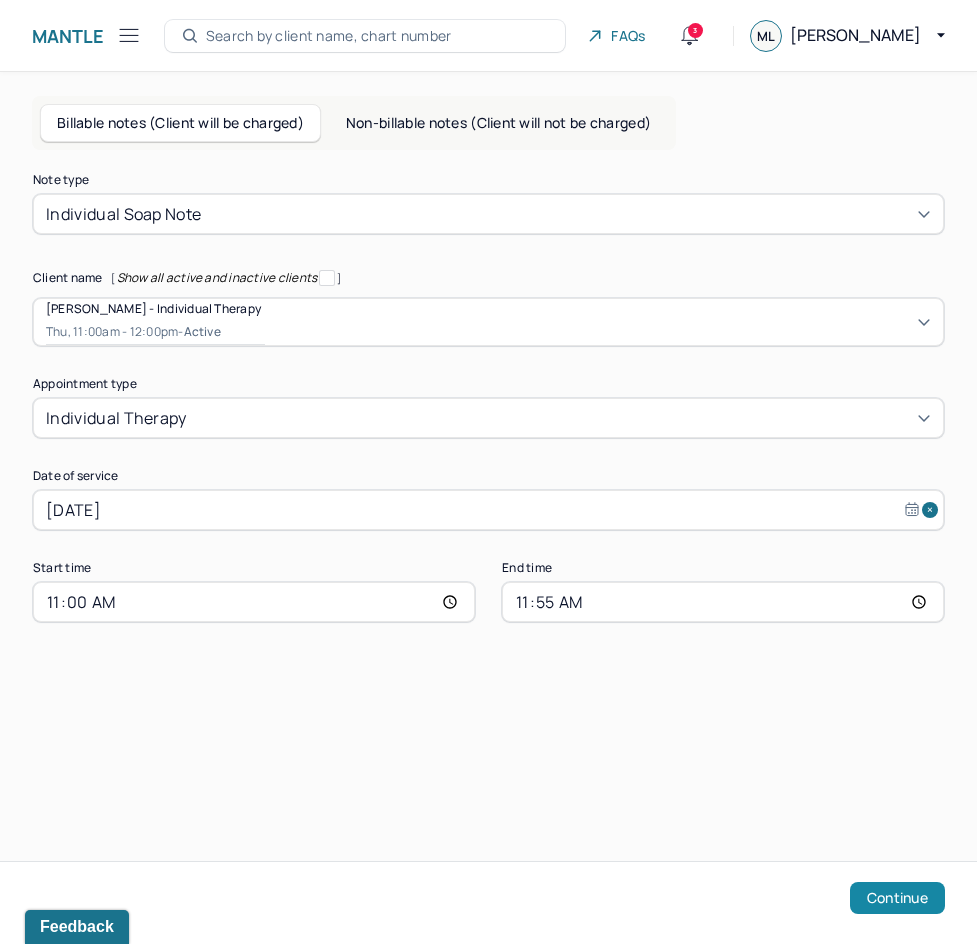 click on "Continue" at bounding box center [897, 898] 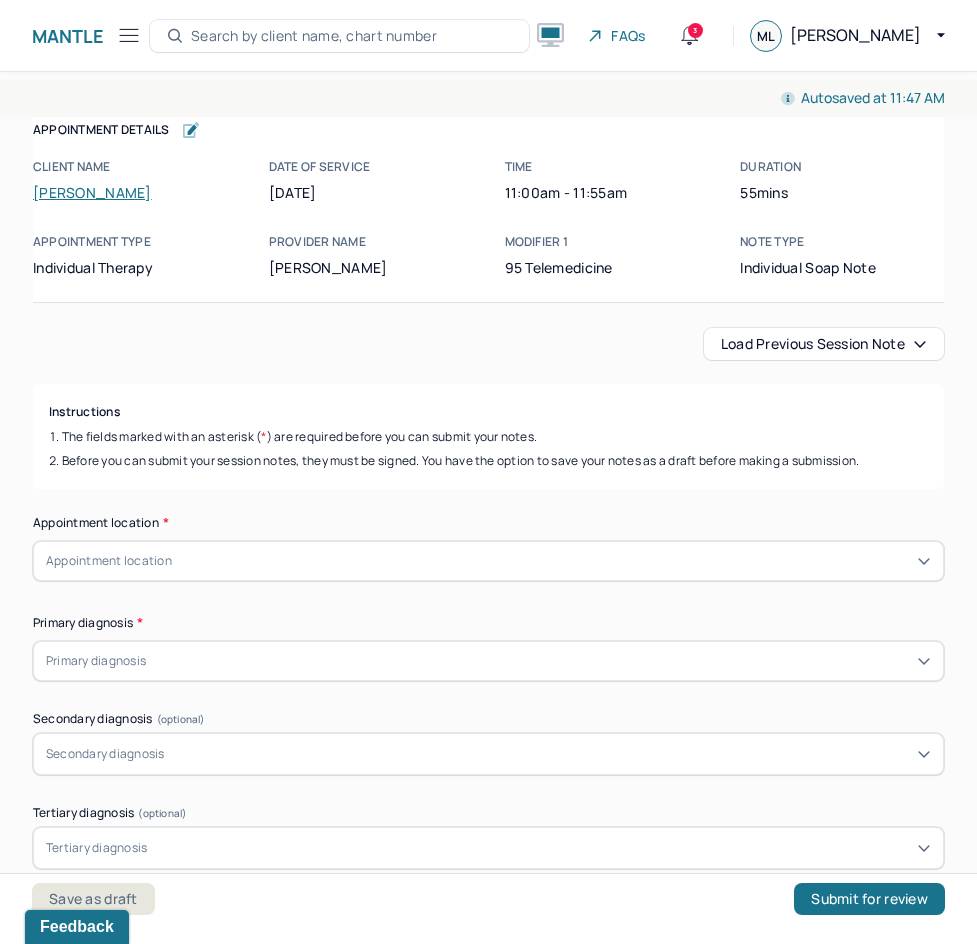 click on "Load previous session note" at bounding box center [824, 344] 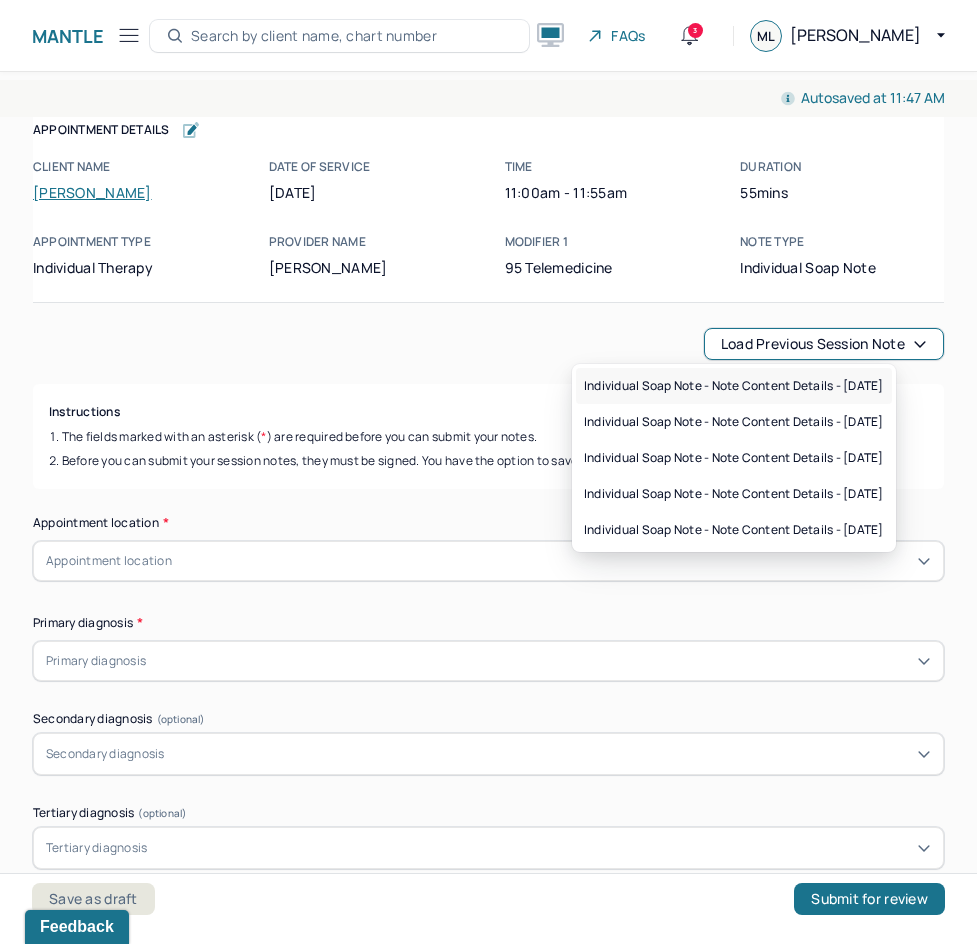 click on "Individual soap note   - Note content Details -   [DATE]" at bounding box center [734, 386] 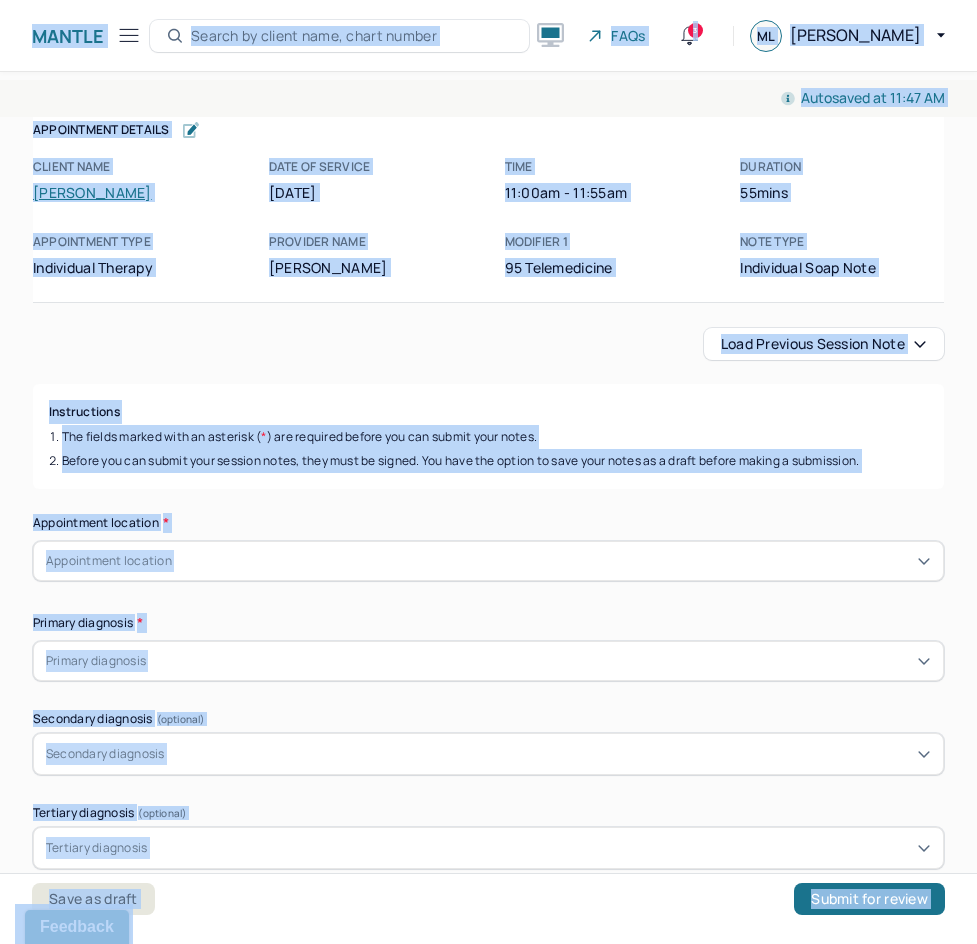 click on "Load previous session note" at bounding box center [824, 344] 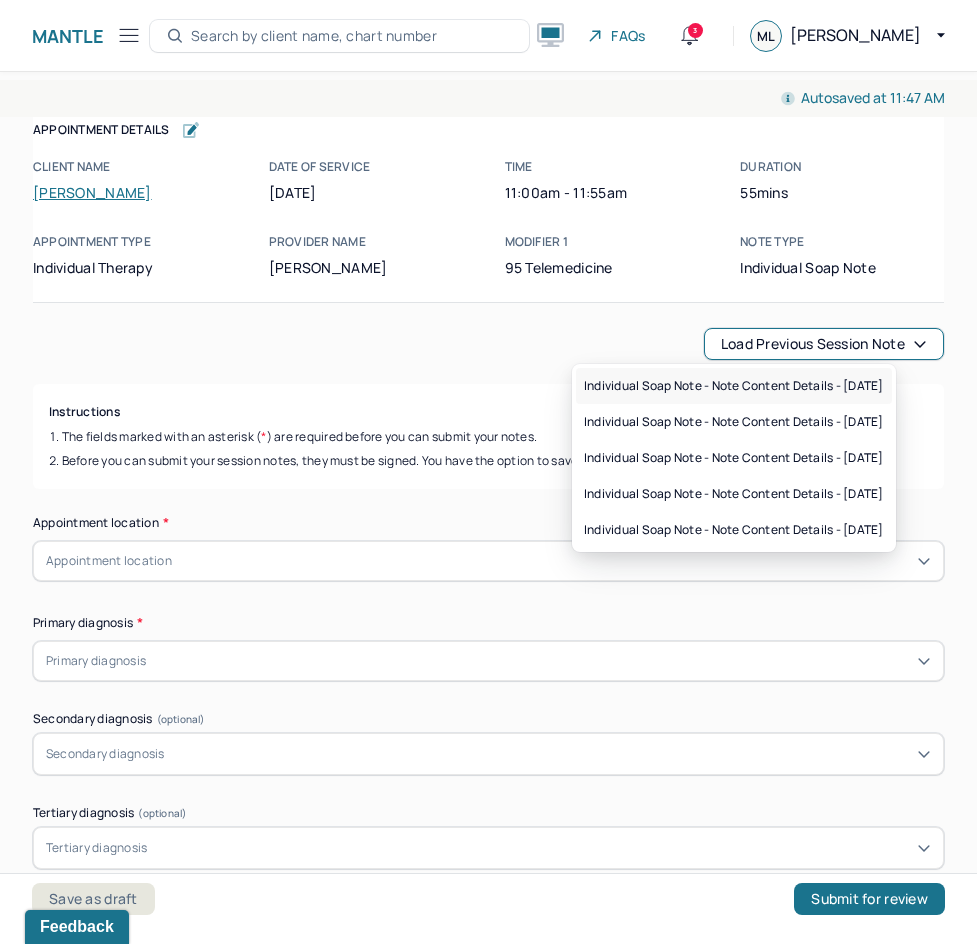 click on "Individual soap note   - Note content Details -   [DATE]" at bounding box center (734, 386) 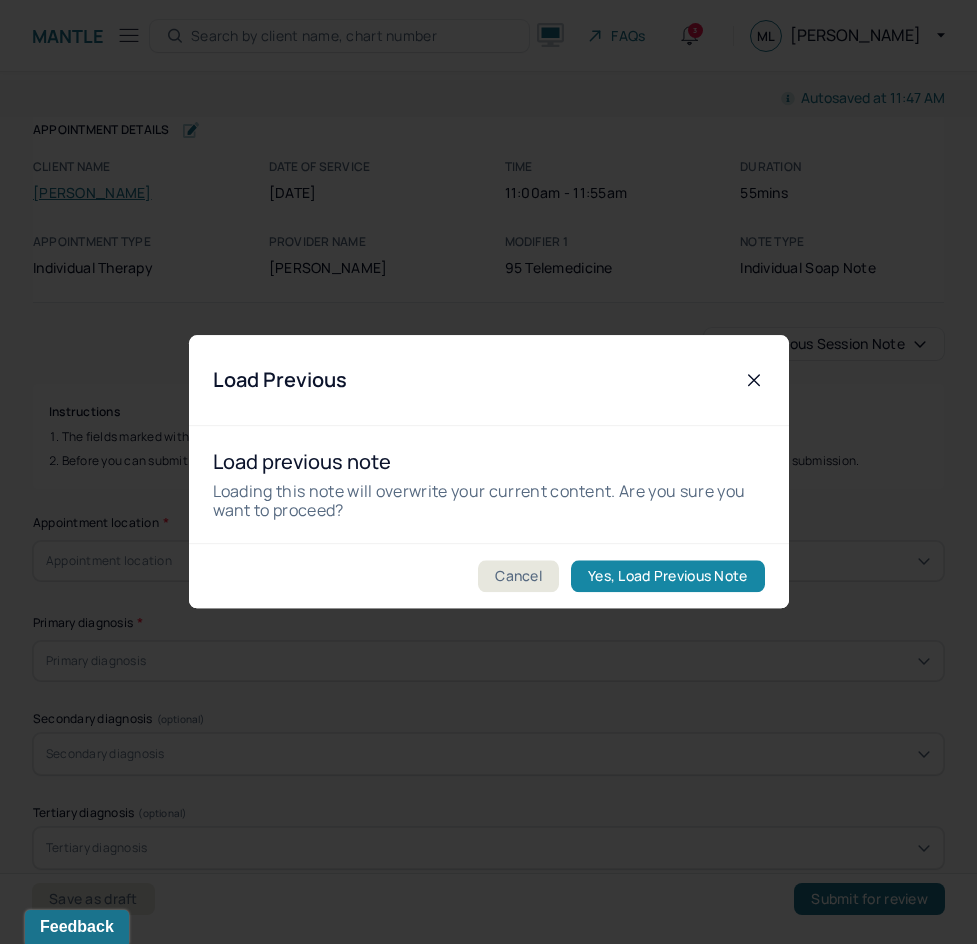 click on "Yes, Load Previous Note" at bounding box center [667, 577] 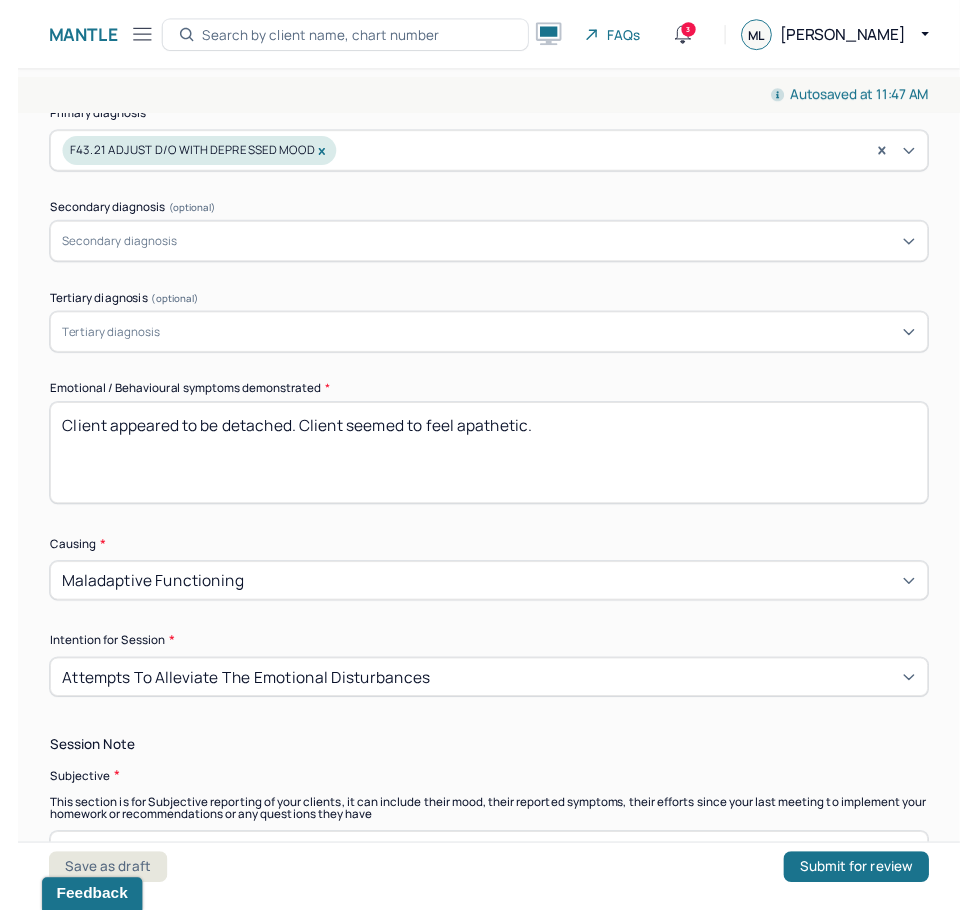 scroll, scrollTop: 800, scrollLeft: 0, axis: vertical 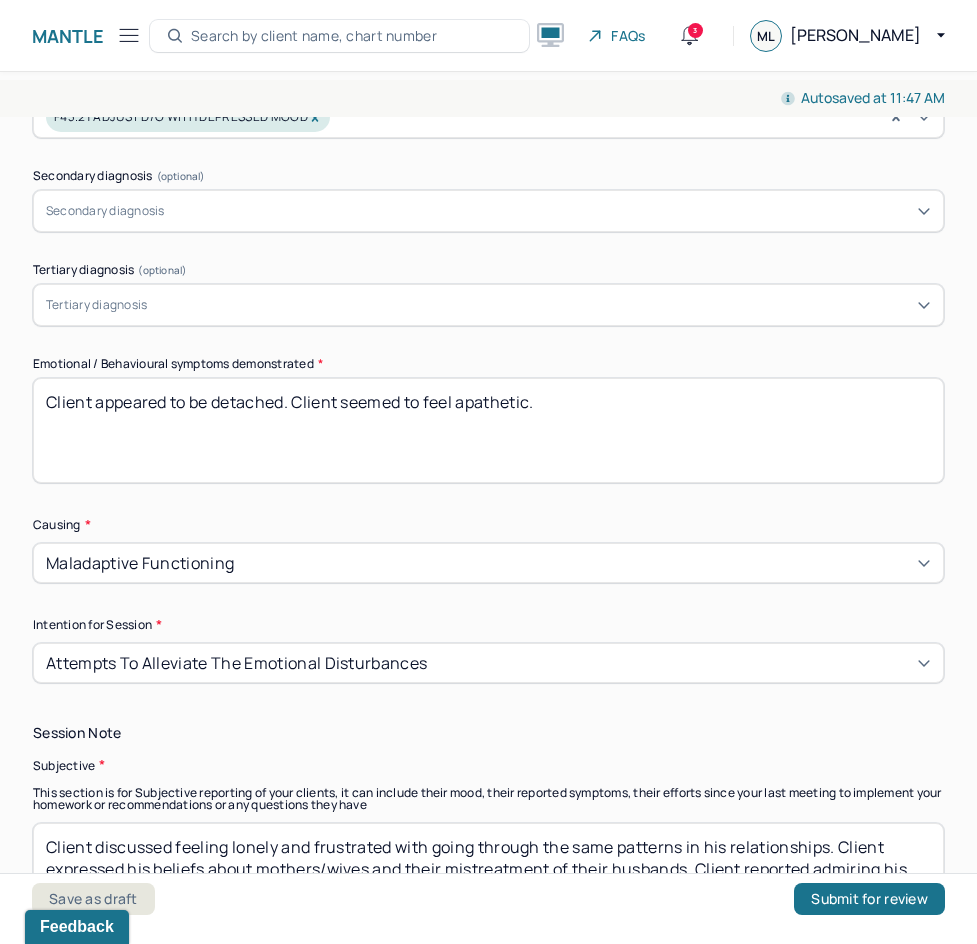 click on "Client appeared to be detached. Client seemed to feel apathetic." at bounding box center [488, 430] 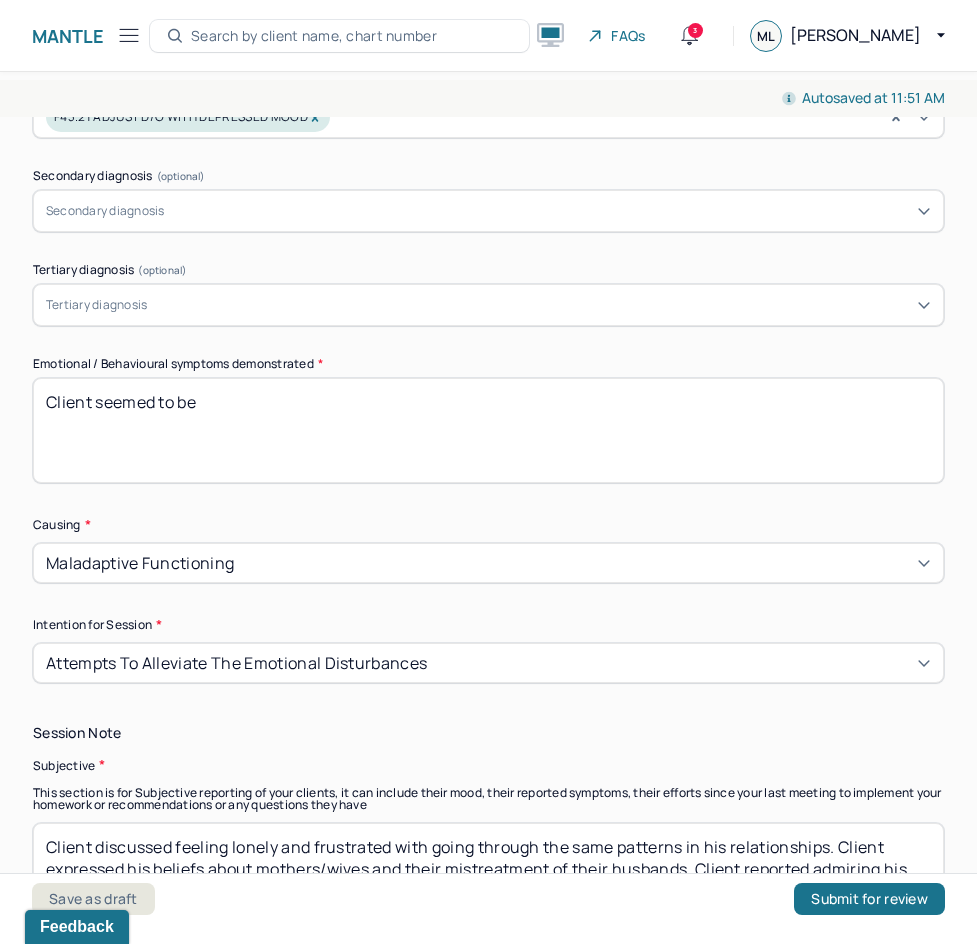 click on "Client seemed to be" at bounding box center (488, 430) 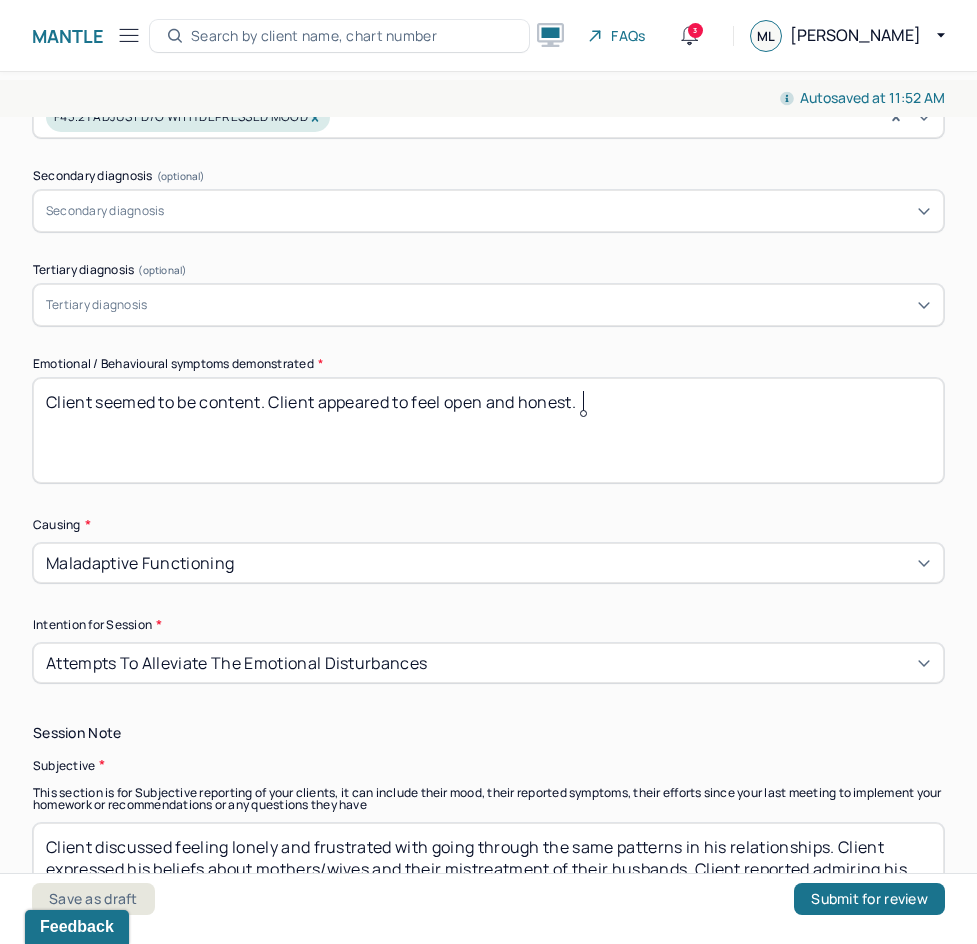 click on "Client seemed to be content. Client appeared to feel" at bounding box center (488, 430) 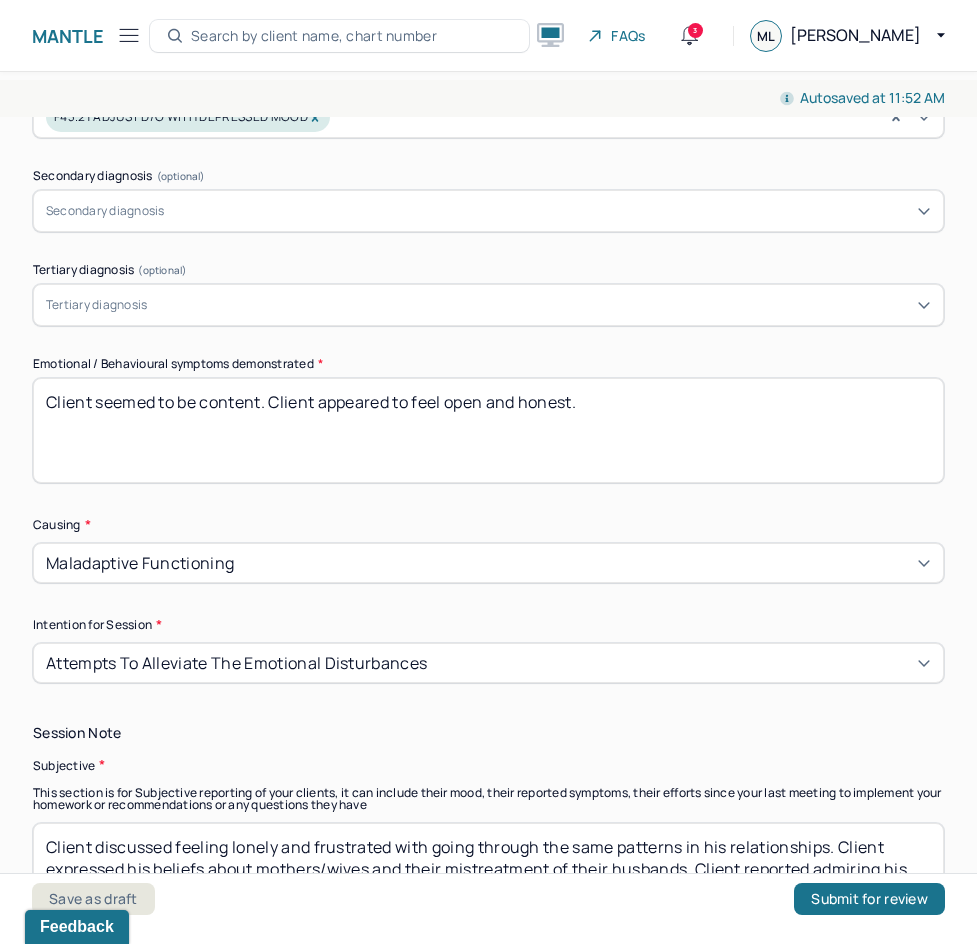 click on "Client seemed to be content. Client appeared to feel open and honest." at bounding box center [488, 430] 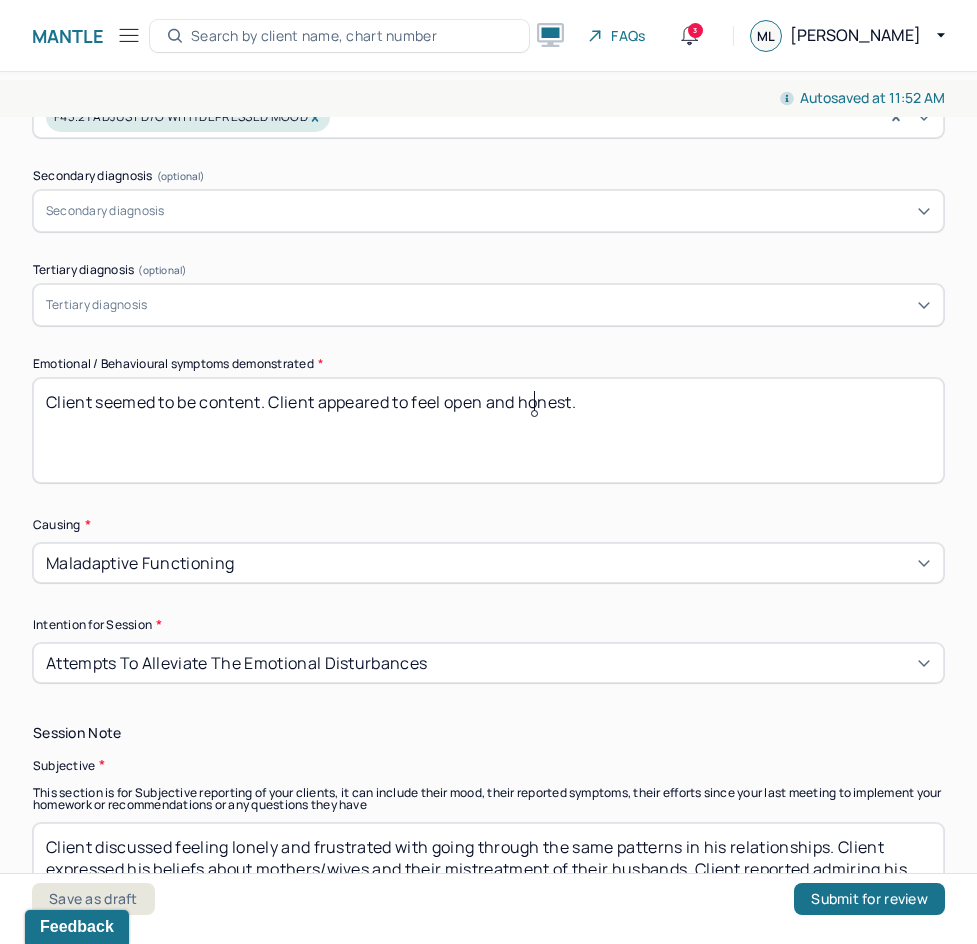 click on "Client seemed to be content. Client appeared to feel open and honest." at bounding box center (488, 430) 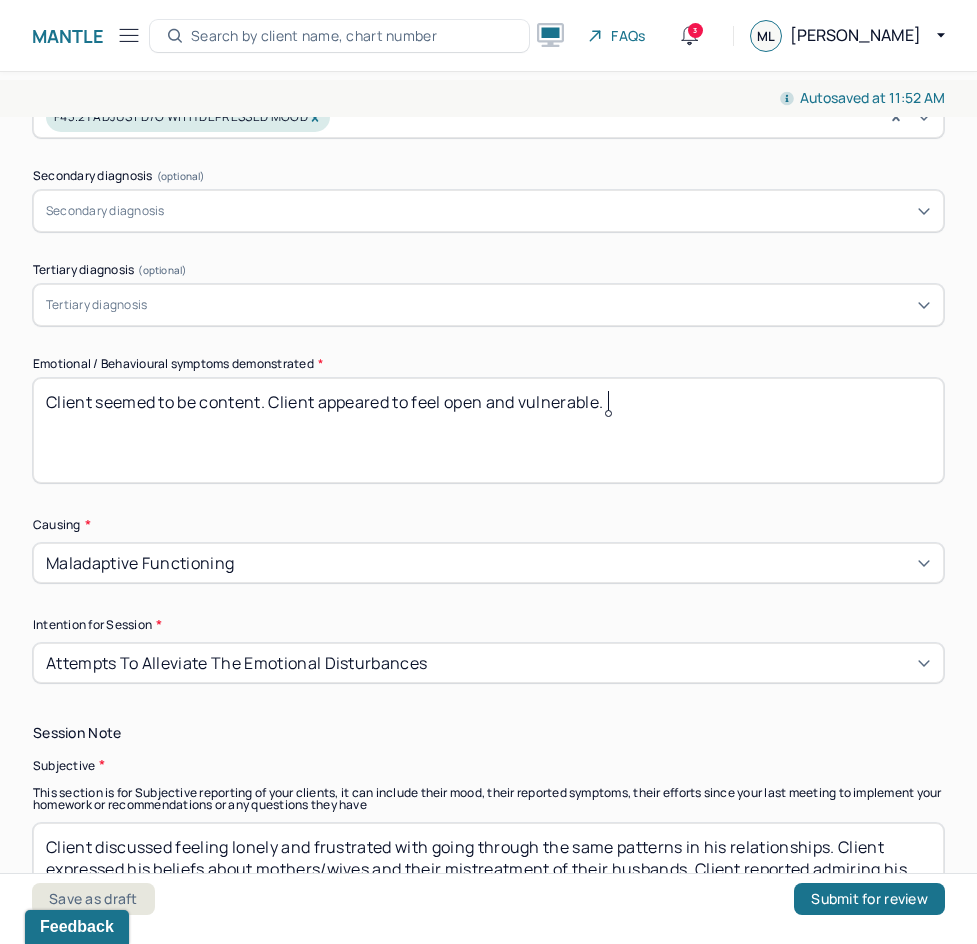 click on "Client seemed to be content. Client appeared to feel open and honest." at bounding box center (488, 430) 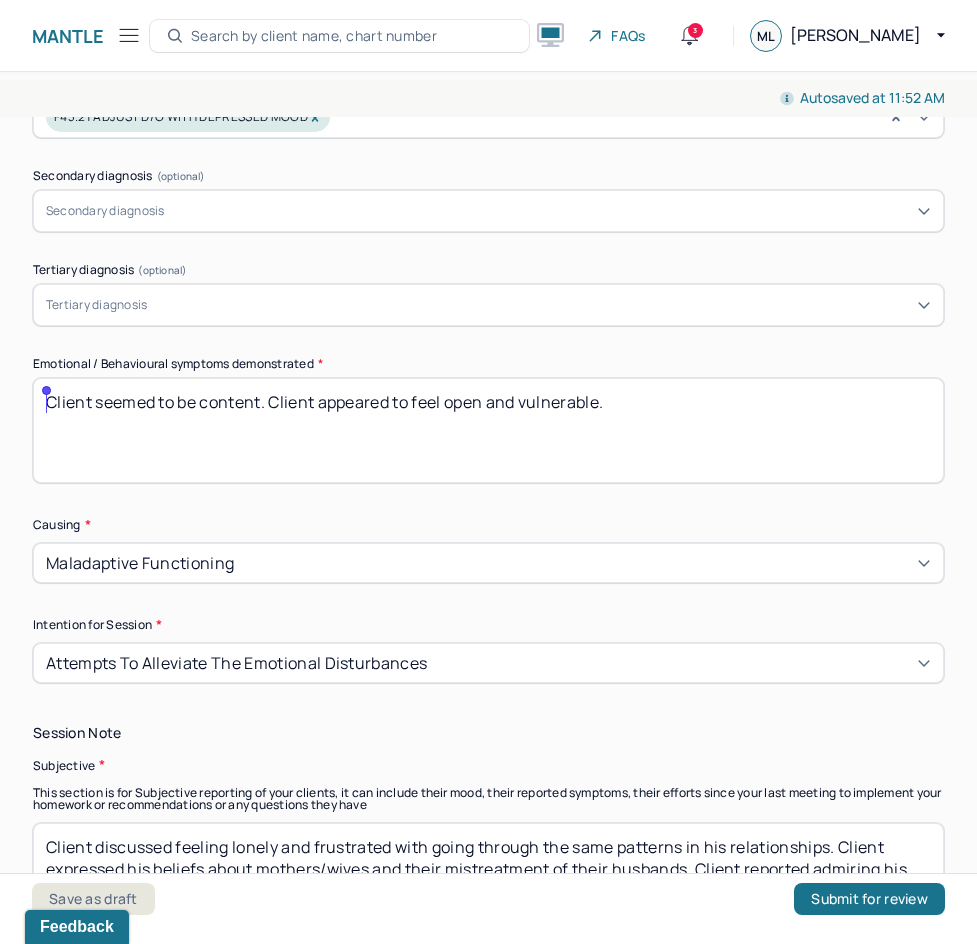 click on "Client seemed to be content. Client appeared to feel open and honest." at bounding box center (488, 430) 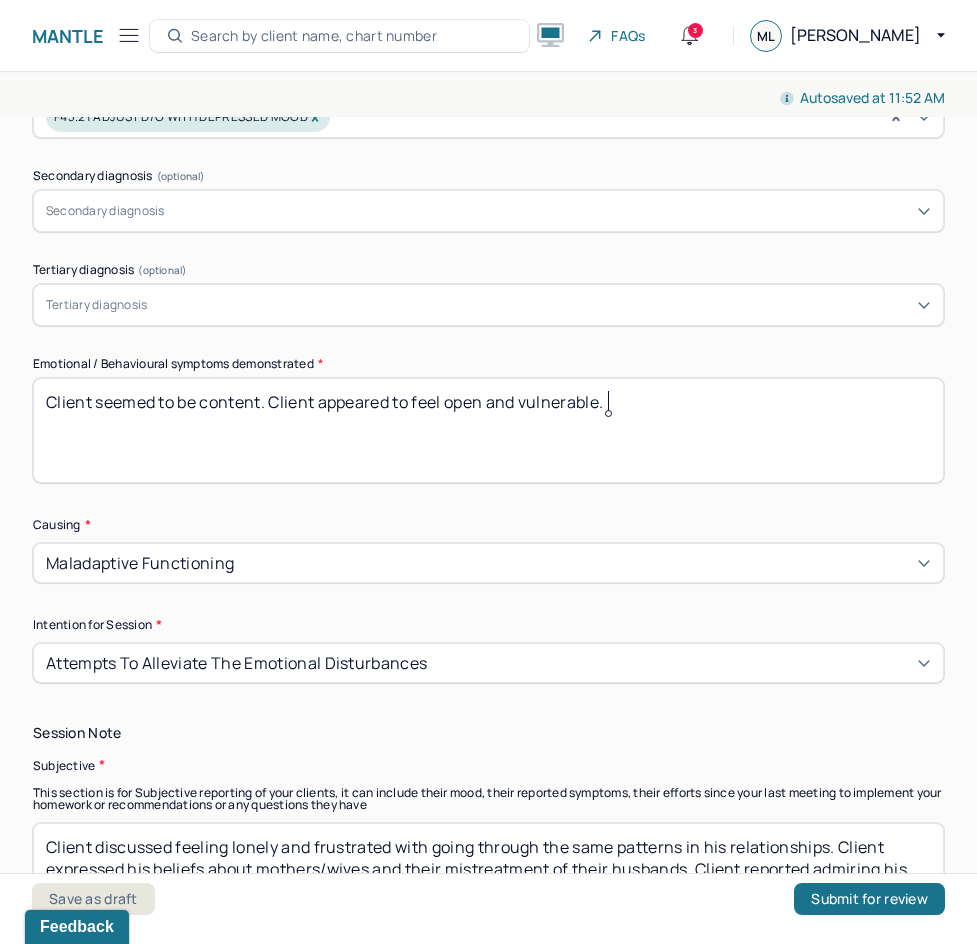 click on "Client seemed to be content. Client appeared to feel open and vulnerable." at bounding box center (488, 430) 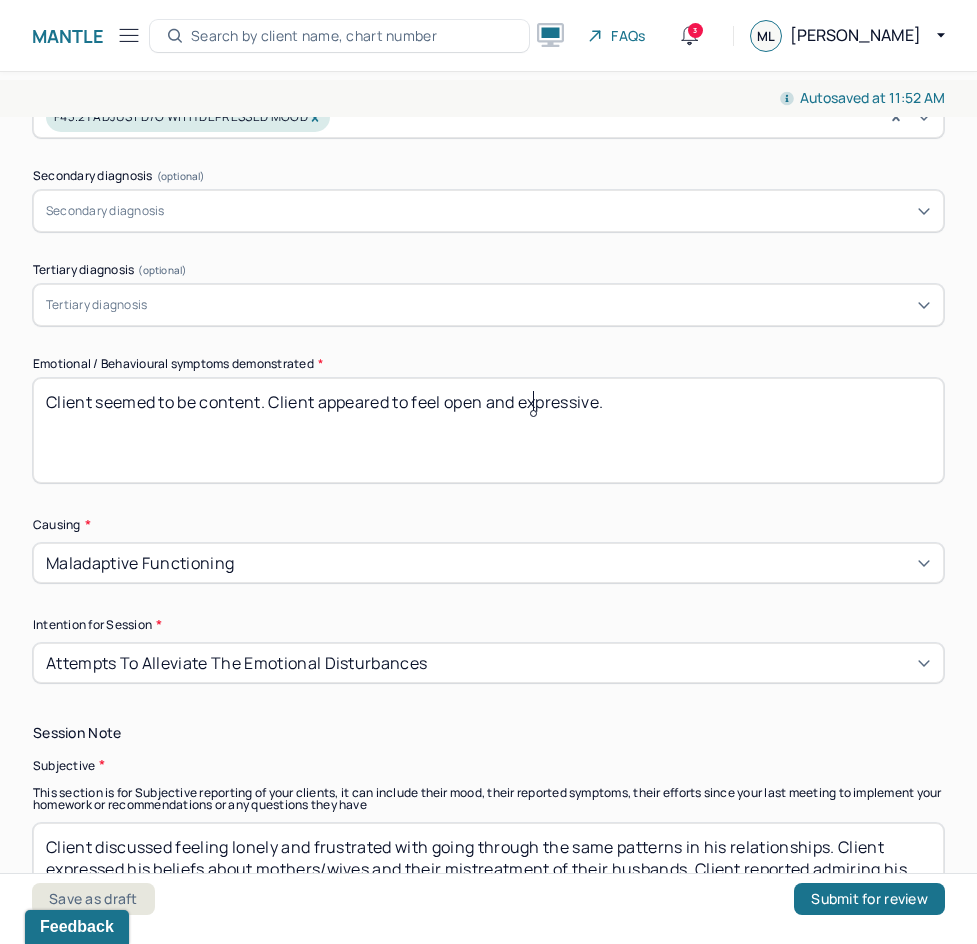 click on "Client seemed to be content. Client appeared to feel open and vulnerable." at bounding box center [488, 430] 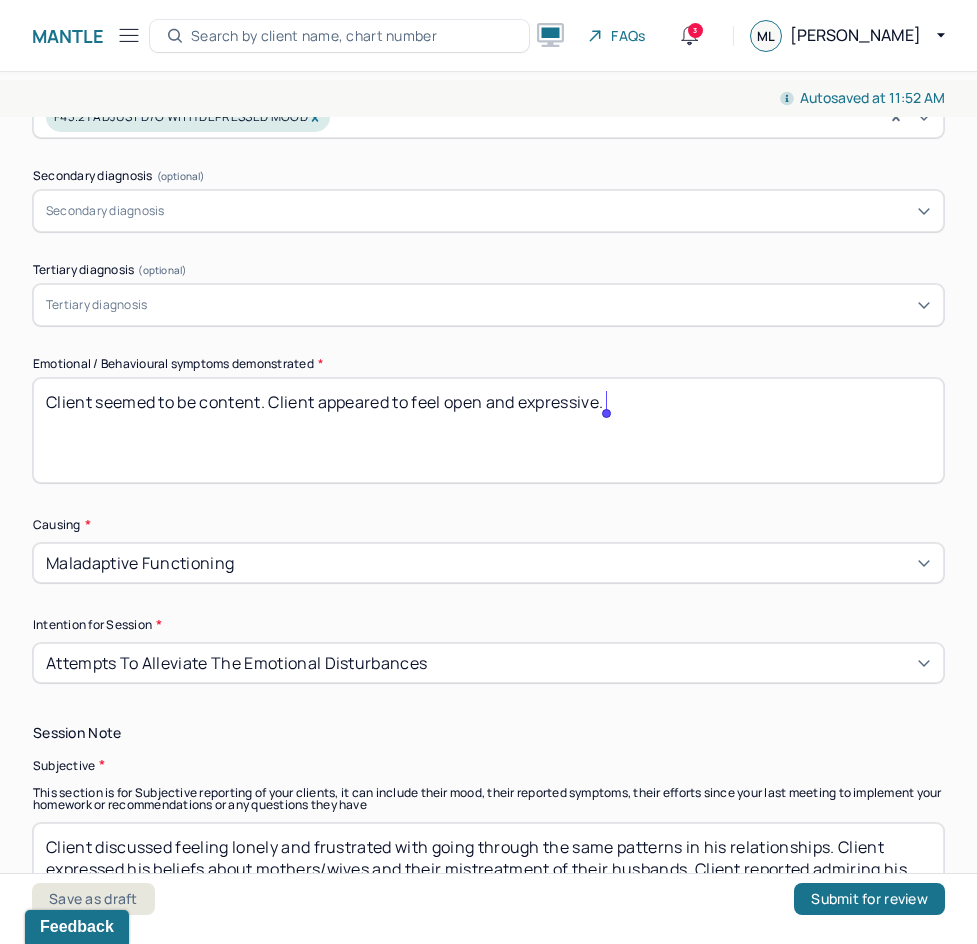 click on "Client seemed to be content. Client appeared to feel open and vulnerable." at bounding box center (488, 430) 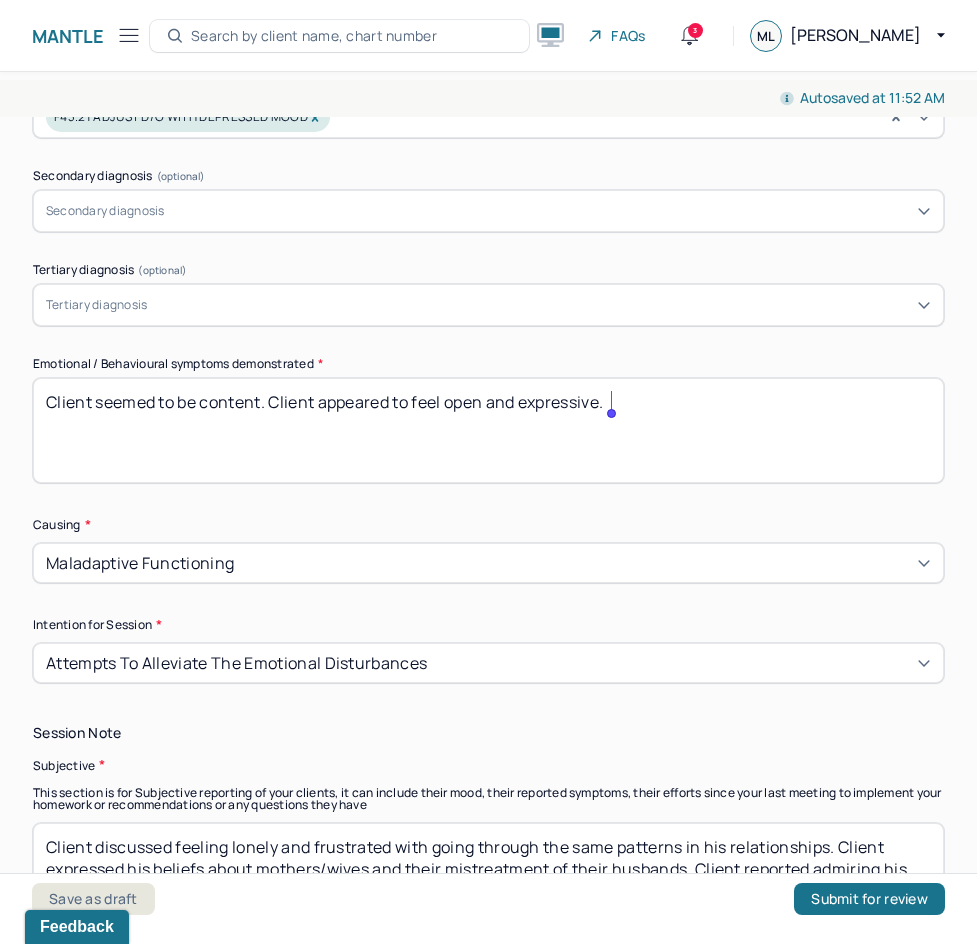 click on "Client seemed to be content. Client appeared to feel open and vulnerable." at bounding box center [488, 430] 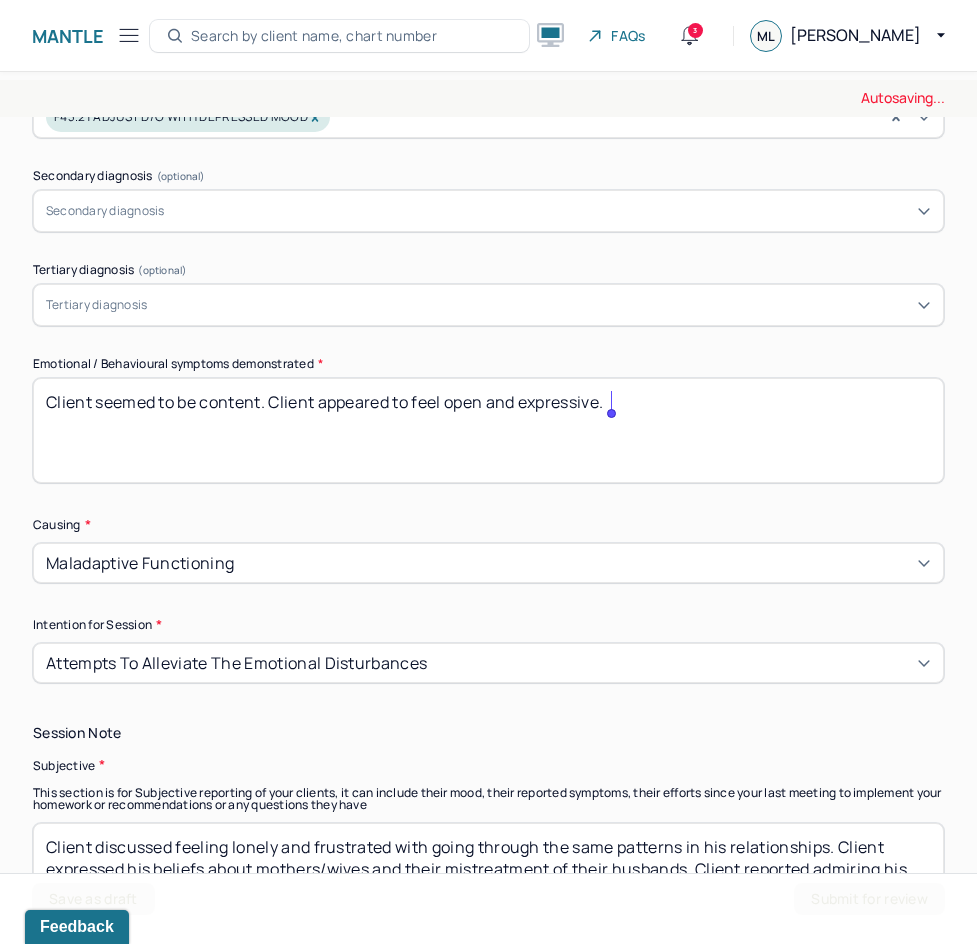 type on "Client seemed to be content. Client appeared to feel open and expressive." 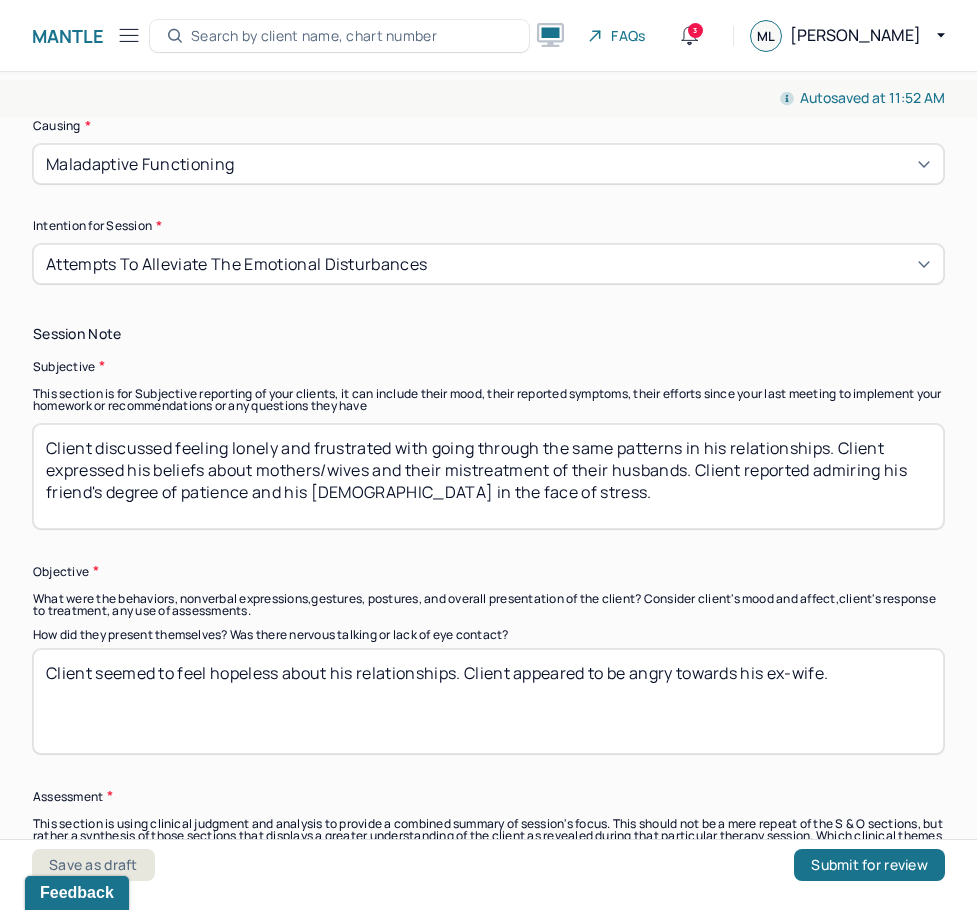 scroll, scrollTop: 1200, scrollLeft: 0, axis: vertical 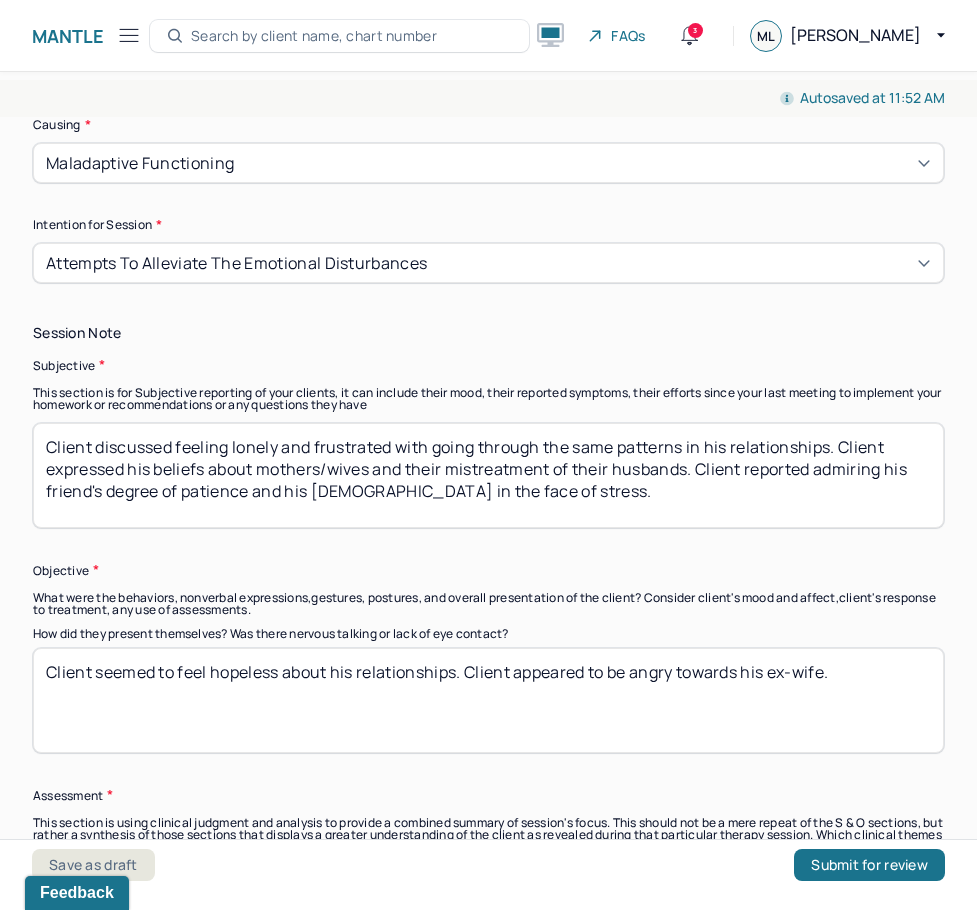 click on "Client discussed feeling lonely and frustrated with going through the same patterns in his relationships. Client expressed his beliefs about mothers/wives and their mistreatment of their husbands. Client reported admiring his friend's degree of patience and his [DEMOGRAPHIC_DATA] in the face of stress." at bounding box center (488, 475) 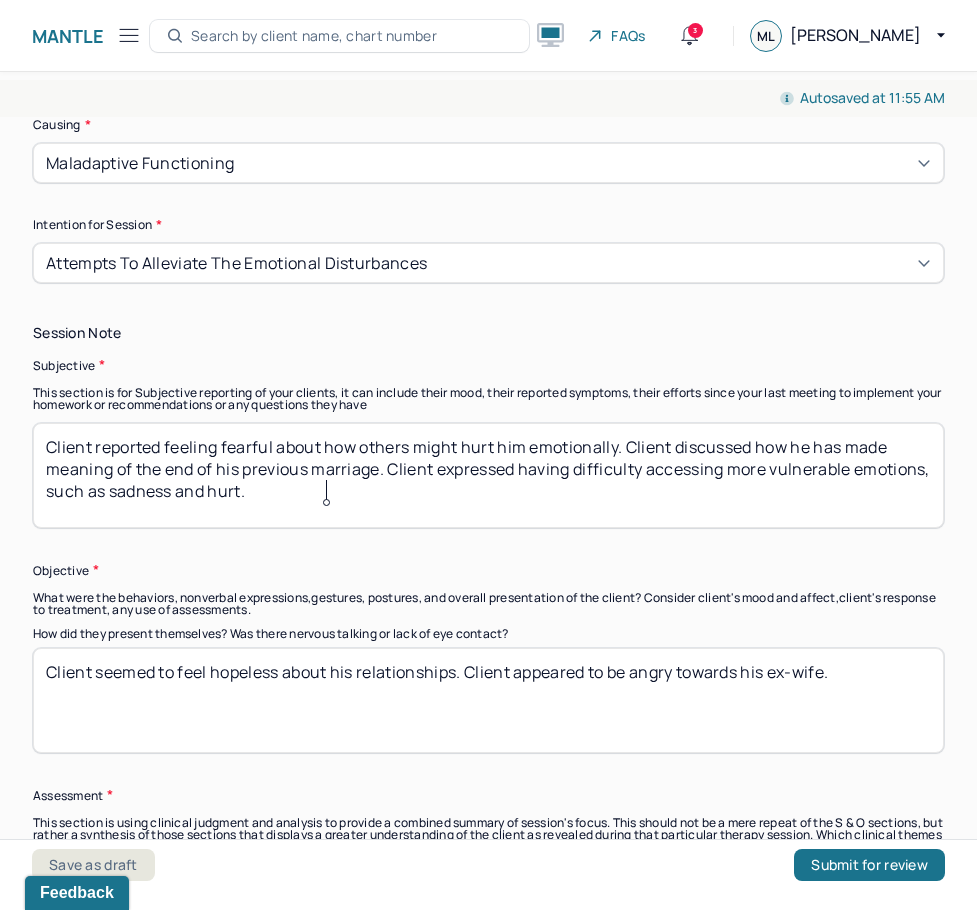 click on "Client reported feeling fearful about how others might hurt him emotionally. Client discussed how he has made meaning of the end of his previous marriage. Client expressed having difficulty accessing" at bounding box center [488, 475] 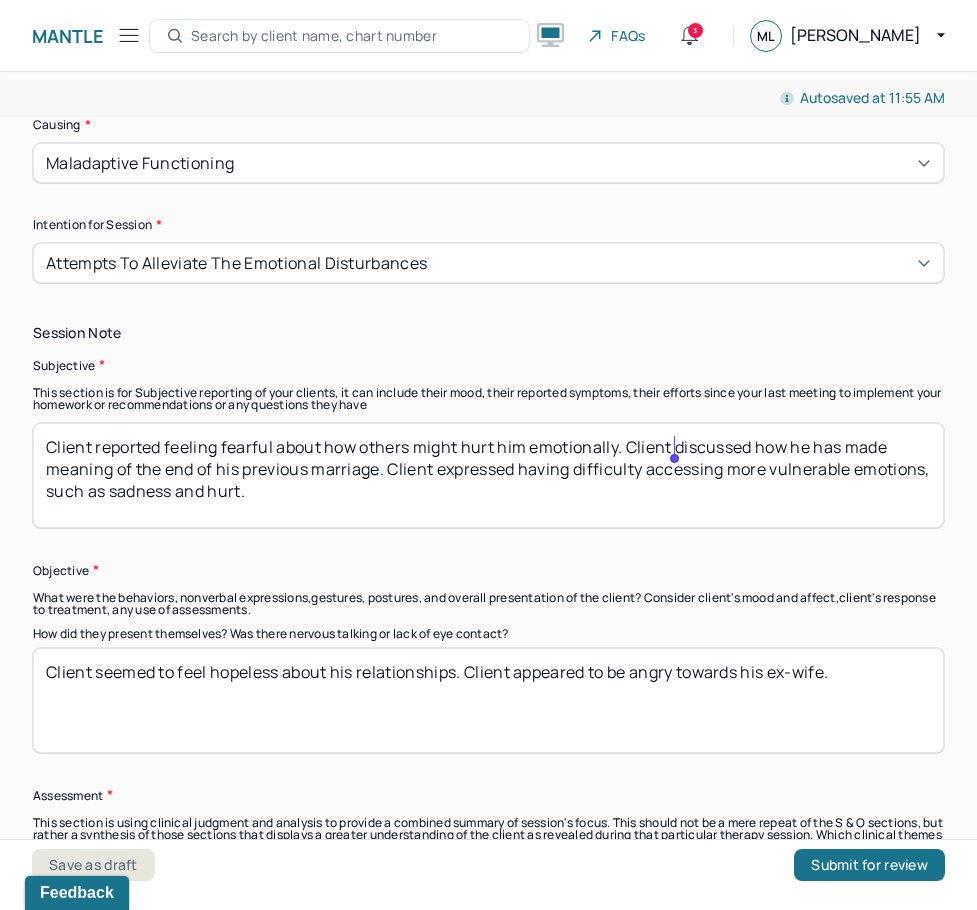 click on "Client reported feeling fearful about how others might hurt him emotionally. Client discussed how he has made meaning of the end of his previous marriage. Client expressed having difficulty accessing" at bounding box center [488, 475] 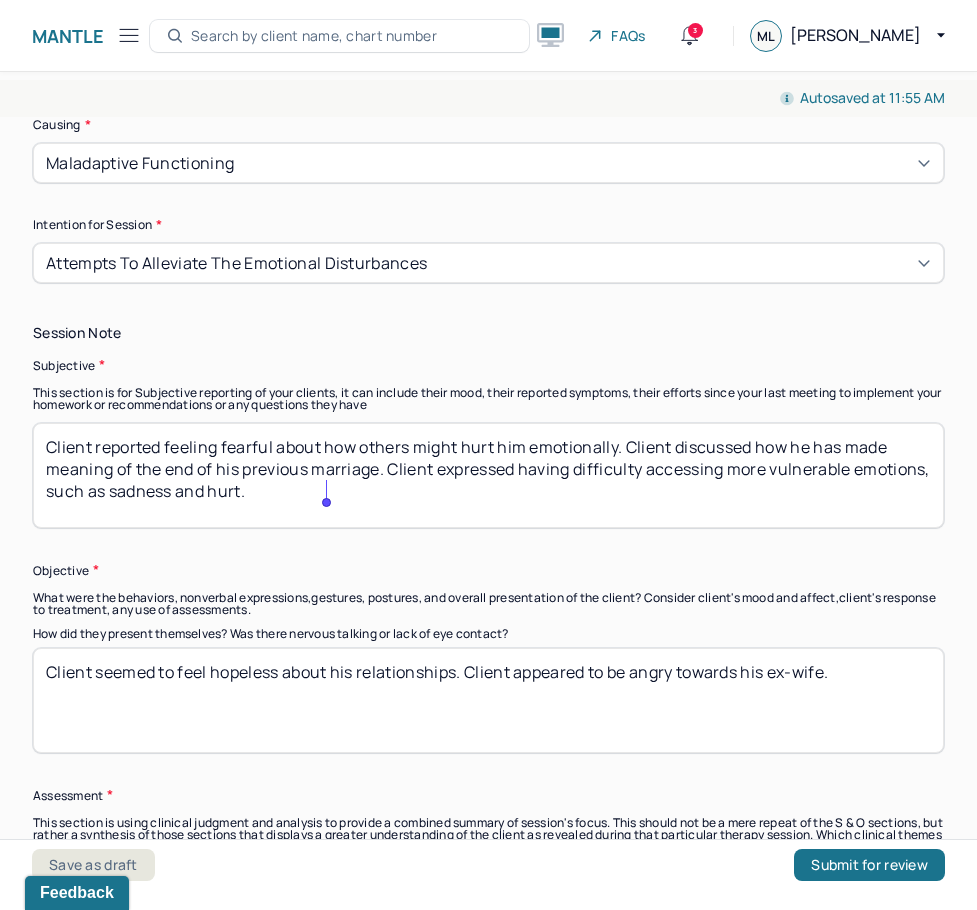 type on "Client reported feeling fearful about how others might hurt him emotionally. Client discussed how he has made meaning of the end of his previous marriage. Client expressed having difficulty accessing more vulnerable emotions, such as sadness and hurt." 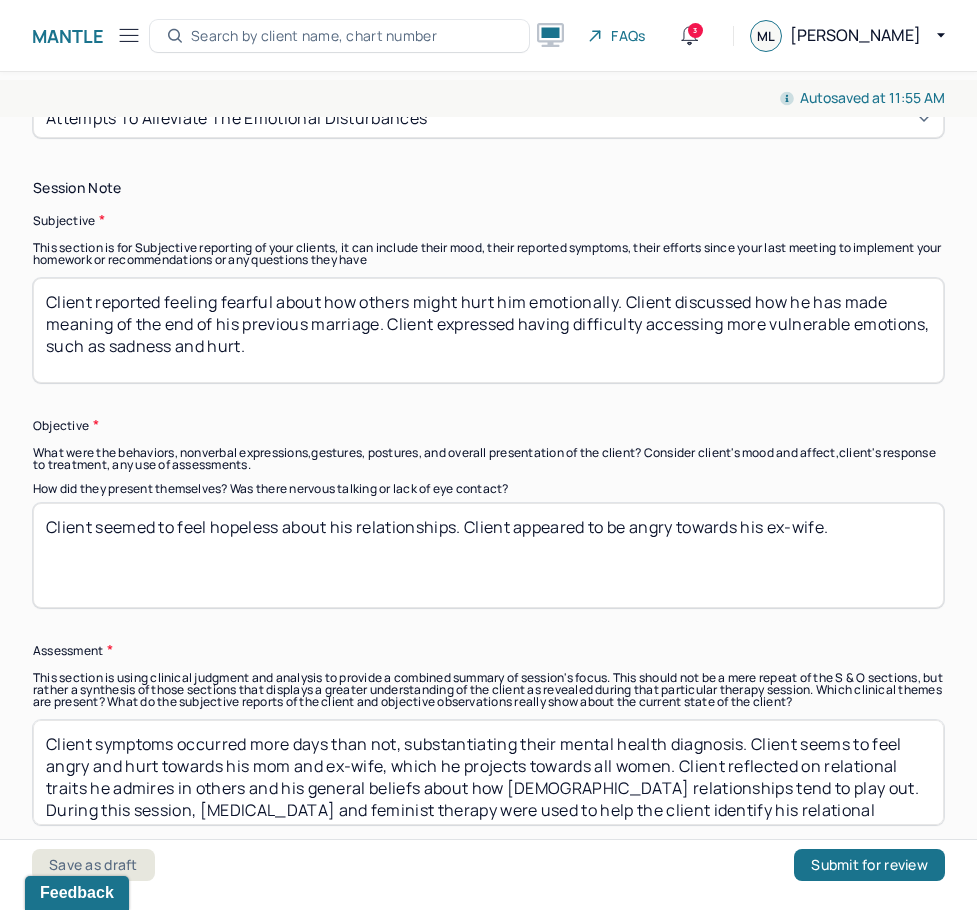 scroll, scrollTop: 1400, scrollLeft: 0, axis: vertical 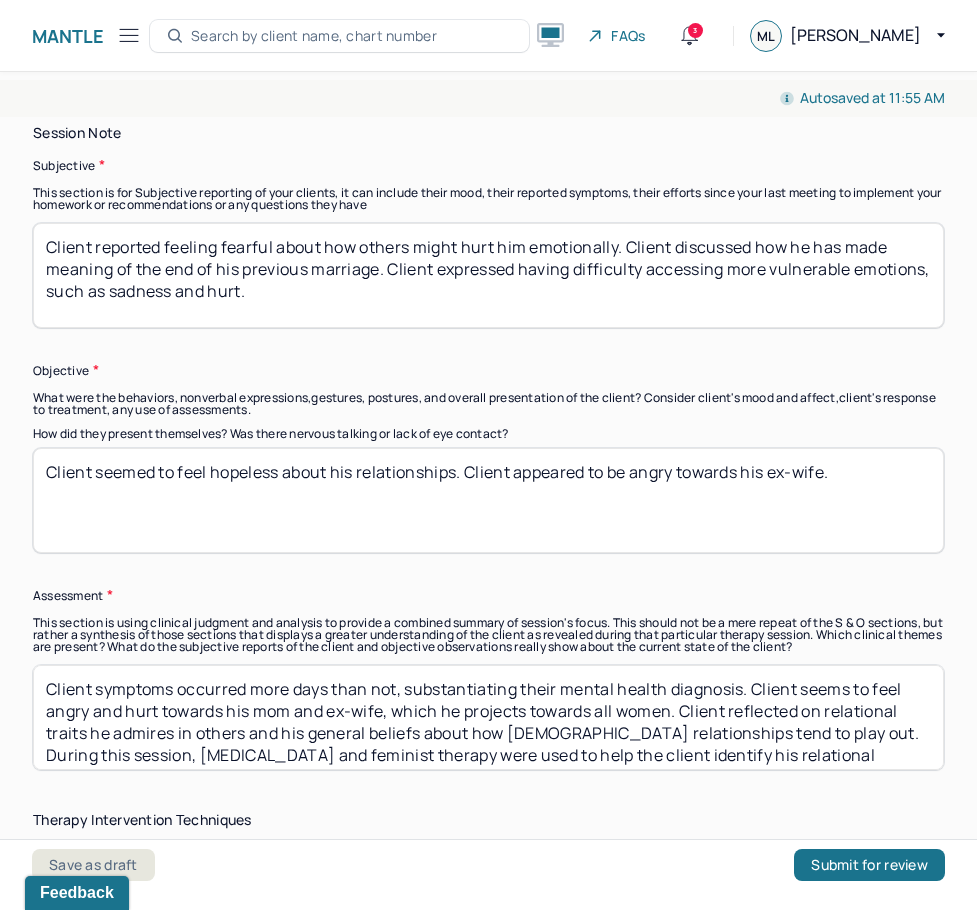 click on "Client seemed to feel hopeless about his relationships. Client appeared to be angry towards his ex-wife." at bounding box center (488, 500) 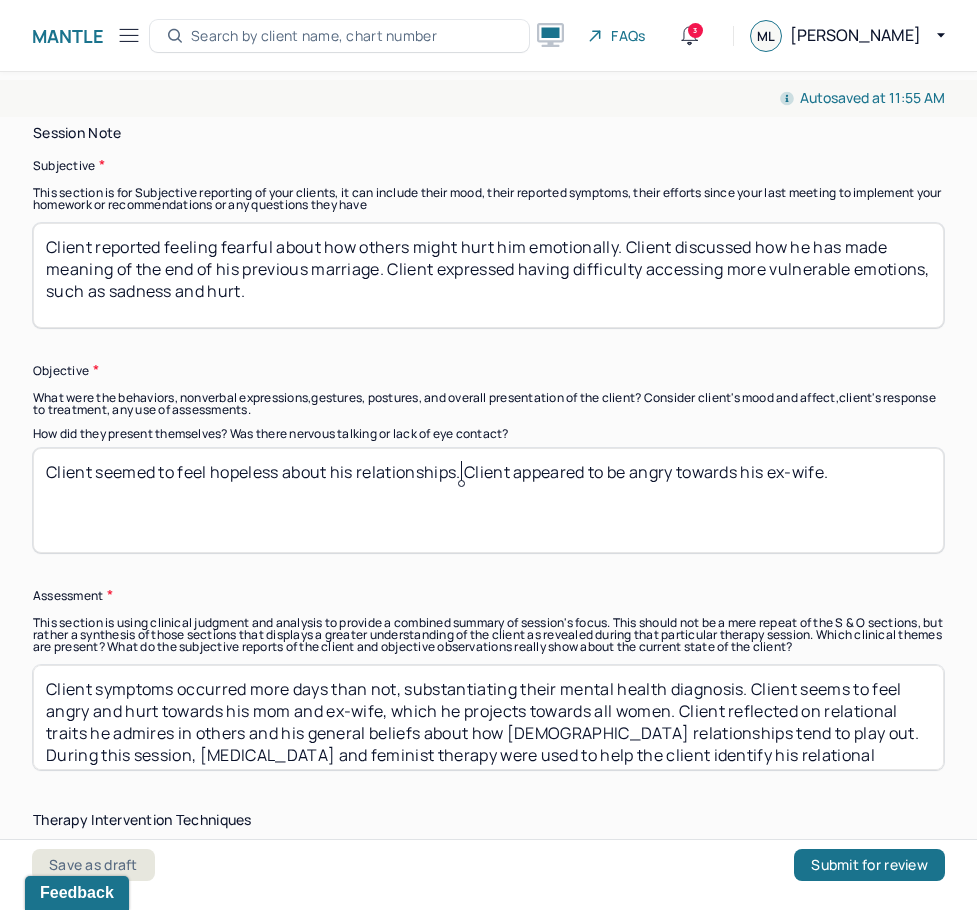 click on "Client seemed to feel hopeless about his relationships. Client appeared to be angry towards his ex-wife." at bounding box center (488, 500) 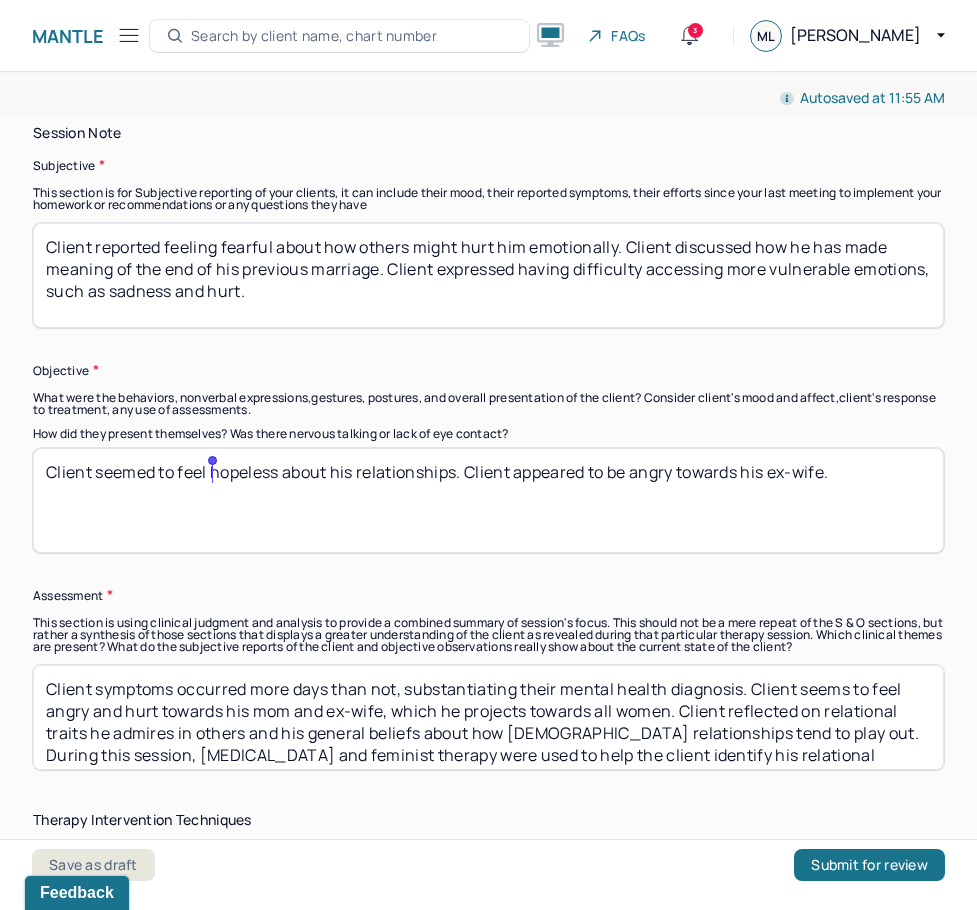 click on "Client seemed to feel hopeless about his relationships. Client appeared to be angry towards his ex-wife." at bounding box center (488, 500) 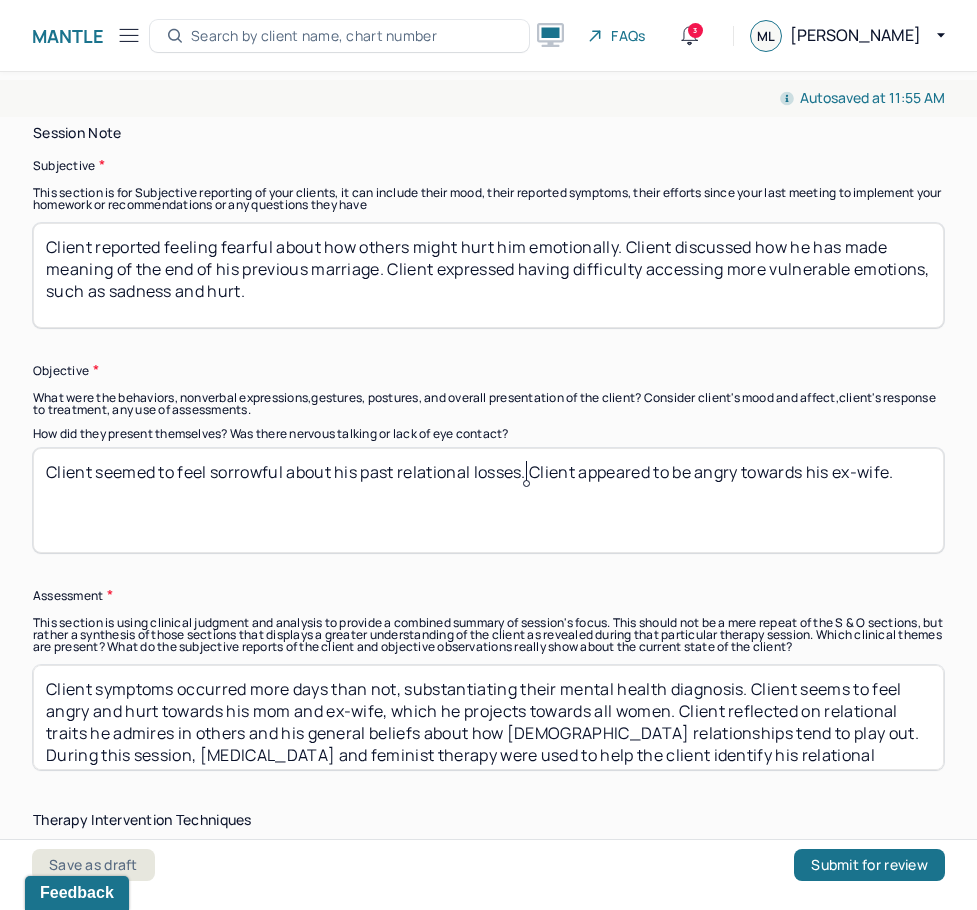 click on "How did they present themselves? Was there nervous talking or lack of eye contact?" at bounding box center [488, 434] 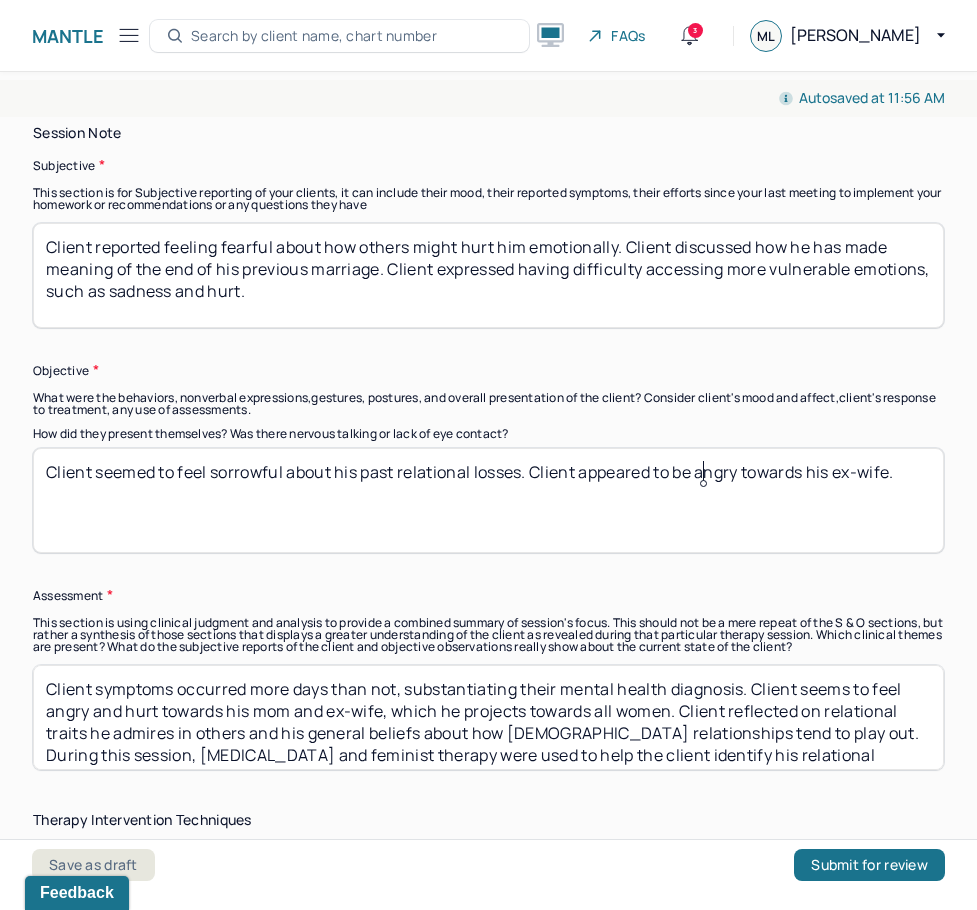 drag, startPoint x: 705, startPoint y: 475, endPoint x: 862, endPoint y: 487, distance: 157.45793 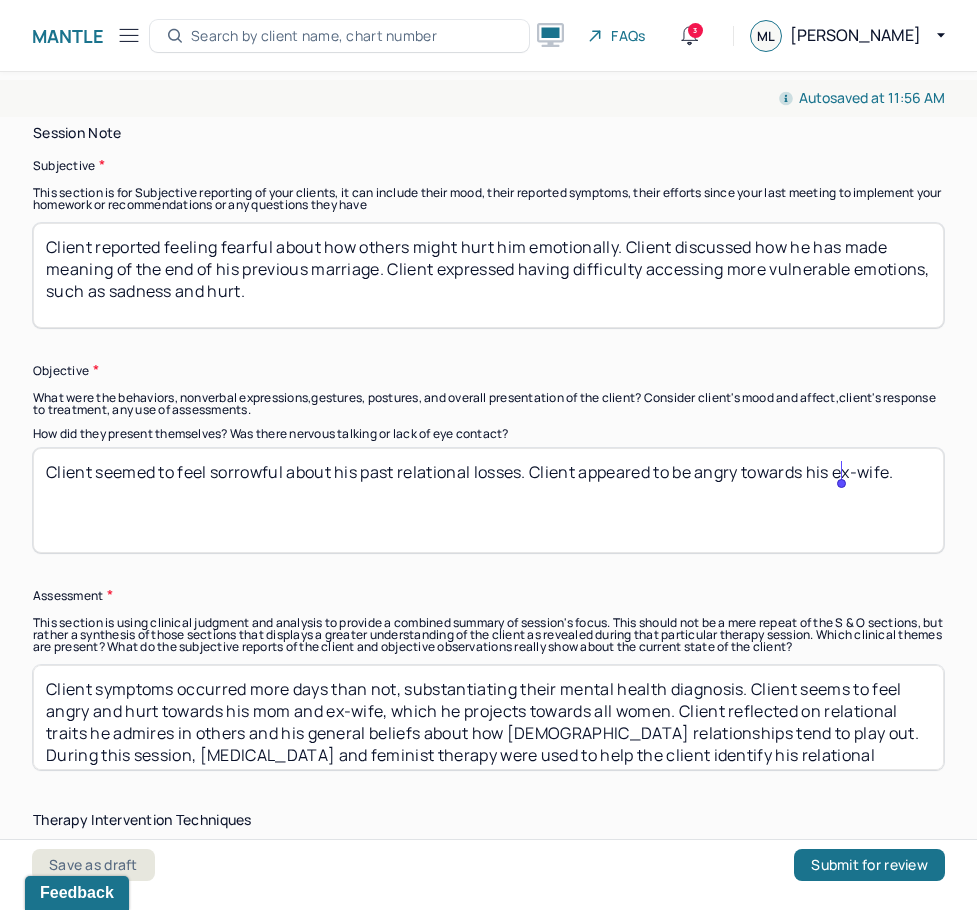 drag, startPoint x: 862, startPoint y: 487, endPoint x: 974, endPoint y: 492, distance: 112.11155 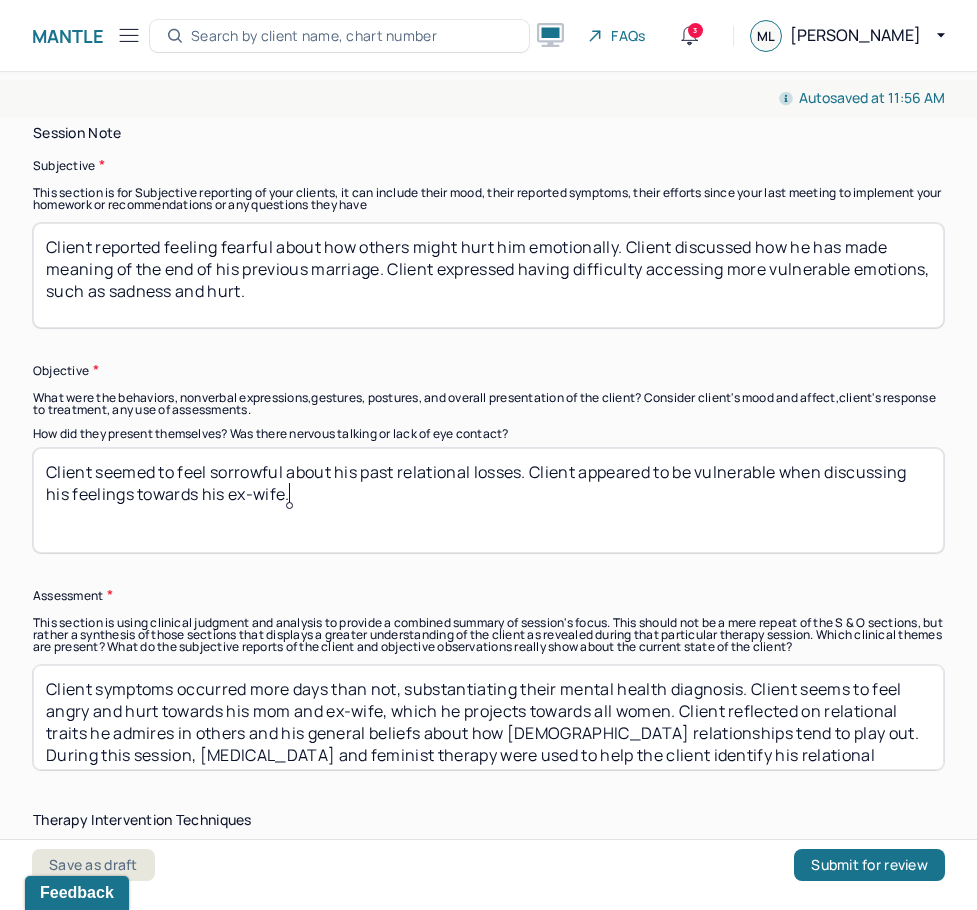 click on "Client seemed to feel sorrowful about his past relational losses. Client appeared to be vulnerable when discussing his" at bounding box center [488, 500] 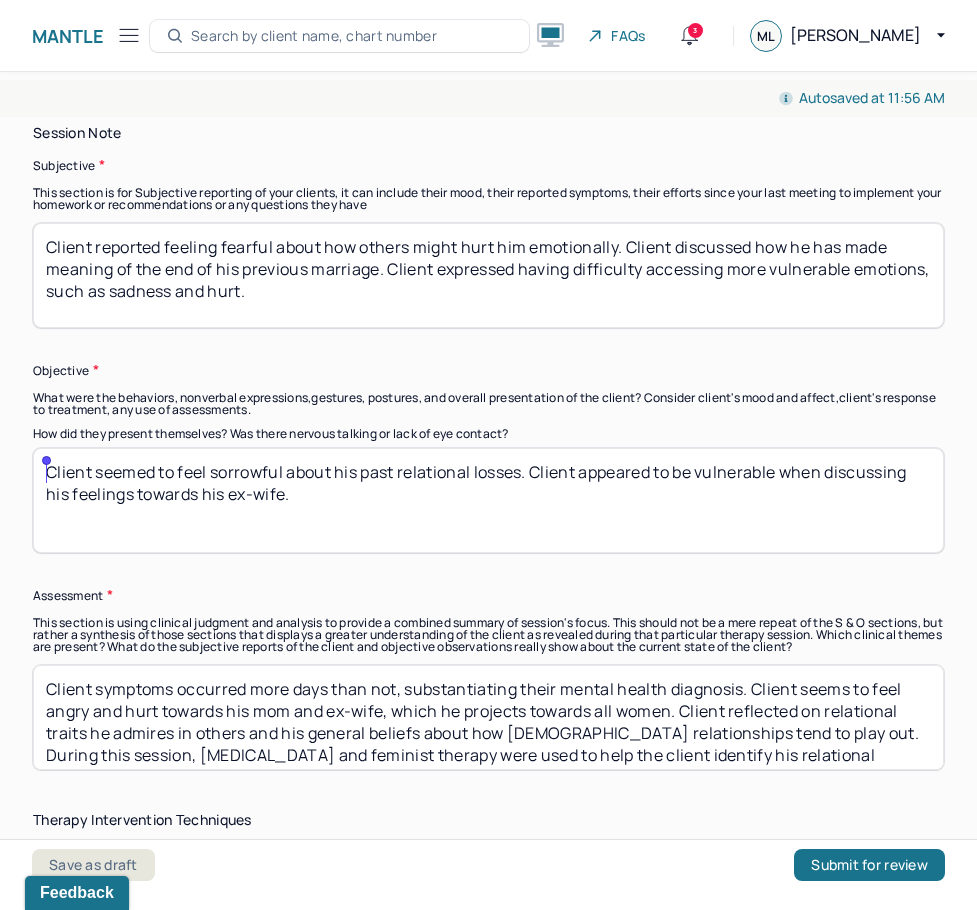 click on "Client seemed to feel sorrowful about his past relational losses. Client appeared to be vulnerable when discussing his" at bounding box center [488, 500] 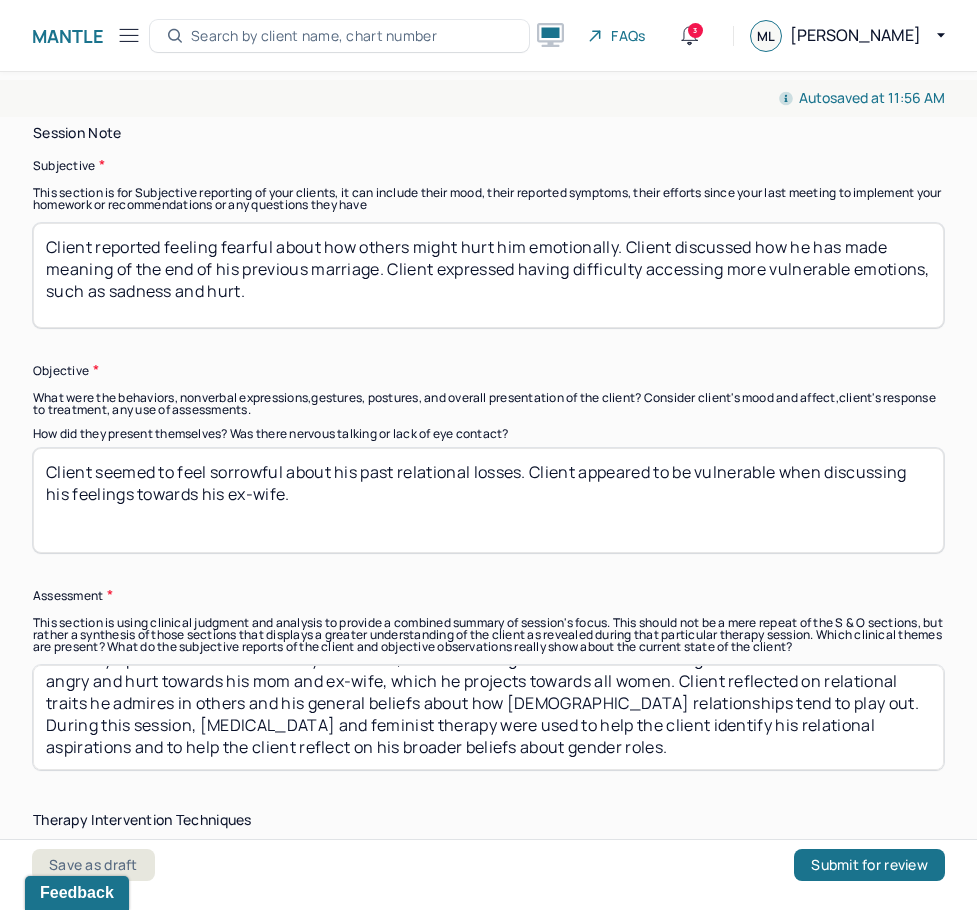 scroll, scrollTop: 31, scrollLeft: 0, axis: vertical 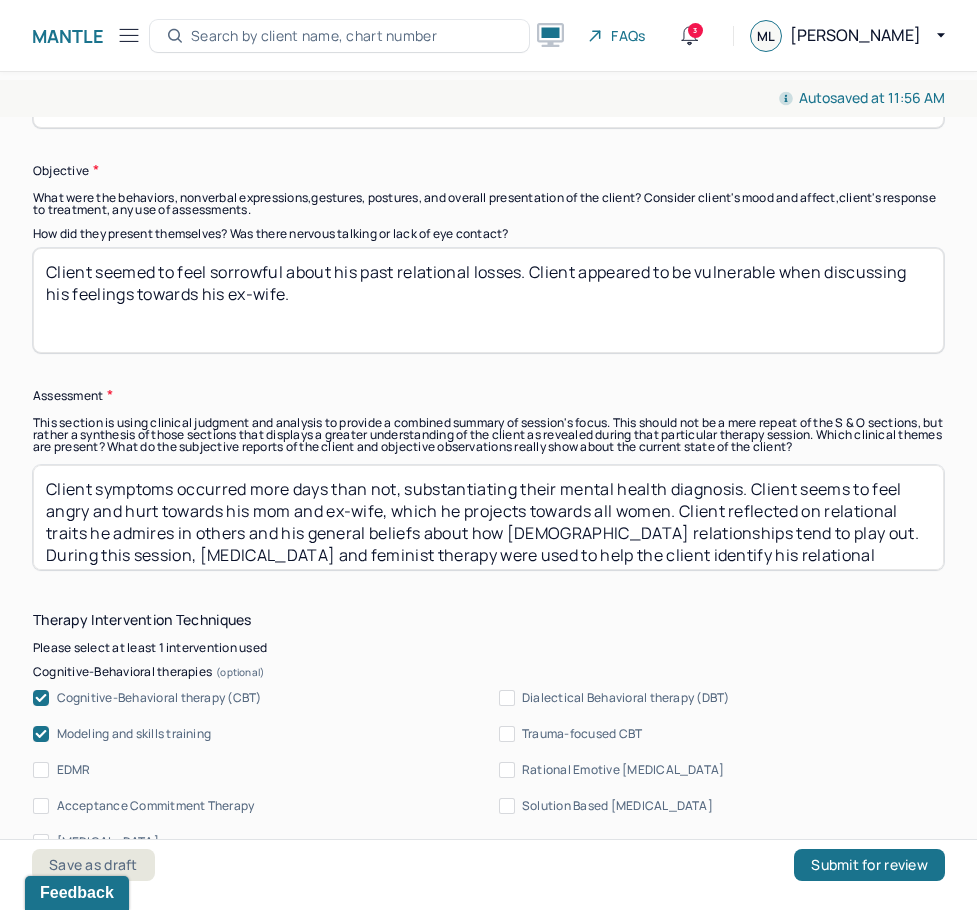 click on "Client symptoms occurred more days than not, substantiating their mental health diagnosis. Client seems to feel angry and hurt towards his mom and ex-wife, which he projects towards all women. Client reflected on relational traits he admires in others and his general beliefs about how [DEMOGRAPHIC_DATA] relationships tend to play out. During this session, [MEDICAL_DATA] and feminist therapy were used to help the client identify his relational aspirations and to help the client reflect on his broader beliefs about gender roles." at bounding box center [488, 517] 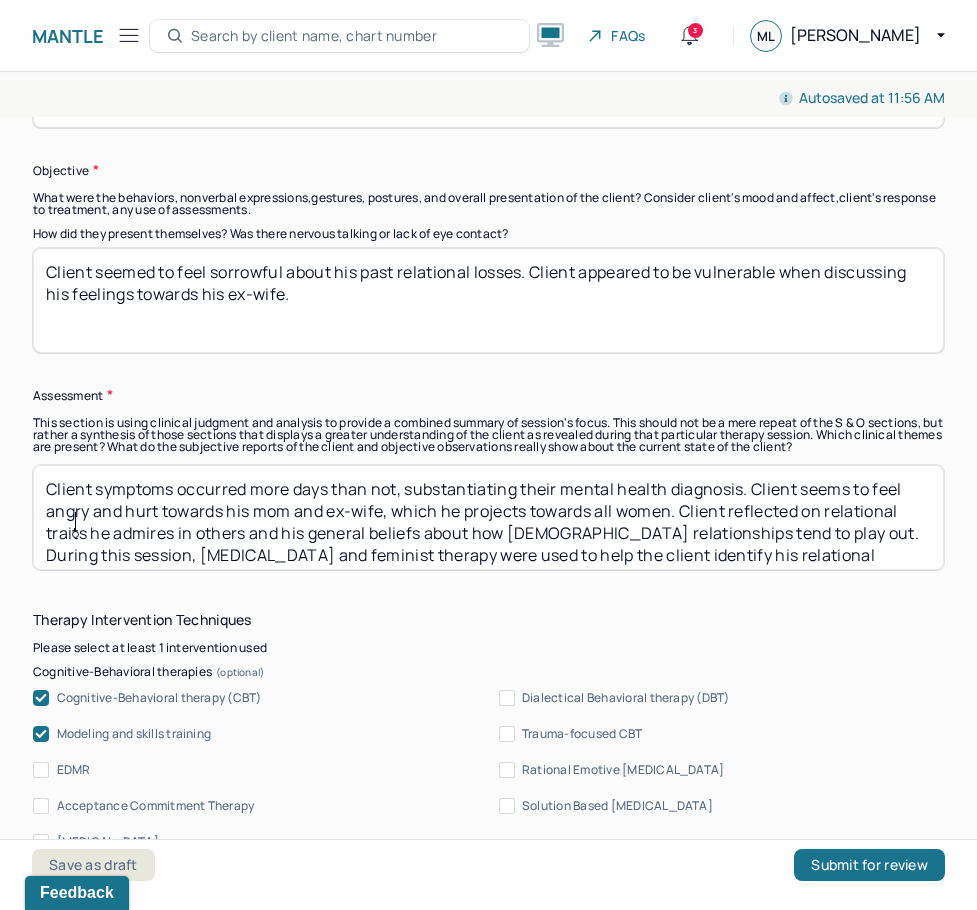click on "Client symptoms occurred more days than not, substantiating their mental health diagnosis. Client seems to feel angry and hurt towards his mom and ex-wife, which he projects towards all women. Client reflected on relational traits he admires in others and his general beliefs about how [DEMOGRAPHIC_DATA] relationships tend to play out. During this session, [MEDICAL_DATA] and feminist therapy were used to help the client identify his relational aspirations and to help the client reflect on his broader beliefs about gender roles." at bounding box center [488, 517] 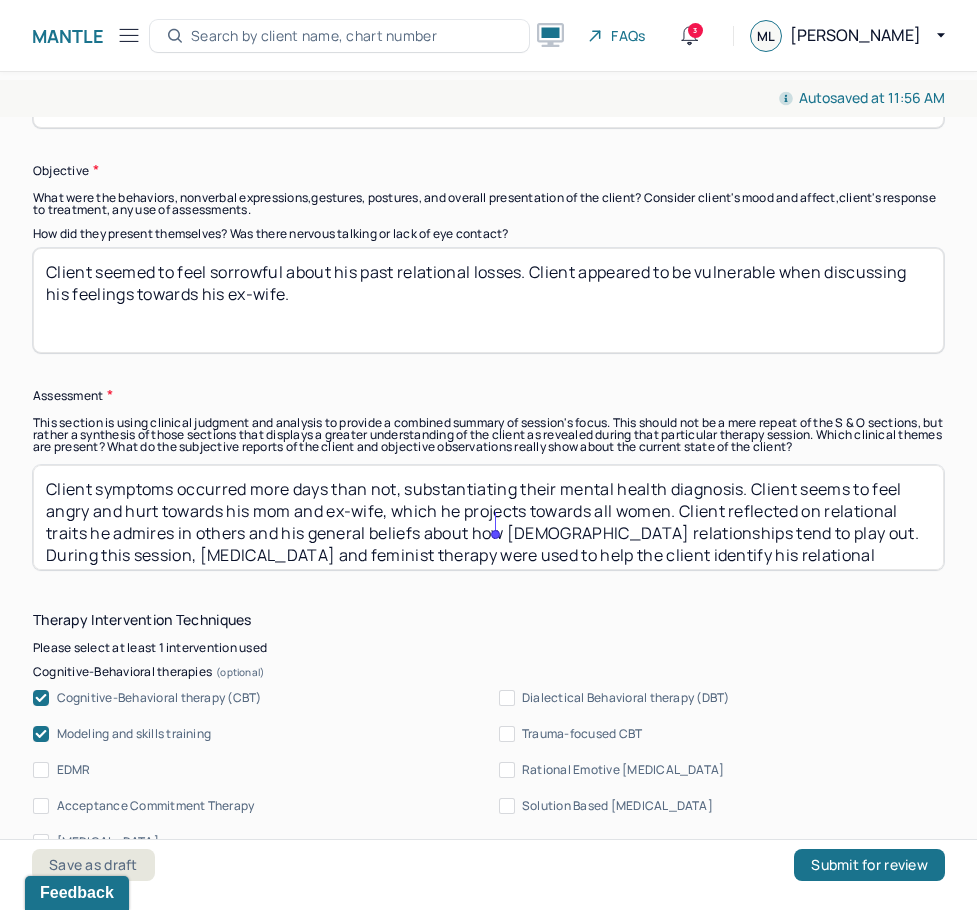 drag, startPoint x: 41, startPoint y: 514, endPoint x: 633, endPoint y: 517, distance: 592.0076 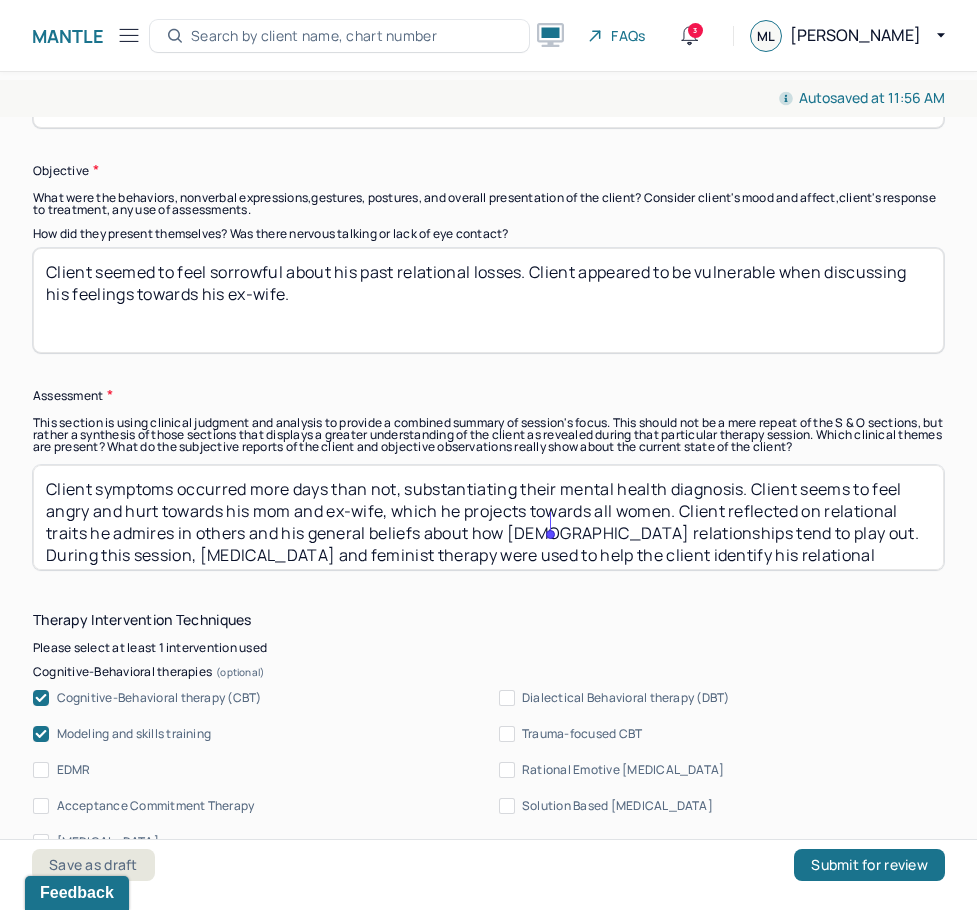click on "Client symptoms occurred more days than not, substantiating their mental health diagnosis. Client seems to feel angry and hurt towards his mom and ex-wife, which he projects towards all women. Client reflected on relational traits he admires in others and his general beliefs about how [DEMOGRAPHIC_DATA] relationships tend to play out. During this session, [MEDICAL_DATA] and feminist therapy were used to help the client identify his relational aspirations and to help the client reflect on his broader beliefs about gender roles." at bounding box center [488, 517] 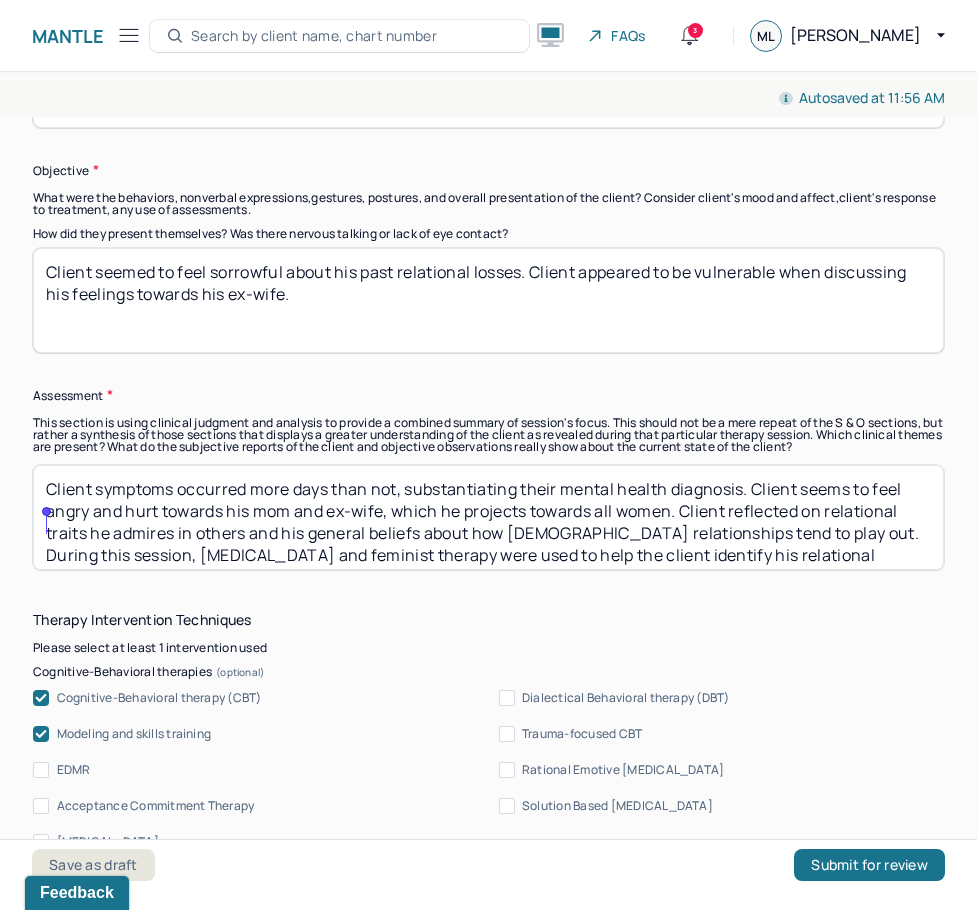 drag, startPoint x: 704, startPoint y: 528, endPoint x: 37, endPoint y: 532, distance: 667.012 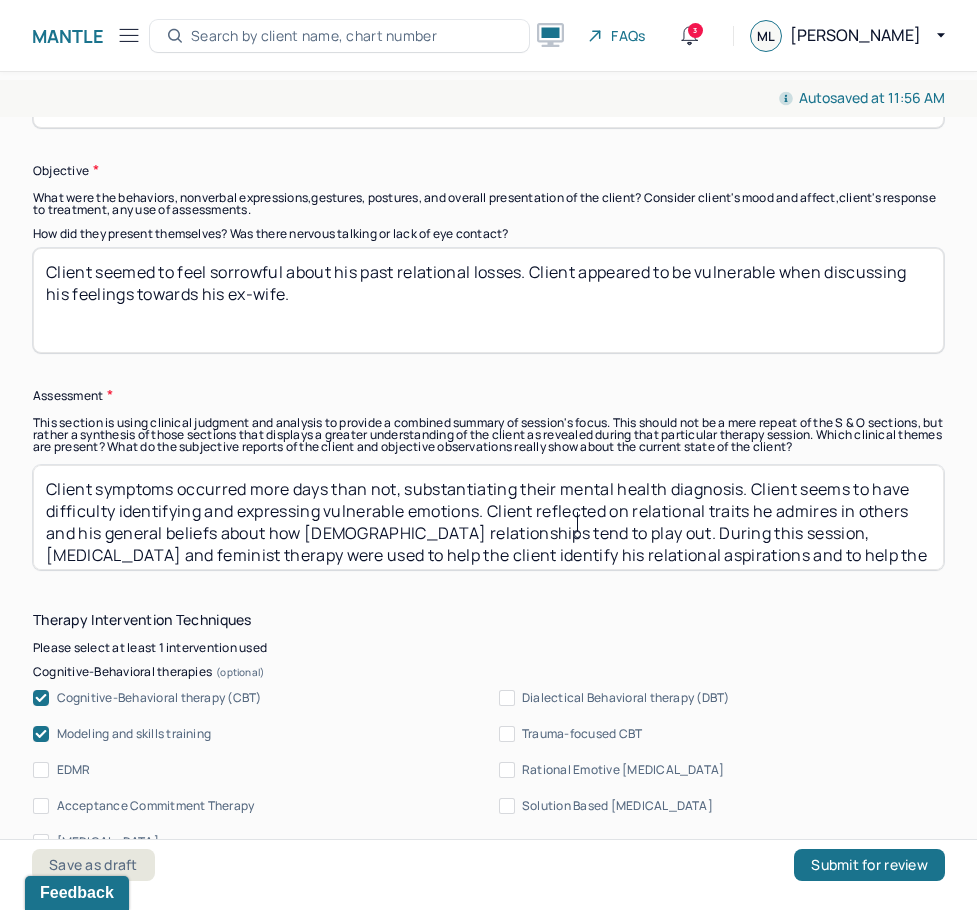 click on "Client symptoms occurred more days than not, substantiating their mental health diagnosis. Client seems to have difficulty identifying and expressing vulnerable emotions. Client reflected on relational traits he admires in others and his general beliefs about how [DEMOGRAPHIC_DATA] relationships tend to play out. During this session, [MEDICAL_DATA] and feminist therapy were used to help the client identify his relational aspirations and to help the client reflect on his broader beliefs about gender roles." at bounding box center (488, 517) 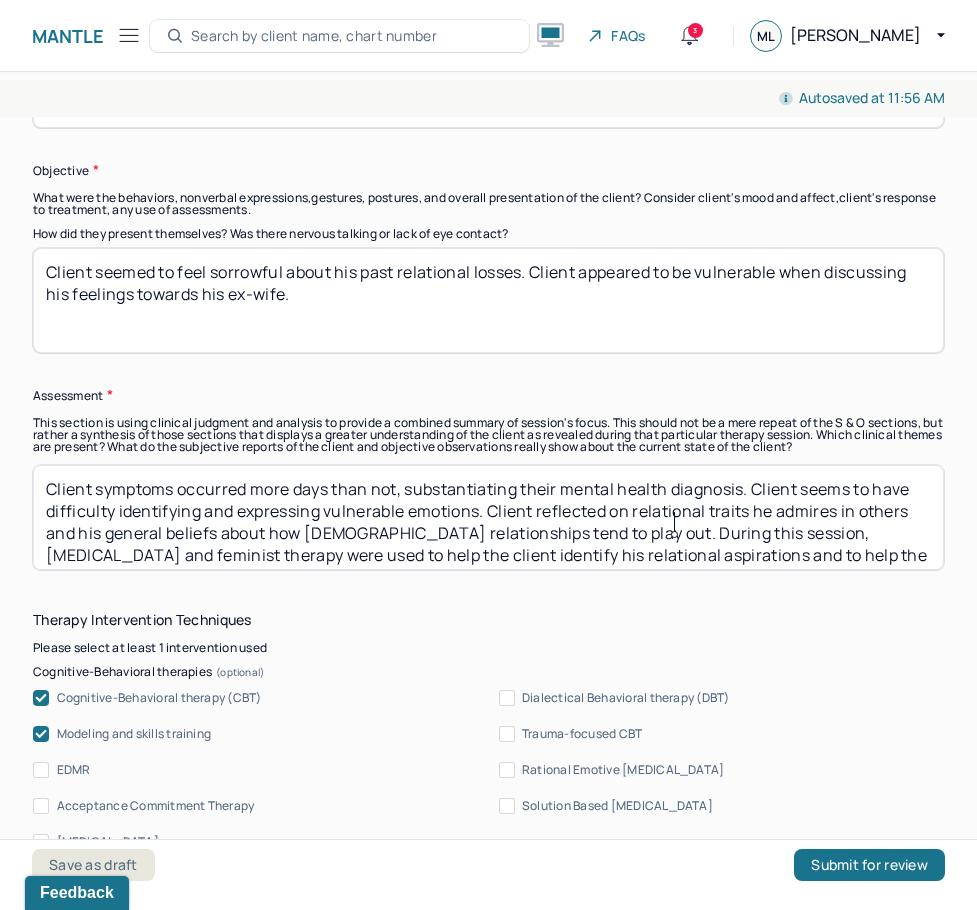 click on "Client symptoms occurred more days than not, substantiating their mental health diagnosis. Client seems to have difficulty identifying and expressing vulnerable emotions. Client reflected on relational traits he admires in others and his general beliefs about how [DEMOGRAPHIC_DATA] relationships tend to play out. During this session, [MEDICAL_DATA] and feminist therapy were used to help the client identify his relational aspirations and to help the client reflect on his broader beliefs about gender roles." at bounding box center [488, 517] 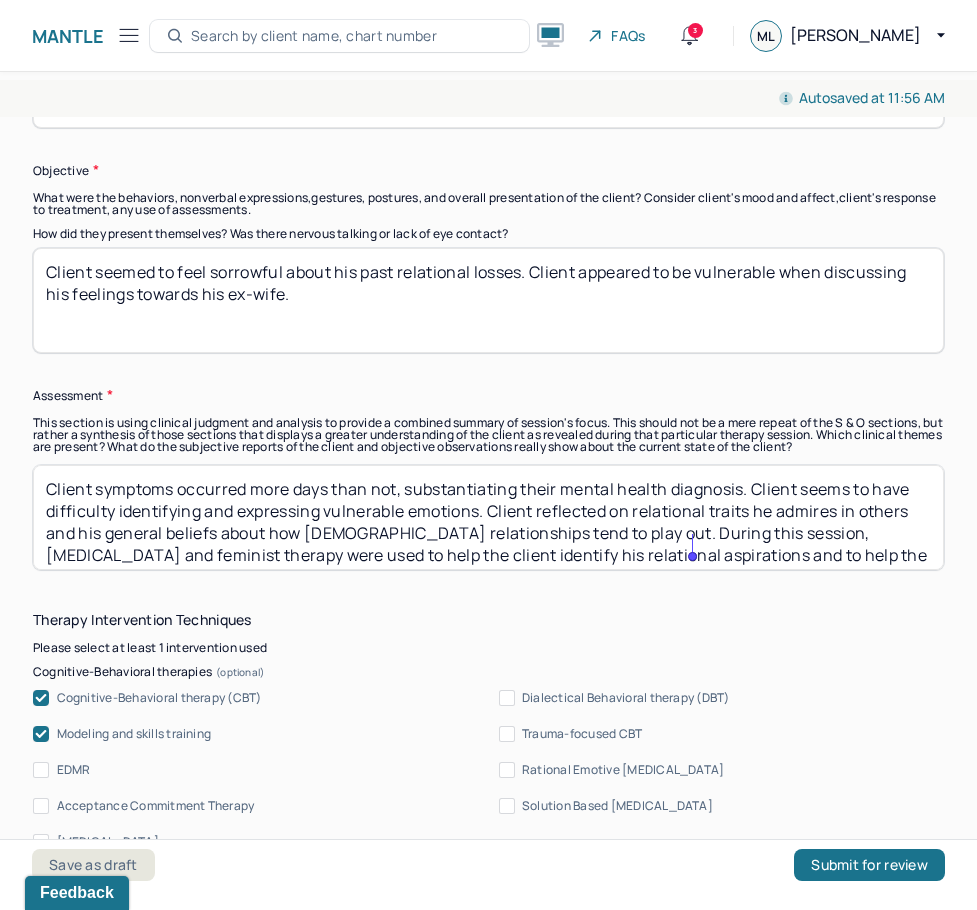 click on "Client symptoms occurred more days than not, substantiating their mental health diagnosis. Client seems to have difficulty identifying and expressing vulnerable emotions. Client reflected on relational traits he admires in others and his general beliefs about how [DEMOGRAPHIC_DATA] relationships tend to play out. During this session, [MEDICAL_DATA] and feminist therapy were used to help the client identify his relational aspirations and to help the client reflect on his broader beliefs about gender roles." at bounding box center [488, 517] 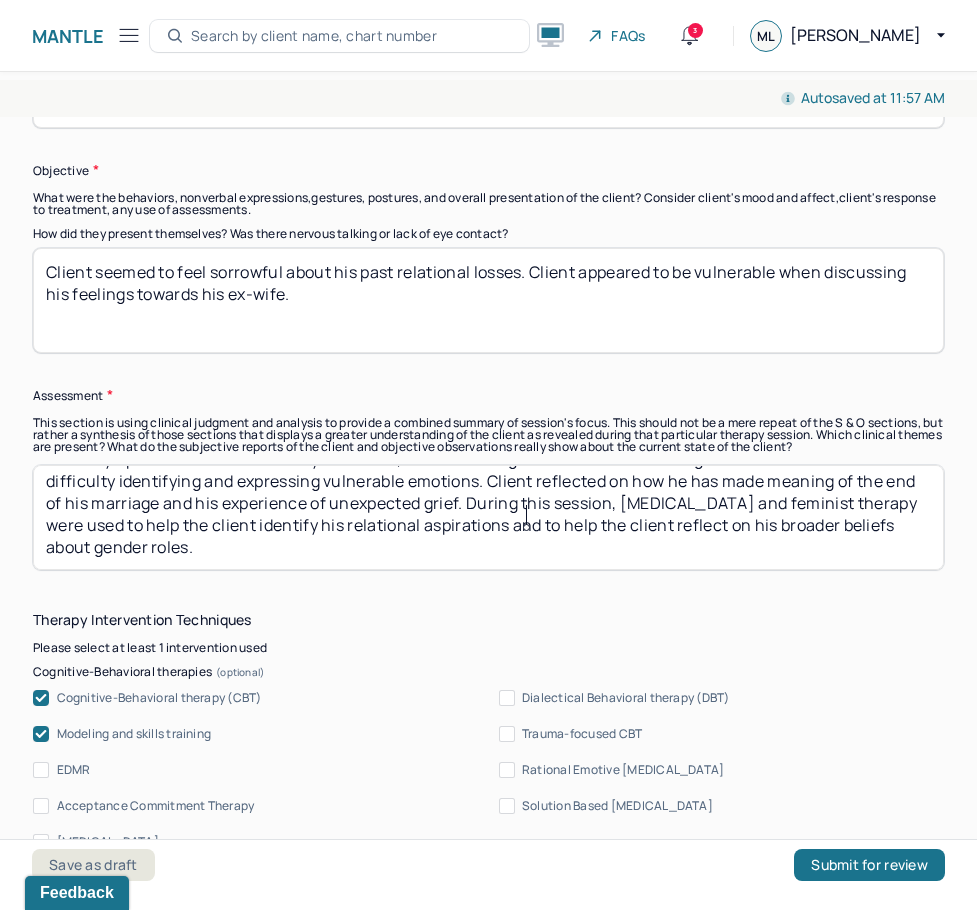 scroll, scrollTop: 31, scrollLeft: 0, axis: vertical 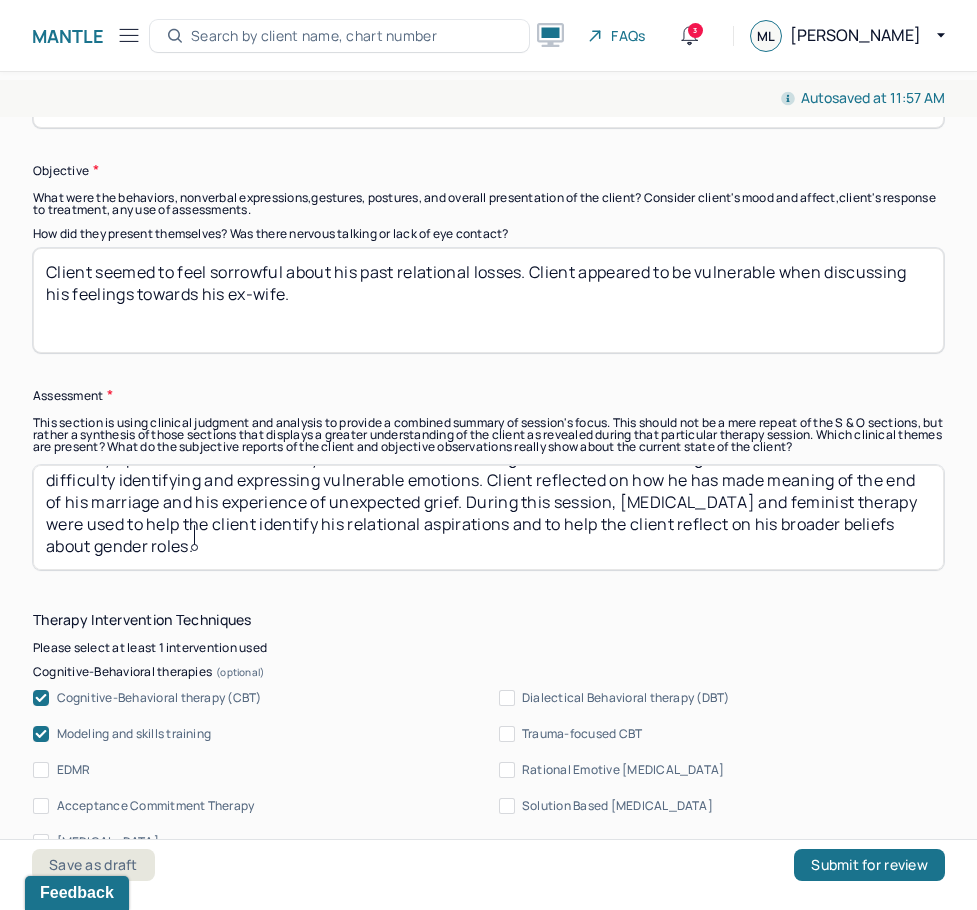 click on "Client symptoms occurred more days than not, substantiating their mental health diagnosis. Client seems to have difficulty identifying and expressing vulnerable emotions. Client reflected on how he has made meaning of the end of his marriage and his experience of unexpected grief. During this session, [MEDICAL_DATA] and feminist therapy were used to help the client identify his relational aspirations and to help the client reflect on his broader beliefs about gender roles." at bounding box center [488, 517] 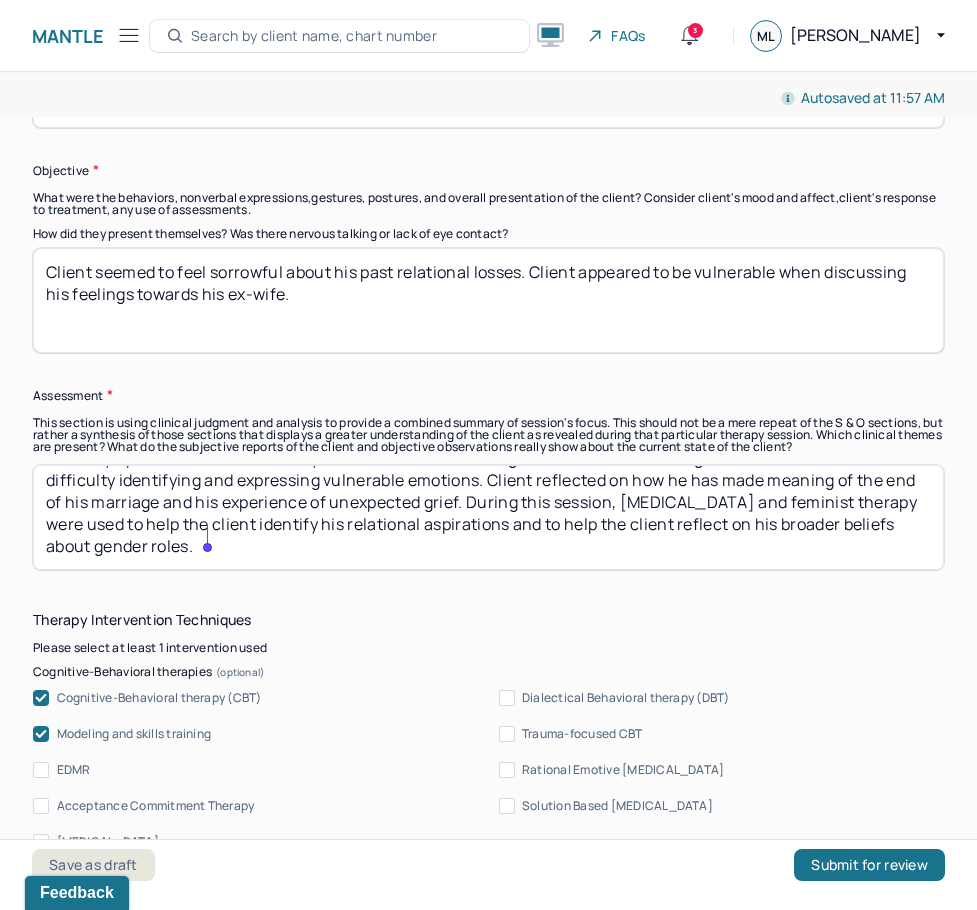 click on "Client symptoms occurred more days than not, substantiating their mental health diagnosis. Client seems to have difficulty identifying and expressing vulnerable emotions. Client reflected on how he has made meaning of the end of his marriage and his experience of unexpected grief. During this session, [MEDICAL_DATA] and feminist therapy were used to help the client identify his relational aspirations and to help the client reflect on his broader beliefs about gender roles." at bounding box center (488, 517) 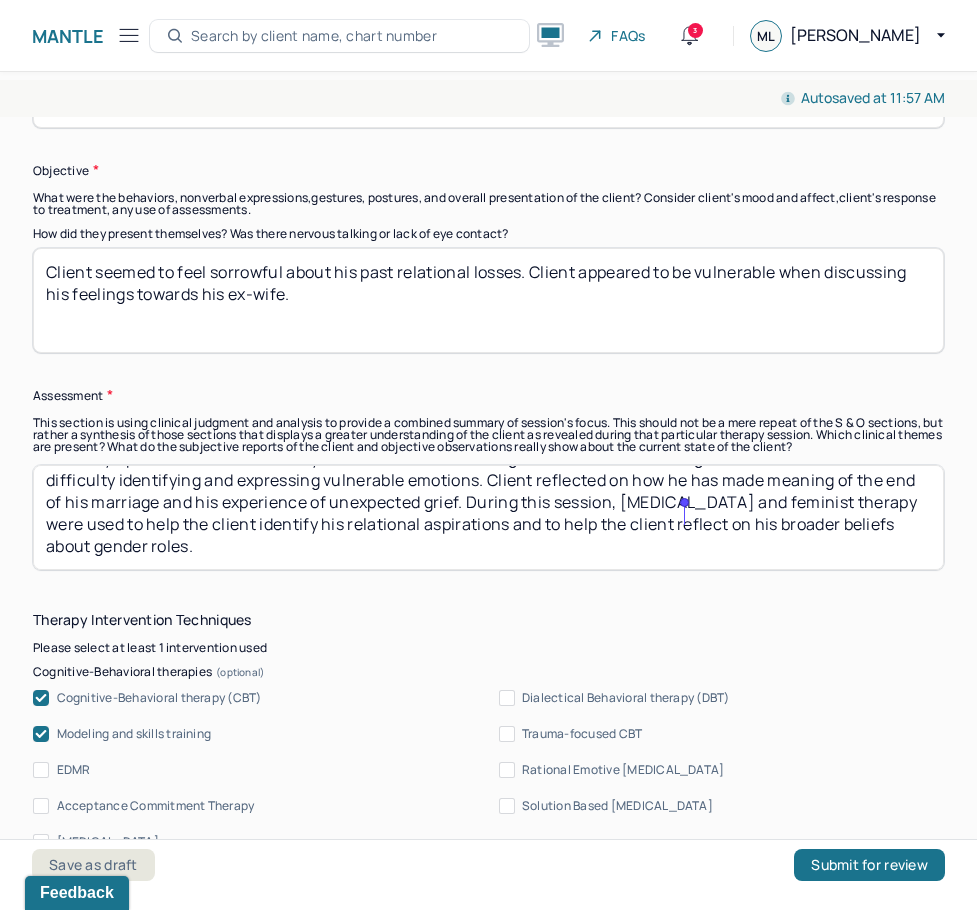 click on "Client symptoms occurred more days than not, substantiating their mental health diagnosis. Client seems to have difficulty identifying and expressing vulnerable emotions. Client reflected on how he has made meaning of the end of his marriage and his experience of unexpected grief. During this session, [MEDICAL_DATA] and feminist therapy were used to help the client identify his relational aspirations and to help the client reflect on his broader beliefs about gender roles." at bounding box center (488, 517) 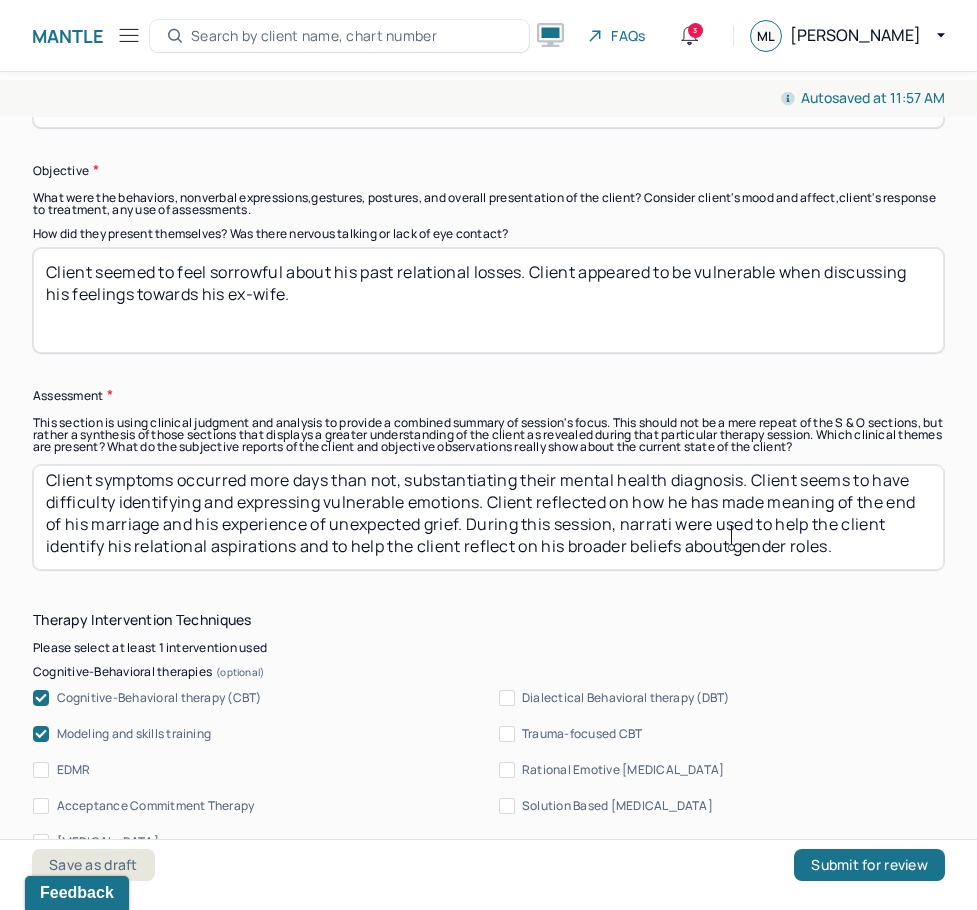 scroll, scrollTop: 31, scrollLeft: 0, axis: vertical 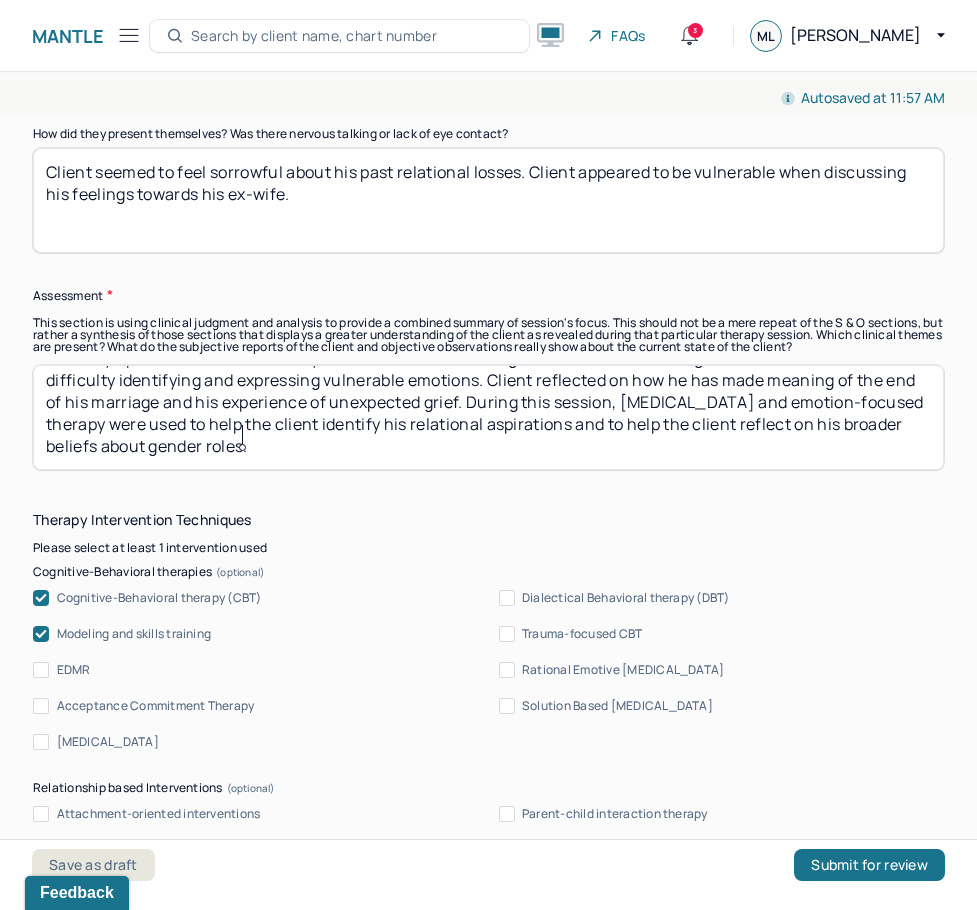 click on "Client symptoms occurred more days than not, substantiating their mental health diagnosis. Client seems to have difficulty identifying and expressing vulnerable emotions. Client reflected on how he has made meaning of the end of his marriage and his experience of unexpected grief. During this session, [MEDICAL_DATA] and  were used to help the client identify his relational aspirations and to help the client reflect on his broader beliefs about gender roles." at bounding box center (488, 417) 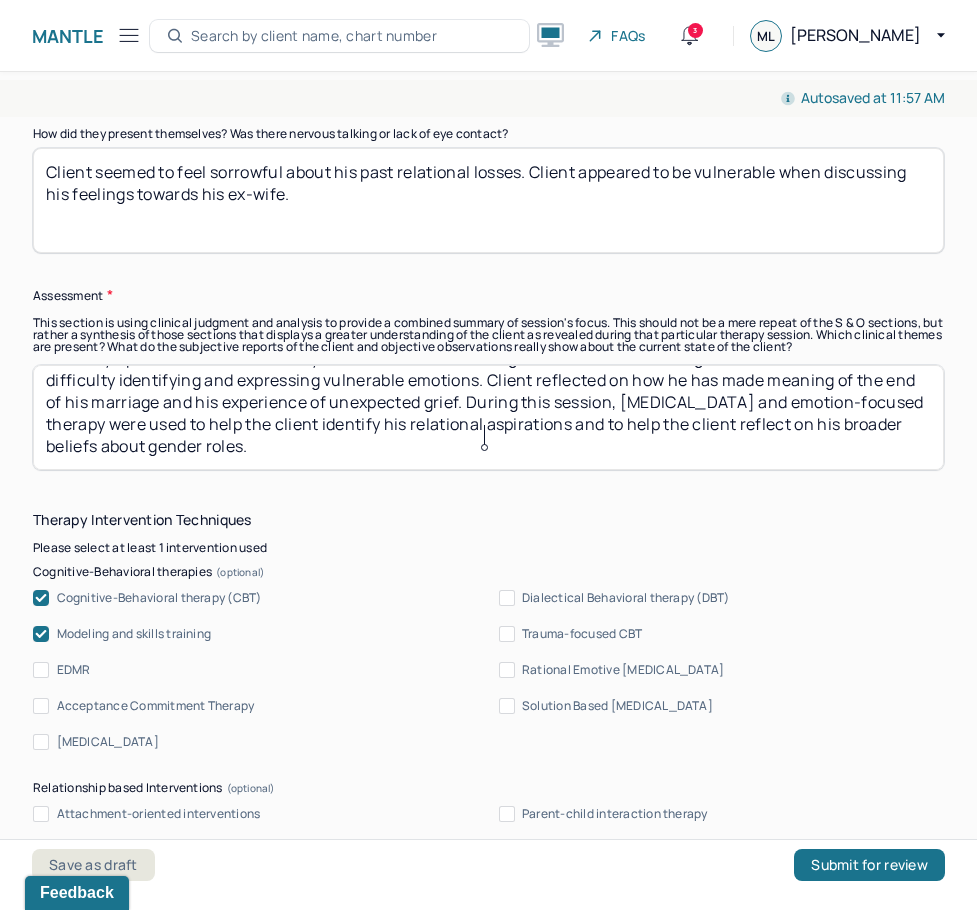 click on "Client symptoms occurred more days than not, substantiating their mental health diagnosis. Client seems to have difficulty identifying and expressing vulnerable emotions. Client reflected on how he has made meaning of the end of his marriage and his experience of unexpected grief. During this session, [MEDICAL_DATA] and  were used to help the client identify his relational aspirations and to help the client reflect on his broader beliefs about gender roles." at bounding box center (488, 417) 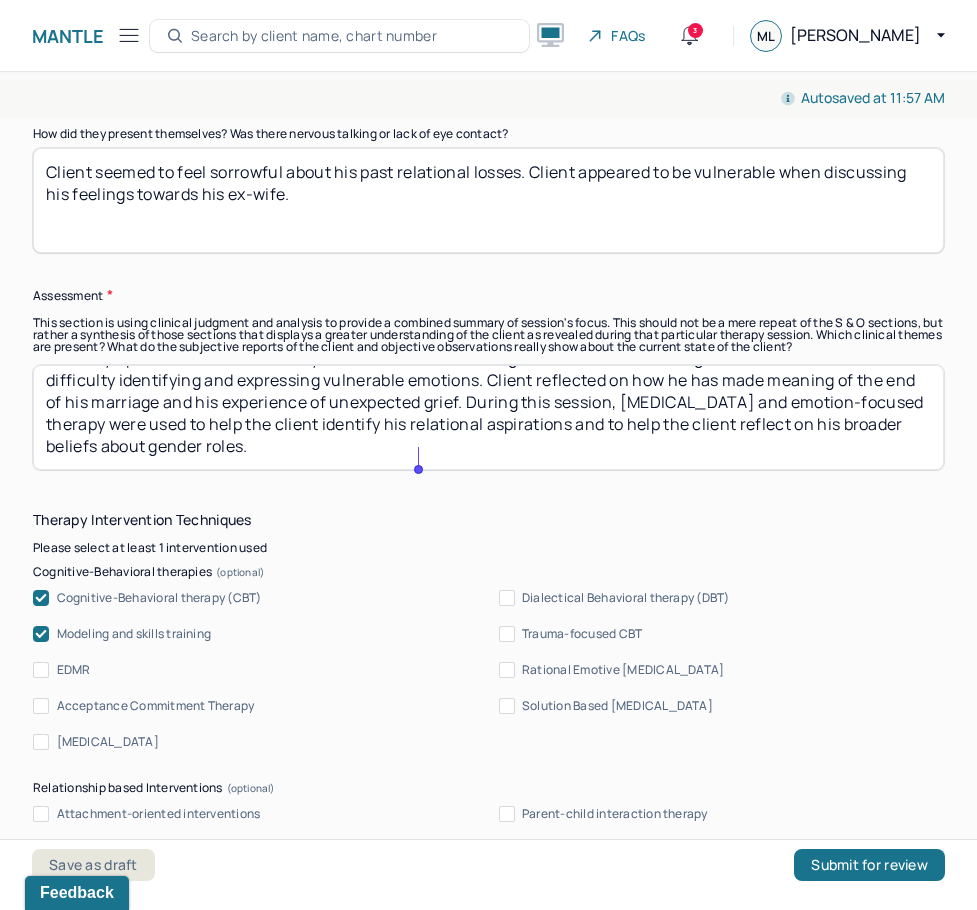 drag, startPoint x: 463, startPoint y: 439, endPoint x: 483, endPoint y: 463, distance: 31.241 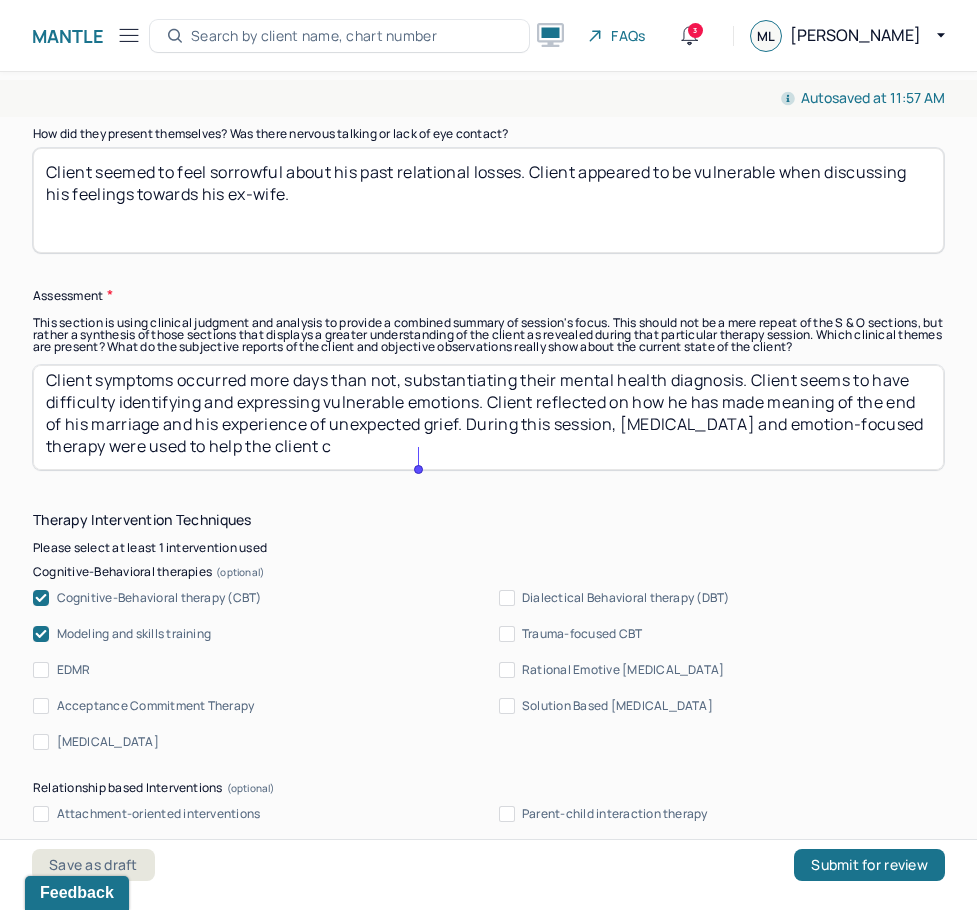 scroll, scrollTop: 9, scrollLeft: 0, axis: vertical 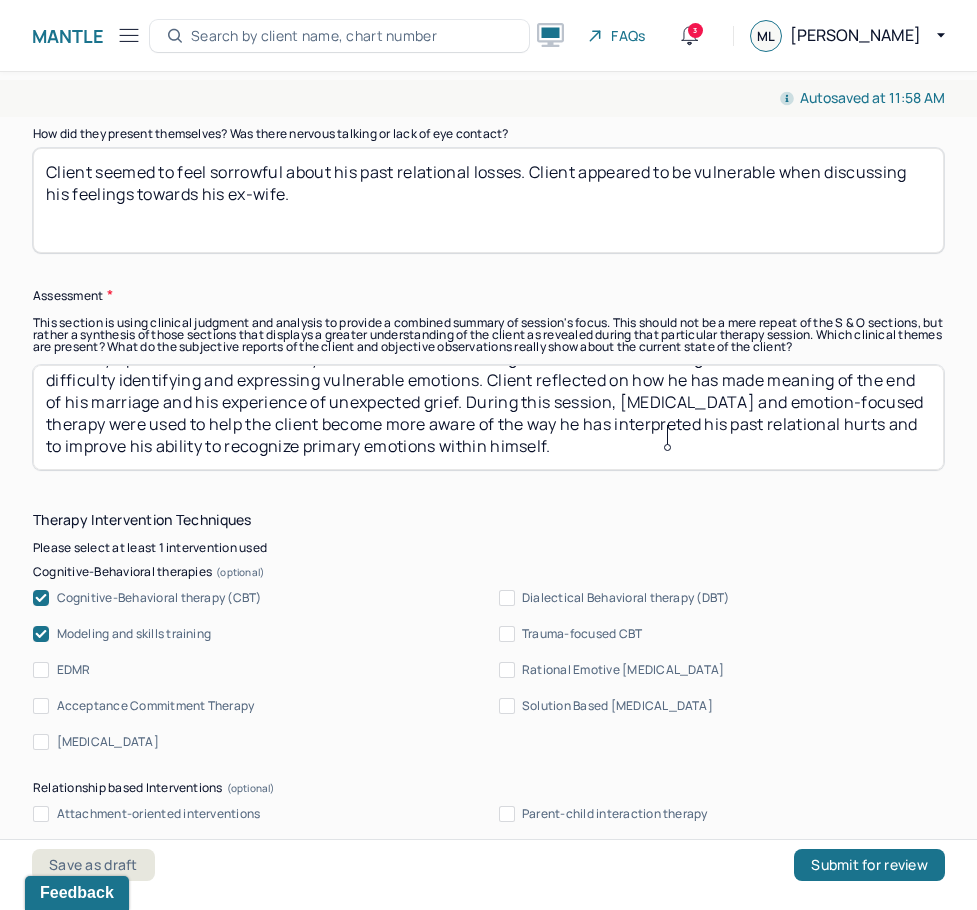 click on "Client symptoms occurred more days than not, substantiating their mental health diagnosis. Client seems to have difficulty identifying and expressing vulnerable emotions. Client reflected on how he has made meaning of the end of his marriage and his experience of unexpected grief. During this session, [MEDICAL_DATA] and emotion-focused therapy were used to help the client become more aware of the way he has interpreted his past relational hurts and to" at bounding box center [488, 417] 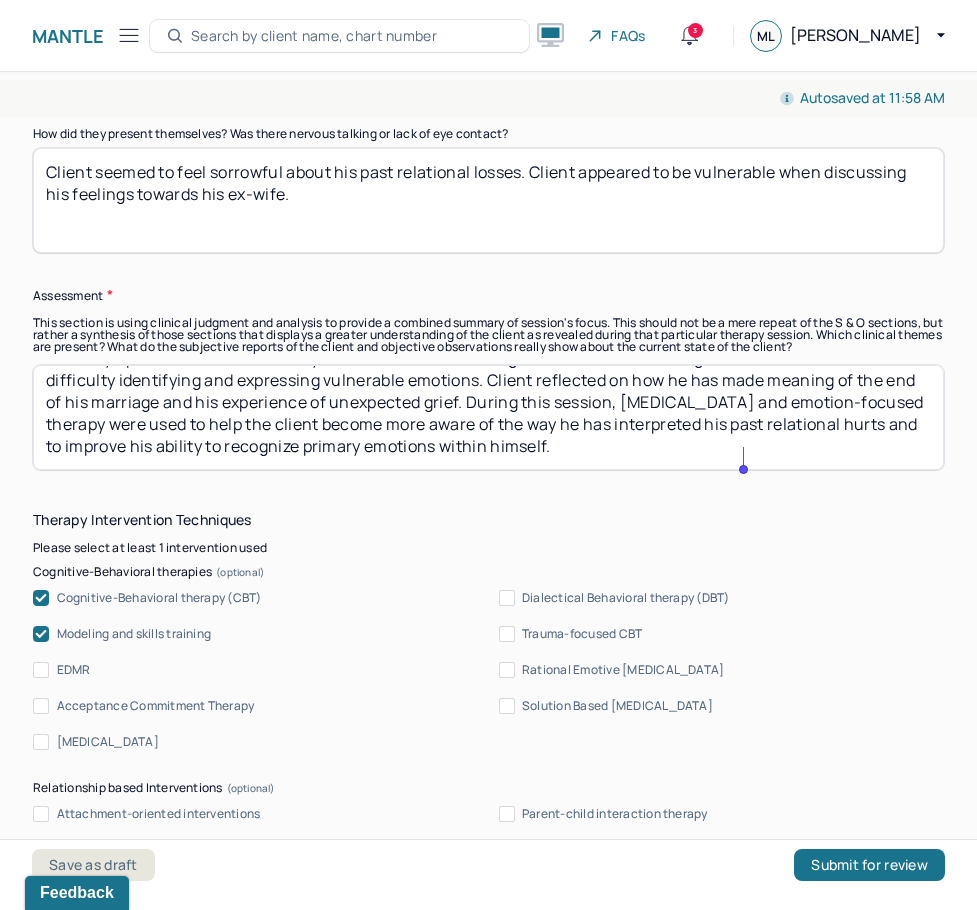 click on "Client symptoms occurred more days than not, substantiating their mental health diagnosis. Client seems to have difficulty identifying and expressing vulnerable emotions. Client reflected on how he has made meaning of the end of his marriage and his experience of unexpected grief. During this session, [MEDICAL_DATA] and emotion-focused therapy were used to help the client become more aware of the way he has interpreted his past relational hurts and to" at bounding box center (488, 417) 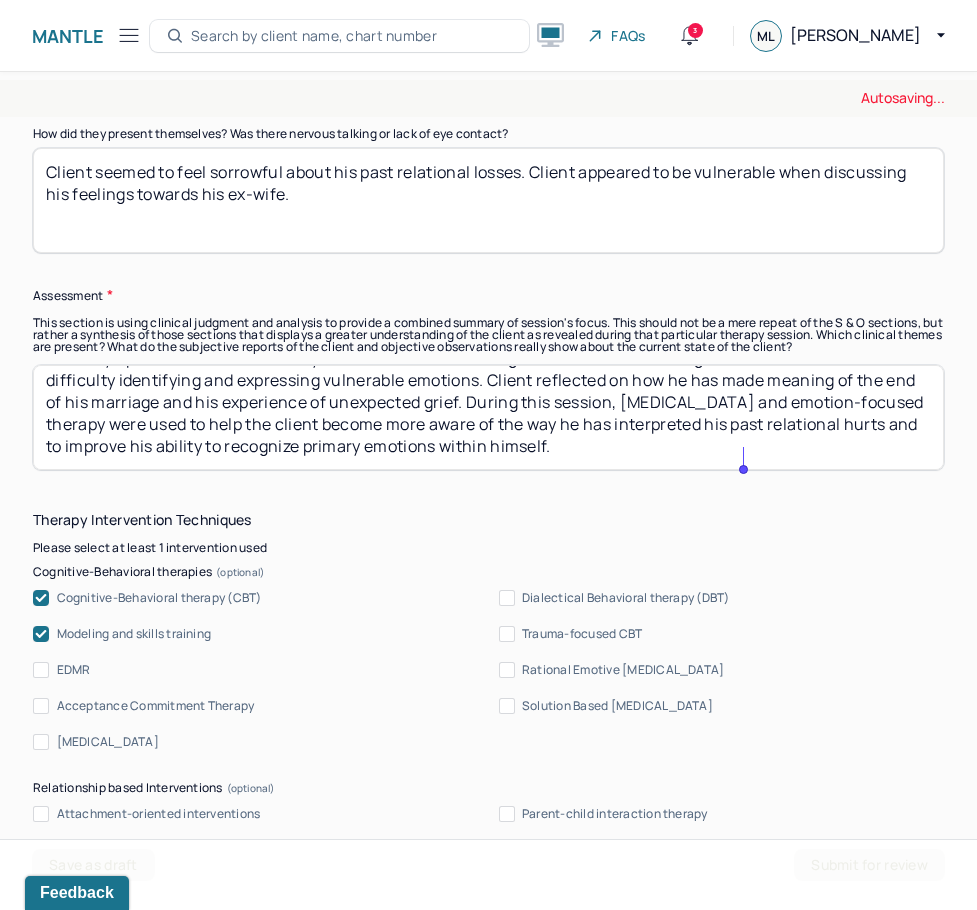 type on "Client symptoms occurred more days than not, substantiating their mental health diagnosis. Client seems to have difficulty identifying and expressing vulnerable emotions. Client reflected on how he has made meaning of the end of his marriage and his experience of unexpected grief. During this session, [MEDICAL_DATA] and emotion-focused therapy were used to help the client become more aware of the way he has interpreted his past relational hurts and to improve his ability to recognize primary emotions within himself." 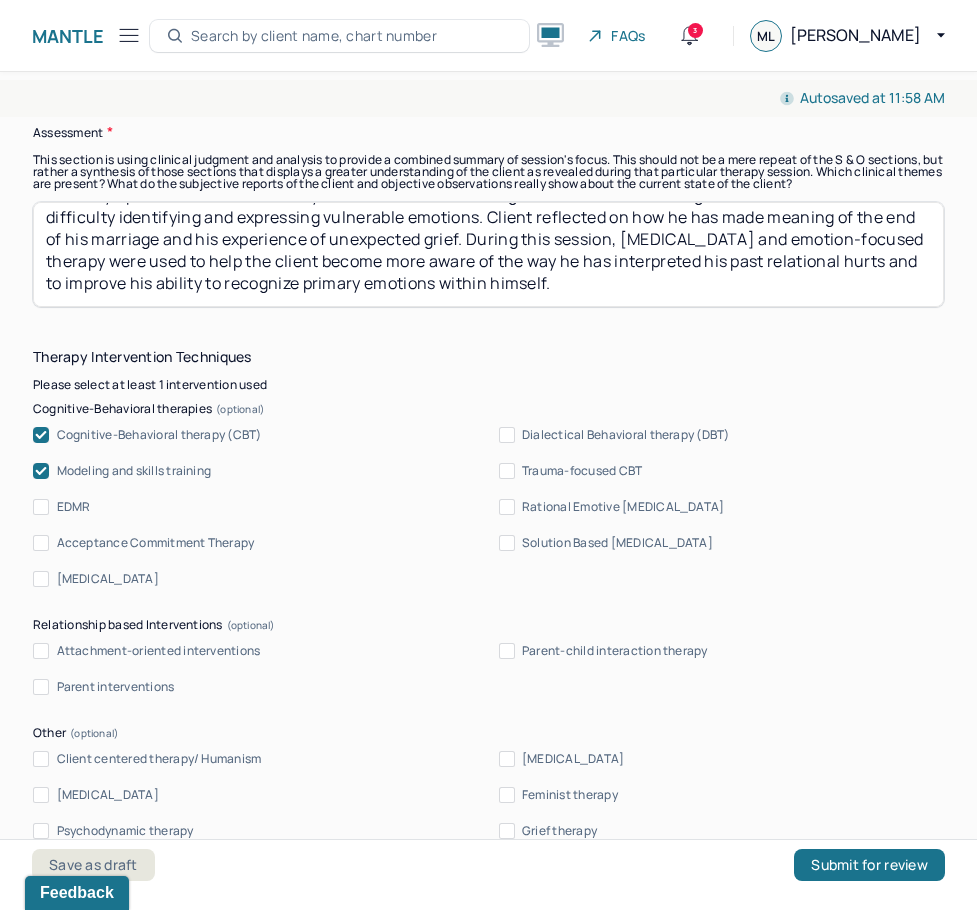 scroll, scrollTop: 2000, scrollLeft: 0, axis: vertical 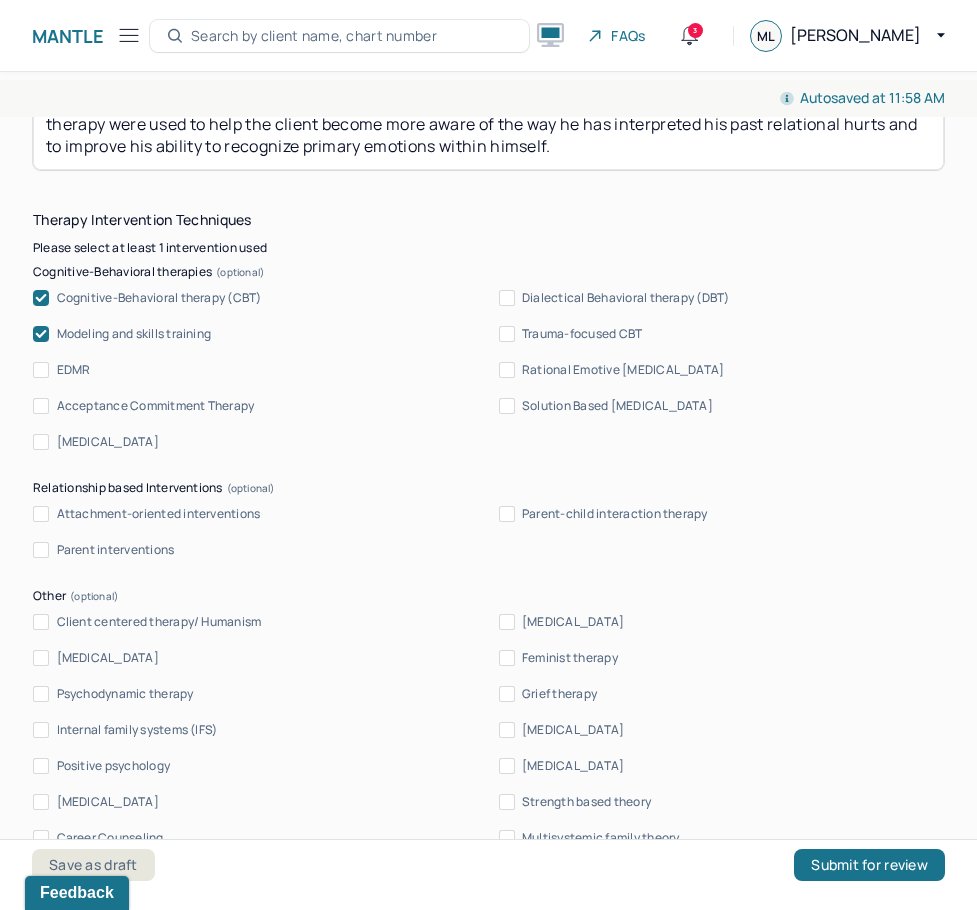 click on "Cognitive-Behavioral therapy (CBT)" at bounding box center (159, 298) 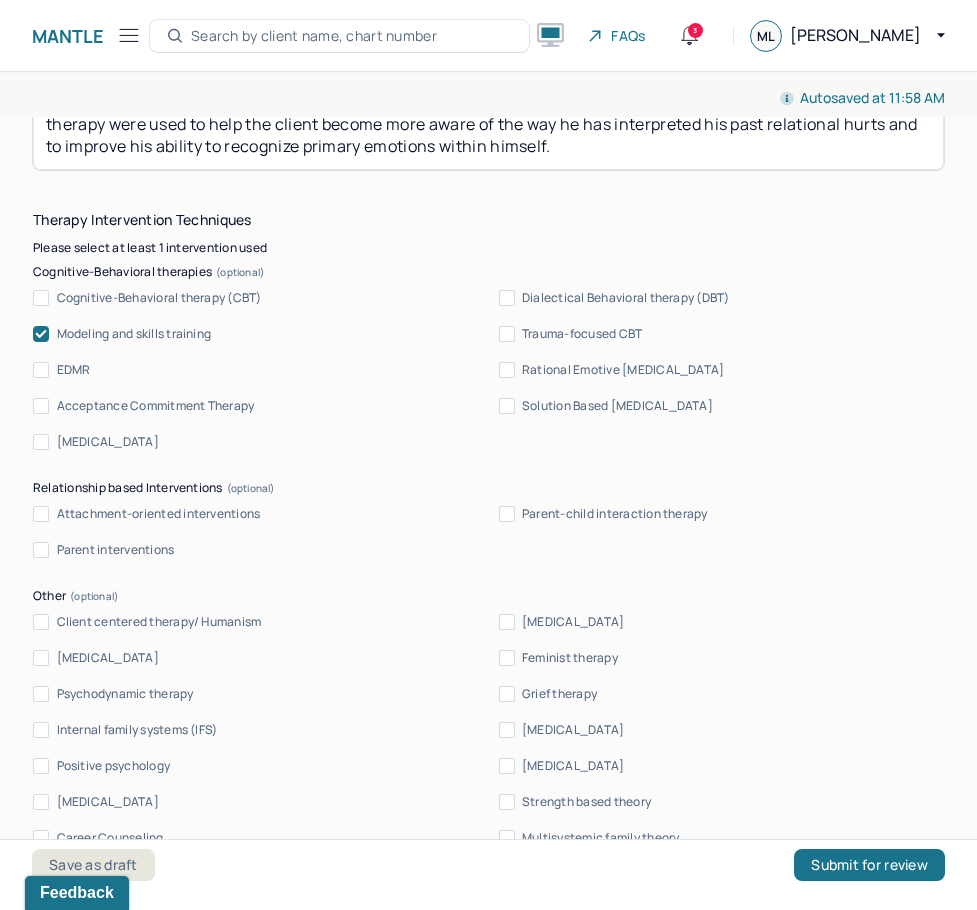 click on "Modeling and skills training" at bounding box center (134, 334) 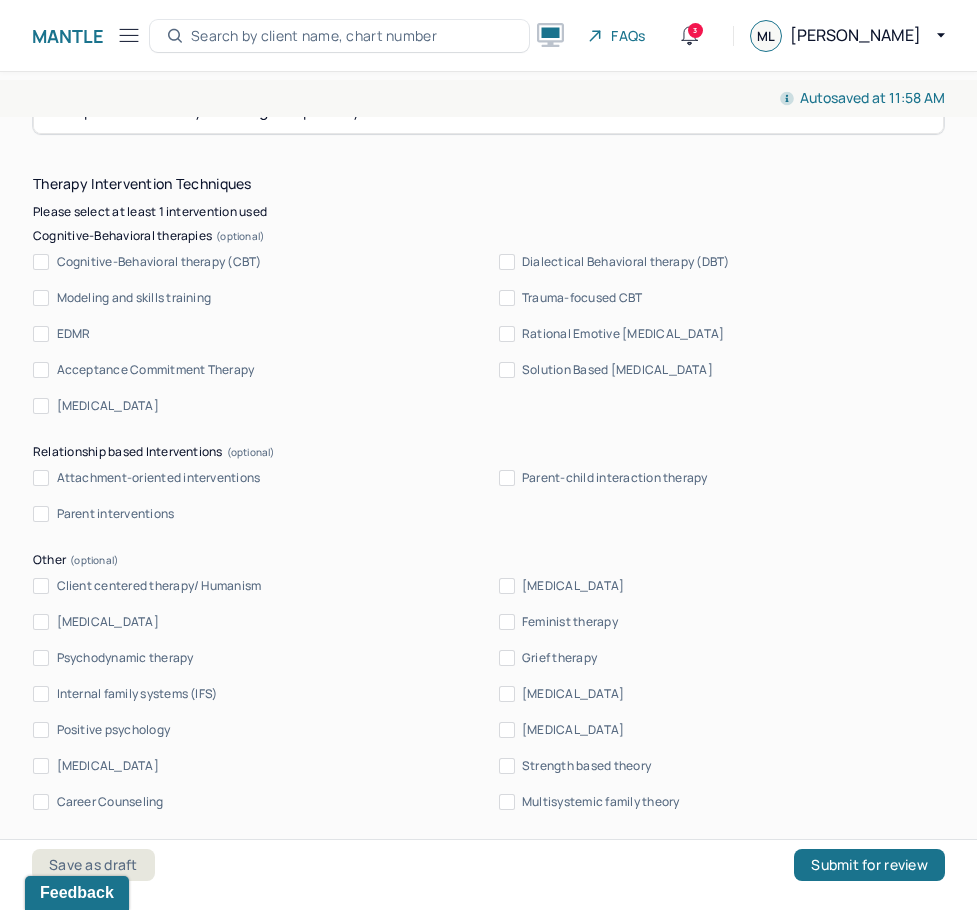 scroll, scrollTop: 2100, scrollLeft: 0, axis: vertical 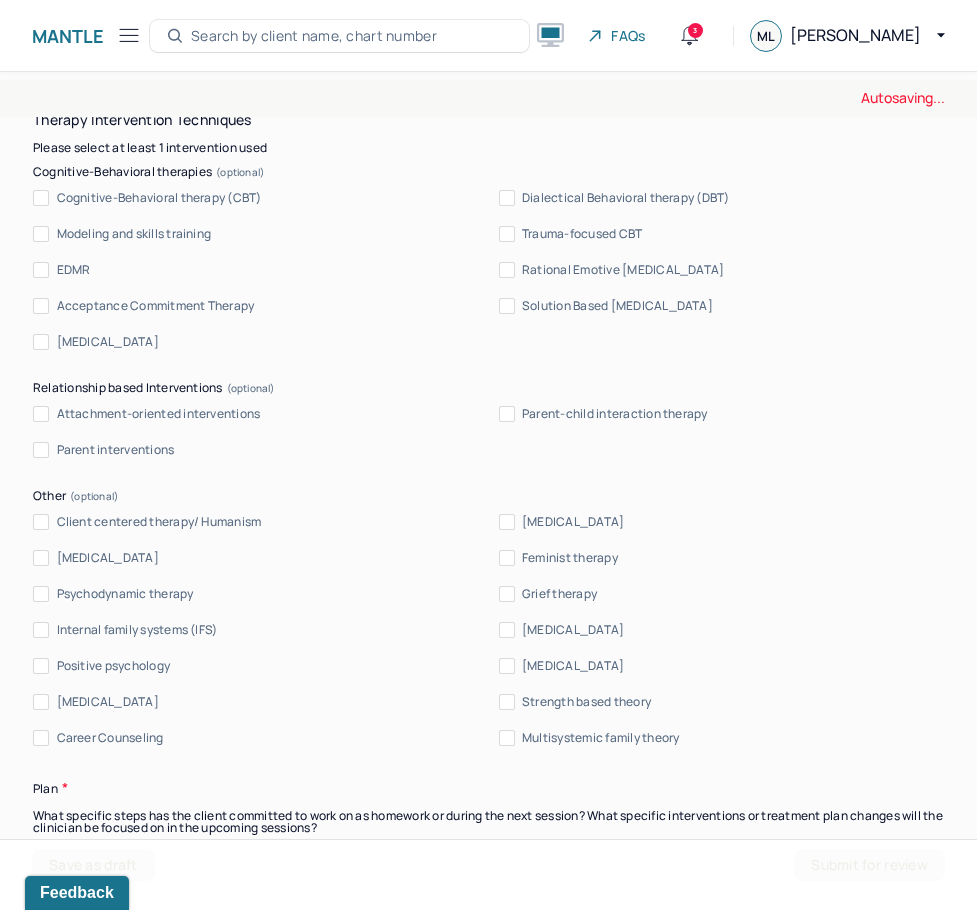 click on "[MEDICAL_DATA]" at bounding box center [573, 630] 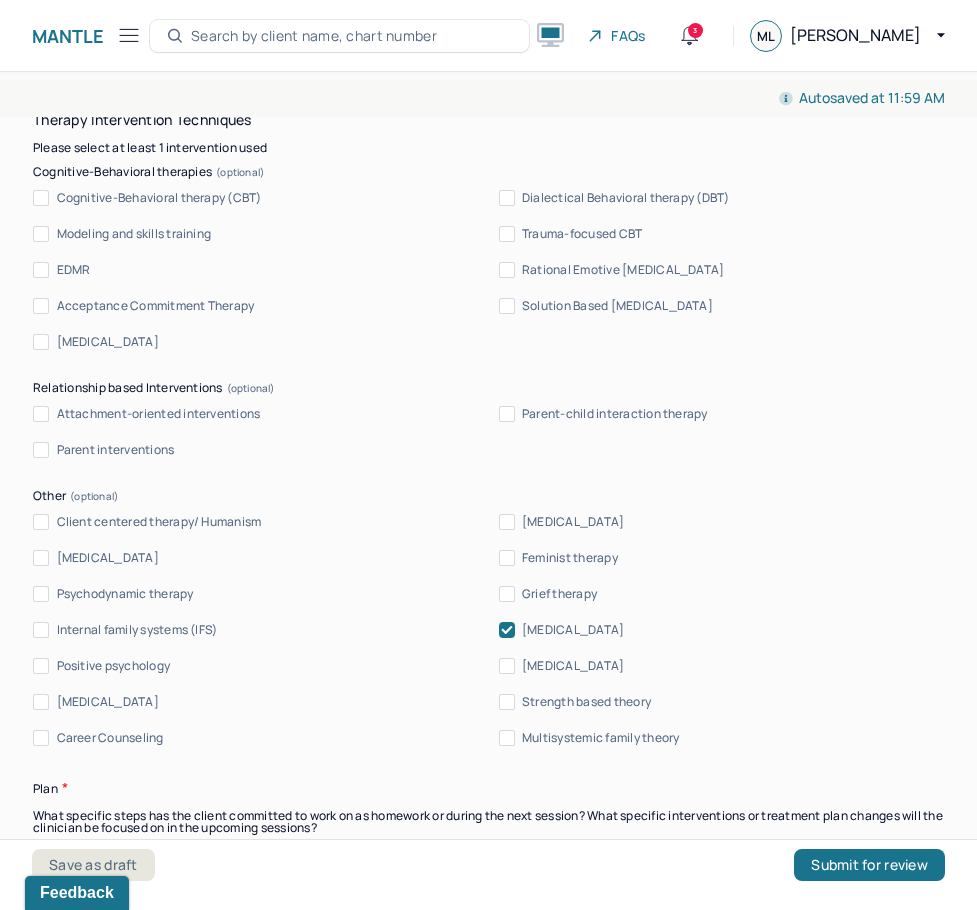 click on "Attachment-oriented interventions" at bounding box center [159, 414] 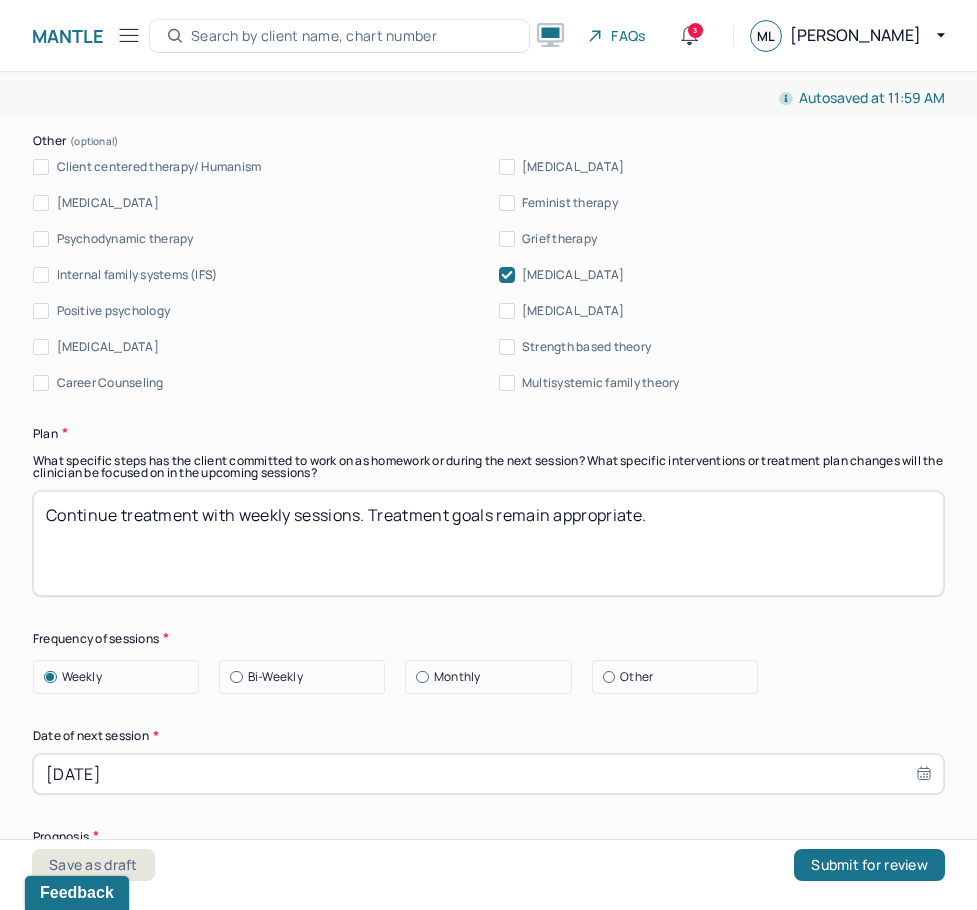 scroll, scrollTop: 2500, scrollLeft: 0, axis: vertical 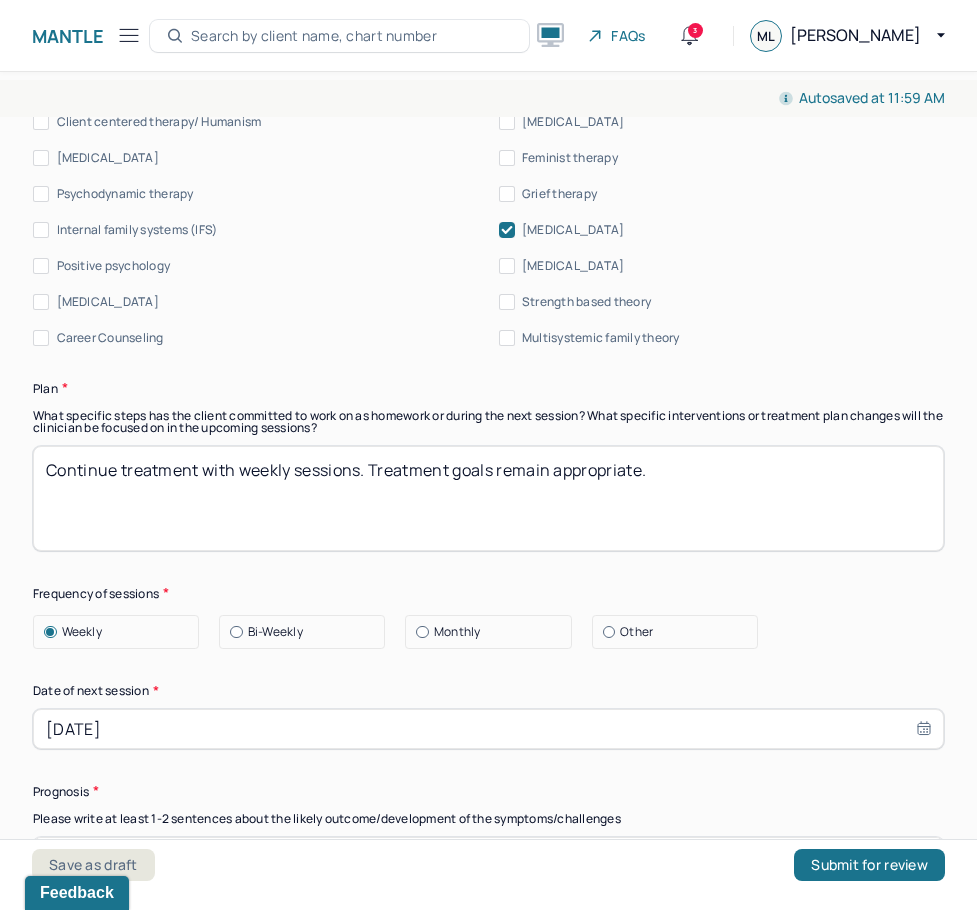click on "Continue treatment with weekly sessions. Treatment goals remain appropriate." at bounding box center (488, 498) 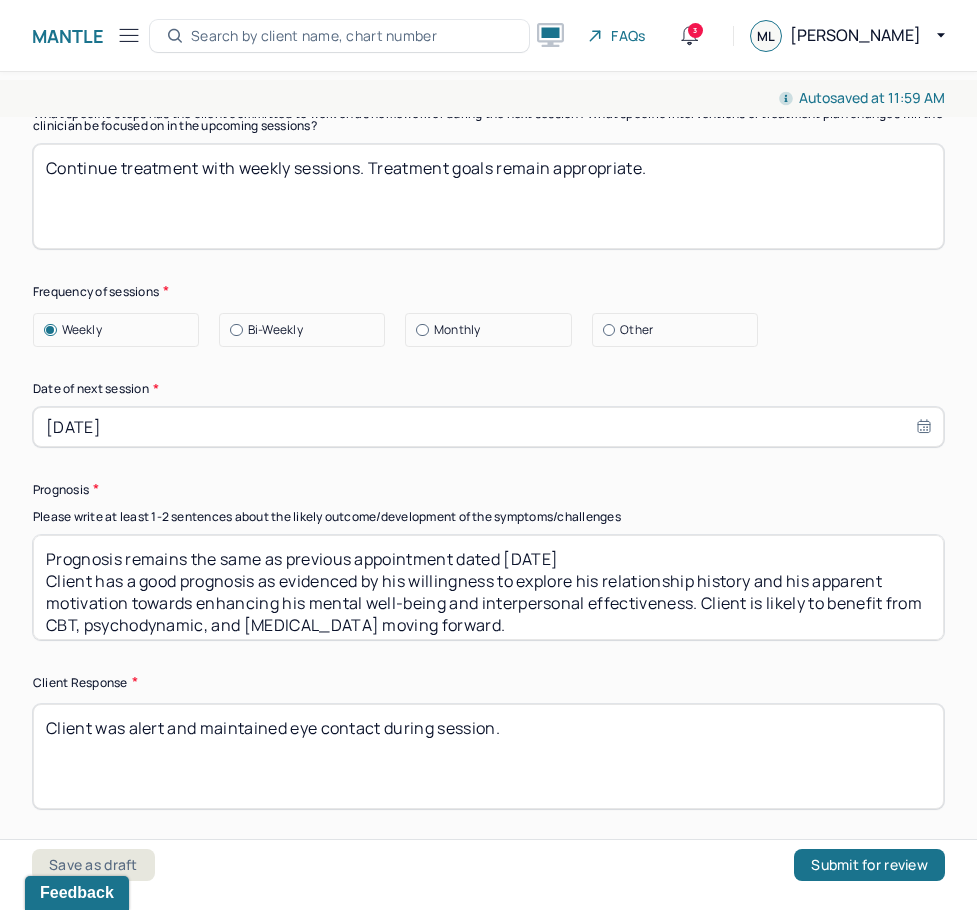 scroll, scrollTop: 2900, scrollLeft: 0, axis: vertical 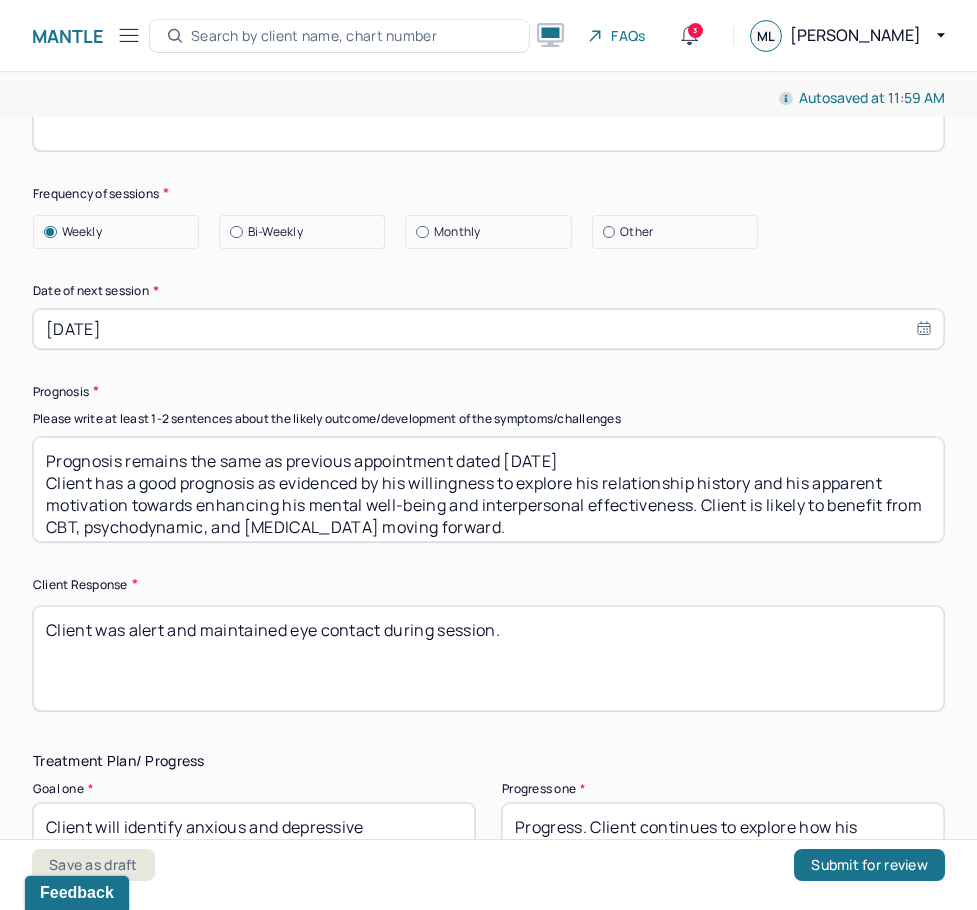 click on "[DATE]" at bounding box center (488, 329) 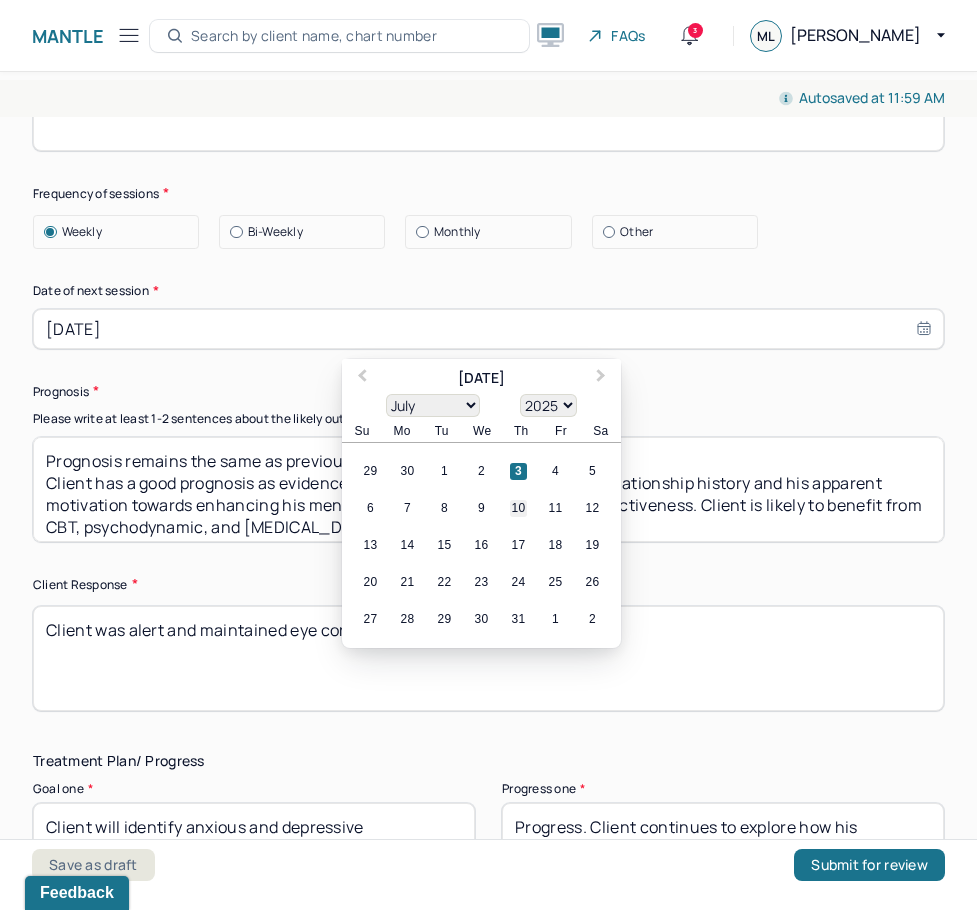 click on "10" at bounding box center (518, 508) 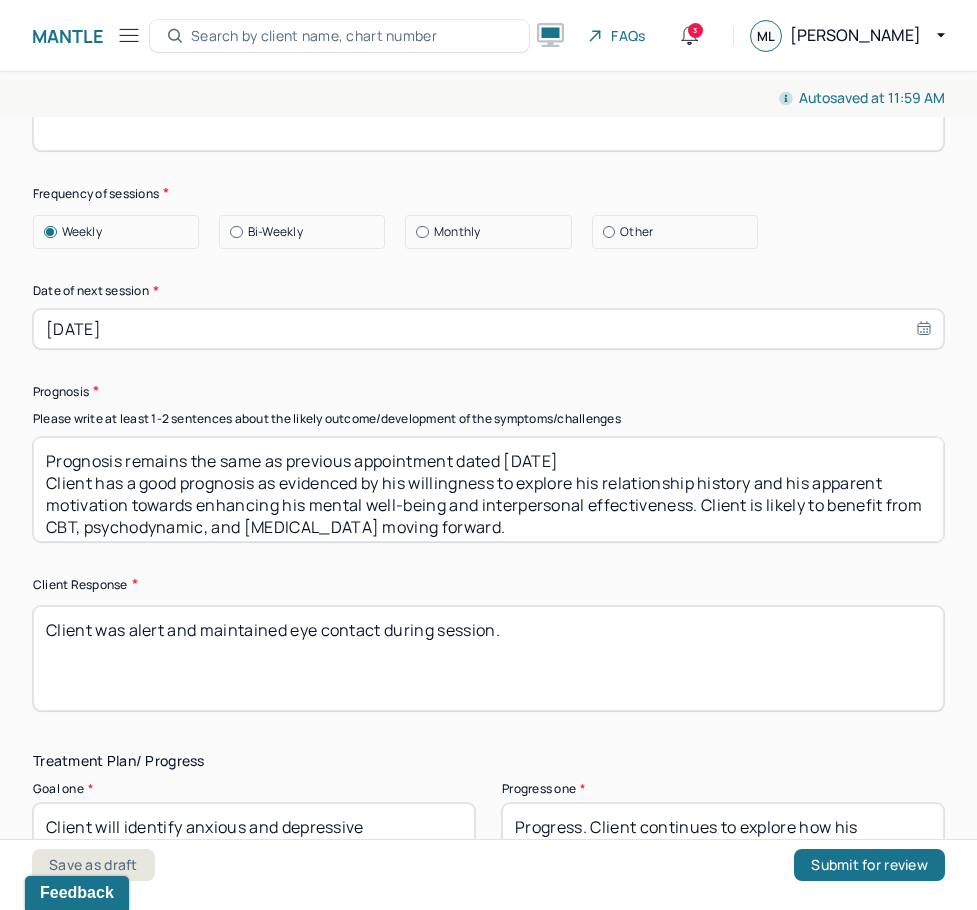 click on "Prognosis remains the same as previous appointment dated [DATE]
Client has a good prognosis as evidenced by his willingness to explore his relationship history and his apparent motivation towards enhancing his mental well-being and interpersonal effectiveness. Client is likely to benefit from CBT, psychodynamic, and [MEDICAL_DATA] moving forward." at bounding box center (488, 489) 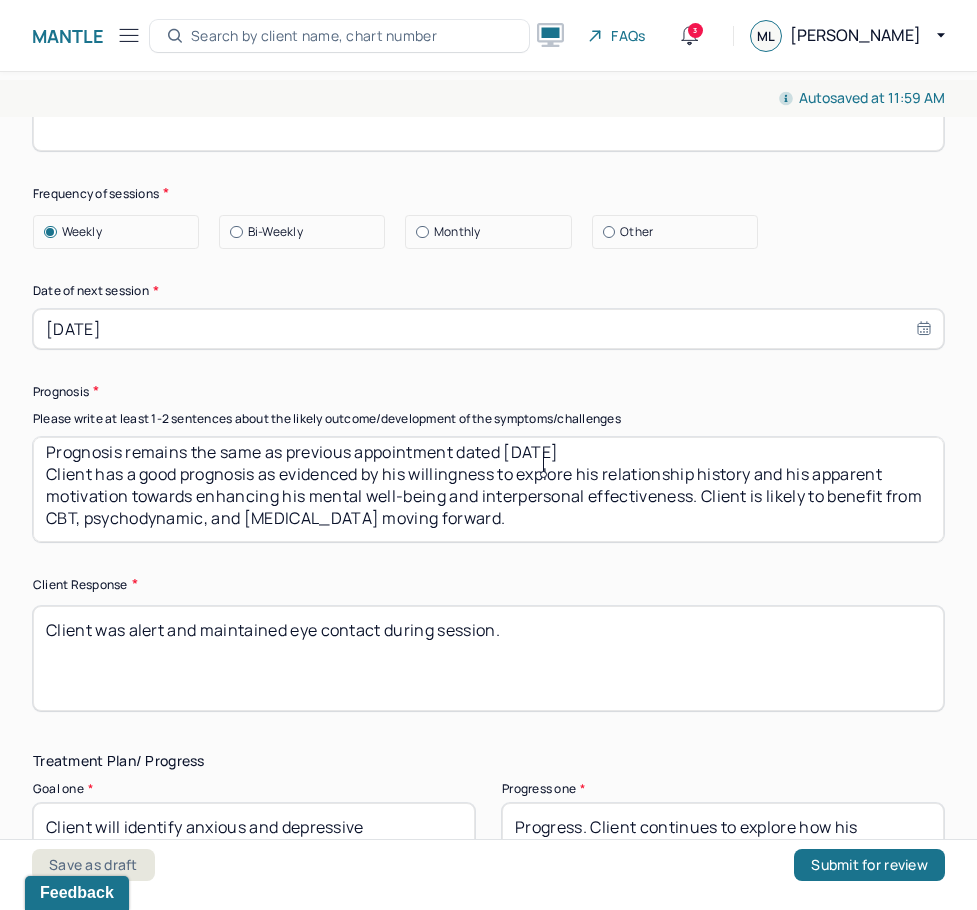 scroll, scrollTop: 31, scrollLeft: 0, axis: vertical 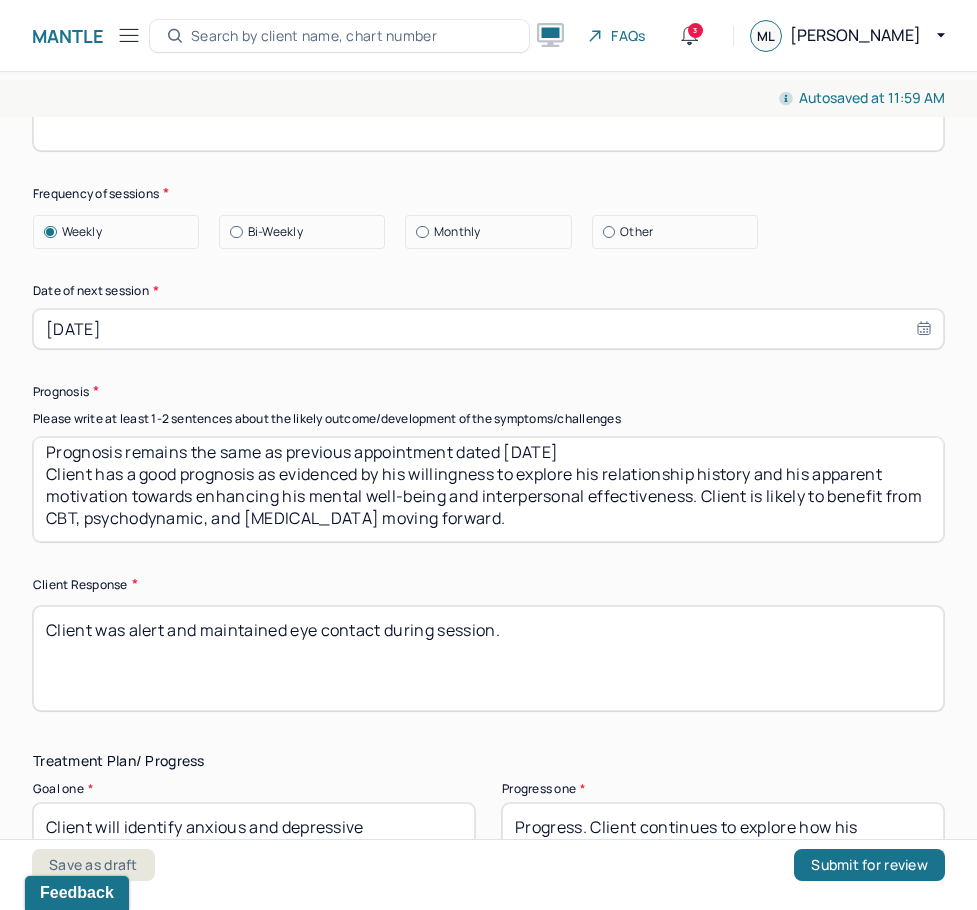 type on "Prognosis remains the same as previous appointment dated [DATE]
Client has a good prognosis as evidenced by his willingness to explore his relationship history and his apparent motivation towards enhancing his mental well-being and interpersonal effectiveness. Client is likely to benefit from CBT, psychodynamic, and [MEDICAL_DATA] moving forward." 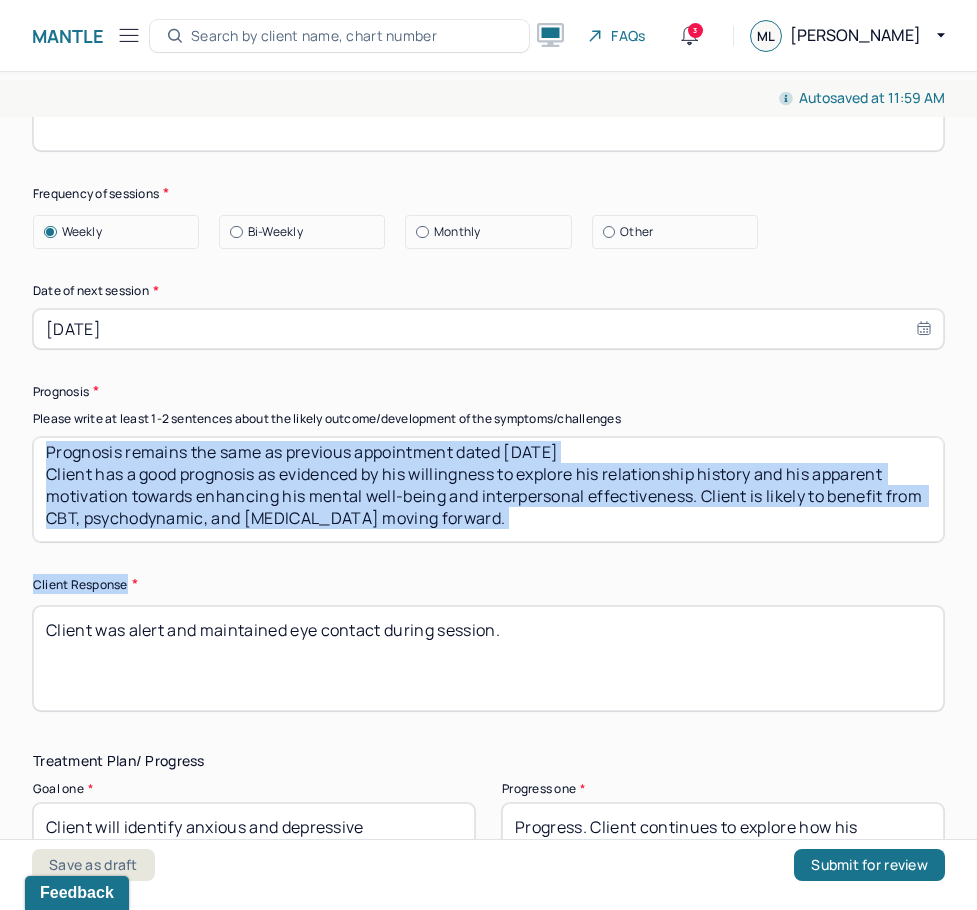 scroll, scrollTop: 0, scrollLeft: 0, axis: both 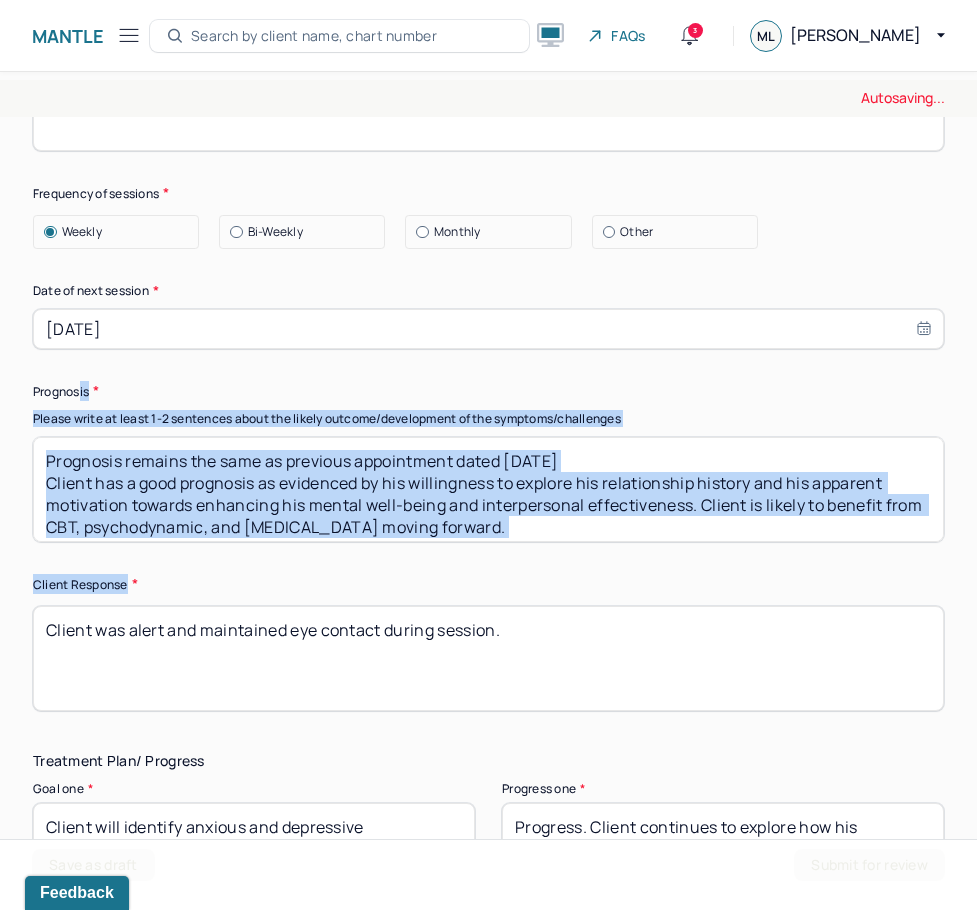 drag, startPoint x: 762, startPoint y: 568, endPoint x: 83, endPoint y: 395, distance: 700.6925 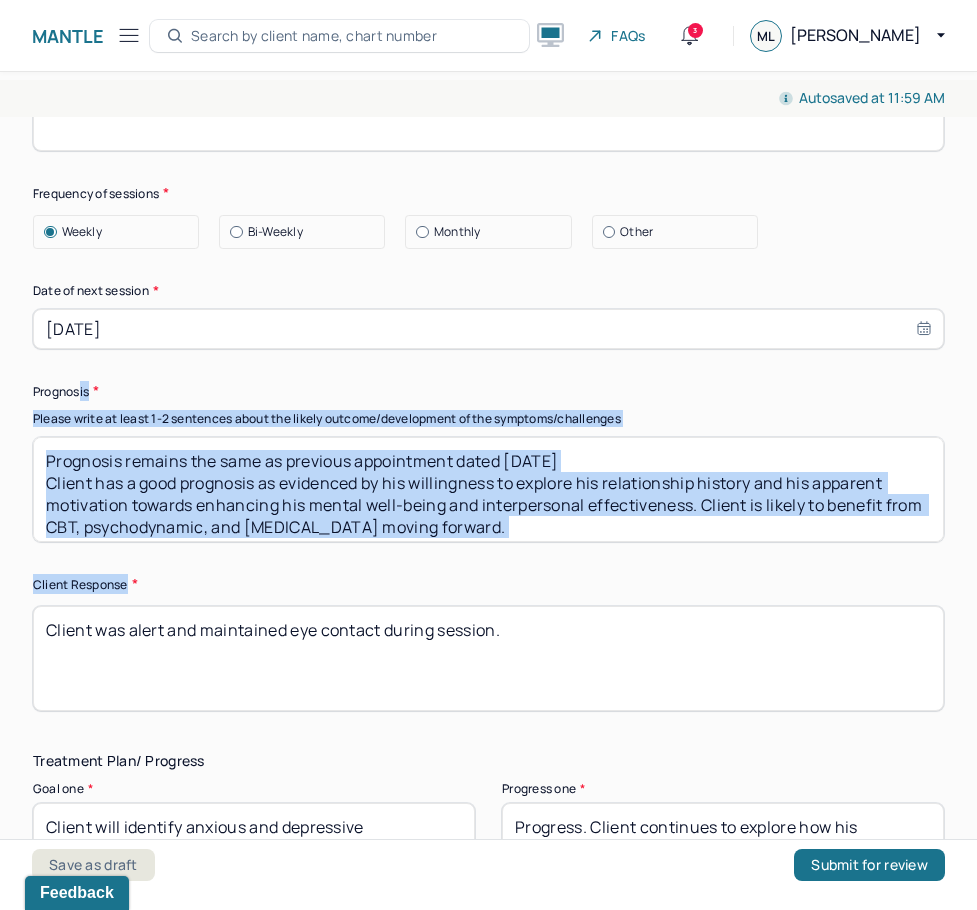 click on "Prognosis remains the same as previous appointment dated [DATE]
Client has a good prognosis as evidenced by his willingness to explore his relationship history and his apparent motivation towards enhancing his mental well-being and interpersonal effectiveness. Client is likely to benefit from CBT, psychodynamic, and [MEDICAL_DATA] moving forward." at bounding box center (488, 489) 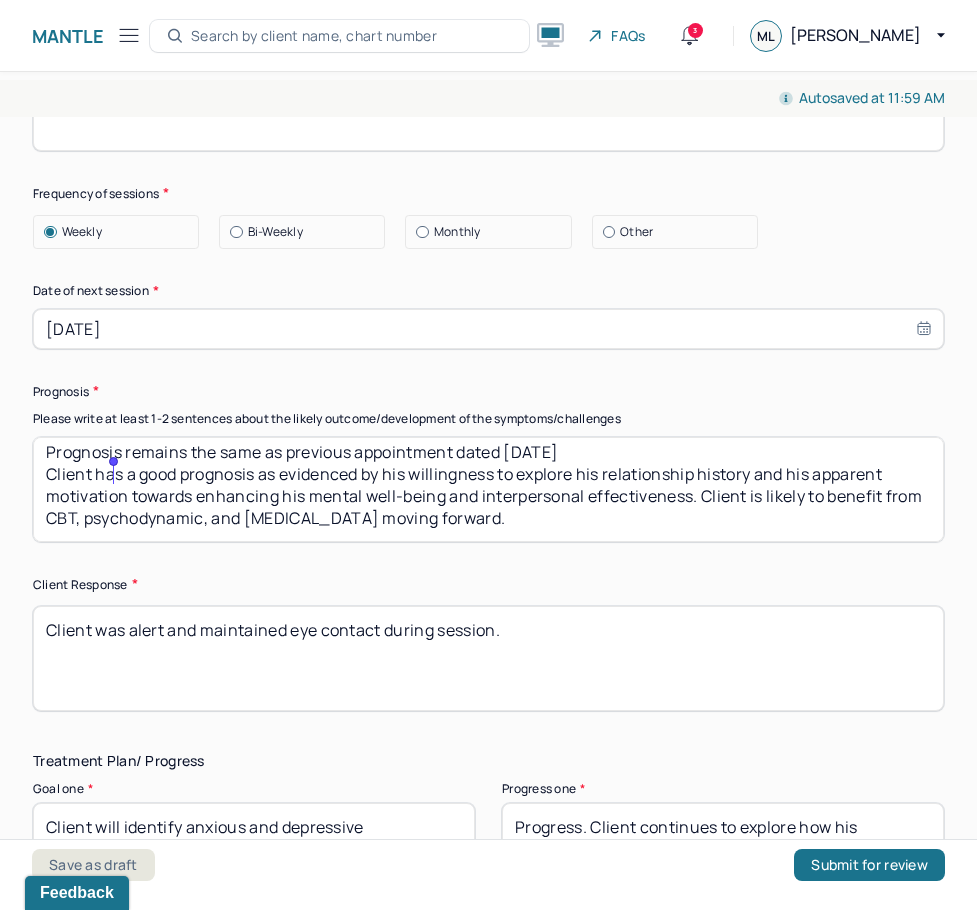scroll, scrollTop: 0, scrollLeft: 0, axis: both 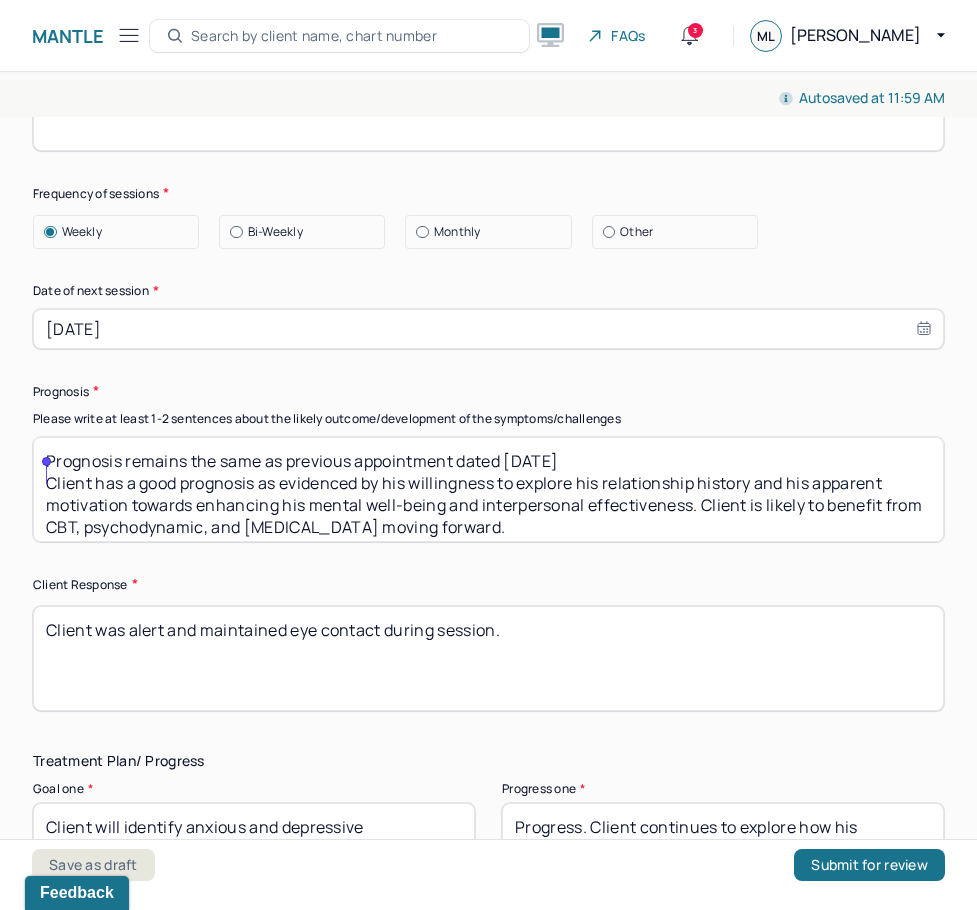 drag, startPoint x: 748, startPoint y: 542, endPoint x: -1, endPoint y: 445, distance: 755.25494 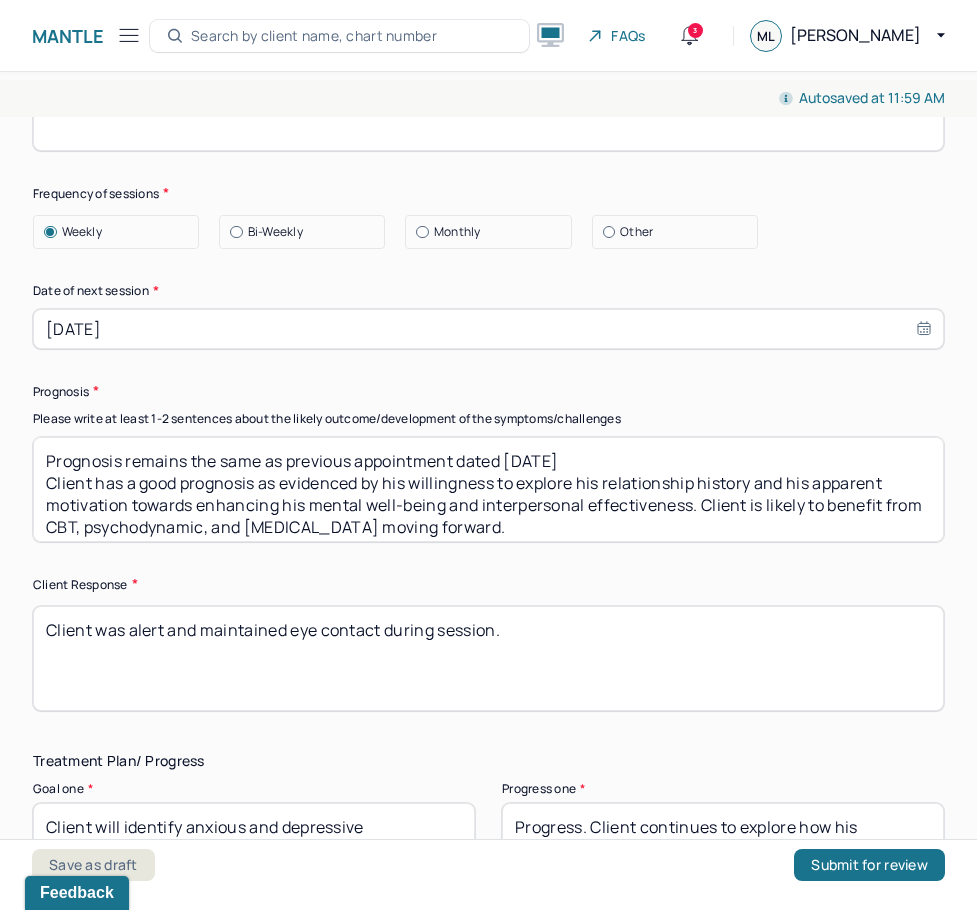 click on "Client was alert and maintained eye contact during session." at bounding box center [488, 658] 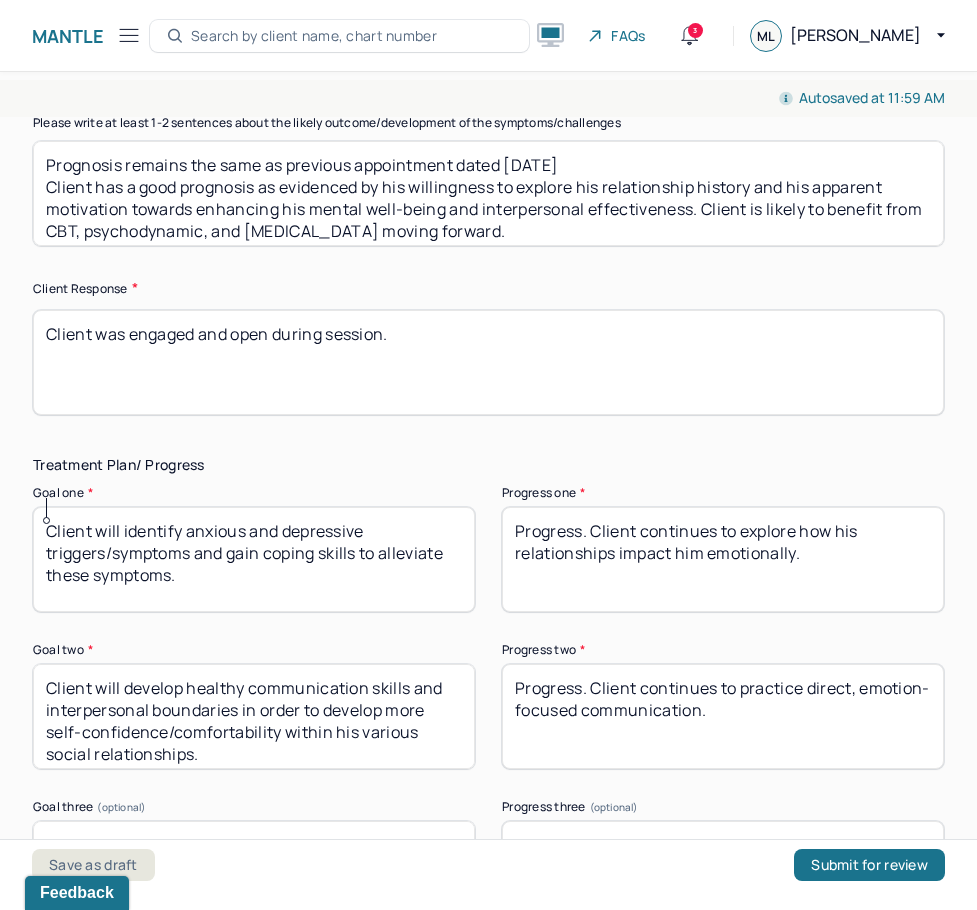 scroll, scrollTop: 3200, scrollLeft: 0, axis: vertical 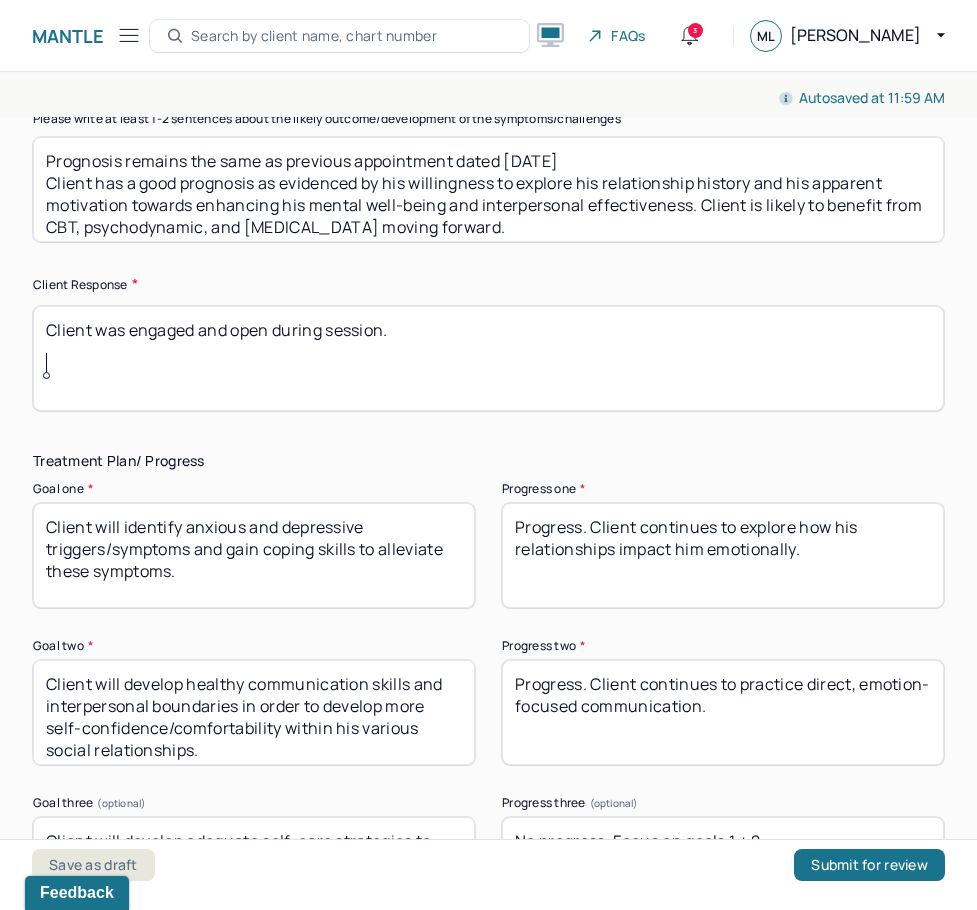 type on "Client was engaged and open during session." 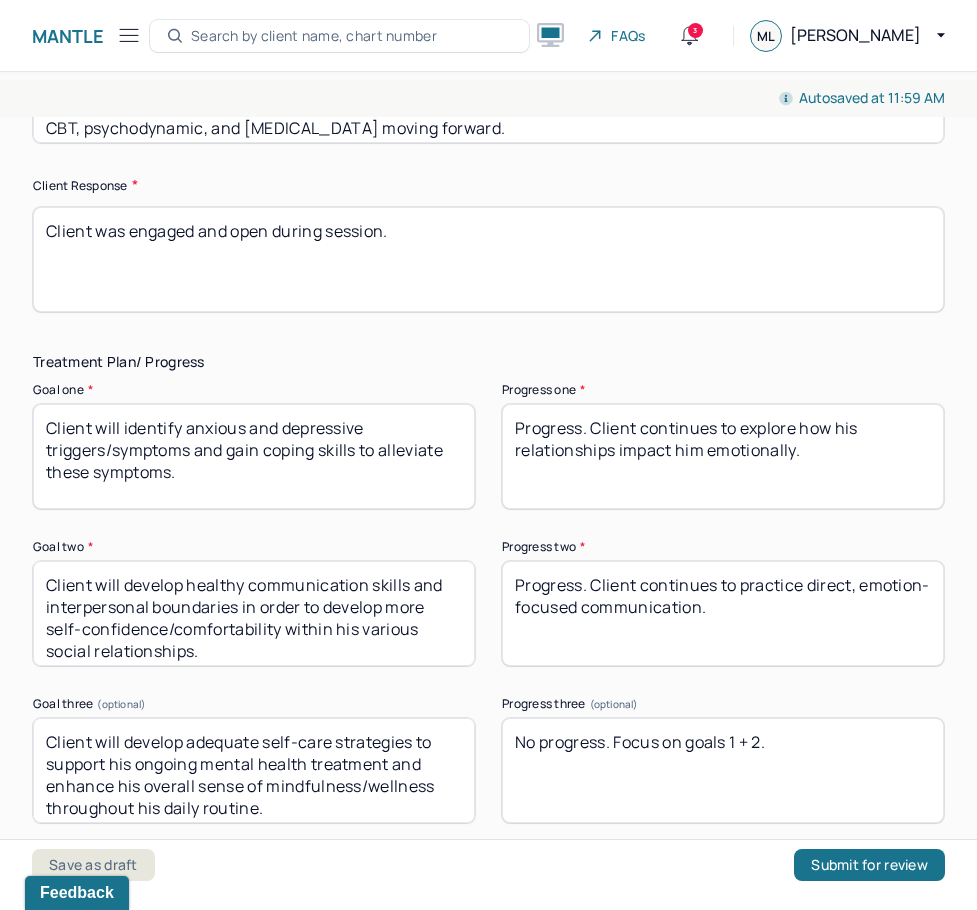 scroll, scrollTop: 3300, scrollLeft: 0, axis: vertical 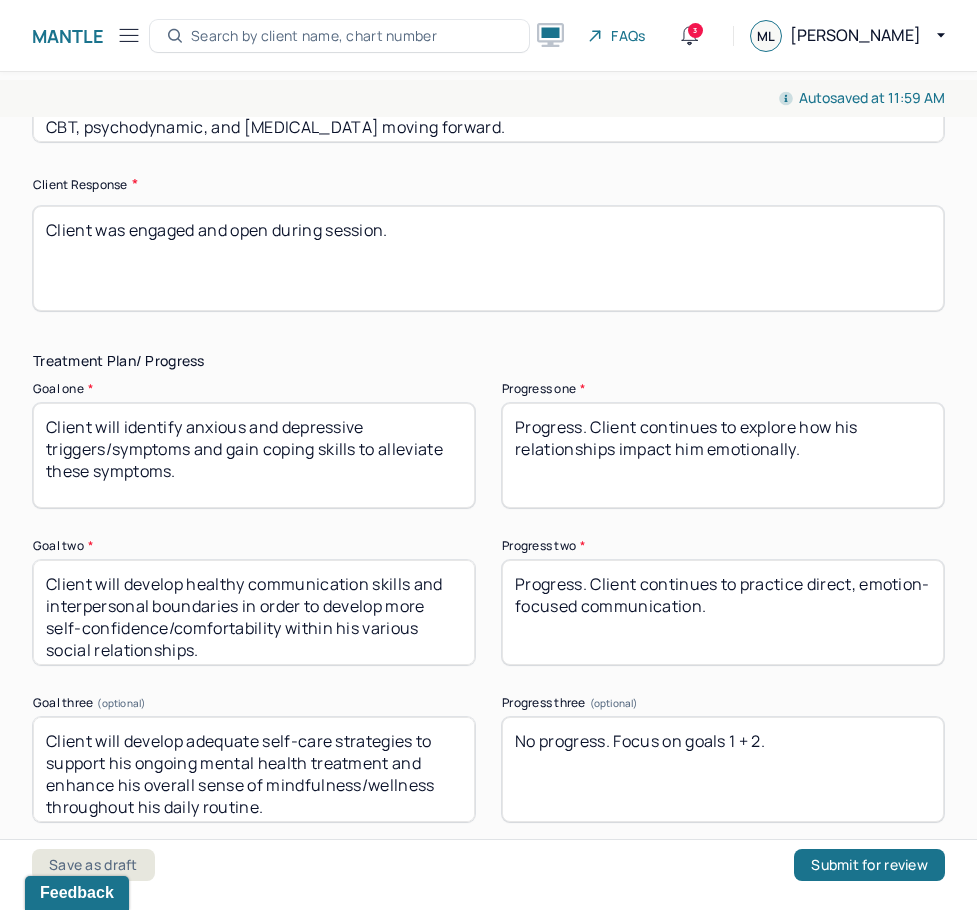 click on "Progress. Client continues to explore how his relationships impact him emotionally." at bounding box center (723, 455) 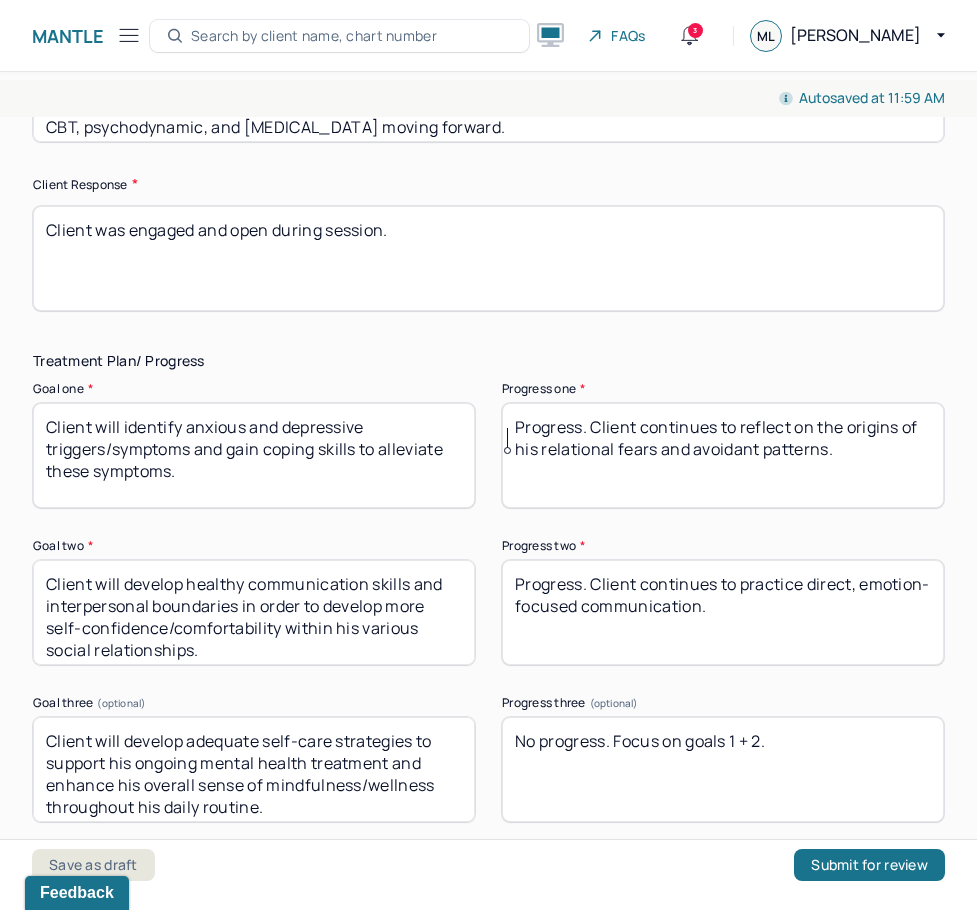 type on "Progress. Client continues to reflect on the origins of his relational fears and avoidant patterns." 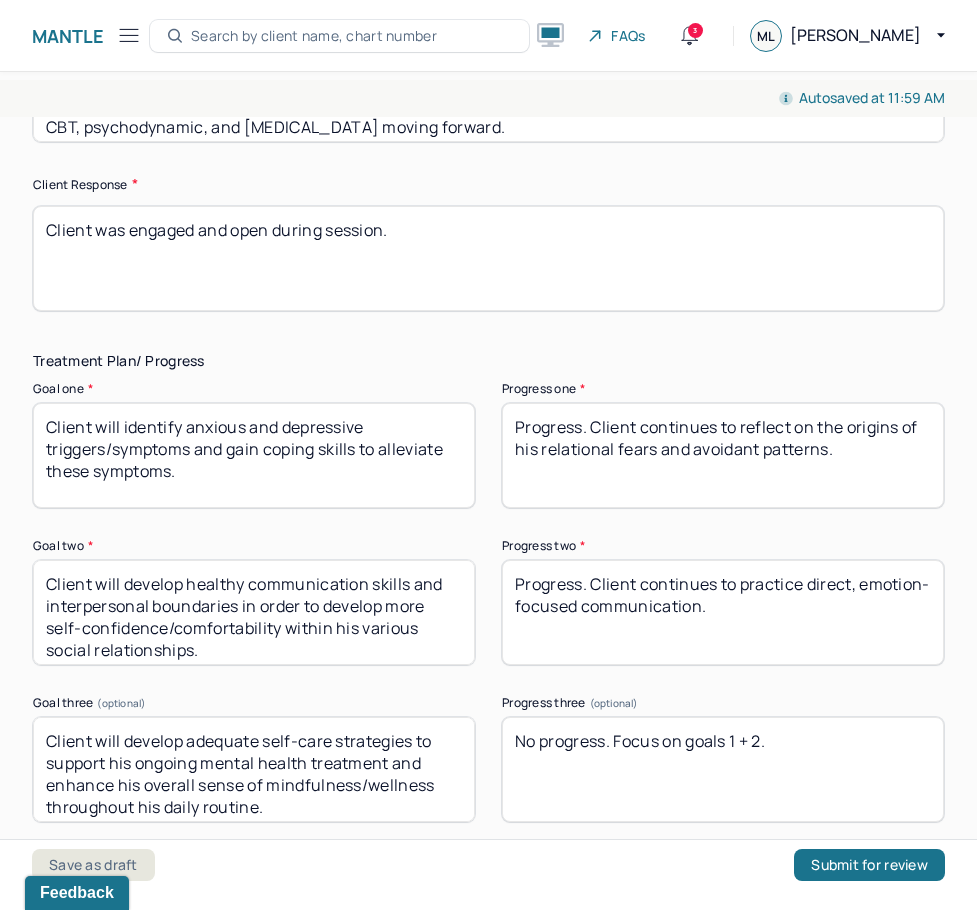 click on "Progress. Client continues to practice direct, emotion-focused communication." at bounding box center (723, 612) 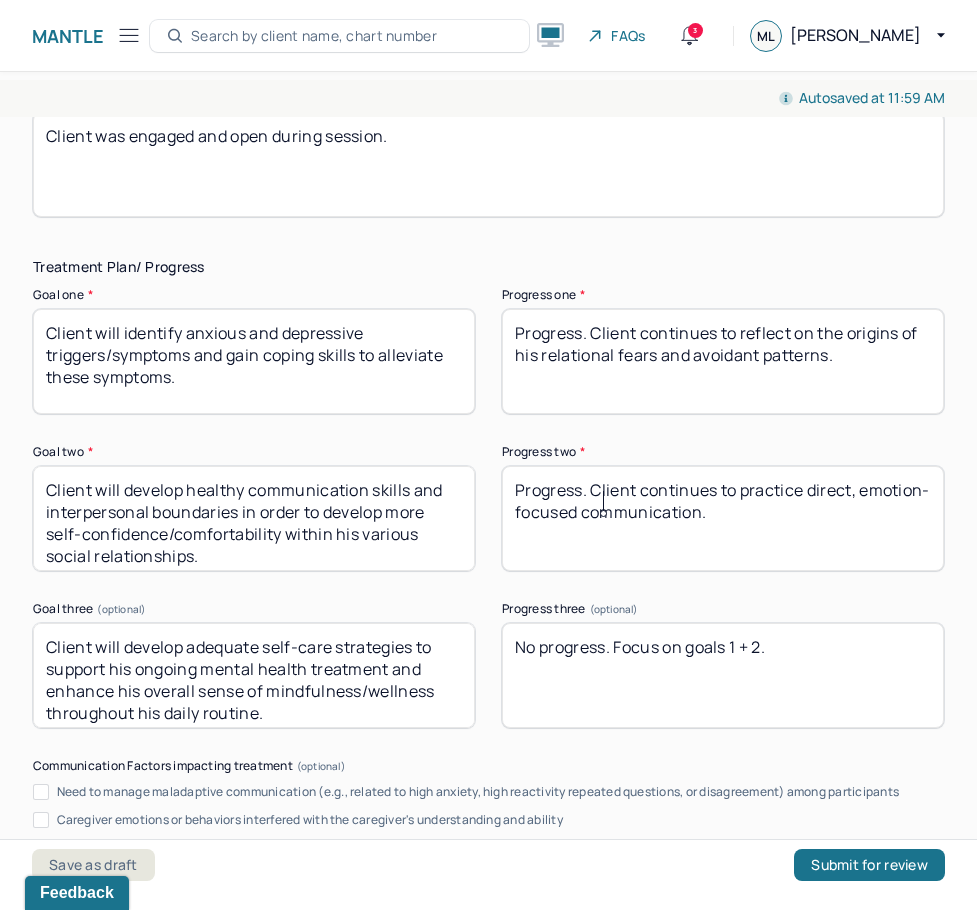 scroll, scrollTop: 3400, scrollLeft: 0, axis: vertical 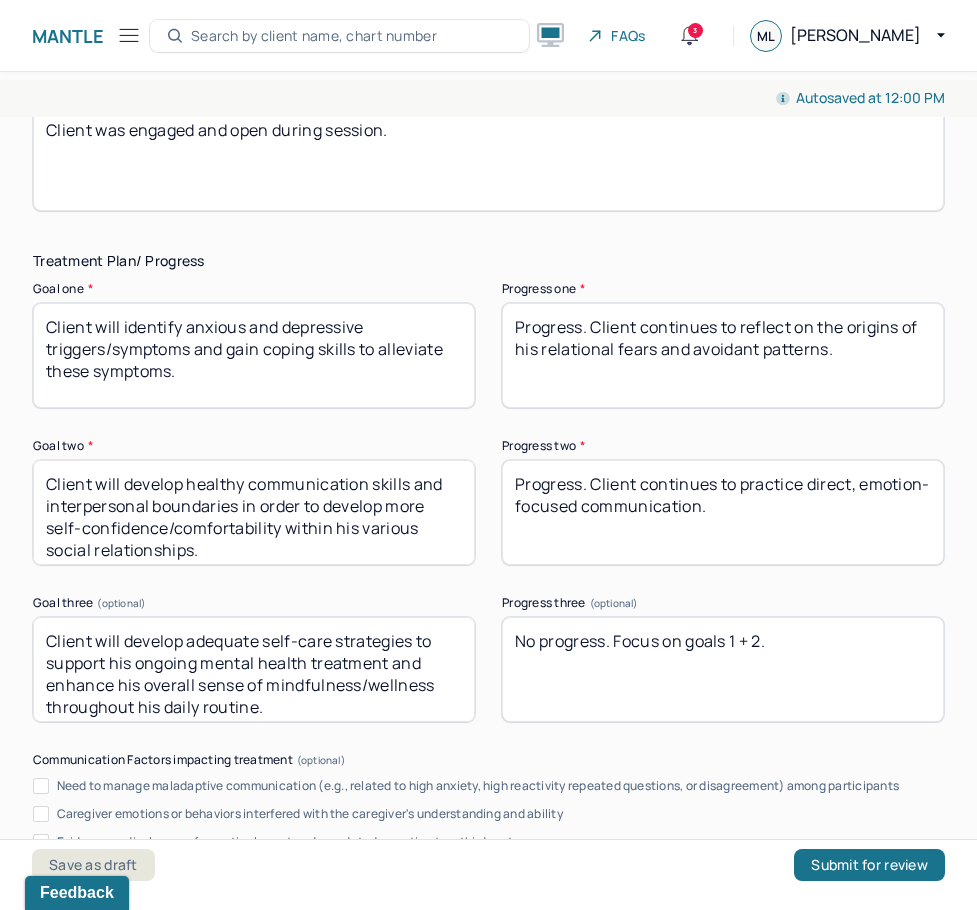 click on "Progress. Client continues to practice direct, emotion-focused communication." at bounding box center (723, 512) 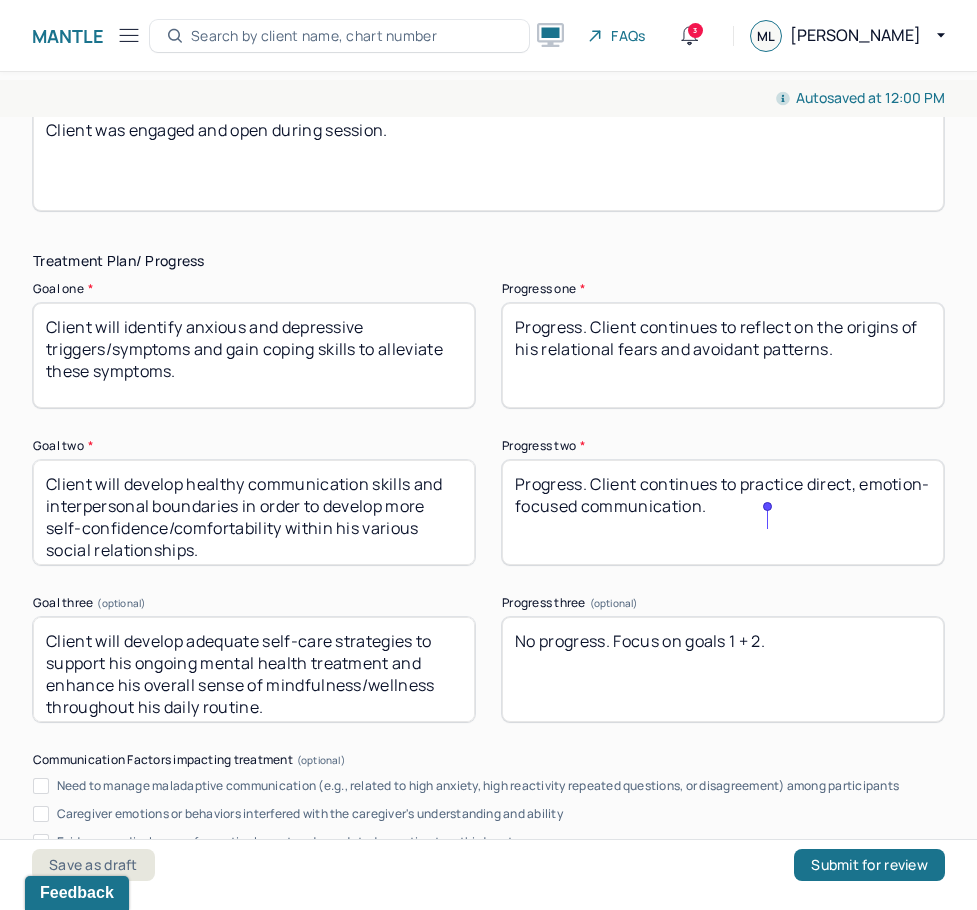 click on "Progress. Client continues to practice direct, emotion-focused communication." at bounding box center [723, 512] 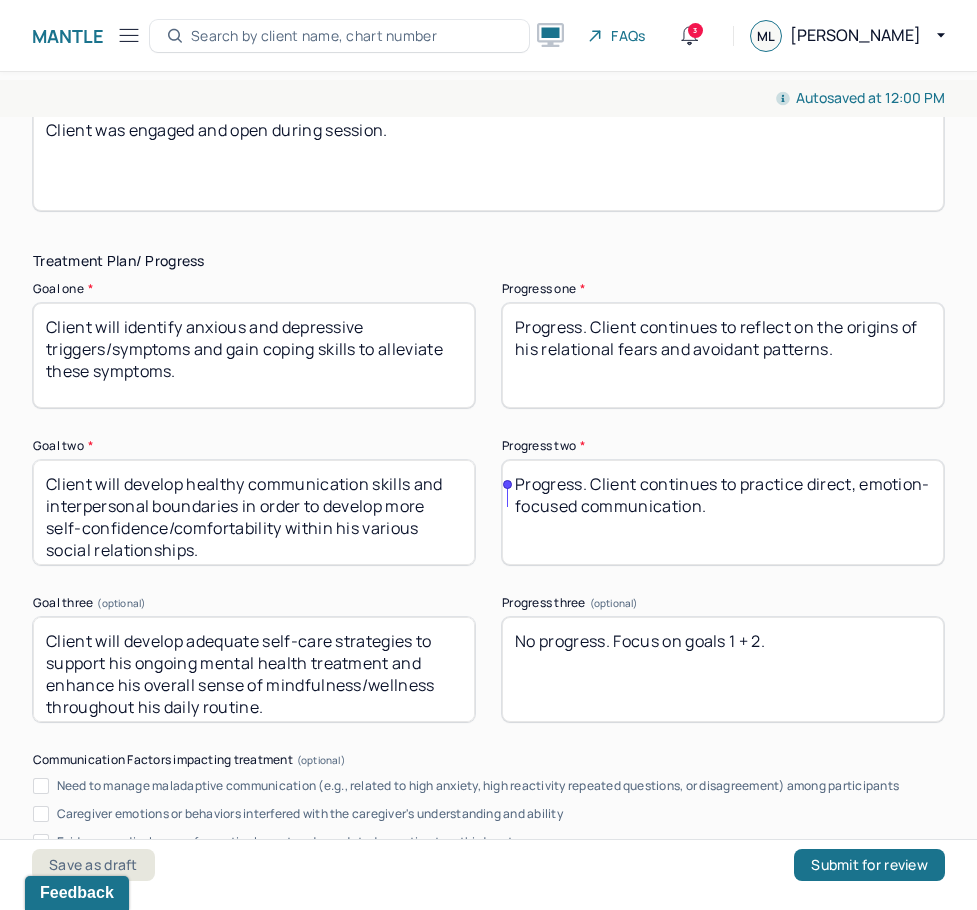 paste on "consider the benefit of emotion-focused, vulnerable" 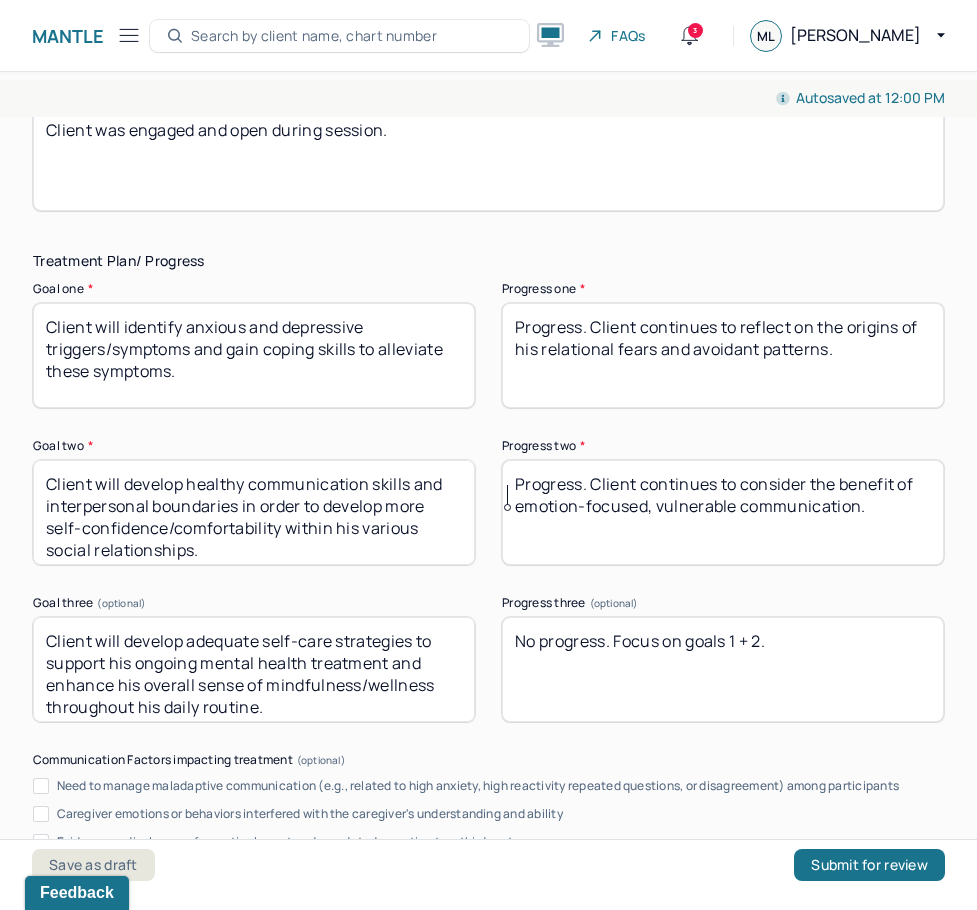 type on "Progress. Client continues to consider the benefit of emotion-focused, vulnerable communication." 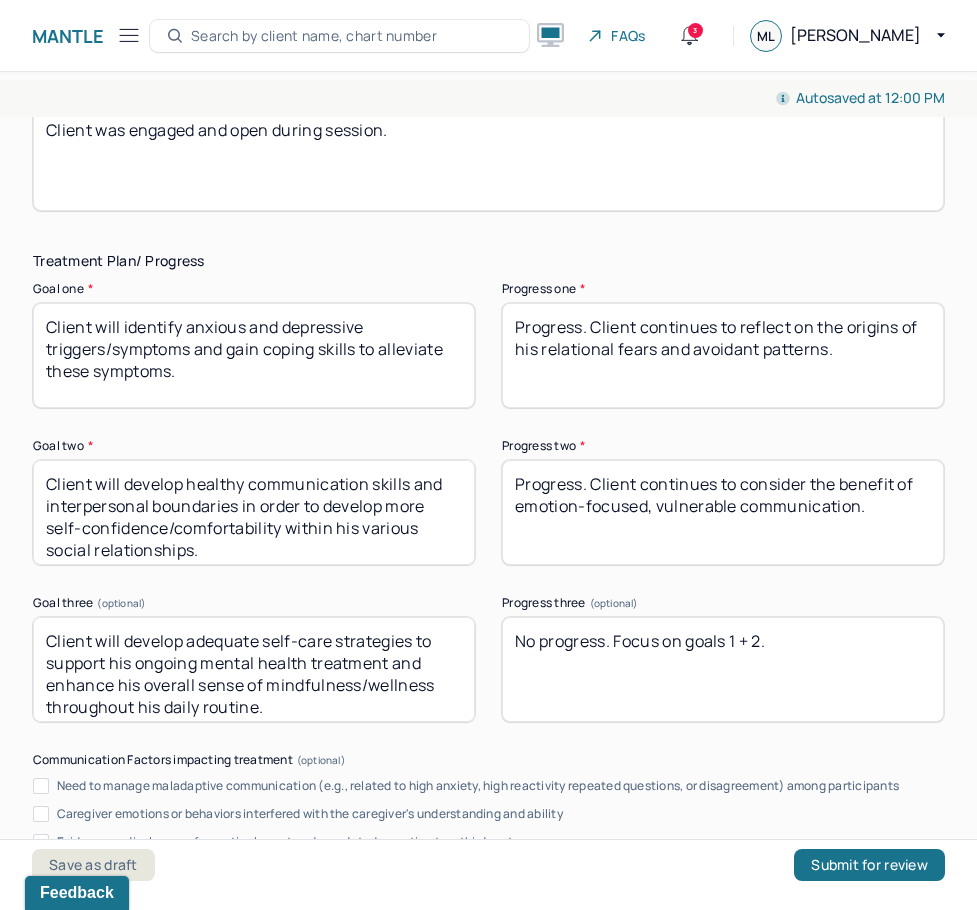 click on "No progress. Focus on goals 1 + 2." at bounding box center (723, 669) 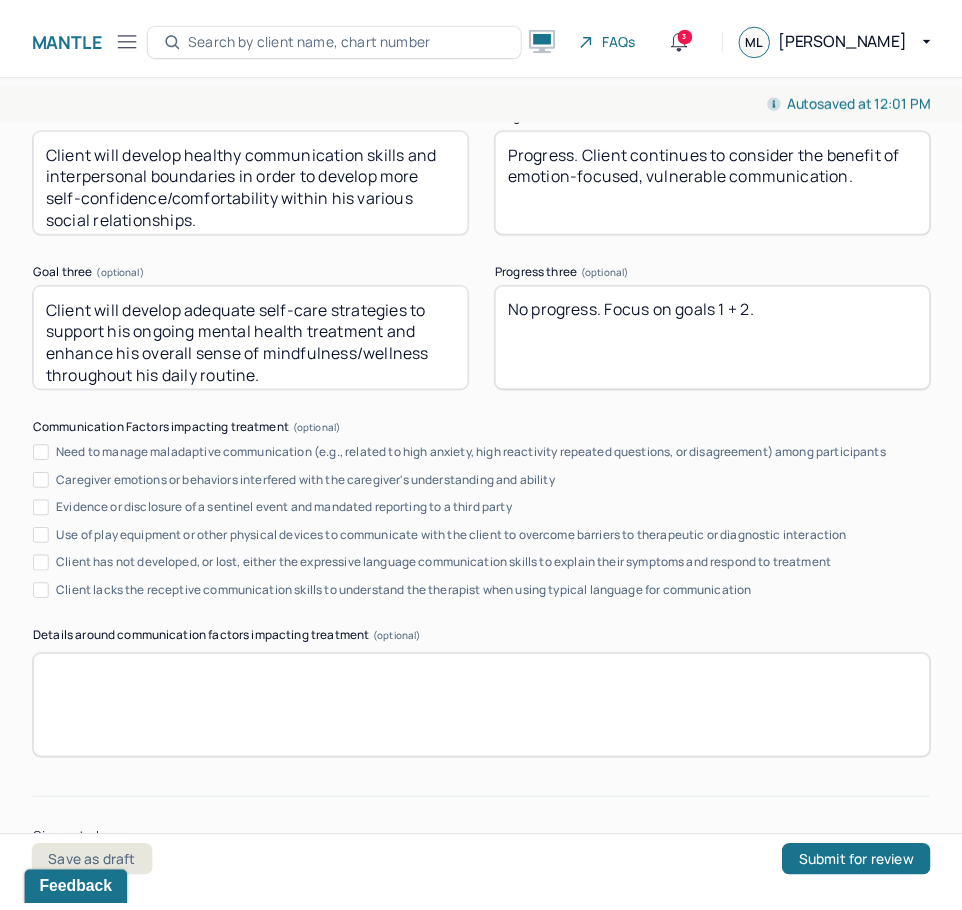 scroll, scrollTop: 3946, scrollLeft: 0, axis: vertical 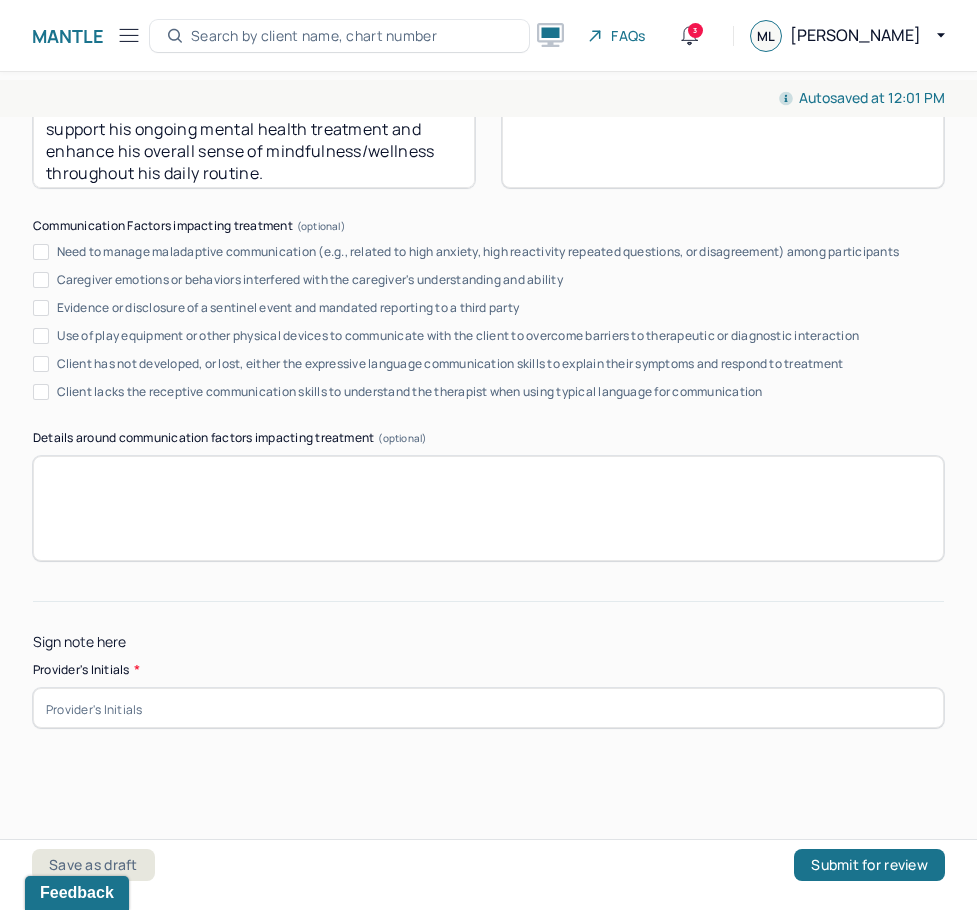 click at bounding box center (488, 708) 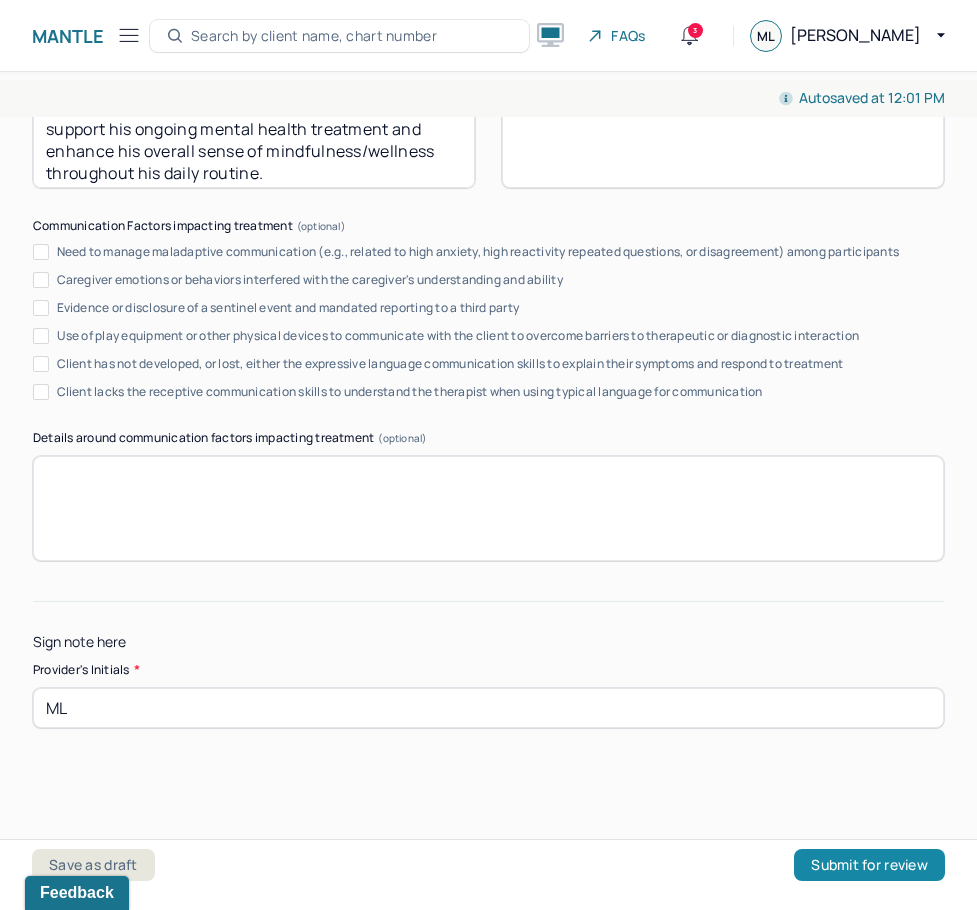 type on "ML" 